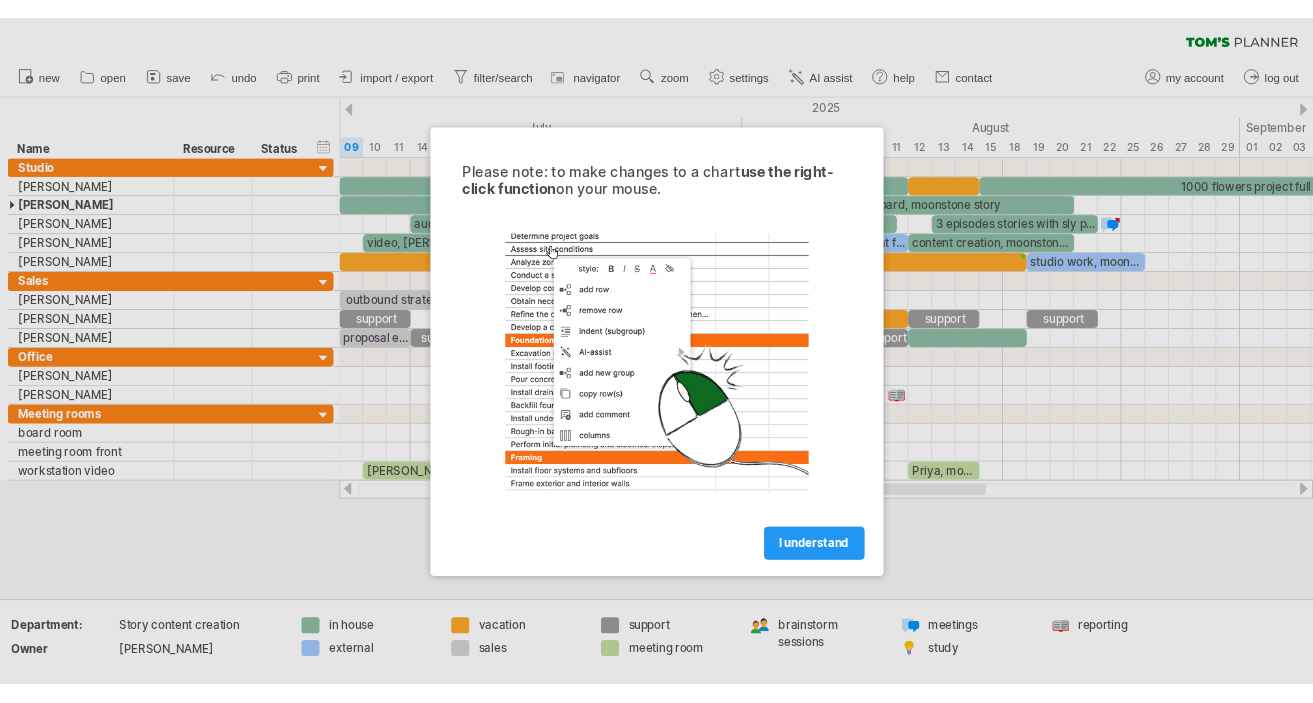 scroll, scrollTop: 0, scrollLeft: 0, axis: both 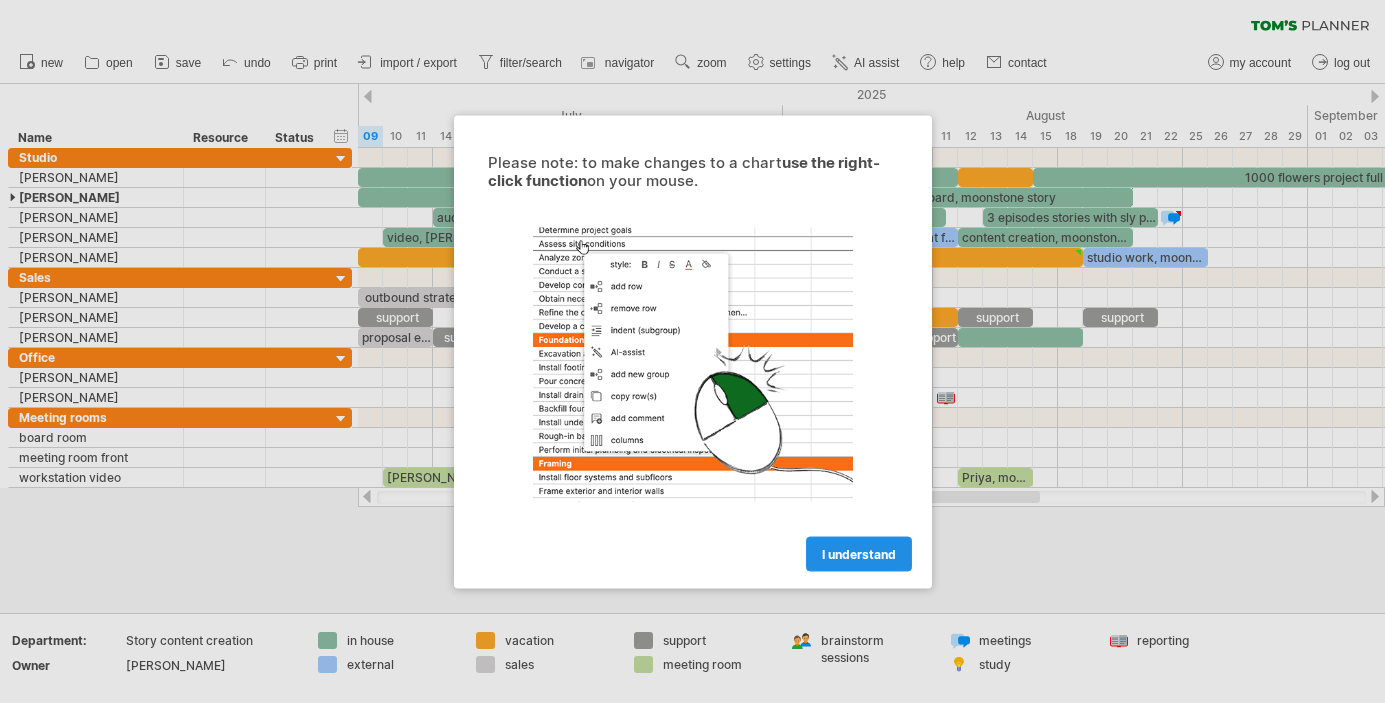 click on "I understand" at bounding box center [859, 553] 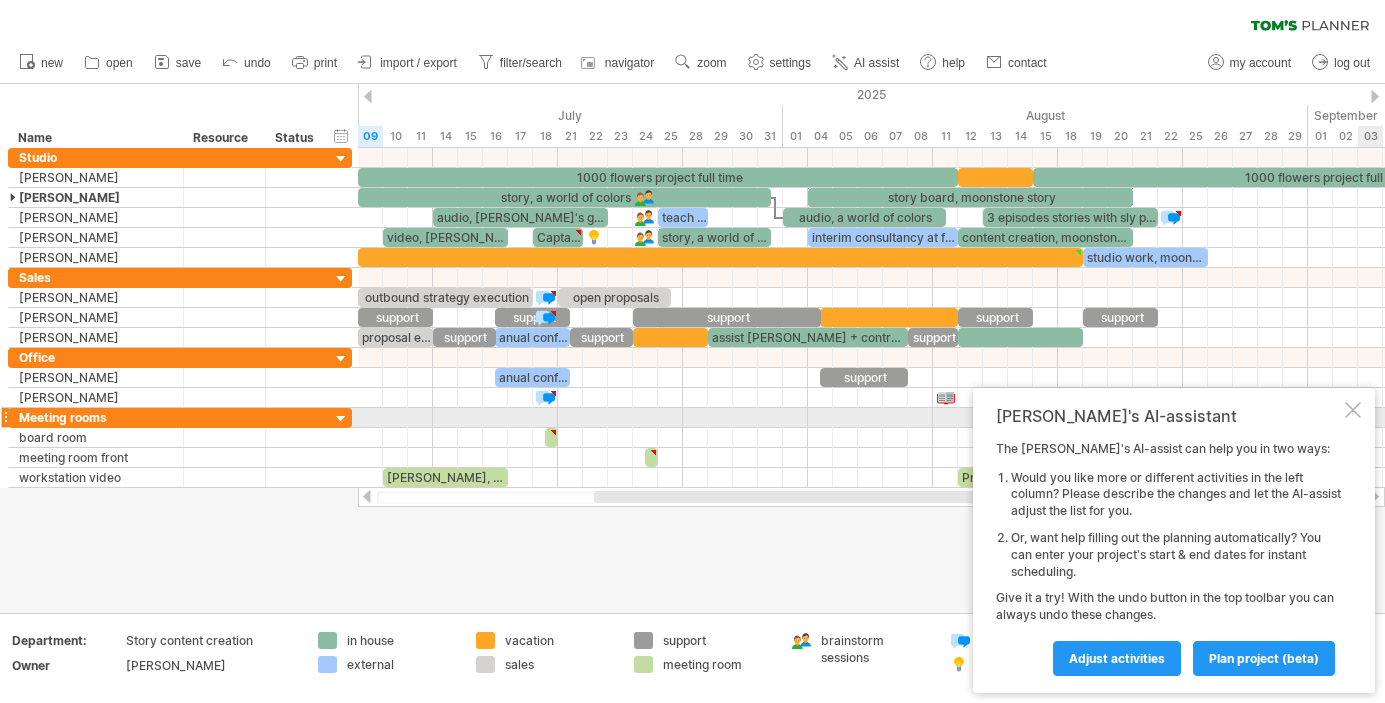 click at bounding box center (1353, 410) 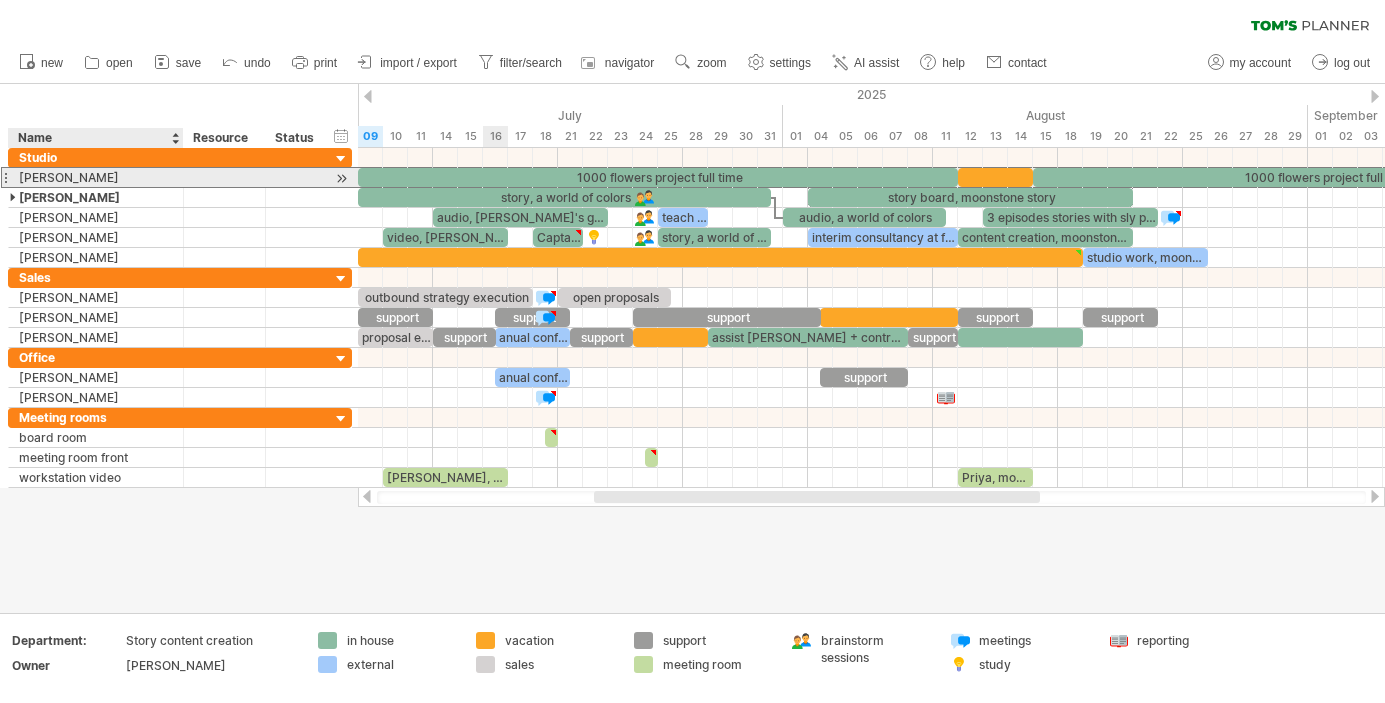 click on "[PERSON_NAME]" at bounding box center (96, 177) 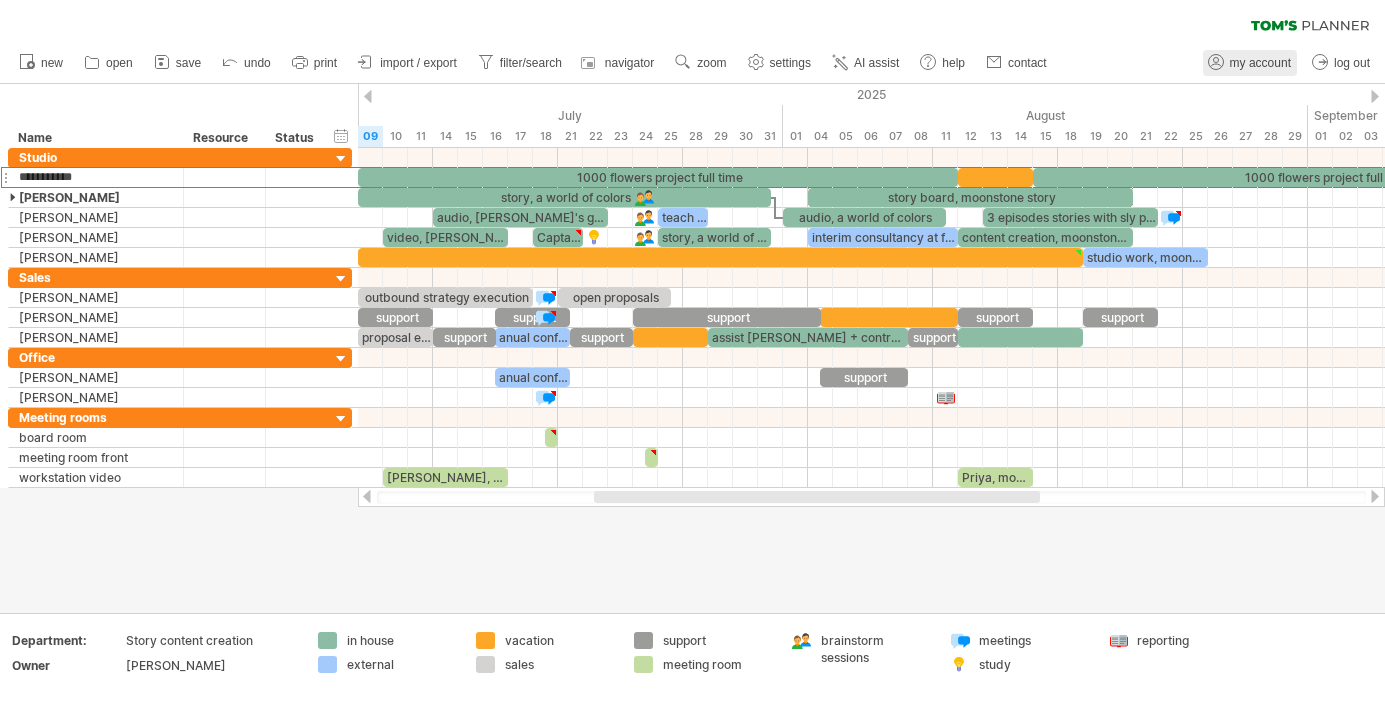 click on "my account" at bounding box center (1260, 63) 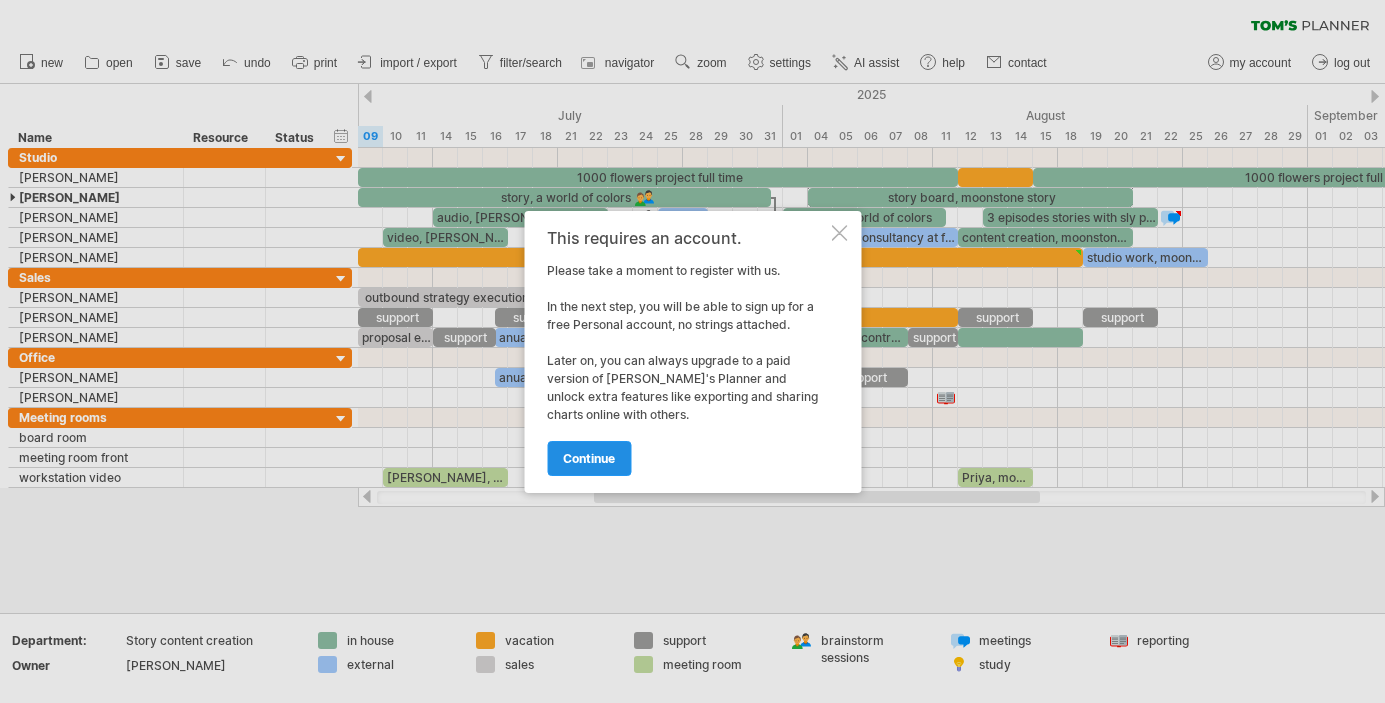 click on "continue" at bounding box center (589, 458) 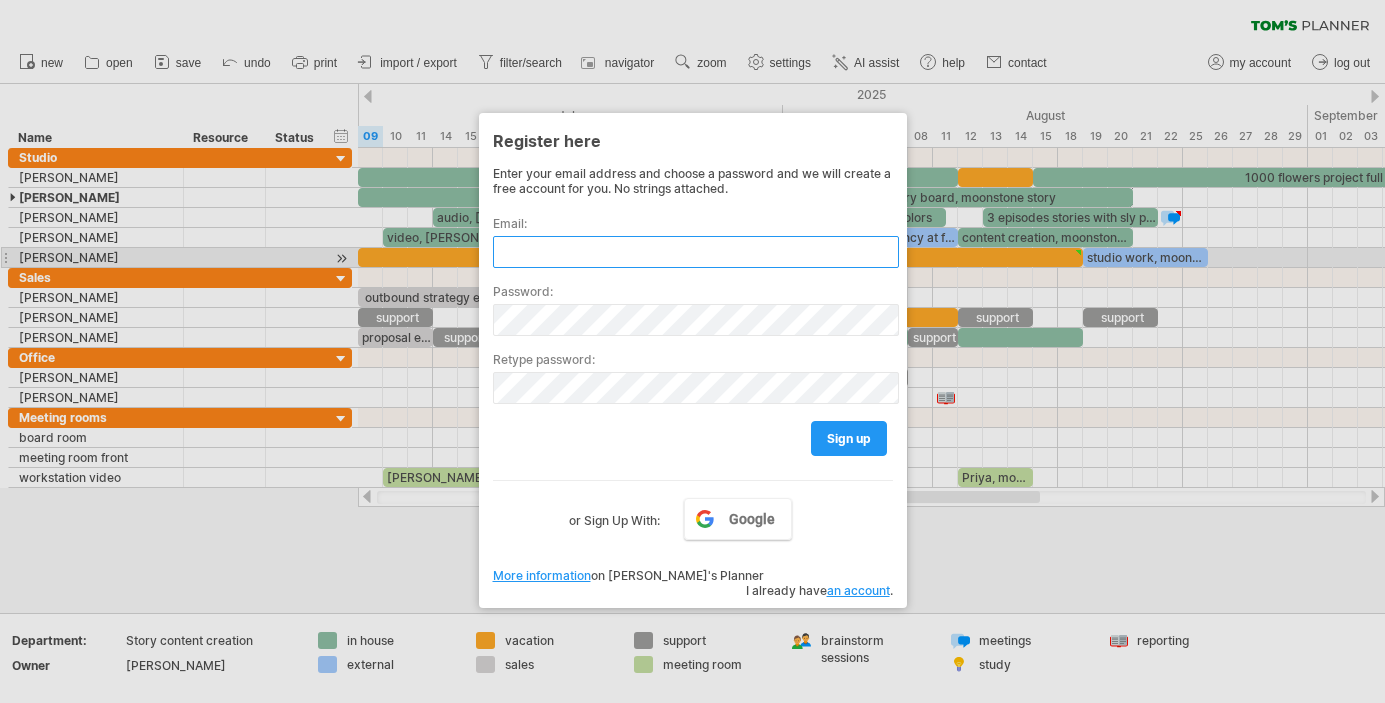 click at bounding box center (696, 252) 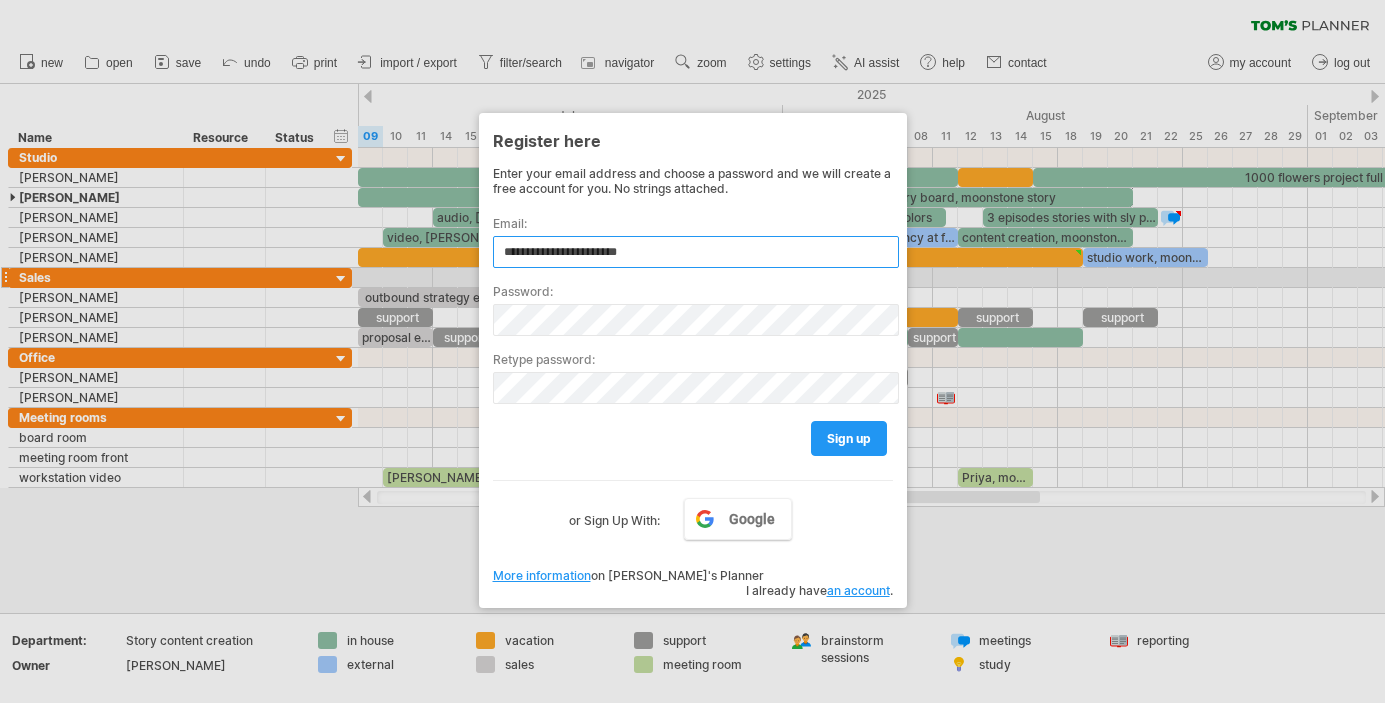 type on "**********" 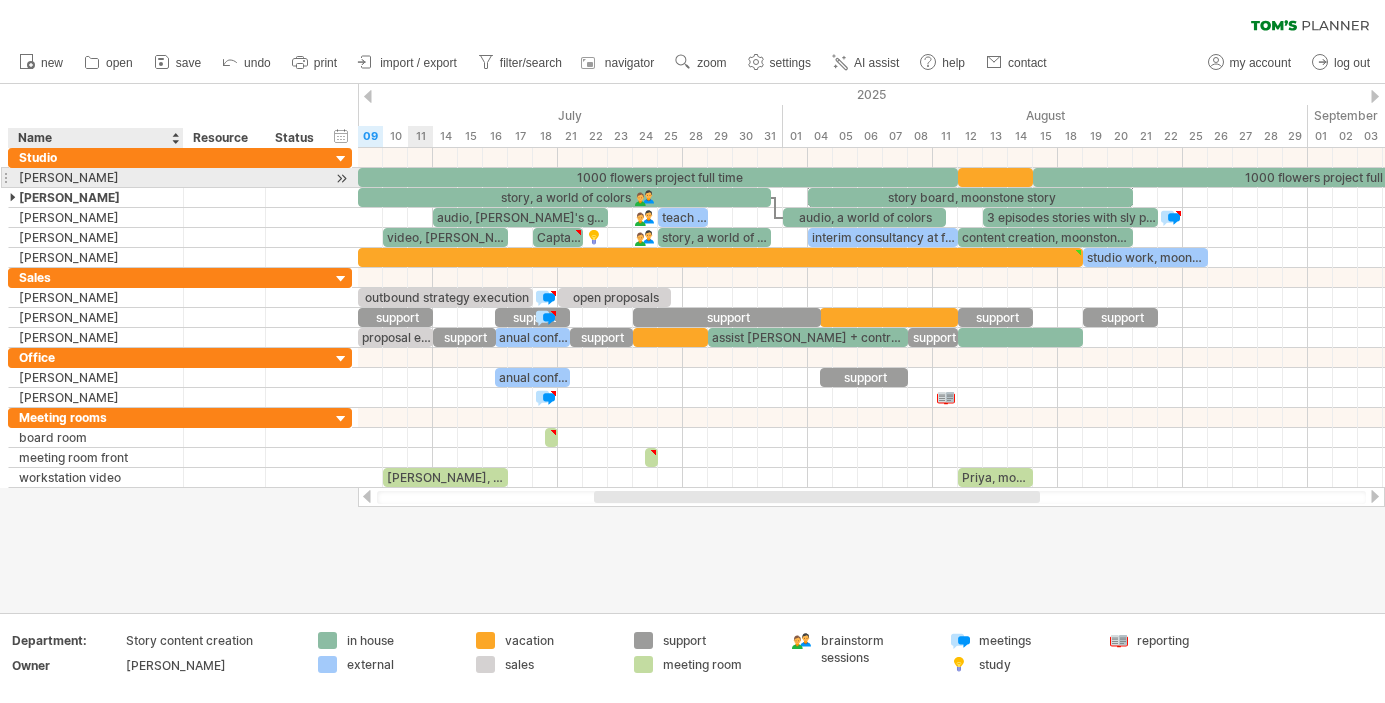 click on "[PERSON_NAME]" at bounding box center [96, 177] 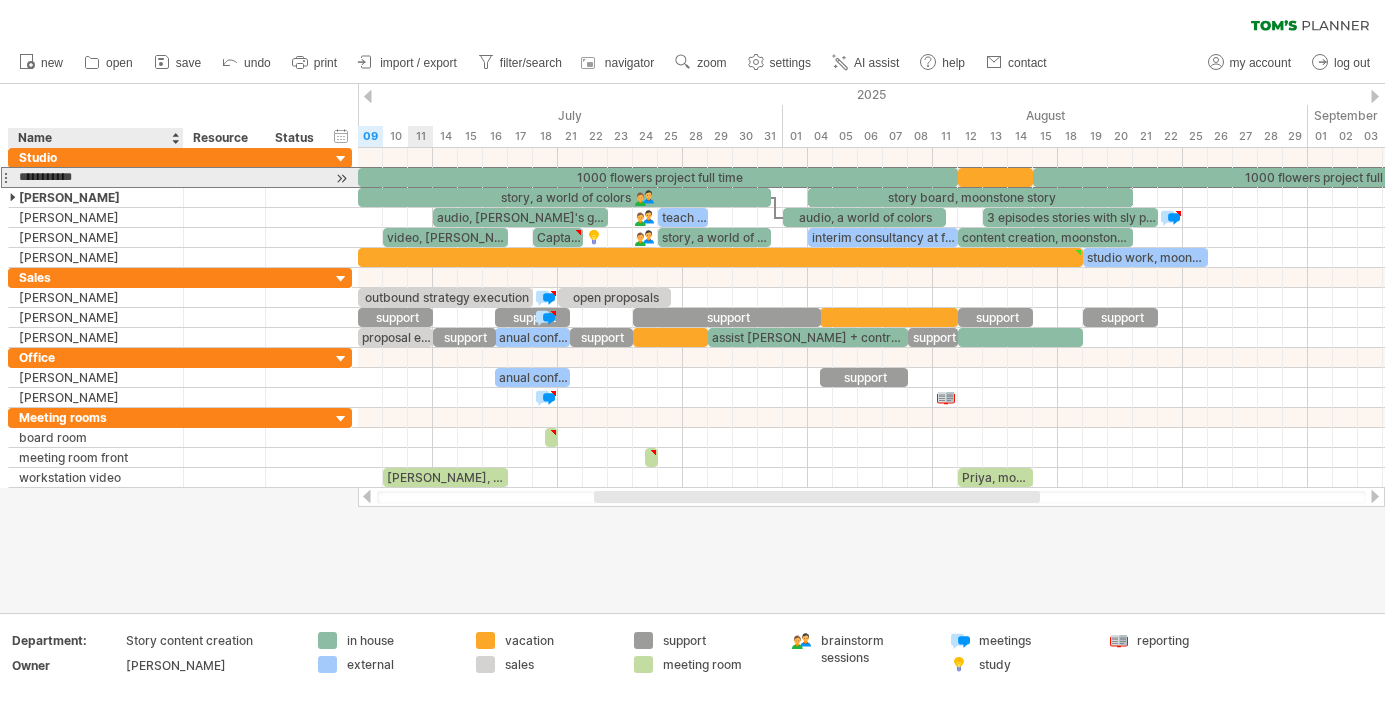 click on "**********" at bounding box center [96, 177] 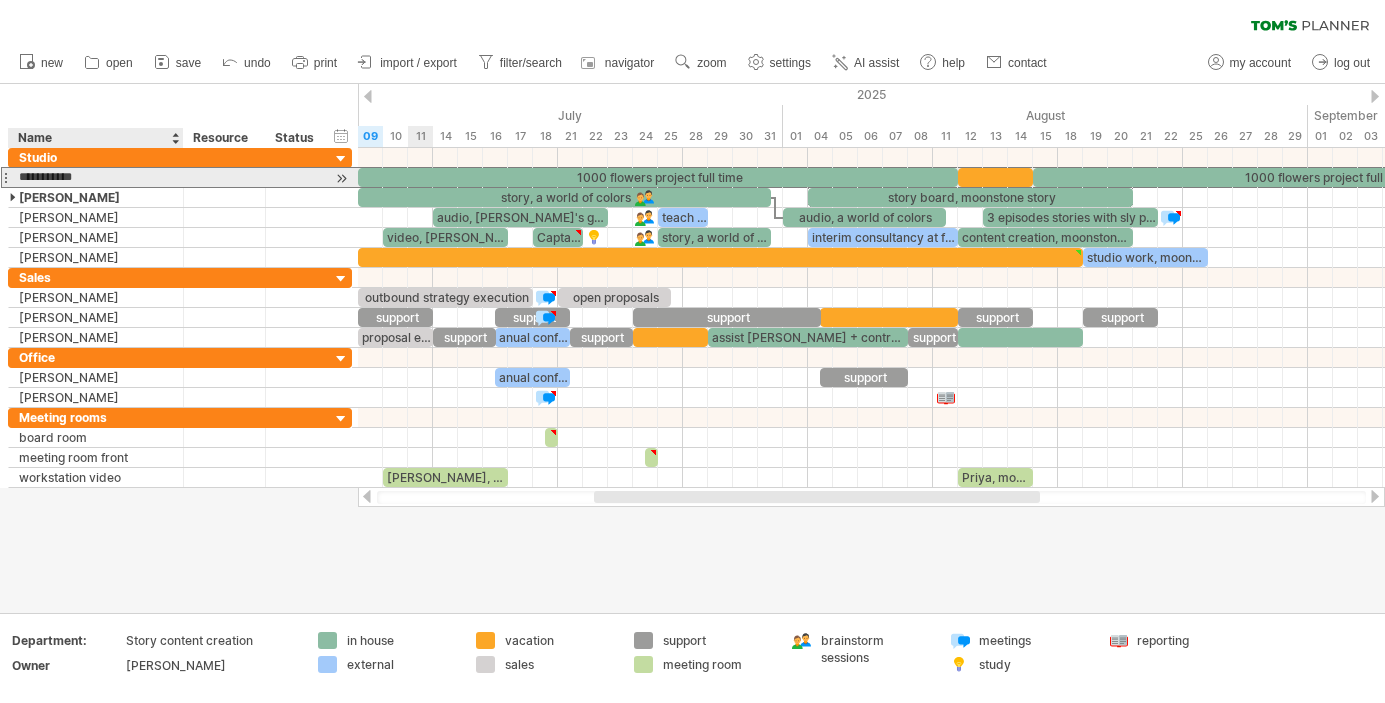 click on "**********" at bounding box center [96, 177] 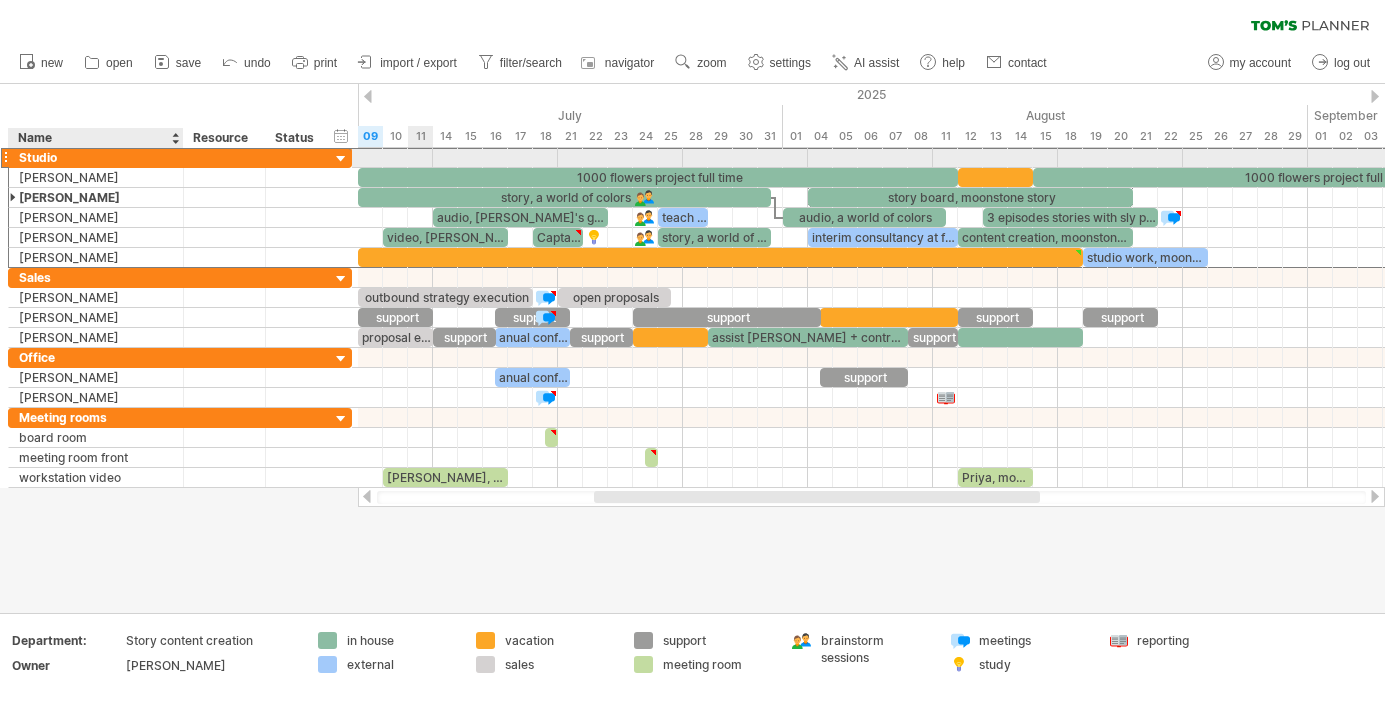 click on "Studio" at bounding box center [96, 157] 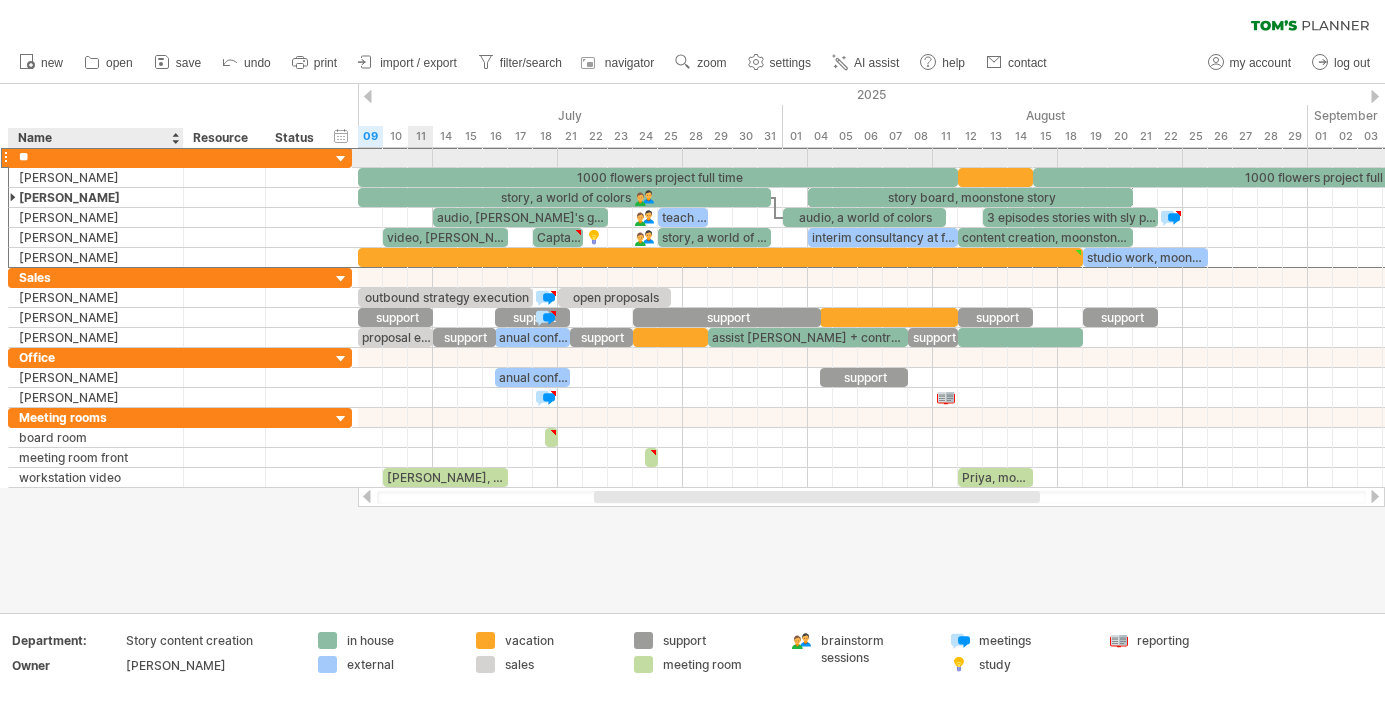 type on "*" 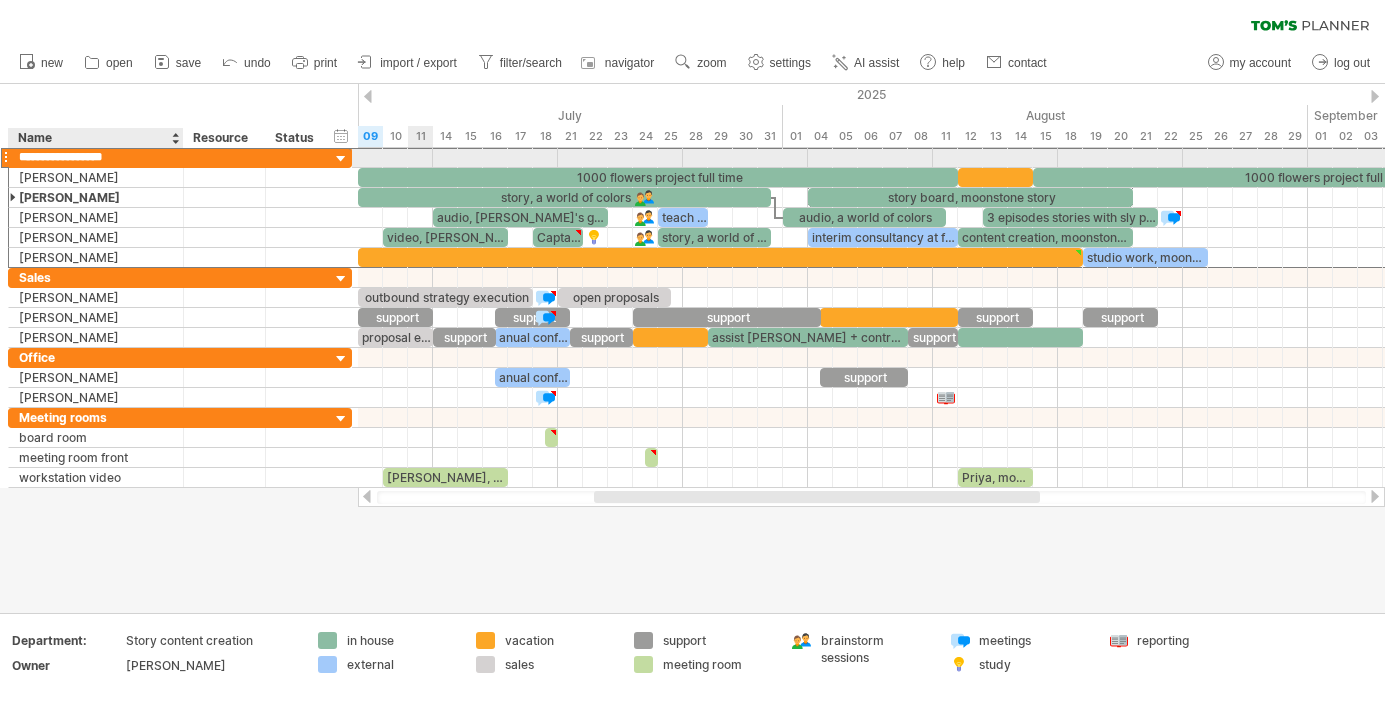 type on "**********" 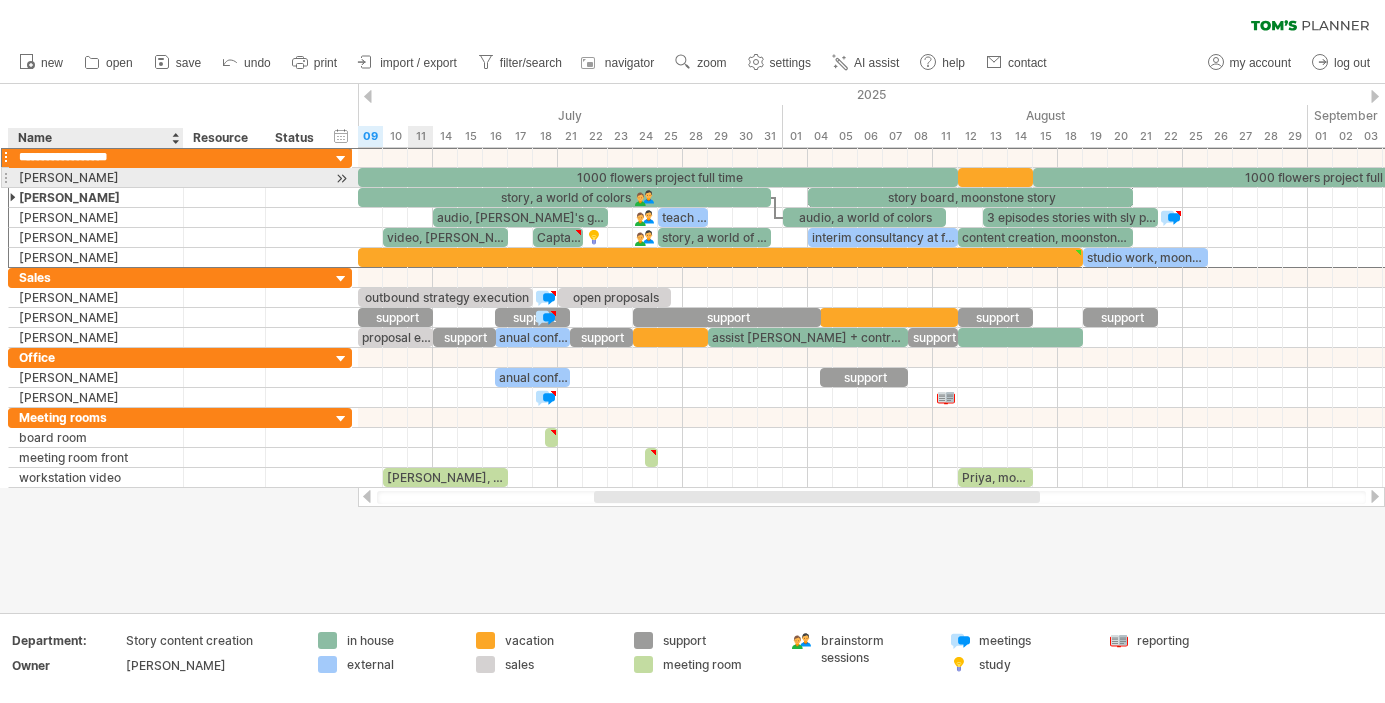 click on "[PERSON_NAME]" at bounding box center [96, 177] 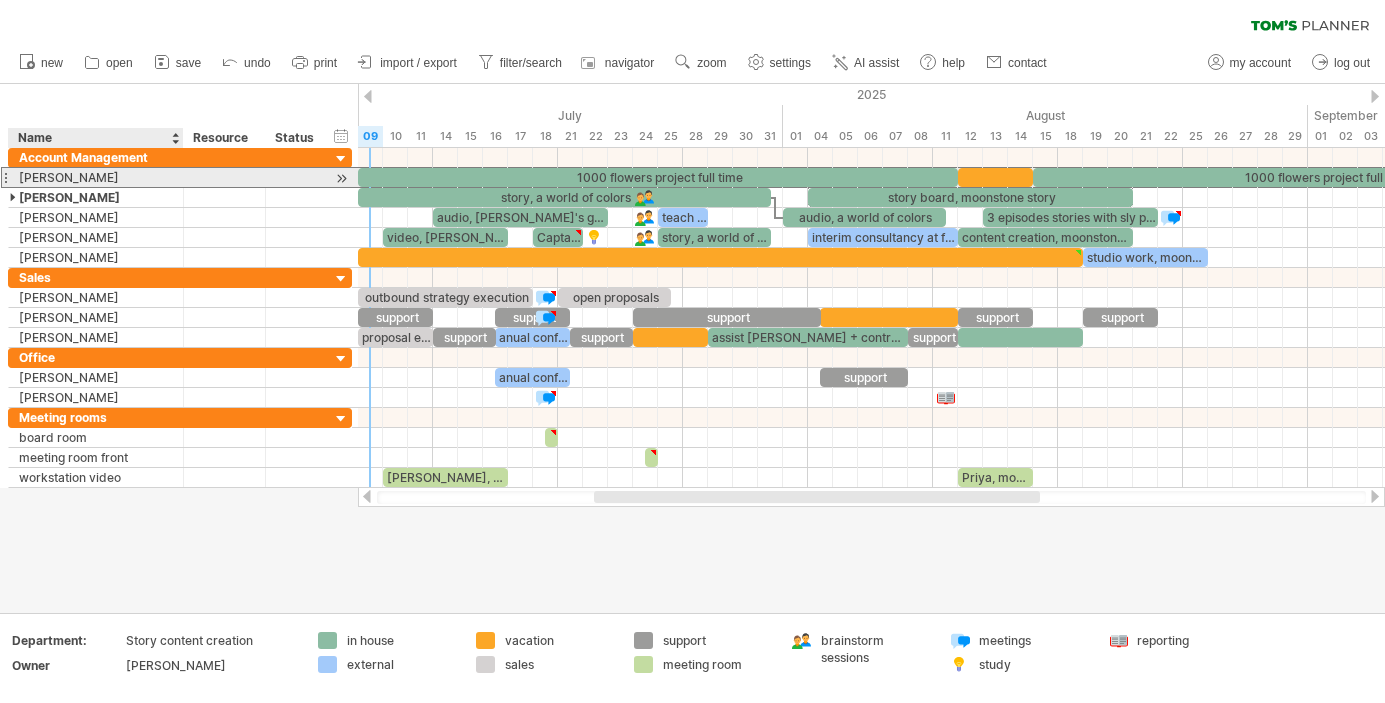 click on "[PERSON_NAME]" at bounding box center (96, 177) 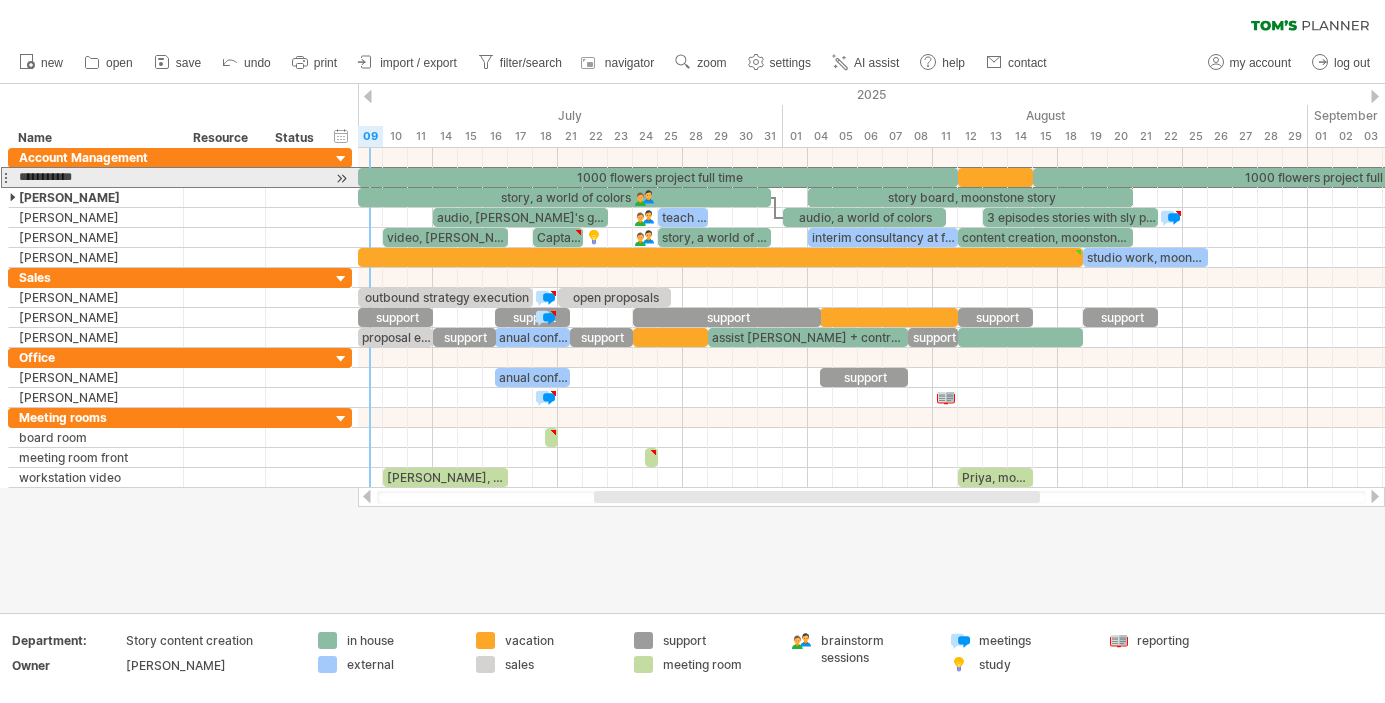 drag, startPoint x: 103, startPoint y: 178, endPoint x: 5, endPoint y: 178, distance: 98 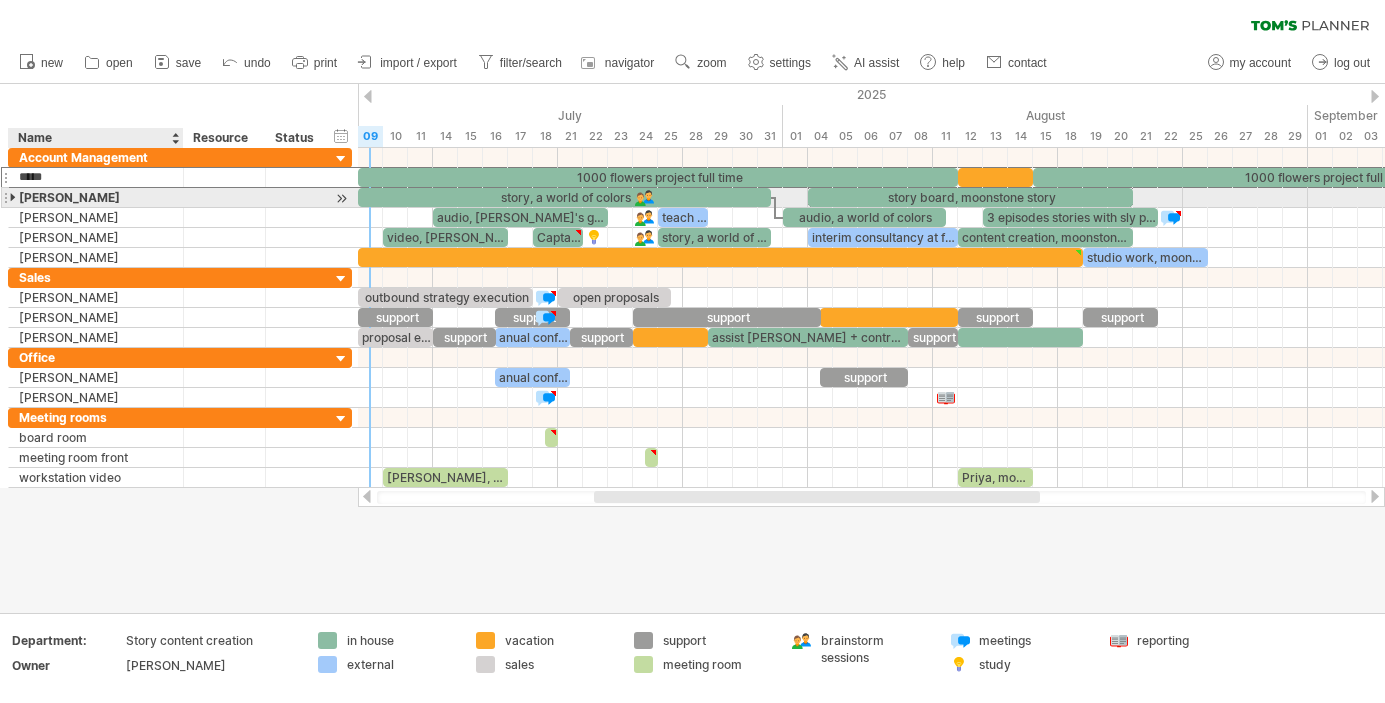 click on "[PERSON_NAME]" at bounding box center (96, 197) 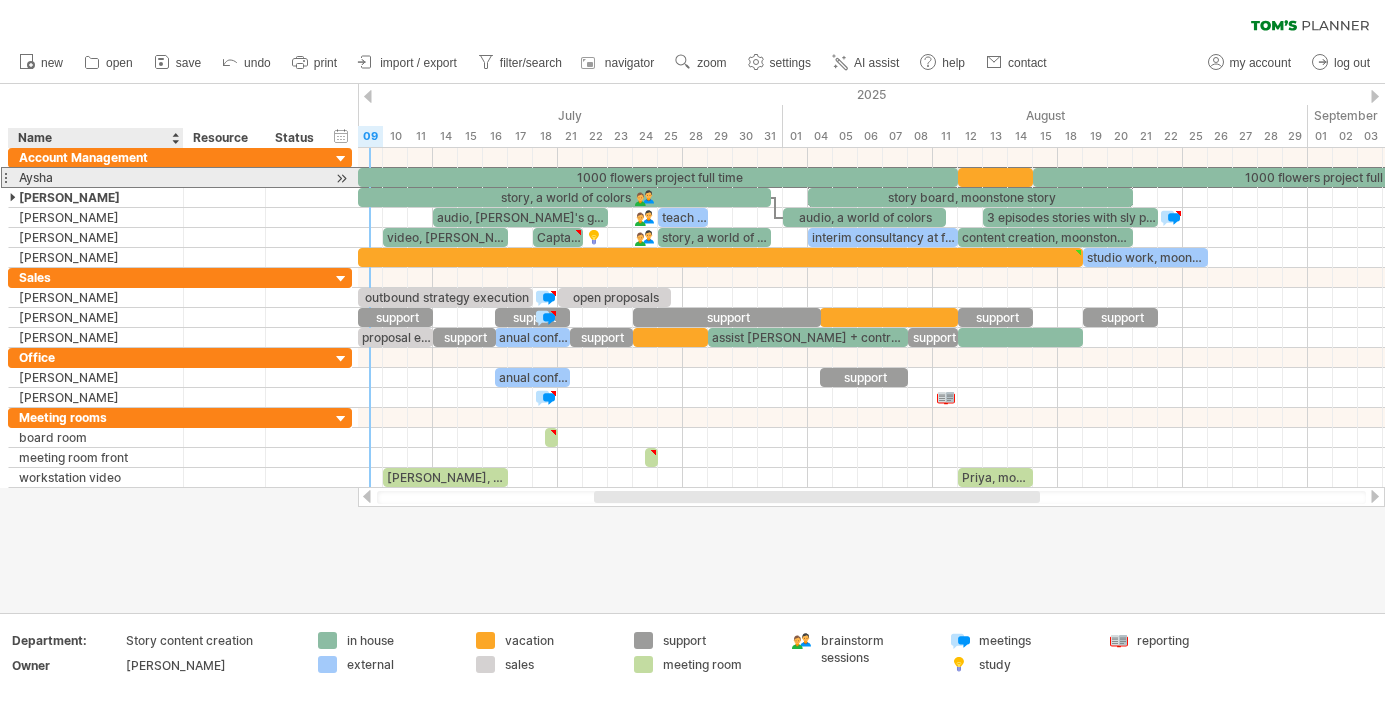 click on "Aysha" at bounding box center (96, 177) 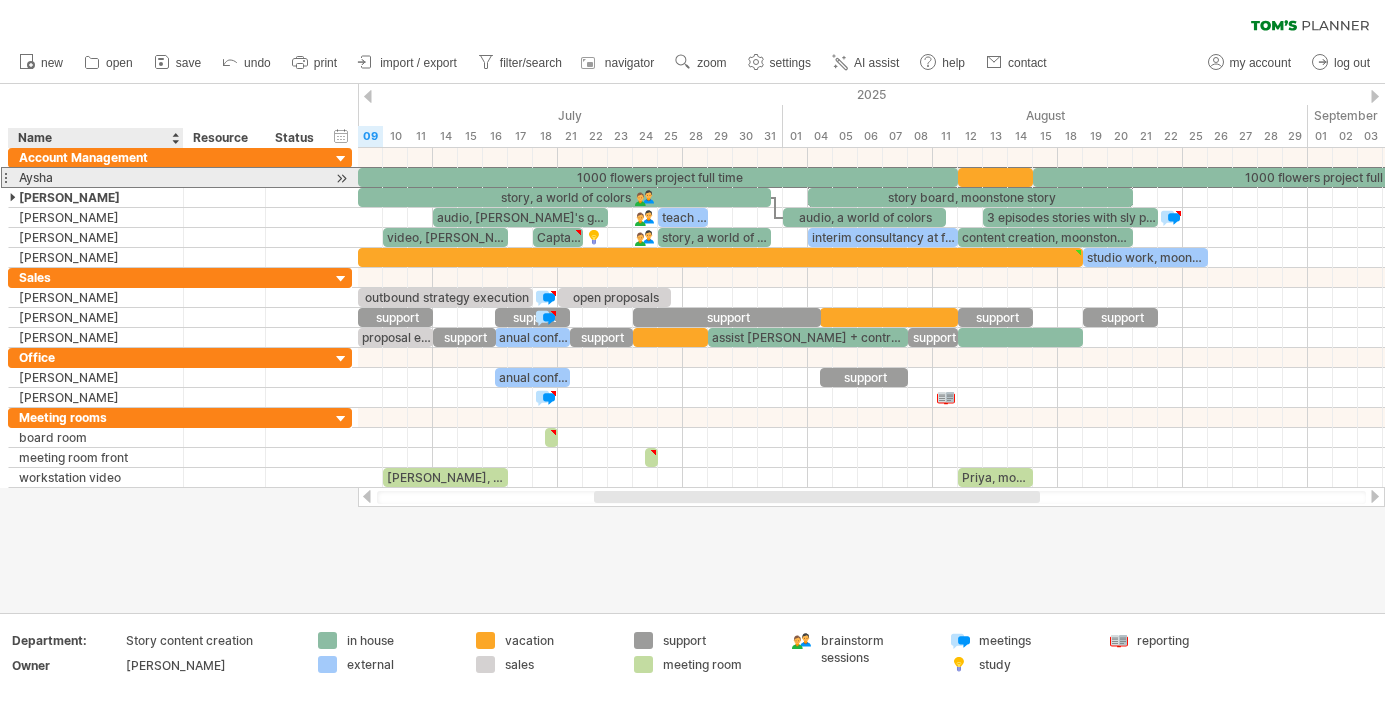click on "Aysha" at bounding box center [96, 177] 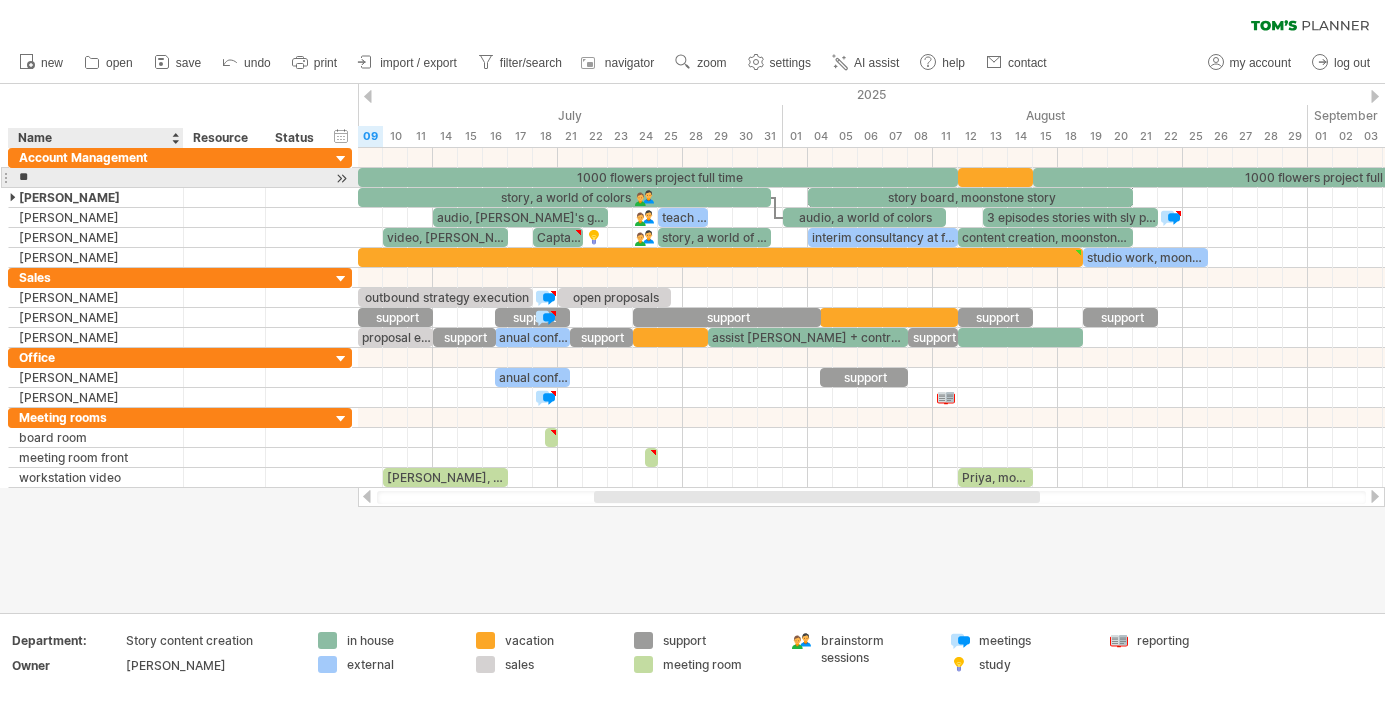 type on "*" 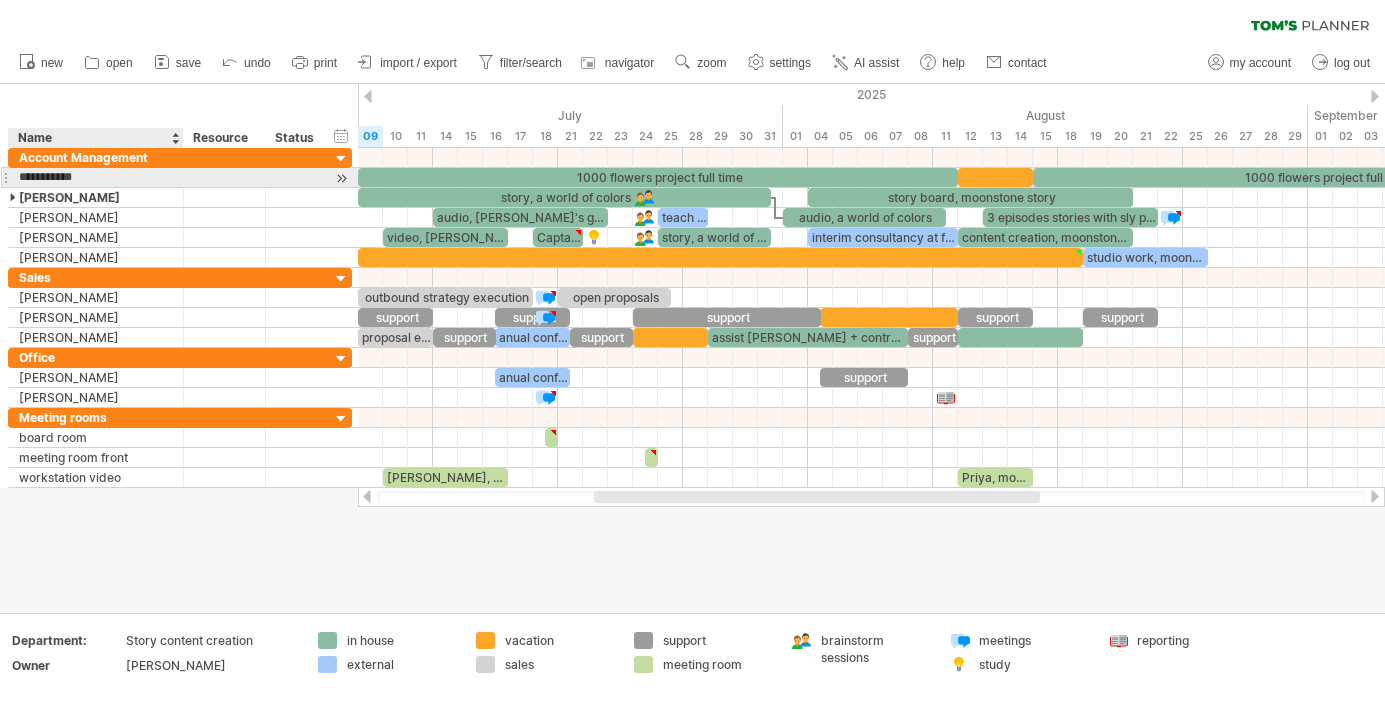 type on "**********" 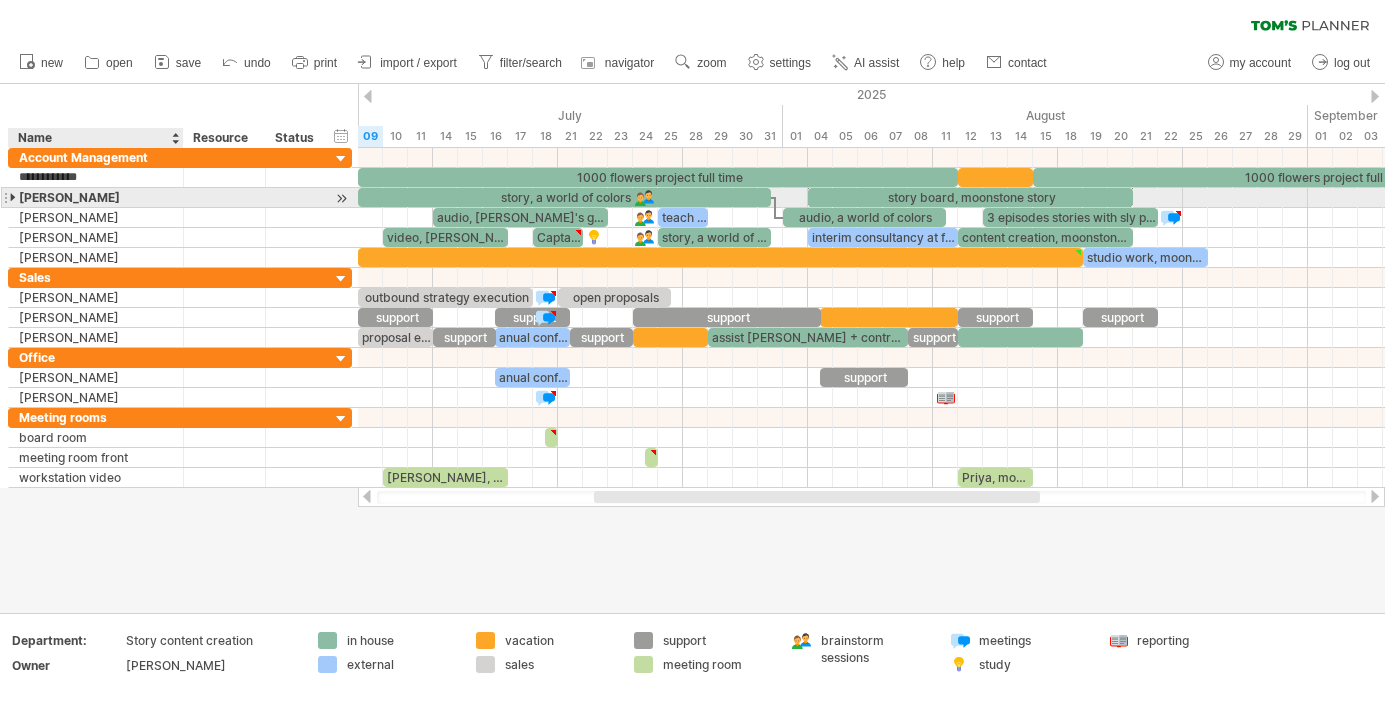 click on "[PERSON_NAME]" at bounding box center [96, 197] 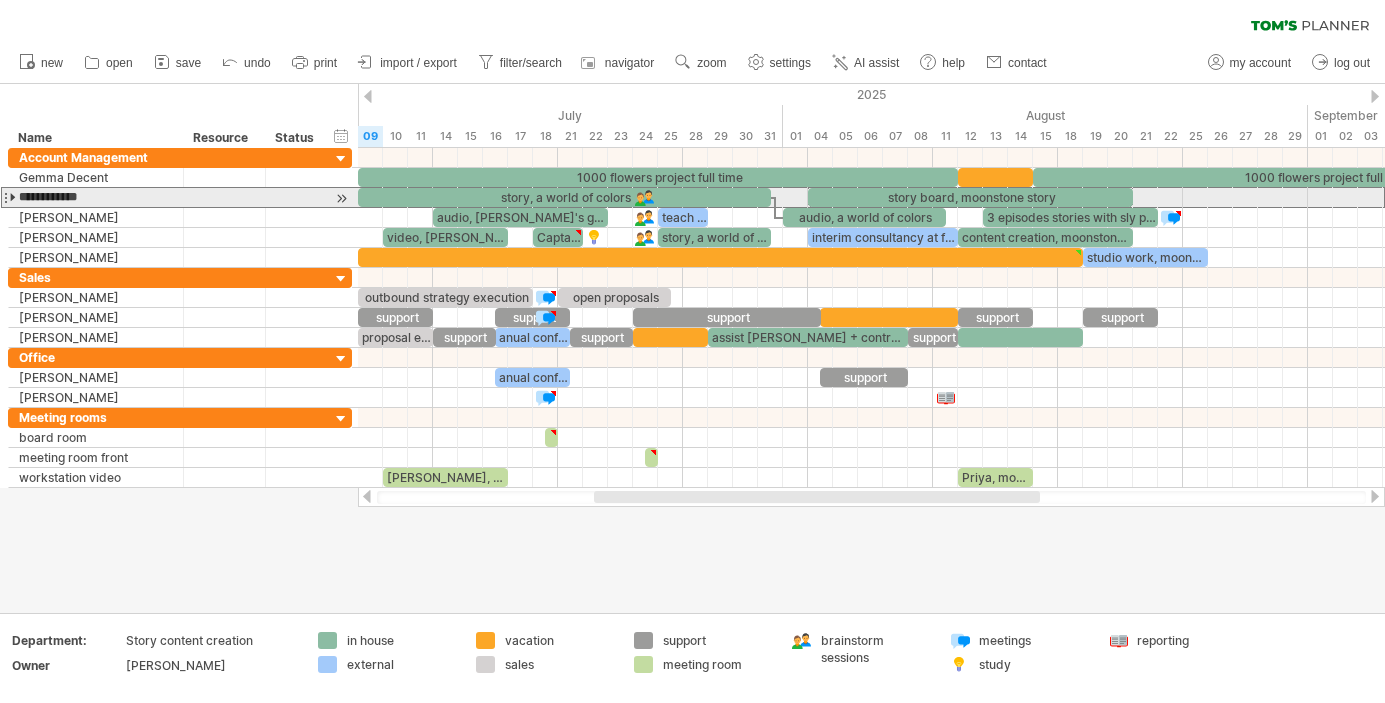 drag, startPoint x: 114, startPoint y: 195, endPoint x: -18, endPoint y: 208, distance: 132.63861 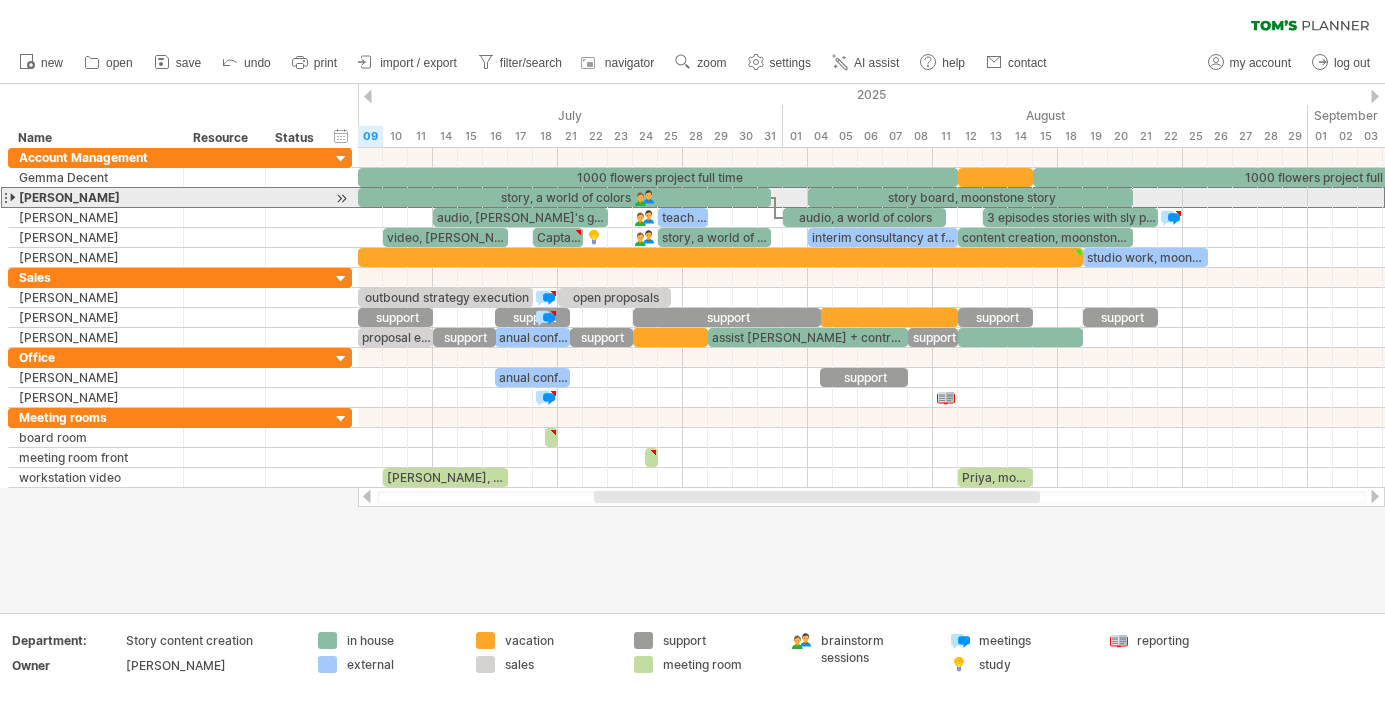 click at bounding box center [5, 197] 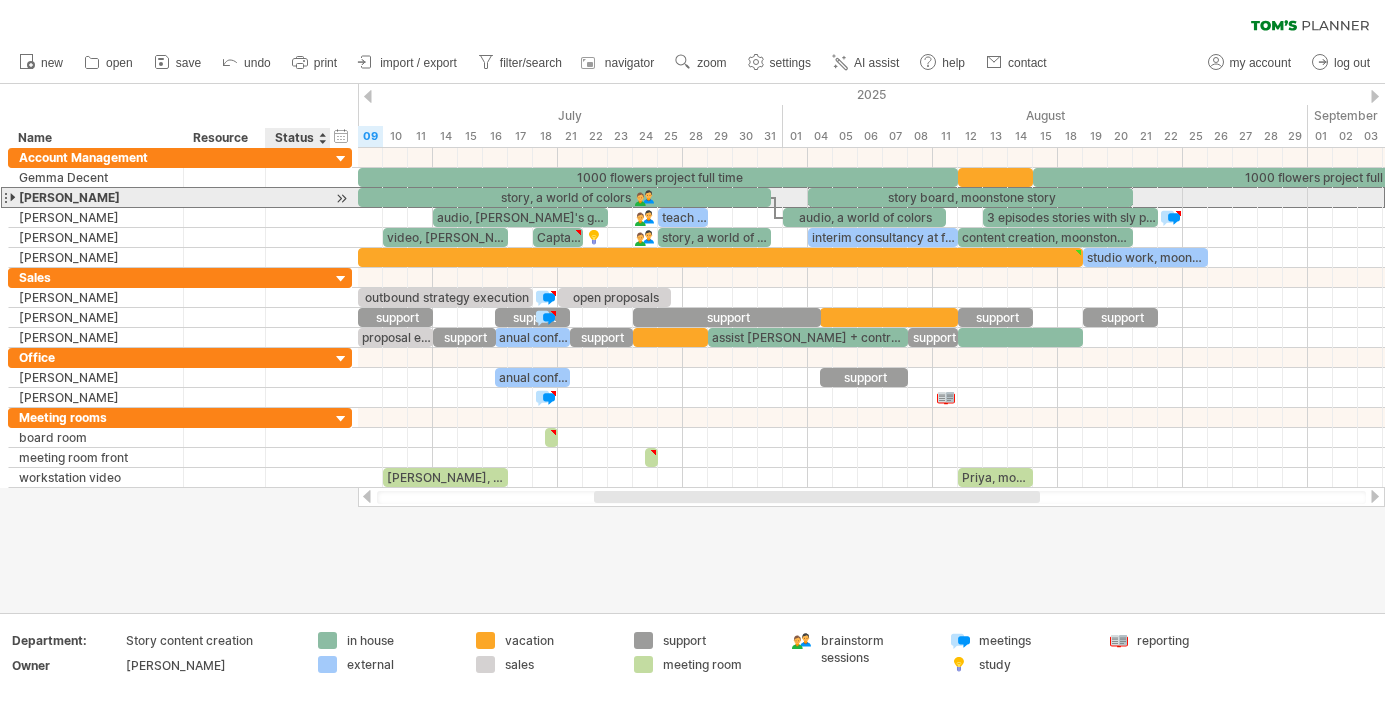 click at bounding box center (341, 198) 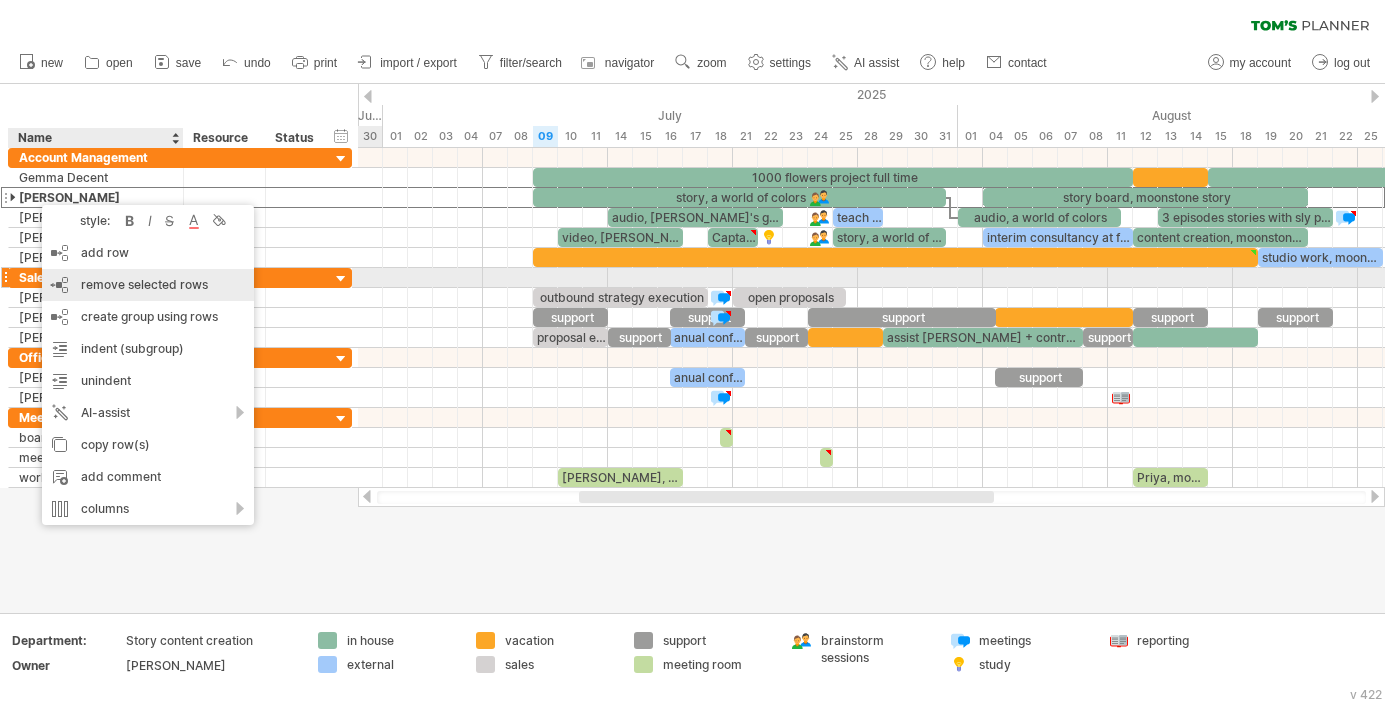 click on "remove selected rows" at bounding box center (144, 284) 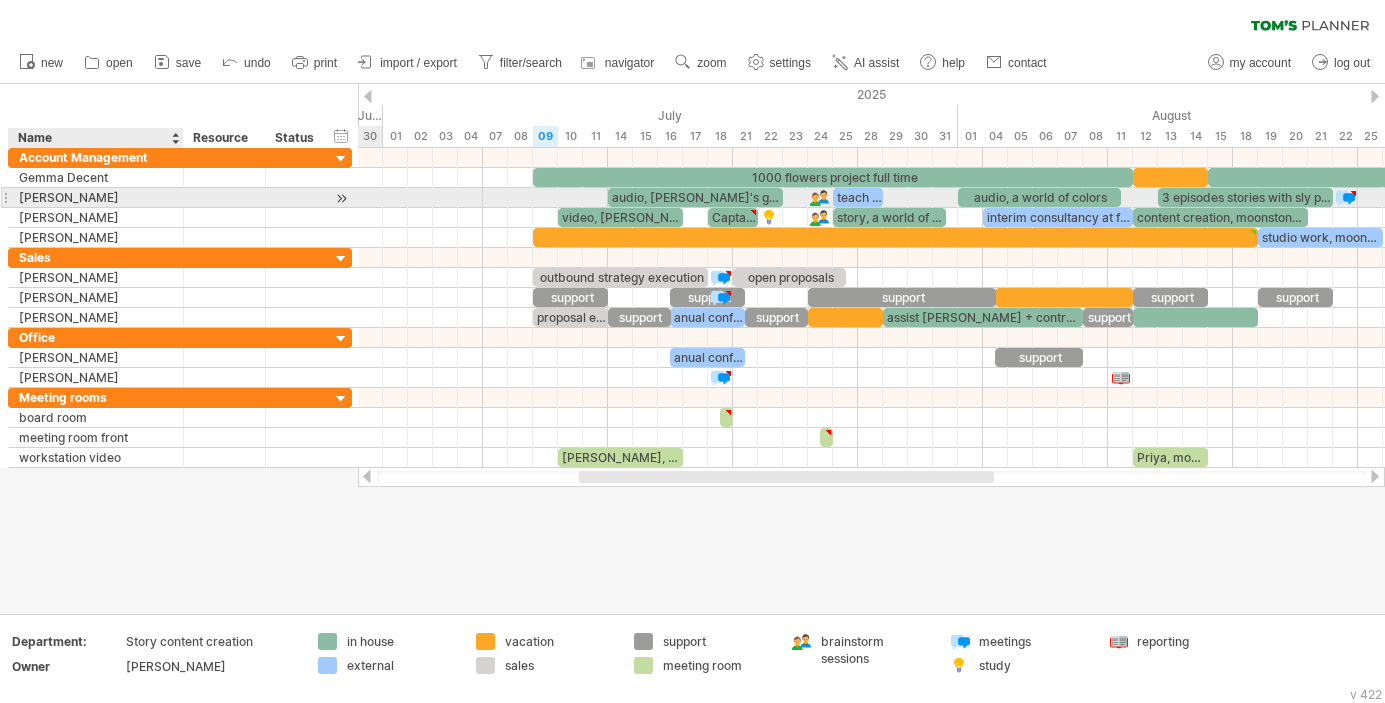 click on "[PERSON_NAME]" at bounding box center (96, 197) 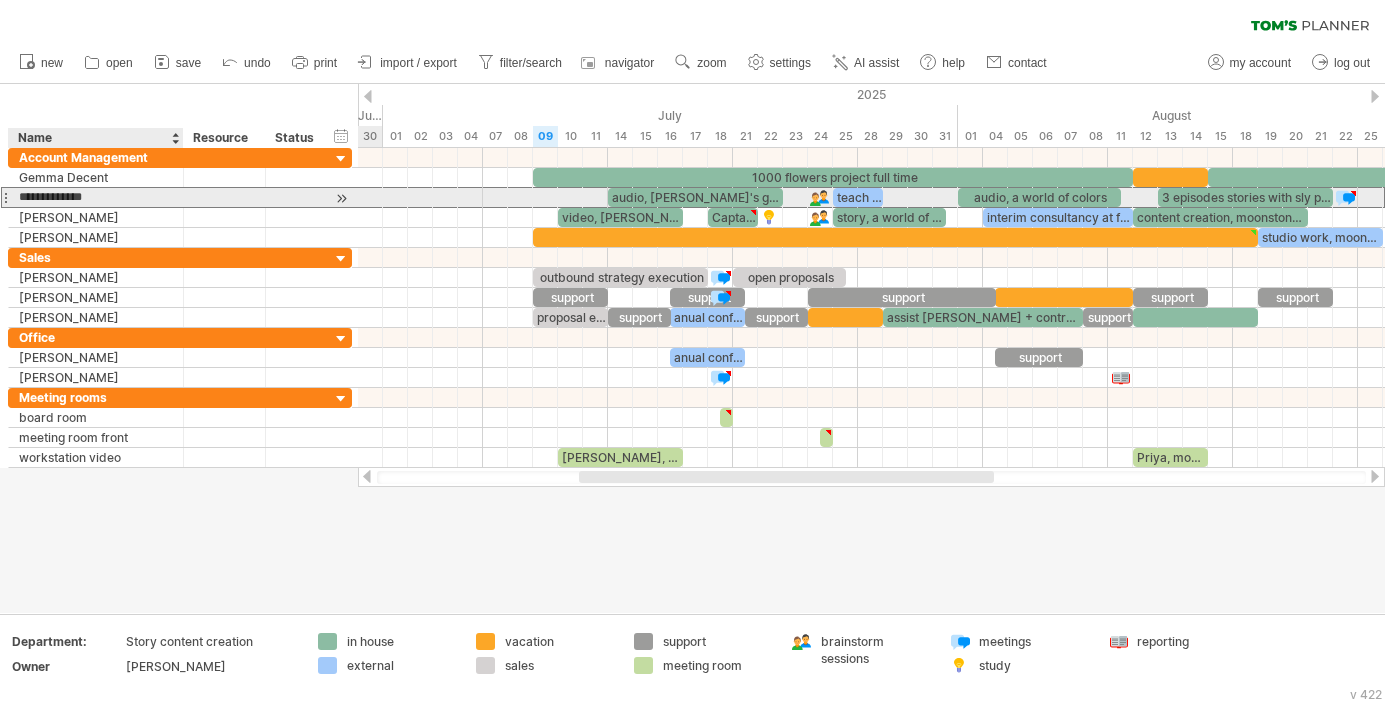 drag, startPoint x: 108, startPoint y: 198, endPoint x: 20, endPoint y: 198, distance: 88 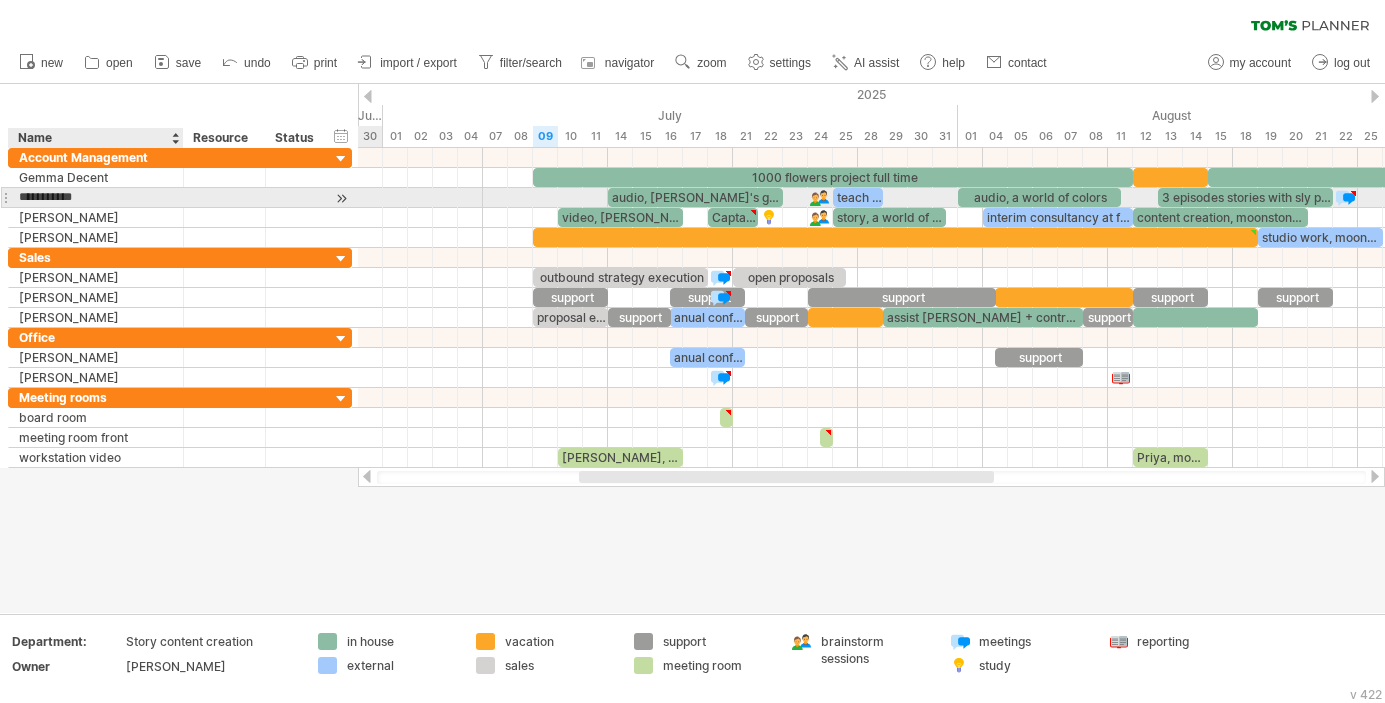 type on "**********" 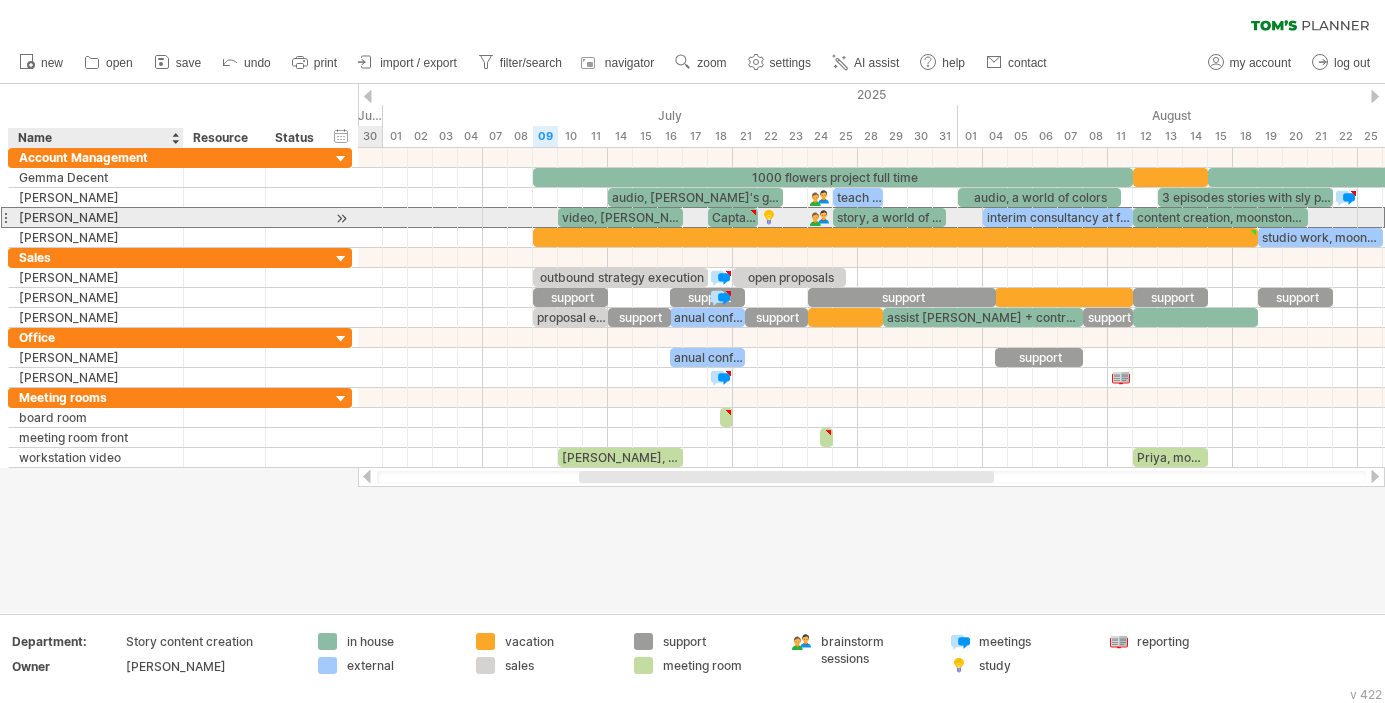 click on "[PERSON_NAME]" at bounding box center (96, 217) 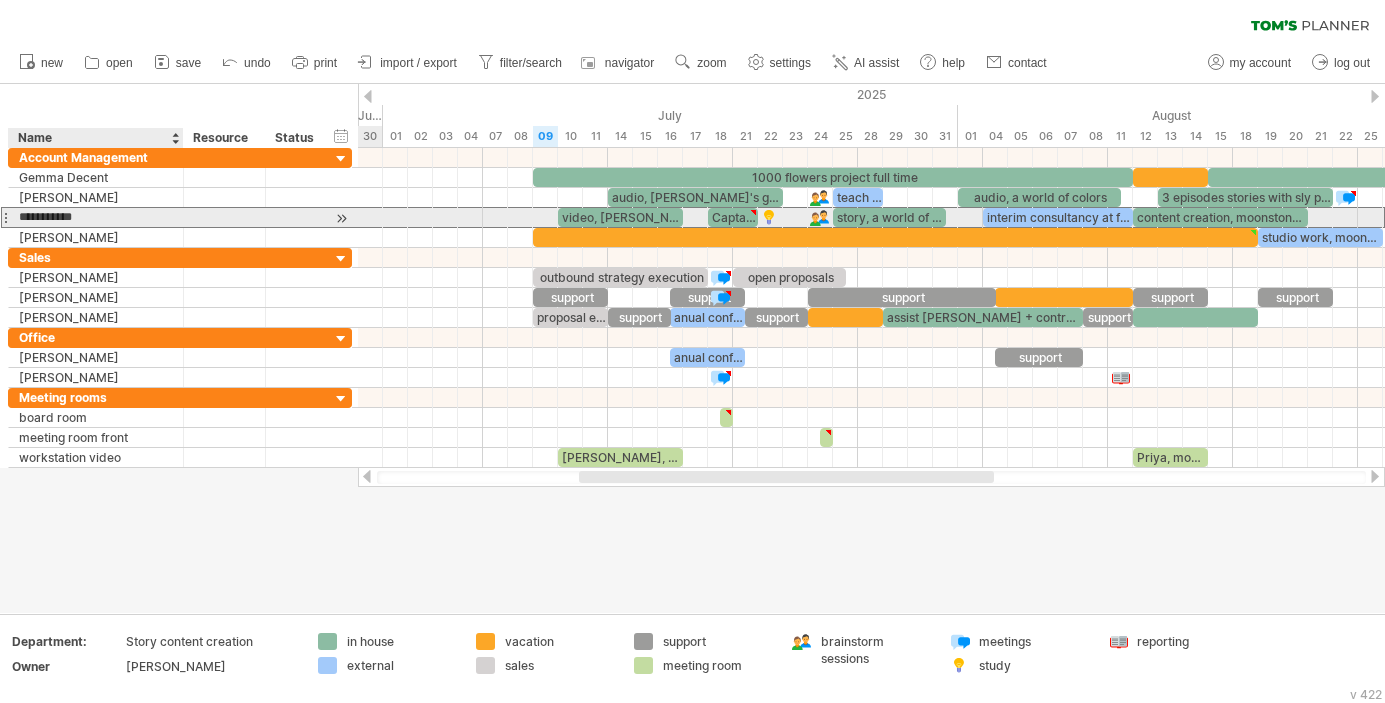 drag, startPoint x: 97, startPoint y: 217, endPoint x: -1, endPoint y: 222, distance: 98.12747 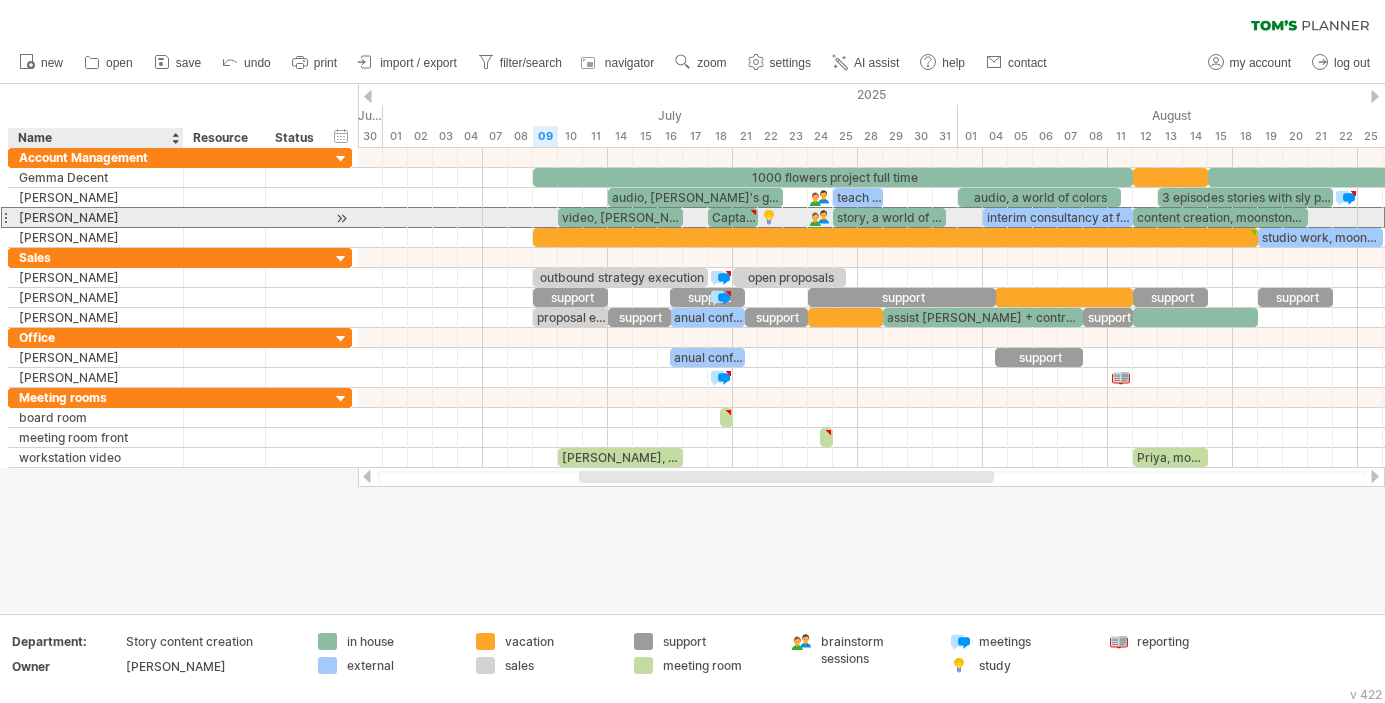 click on "[PERSON_NAME]" at bounding box center (96, 217) 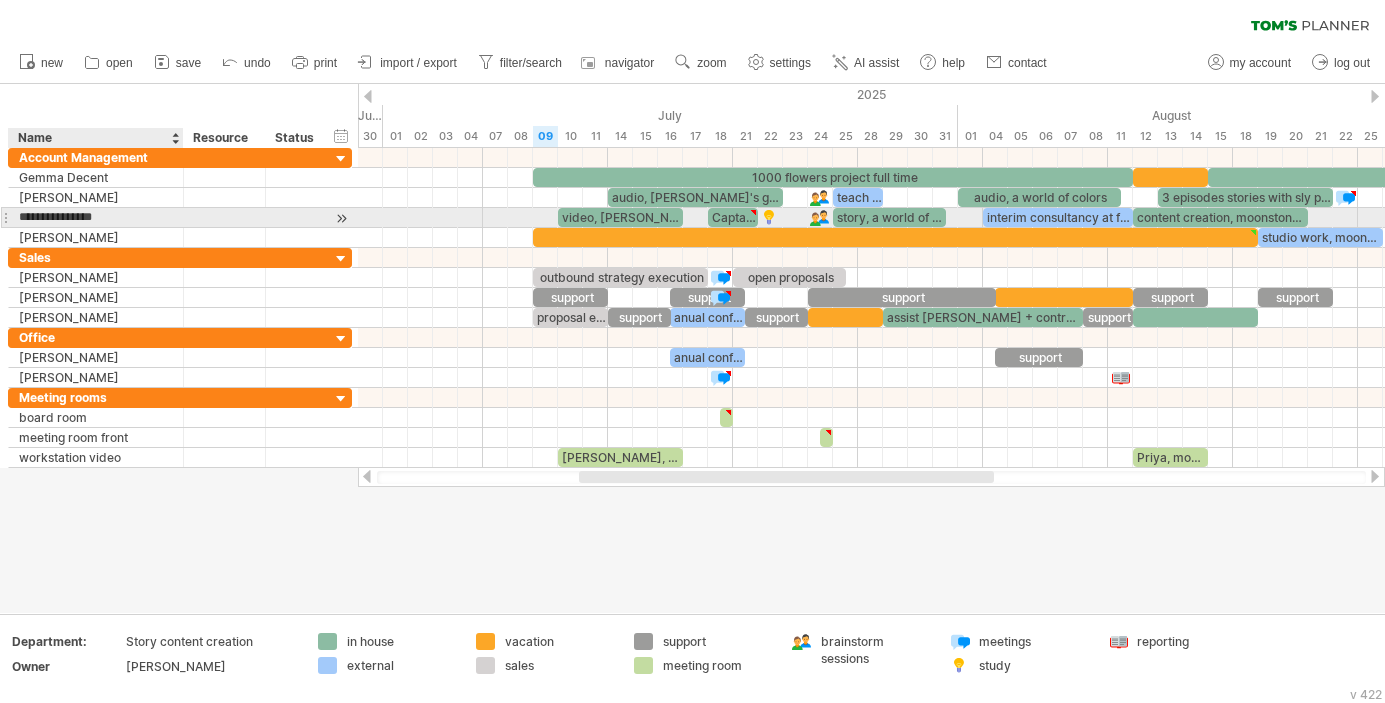 type on "**********" 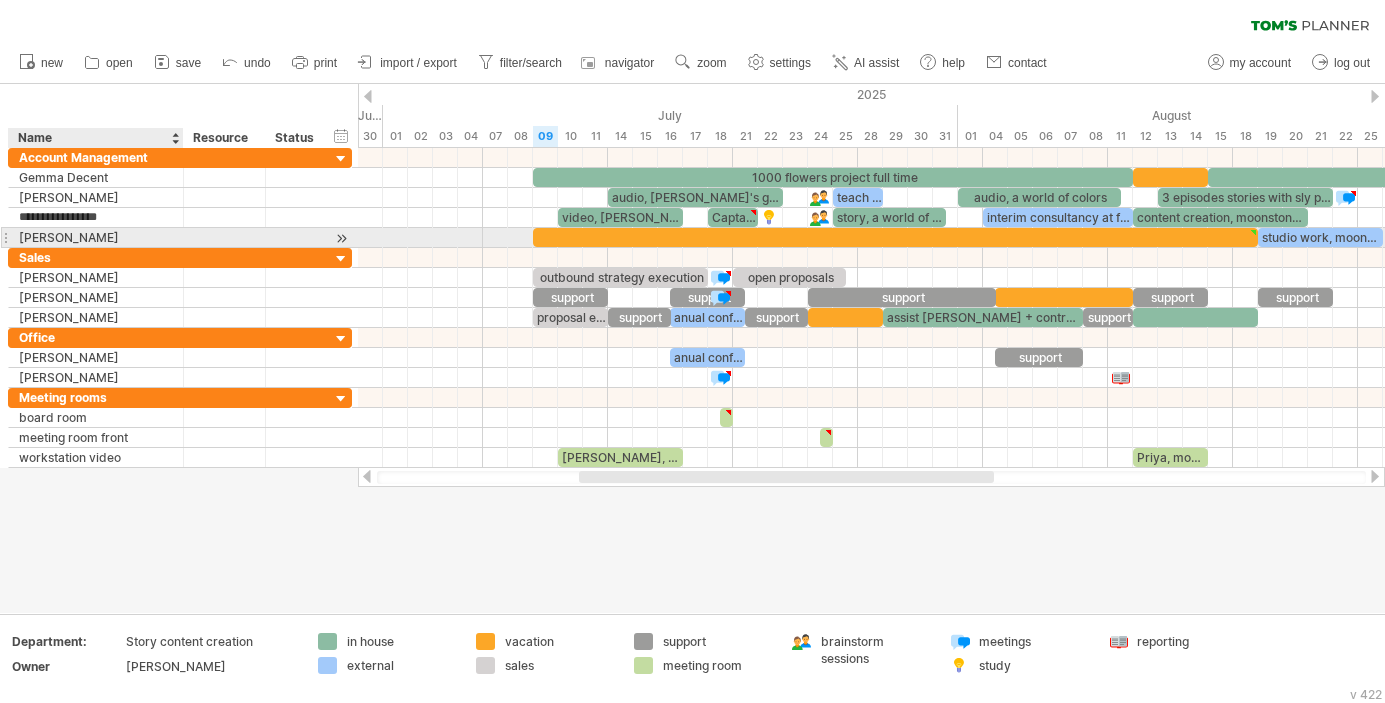click on "[PERSON_NAME]" at bounding box center [96, 237] 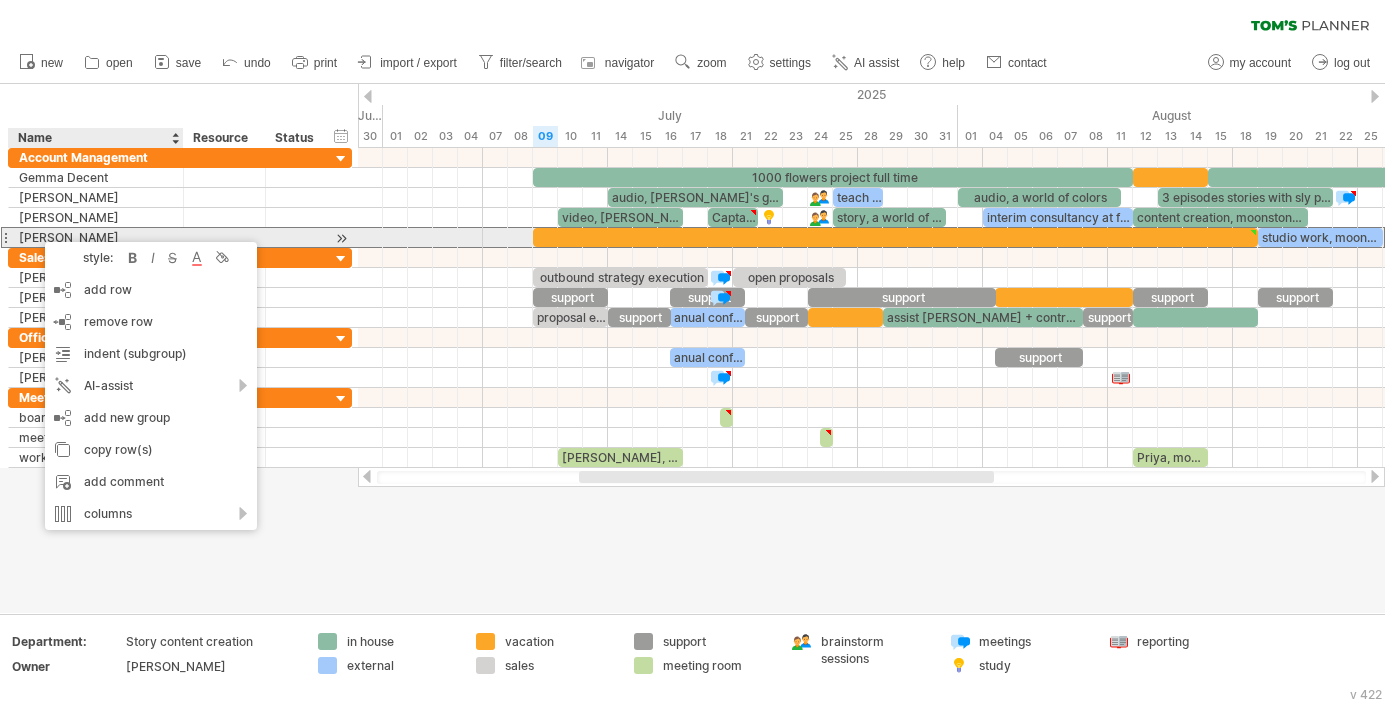 click on "**********" at bounding box center [96, 237] 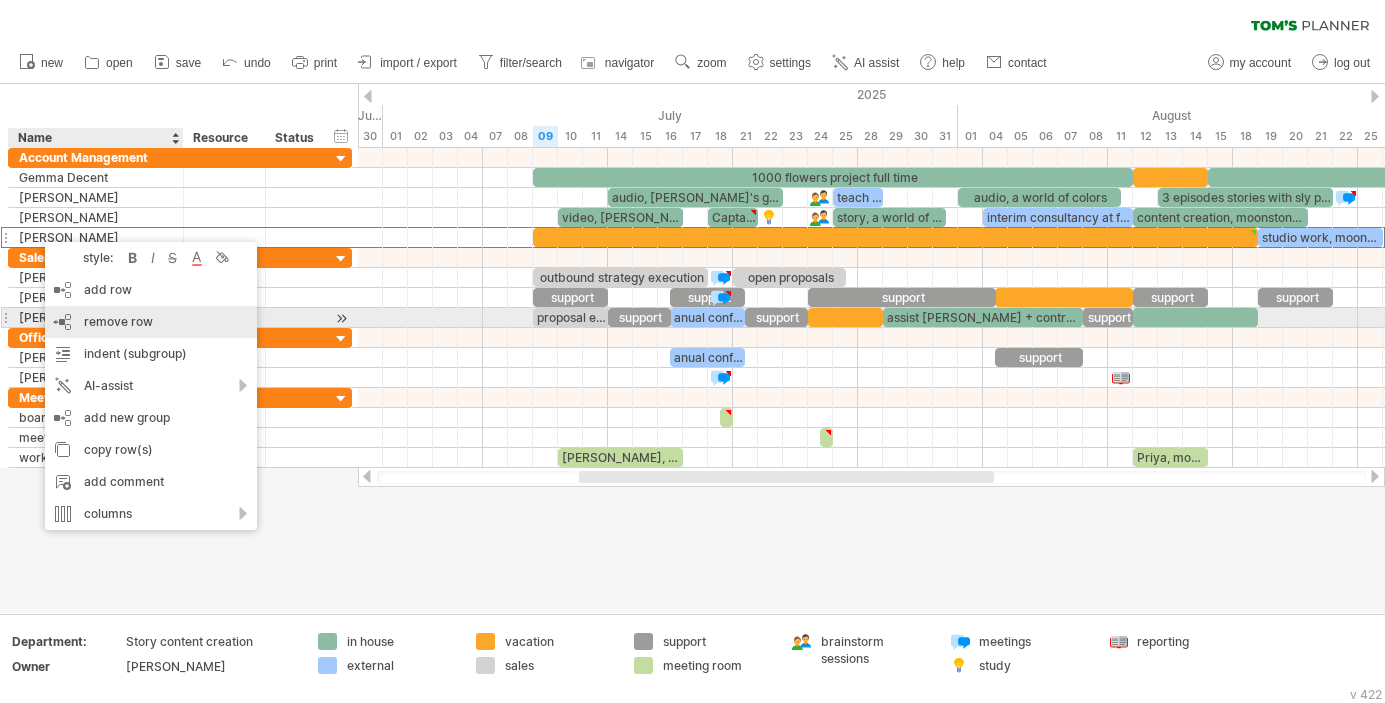 click on "remove row" at bounding box center [118, 321] 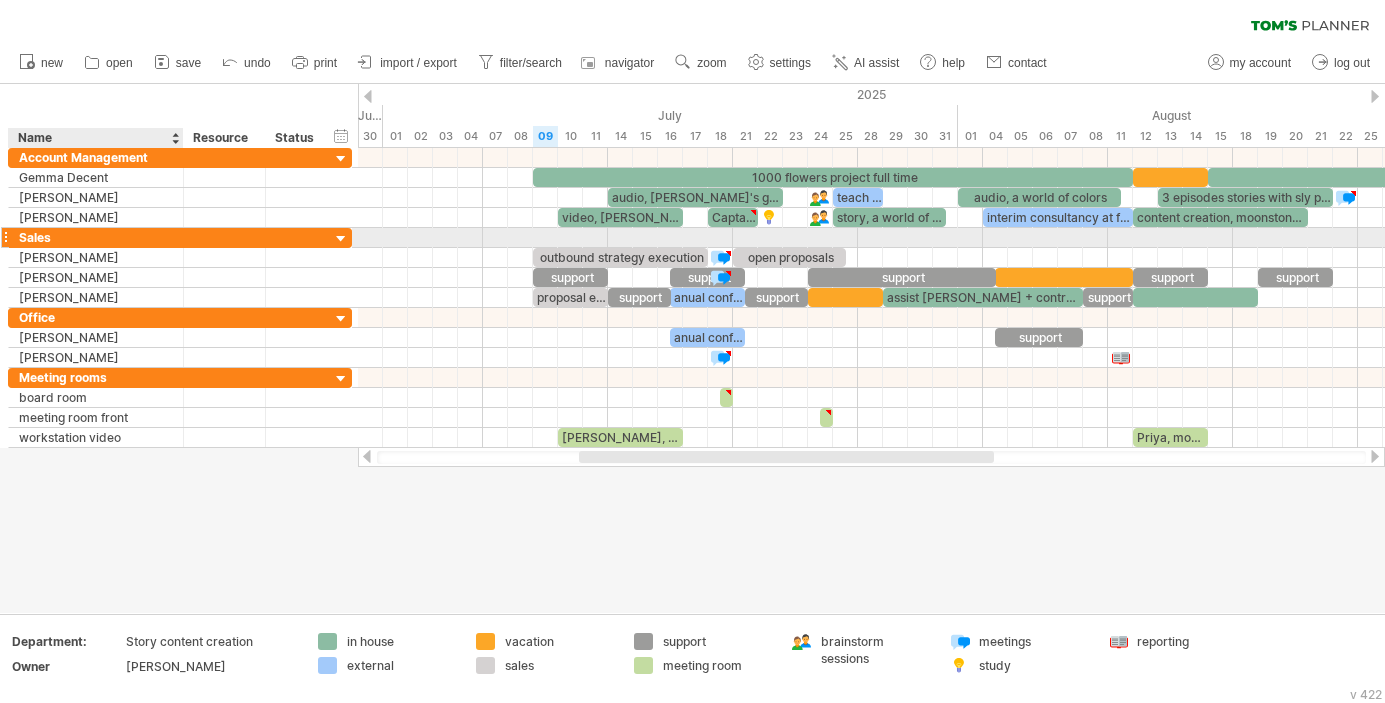 click on "Sales" at bounding box center (96, 237) 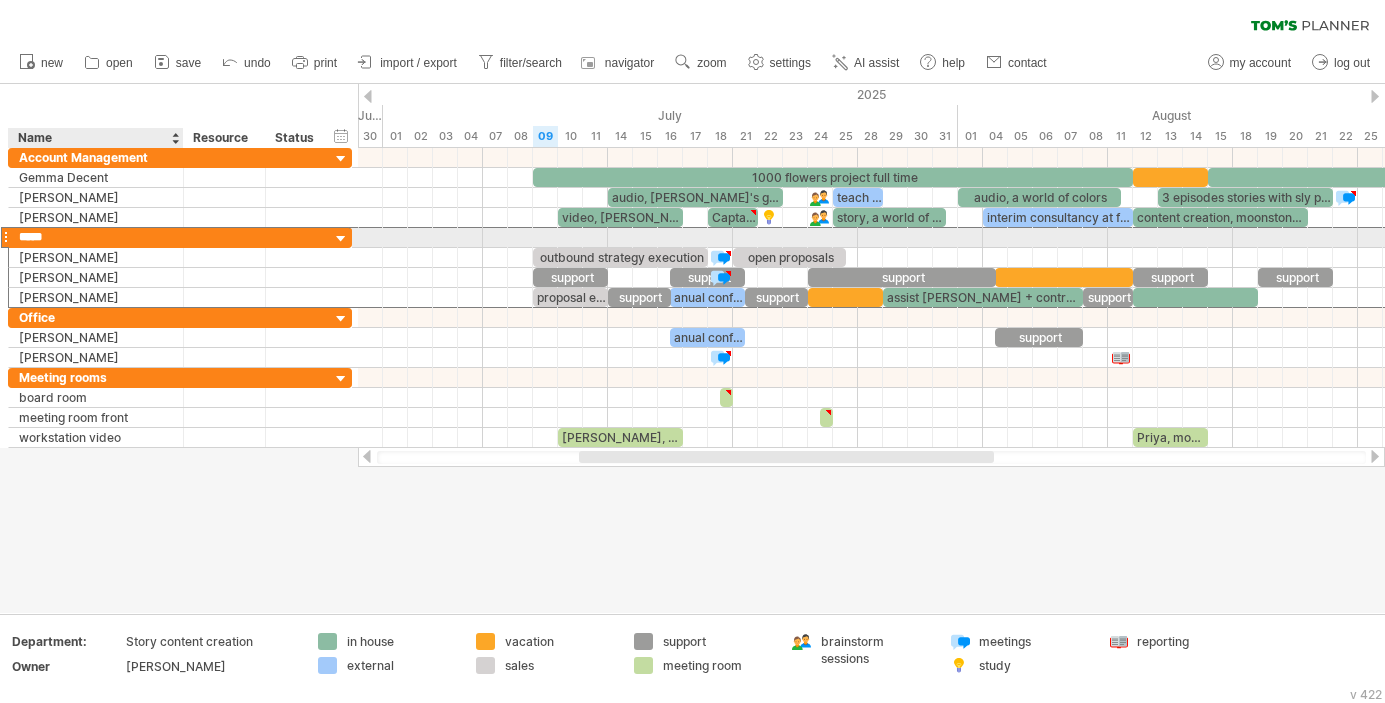 click on "*****" at bounding box center [96, 237] 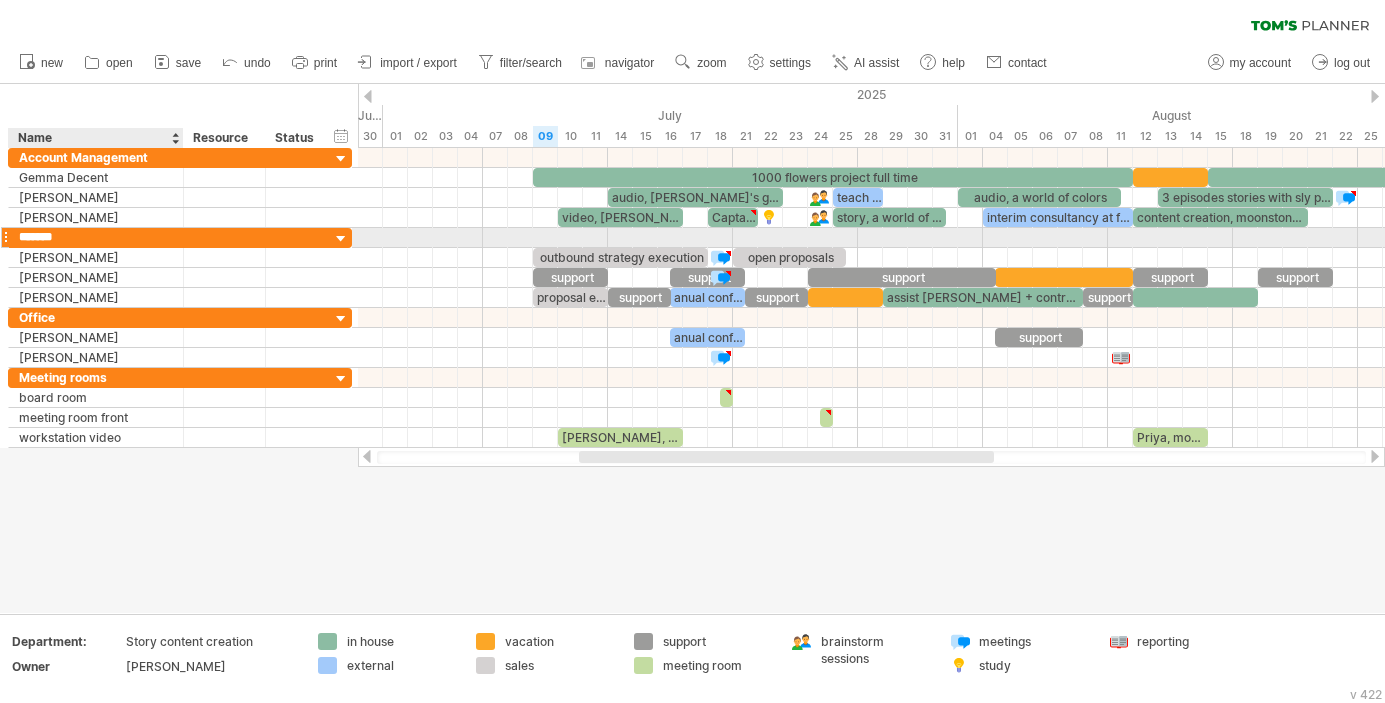 type on "********" 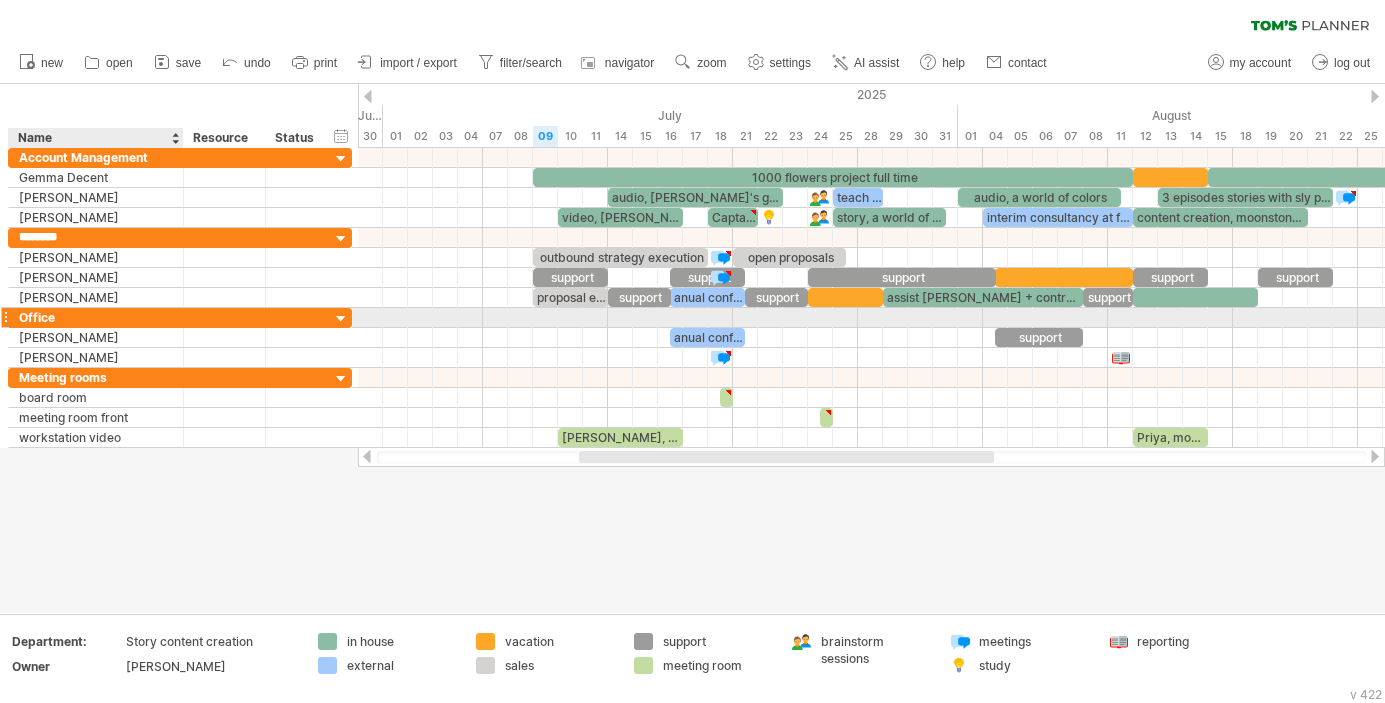 click on "Office" at bounding box center (96, 317) 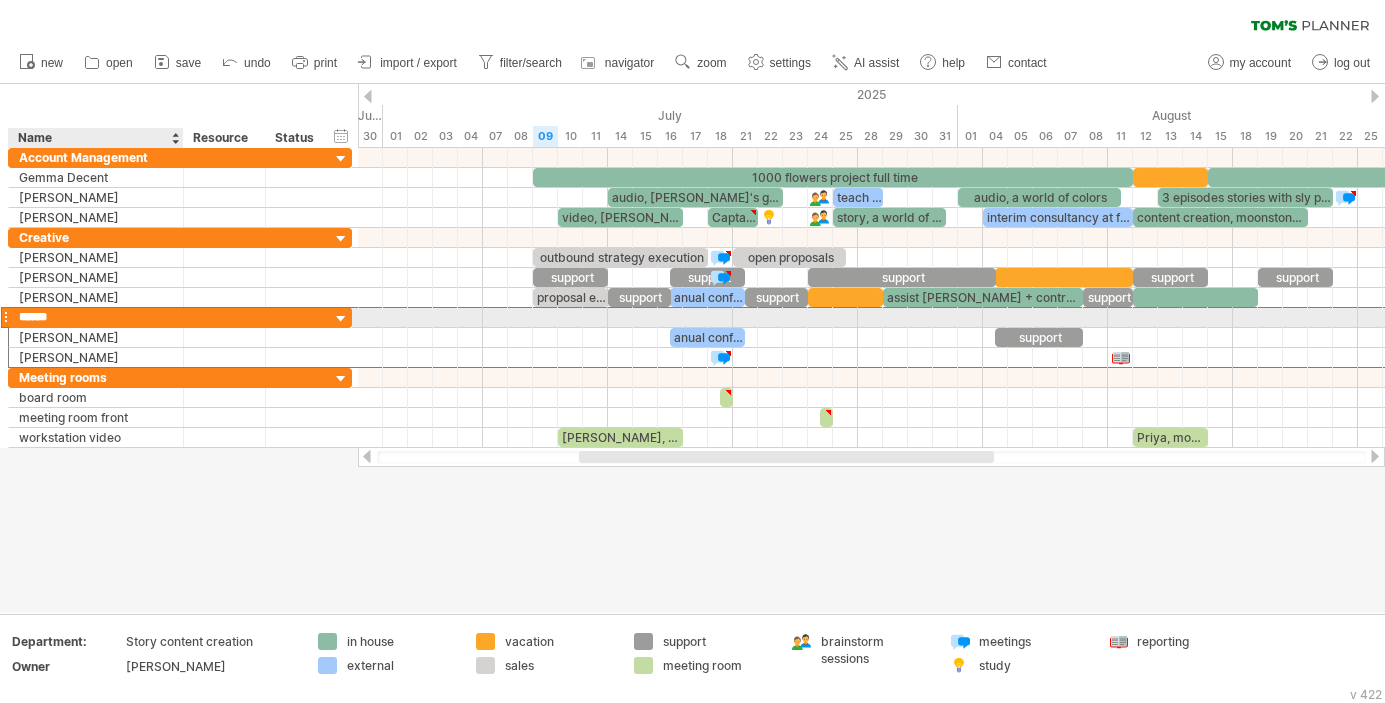 click on "******" at bounding box center (96, 317) 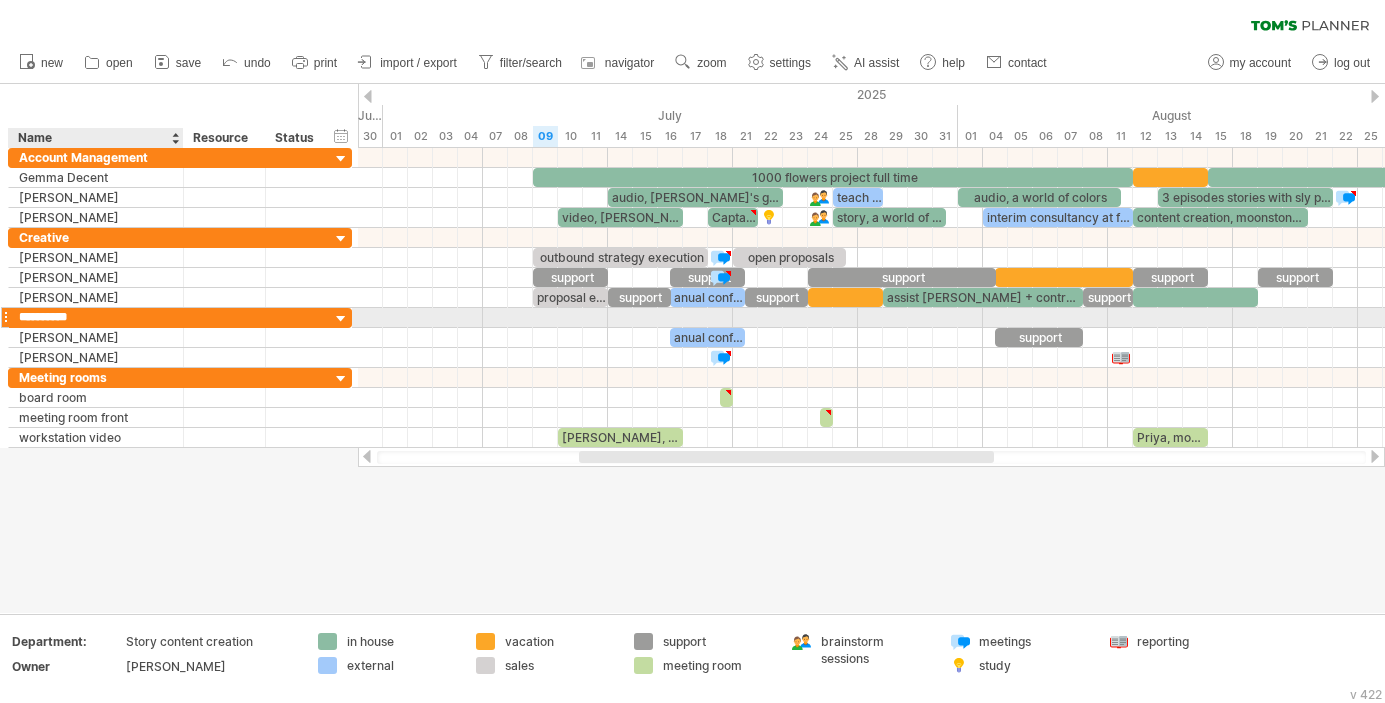 type on "**********" 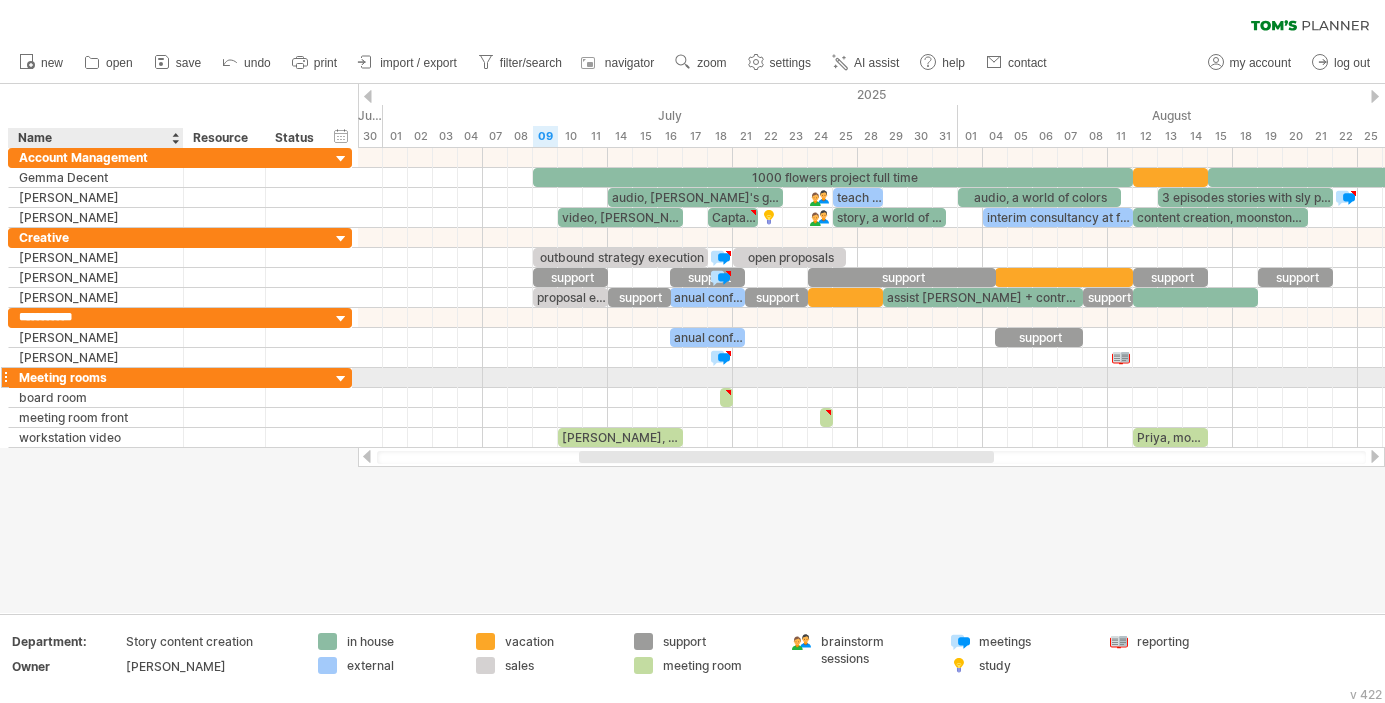click on "Meeting rooms" at bounding box center [96, 377] 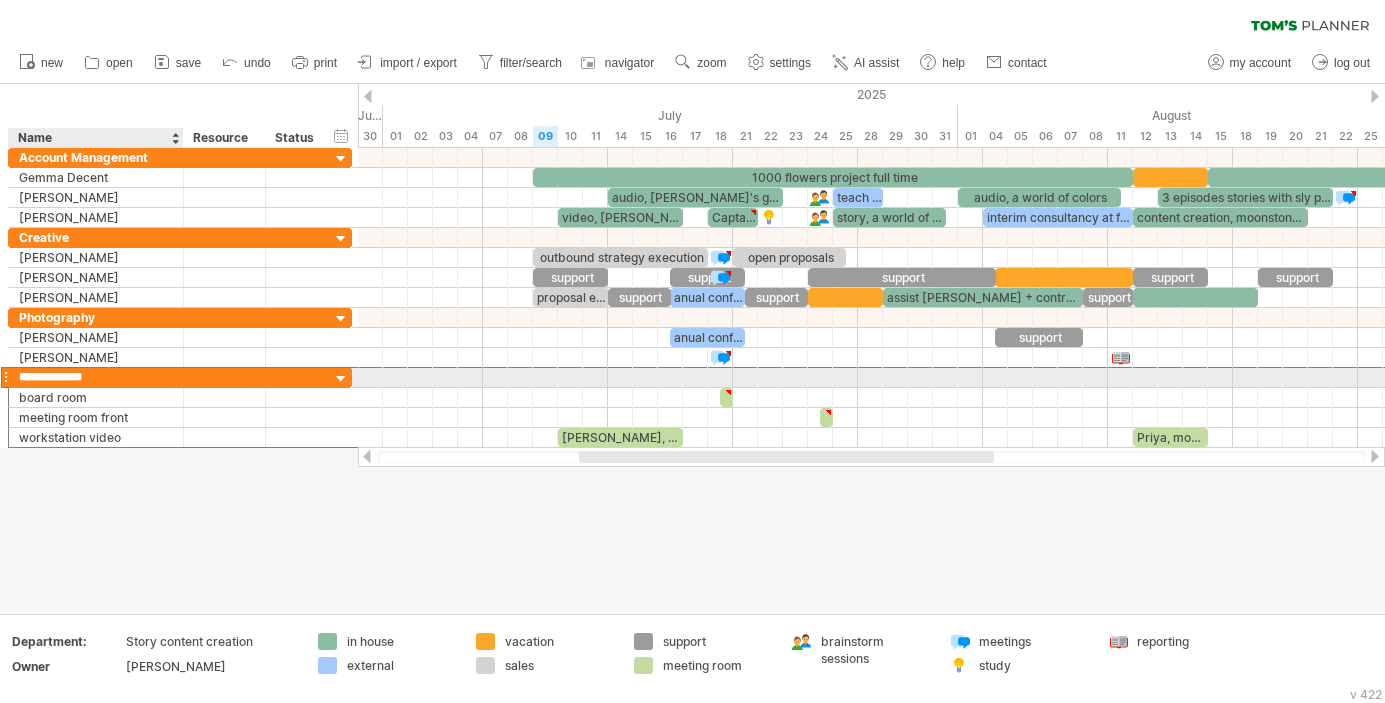 click on "**********" at bounding box center (96, 377) 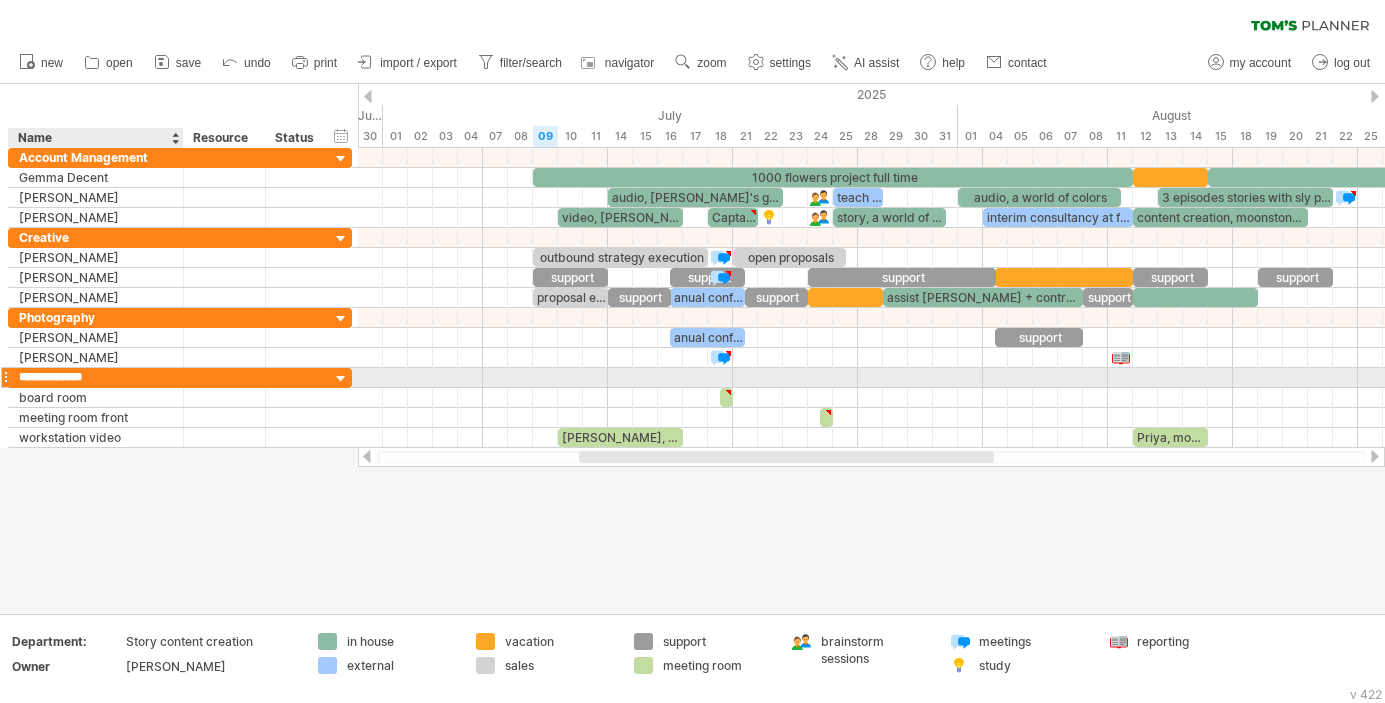 click on "**********" at bounding box center (96, 377) 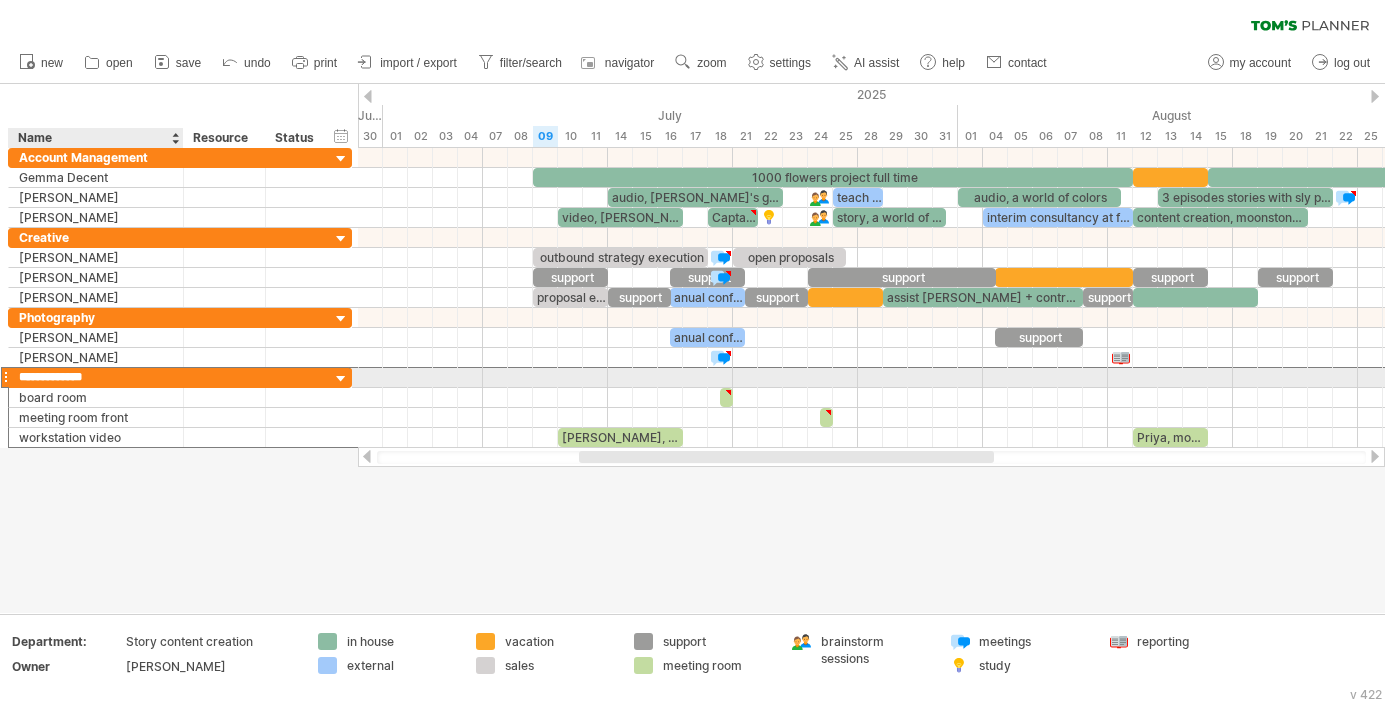 click on "**********" at bounding box center (96, 377) 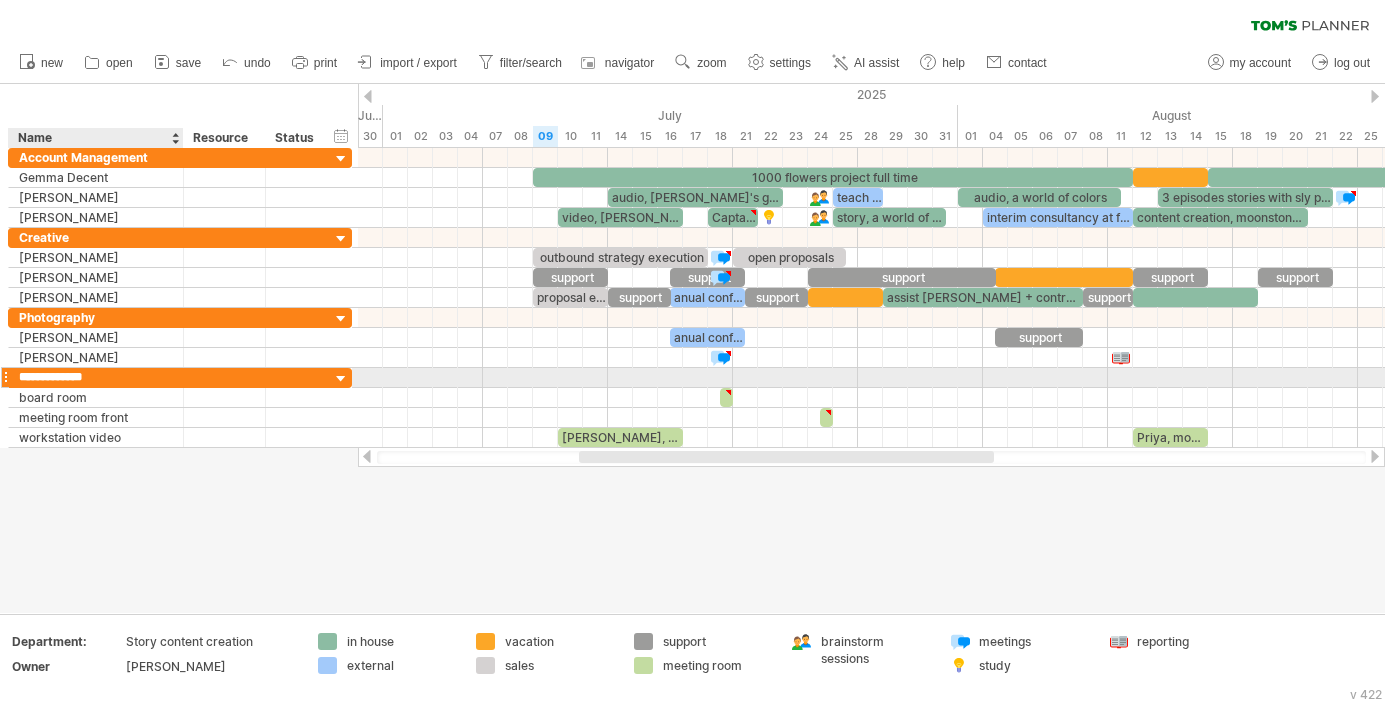 click on "**********" at bounding box center [96, 377] 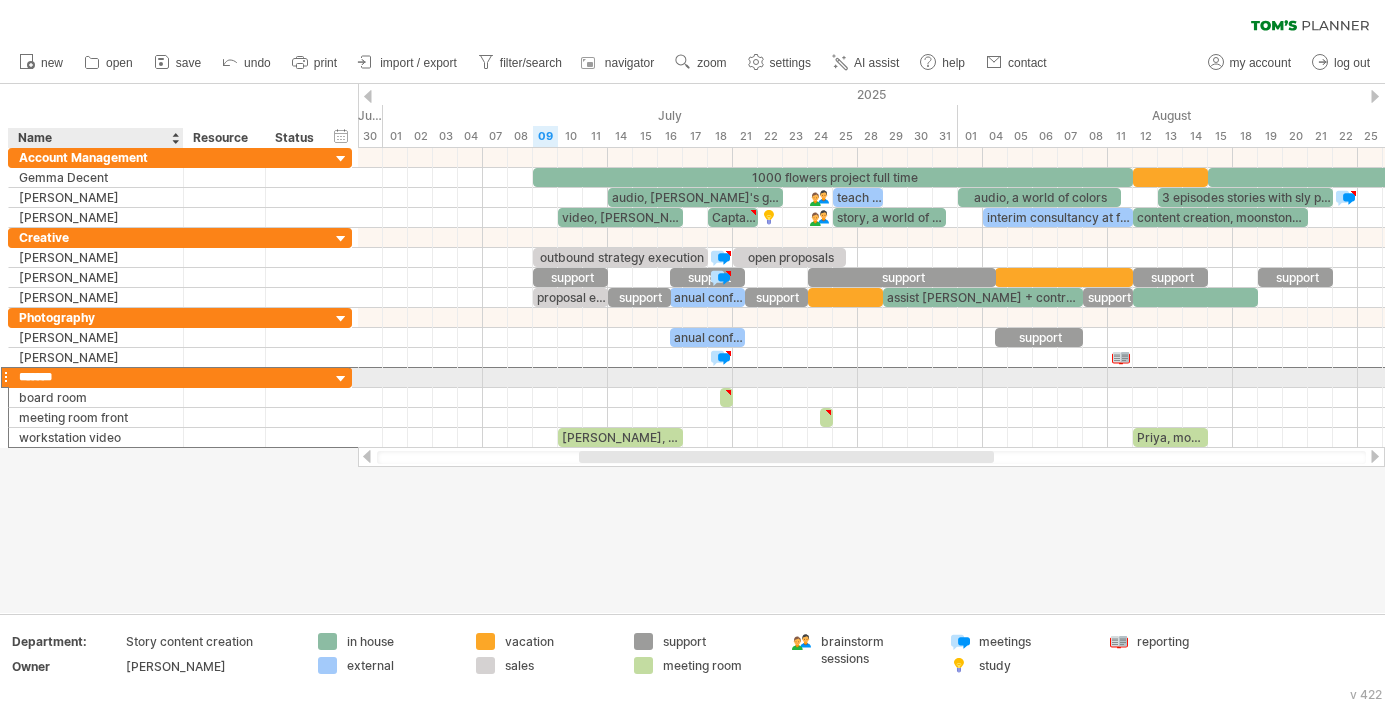 type on "********" 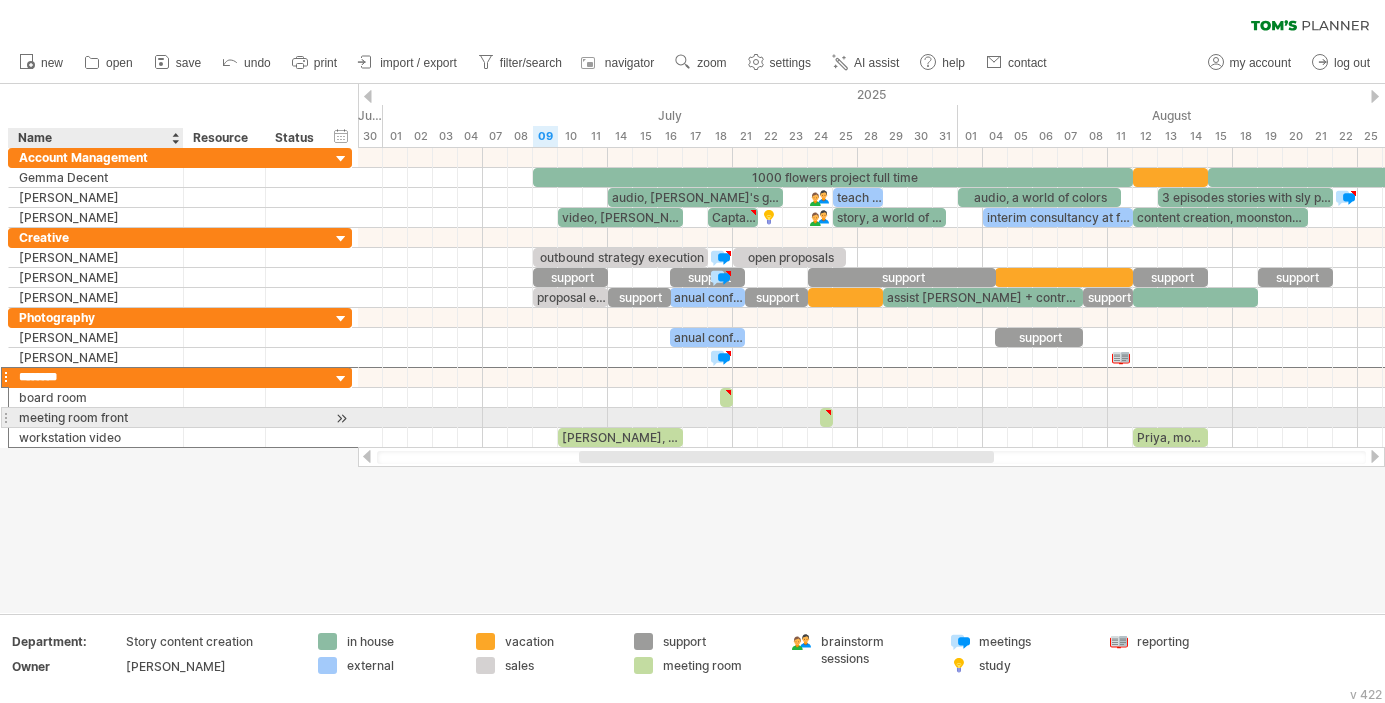 click on "meeting room front" at bounding box center [96, 417] 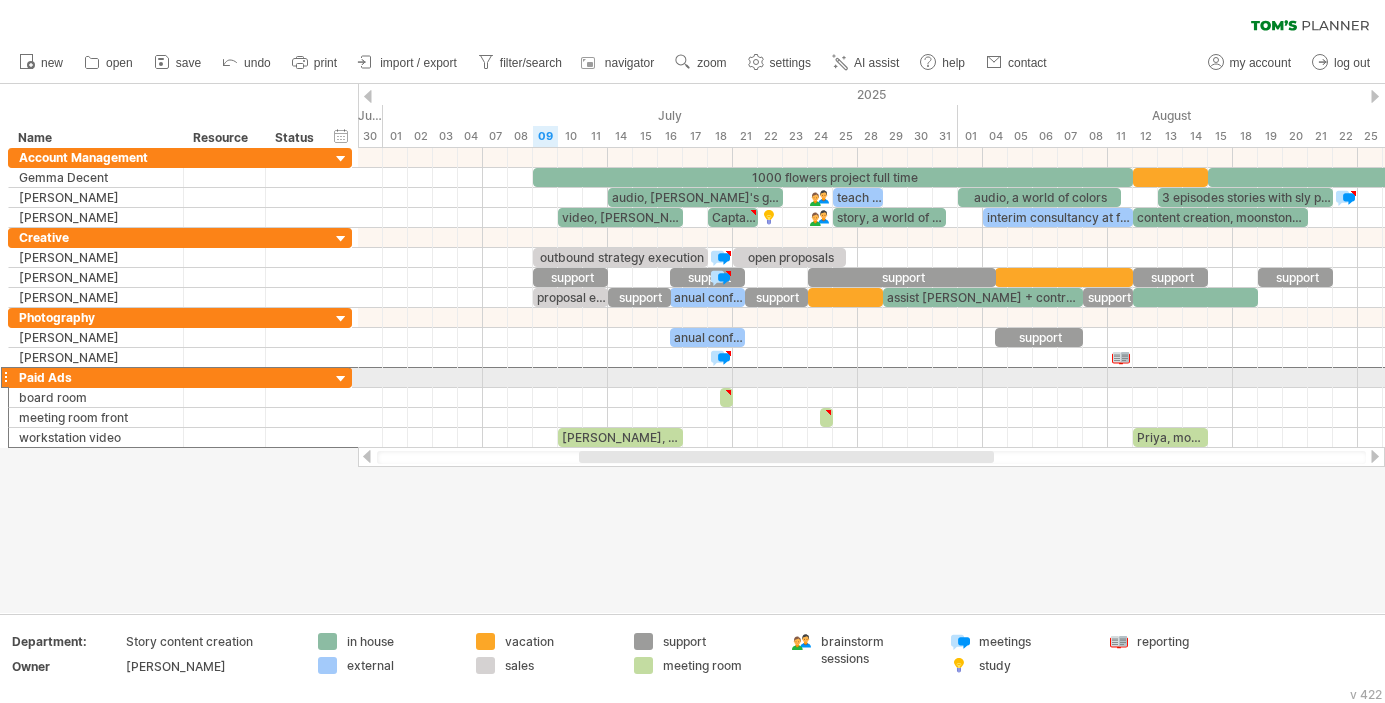 click at bounding box center (5, 377) 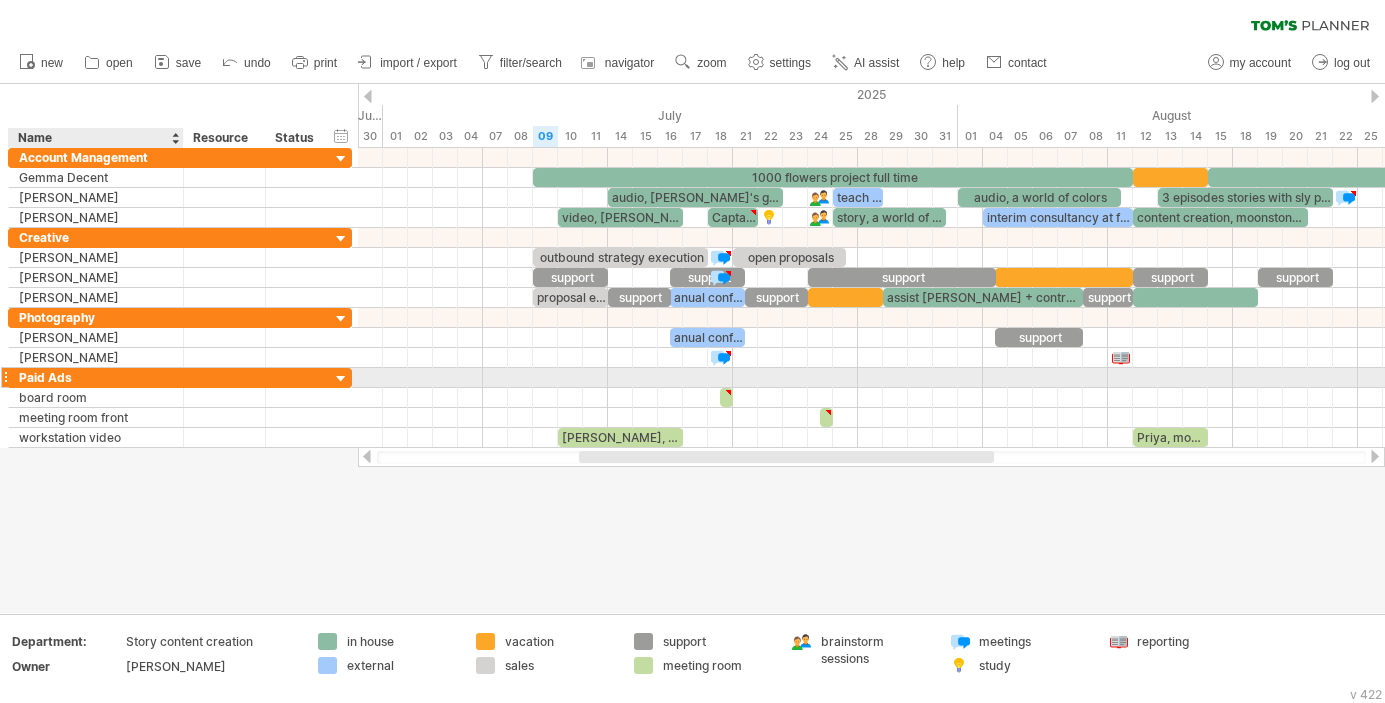 click on "Paid Ads" at bounding box center (96, 377) 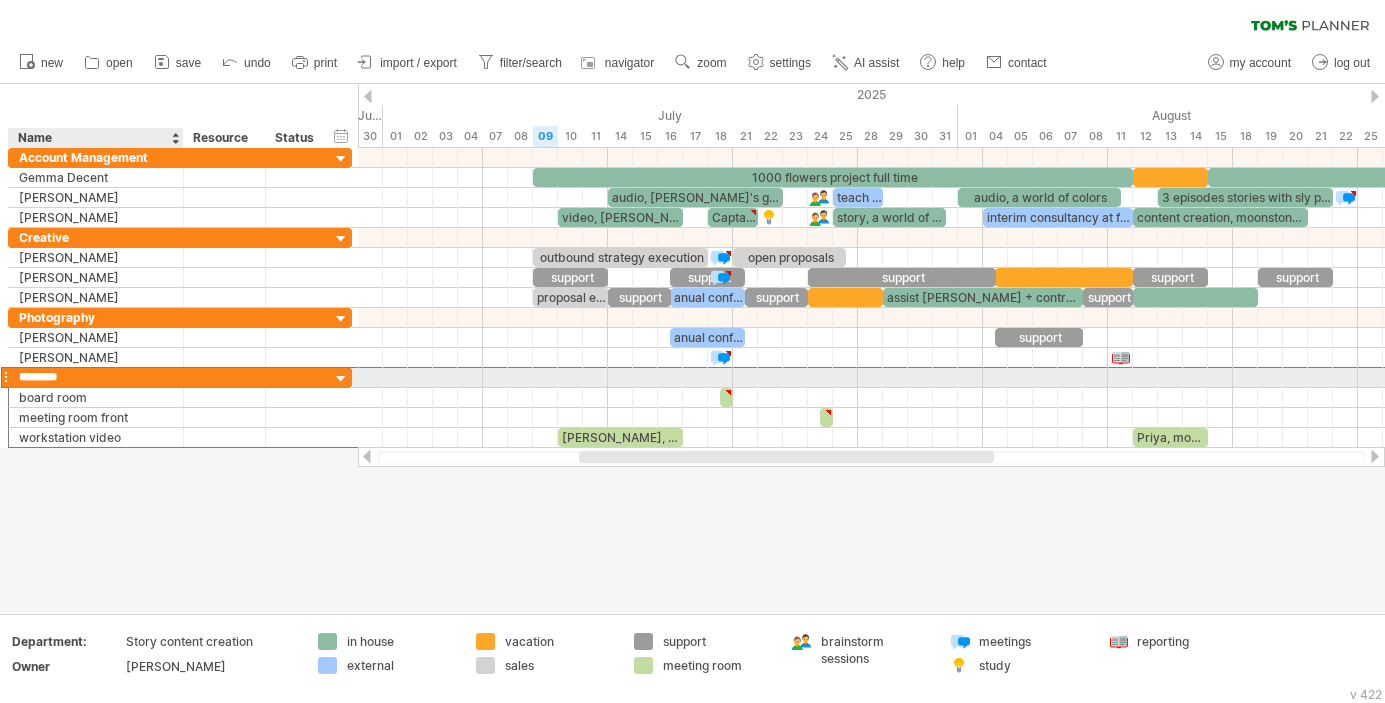 click on "********" at bounding box center [96, 377] 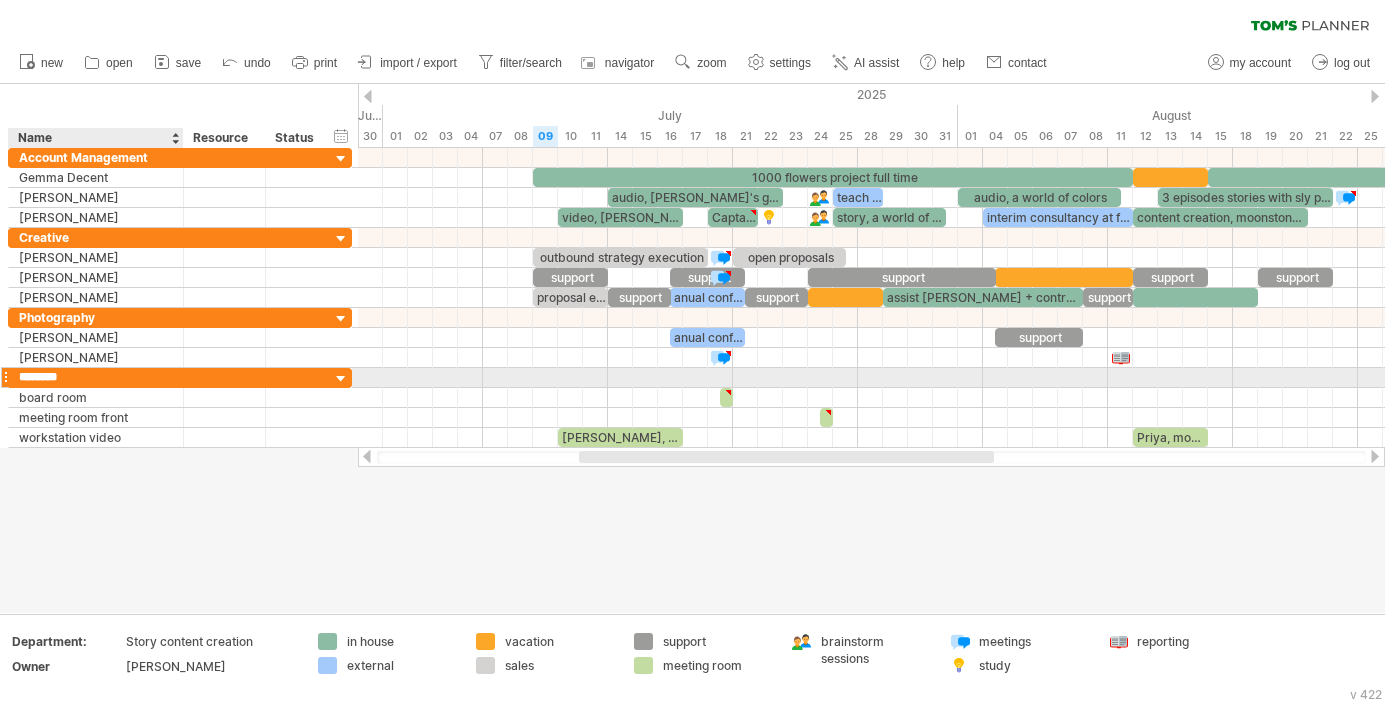 click on "********" at bounding box center [96, 377] 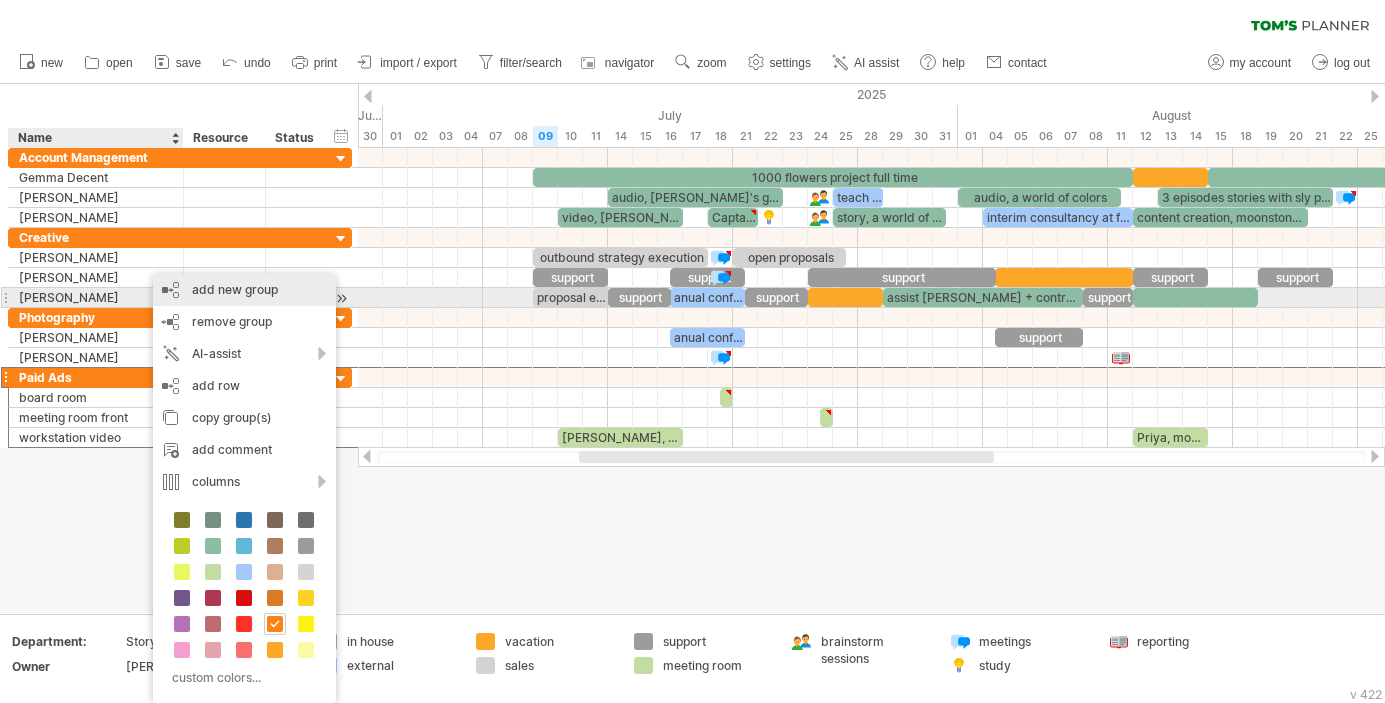 click on "add new group" at bounding box center [244, 290] 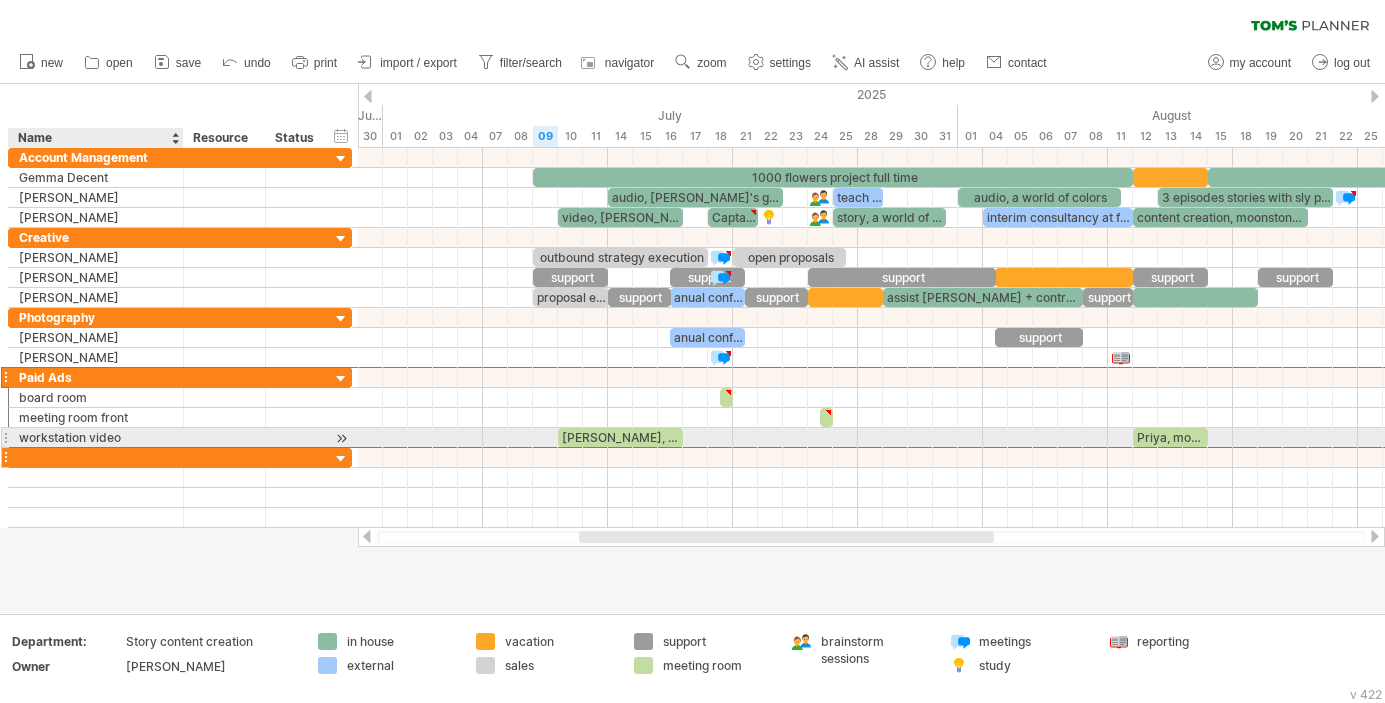 click at bounding box center [96, 457] 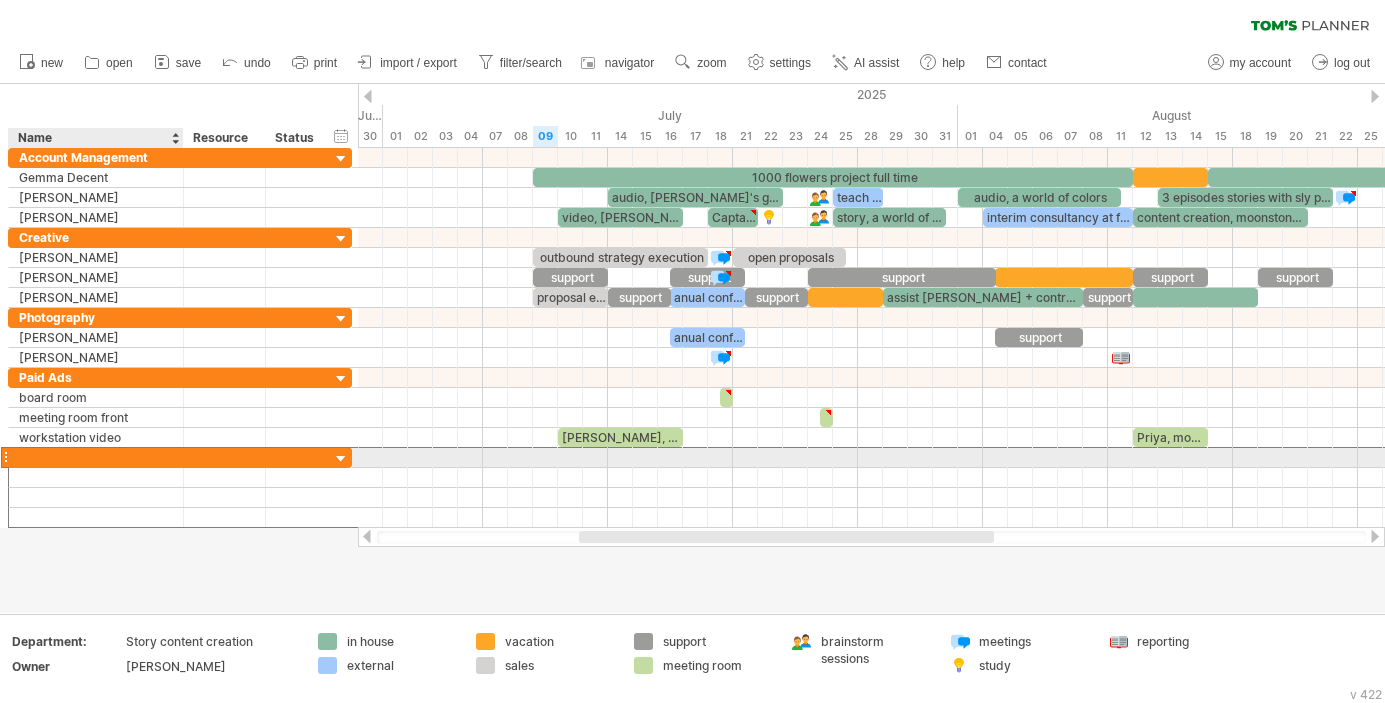 click at bounding box center (96, 457) 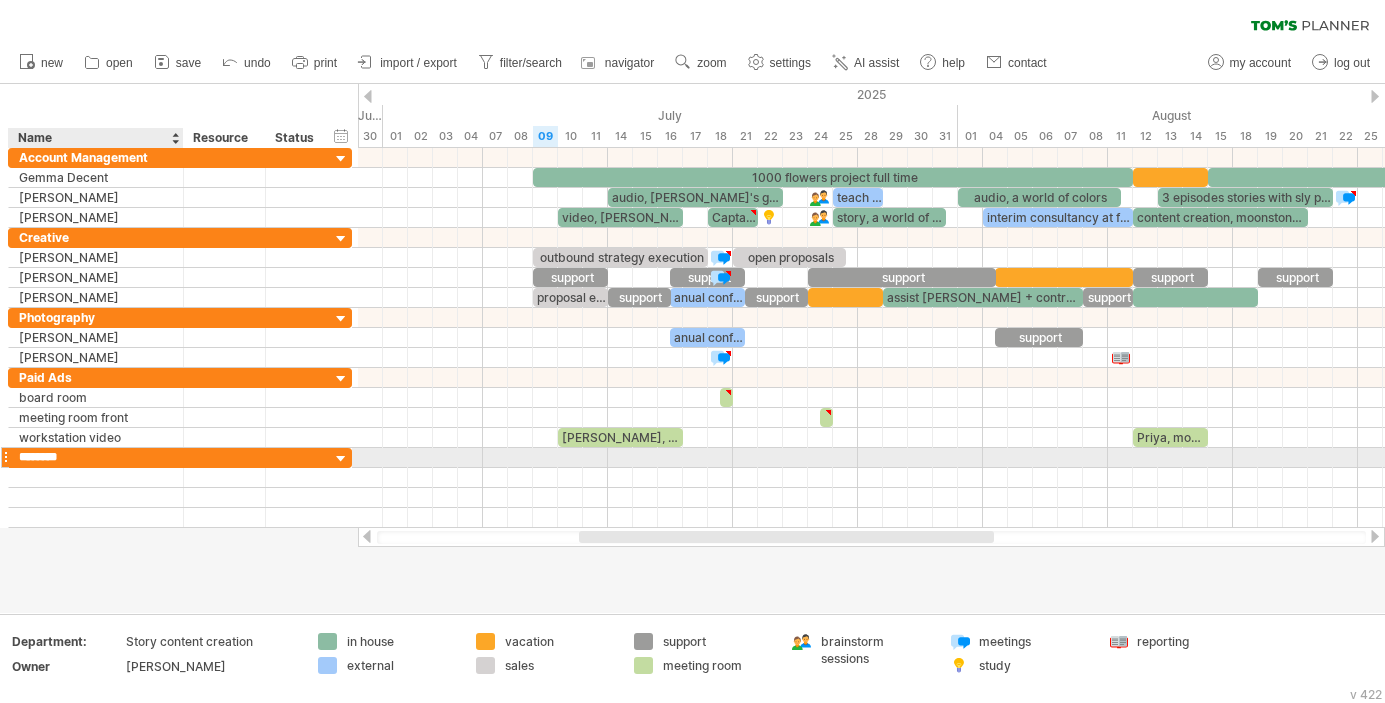 type on "*********" 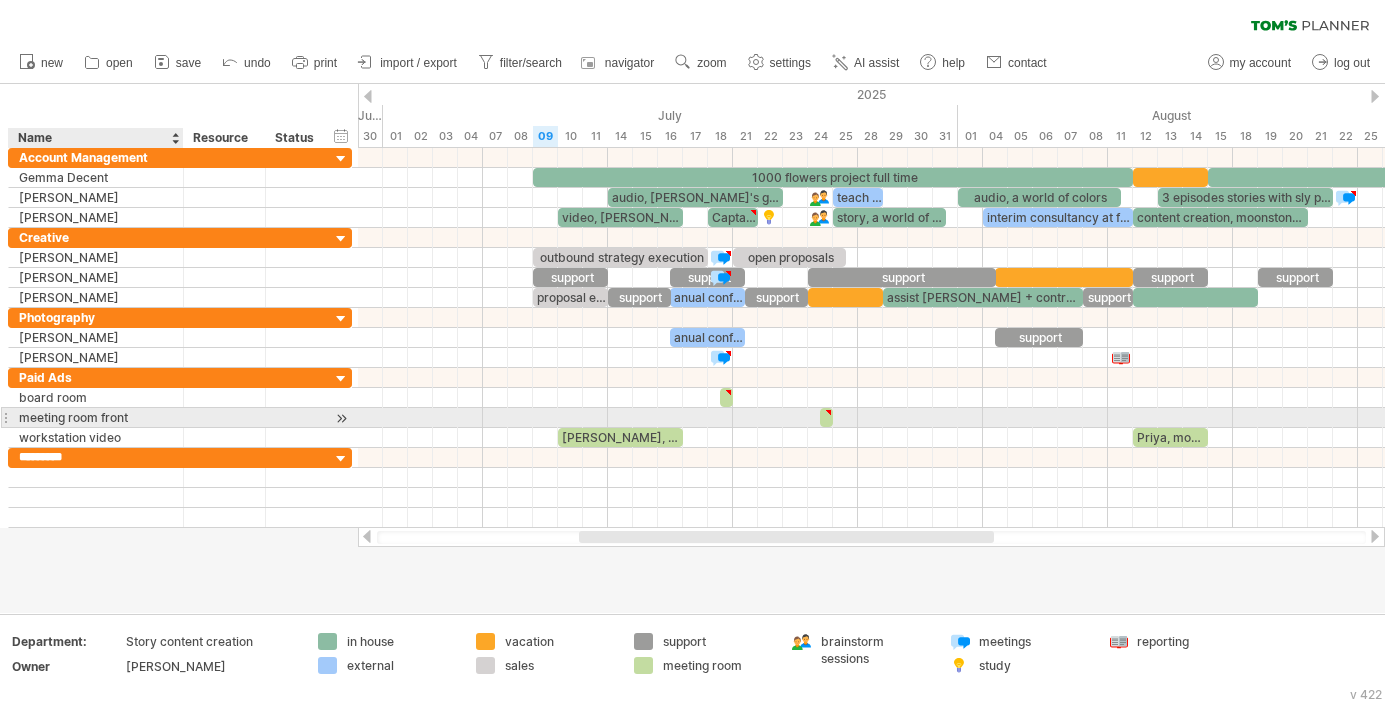 click on "meeting room front" at bounding box center [96, 417] 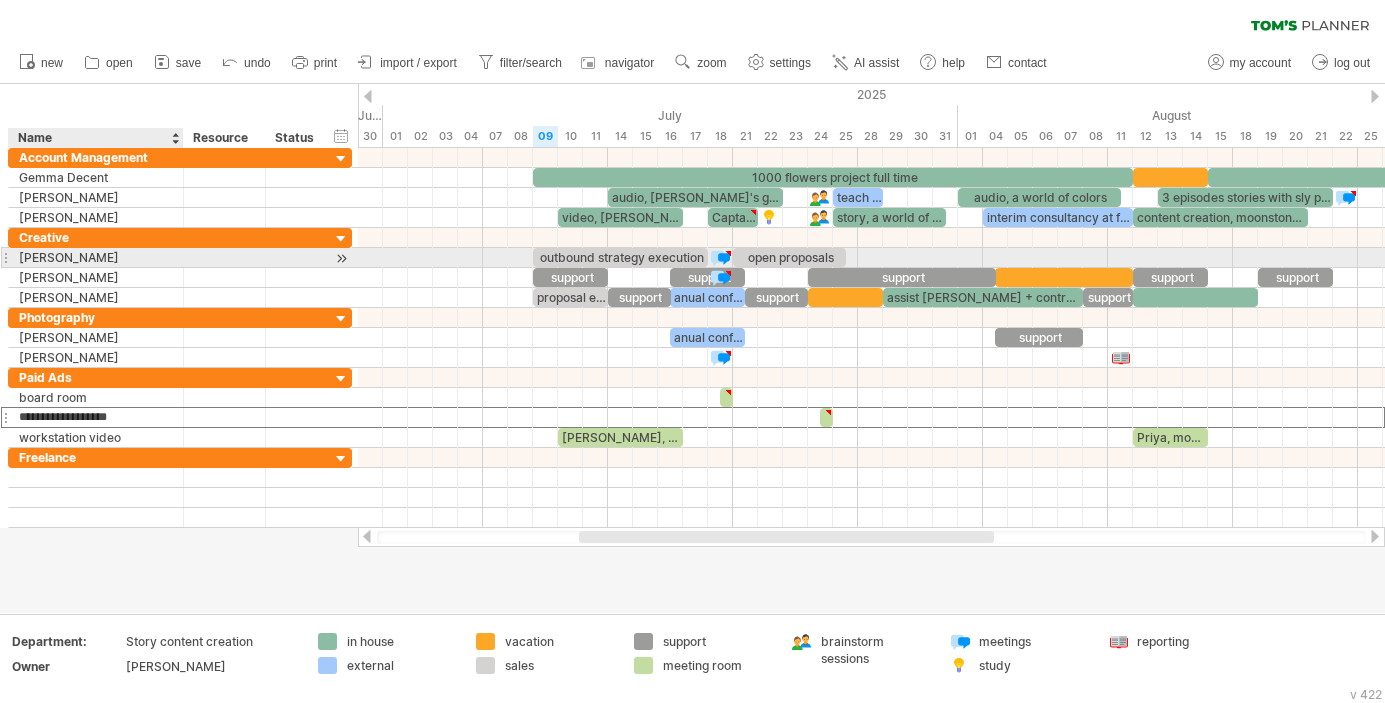 click on "[PERSON_NAME]" at bounding box center [96, 257] 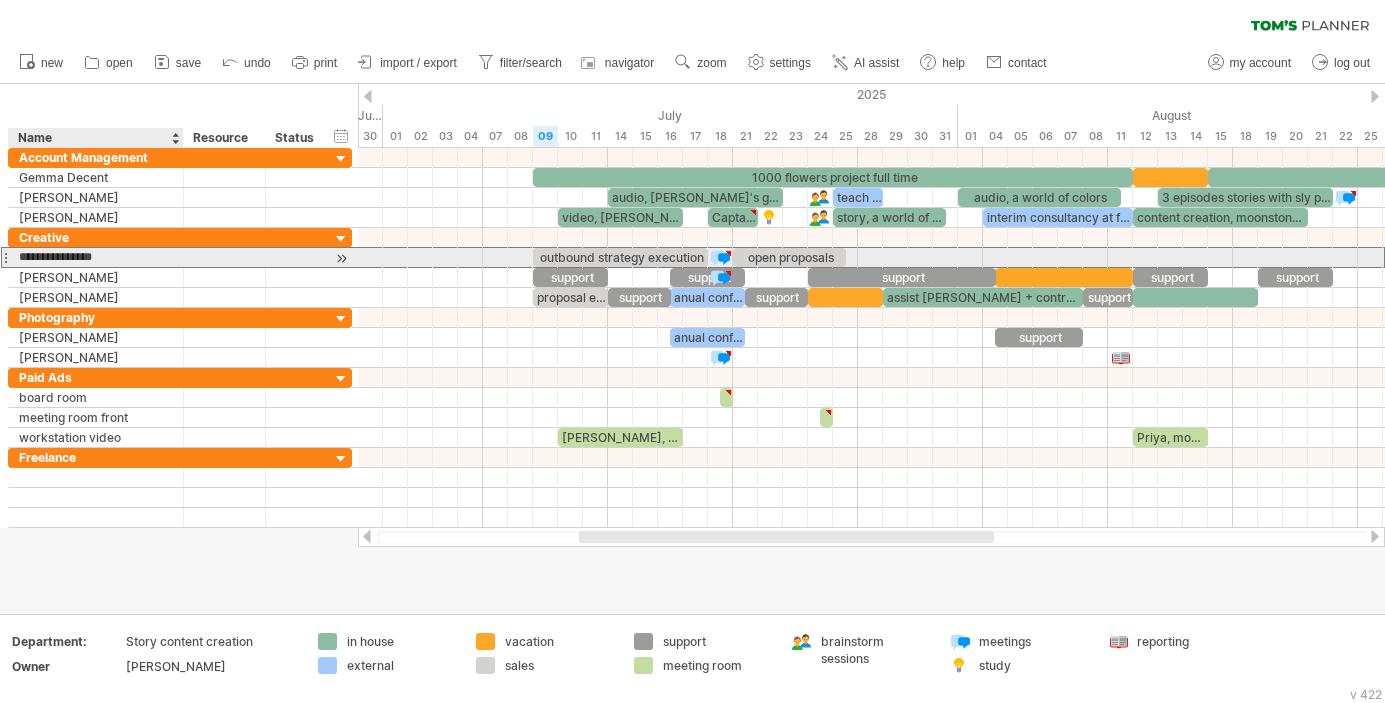 drag, startPoint x: 143, startPoint y: 257, endPoint x: -4, endPoint y: 247, distance: 147.33974 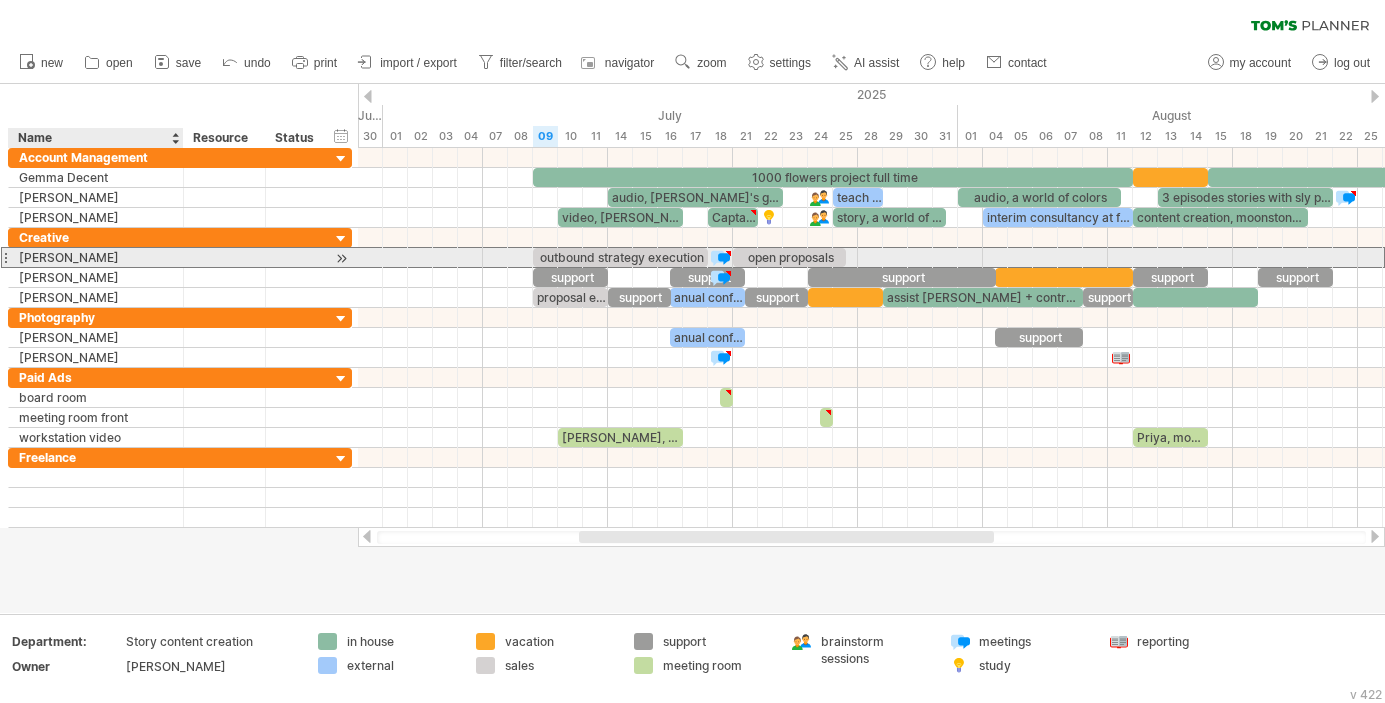 click on "[PERSON_NAME]" at bounding box center (96, 257) 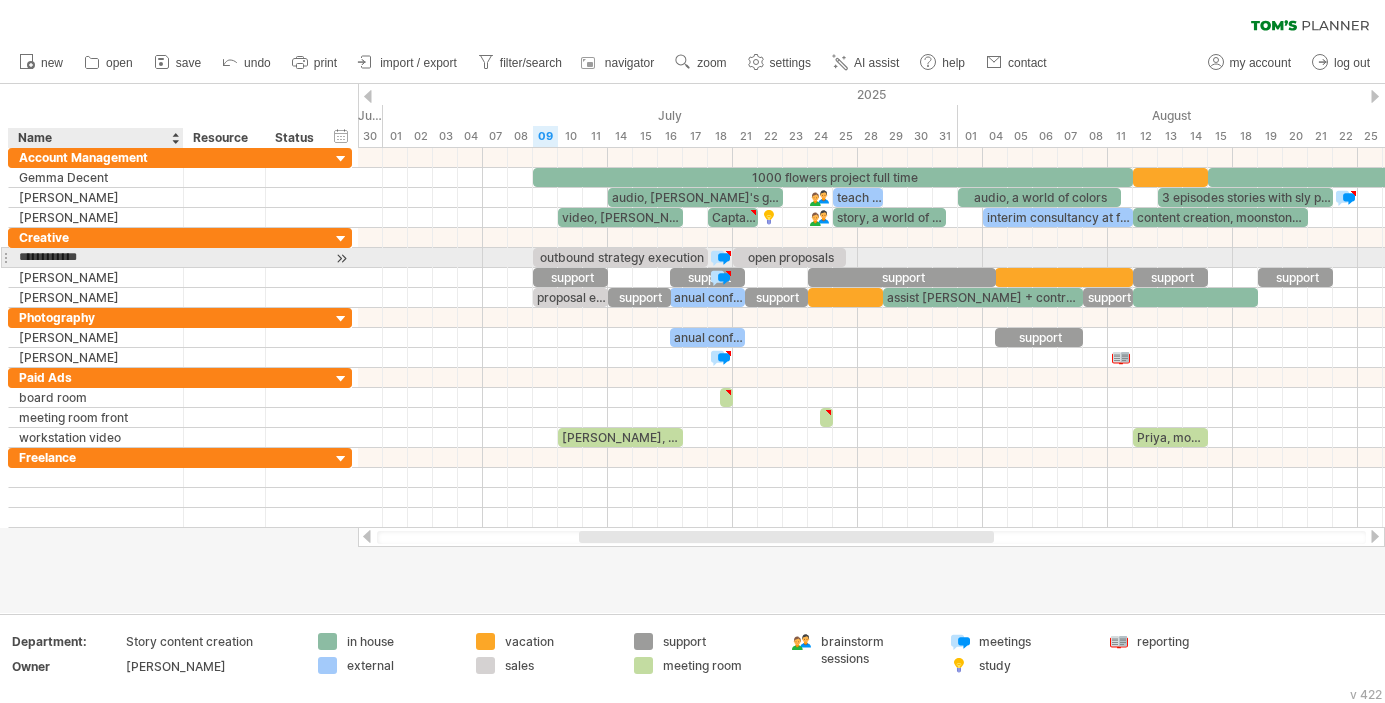type on "**********" 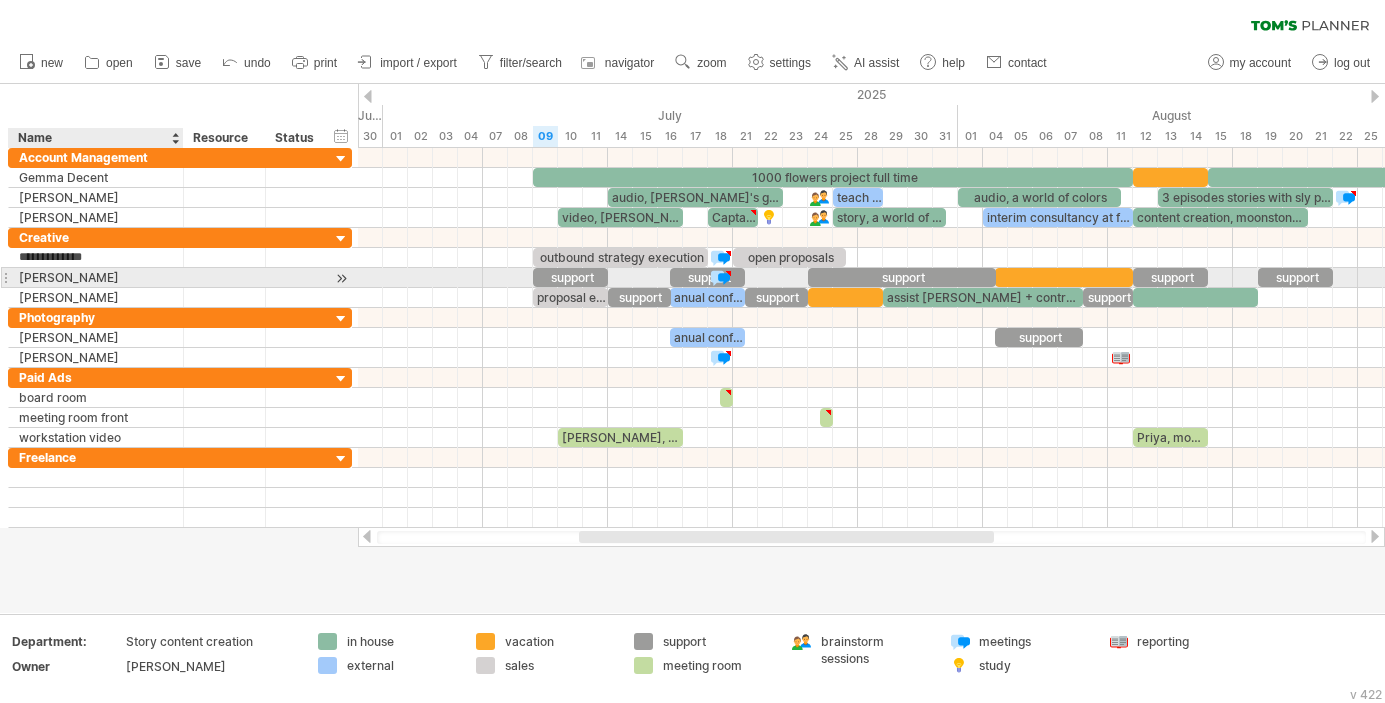 click on "[PERSON_NAME]" at bounding box center [96, 277] 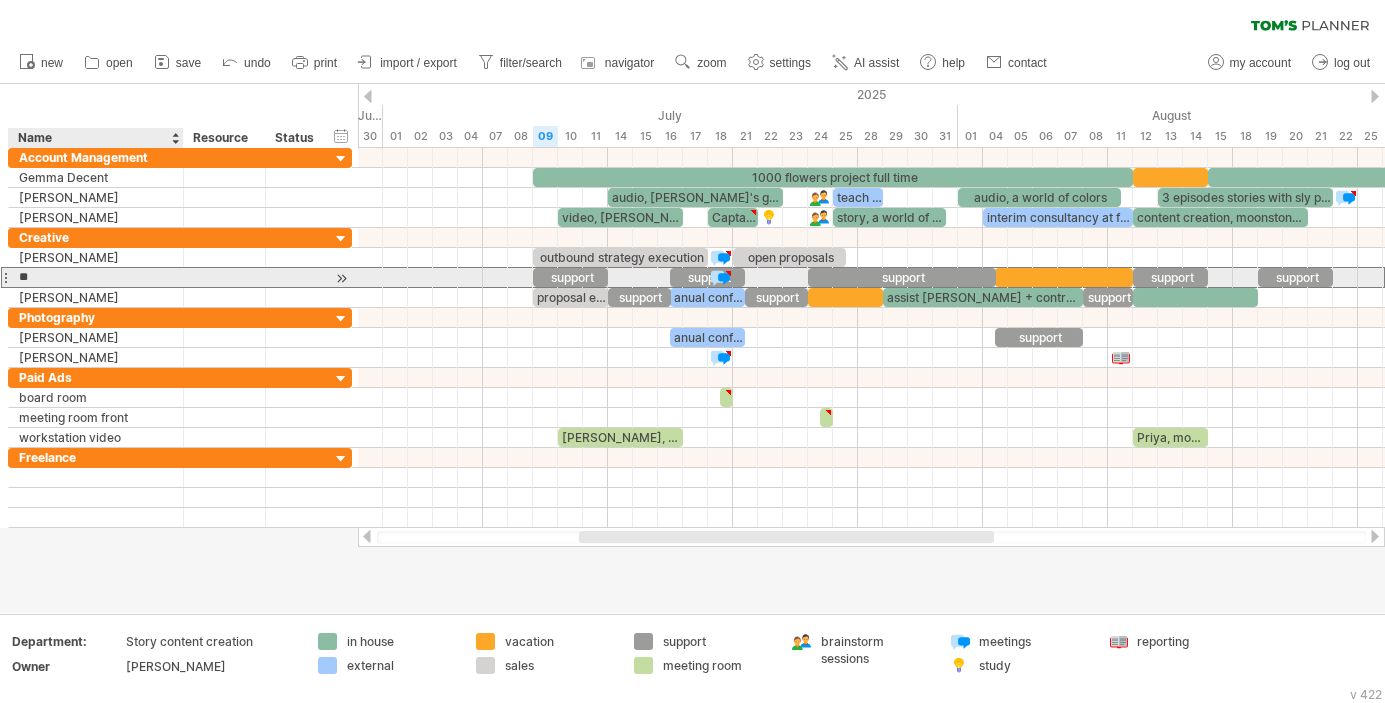 type on "*" 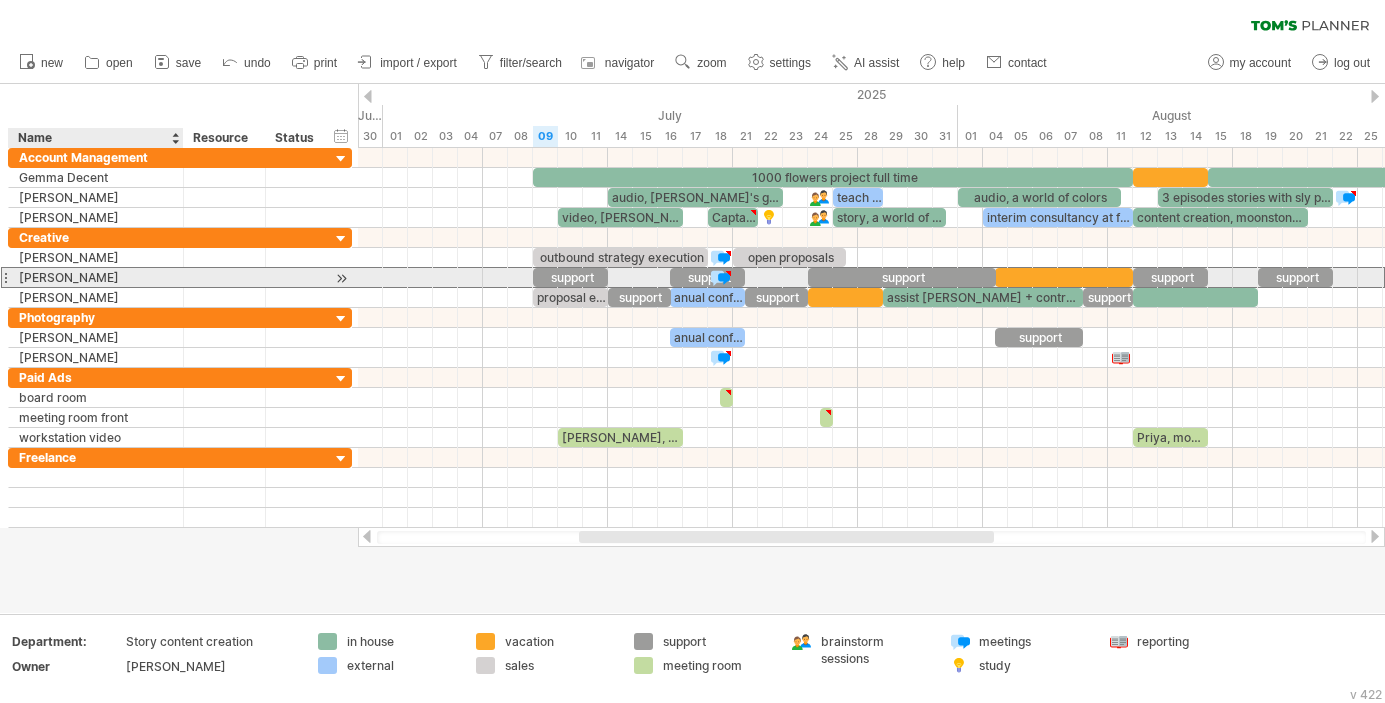click on "[PERSON_NAME]" at bounding box center (96, 277) 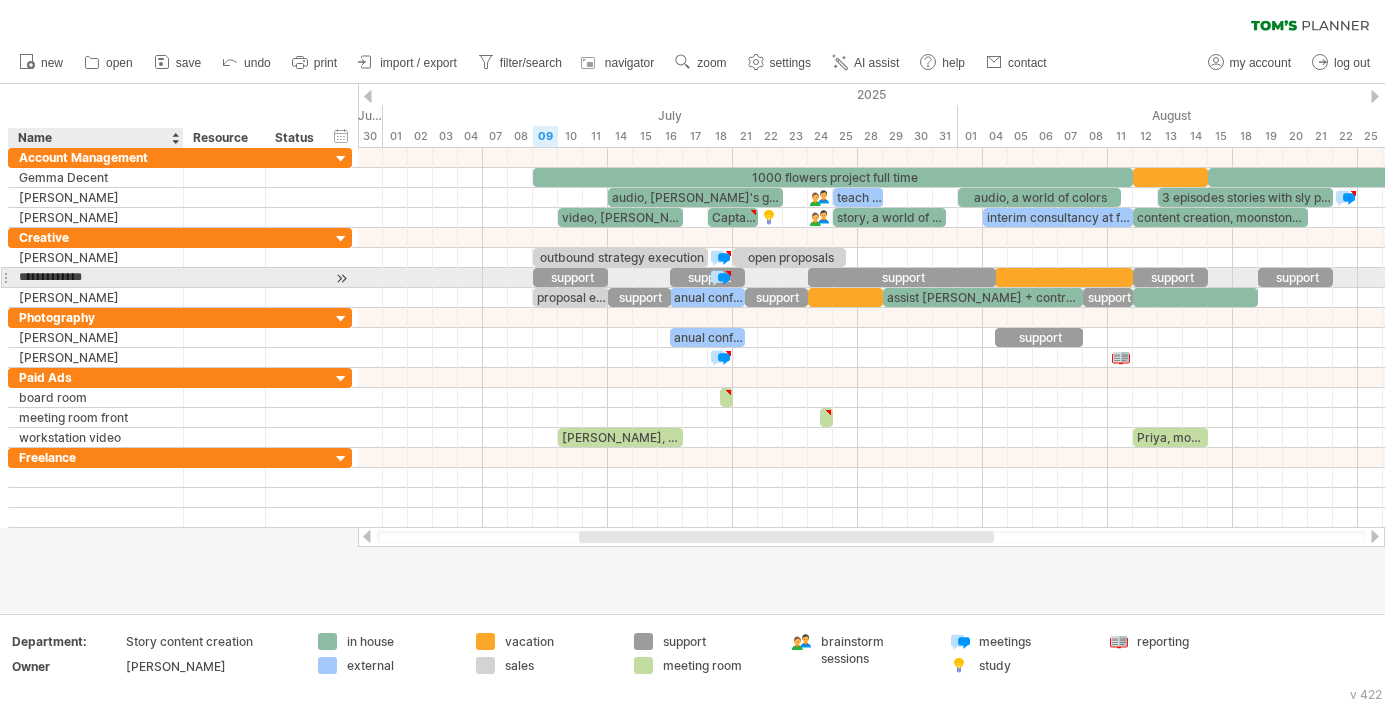 type on "**********" 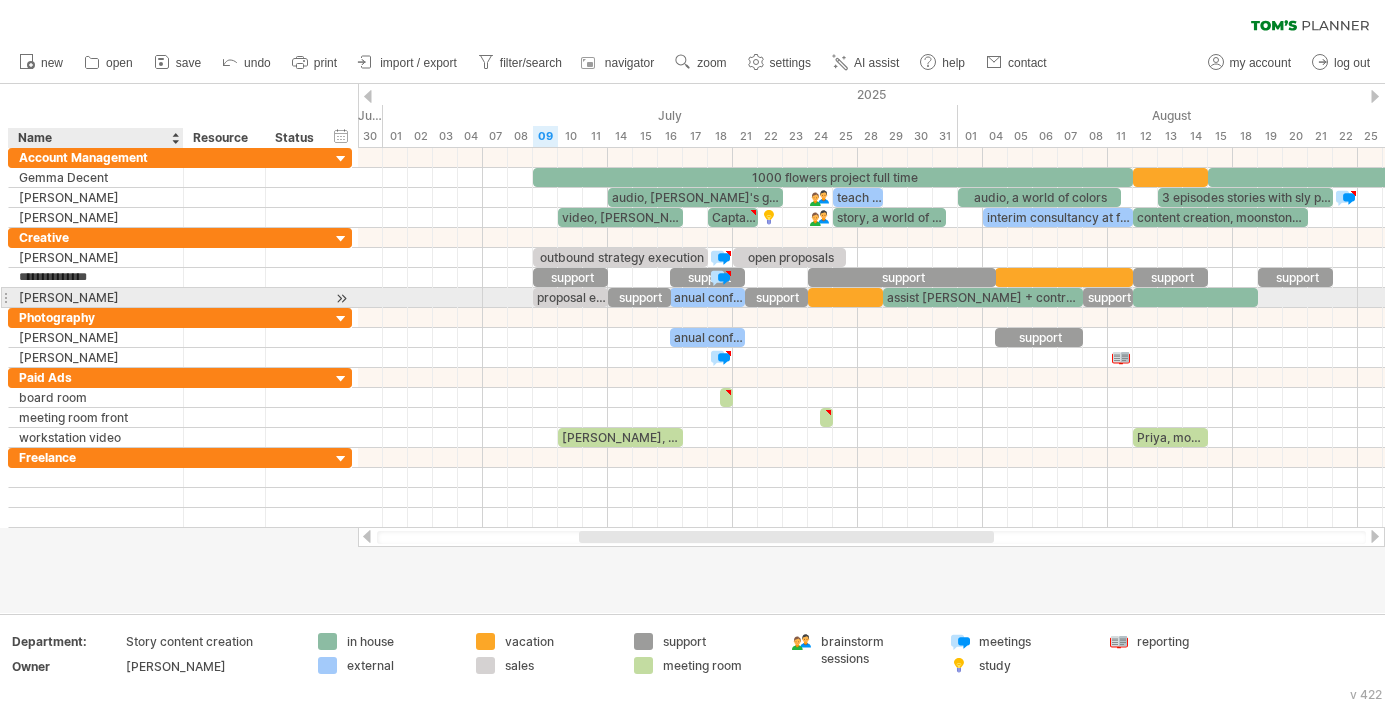 click on "[PERSON_NAME]" at bounding box center (96, 297) 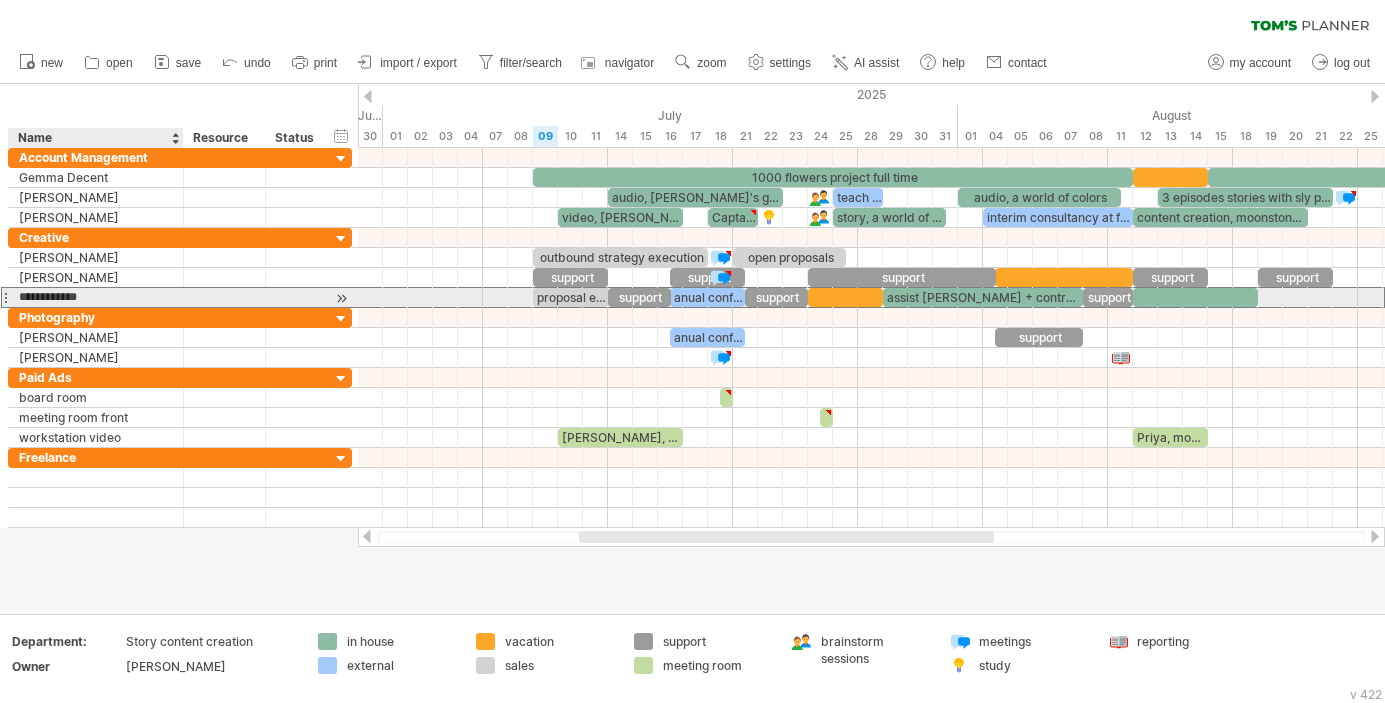 click on "**********" at bounding box center [96, 297] 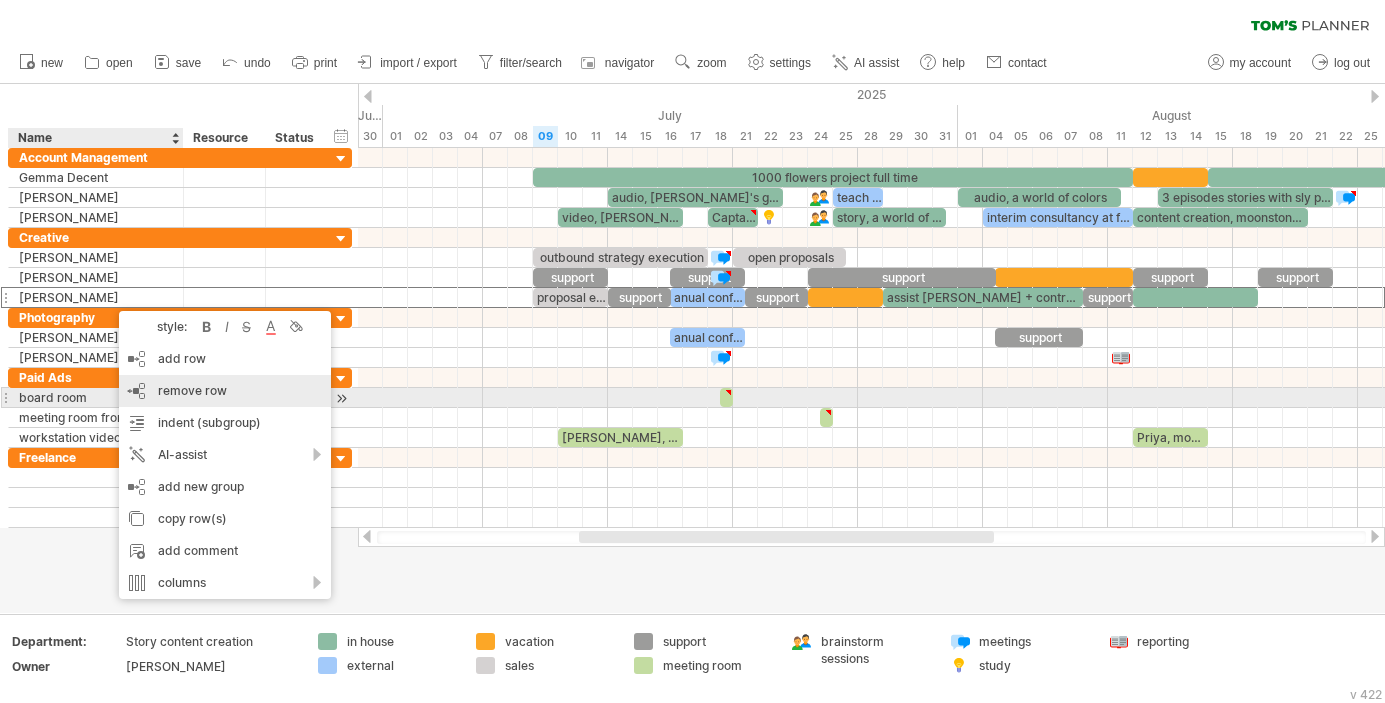 click on "remove row" at bounding box center (192, 390) 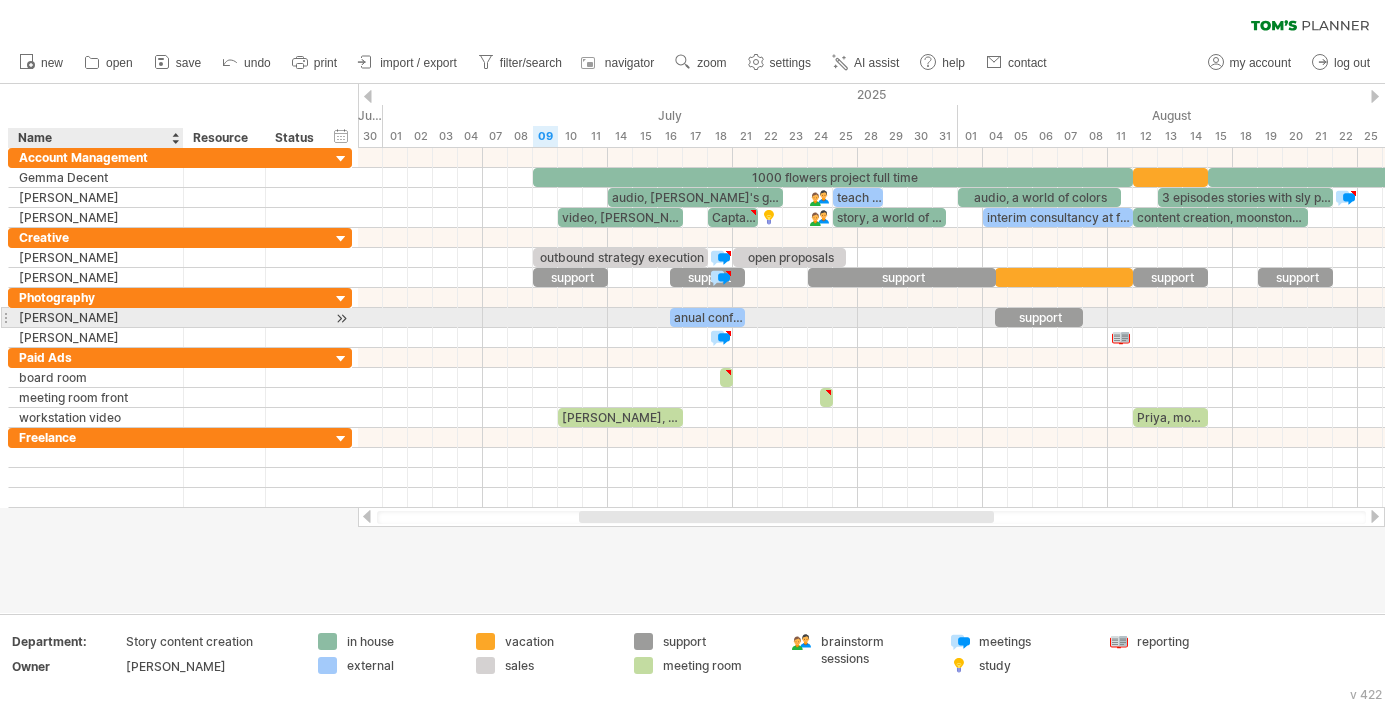 click on "[PERSON_NAME]" at bounding box center (96, 317) 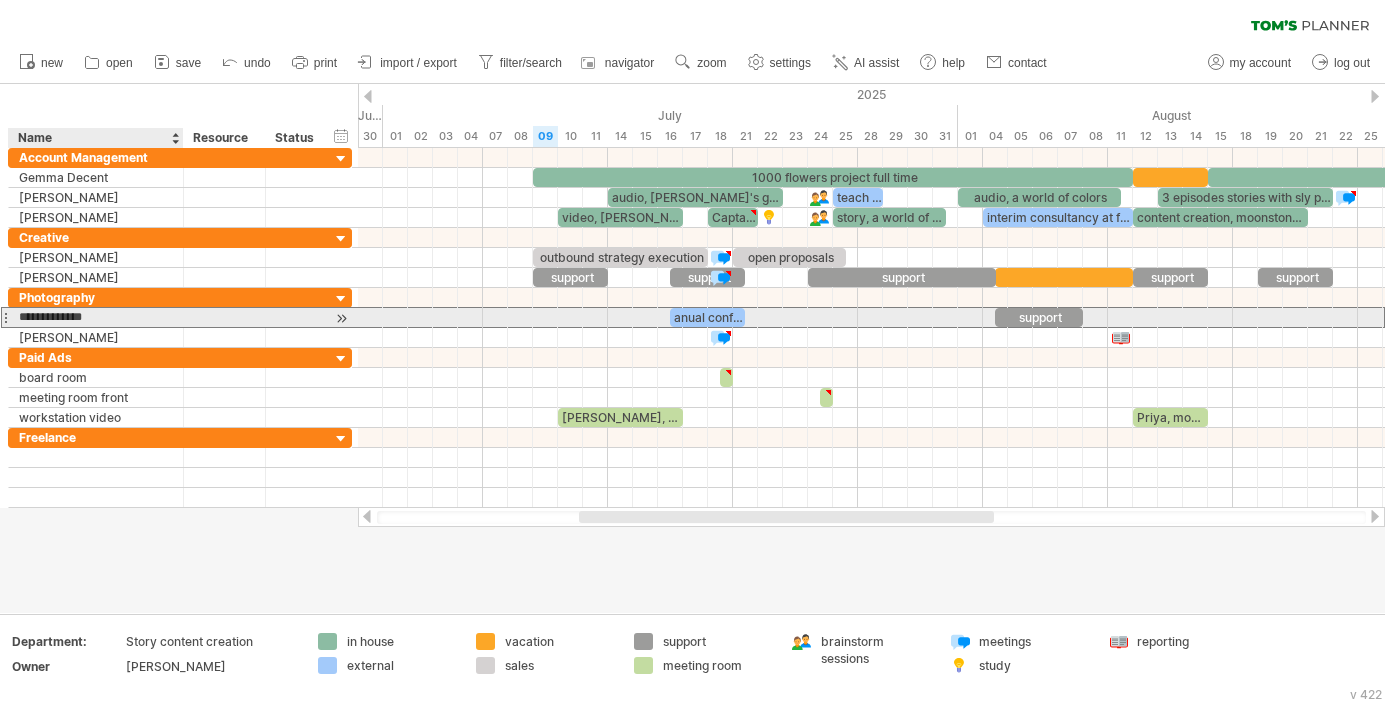 drag, startPoint x: 111, startPoint y: 318, endPoint x: -53, endPoint y: 316, distance: 164.01219 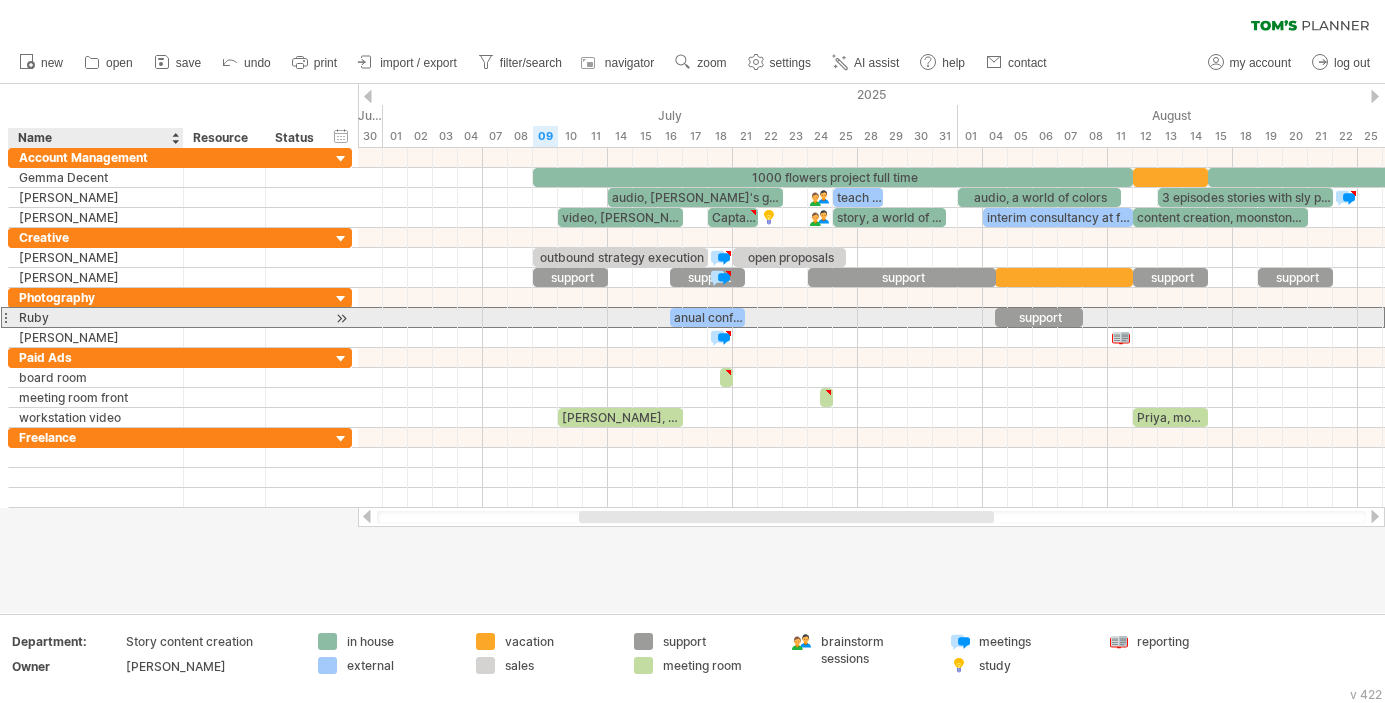 click on "Ruby" at bounding box center [96, 317] 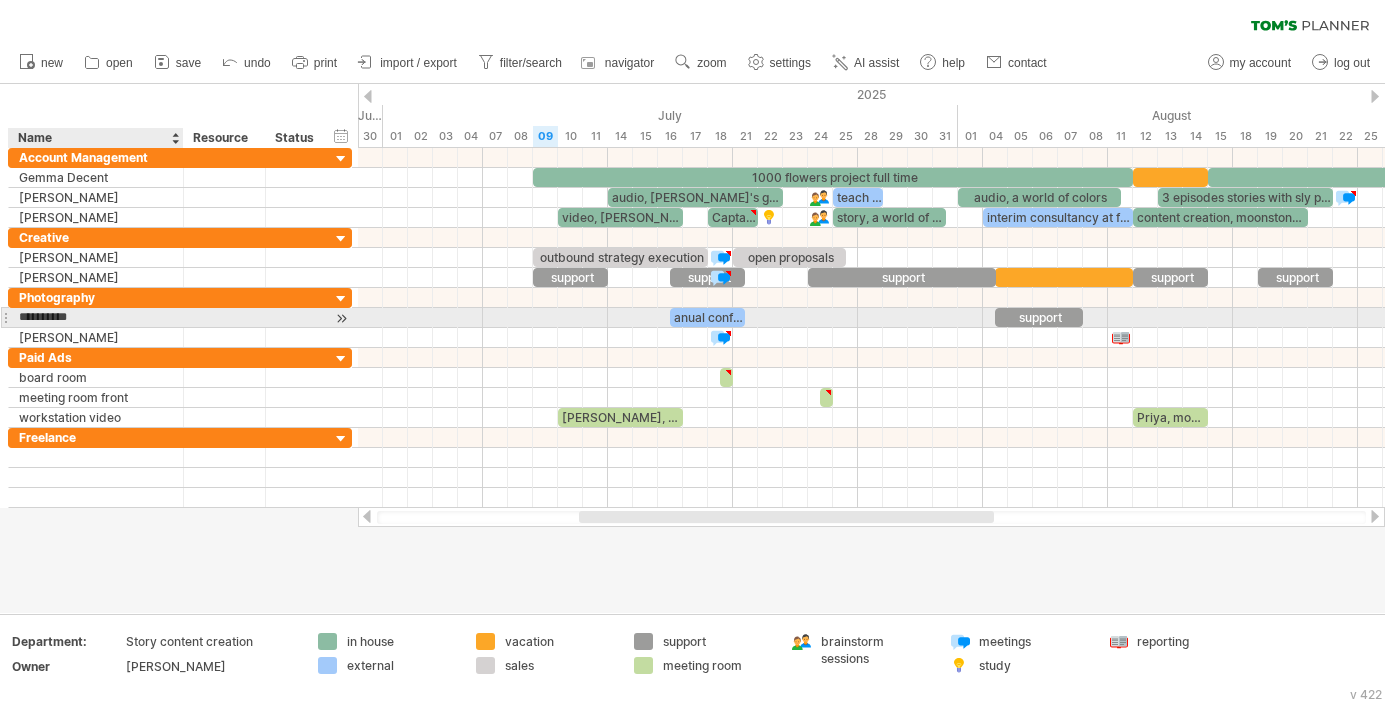 type on "**********" 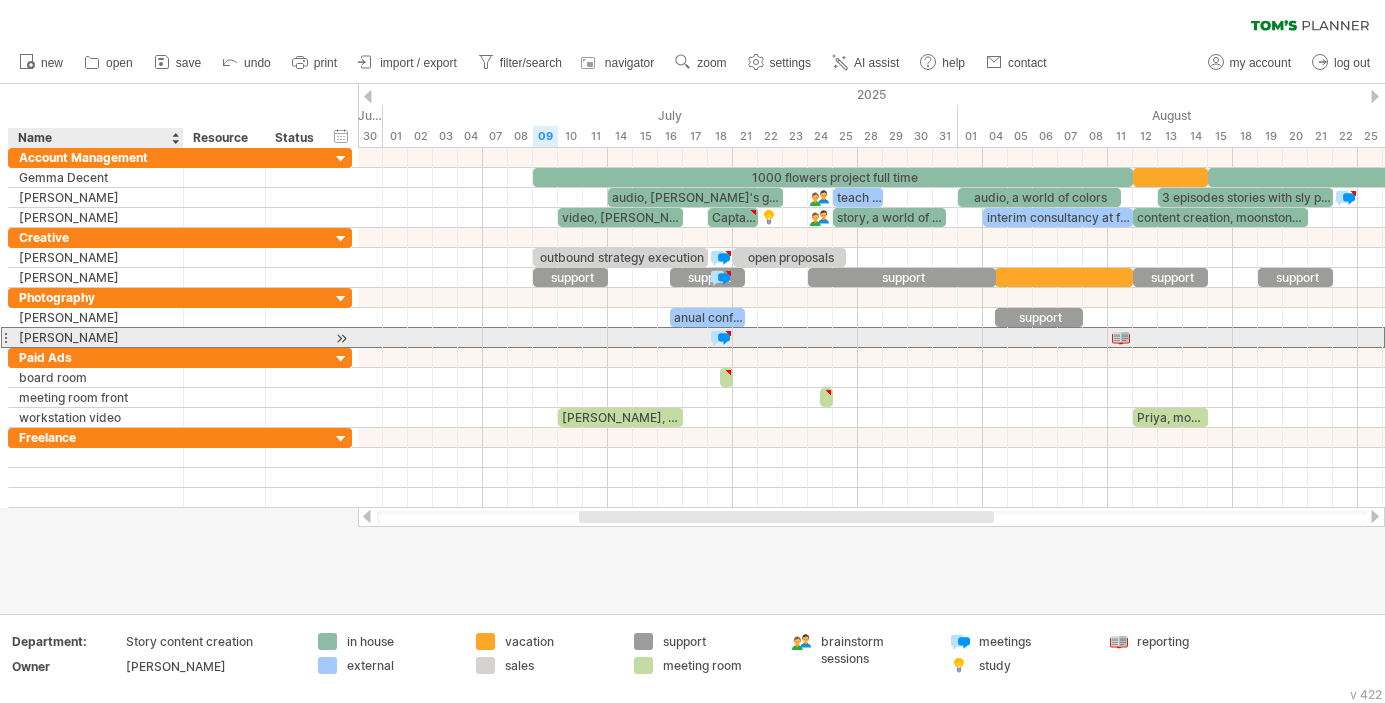 click on "[PERSON_NAME]" at bounding box center (96, 337) 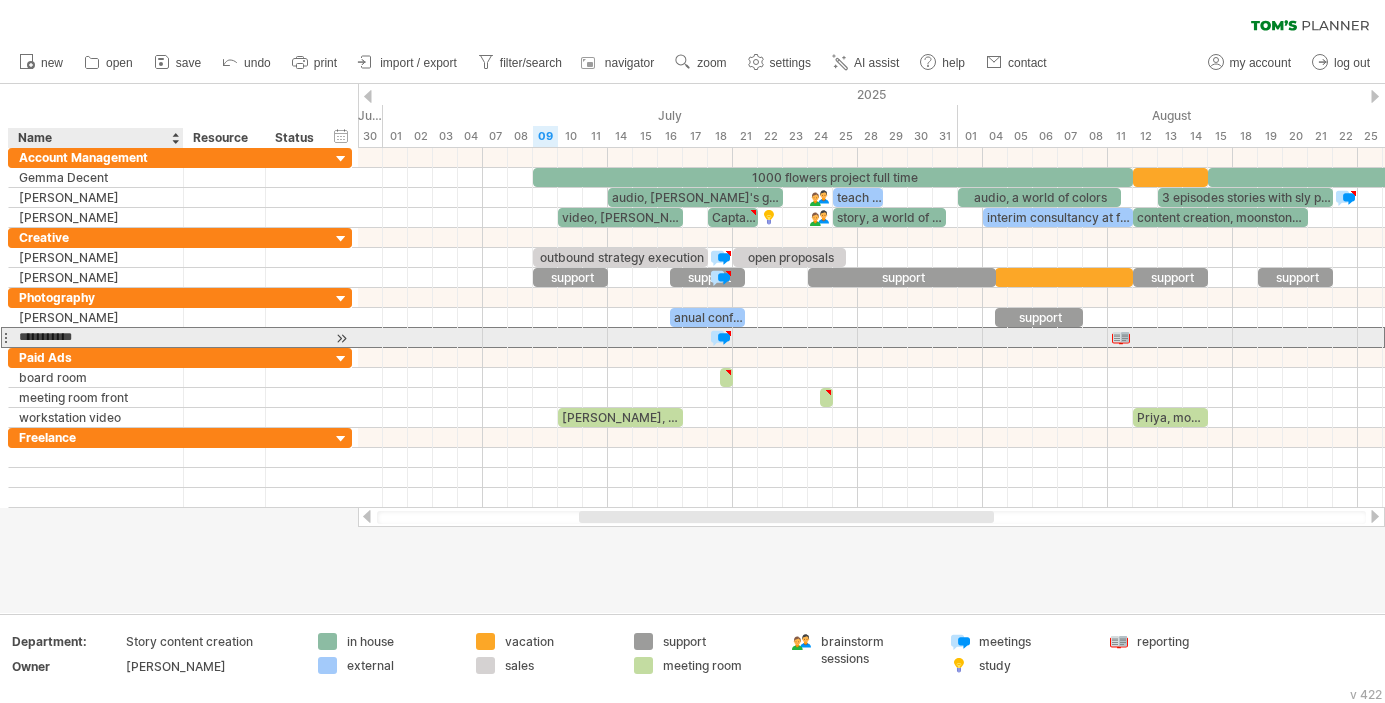 drag, startPoint x: 128, startPoint y: 342, endPoint x: 7, endPoint y: 344, distance: 121.016525 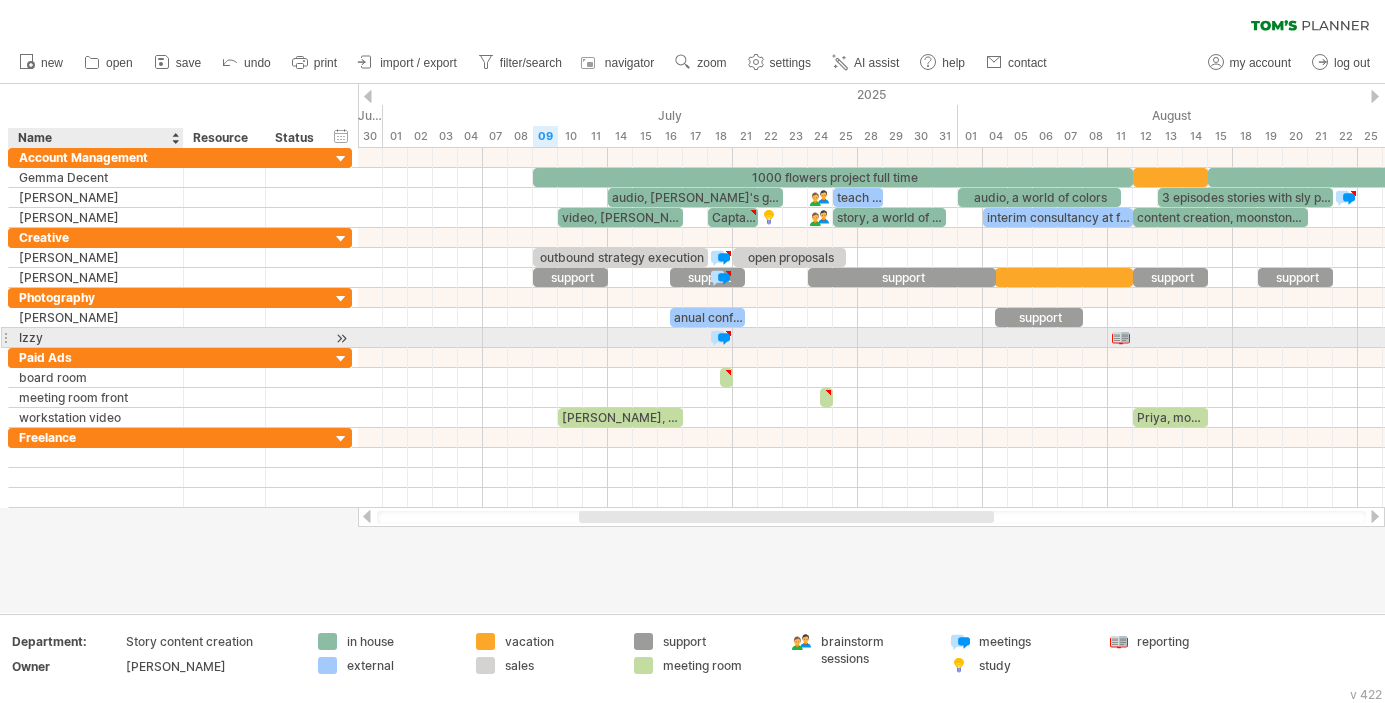 click on "Izzy" at bounding box center [96, 337] 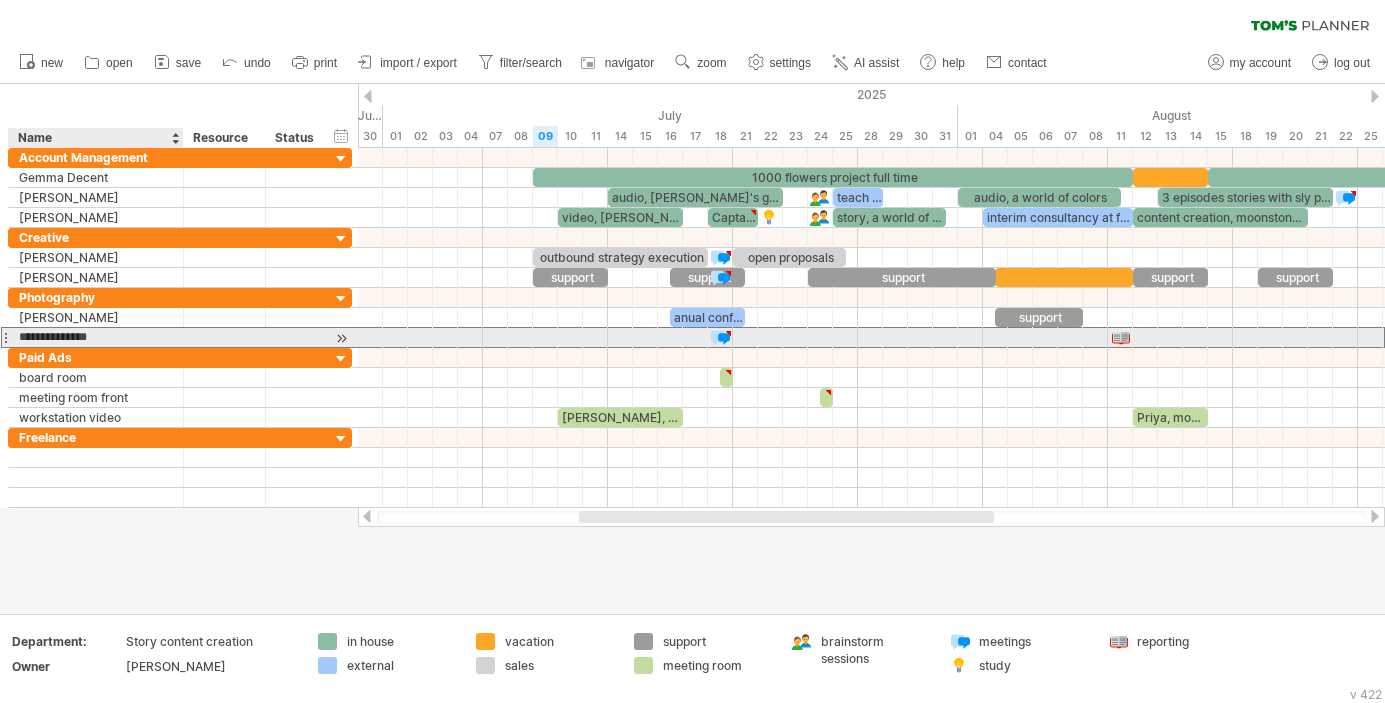 type on "**********" 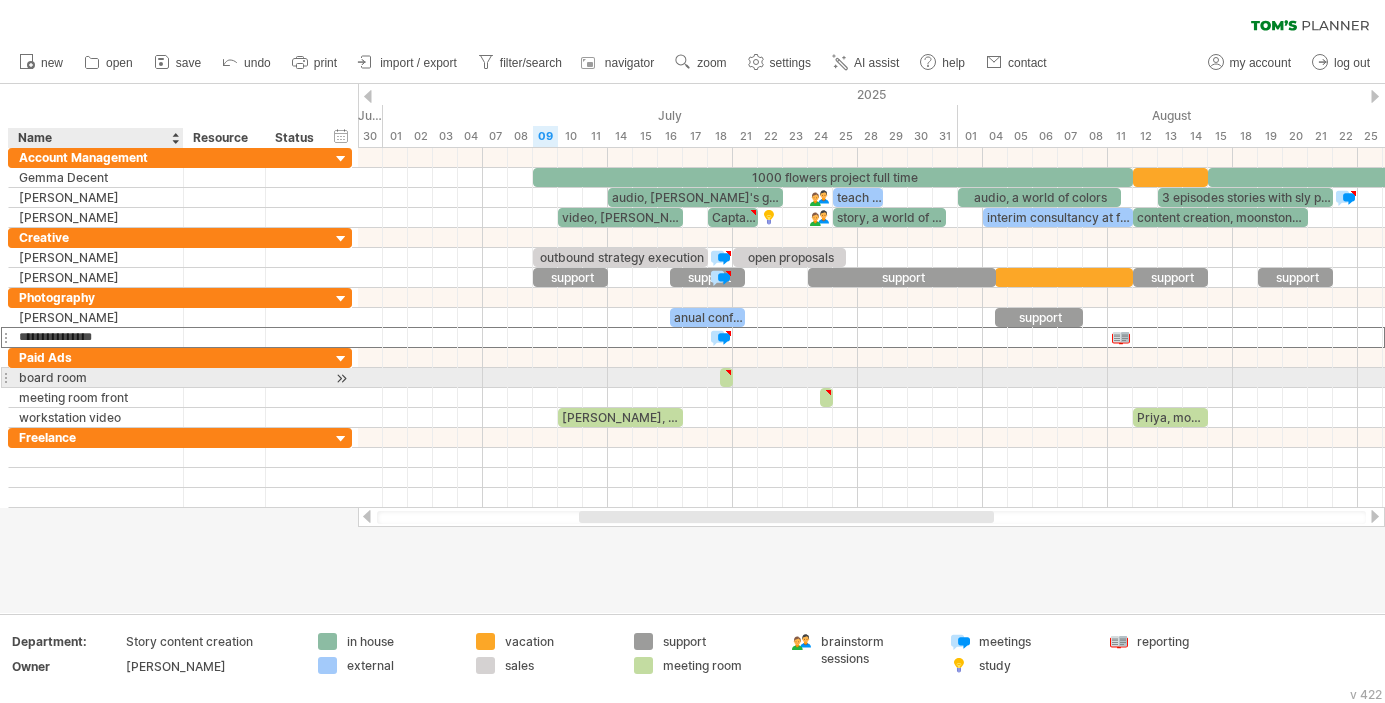 click on "board room" at bounding box center [96, 377] 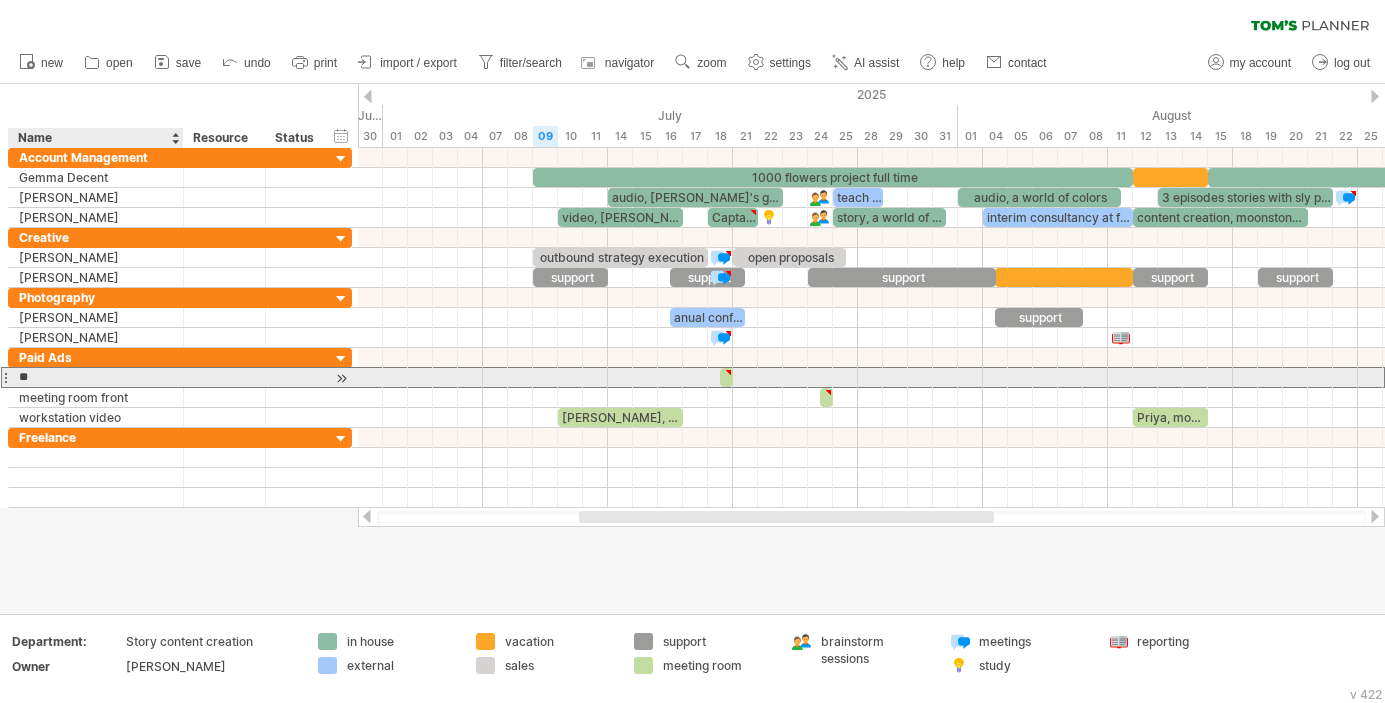 type on "*" 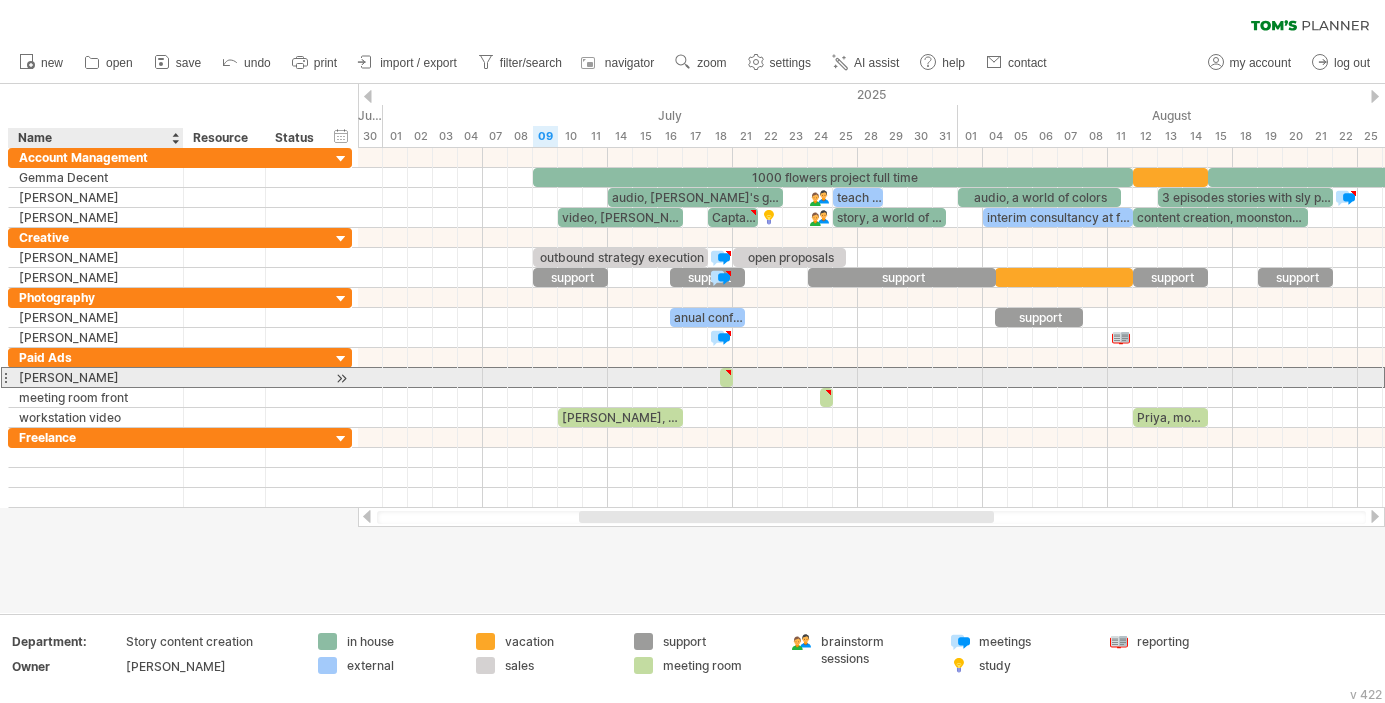 click on "[PERSON_NAME]" at bounding box center [96, 377] 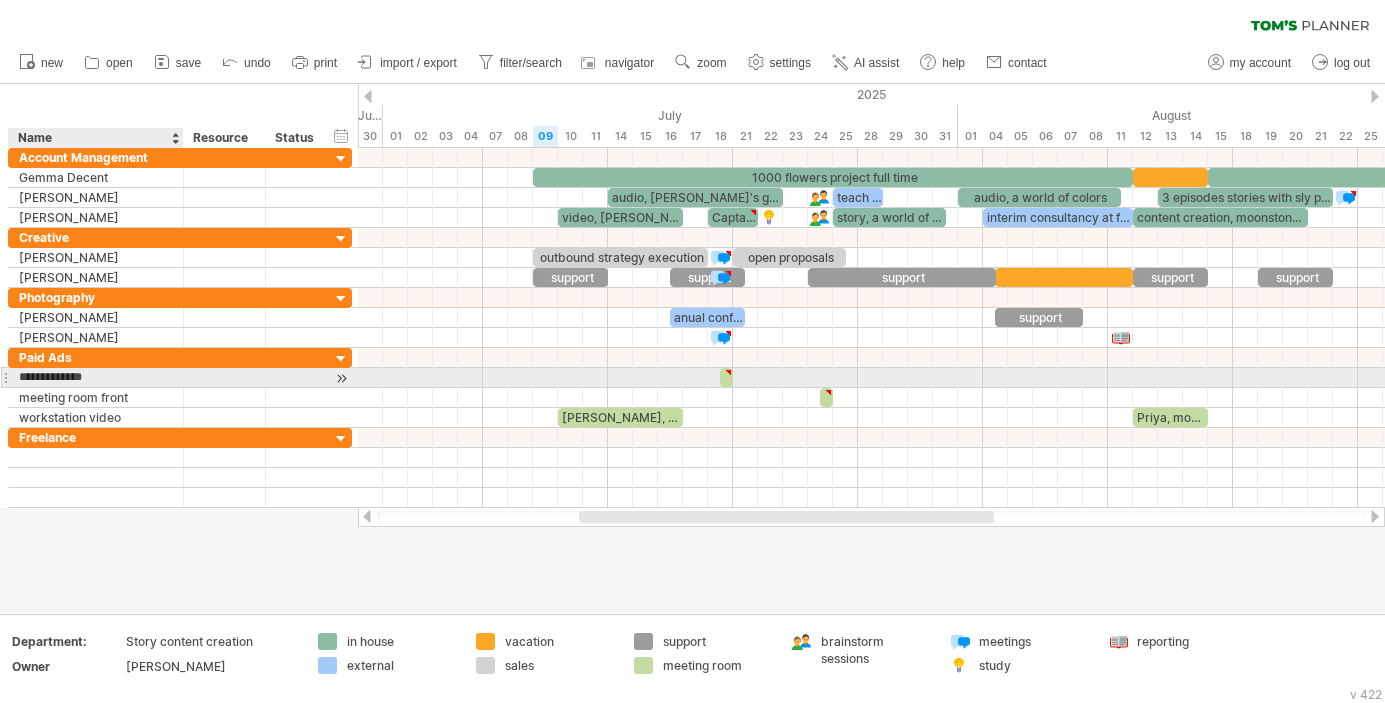 type on "**********" 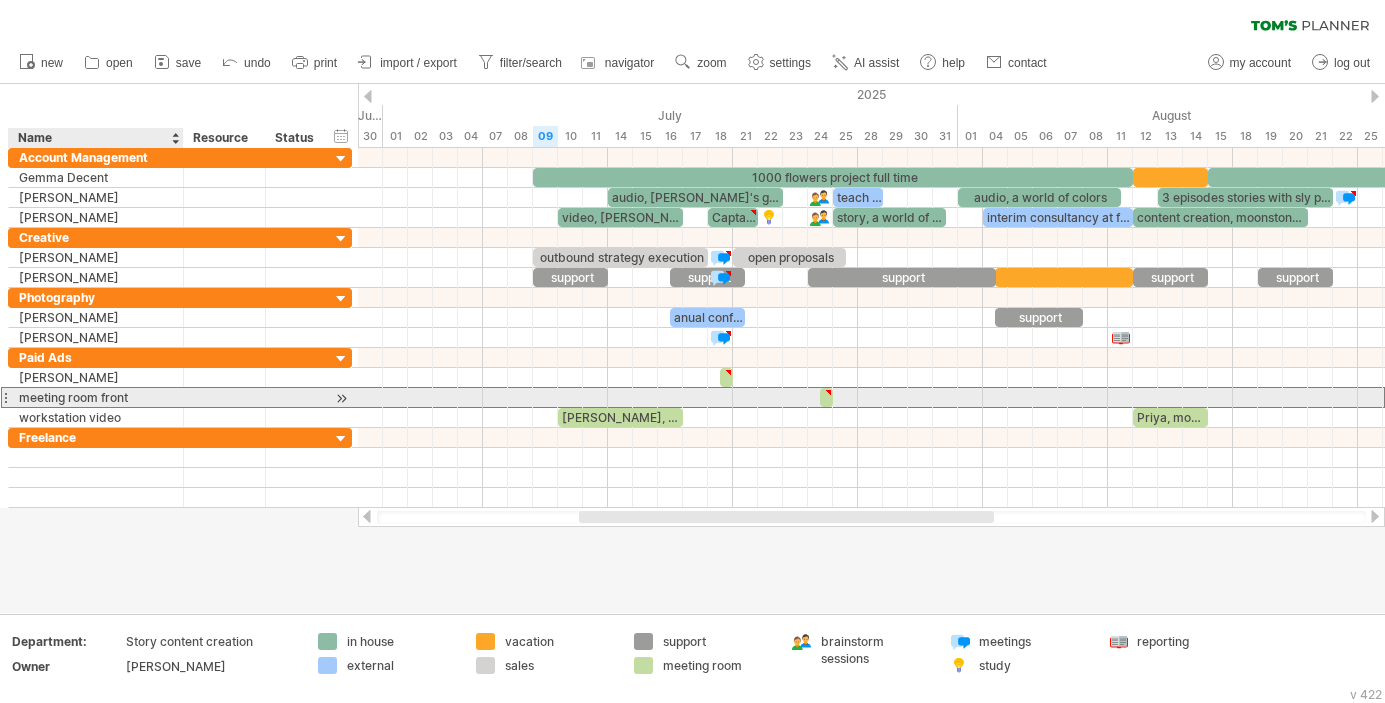 click on "meeting room front" at bounding box center [96, 397] 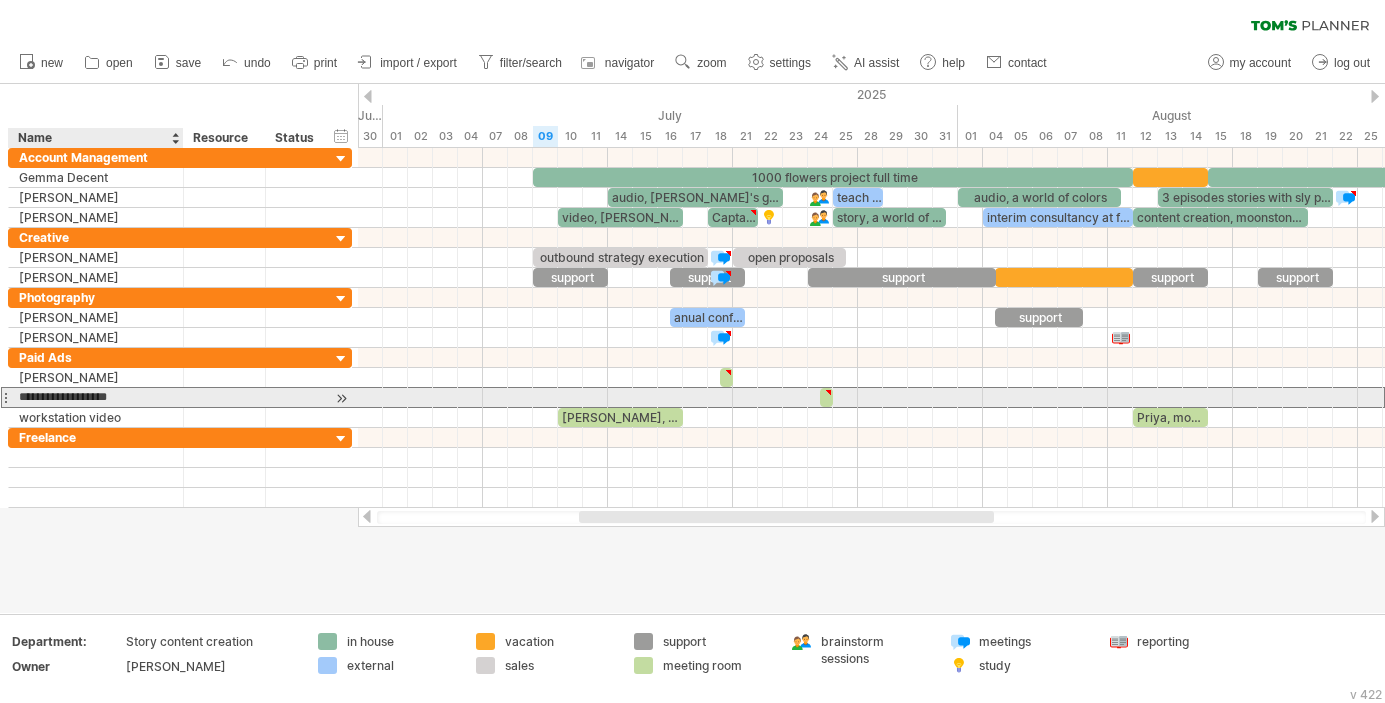 drag, startPoint x: 145, startPoint y: 398, endPoint x: 21, endPoint y: 395, distance: 124.036285 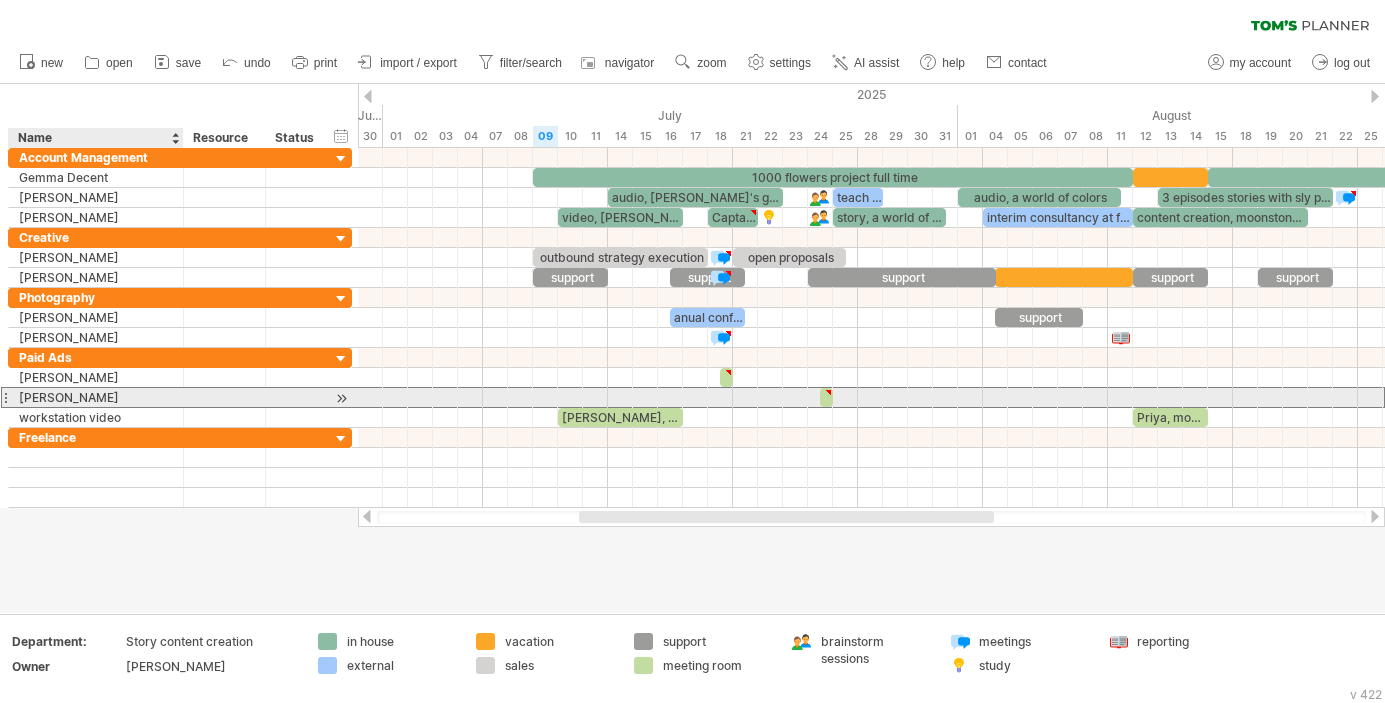 click on "[PERSON_NAME]" at bounding box center (96, 397) 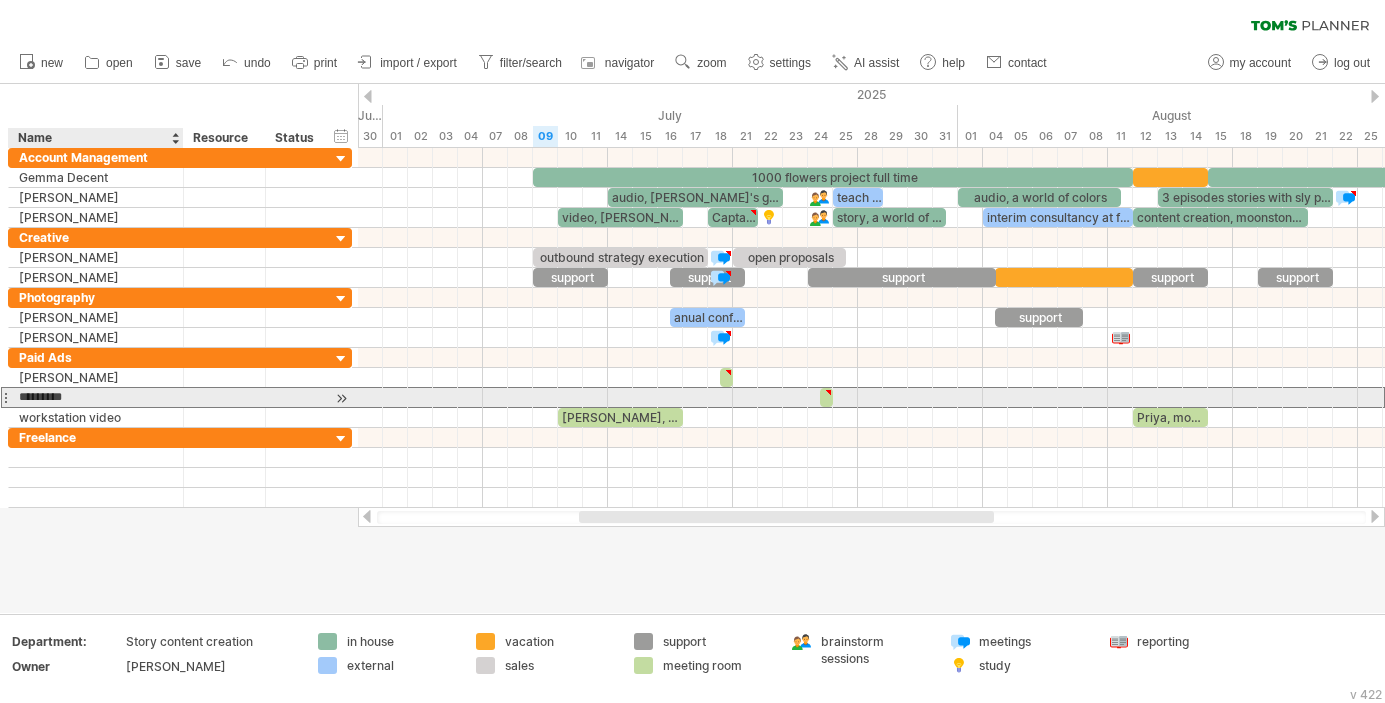 type on "**********" 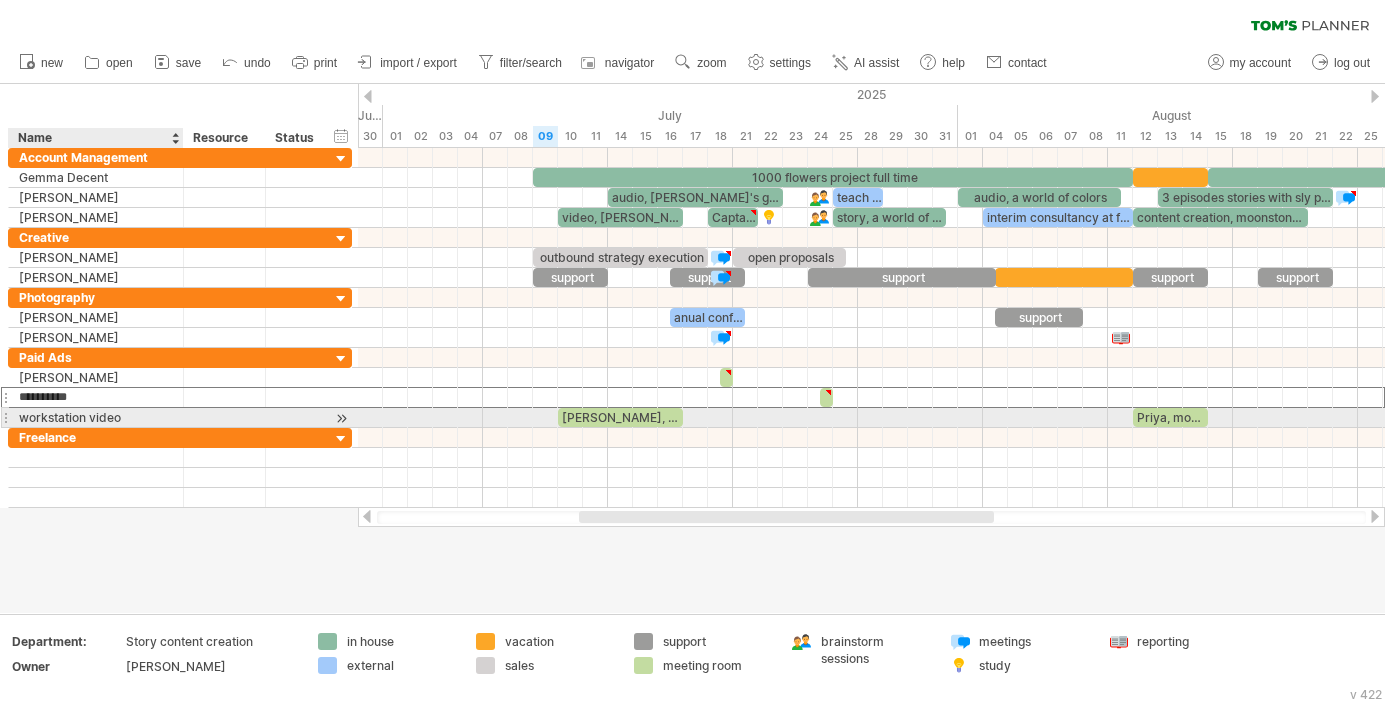 click on "workstation video" at bounding box center (96, 417) 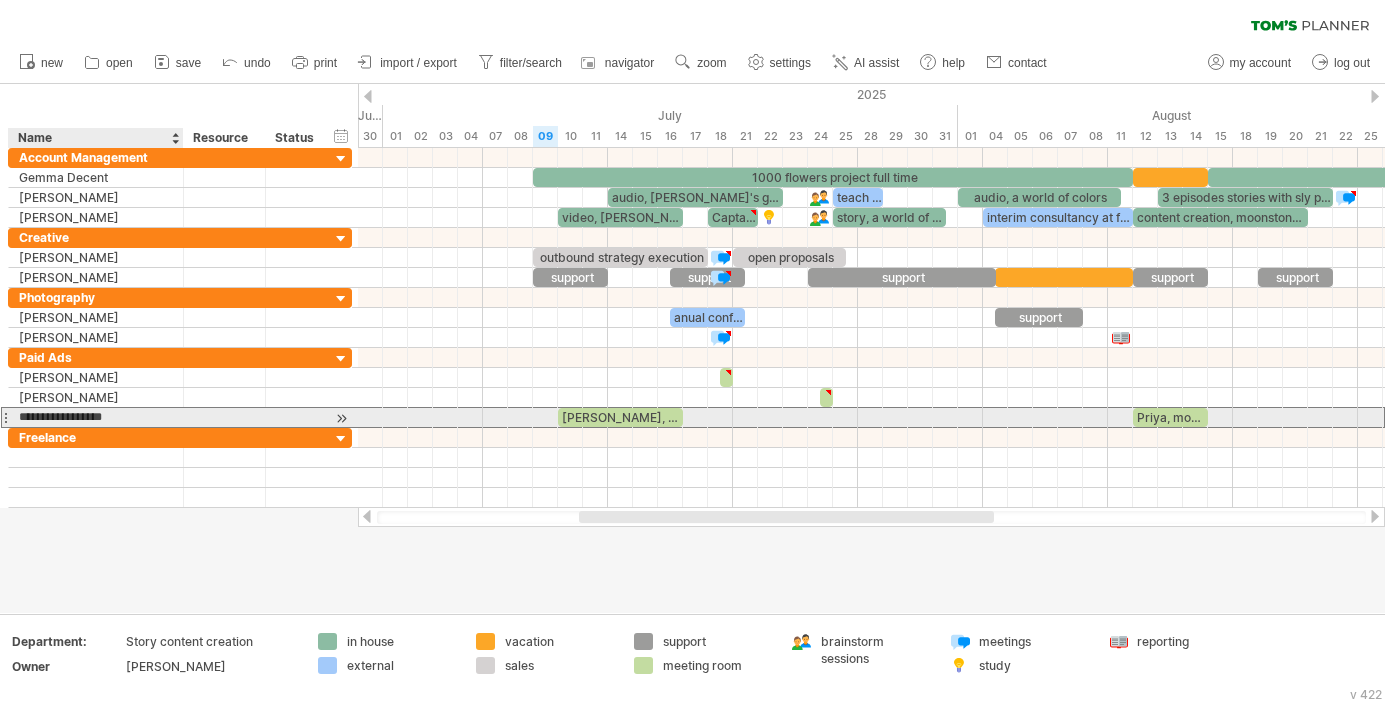 click on "**********" at bounding box center (96, 417) 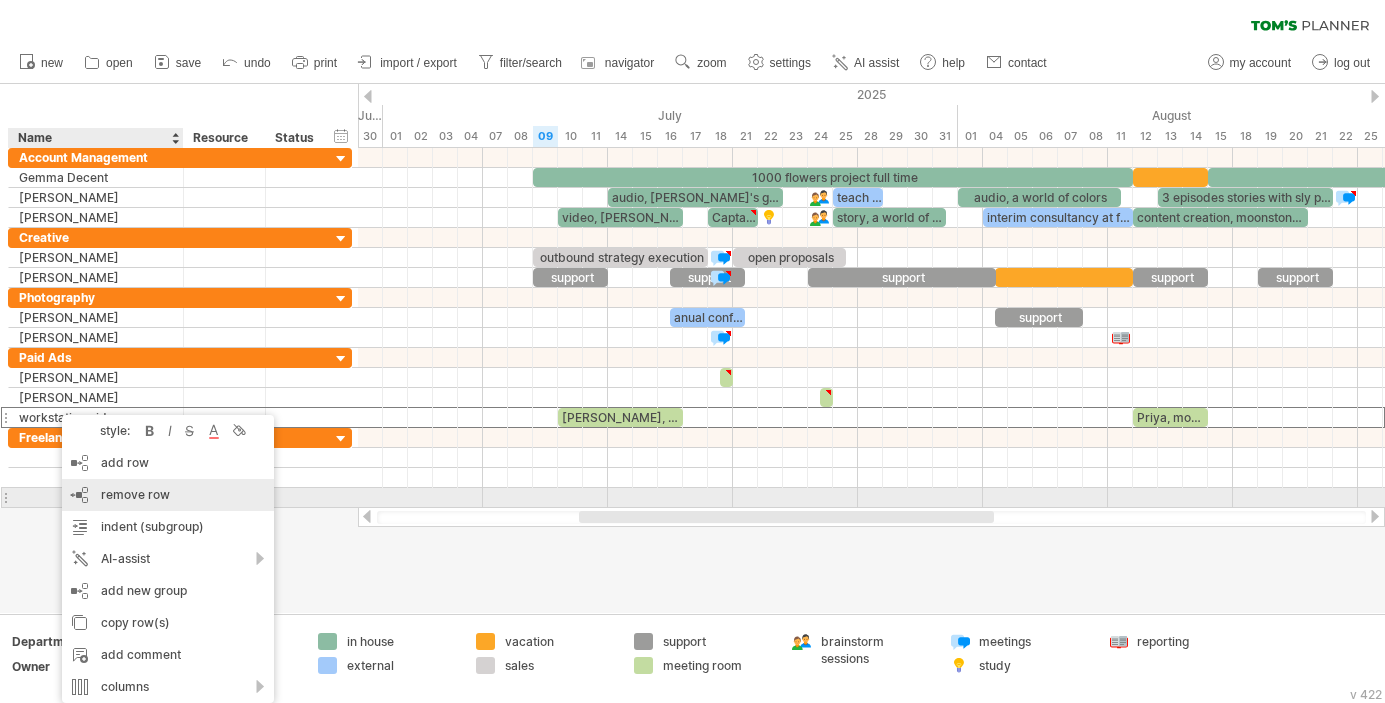 click on "remove row" at bounding box center (135, 494) 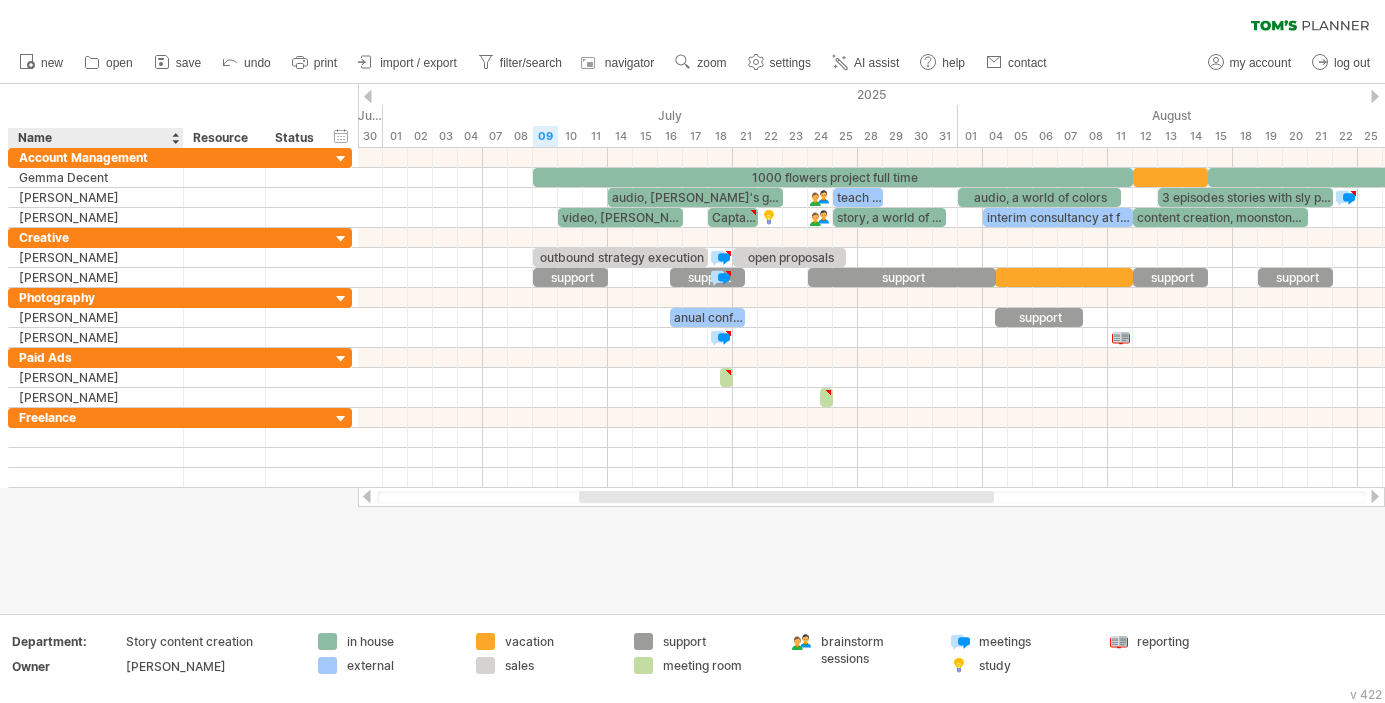 click at bounding box center (692, 348) 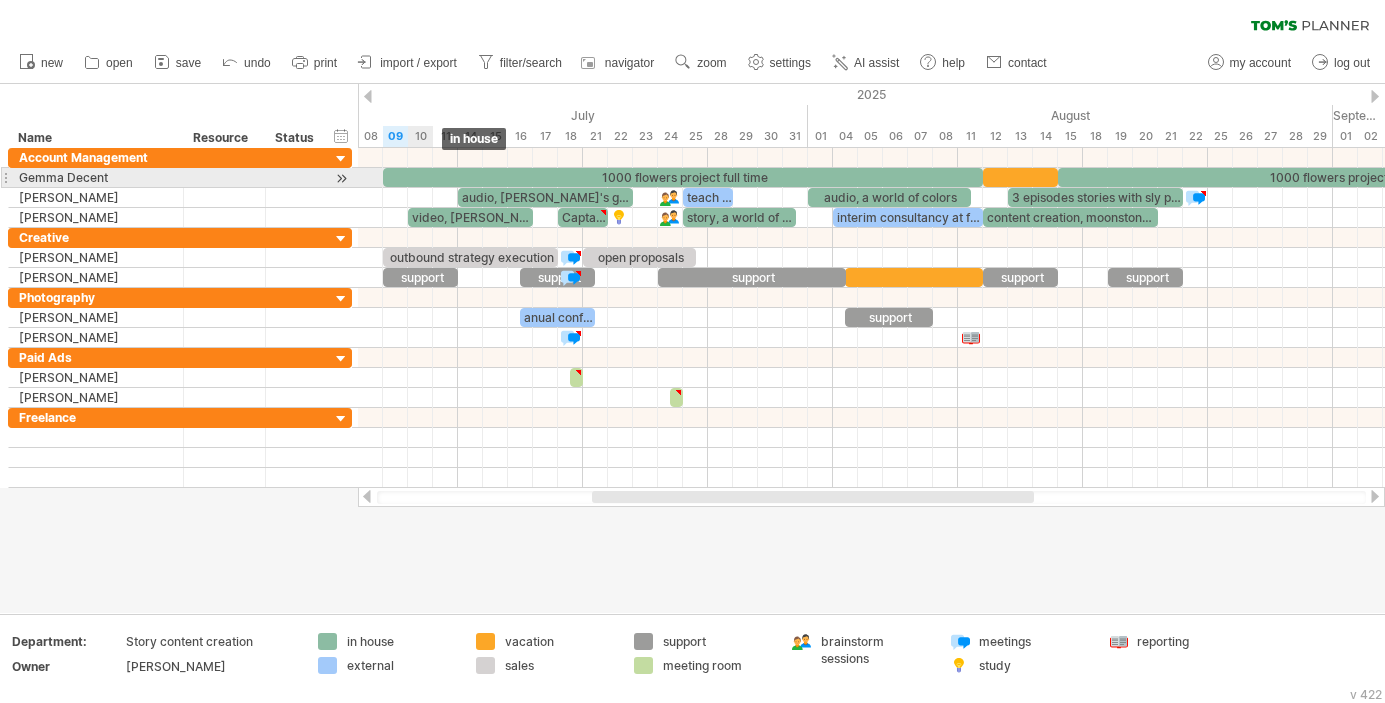 click on "1000 flowers project full time" at bounding box center [683, 177] 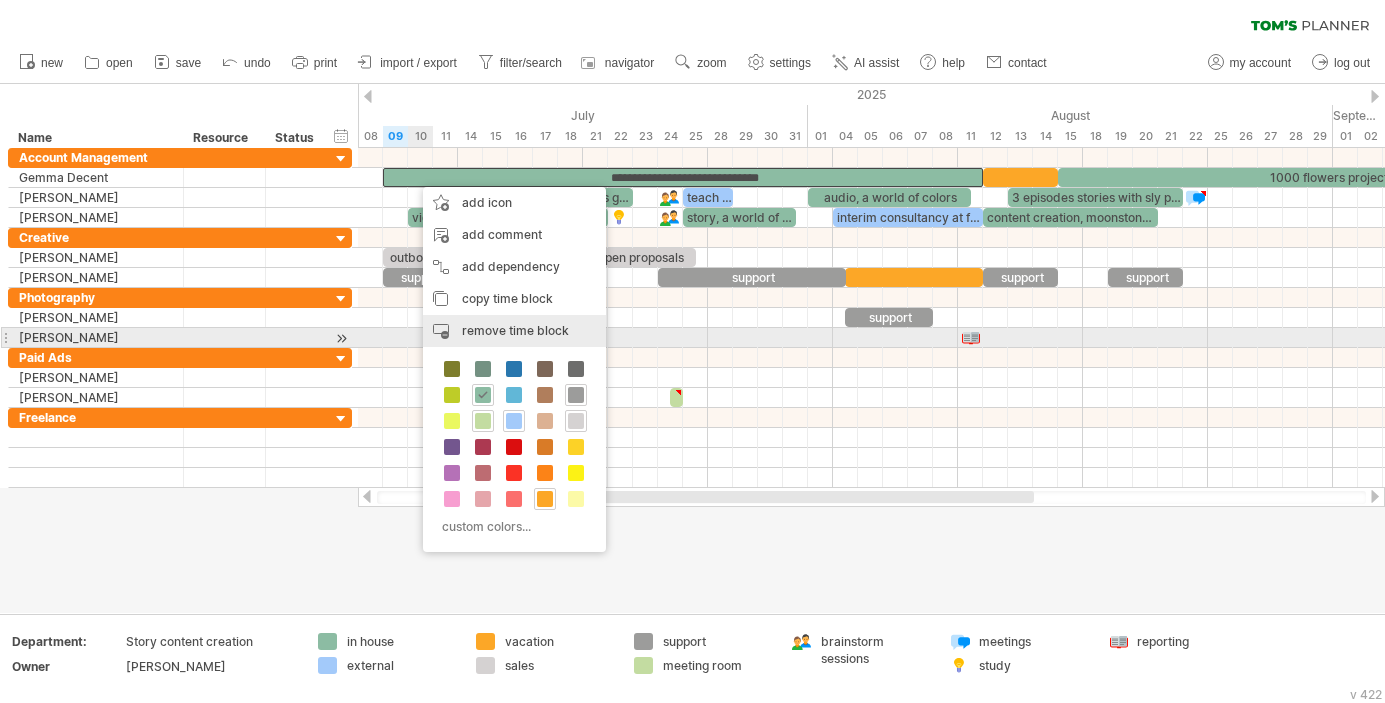 click on "remove time block" at bounding box center [515, 330] 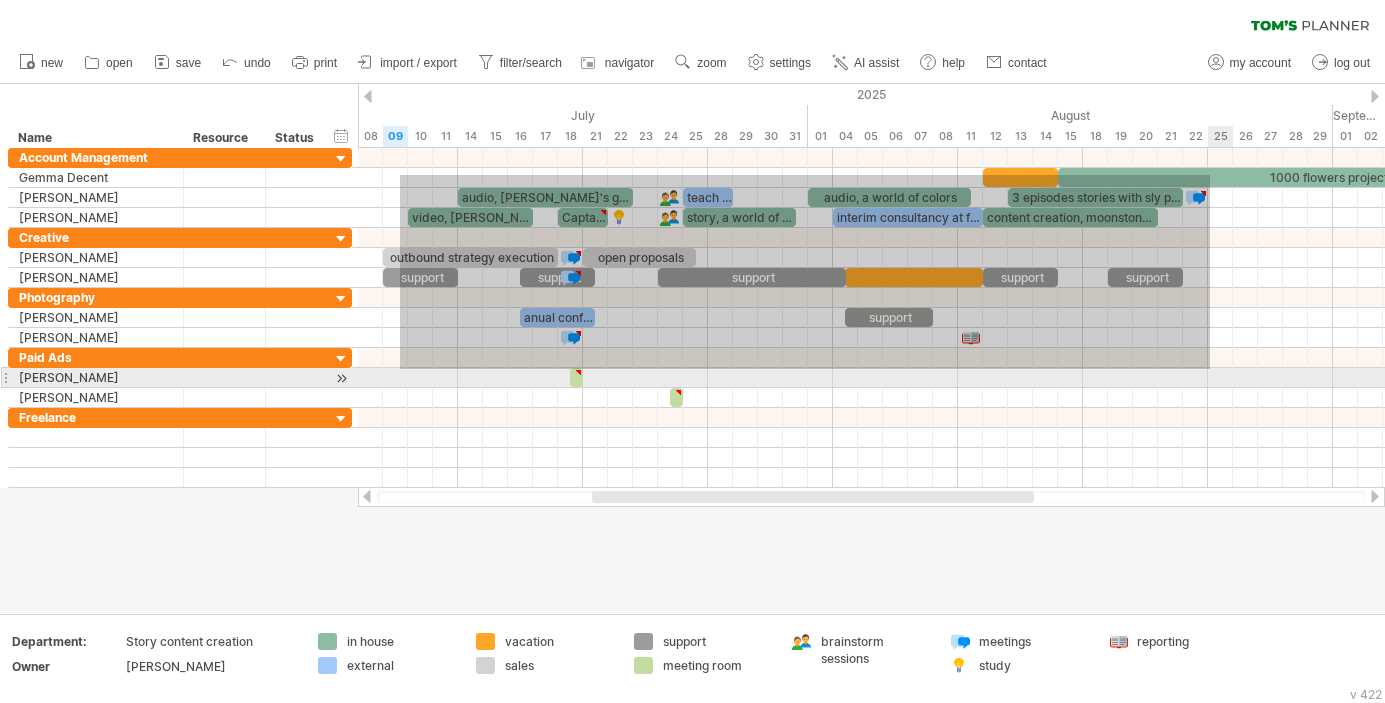 drag, startPoint x: 400, startPoint y: 175, endPoint x: 1210, endPoint y: 369, distance: 832.90814 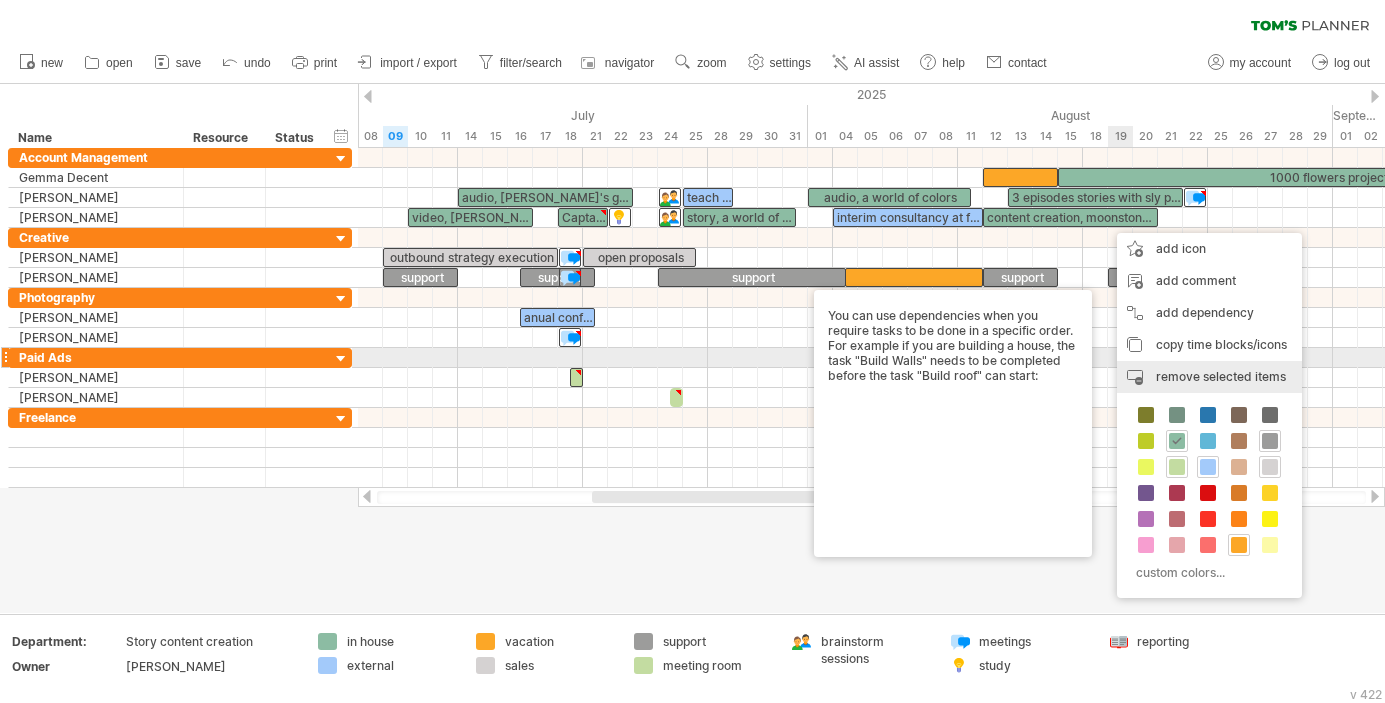 click on "remove time block remove selected items" at bounding box center (1209, 377) 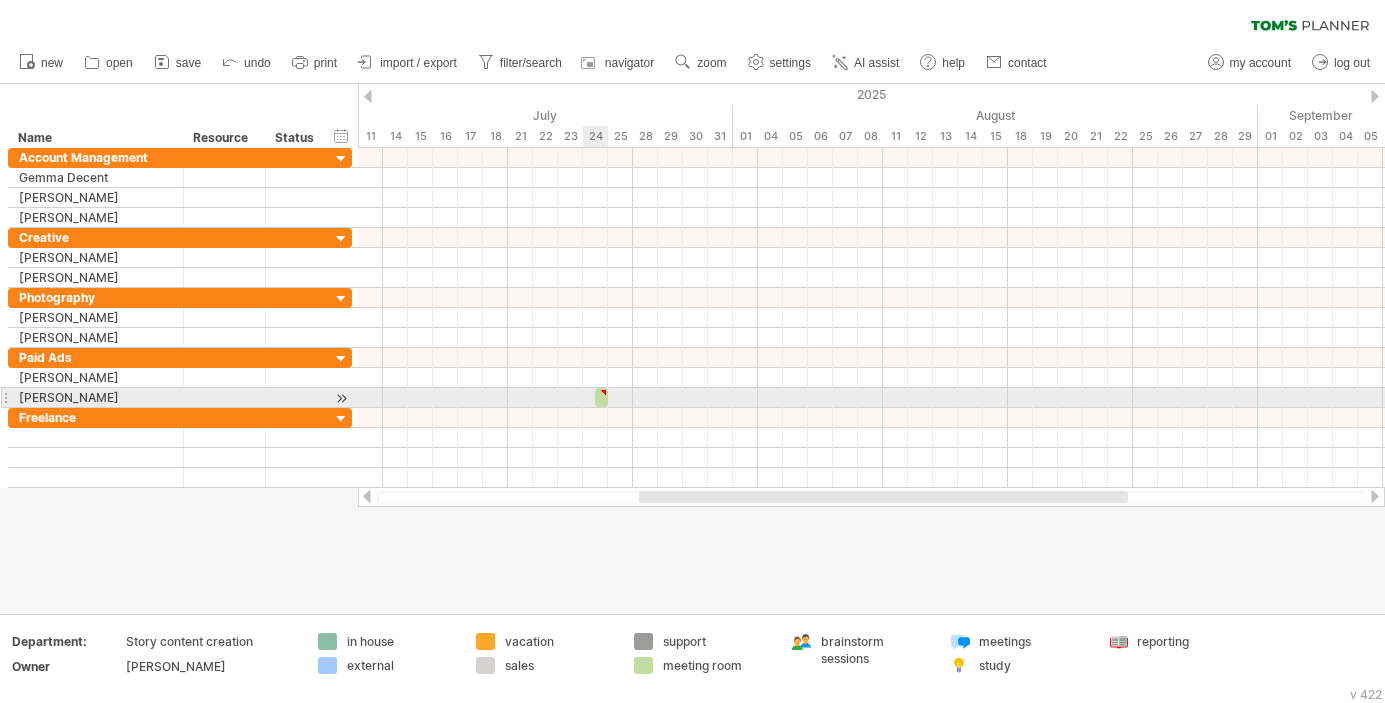 click at bounding box center (601, 397) 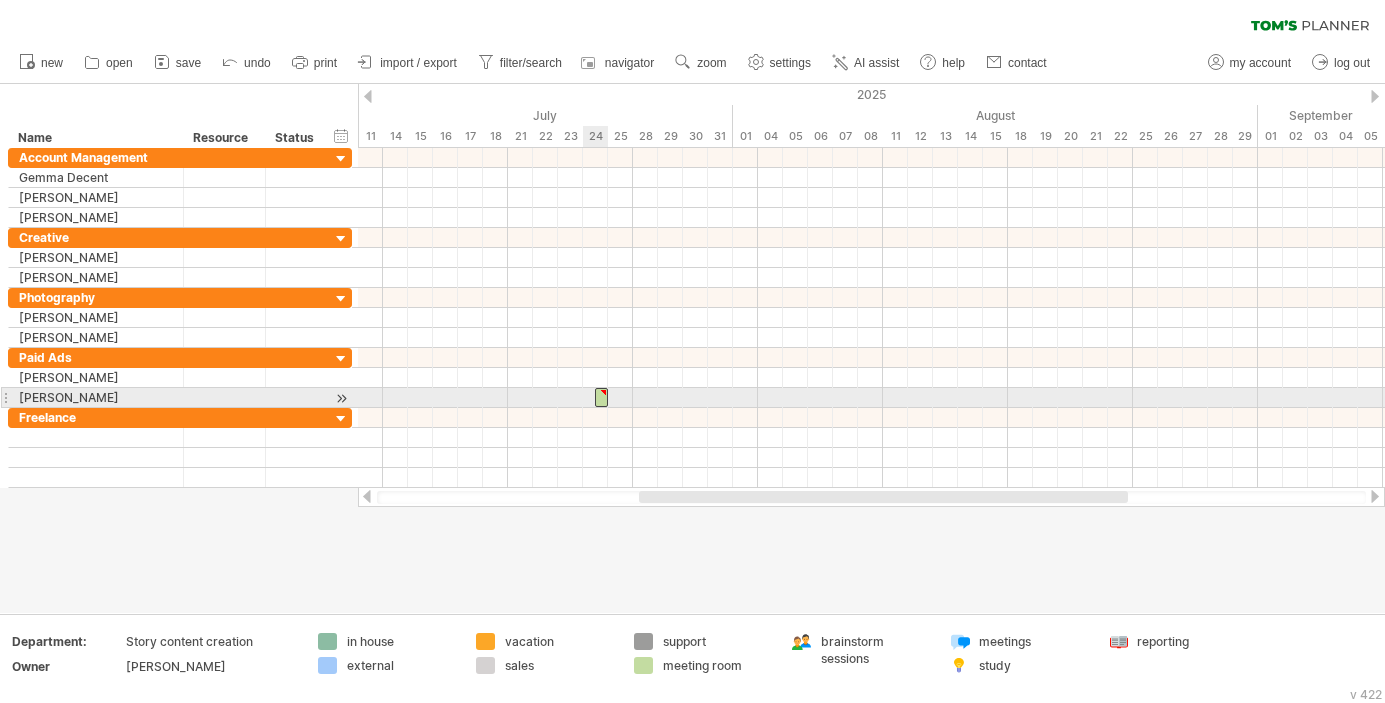 click at bounding box center [601, 397] 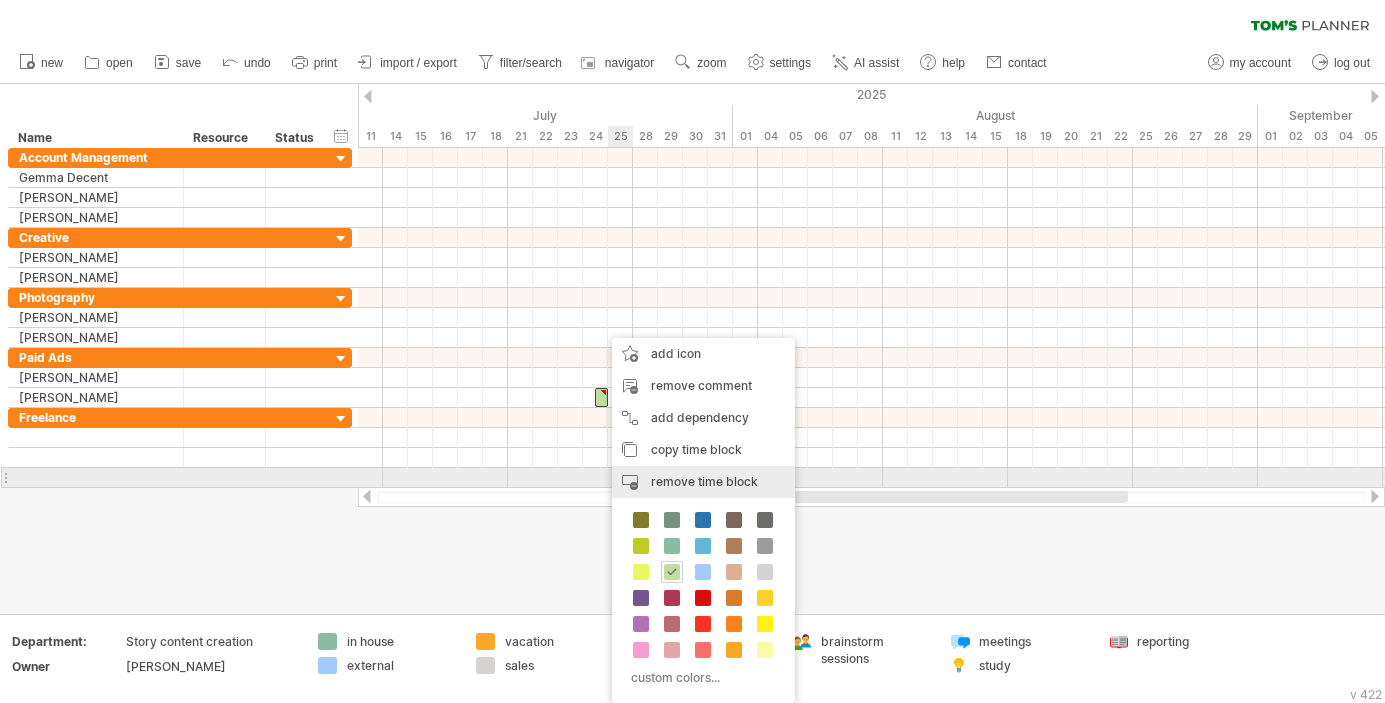 click on "remove time block" at bounding box center [704, 481] 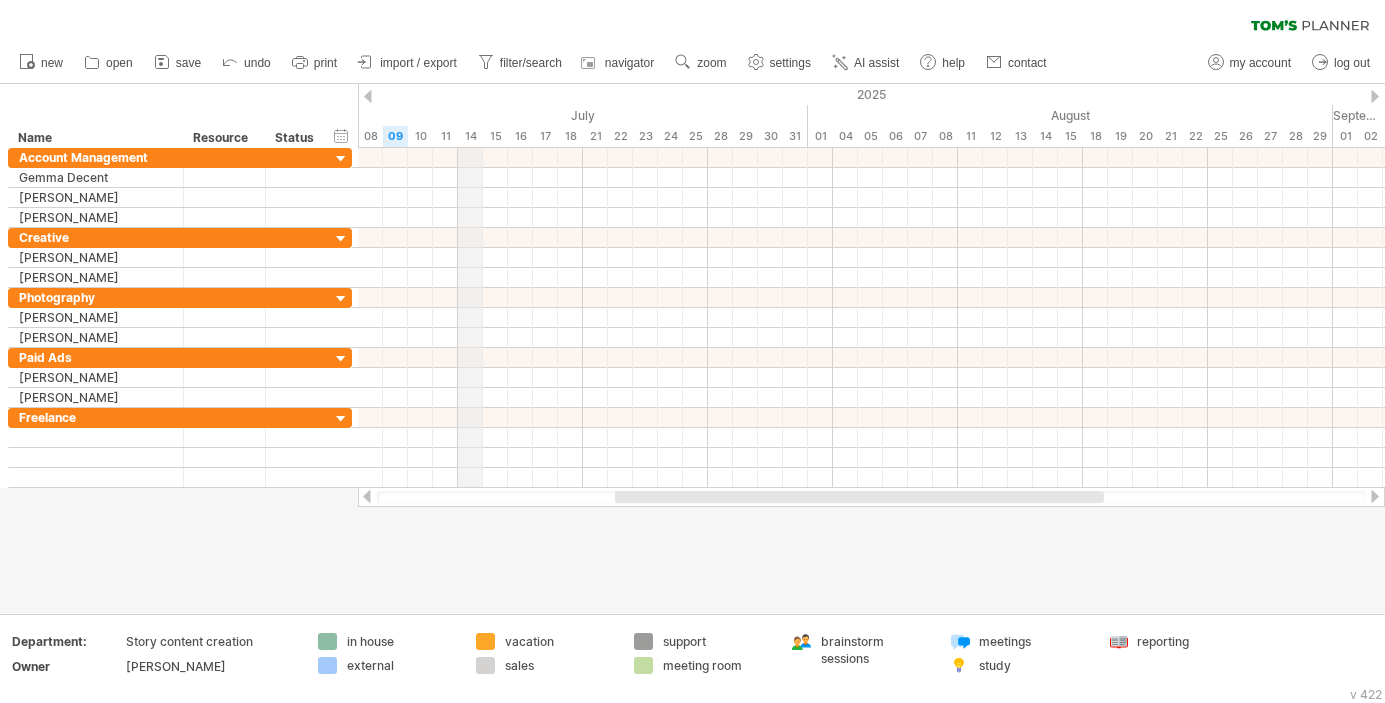 click on "14" at bounding box center (470, 136) 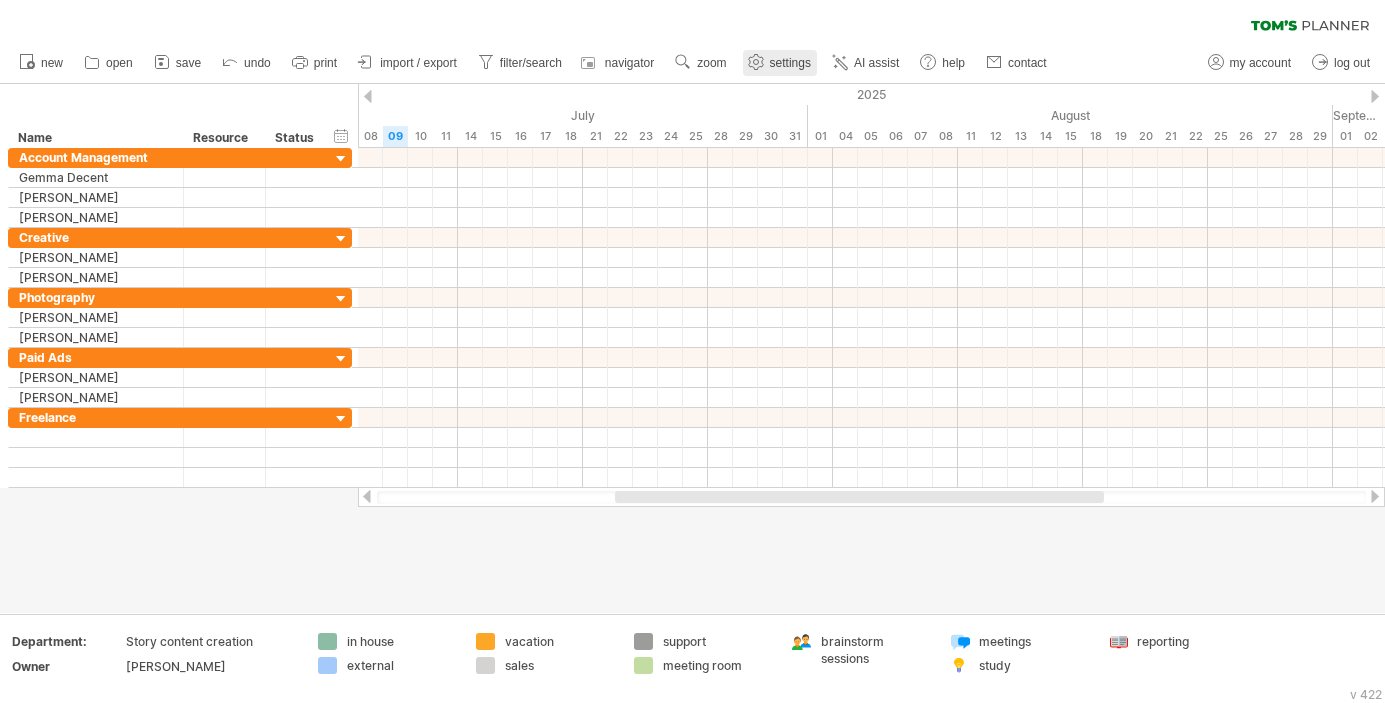 click 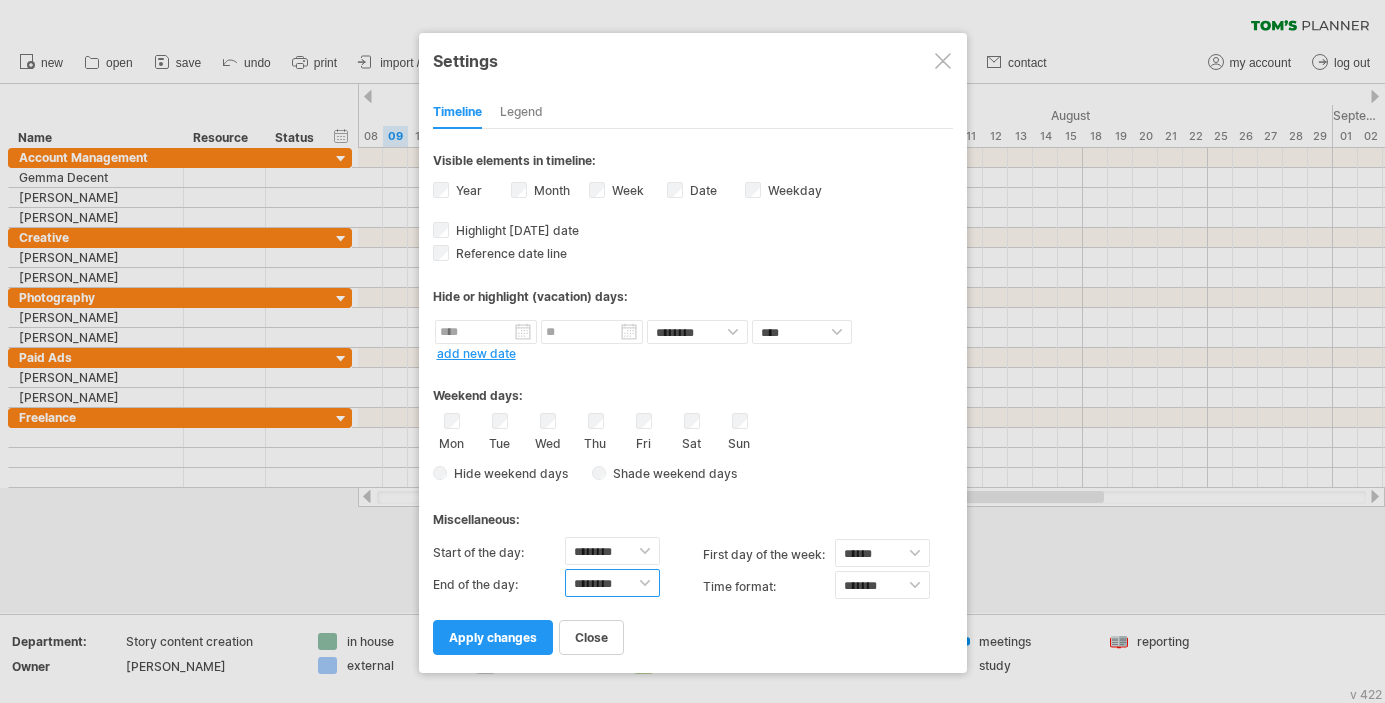 click on "********
********
********
********
********
********
********
********
********
********
********
********
********
********
********
********
********
********
******** ******** ******** ******** ********" at bounding box center [612, 583] 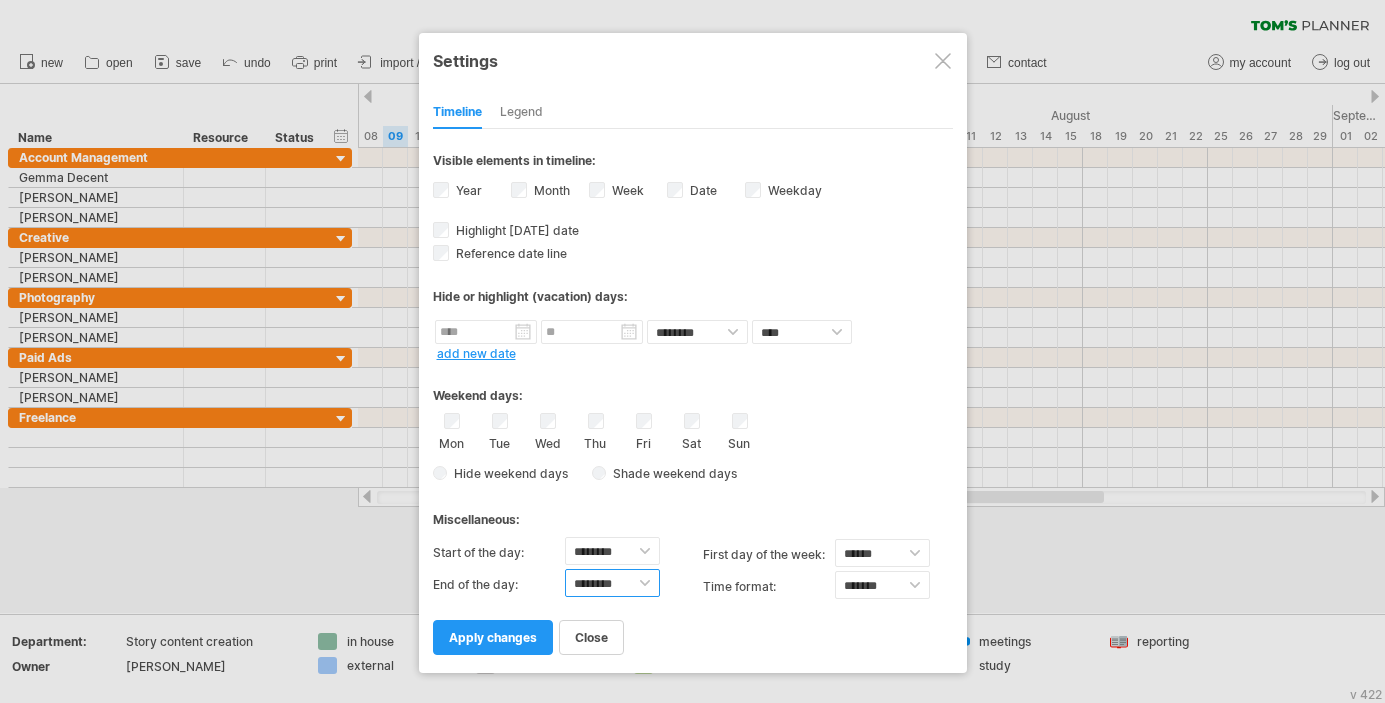 select on "**" 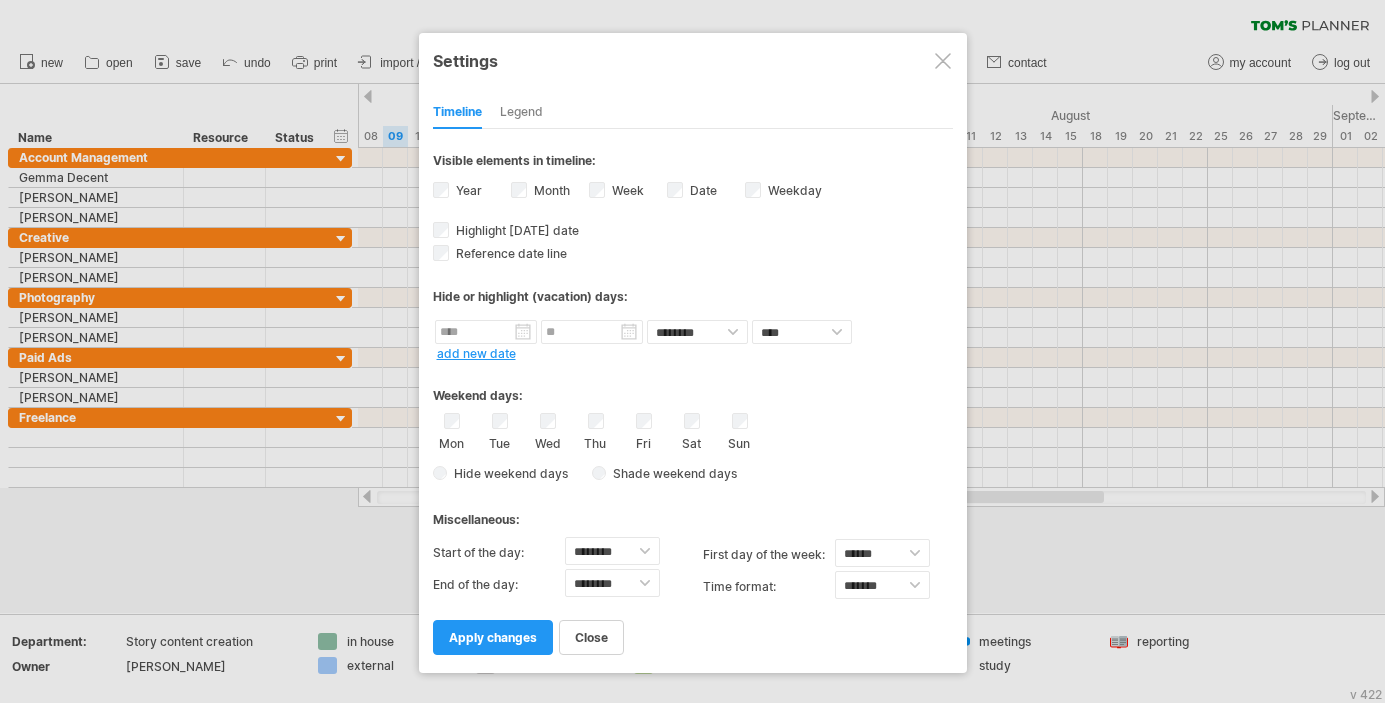 click on "close   apply changes" at bounding box center (693, 628) 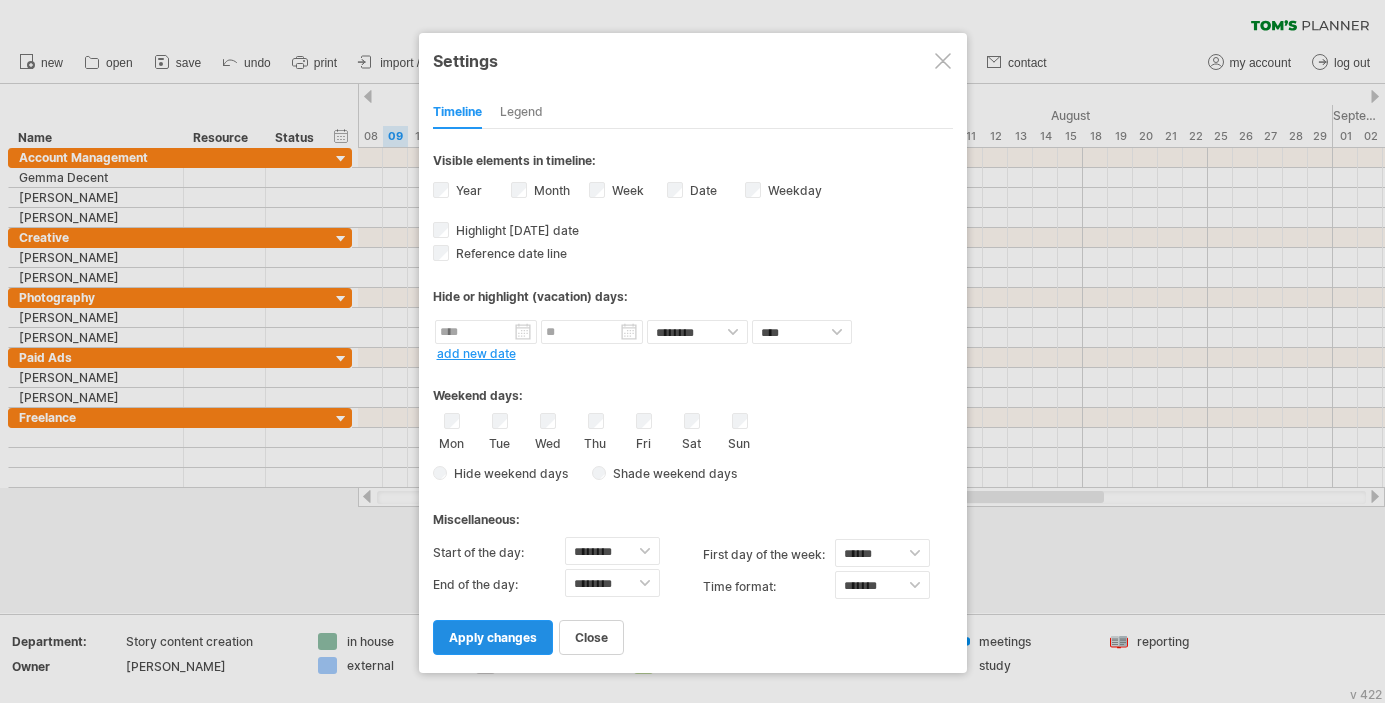 click on "apply changes" at bounding box center [493, 637] 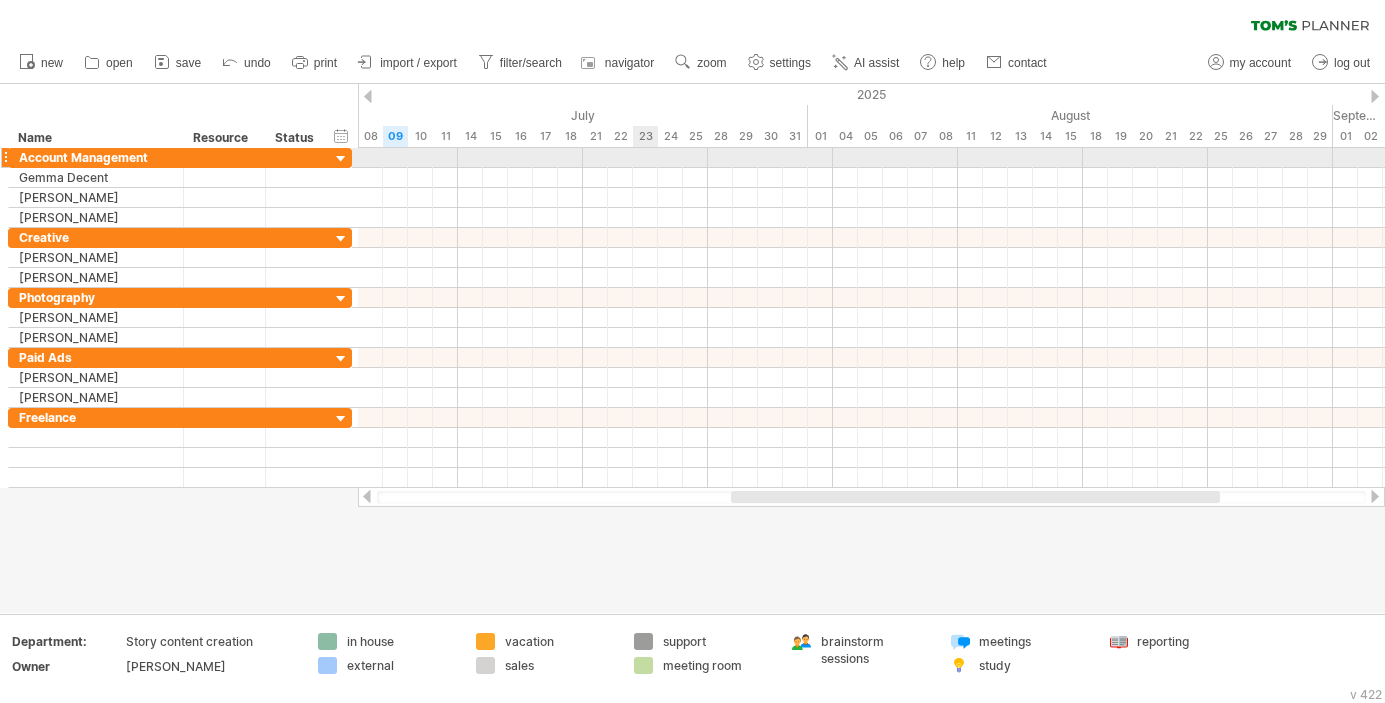 click at bounding box center (871, 158) 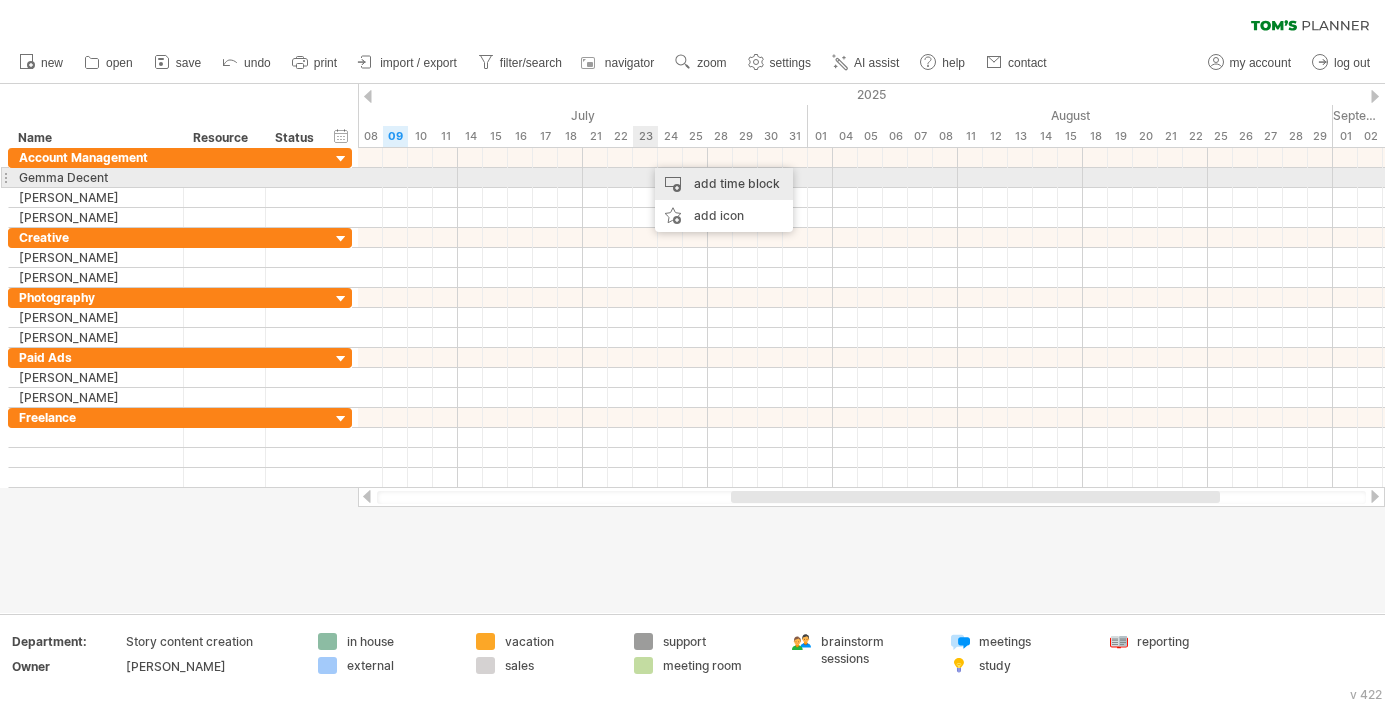 click on "add time block" at bounding box center (724, 184) 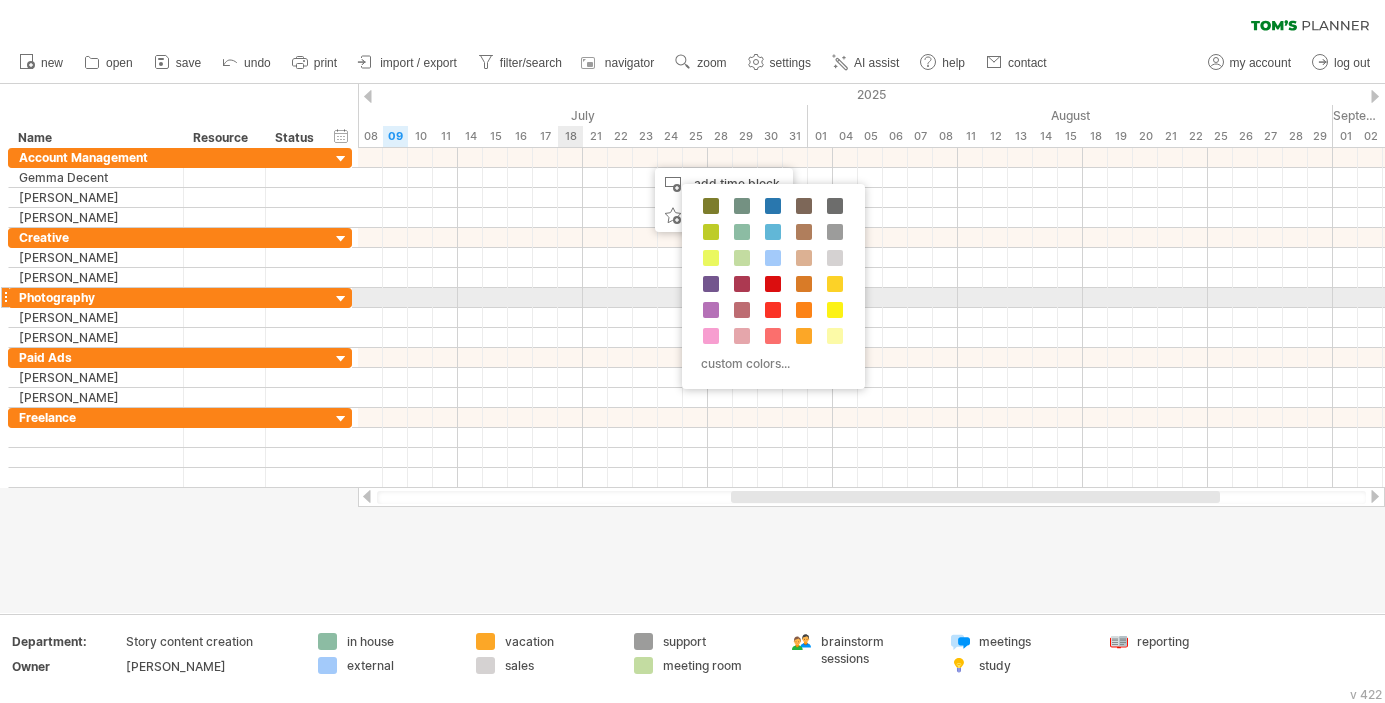 click at bounding box center [871, 318] 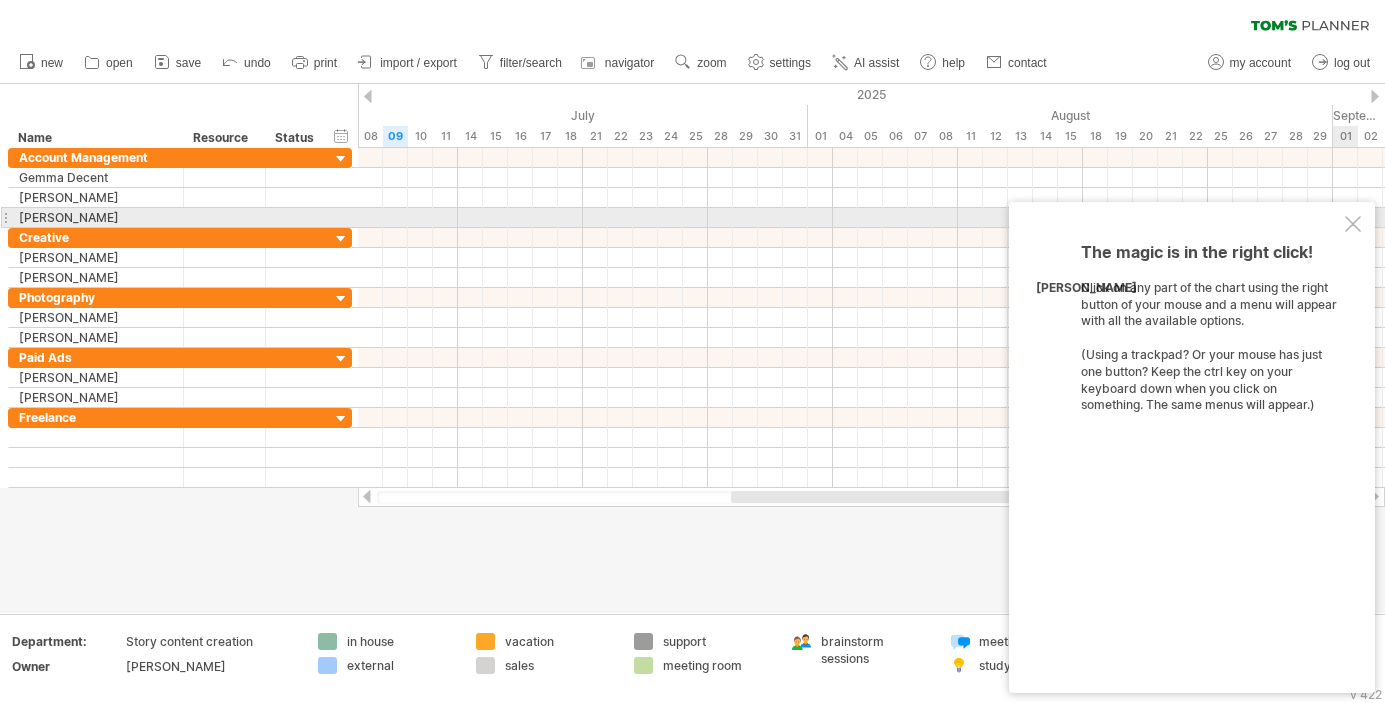 click on "The magic is in the right click! Click on any part of the chart using the right button of your mouse and a menu will appear with all the available options. (Using a trackpad? Or your mouse has just one button? Keep the ctrl key on your keyboard down when you click on something. The same menus will appear.)   [PERSON_NAME]" at bounding box center [1192, 447] 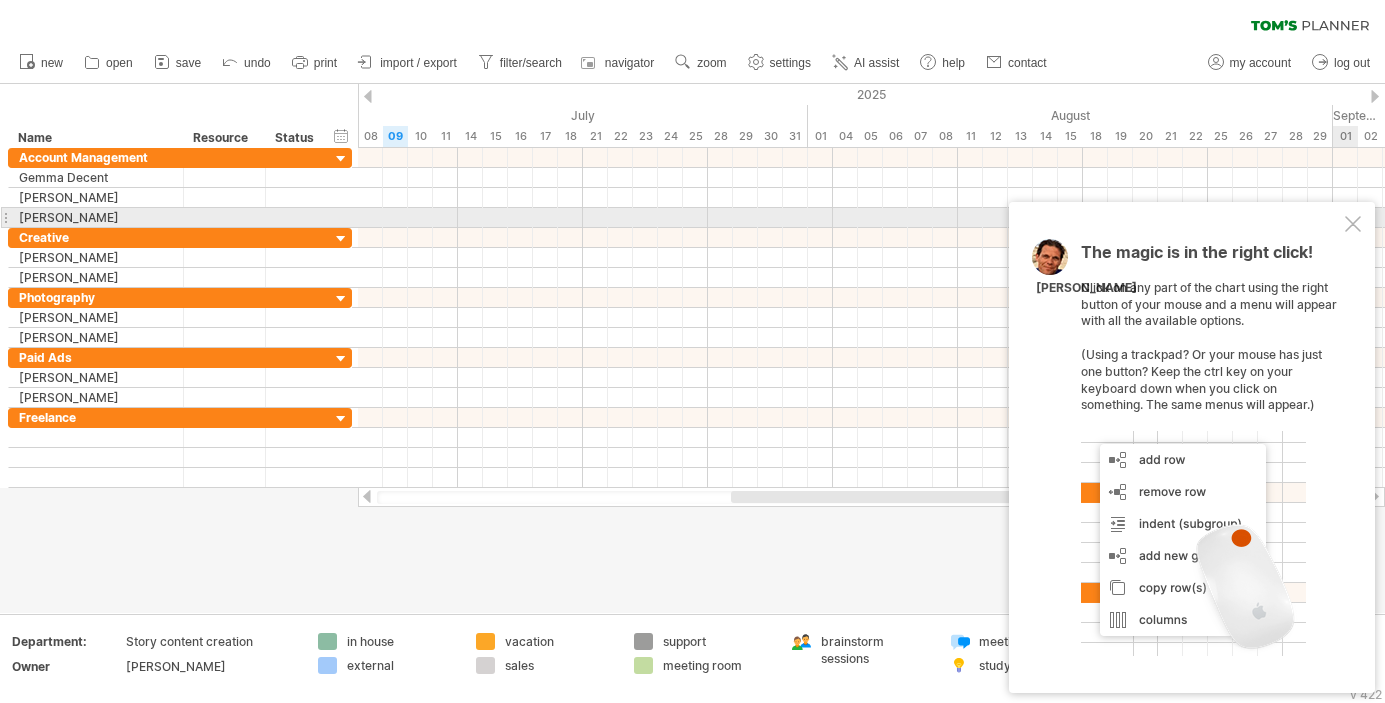 click at bounding box center (1353, 224) 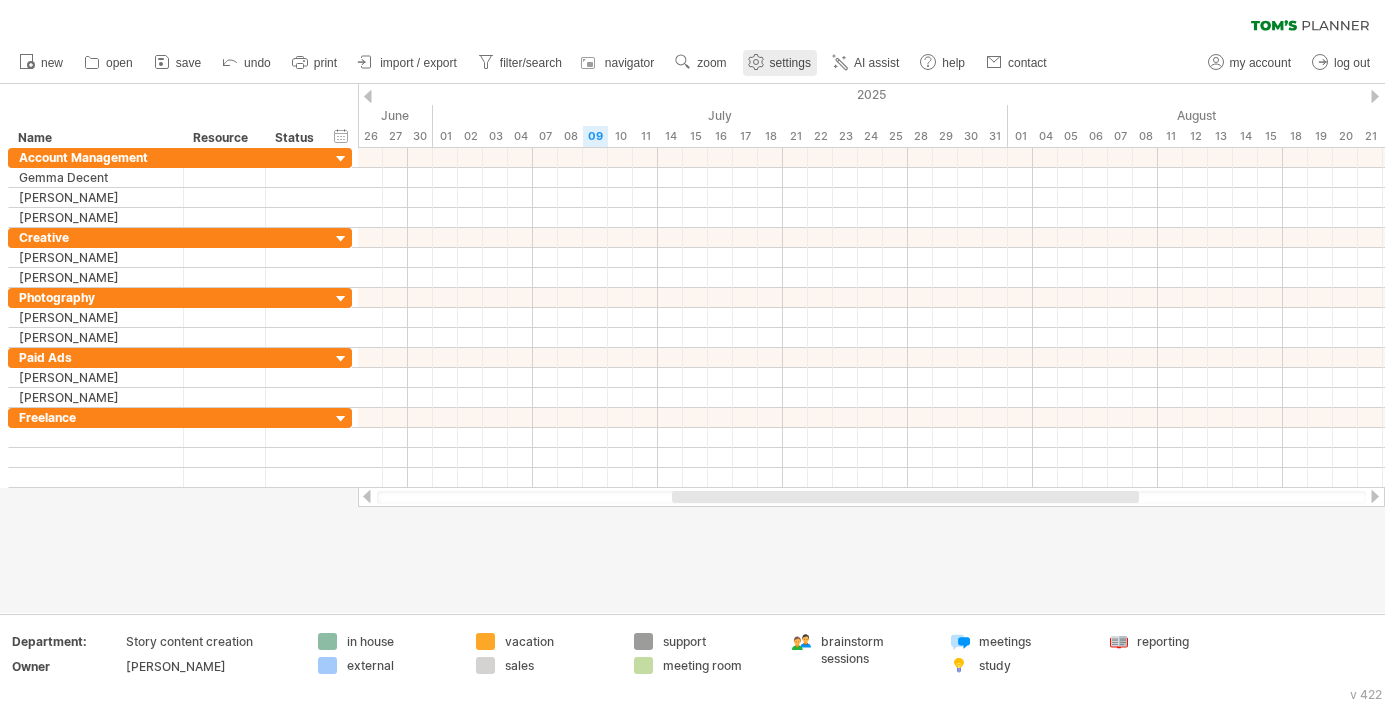 click on "settings" at bounding box center (790, 63) 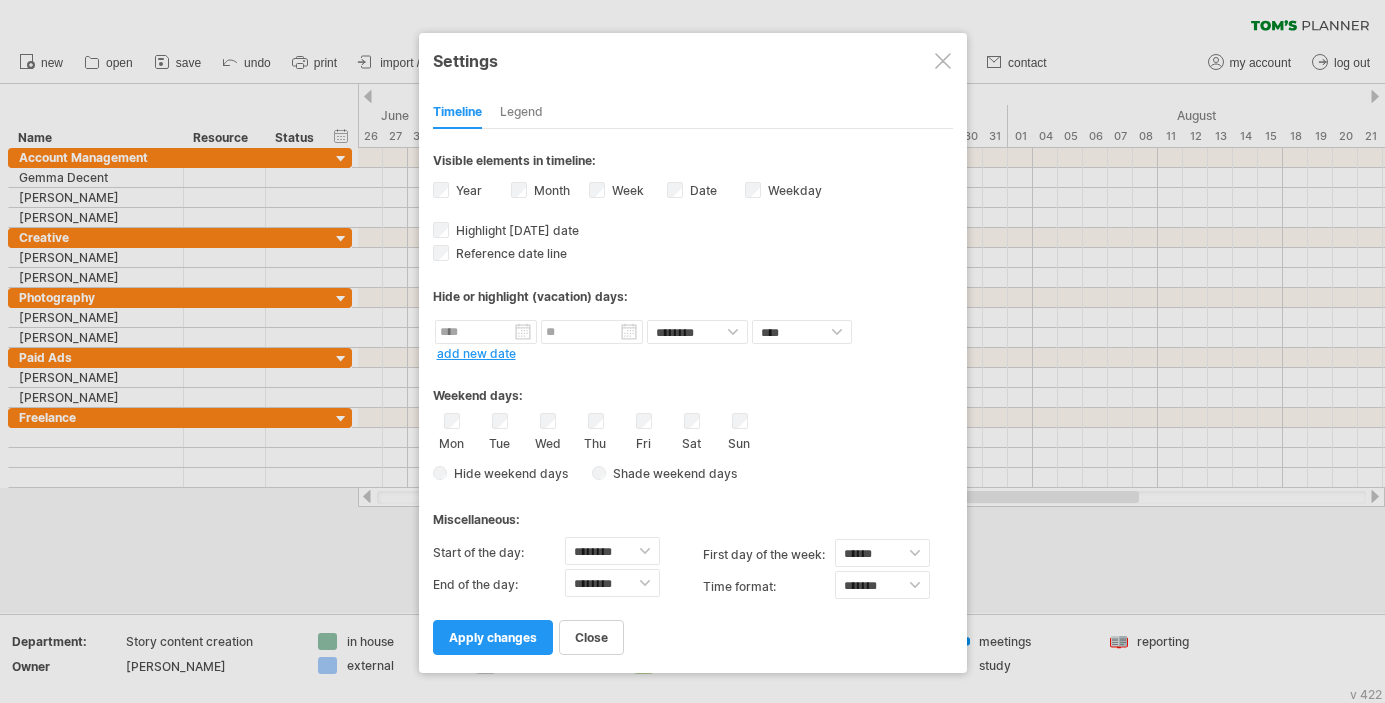 click on "Timeline
Legend" at bounding box center (693, 107) 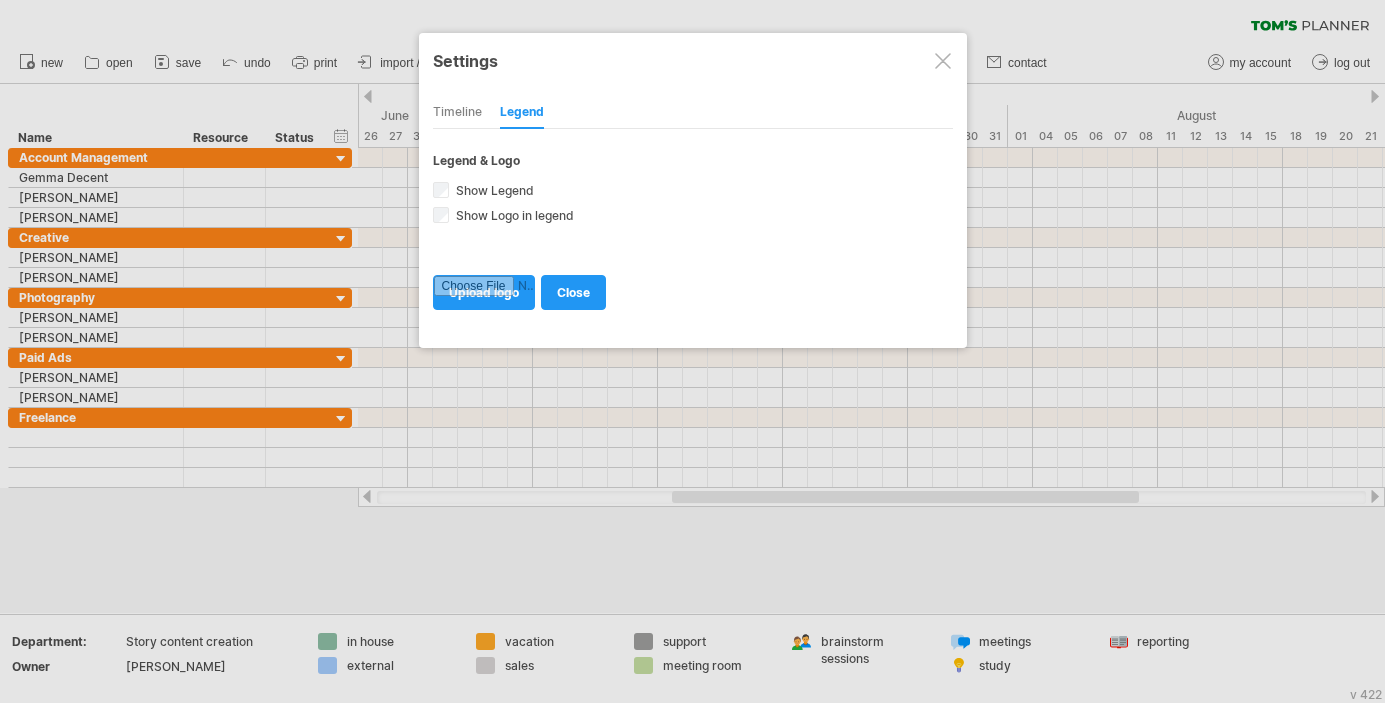 click on "Timeline" at bounding box center (457, 113) 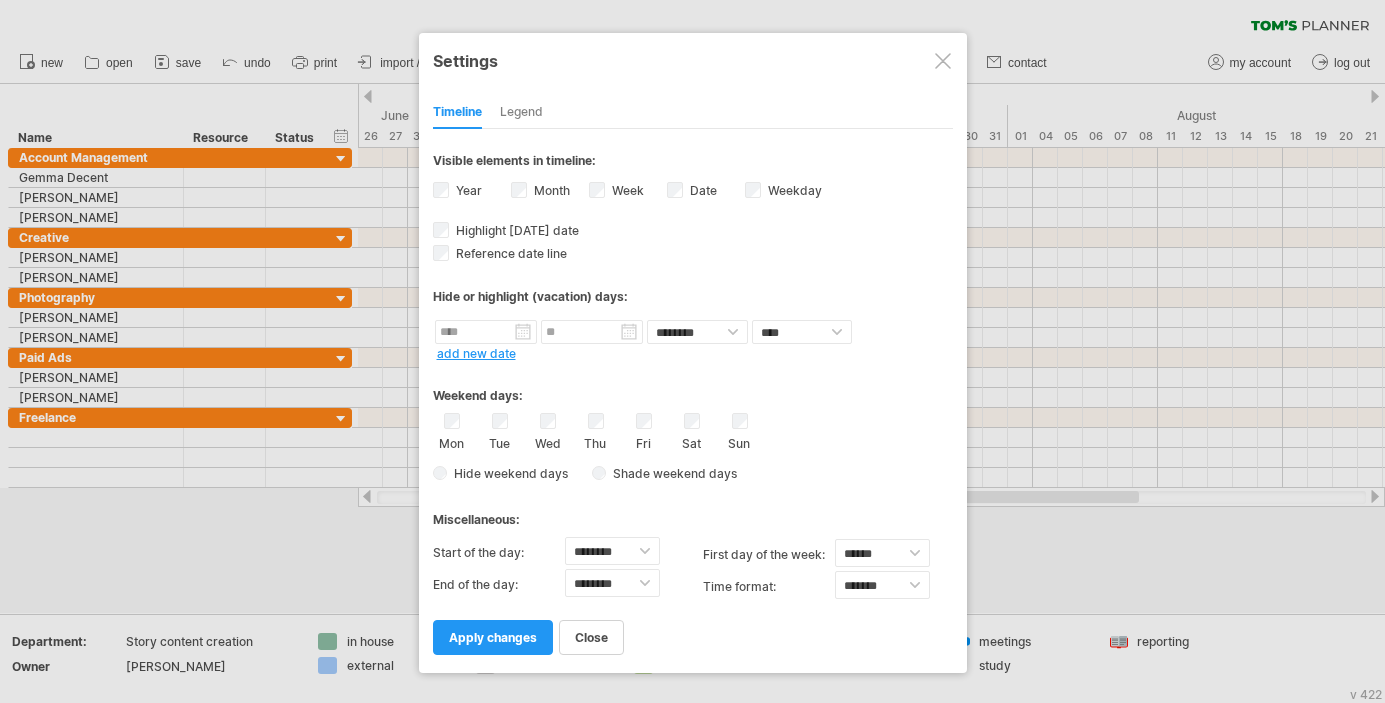 click at bounding box center [943, 61] 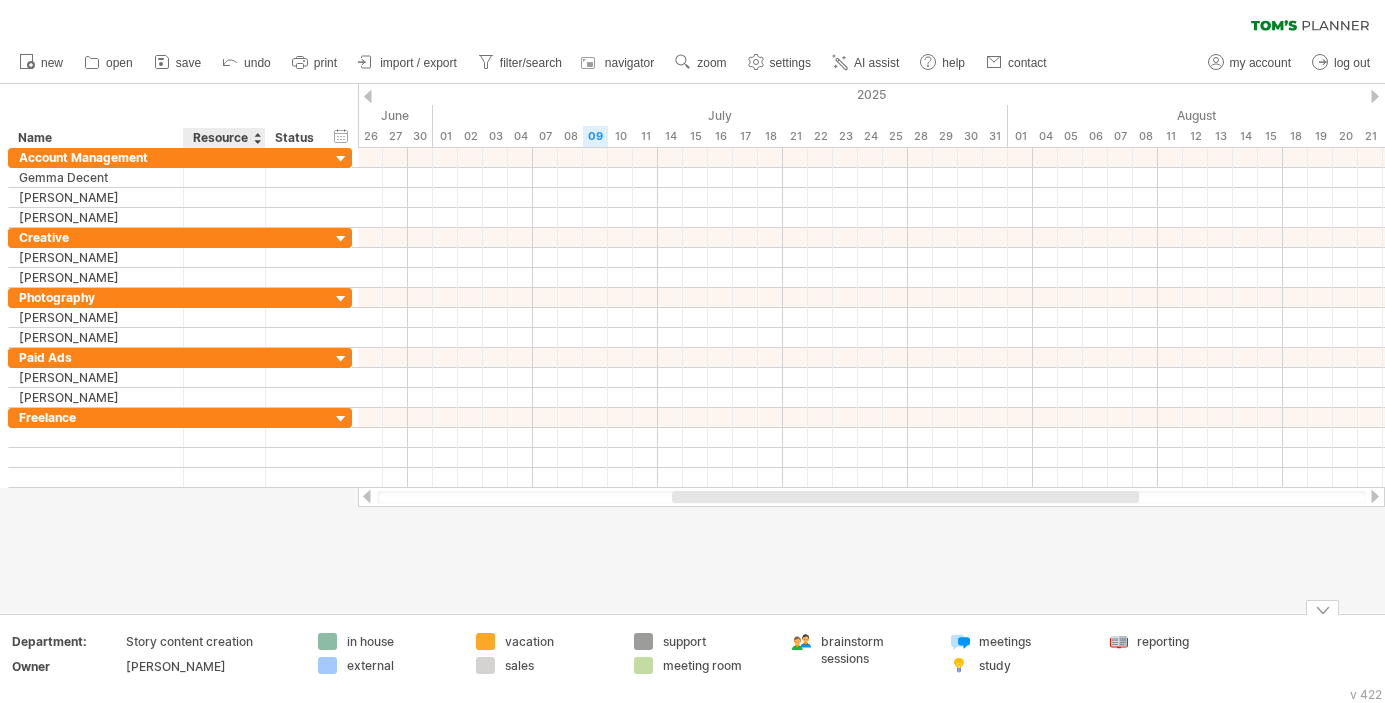 click on "Story content creation" at bounding box center [210, 641] 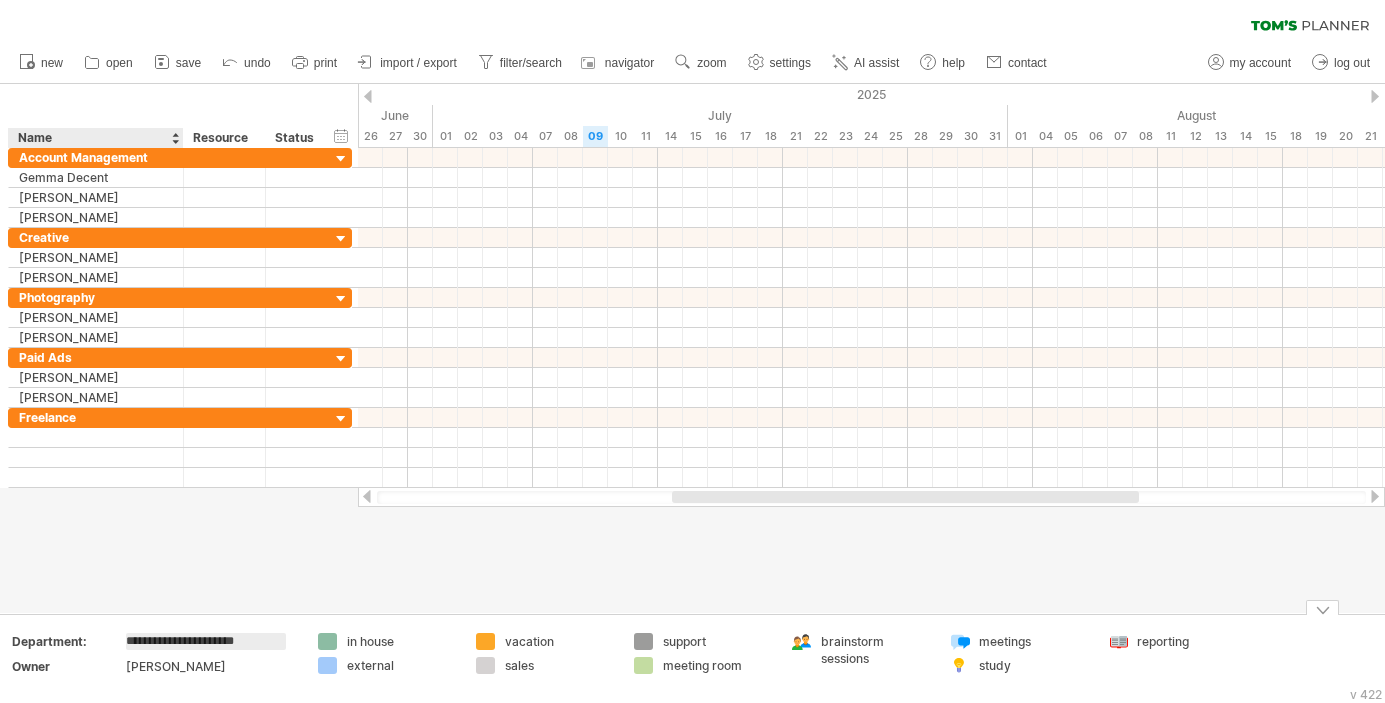 drag, startPoint x: 259, startPoint y: 645, endPoint x: 127, endPoint y: 642, distance: 132.03409 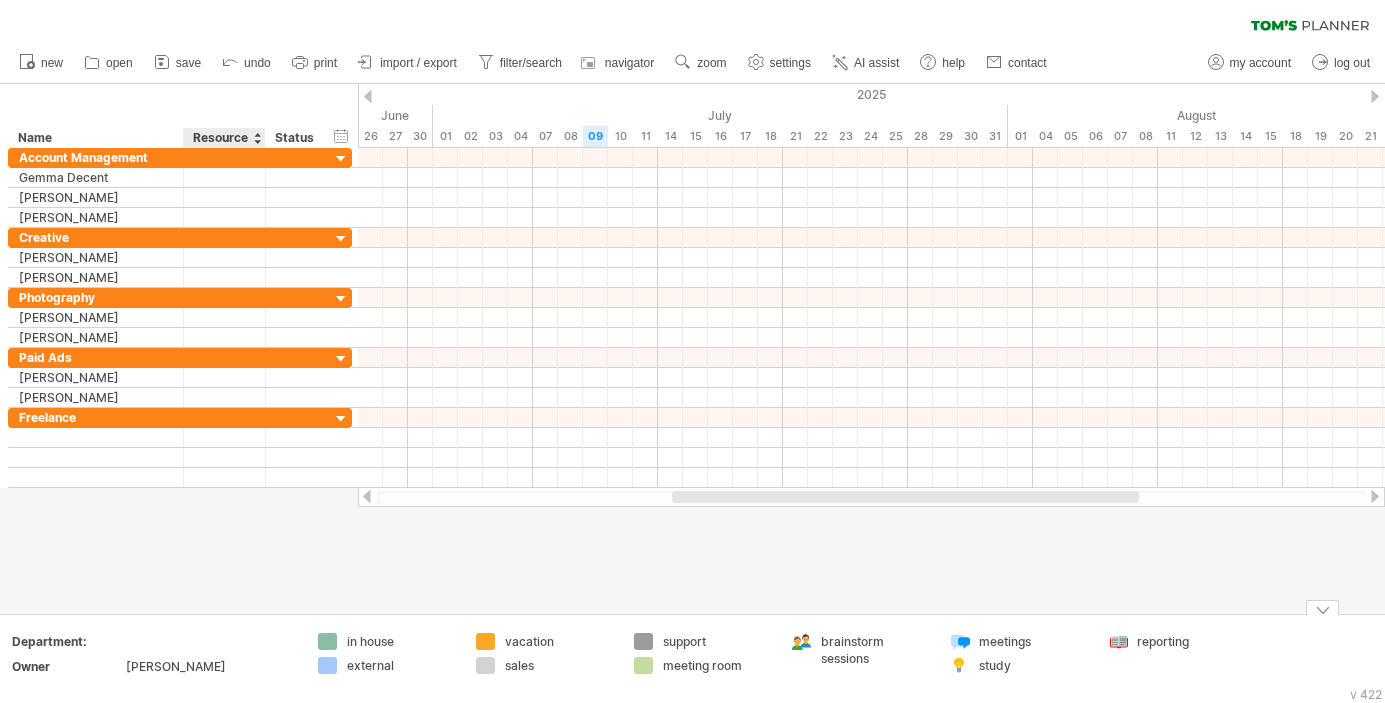 click on "[PERSON_NAME]" at bounding box center [210, 666] 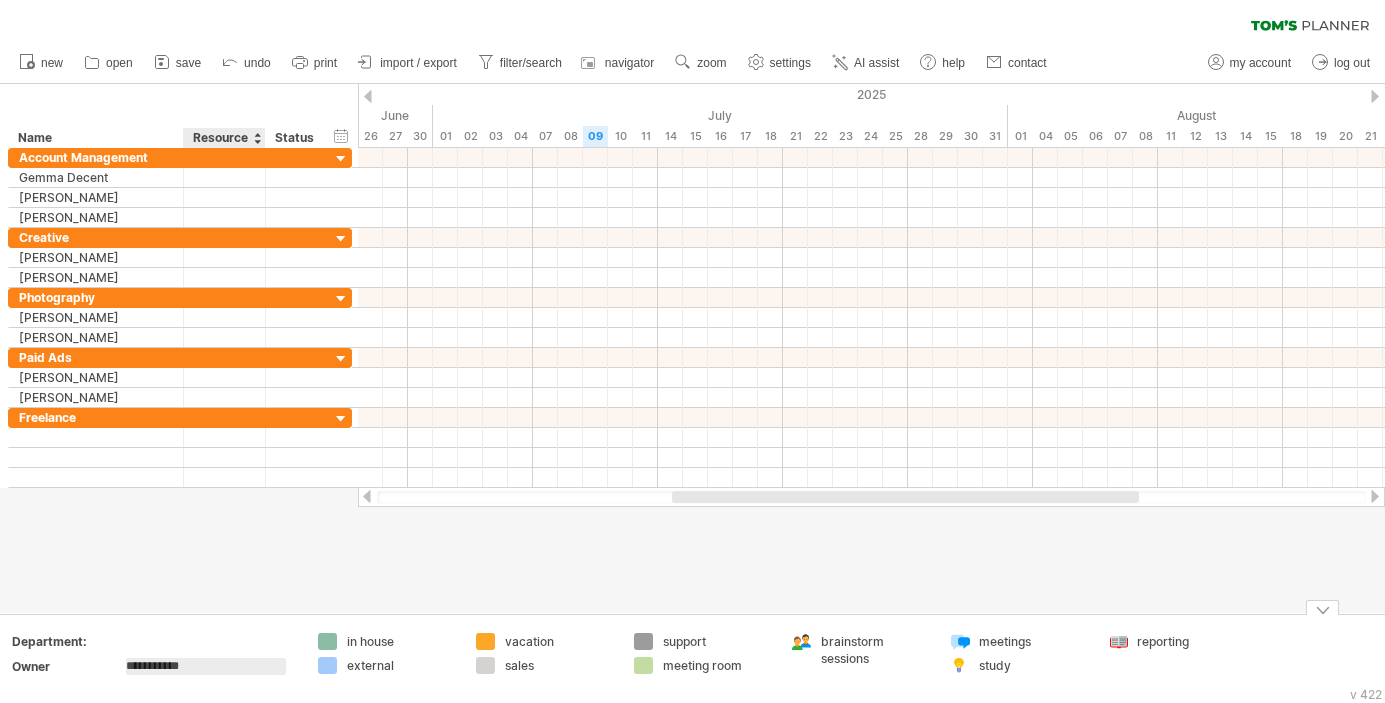 drag, startPoint x: 197, startPoint y: 668, endPoint x: 54, endPoint y: 659, distance: 143.28294 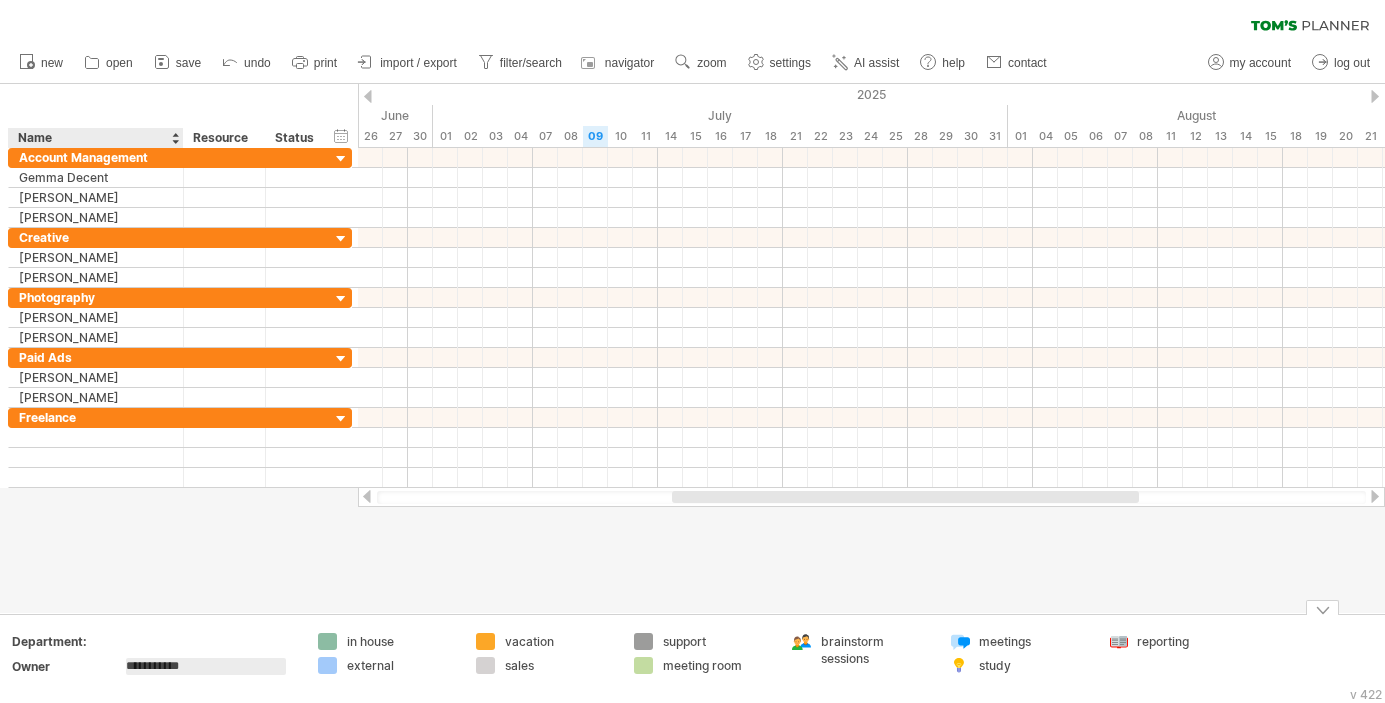 type on "**********" 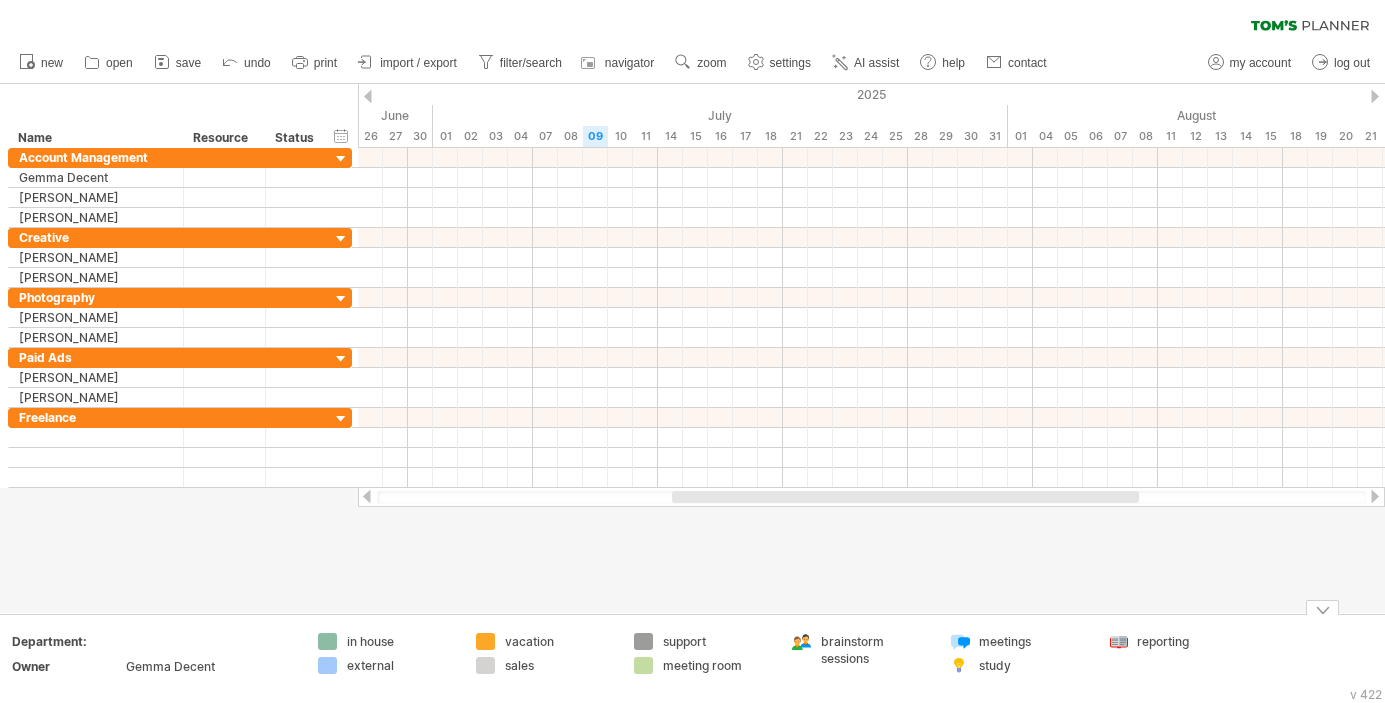 click on "in house" at bounding box center [401, 641] 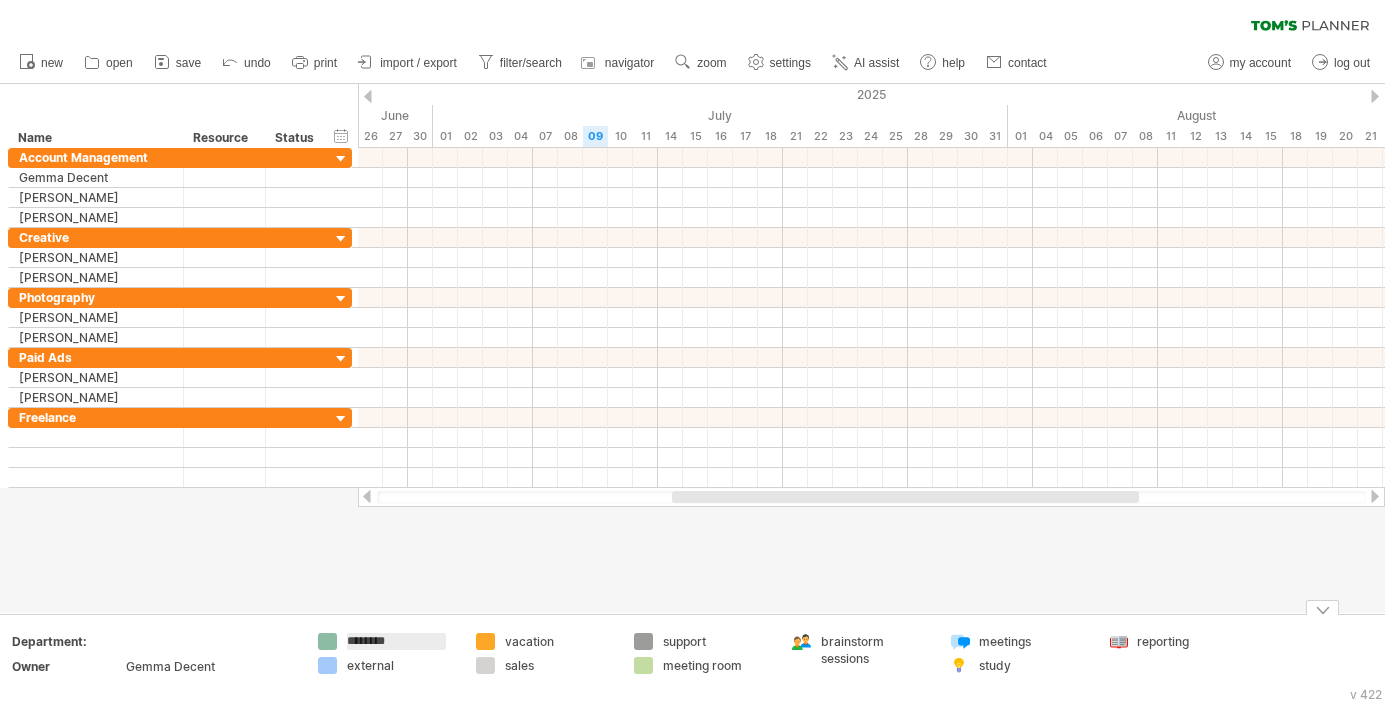 drag, startPoint x: 405, startPoint y: 644, endPoint x: 337, endPoint y: 642, distance: 68.0294 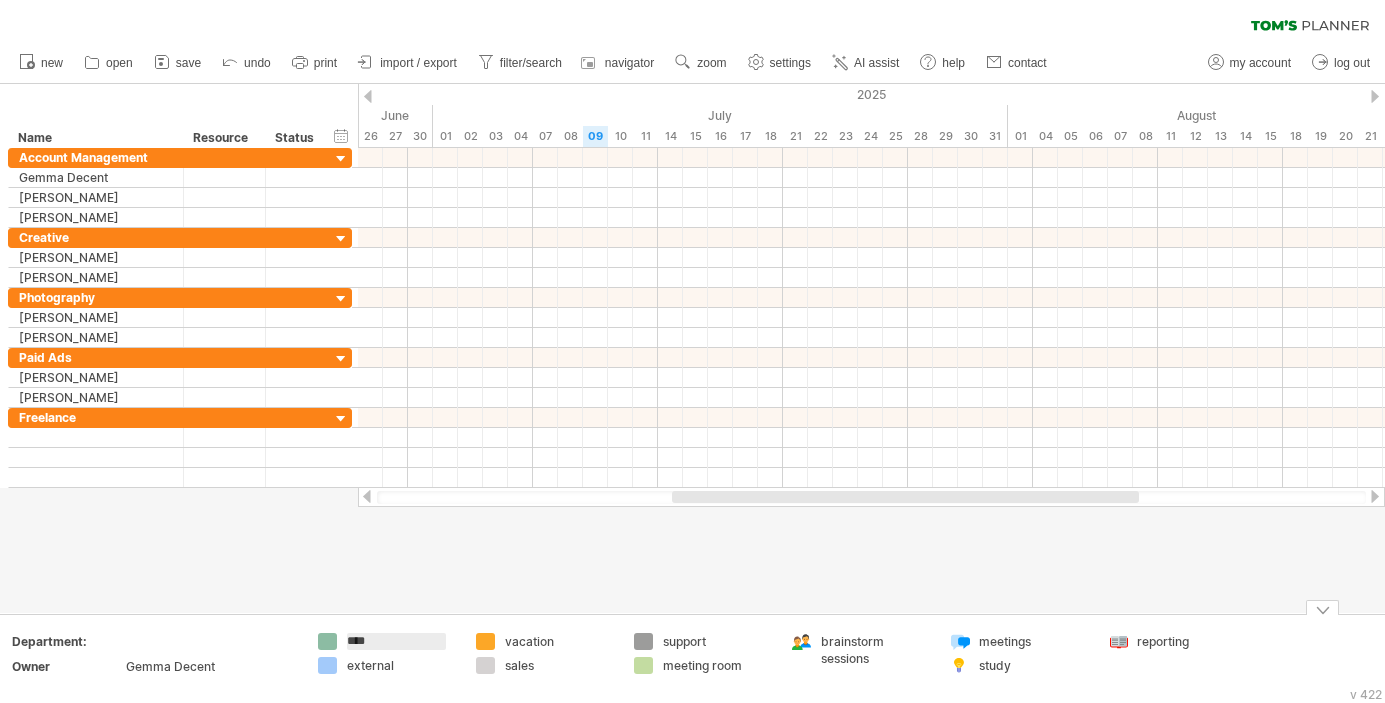 type on "*****" 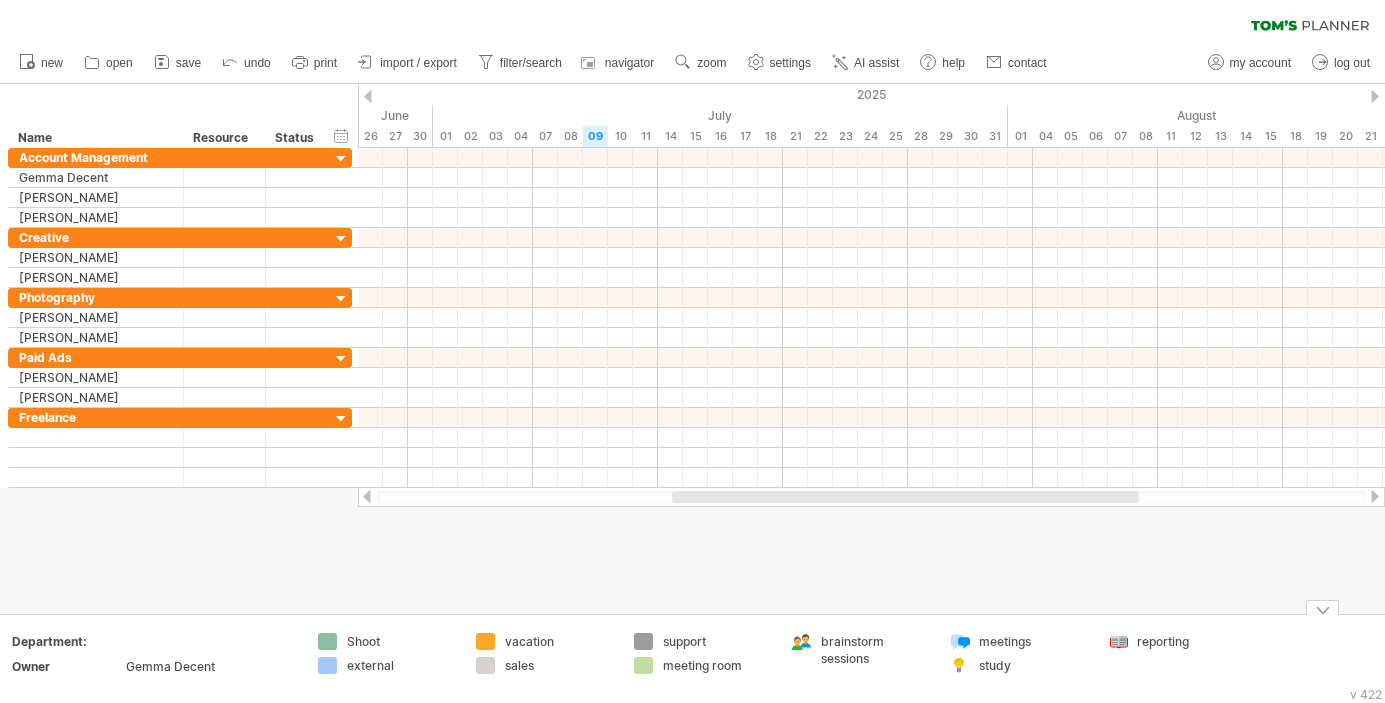 click on "external" at bounding box center (401, 665) 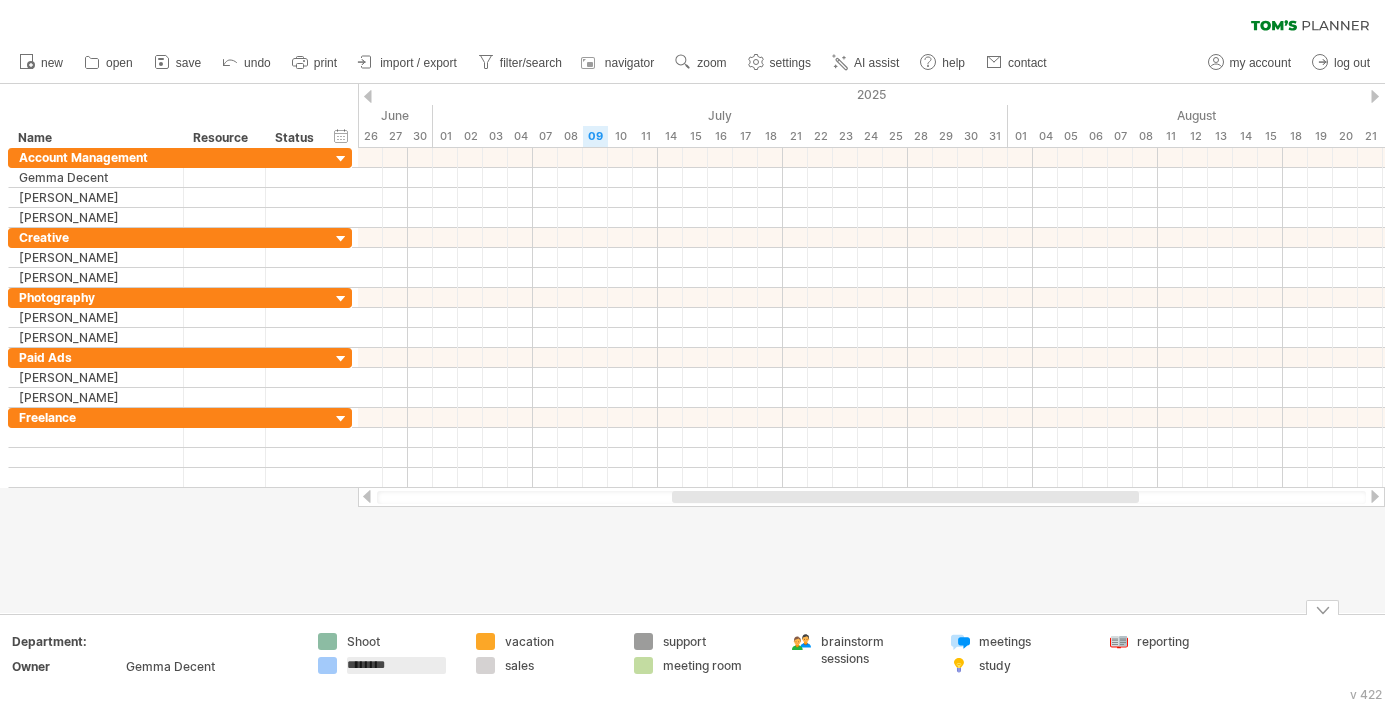drag, startPoint x: 401, startPoint y: 662, endPoint x: 346, endPoint y: 663, distance: 55.00909 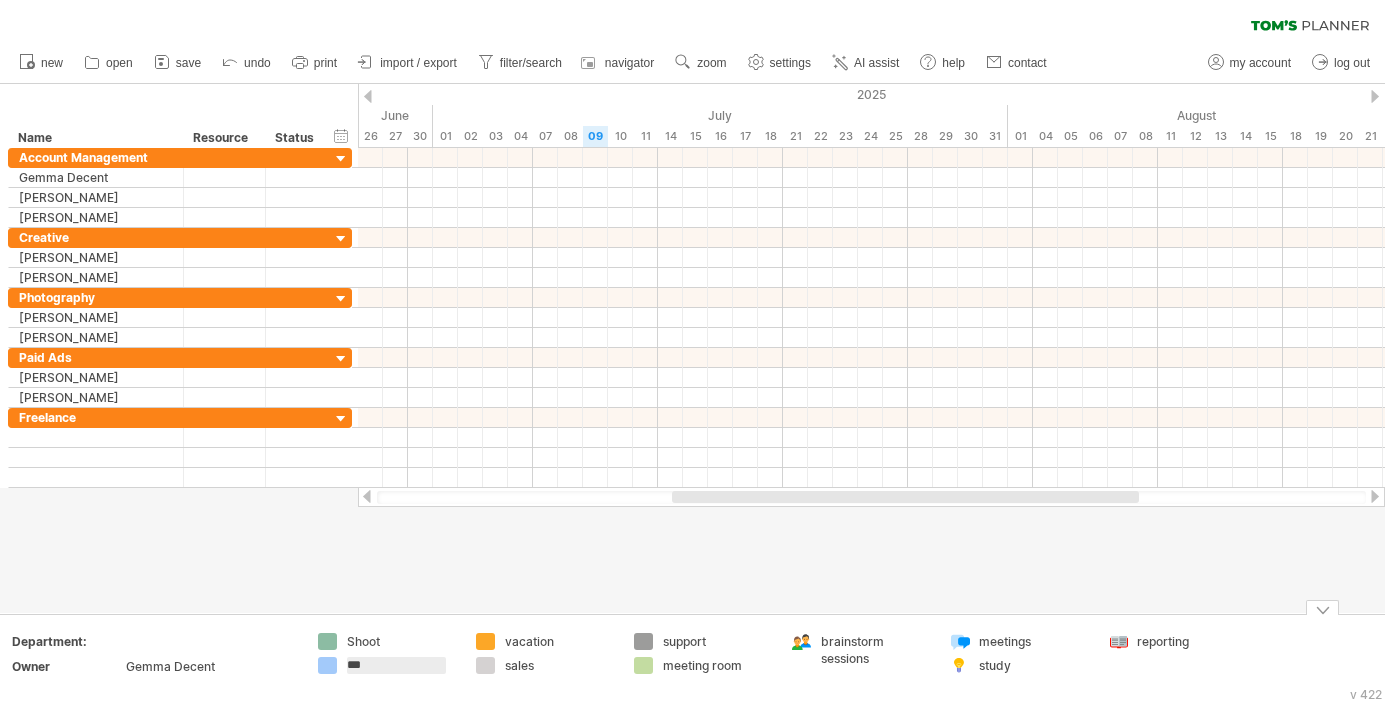 type on "****" 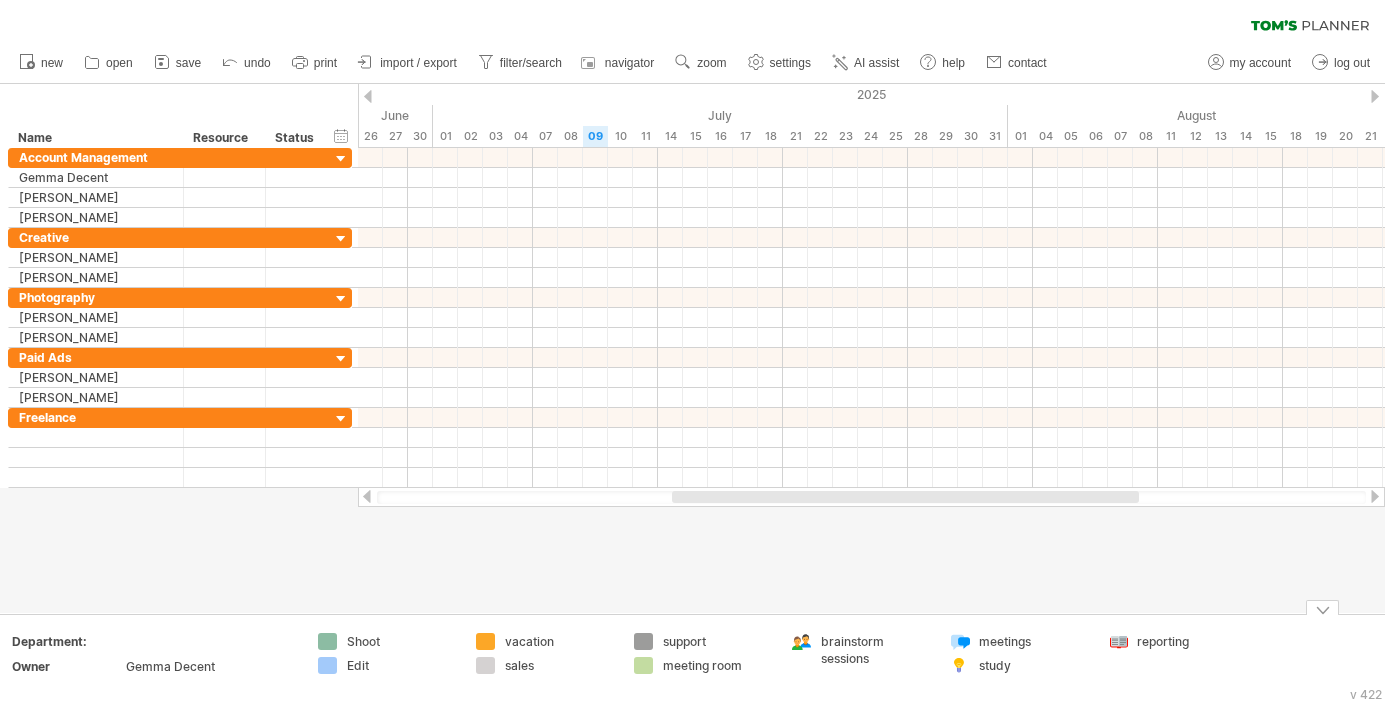 click on "vacation" at bounding box center (559, 641) 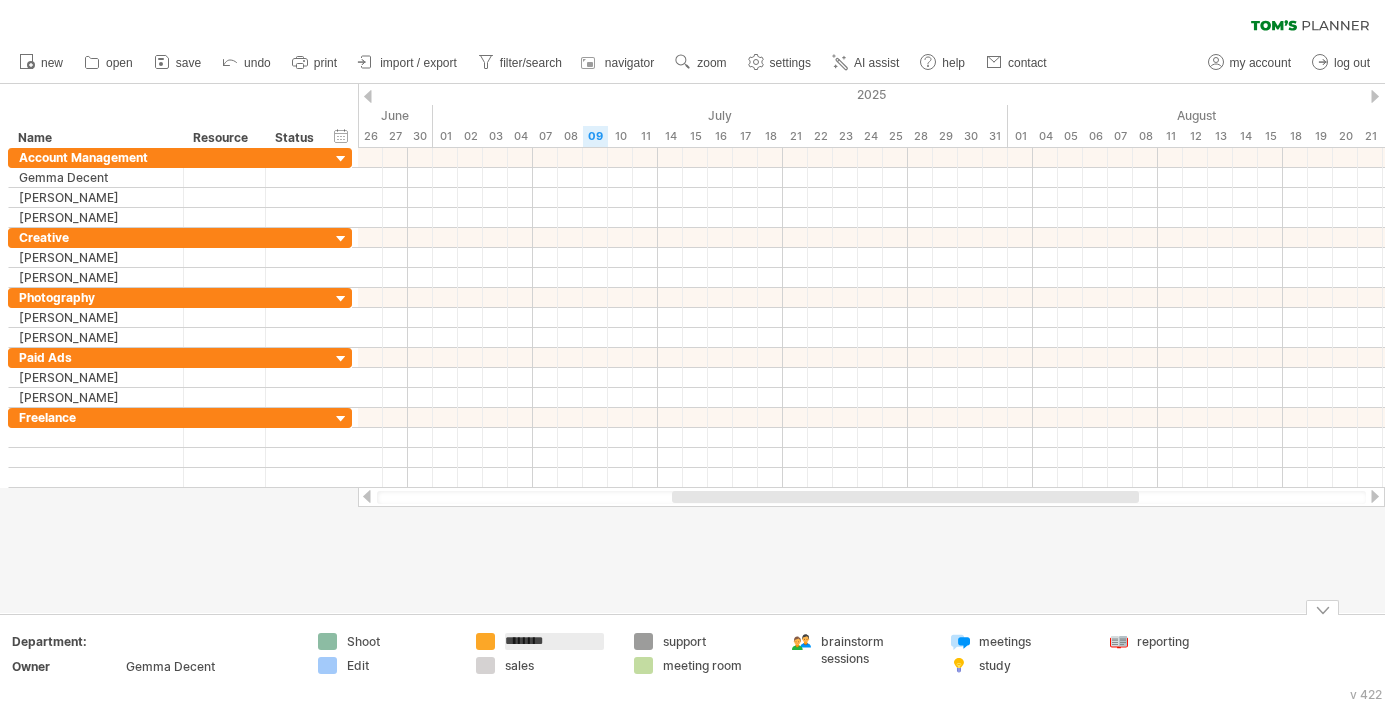 click on "Trying to reach [DOMAIN_NAME]
Connected again...
0%
clear filter
new" at bounding box center (692, 351) 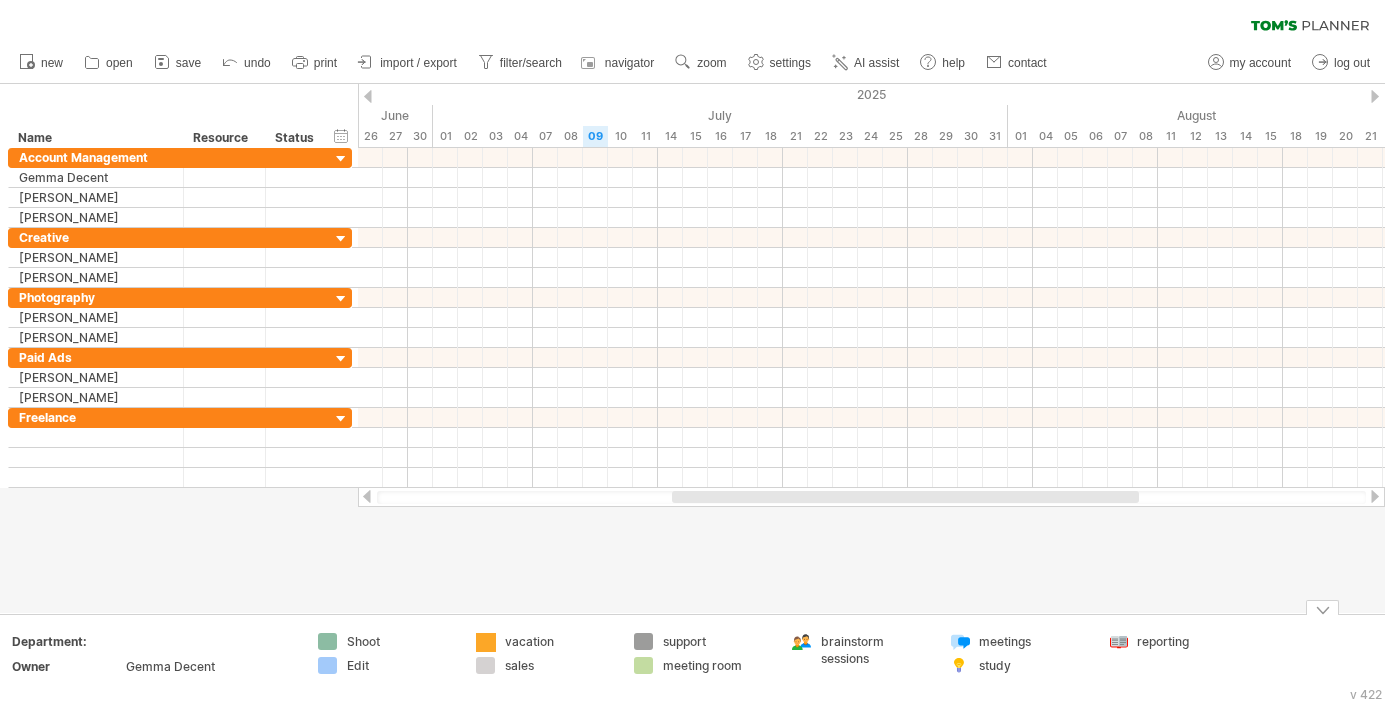 click on "Trying to reach [DOMAIN_NAME]
Connected again...
0%
clear filter
new" at bounding box center [692, 351] 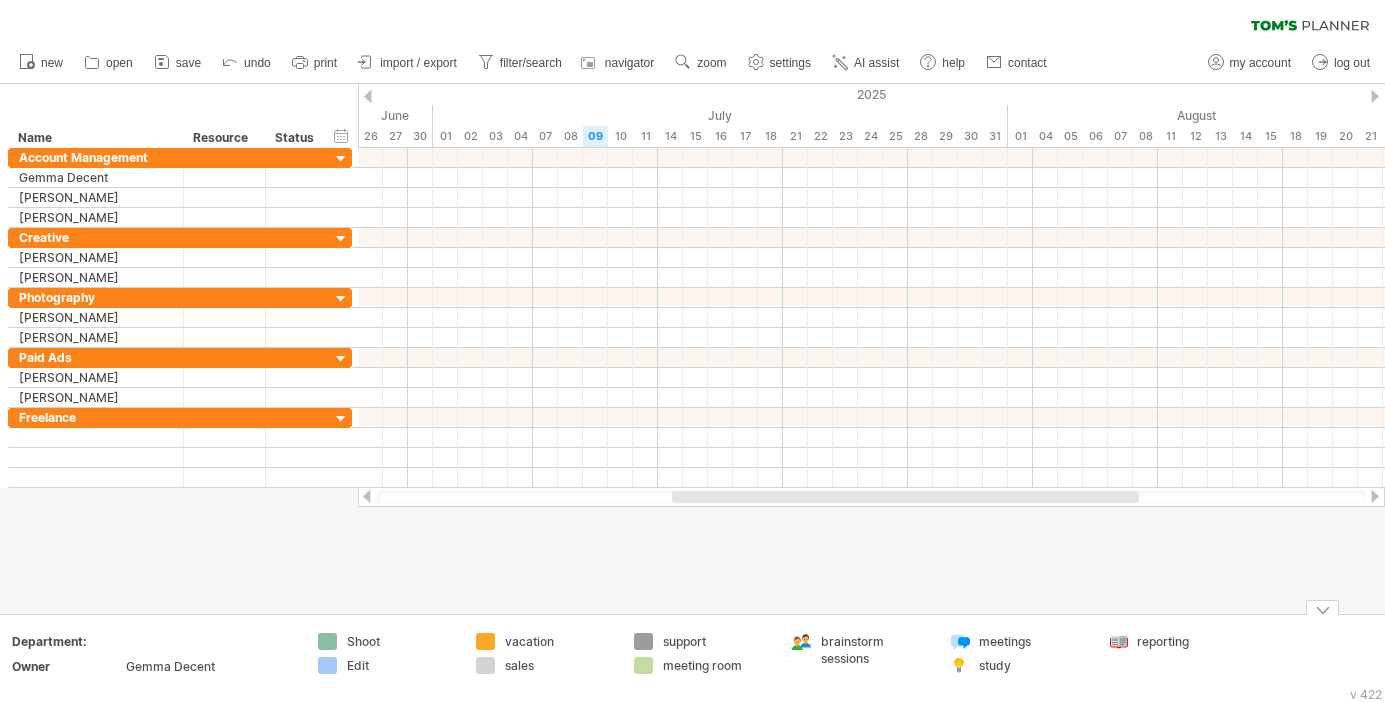 click on "Trying to reach [DOMAIN_NAME]
Connected again...
0%
clear filter
new" at bounding box center (692, 351) 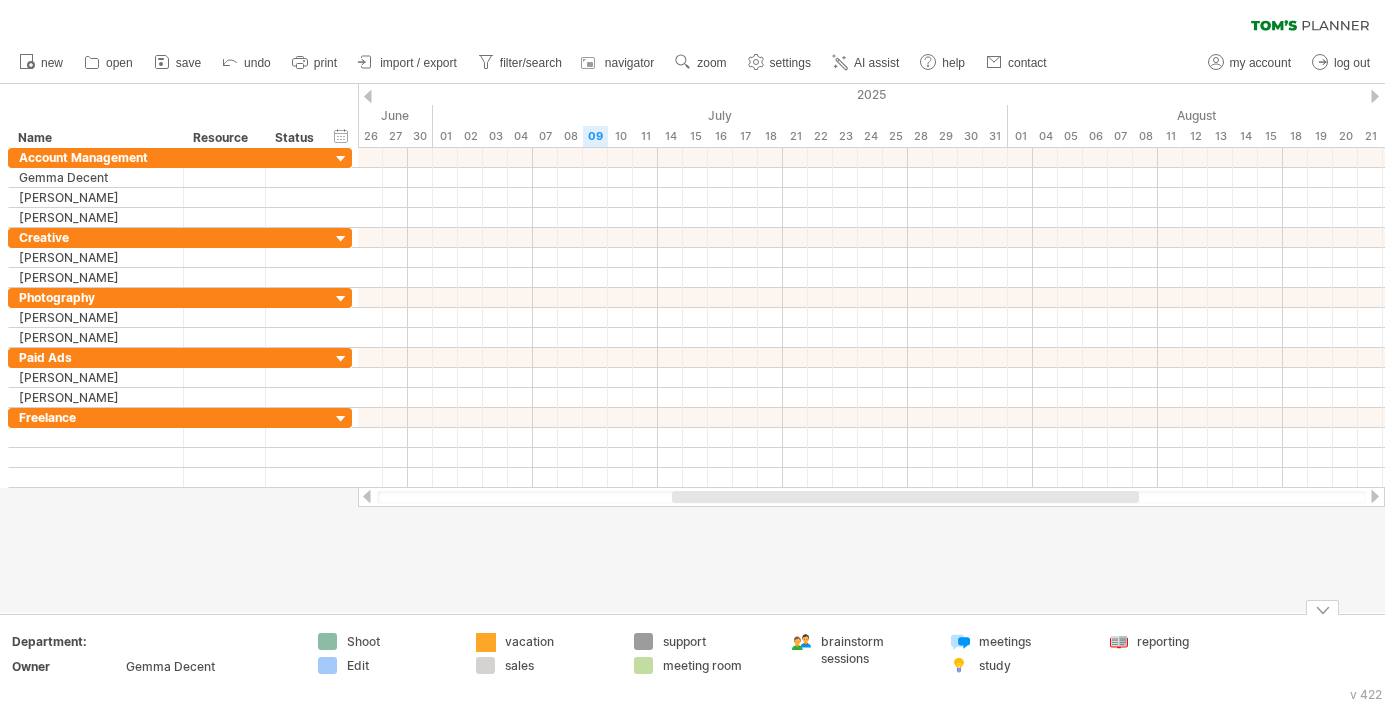 click on "Trying to reach [DOMAIN_NAME]
Connected again...
0%
clear filter
new" at bounding box center [692, 351] 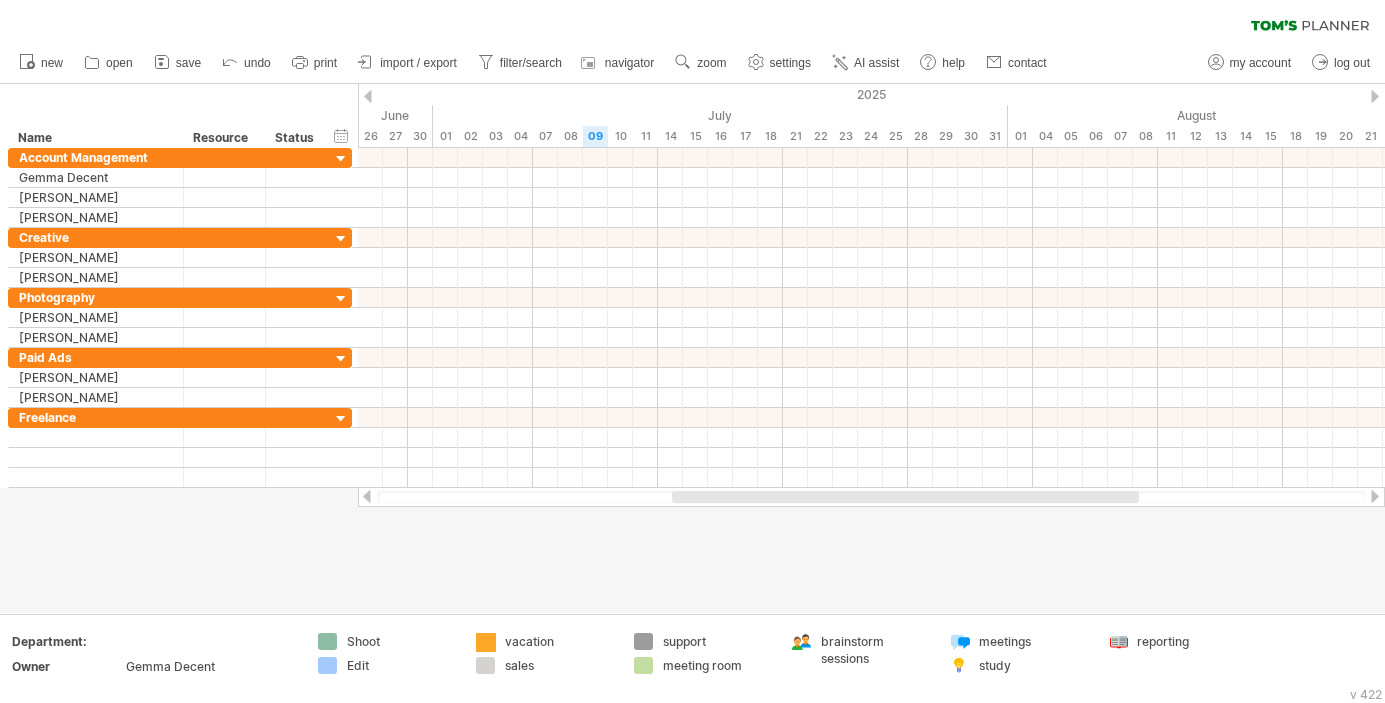 click on "Trying to reach [DOMAIN_NAME]
Connected again...
0%
clear filter
new" at bounding box center [692, 351] 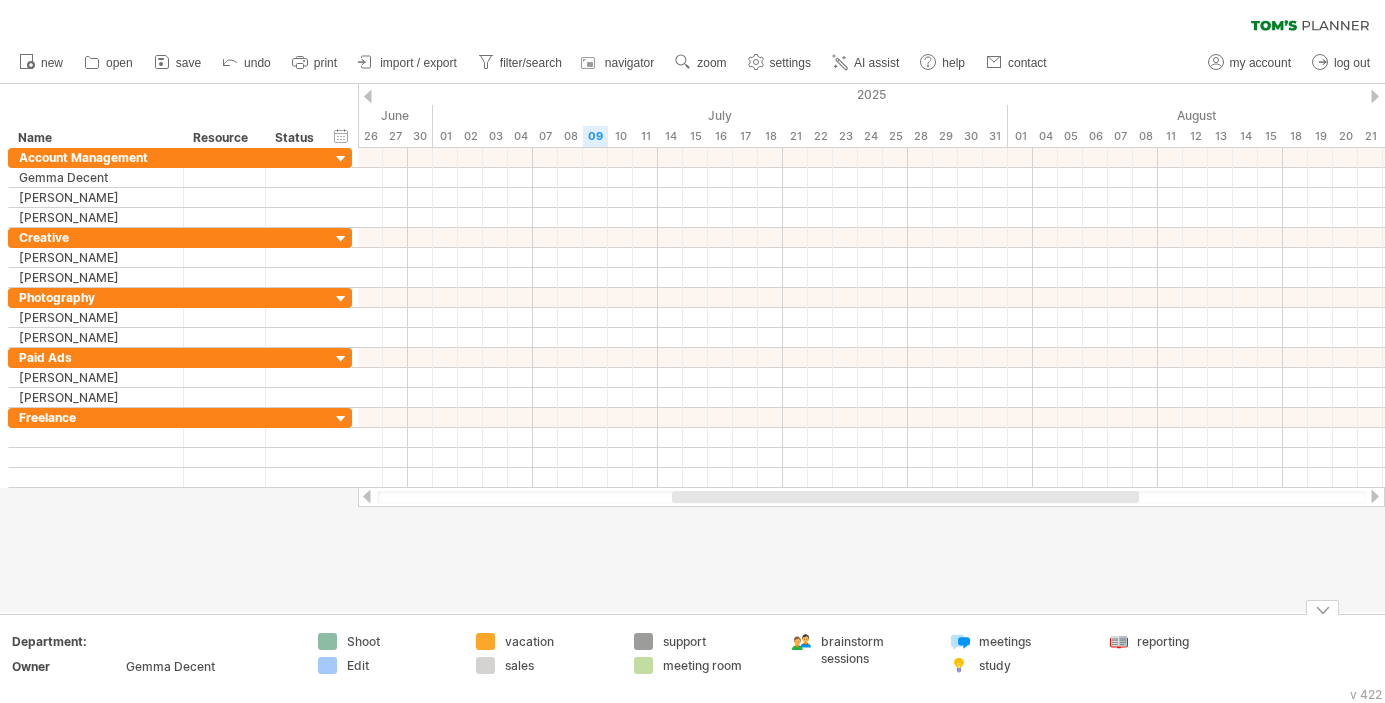 click on "Trying to reach [DOMAIN_NAME]
Connected again...
0%
clear filter
new" at bounding box center [692, 351] 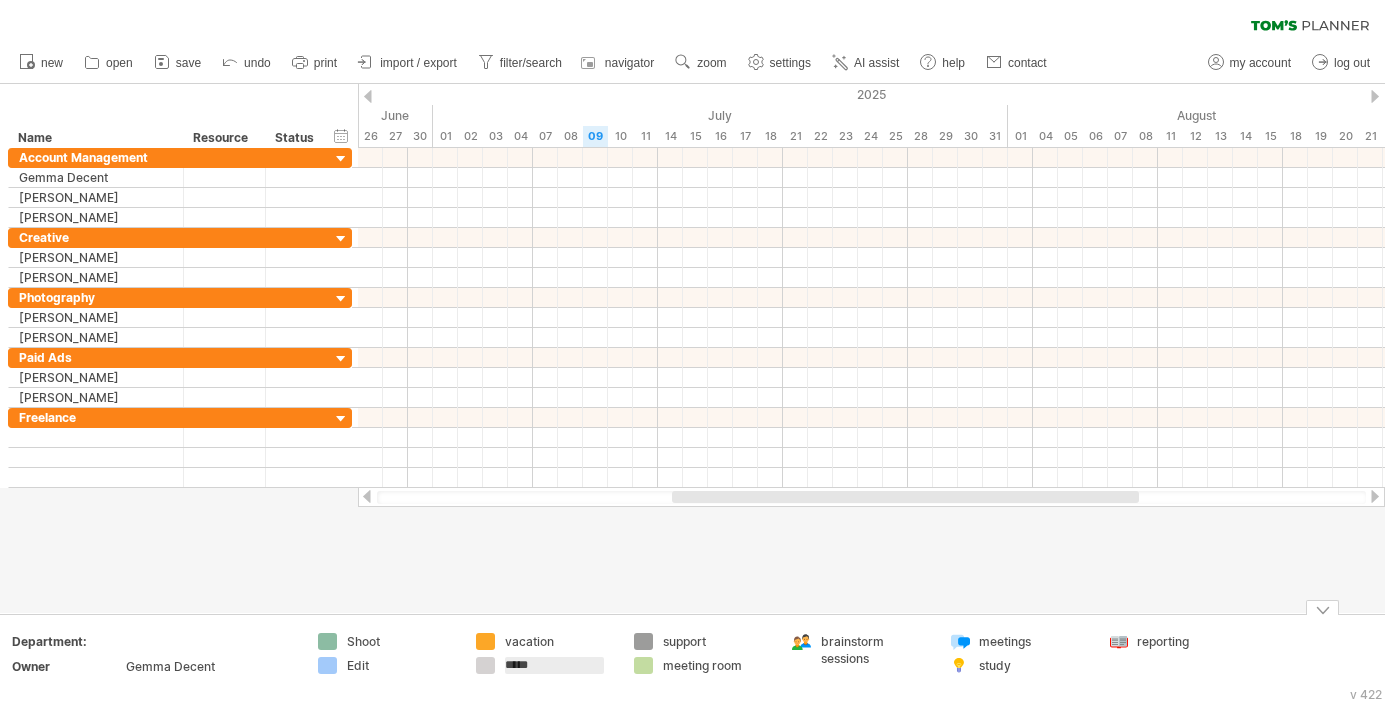click on "Trying to reach [DOMAIN_NAME]
Connected again...
0%
clear filter
new" at bounding box center [692, 351] 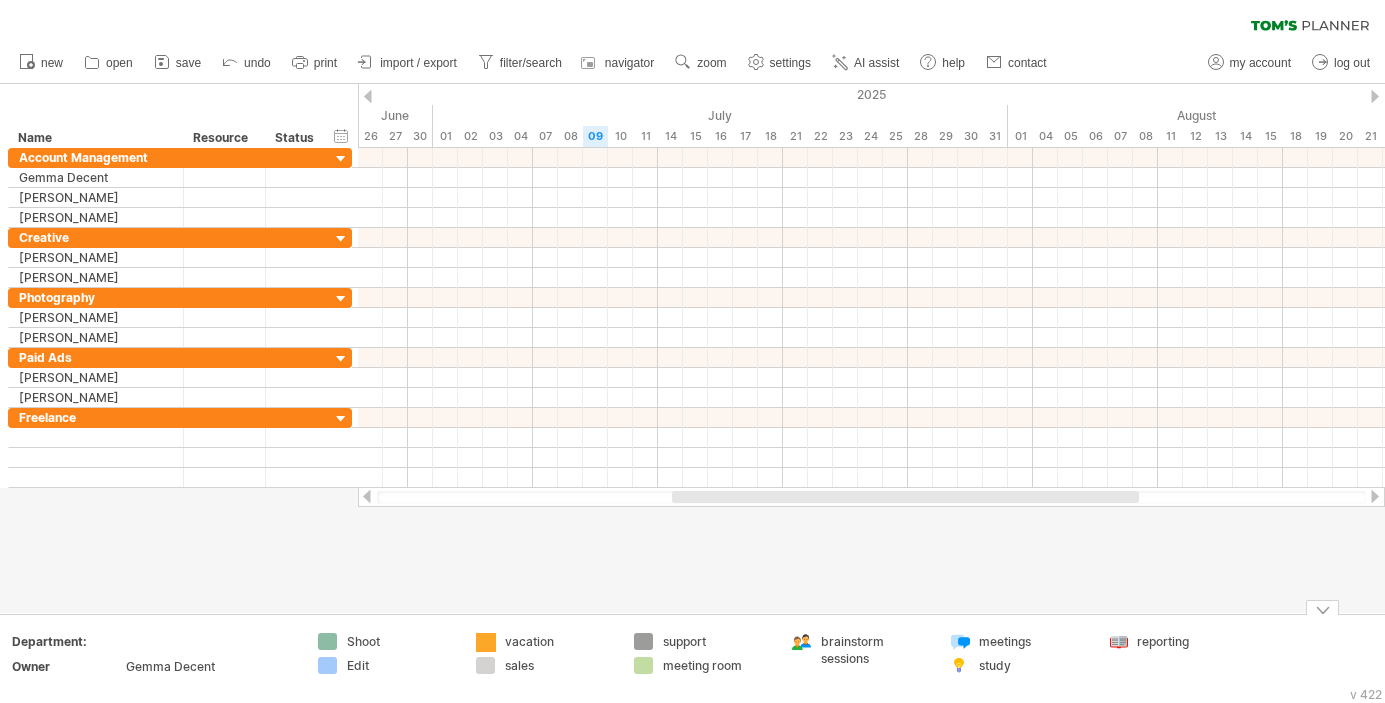 click at bounding box center (486, 642) 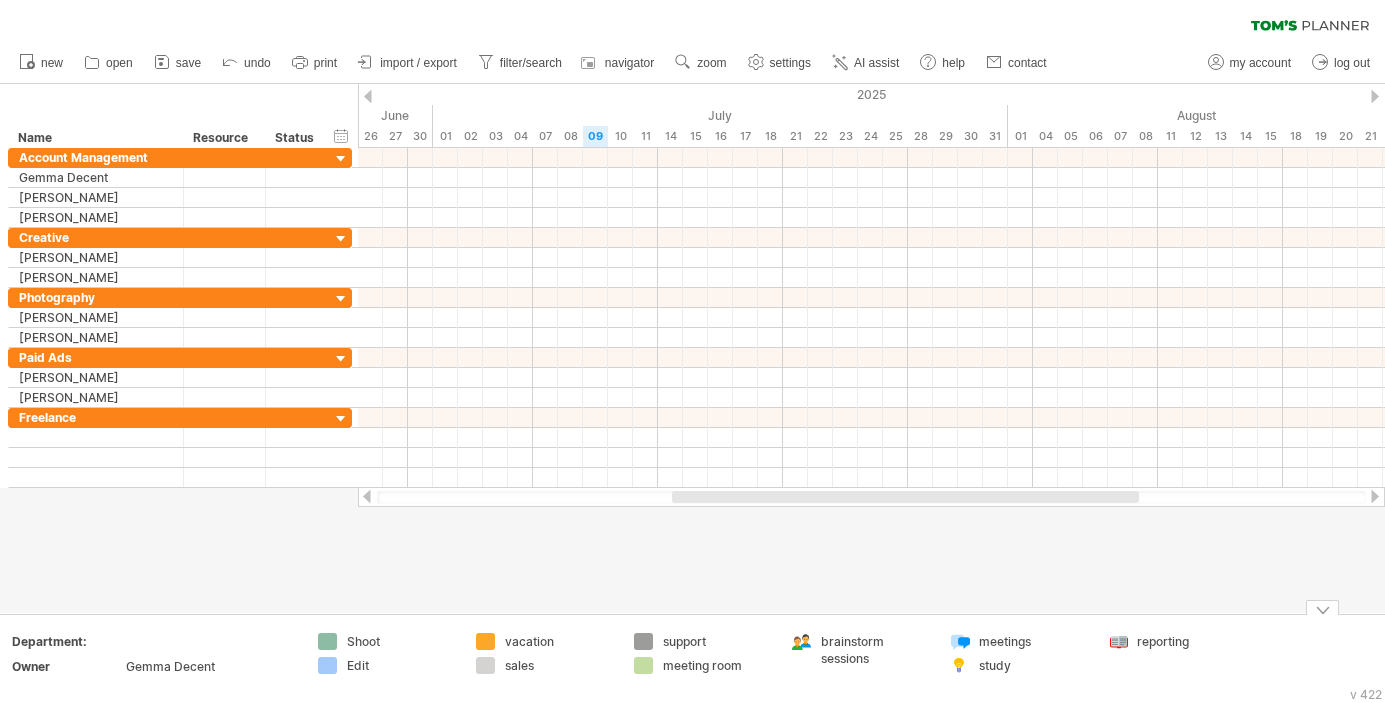 click on "Shoot Edit" at bounding box center [387, 659] 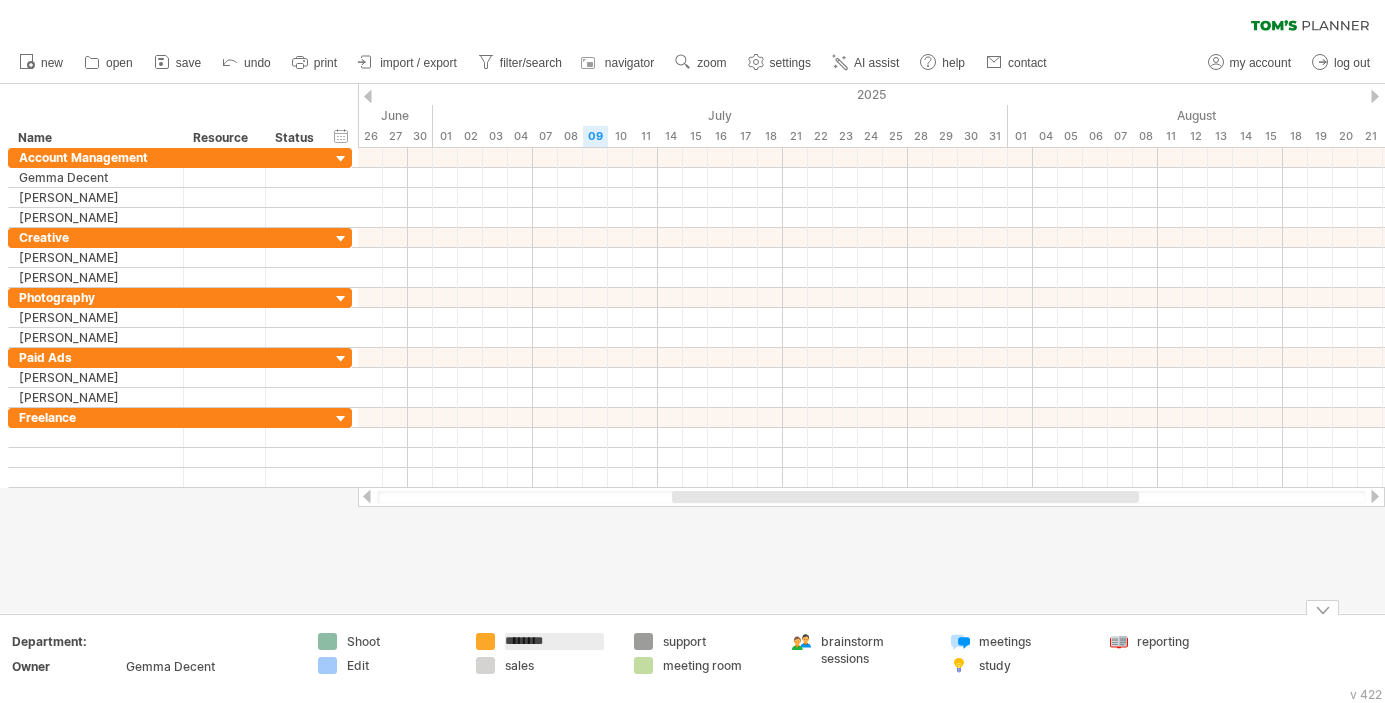 drag, startPoint x: 565, startPoint y: 639, endPoint x: 499, endPoint y: 638, distance: 66.007576 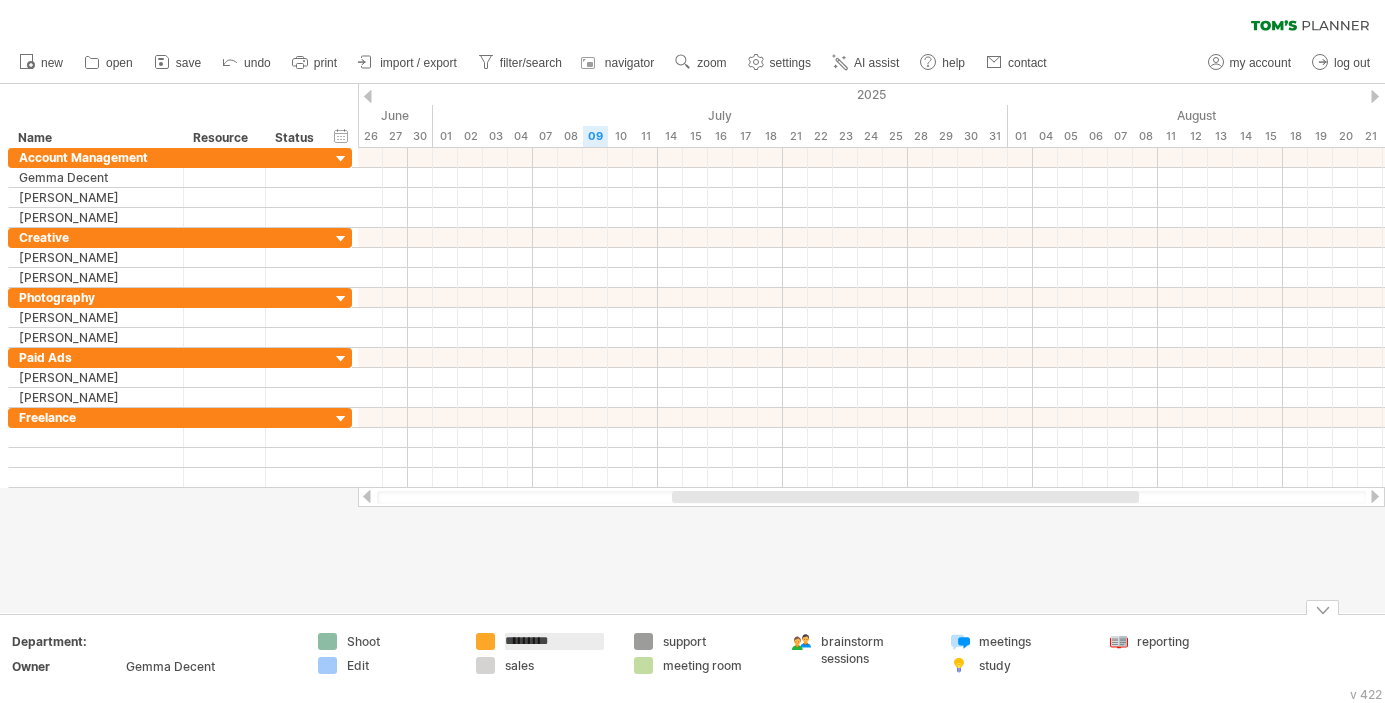 type on "**********" 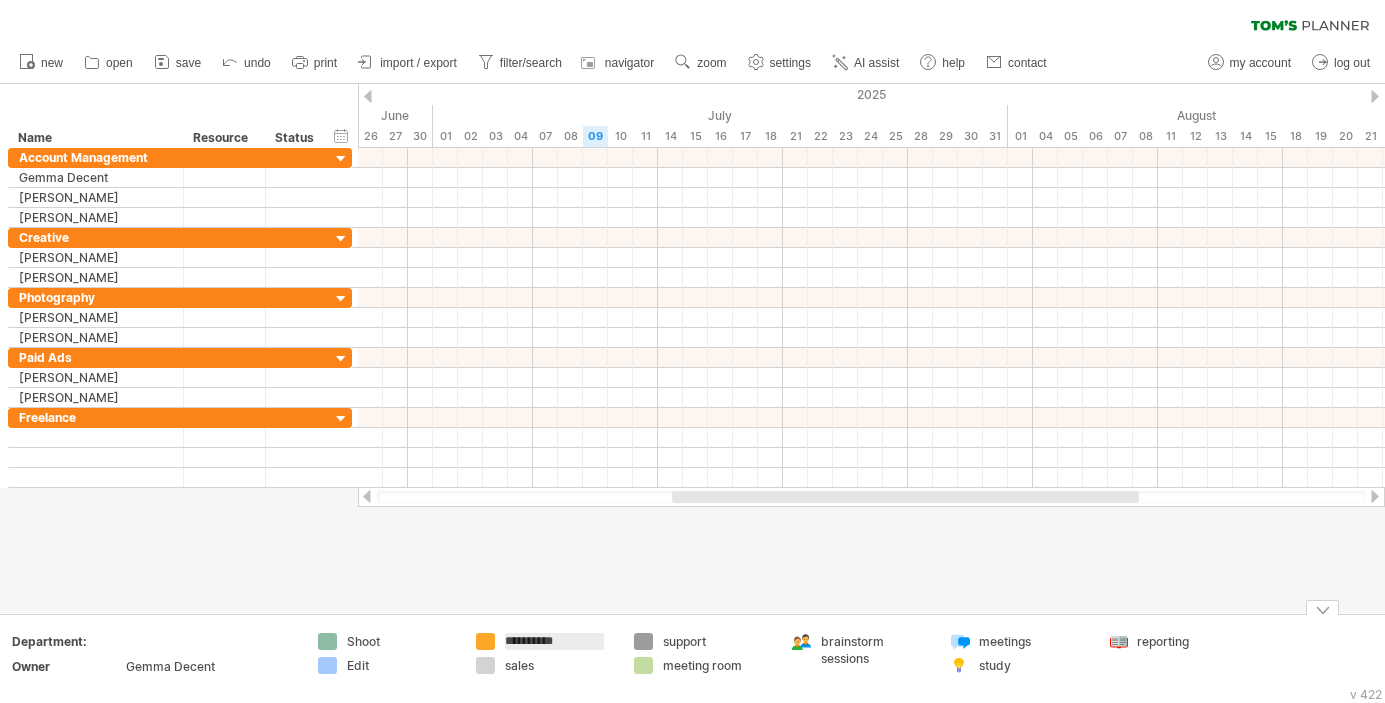 click on "sales" at bounding box center [559, 665] 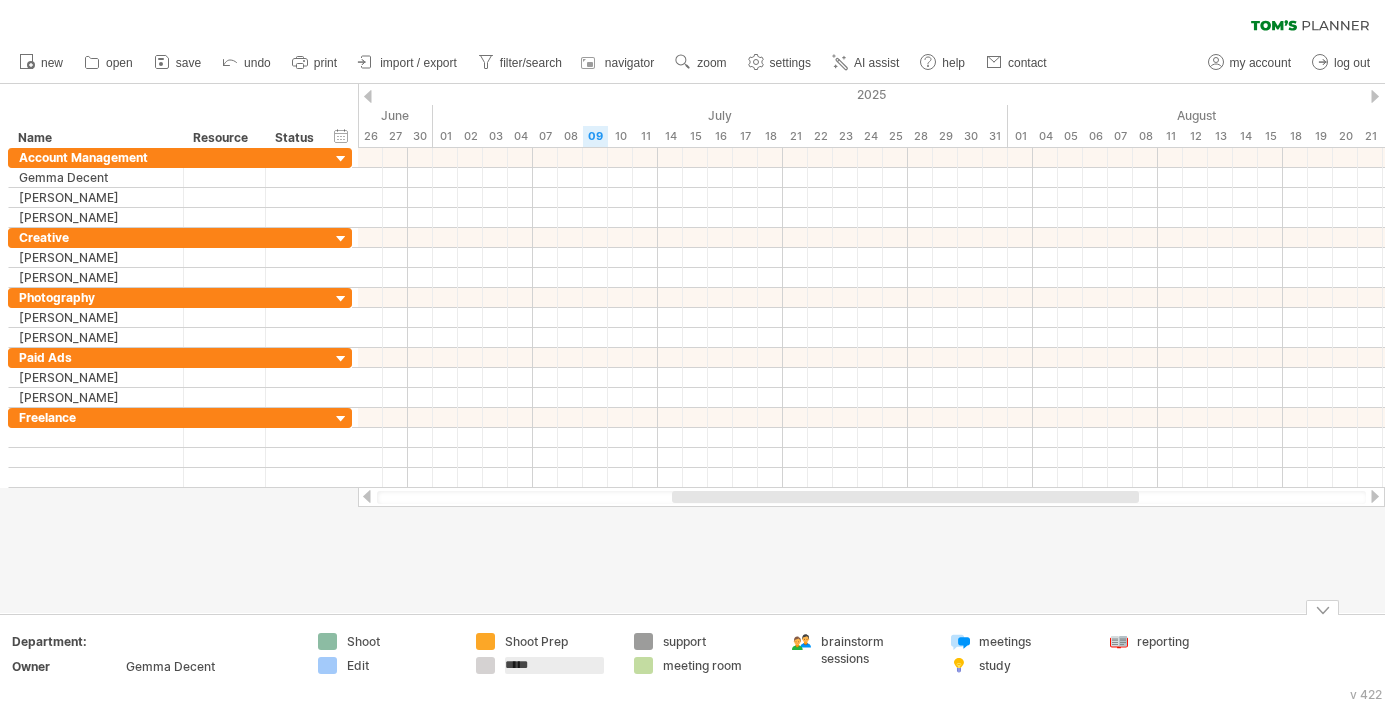 drag, startPoint x: 557, startPoint y: 667, endPoint x: 483, endPoint y: 667, distance: 74 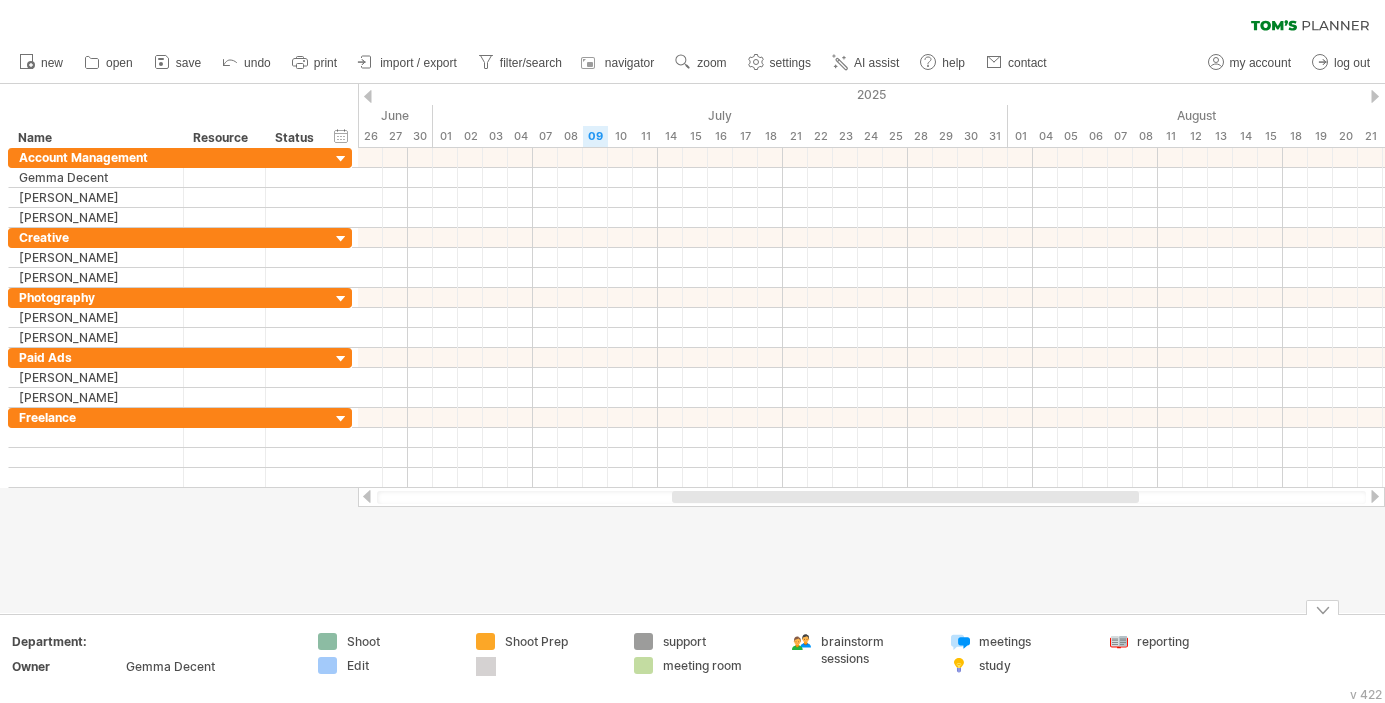click on "Trying to reach [DOMAIN_NAME]
Connected again...
0%
clear filter
new" at bounding box center [692, 351] 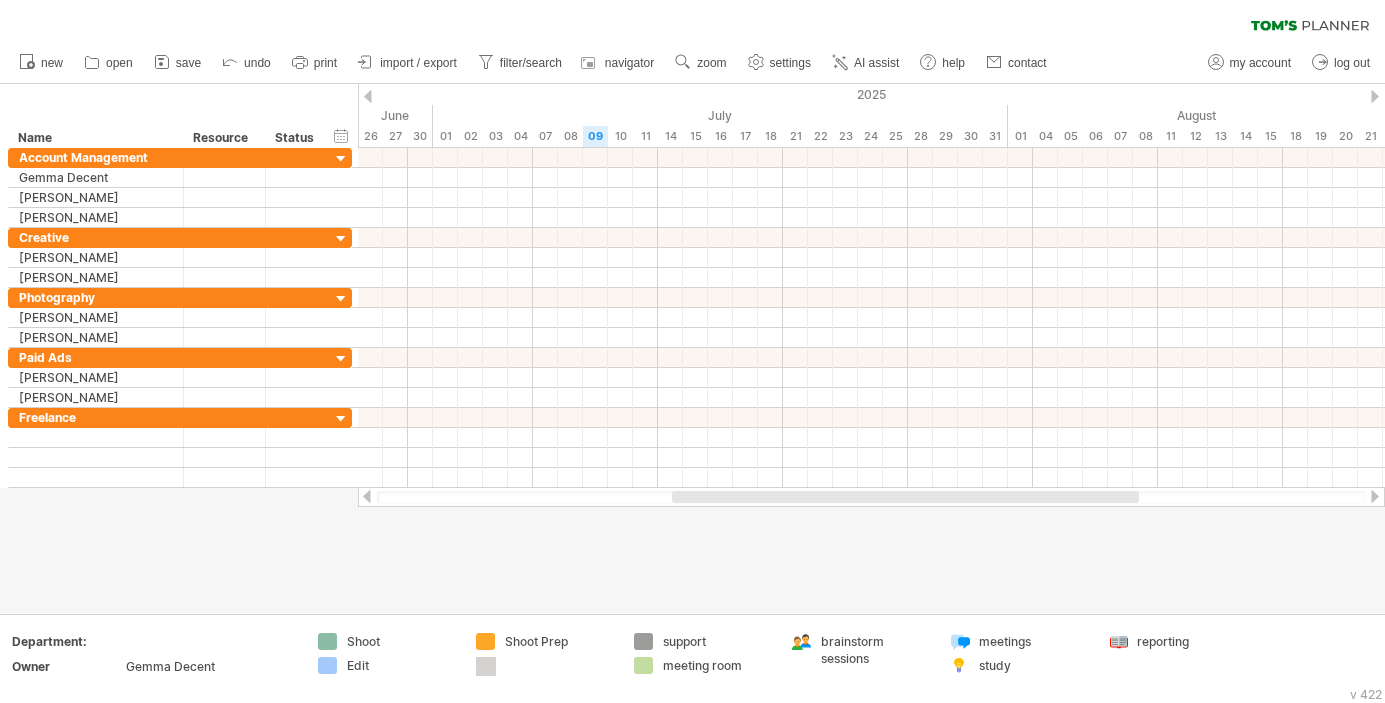 click at bounding box center [486, 666] 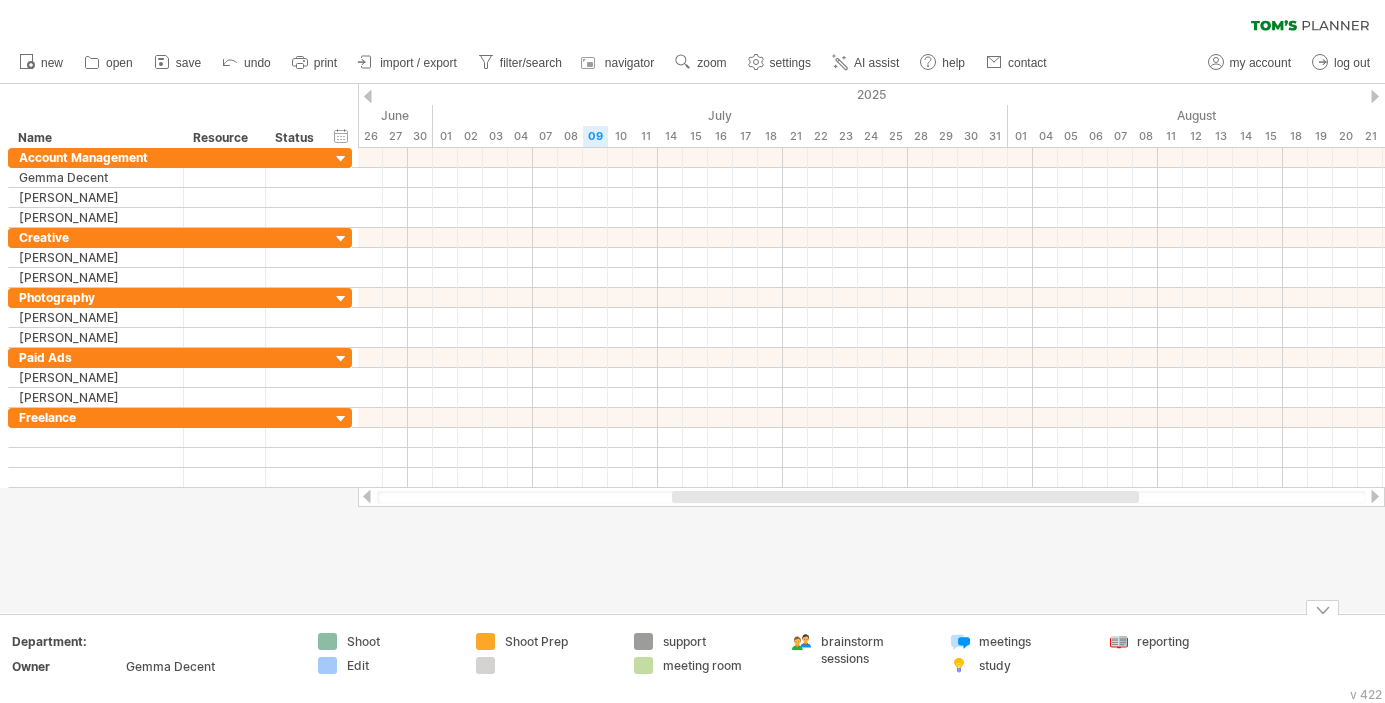 click on "Add your own logo Department:   Owner Gemma Decent Shoot Edit Shoot Prep   support meeting room brainstorm sessions meetings study reporting" at bounding box center (50000, 659) 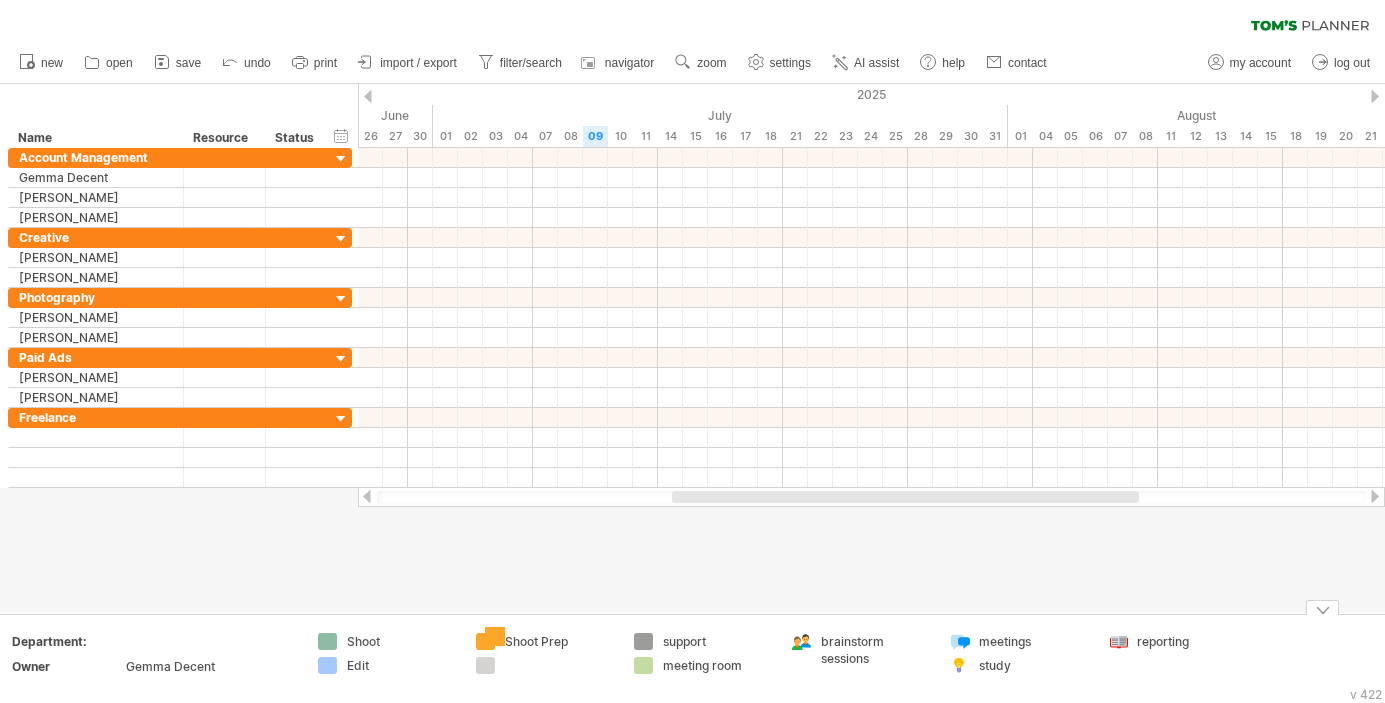 click on "Trying to reach [DOMAIN_NAME]
Connected again...
0%
clear filter
new" at bounding box center (692, 351) 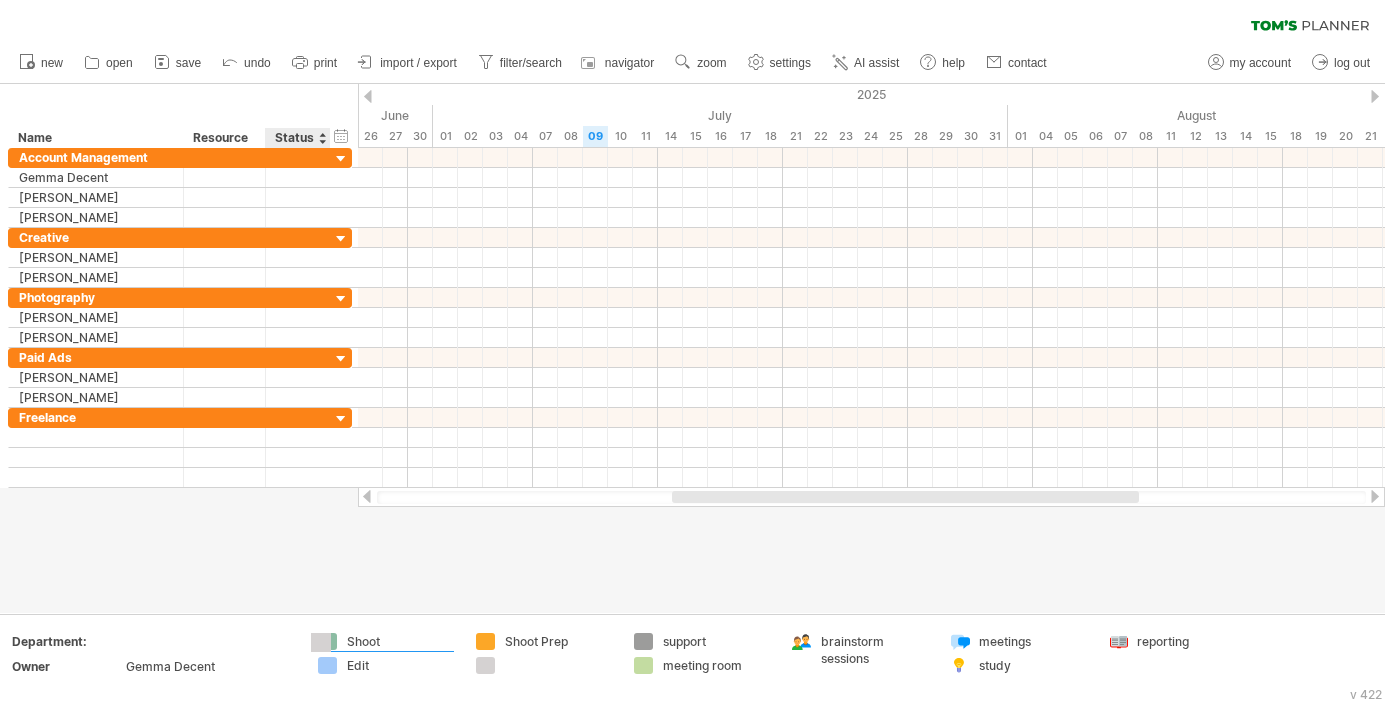 drag, startPoint x: 483, startPoint y: 666, endPoint x: 318, endPoint y: 642, distance: 166.73631 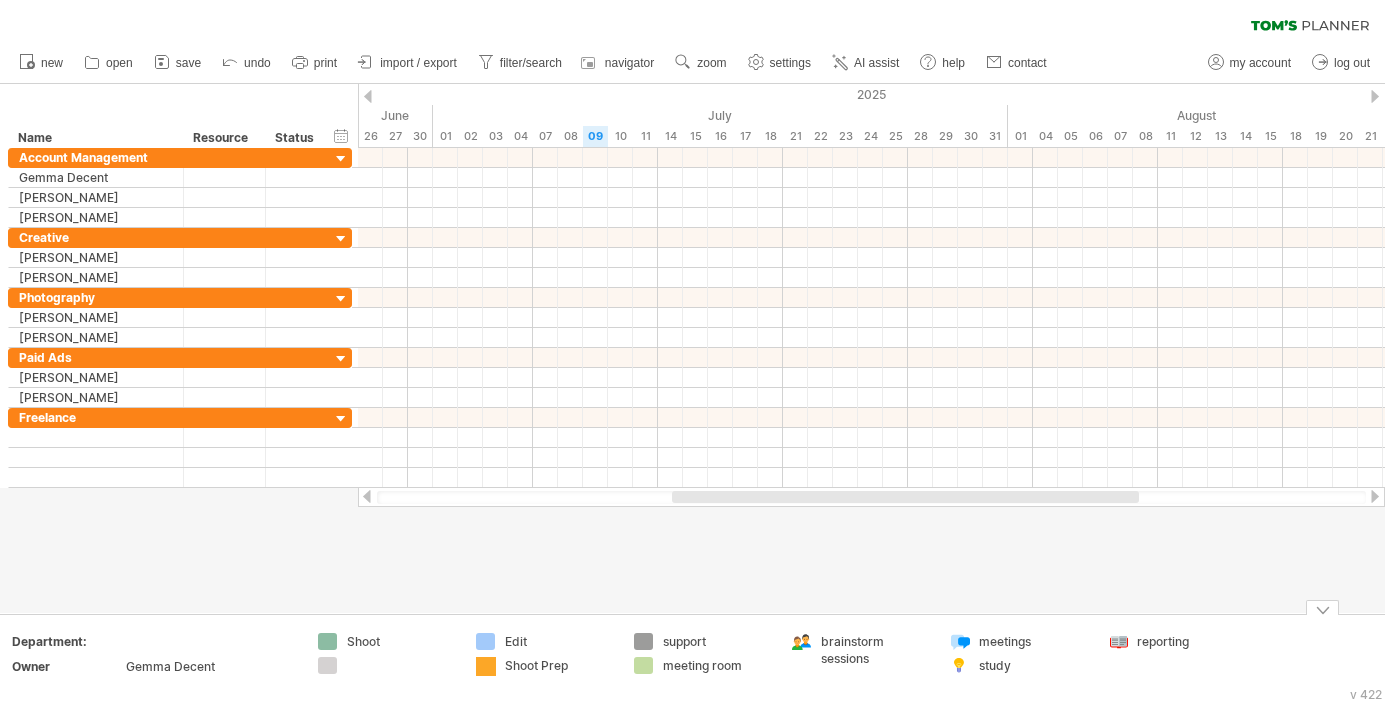 click on "Trying to reach [DOMAIN_NAME]
Connected again...
0%
clear filter
new" at bounding box center [692, 351] 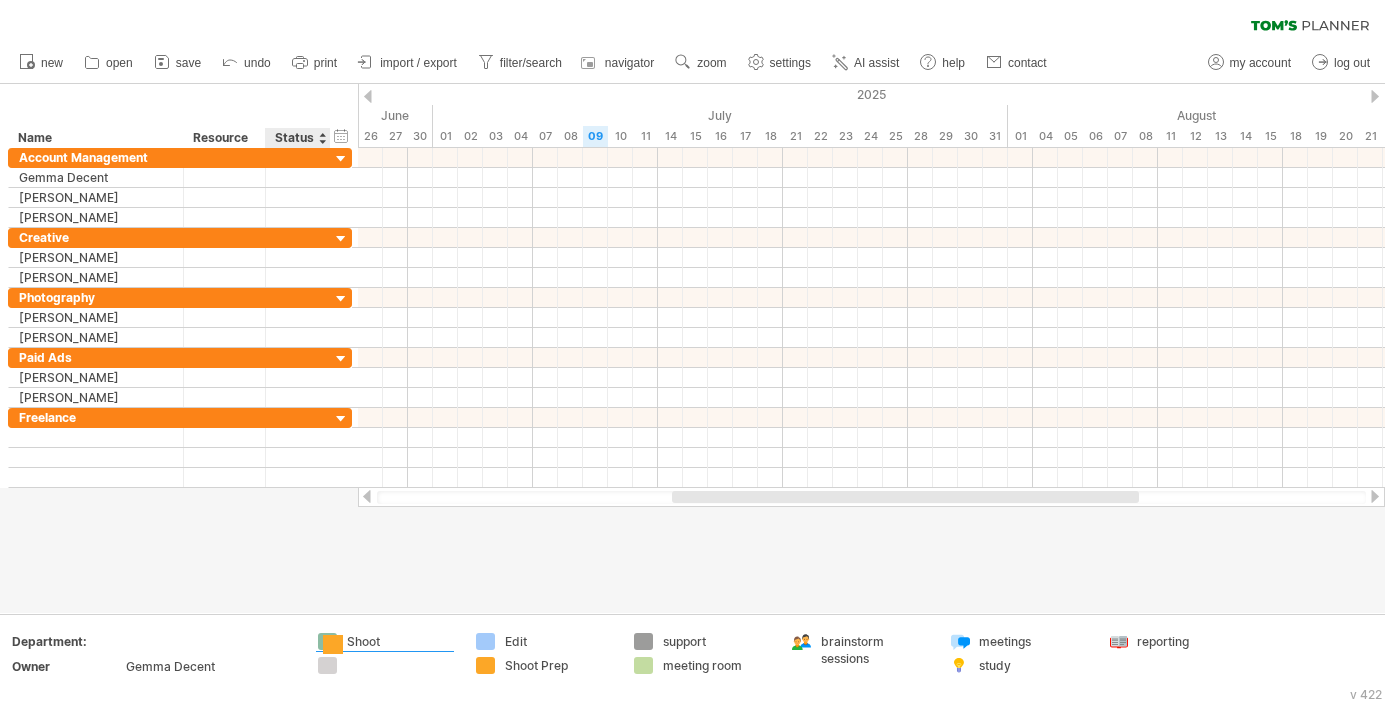 drag, startPoint x: 489, startPoint y: 666, endPoint x: 336, endPoint y: 643, distance: 154.7191 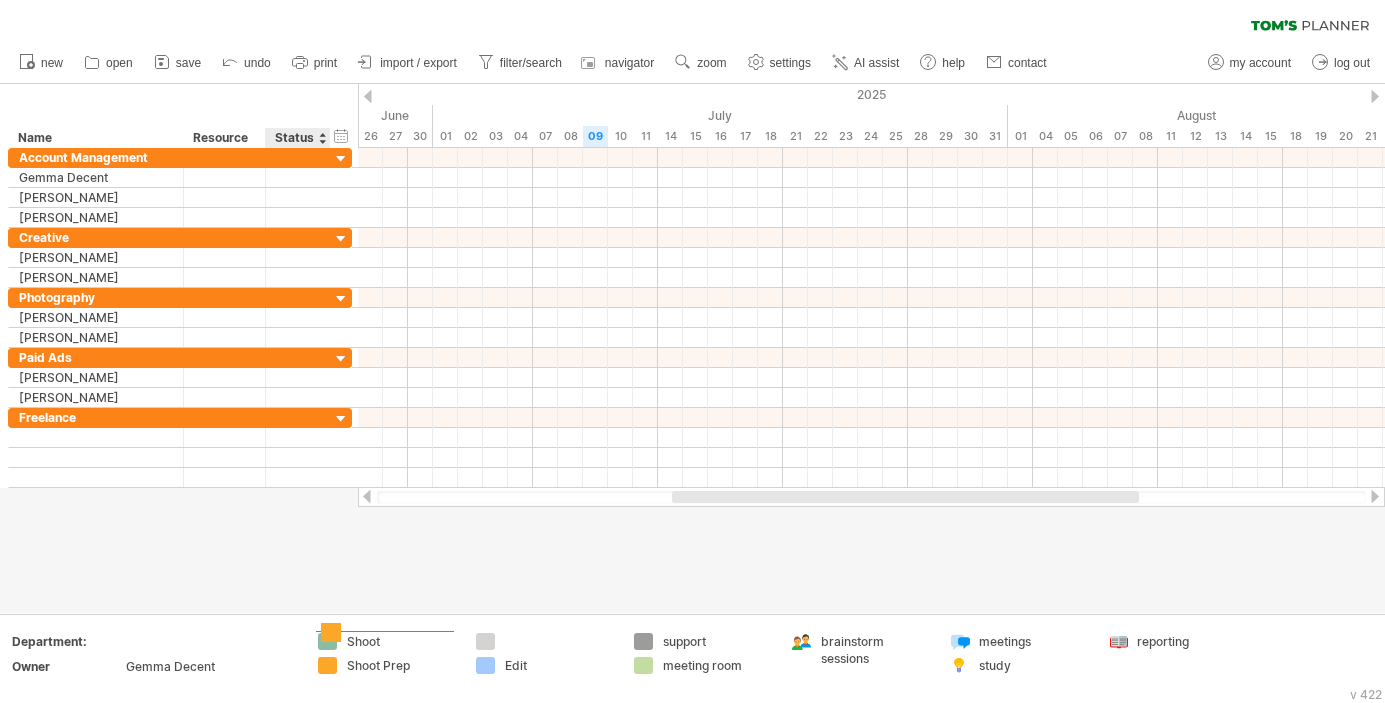 drag, startPoint x: 329, startPoint y: 665, endPoint x: 332, endPoint y: 630, distance: 35.128338 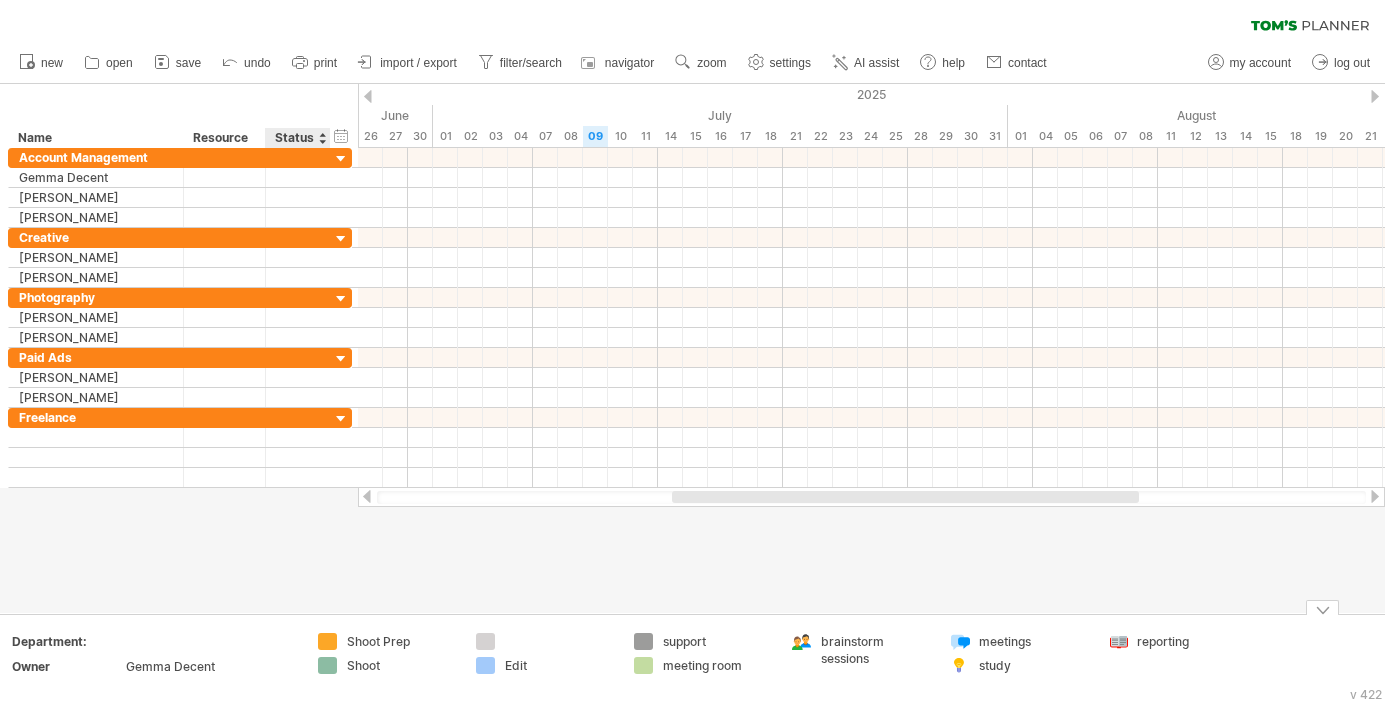 click on "Trying to reach [DOMAIN_NAME]
Connected again...
0%
clear filter
new" at bounding box center (692, 351) 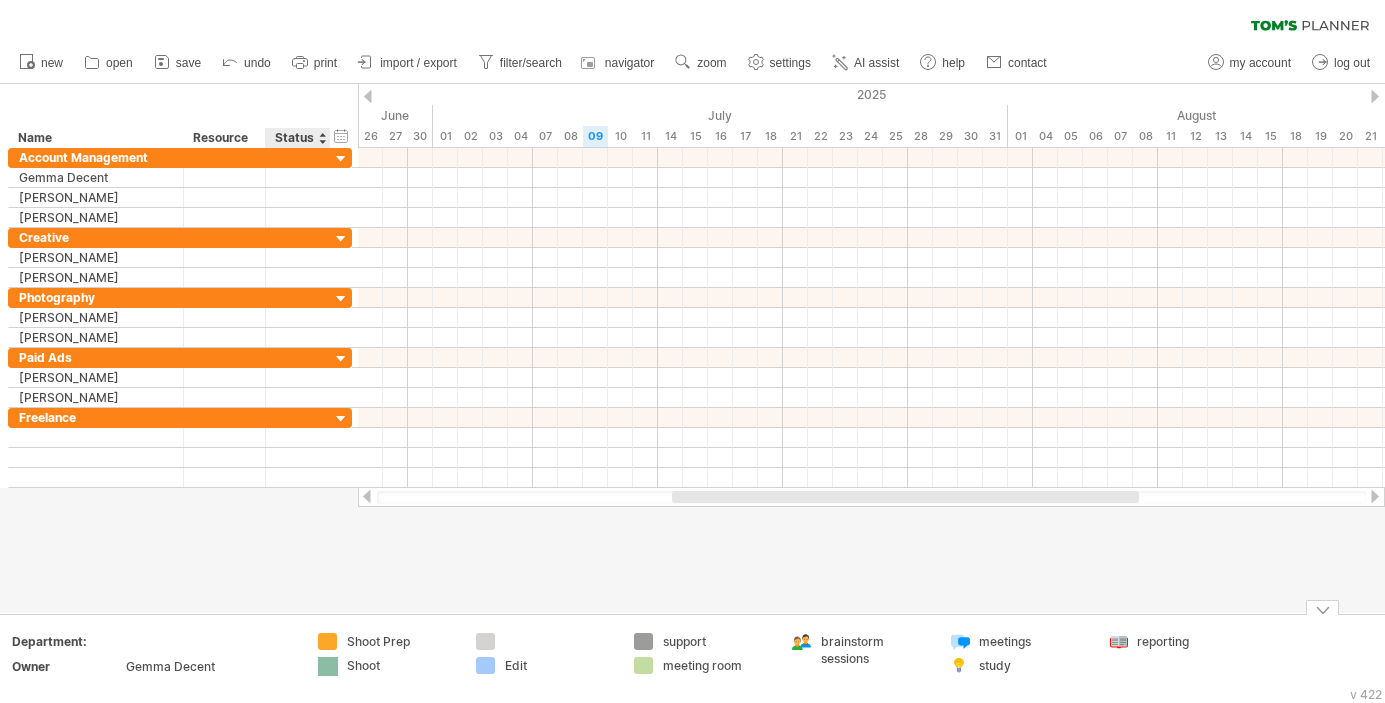 click on "Trying to reach [DOMAIN_NAME]
Connected again...
0%
clear filter
new" at bounding box center [692, 351] 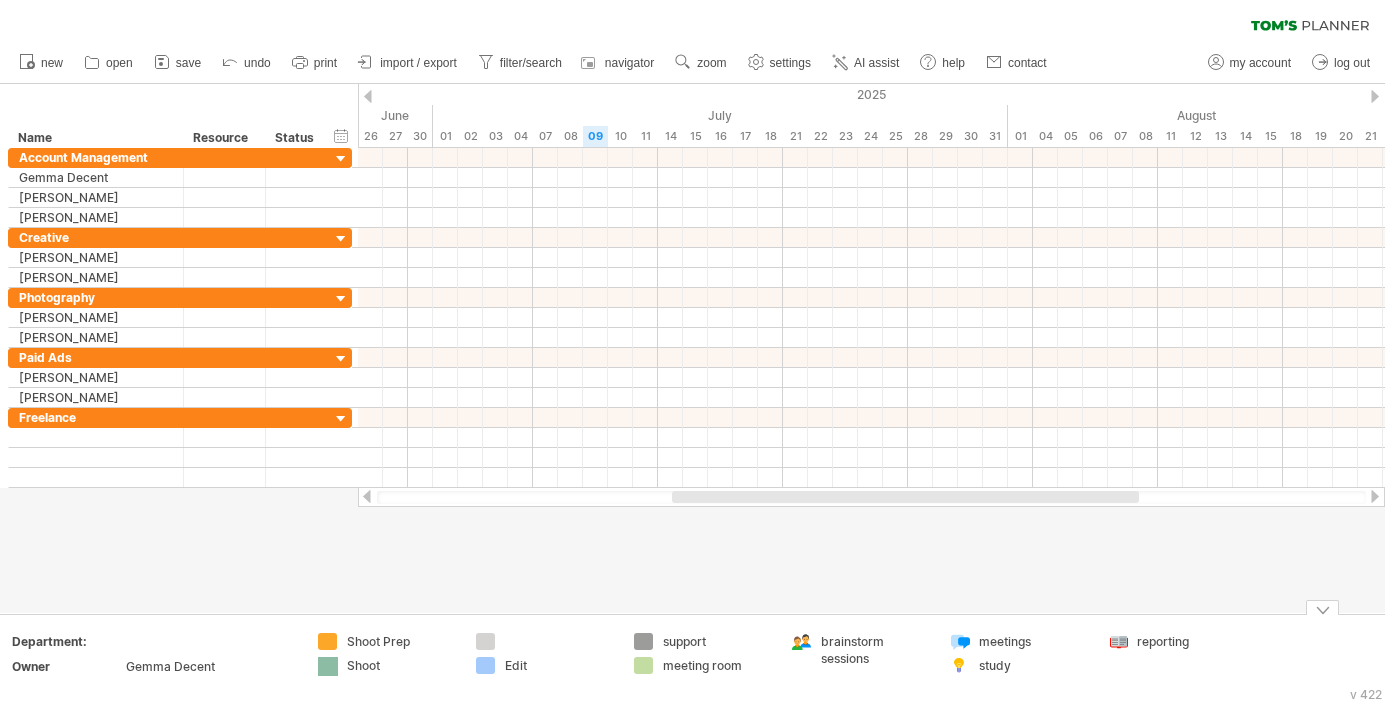 click on "Trying to reach [DOMAIN_NAME]
Connected again...
0%
clear filter
new" at bounding box center [692, 351] 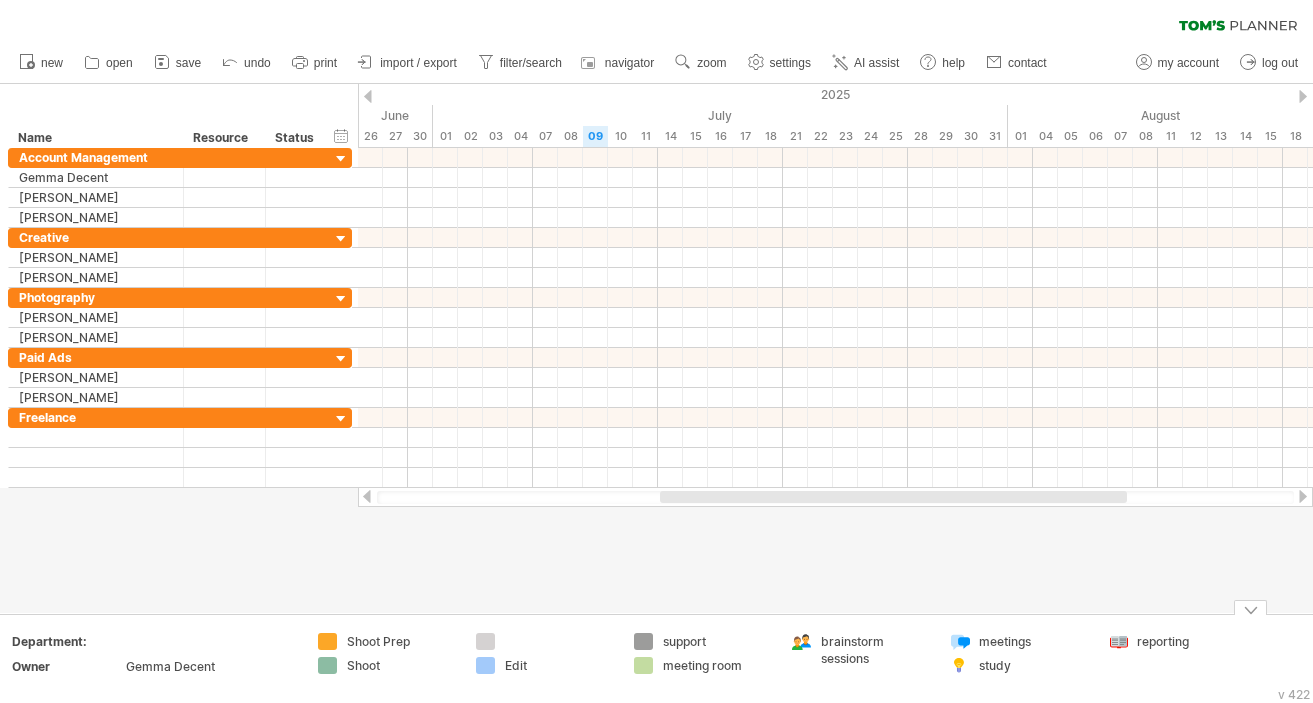click on "reporting" at bounding box center [1177, 659] 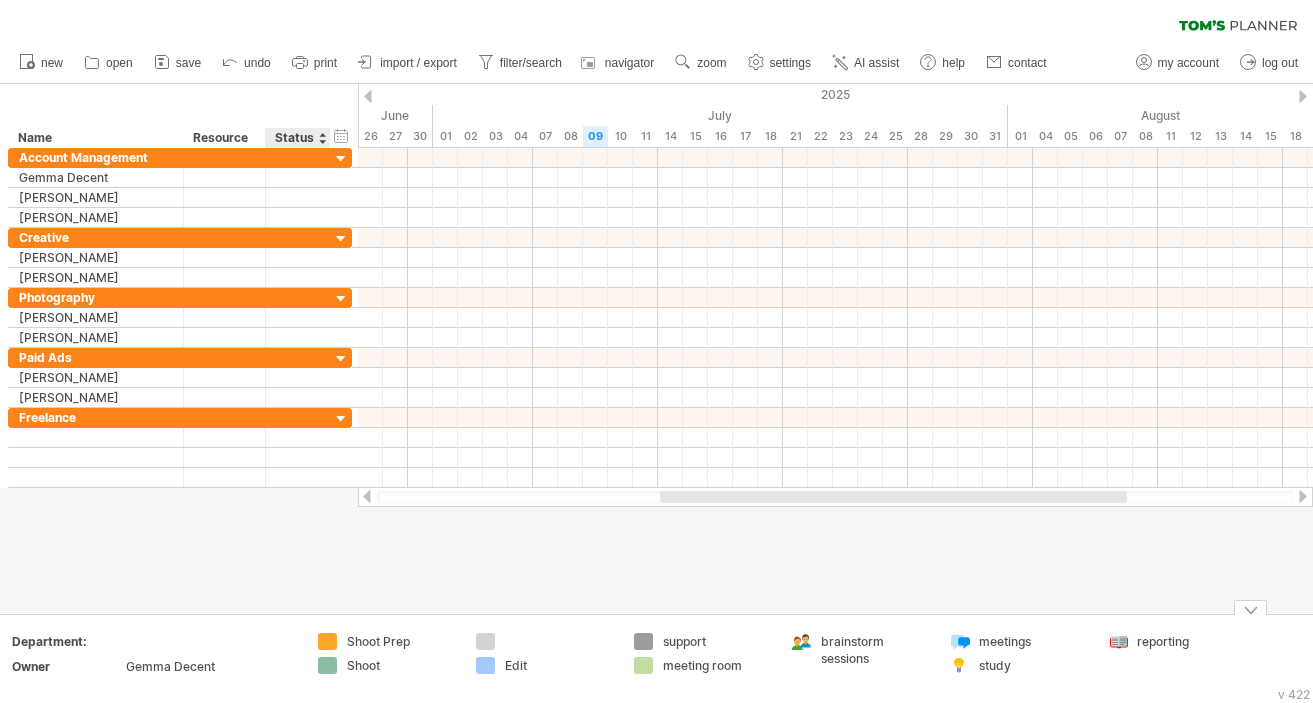 click on "Trying to reach [DOMAIN_NAME]
Connected again...
0%
clear filter
new" at bounding box center [656, 351] 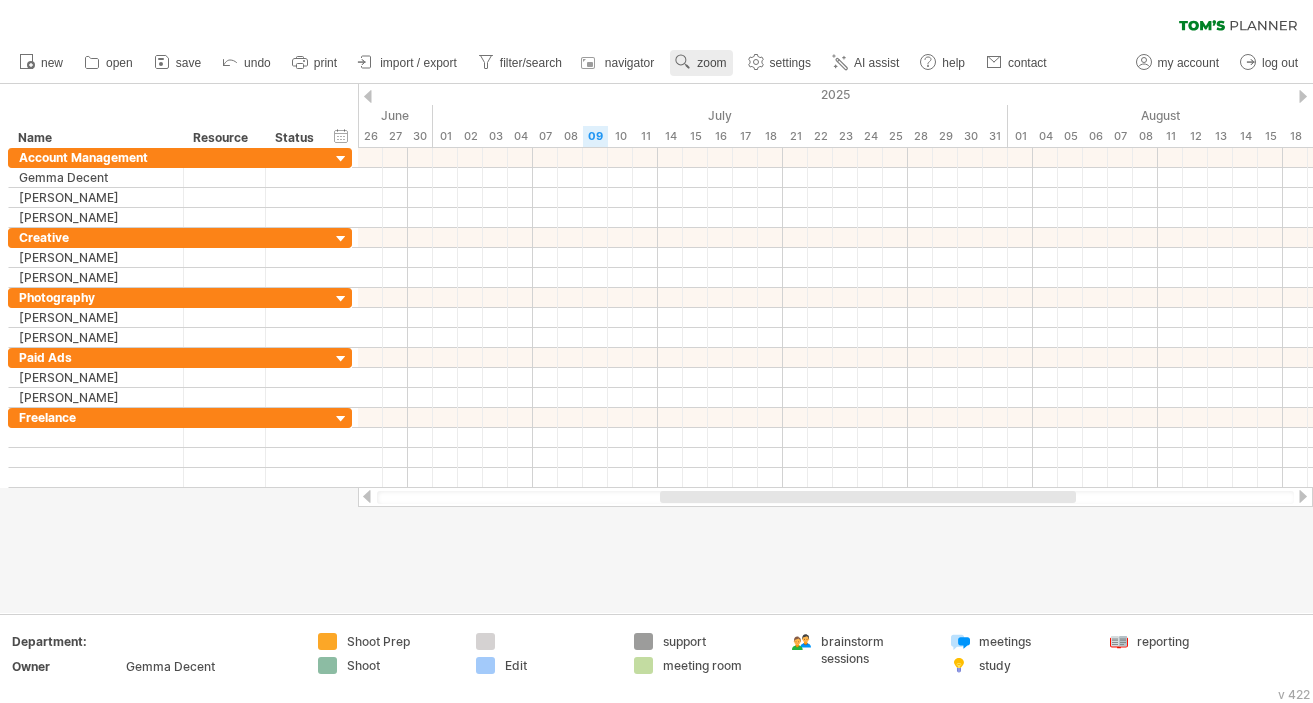 click on "zoom" at bounding box center [711, 63] 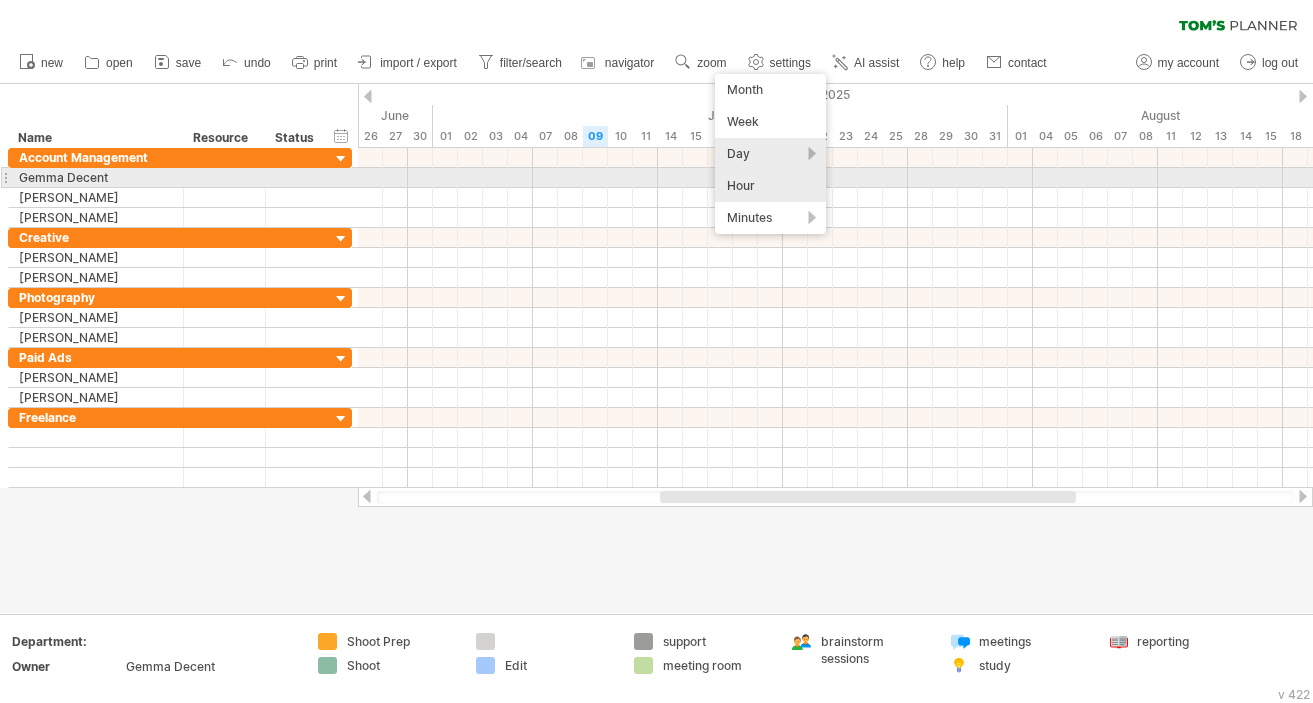click on "Hour" at bounding box center [770, 186] 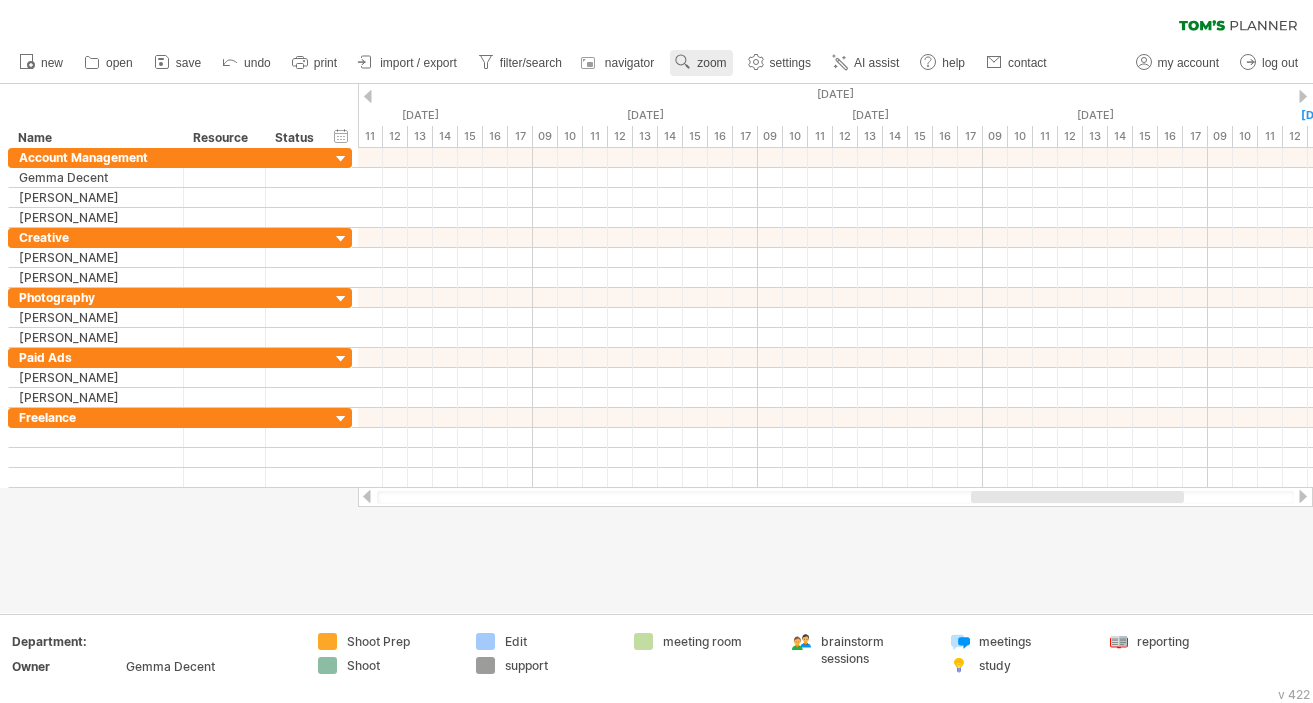 click on "zoom" at bounding box center [711, 63] 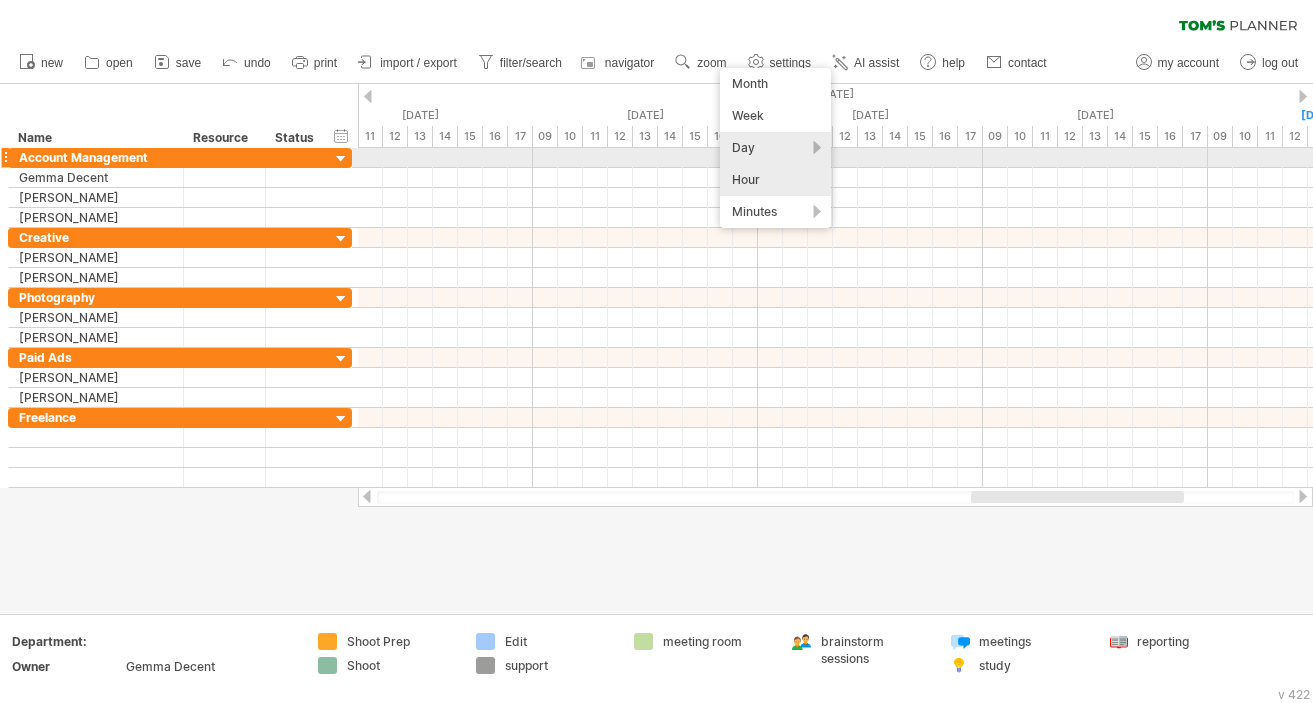 click on "Day" at bounding box center [775, 148] 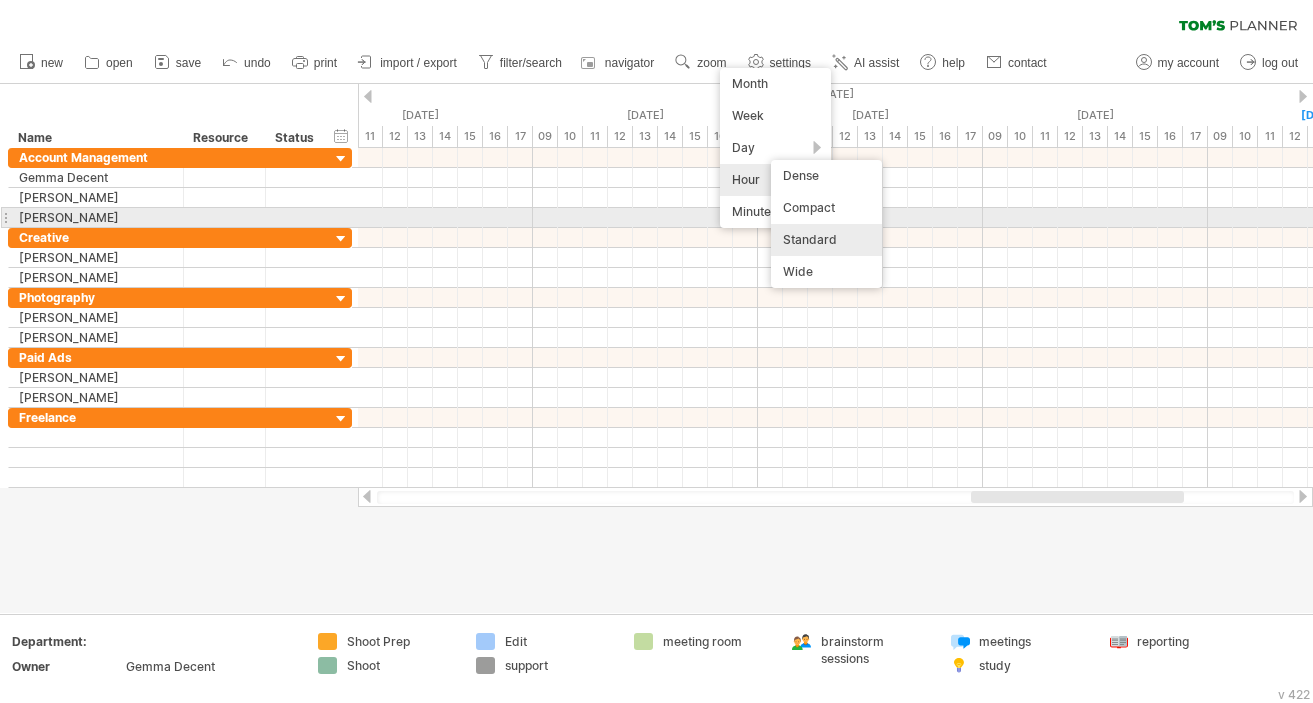 click on "Standard" at bounding box center (826, 240) 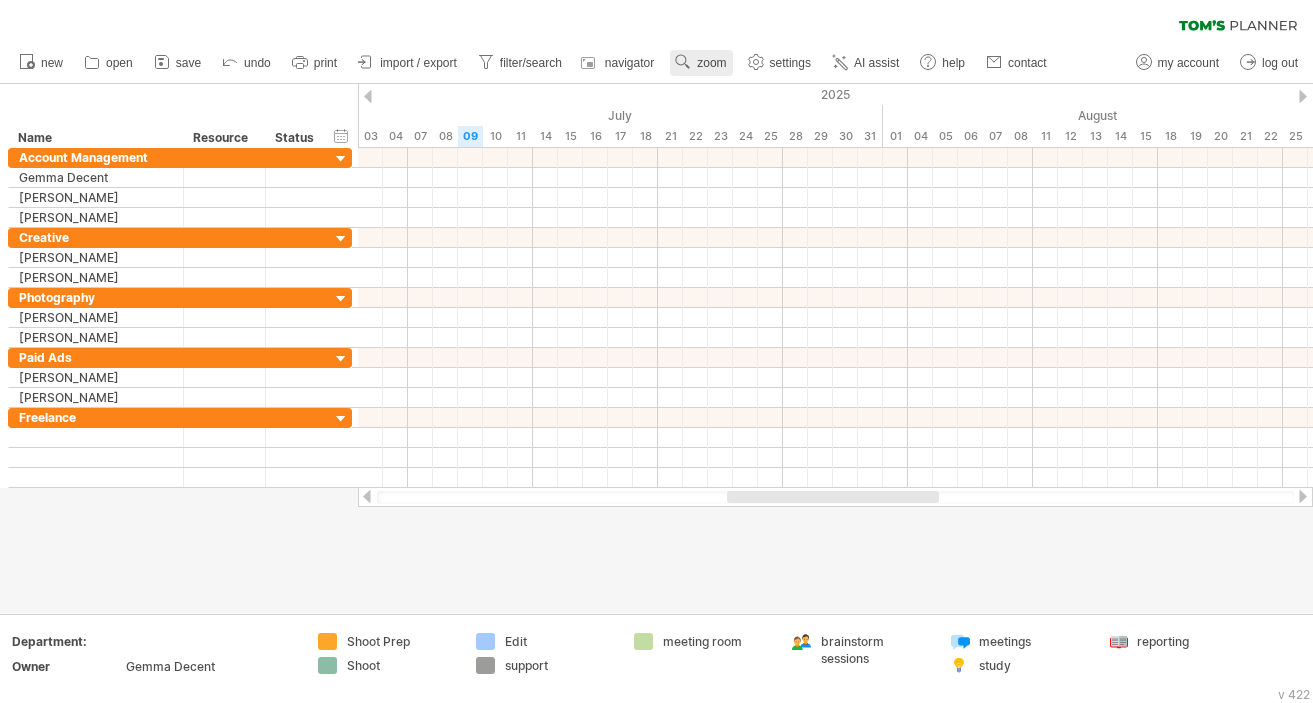 click 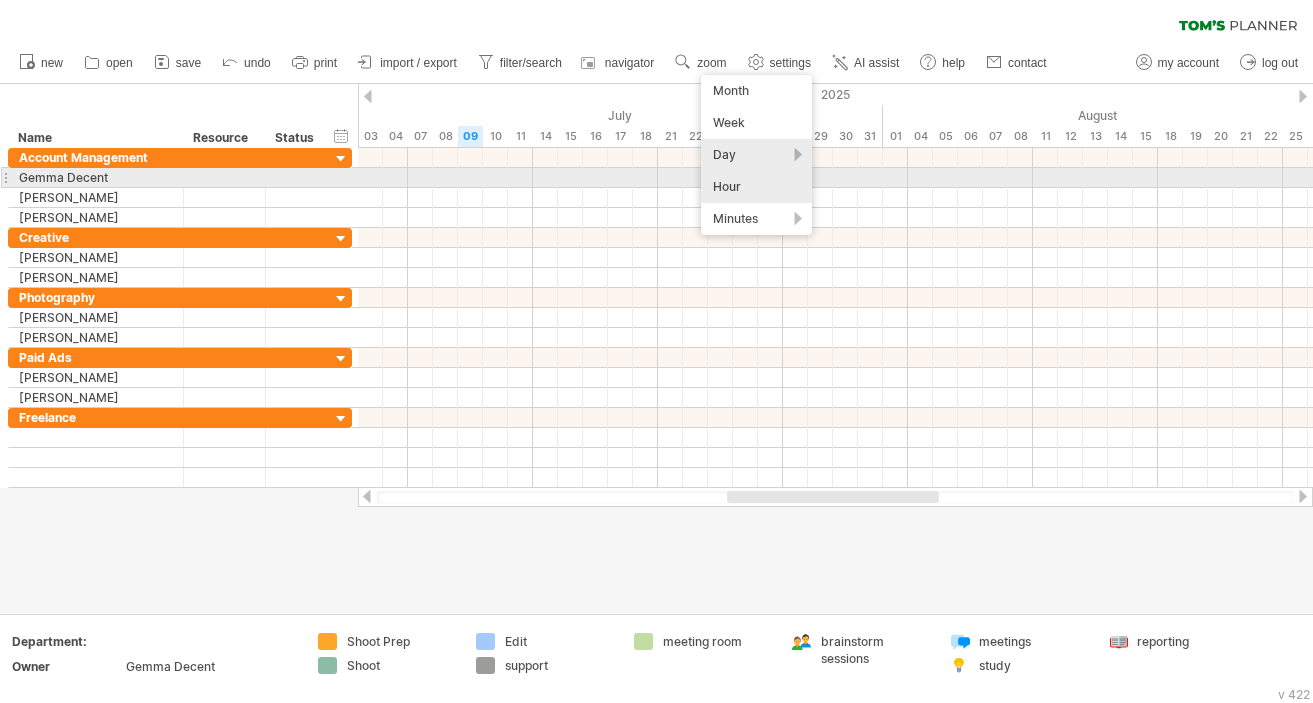 click on "Hour" at bounding box center (756, 187) 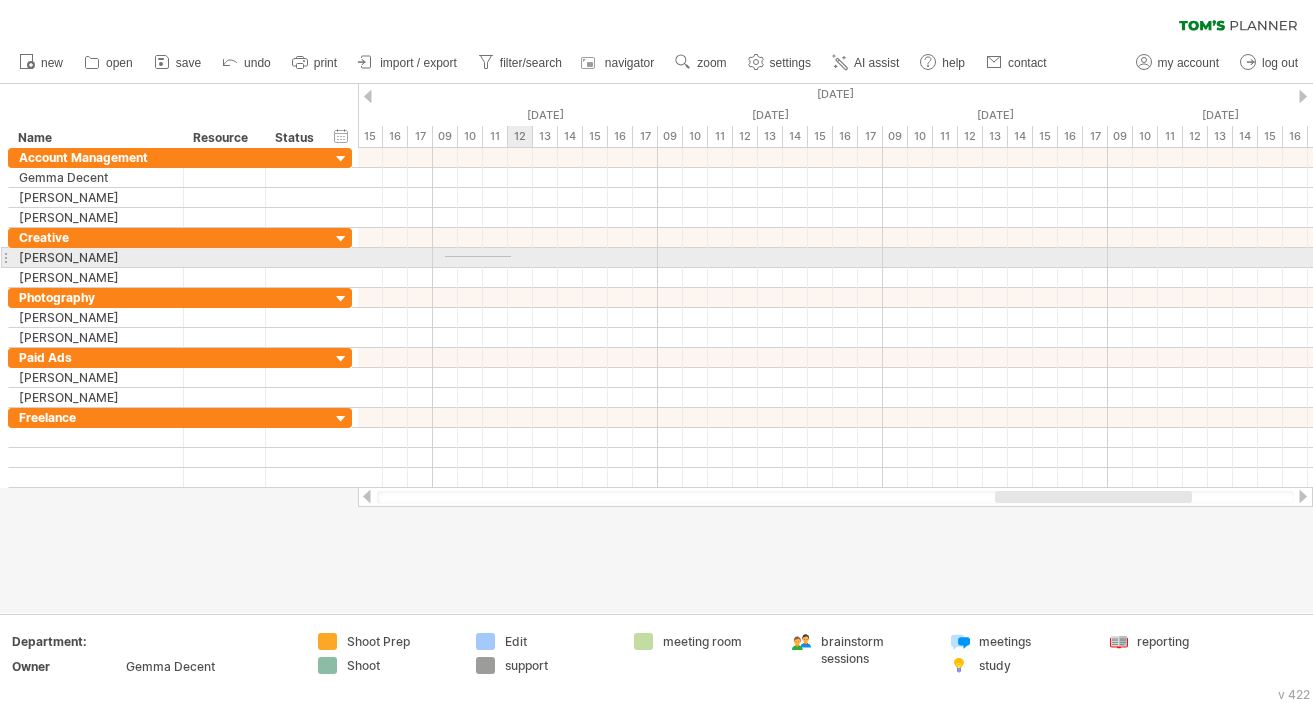 drag, startPoint x: 445, startPoint y: 256, endPoint x: 511, endPoint y: 257, distance: 66.007576 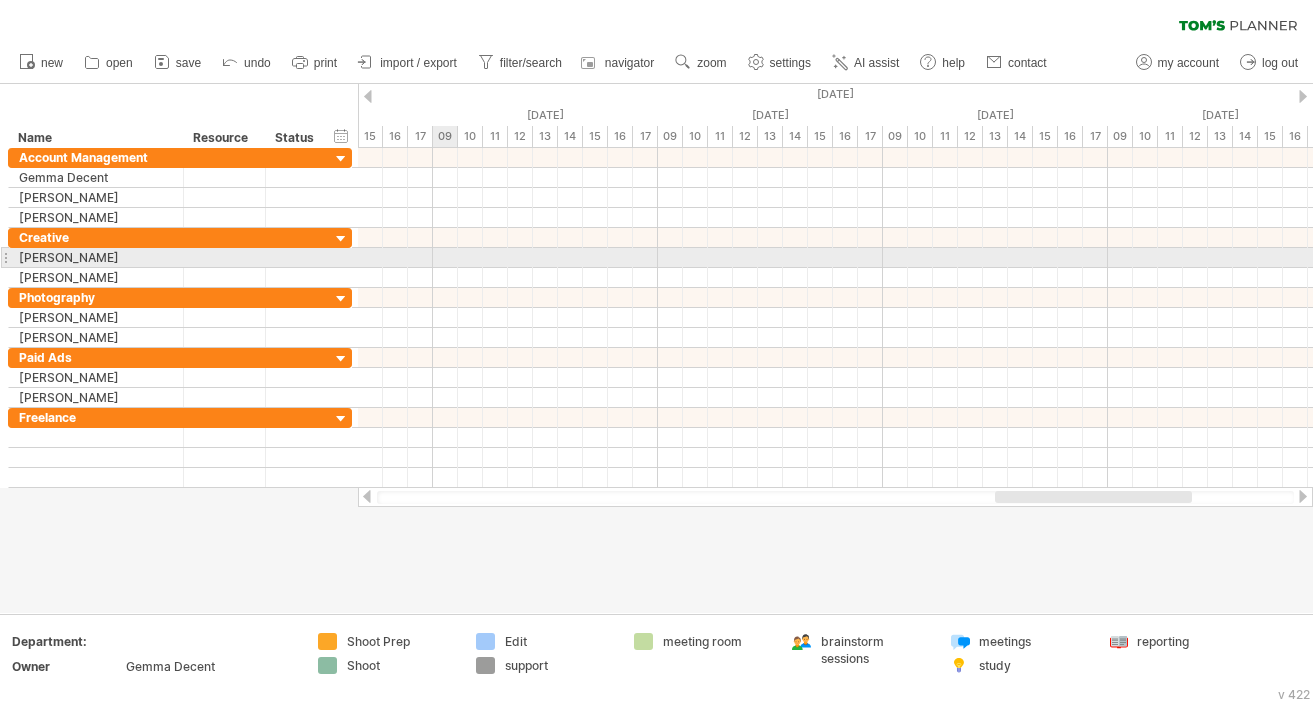 click at bounding box center [835, 258] 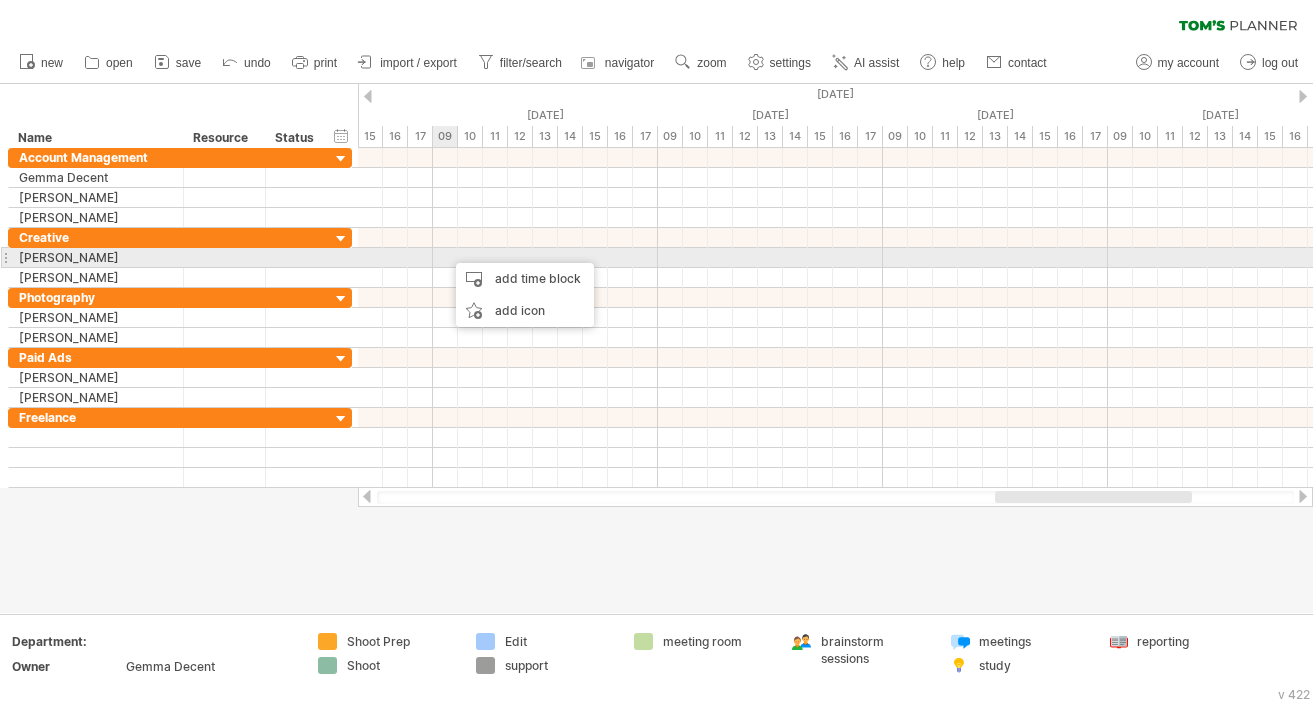 click at bounding box center (835, 258) 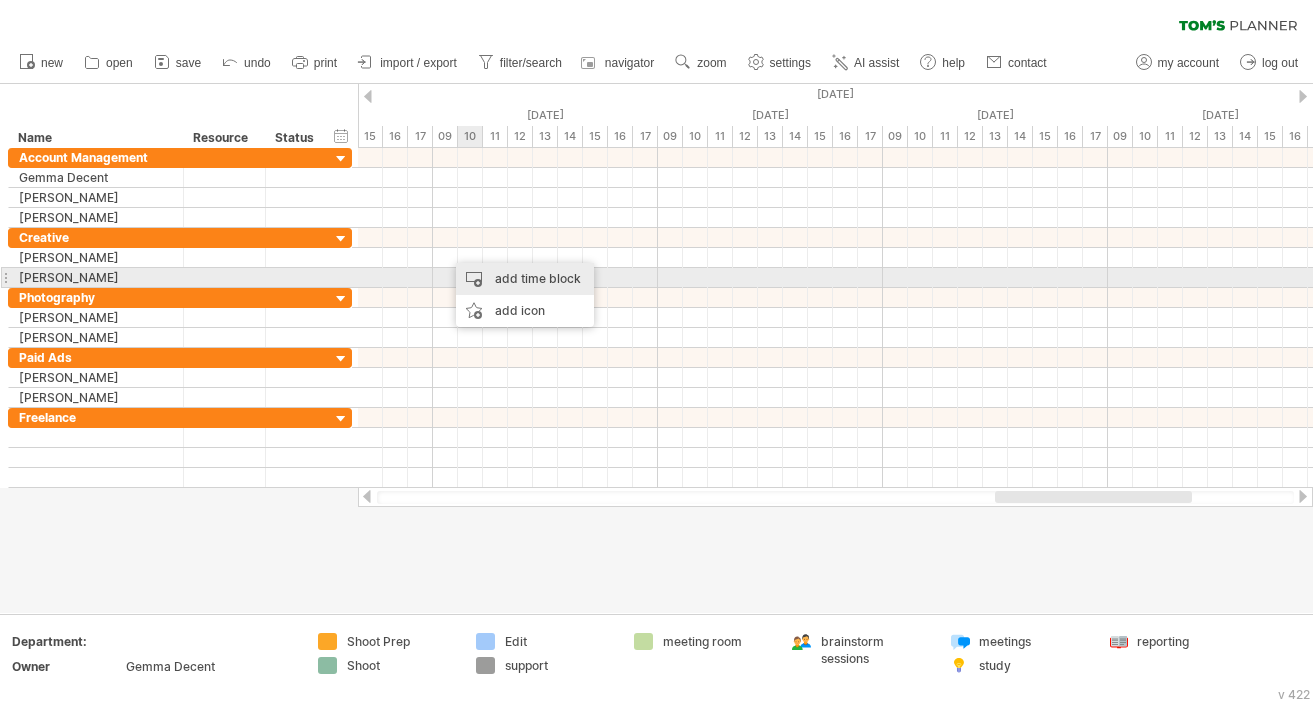 click on "add time block" at bounding box center [525, 279] 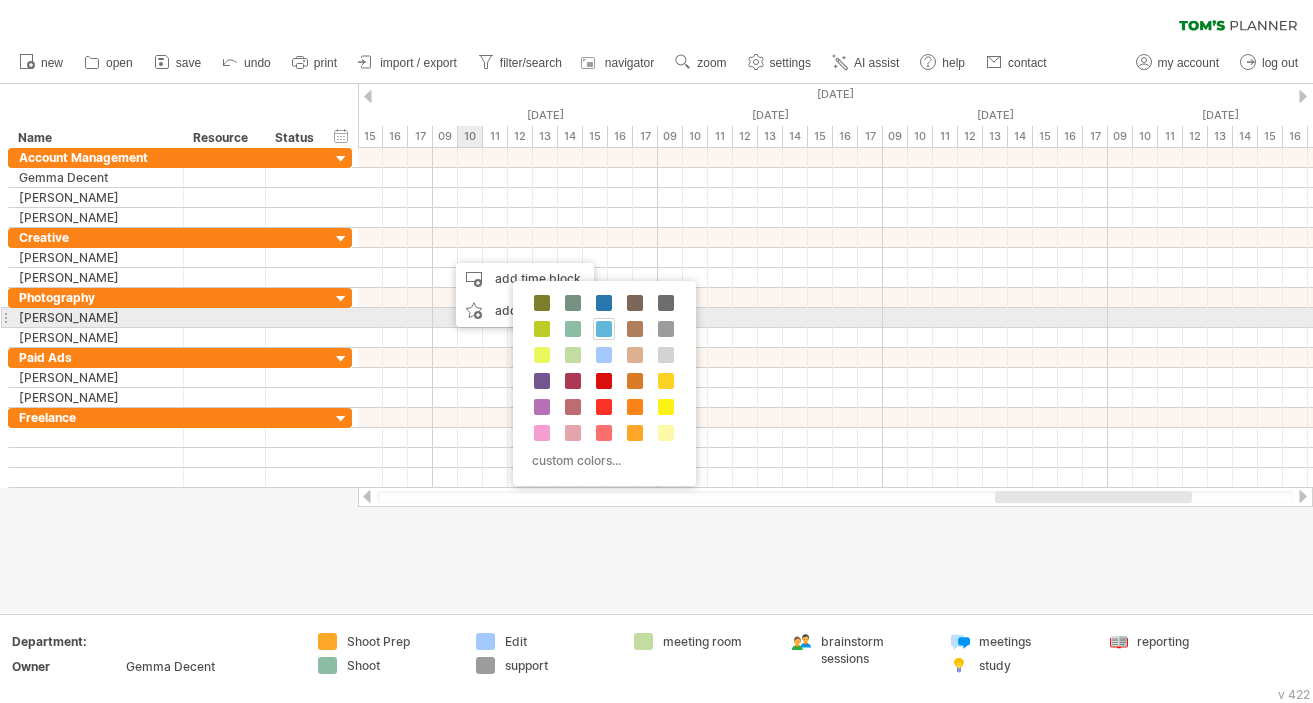 click at bounding box center (604, 329) 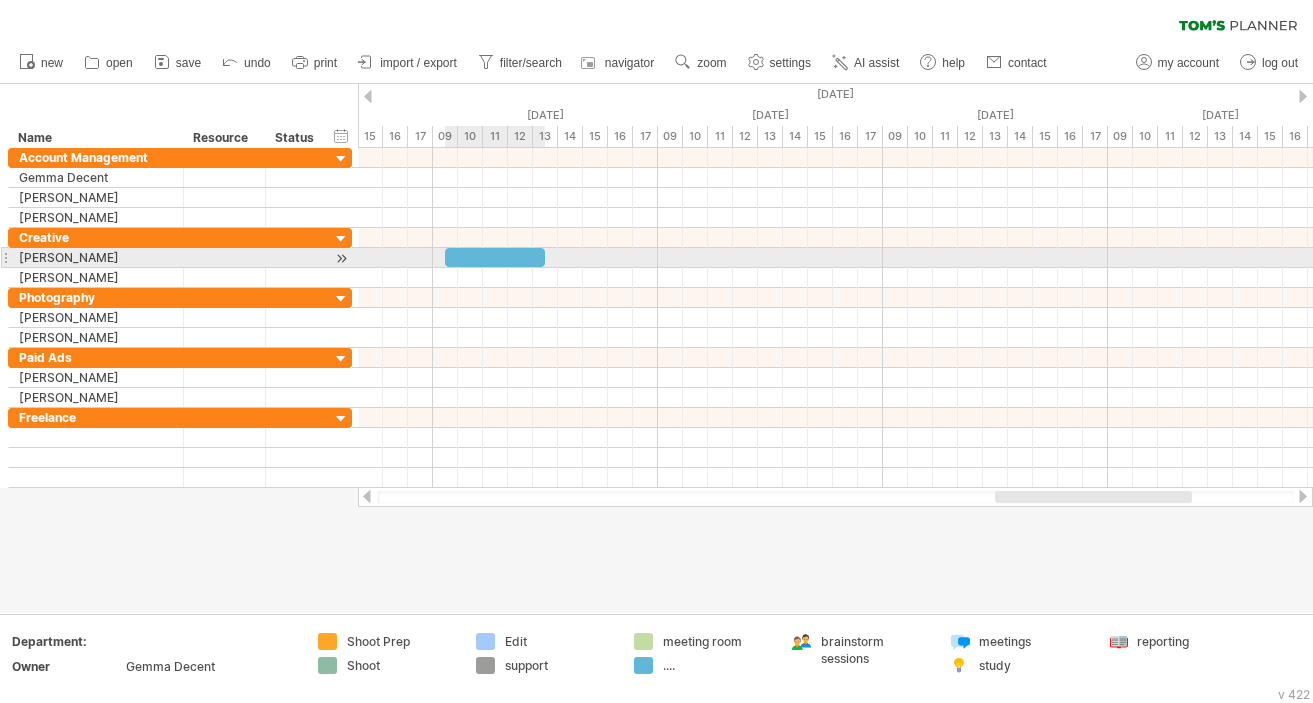 drag, startPoint x: 469, startPoint y: 256, endPoint x: 537, endPoint y: 252, distance: 68.117546 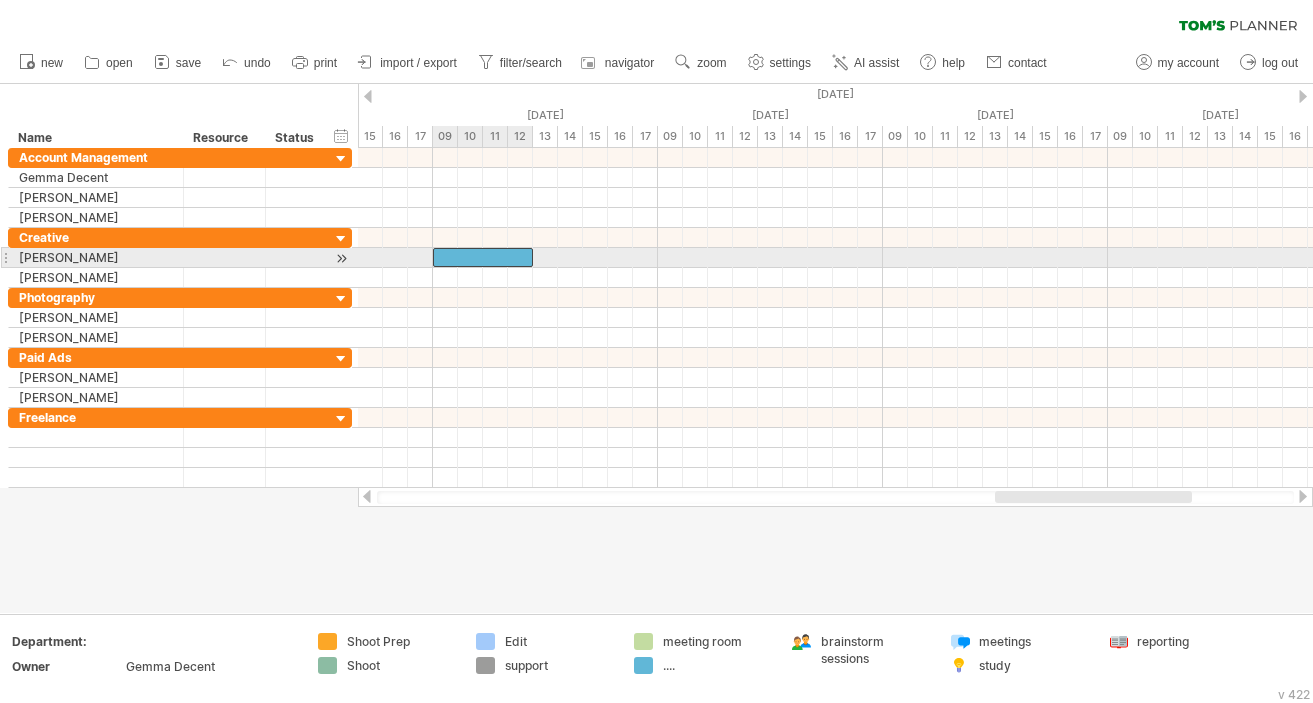 click at bounding box center [433, 257] 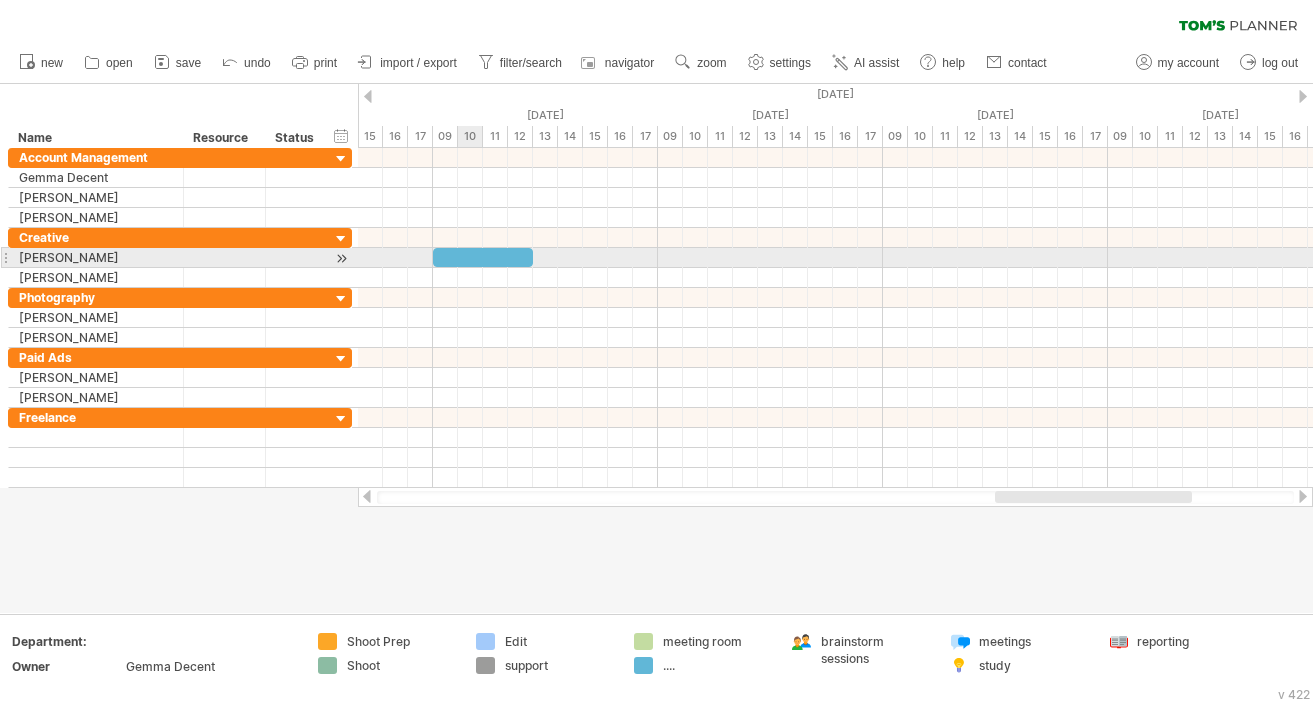 click at bounding box center (483, 257) 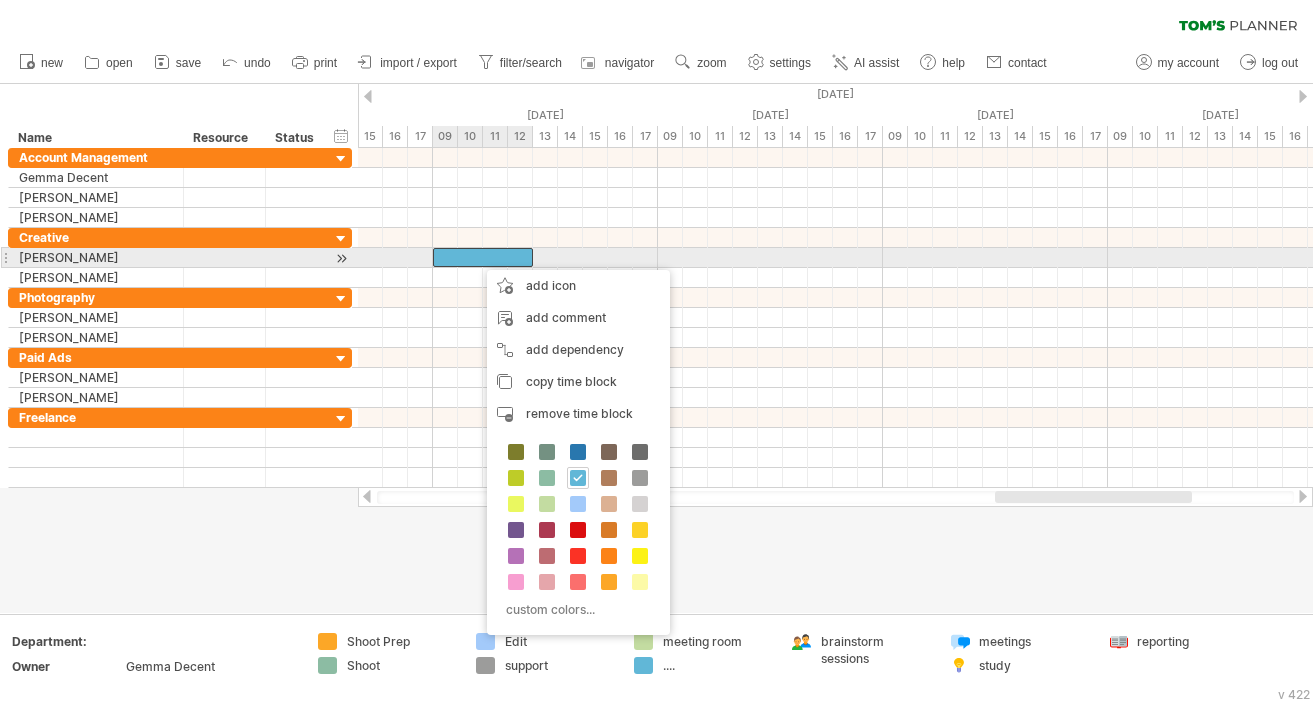 click at bounding box center (483, 257) 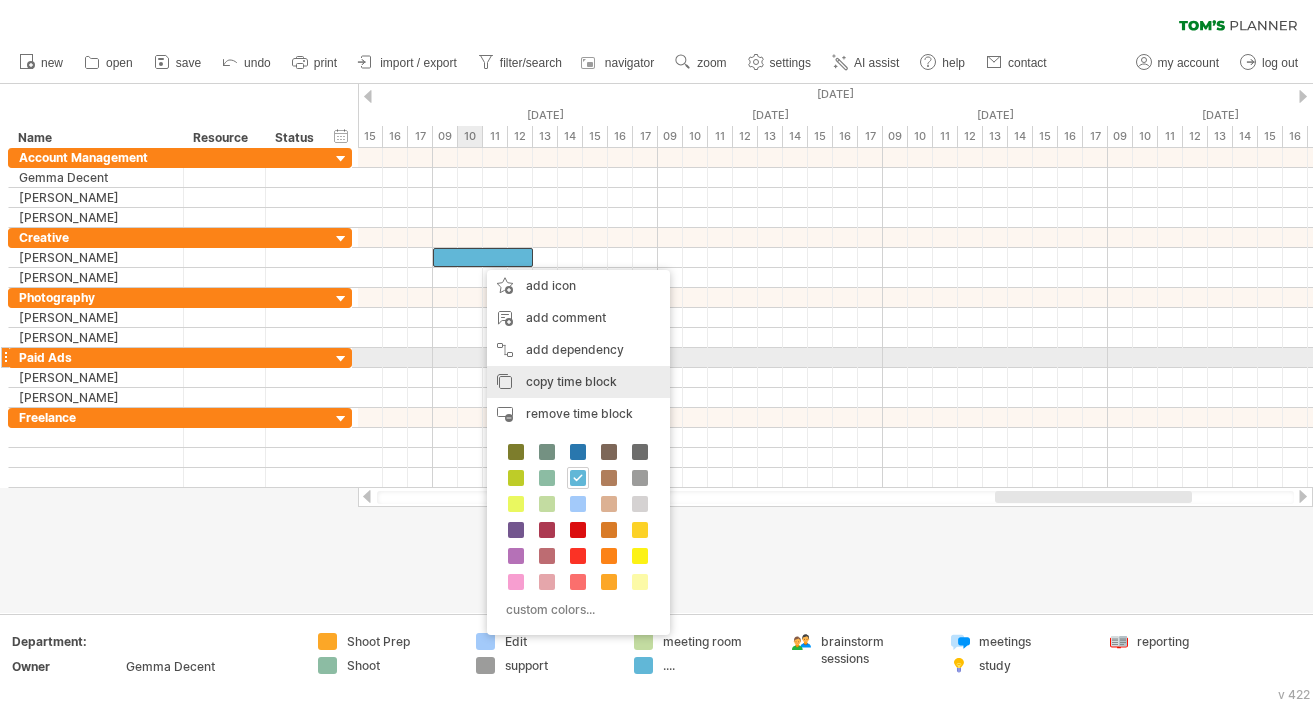click on "copy time block copy time blocks/icons" at bounding box center (578, 382) 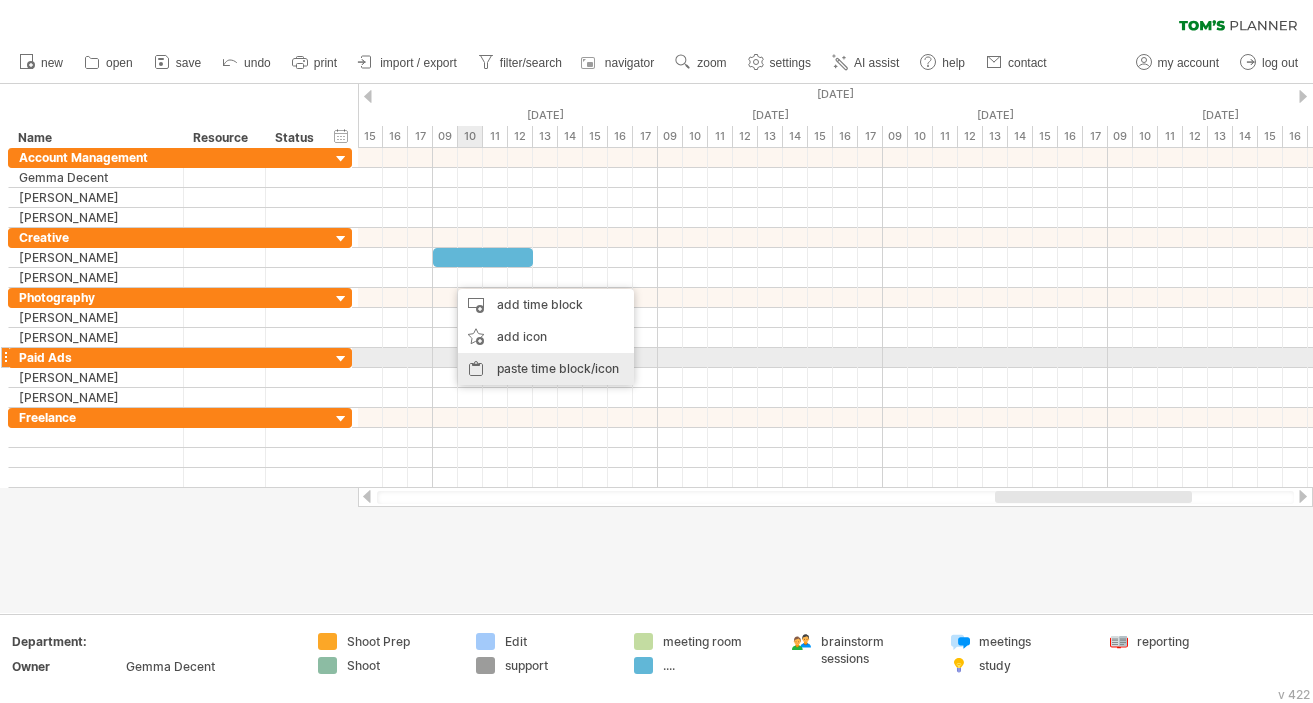 click on "paste time block/icon" at bounding box center [546, 369] 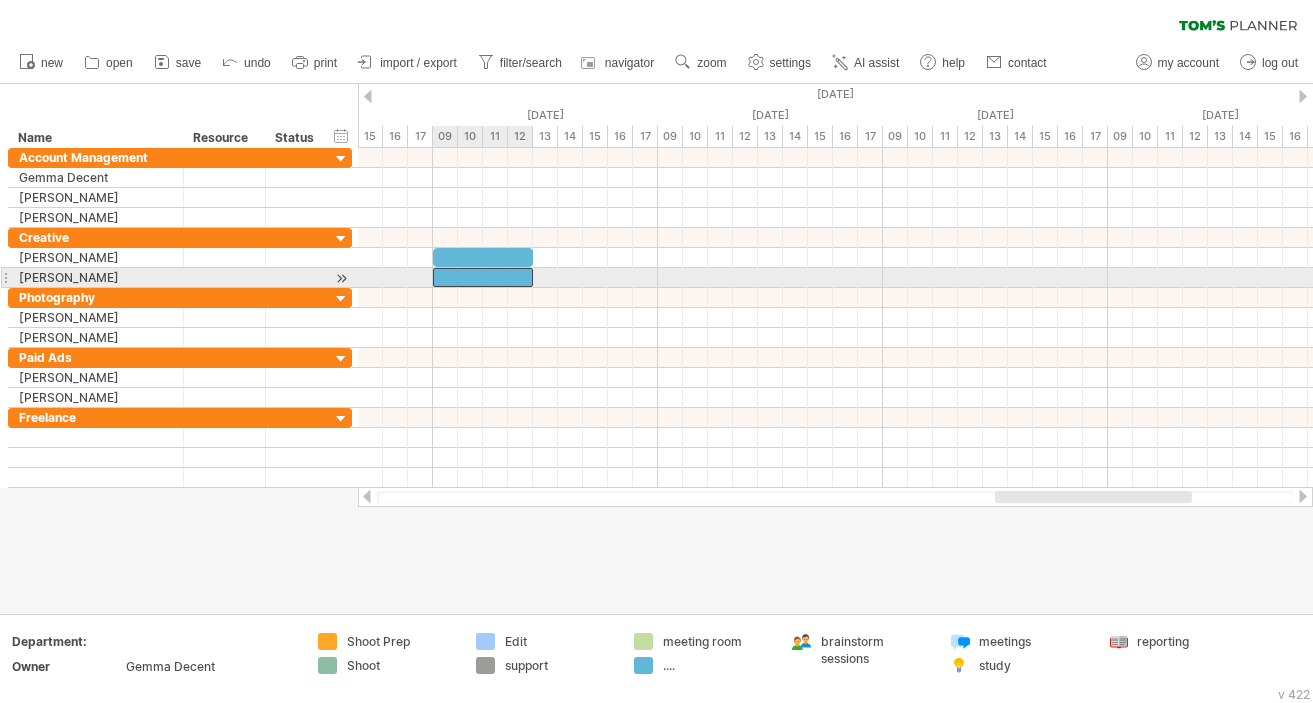 drag, startPoint x: 480, startPoint y: 283, endPoint x: 464, endPoint y: 283, distance: 16 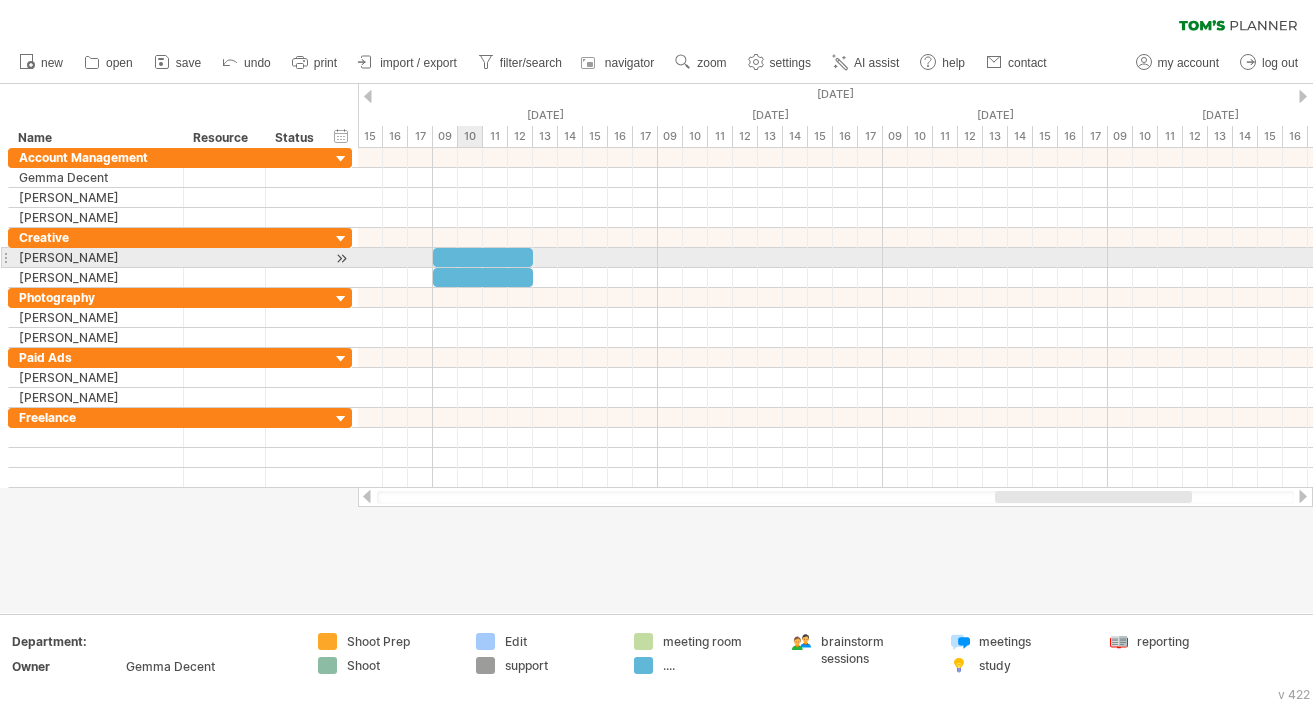 click at bounding box center (483, 257) 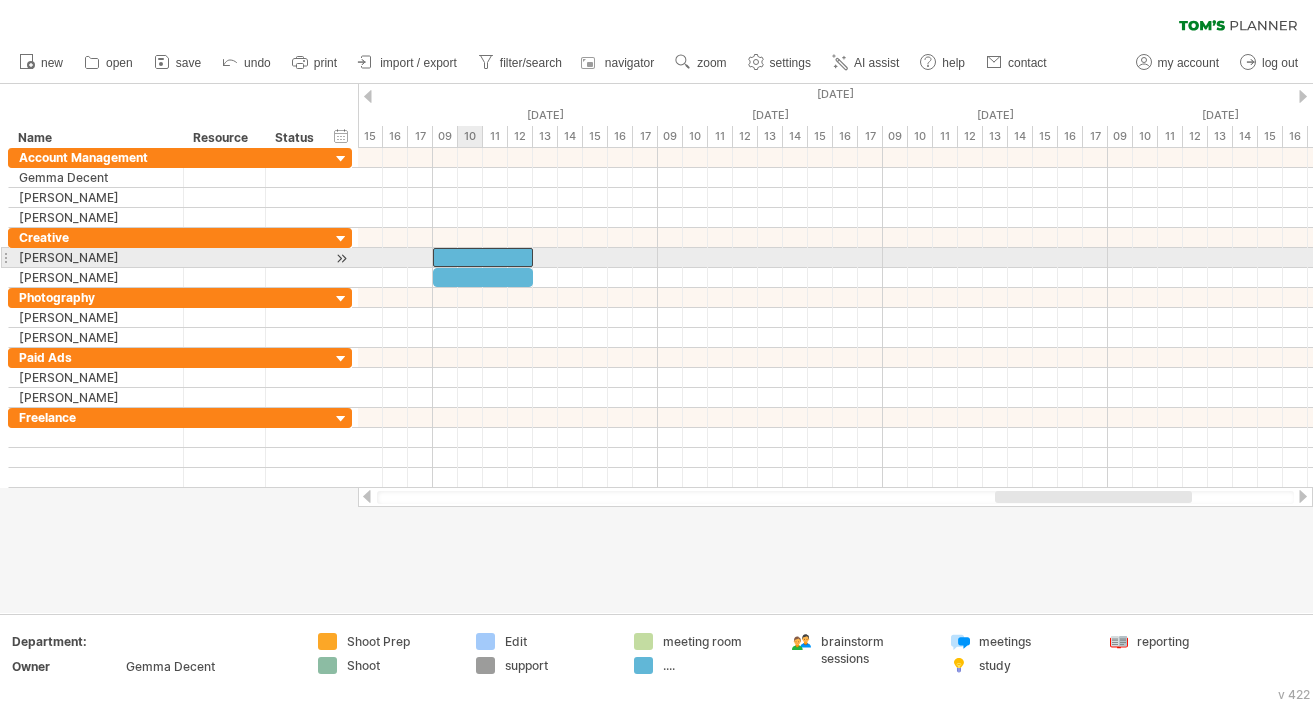 click at bounding box center [483, 257] 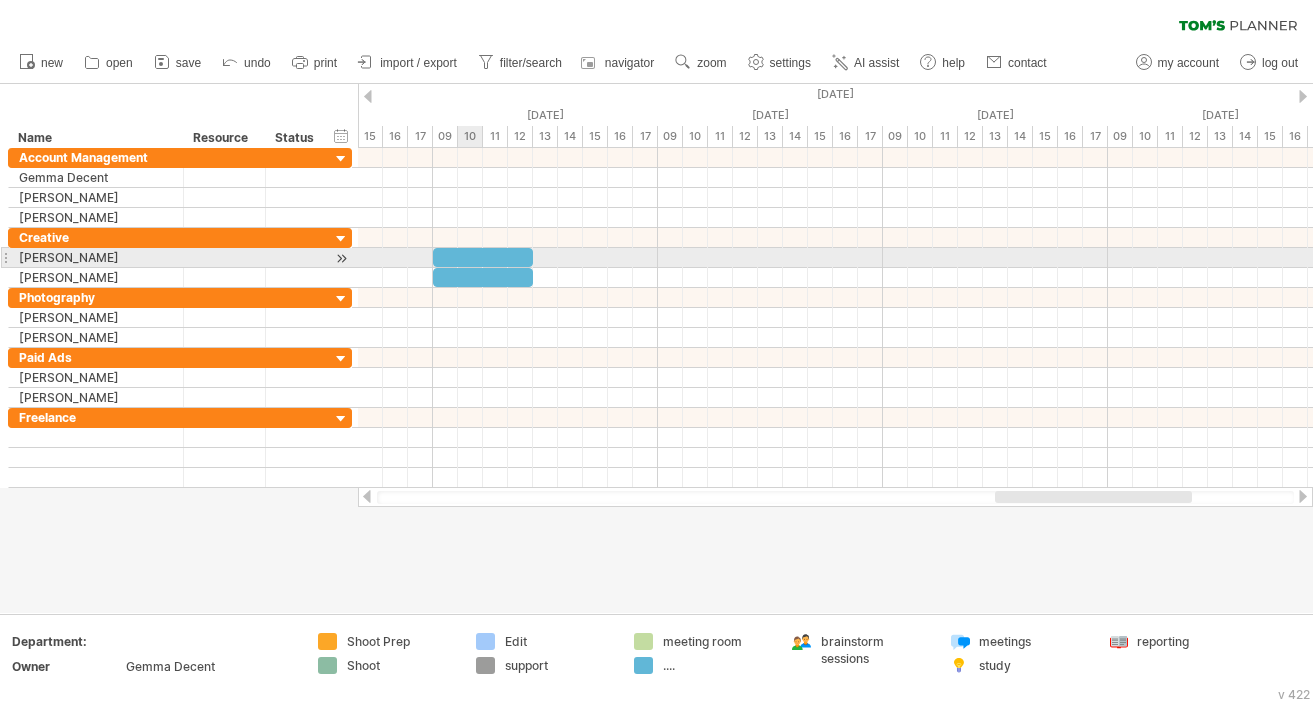 type 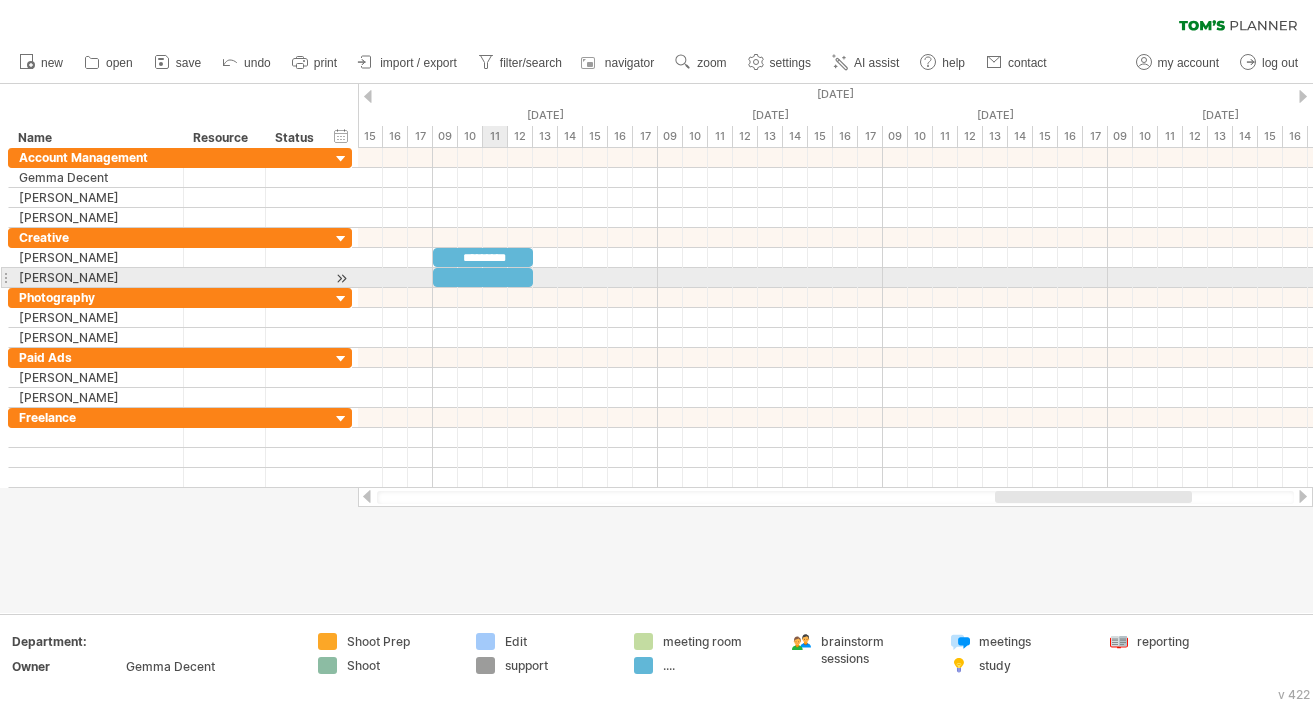 click at bounding box center (483, 277) 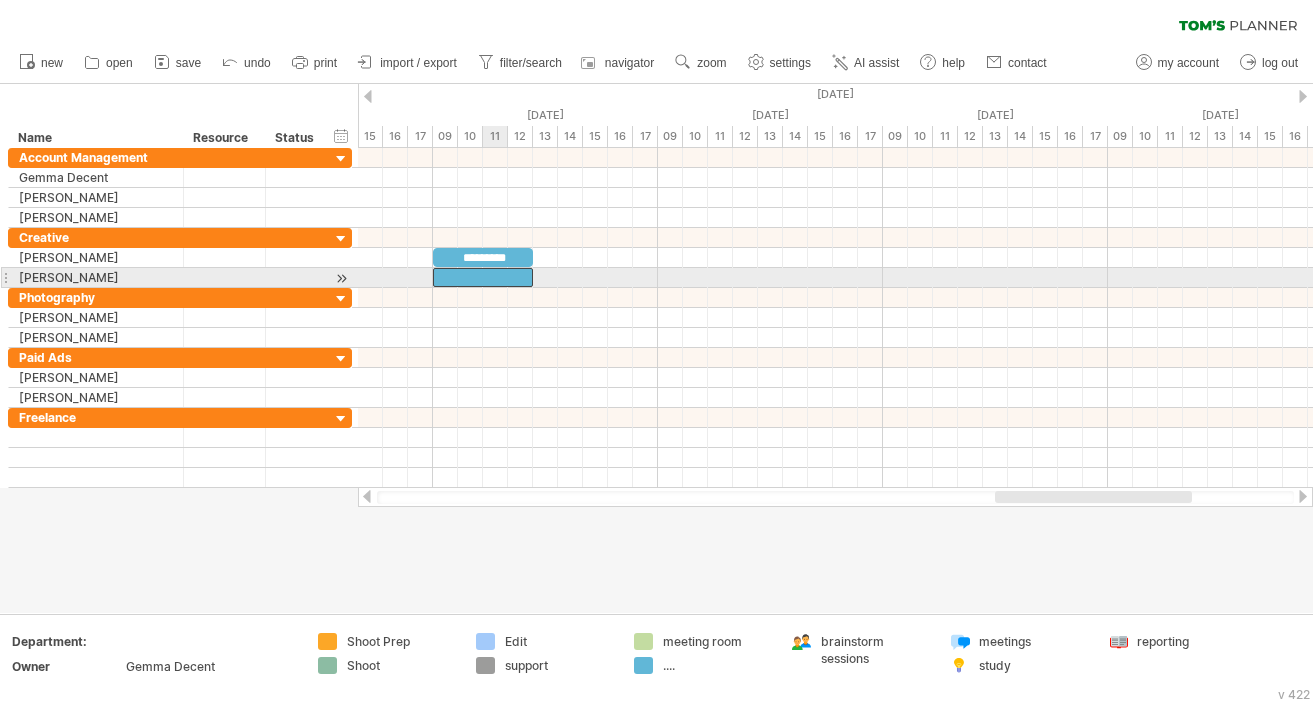 type 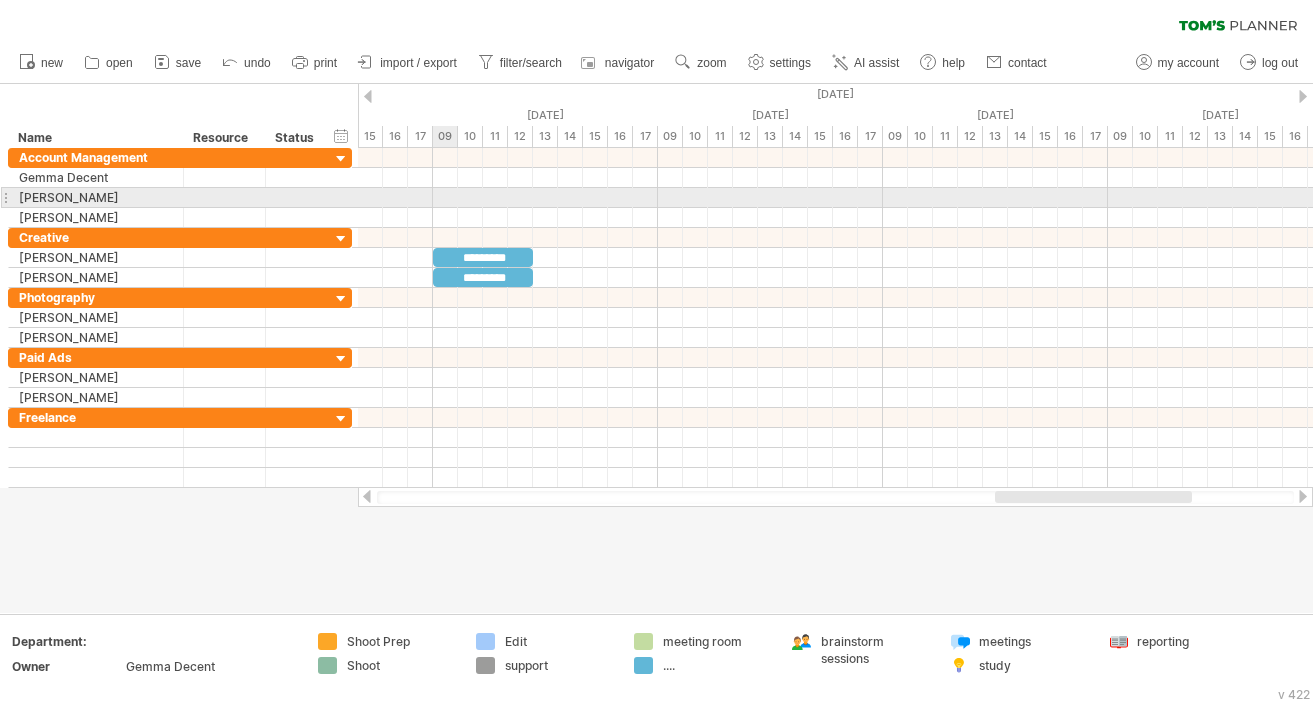 click at bounding box center [835, 198] 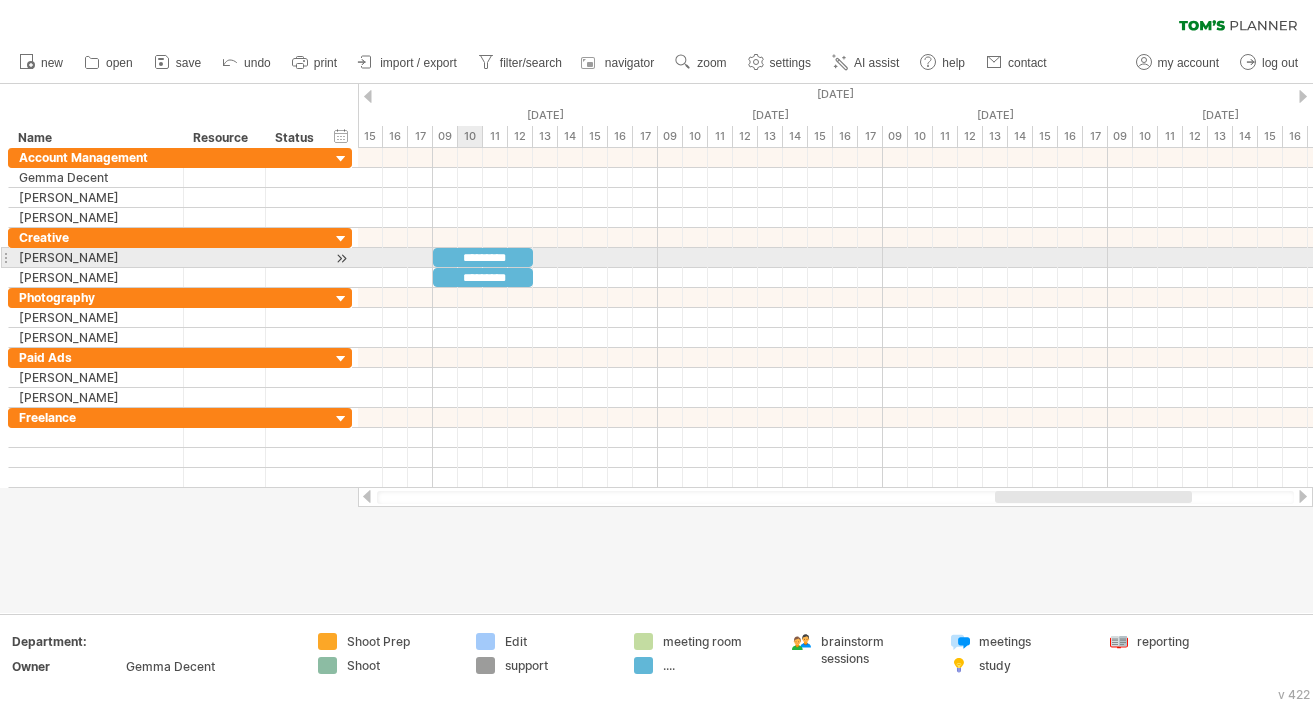 click on "*********" at bounding box center [483, 257] 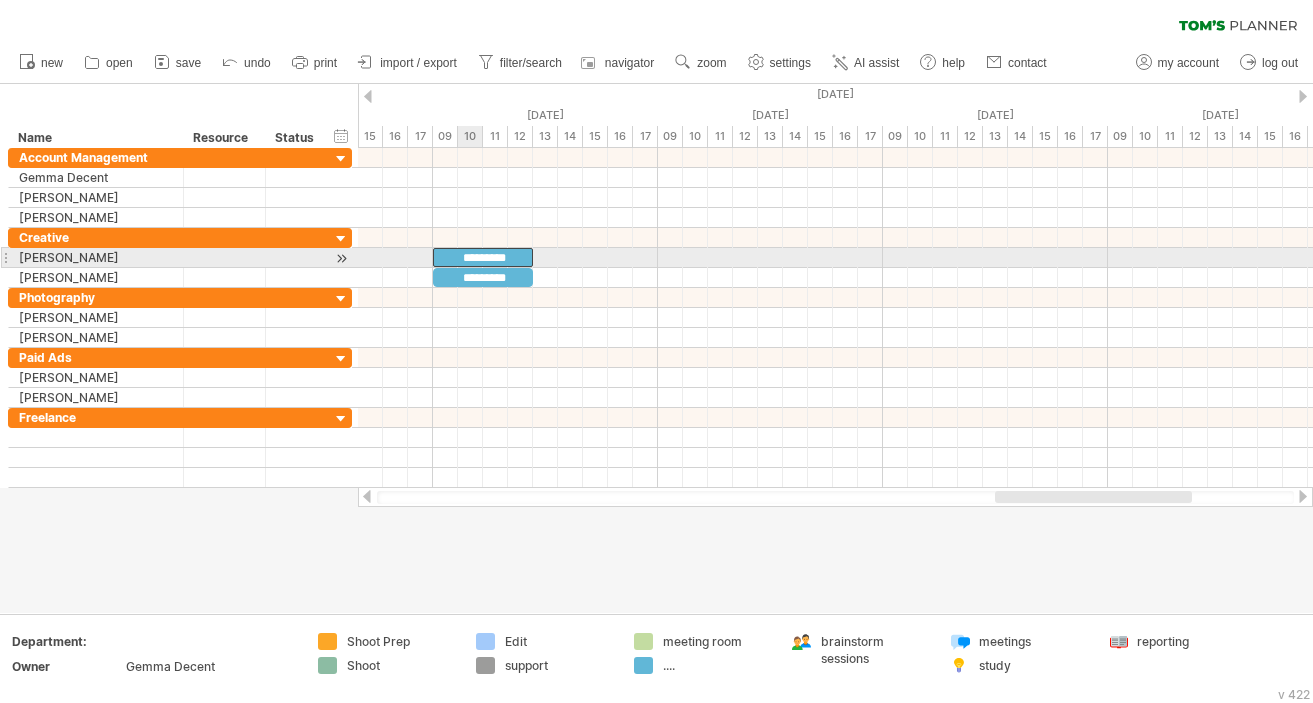 click on "*********" at bounding box center [483, 257] 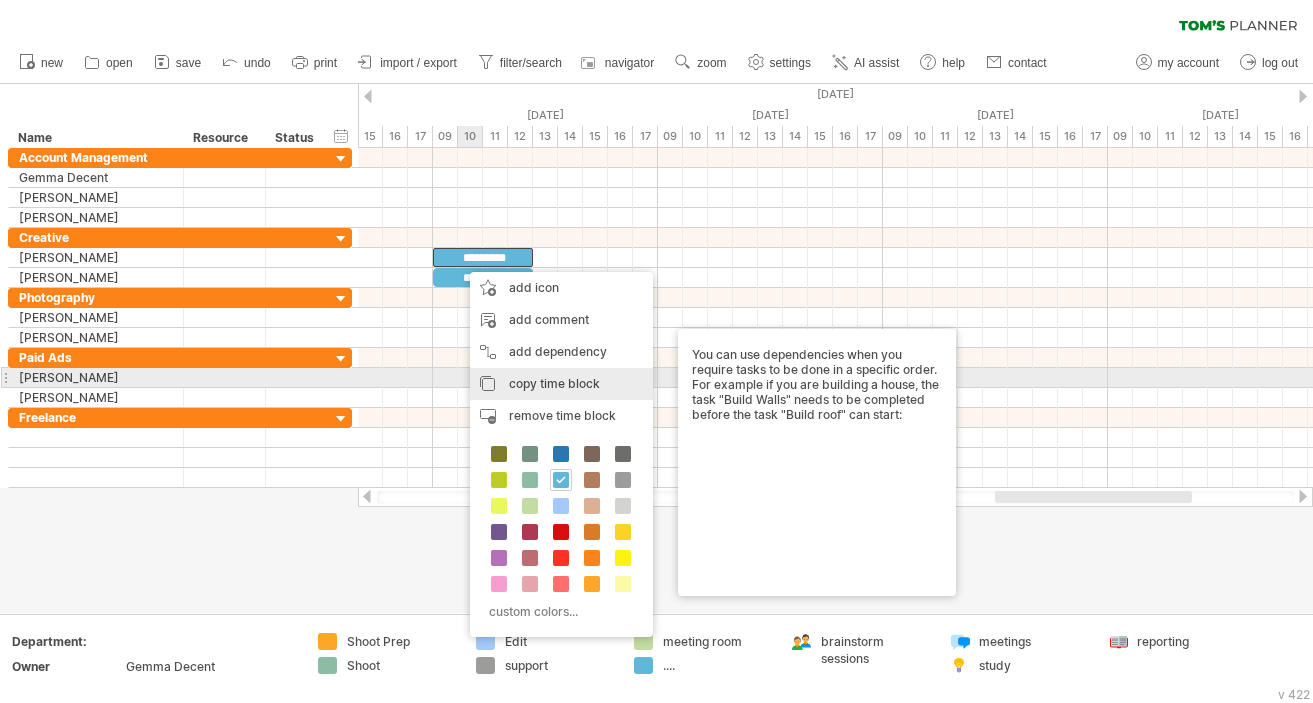 click on "copy time block copy time blocks/icons" at bounding box center [561, 384] 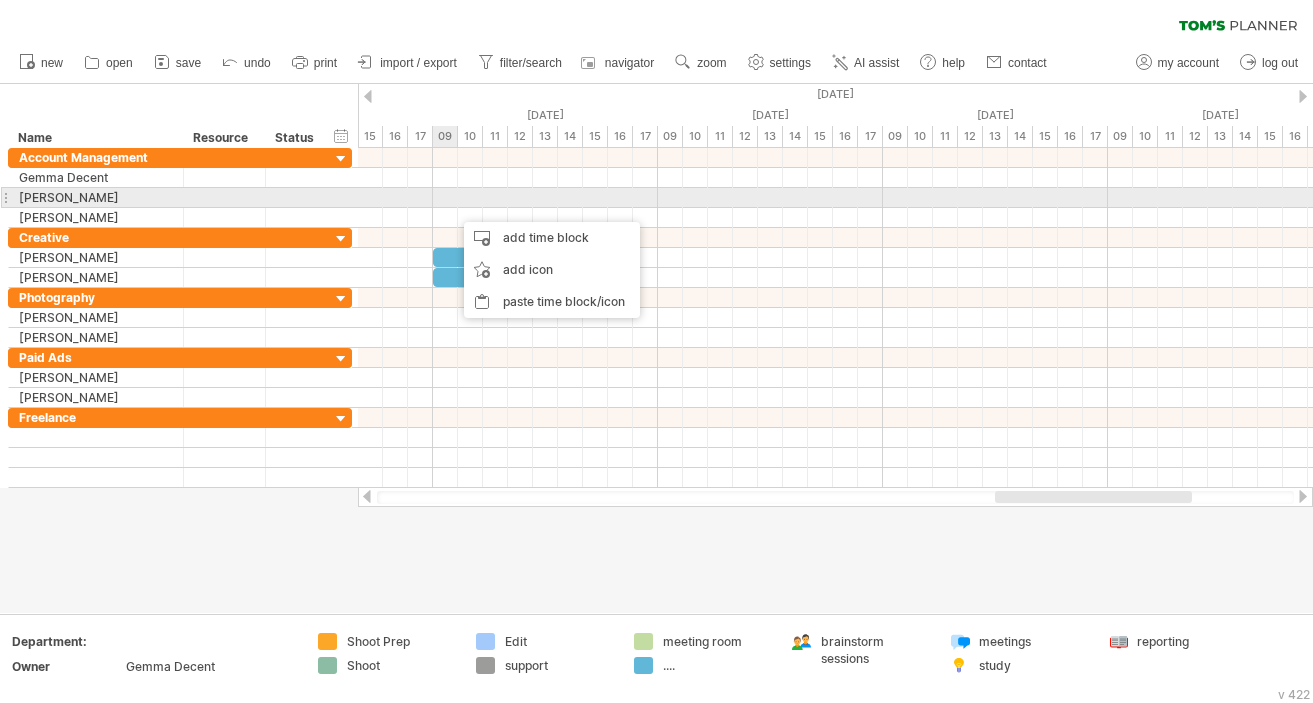 click at bounding box center [835, 198] 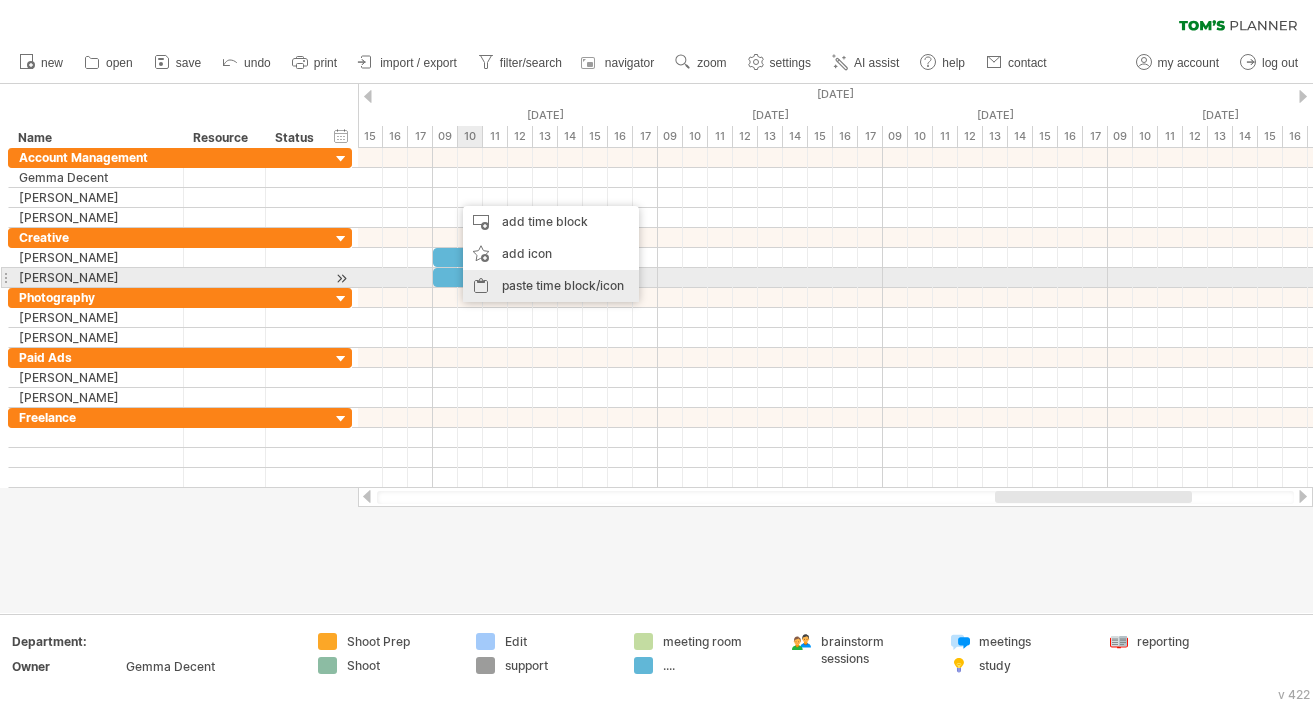 click on "paste time block/icon" at bounding box center [551, 286] 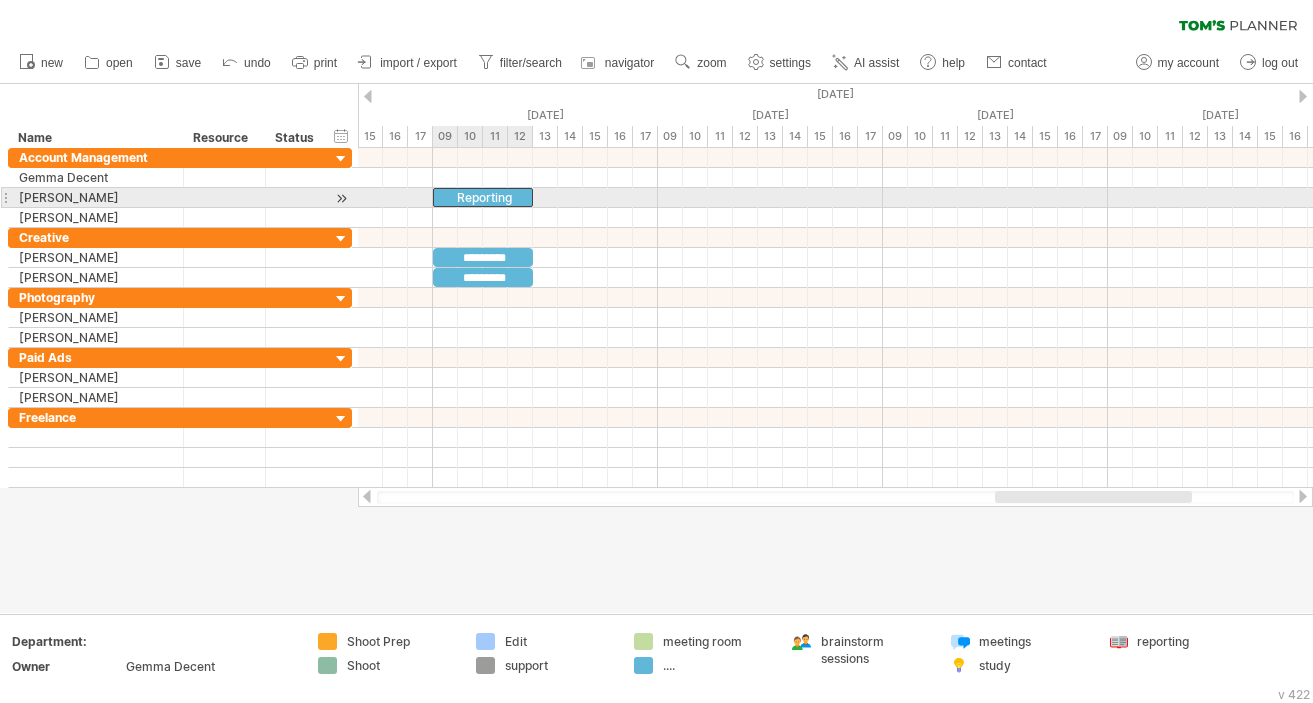 drag, startPoint x: 503, startPoint y: 191, endPoint x: 480, endPoint y: 191, distance: 23 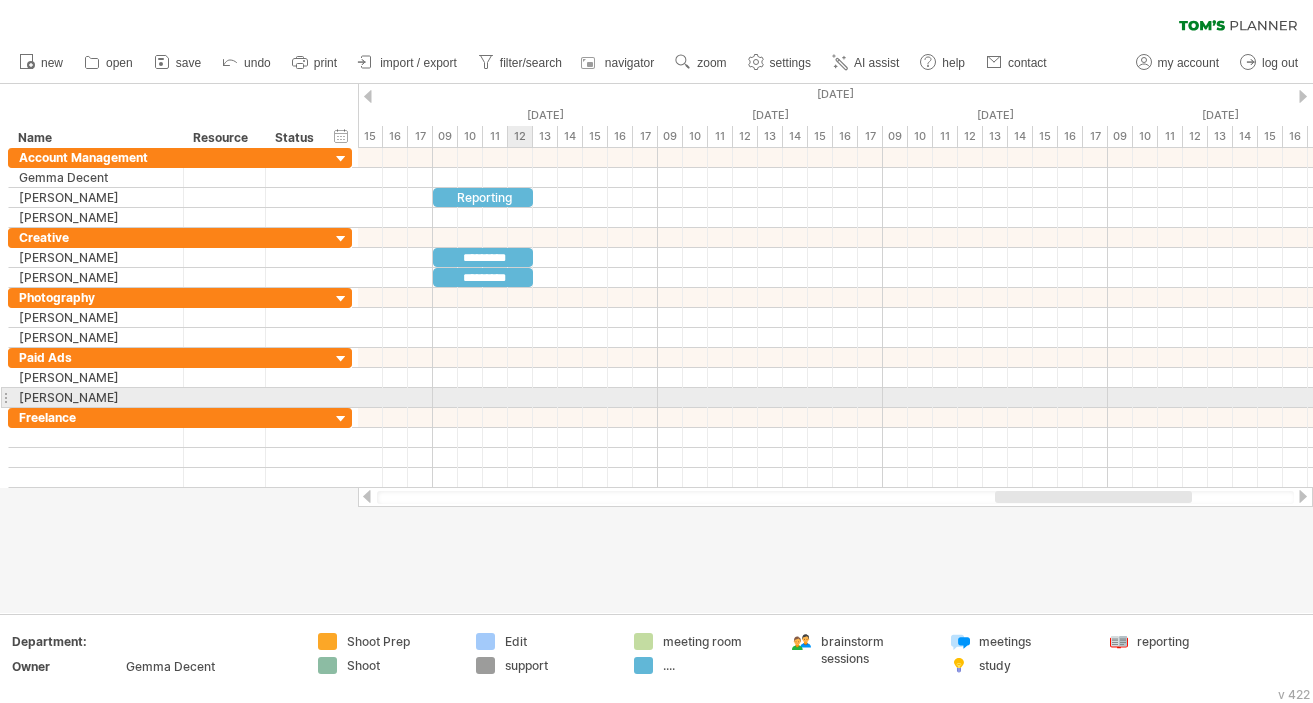 click at bounding box center [835, 398] 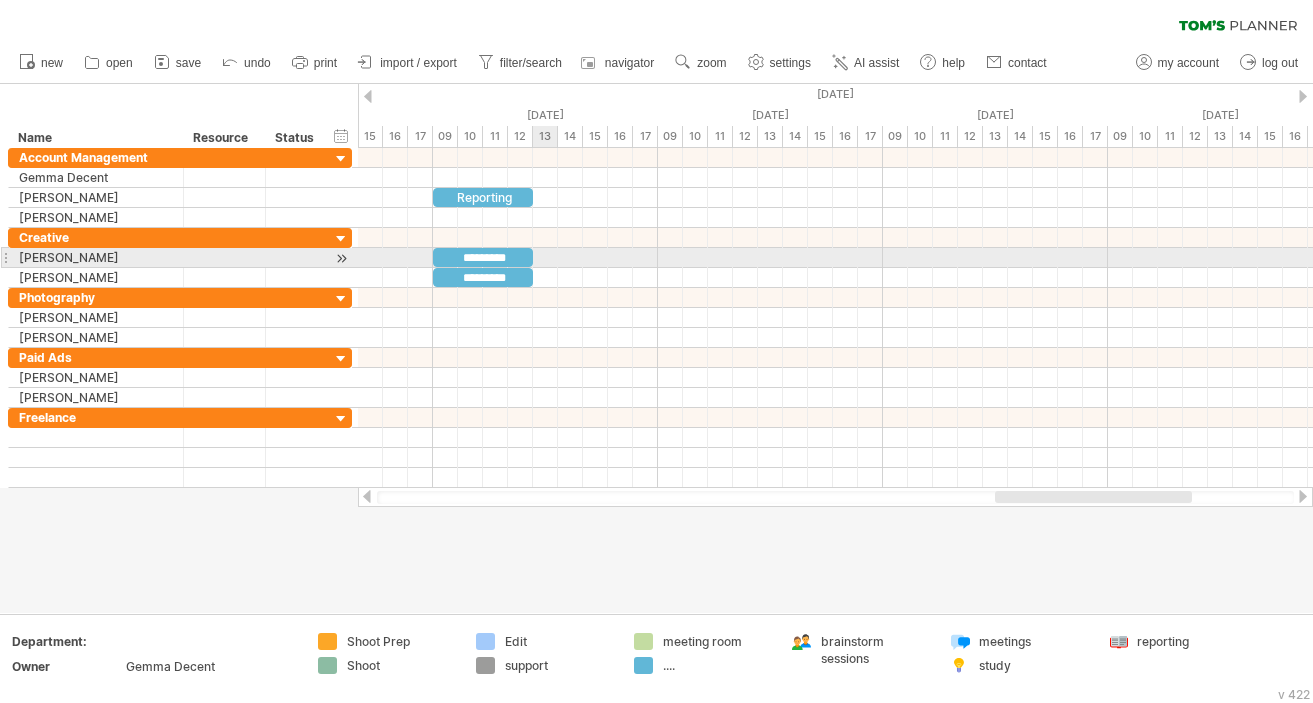 click at bounding box center [835, 258] 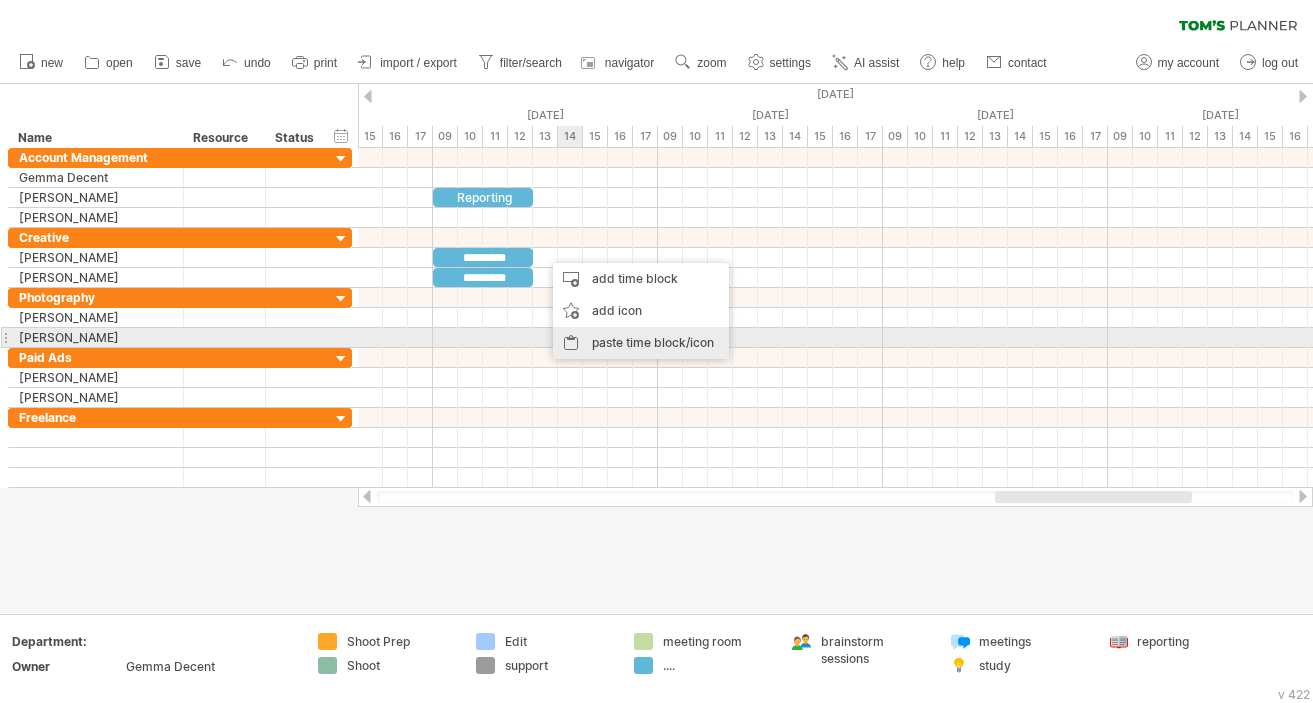 click on "paste time block/icon" at bounding box center [641, 343] 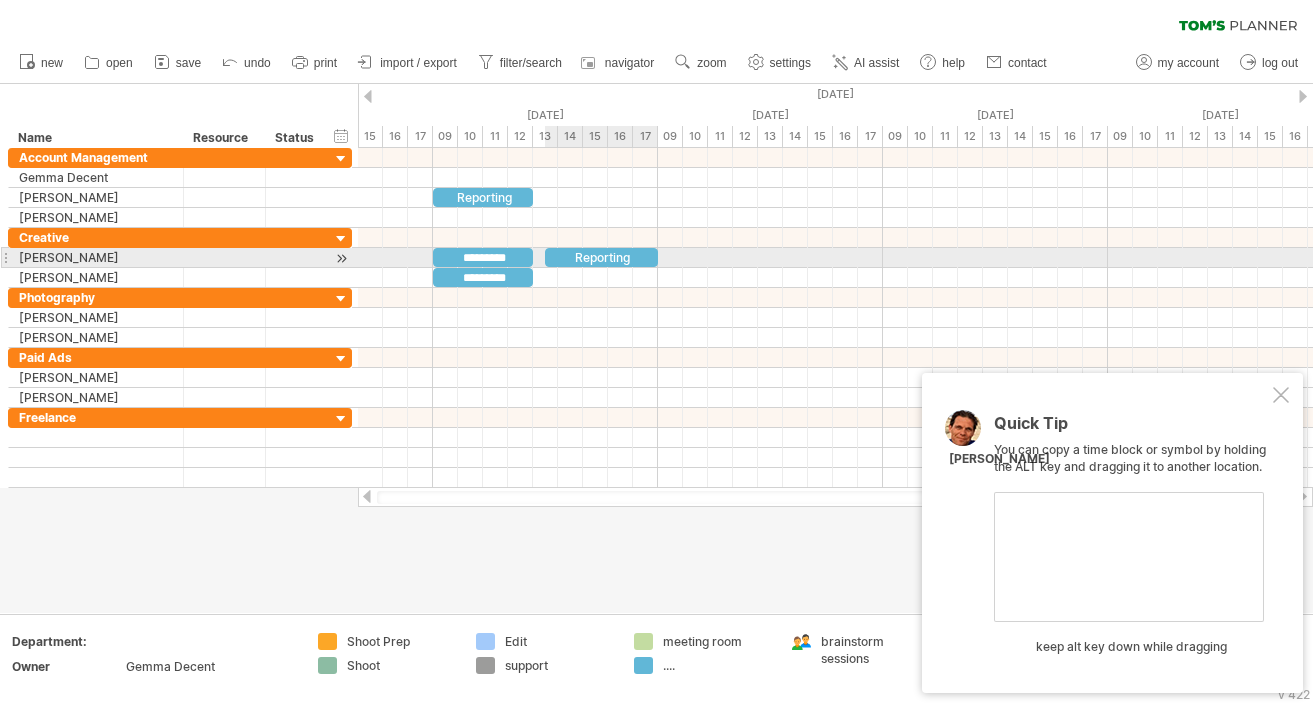 click on "Reporting" at bounding box center (601, 257) 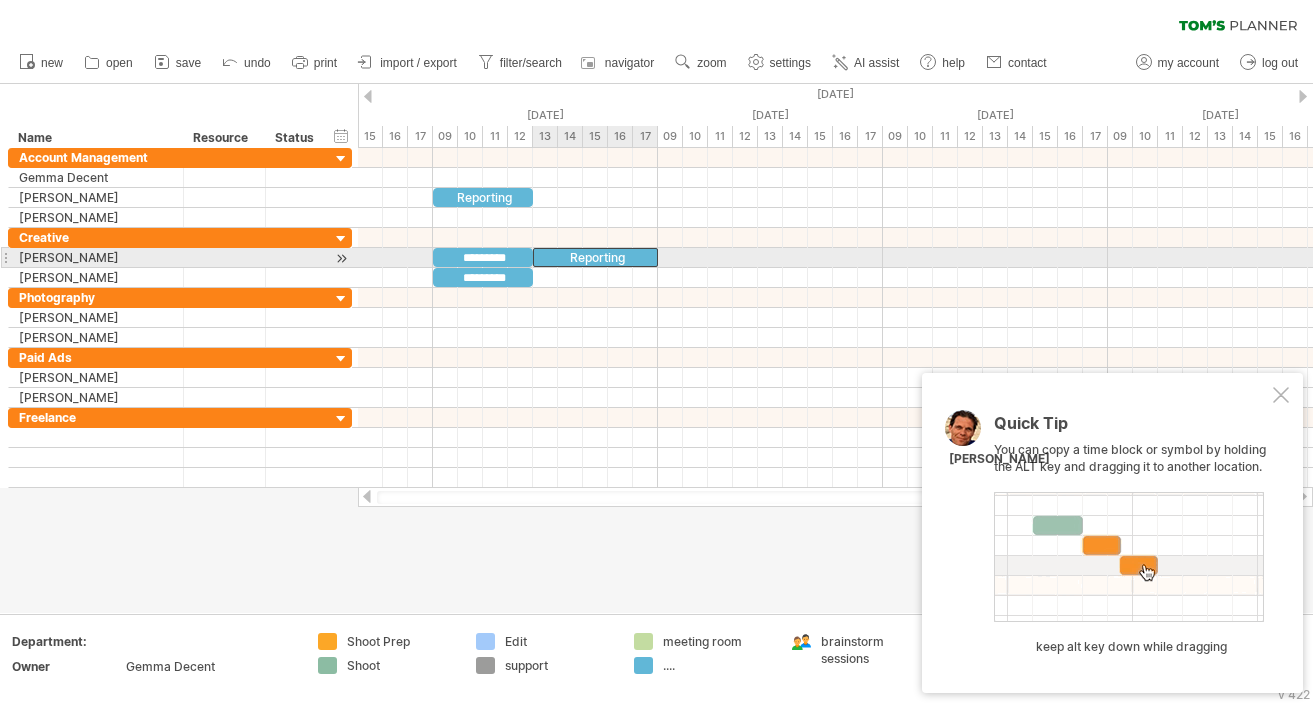 click at bounding box center (533, 257) 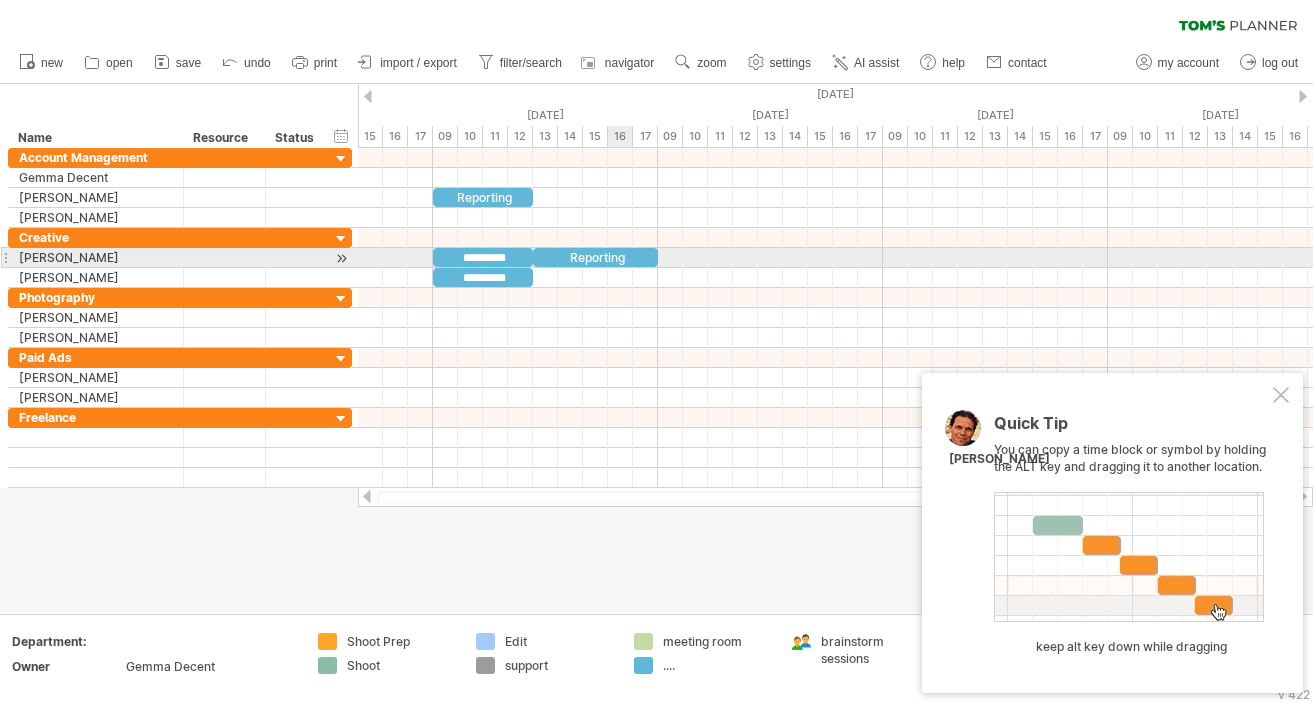 click on "Reporting" at bounding box center (595, 257) 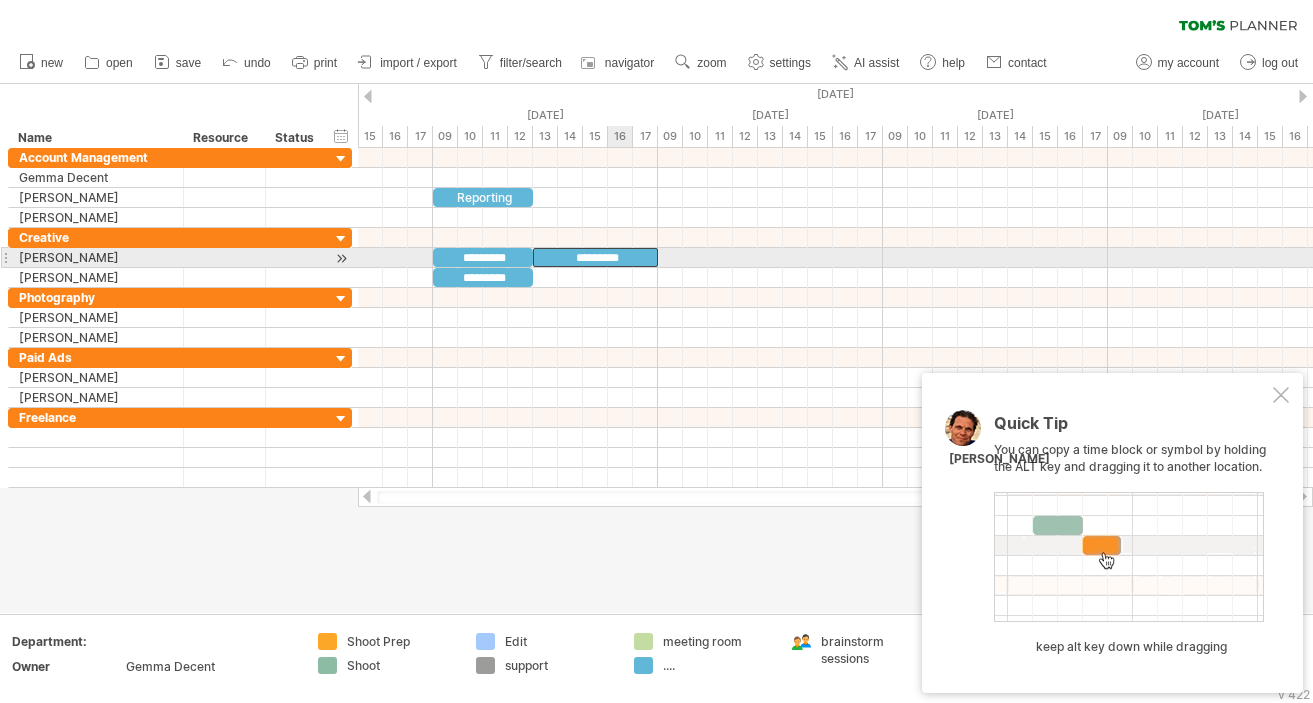 click on "*********" at bounding box center [595, 257] 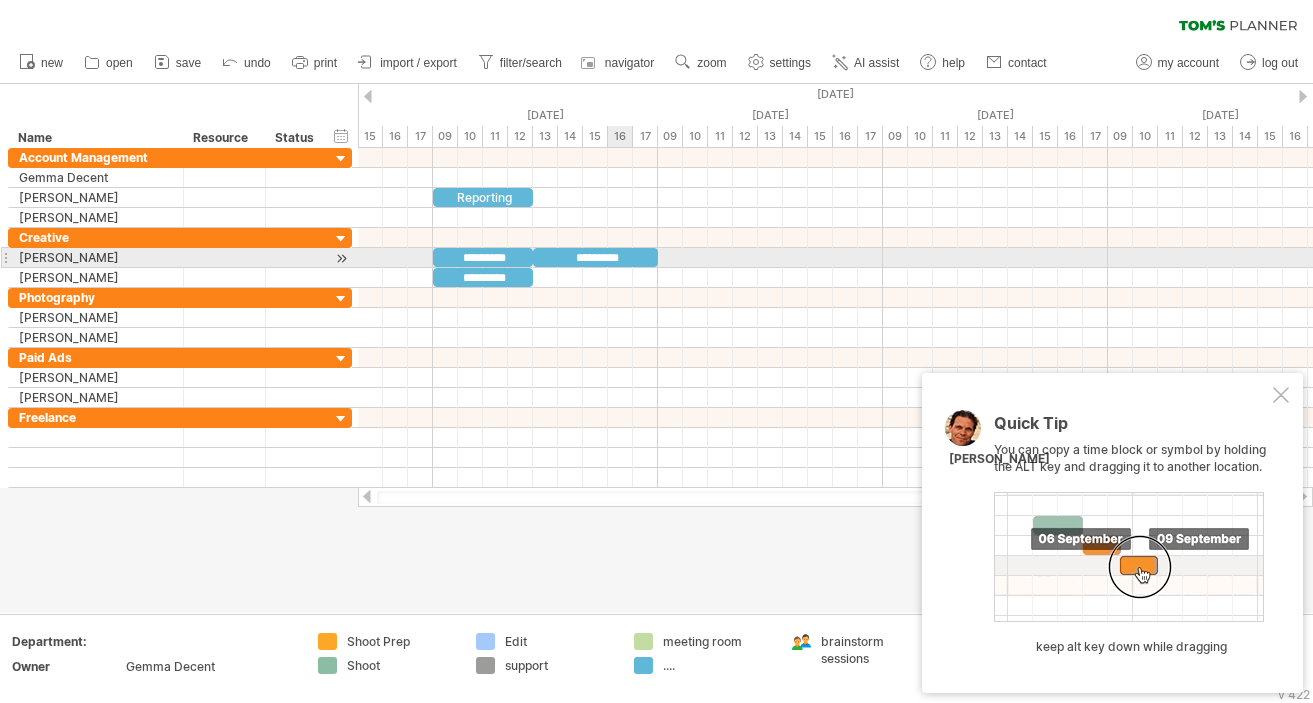 type 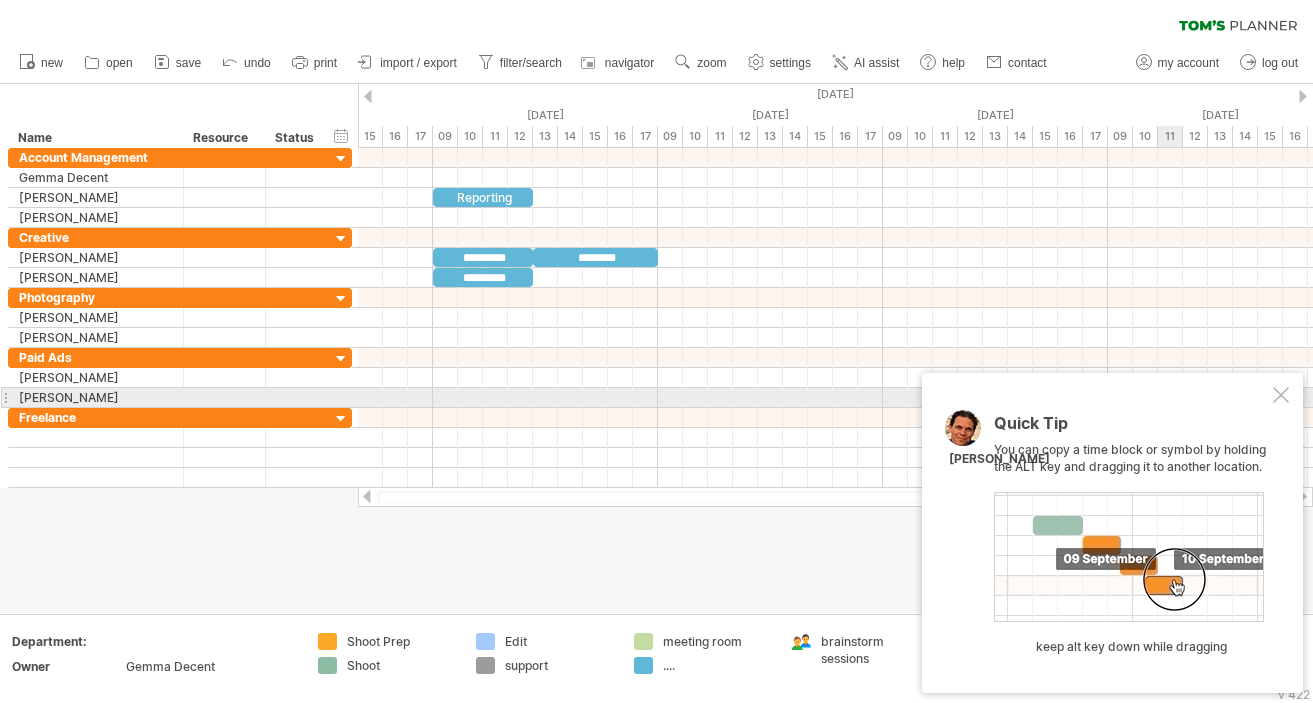 click at bounding box center (1281, 395) 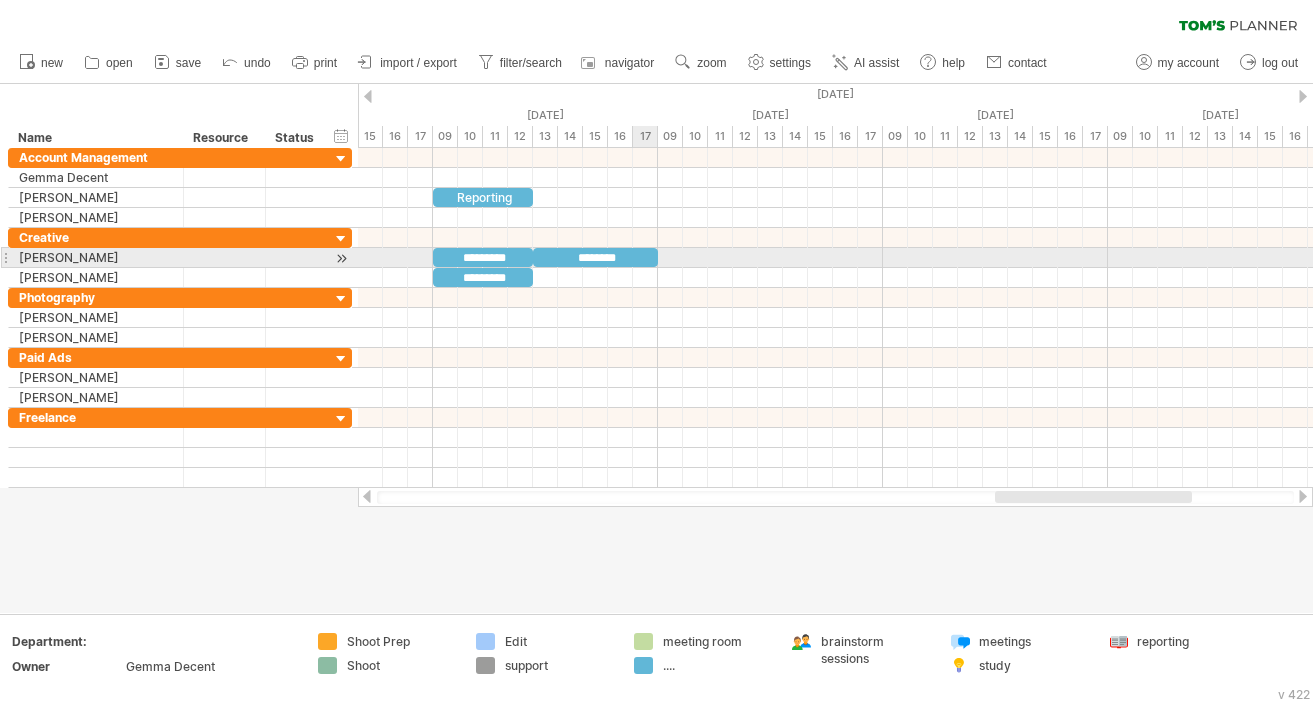 click on "********" at bounding box center [595, 257] 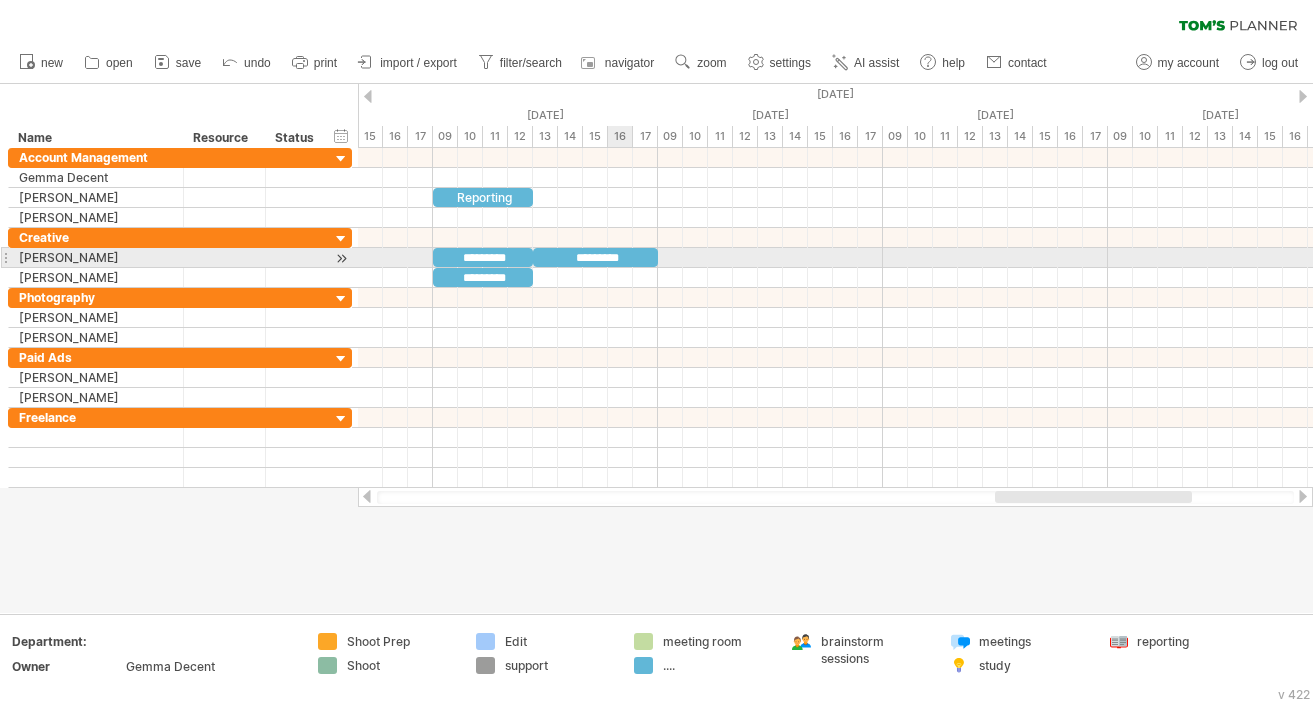 click on "*********" at bounding box center (595, 257) 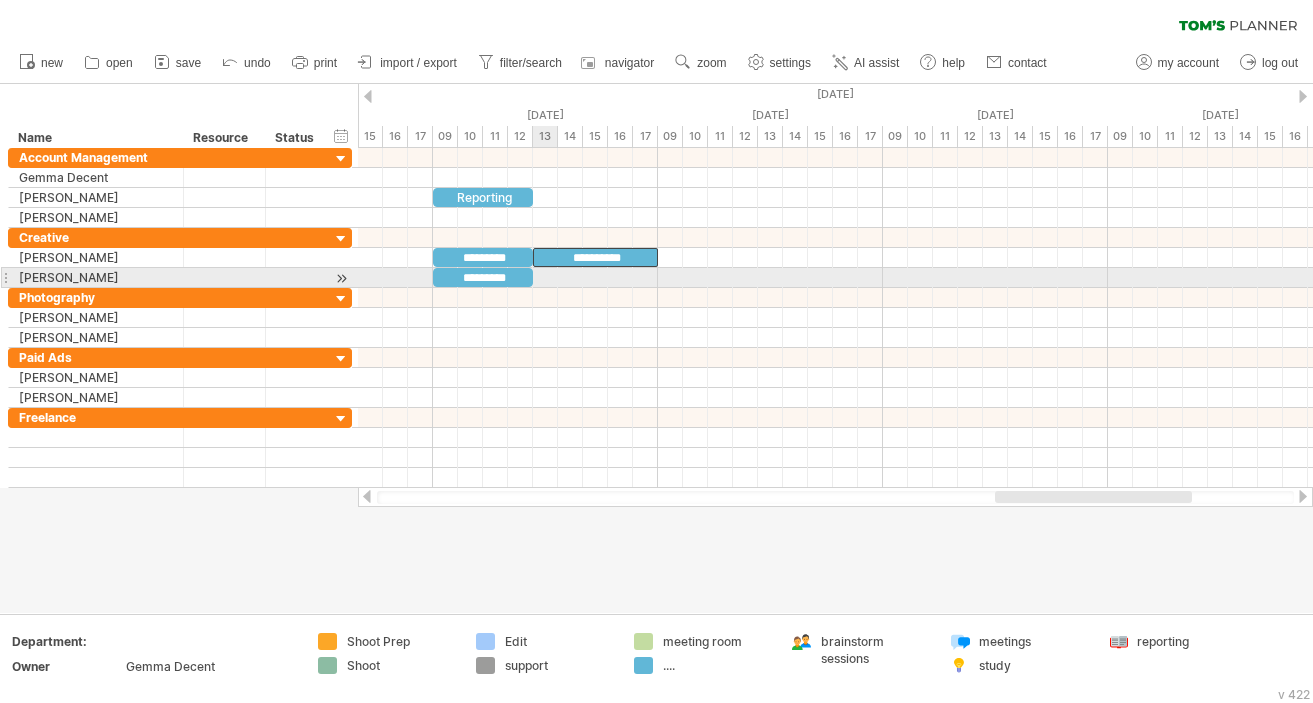 click at bounding box center (835, 278) 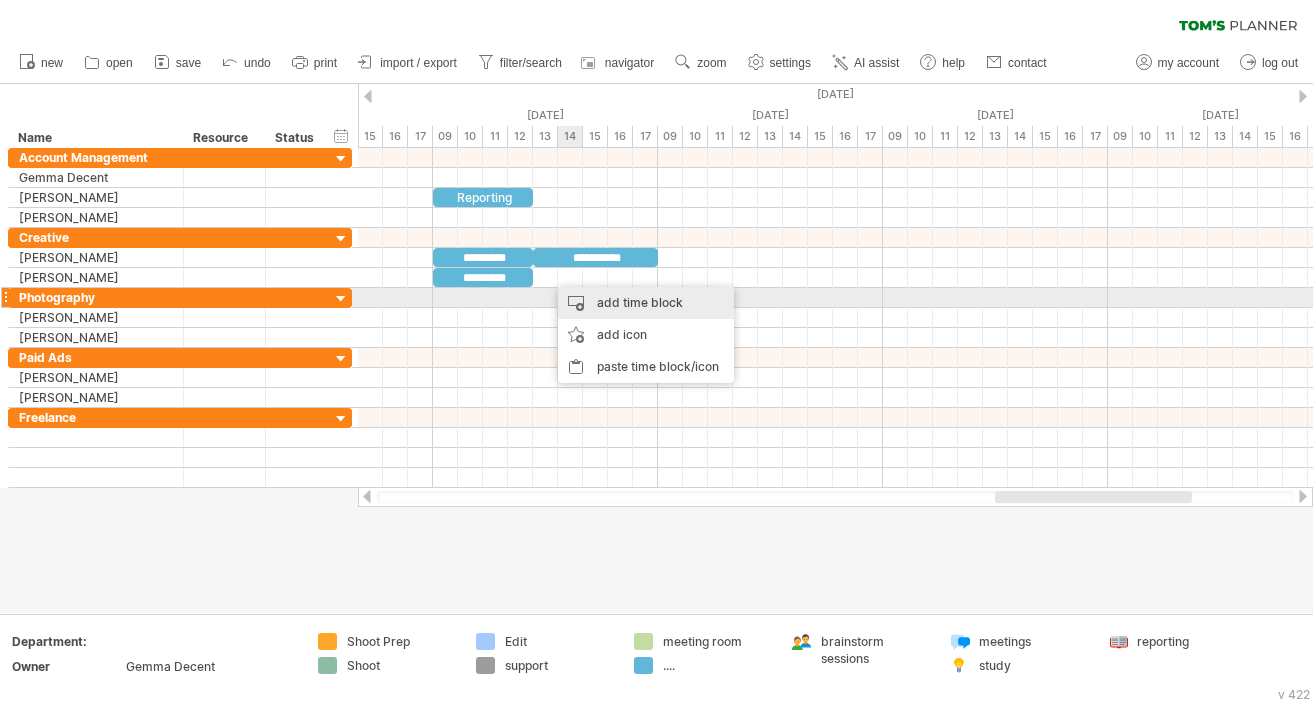 click on "add time block" at bounding box center (646, 303) 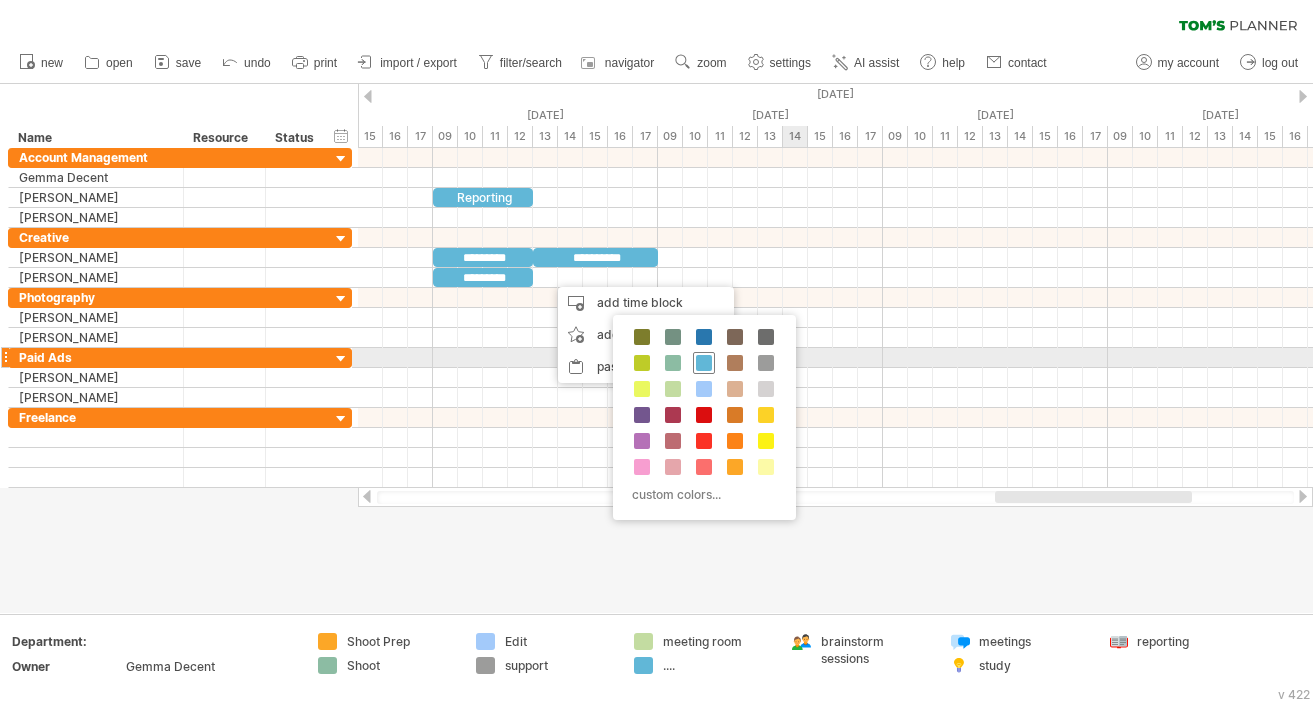 click at bounding box center (704, 363) 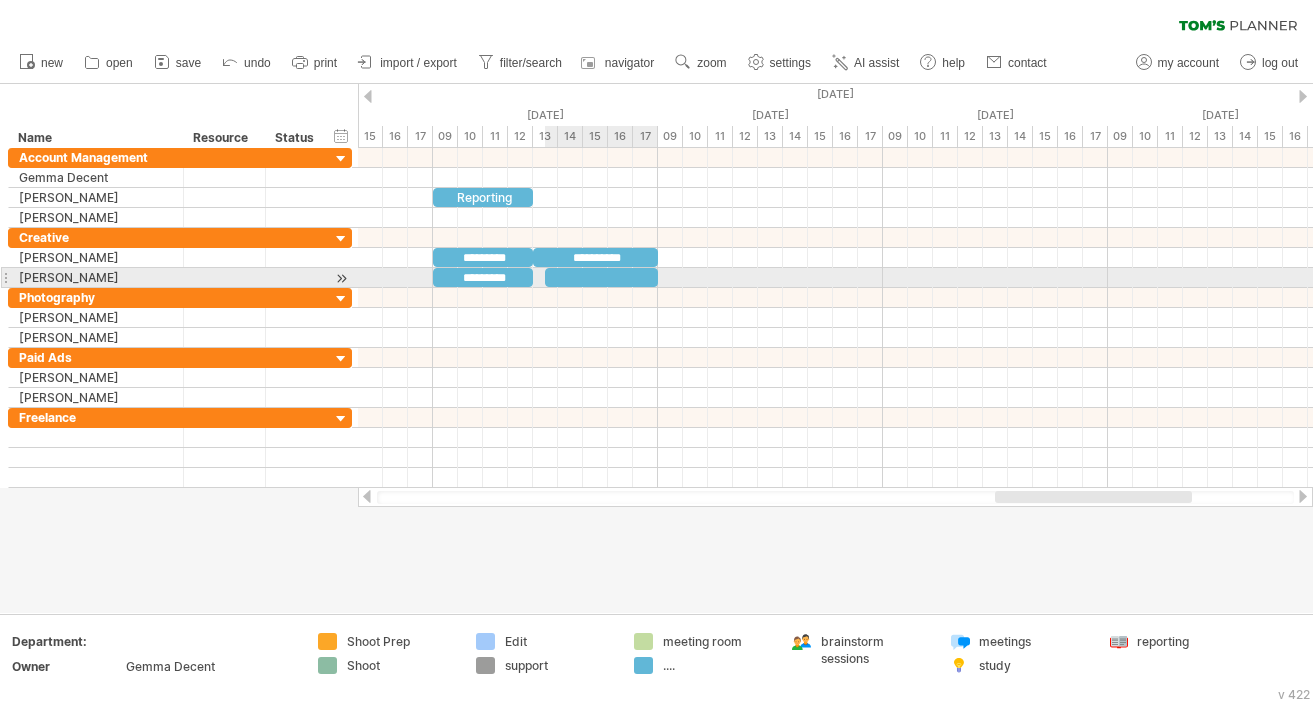 drag, startPoint x: 568, startPoint y: 276, endPoint x: 652, endPoint y: 272, distance: 84.095184 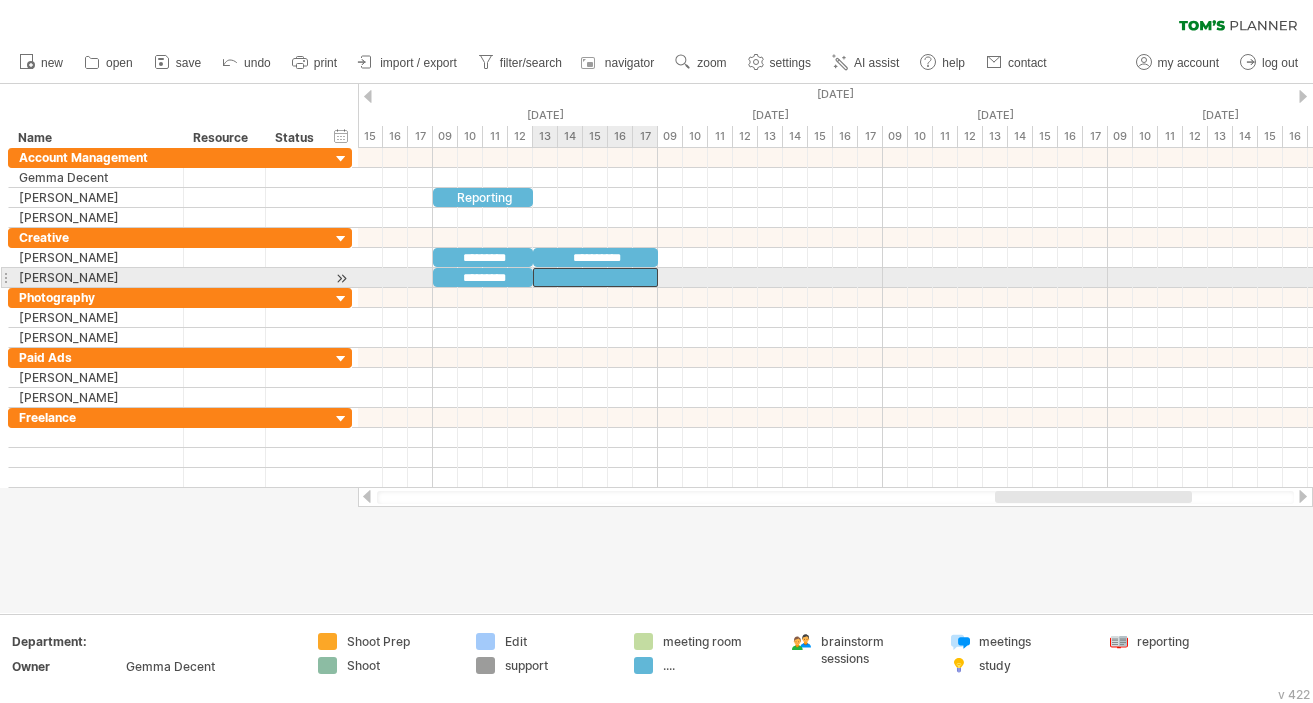click at bounding box center (595, 277) 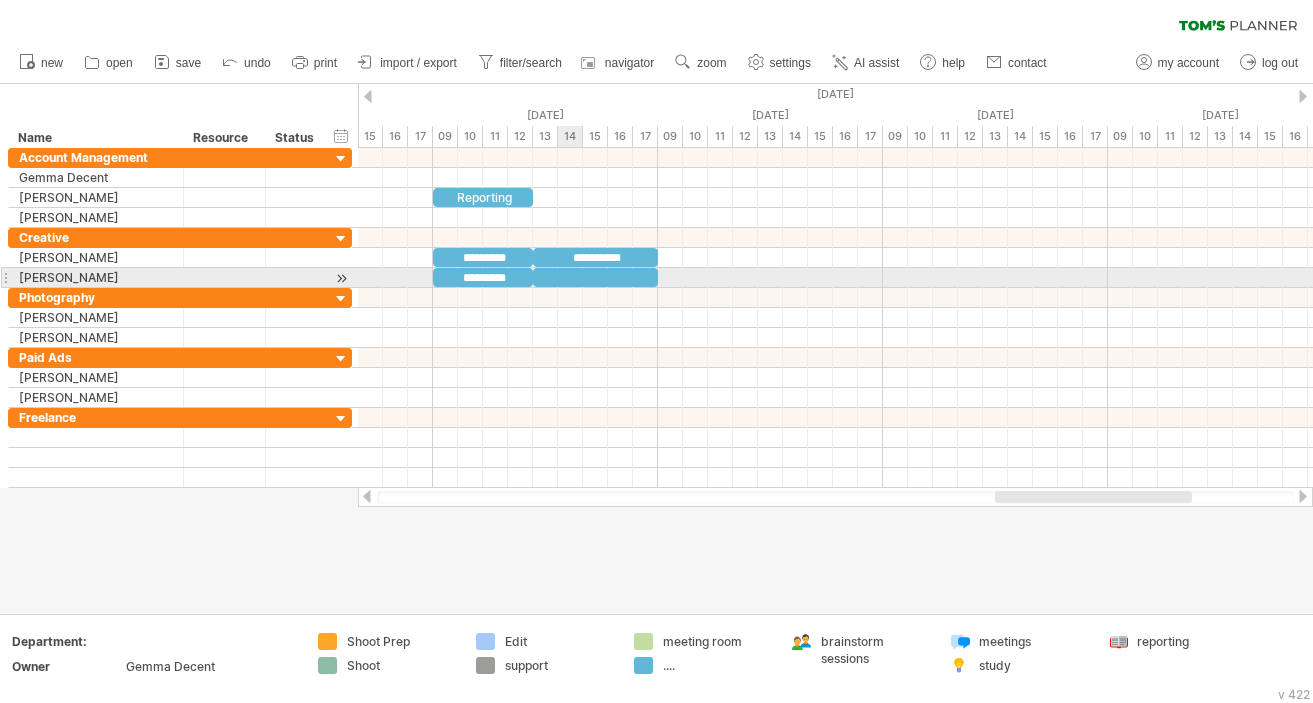 click at bounding box center [595, 277] 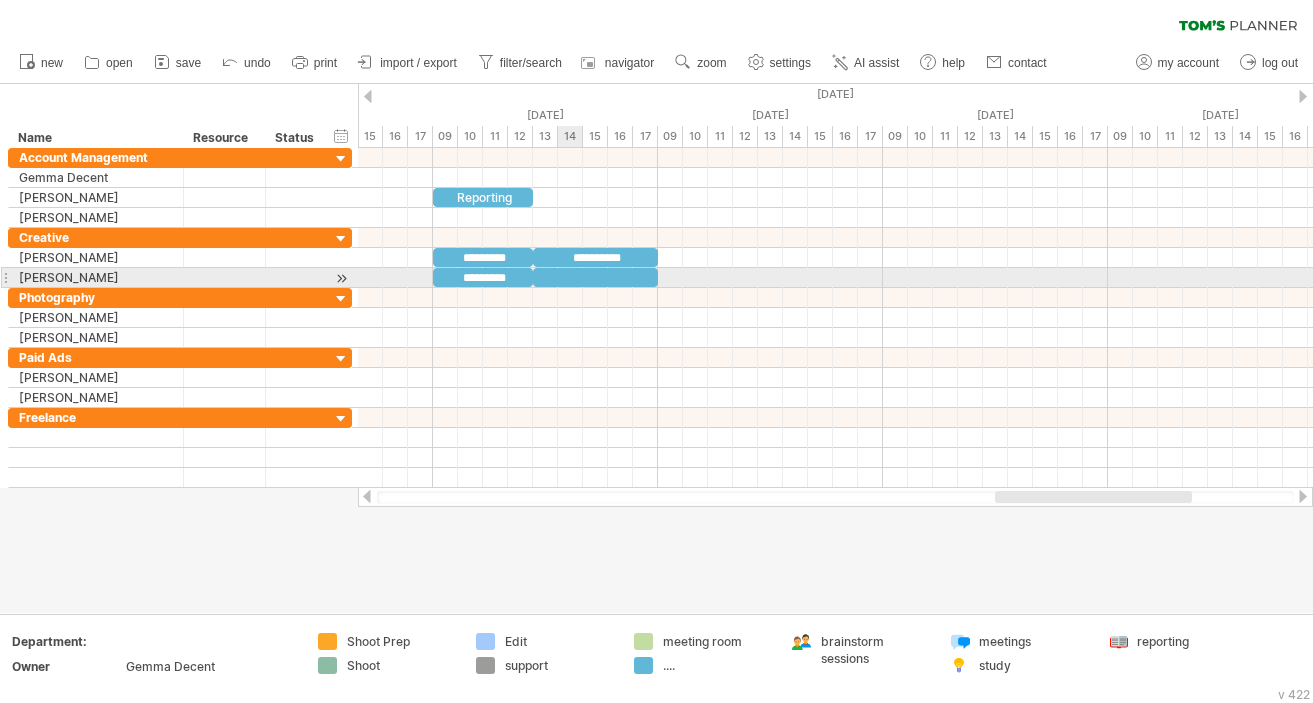click at bounding box center (595, 277) 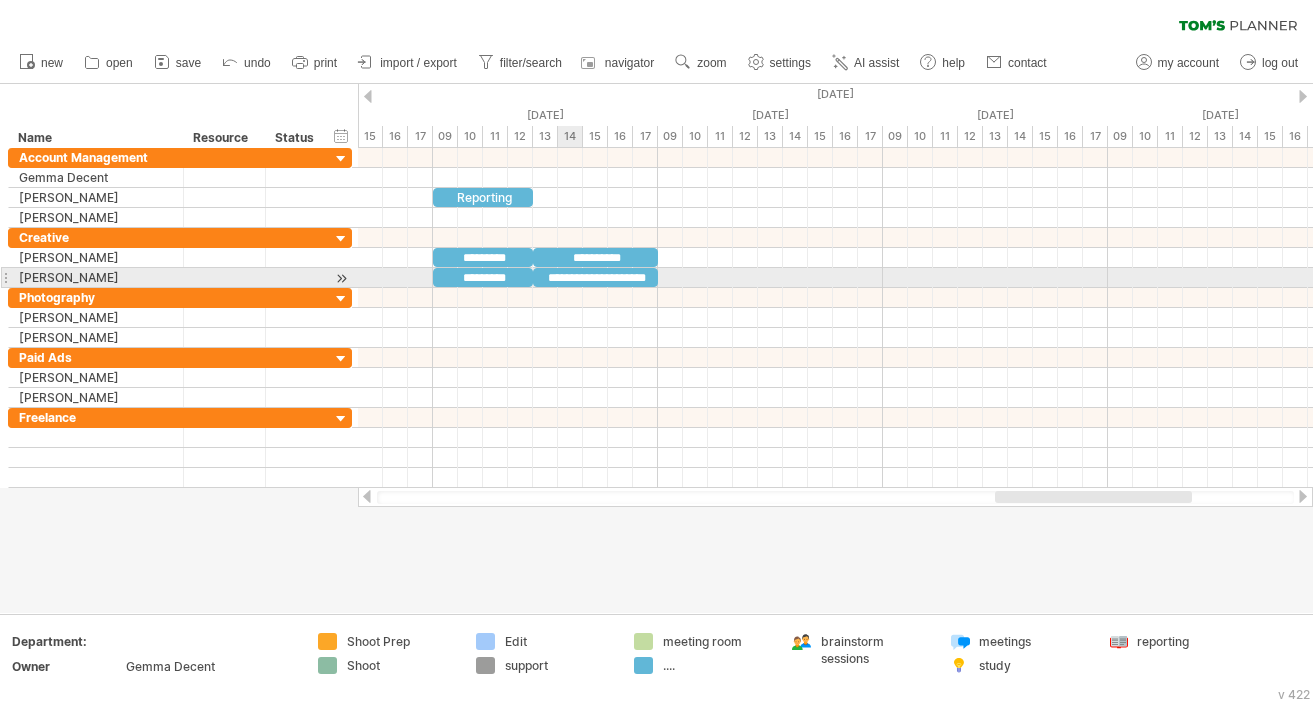 scroll, scrollTop: 0, scrollLeft: 9, axis: horizontal 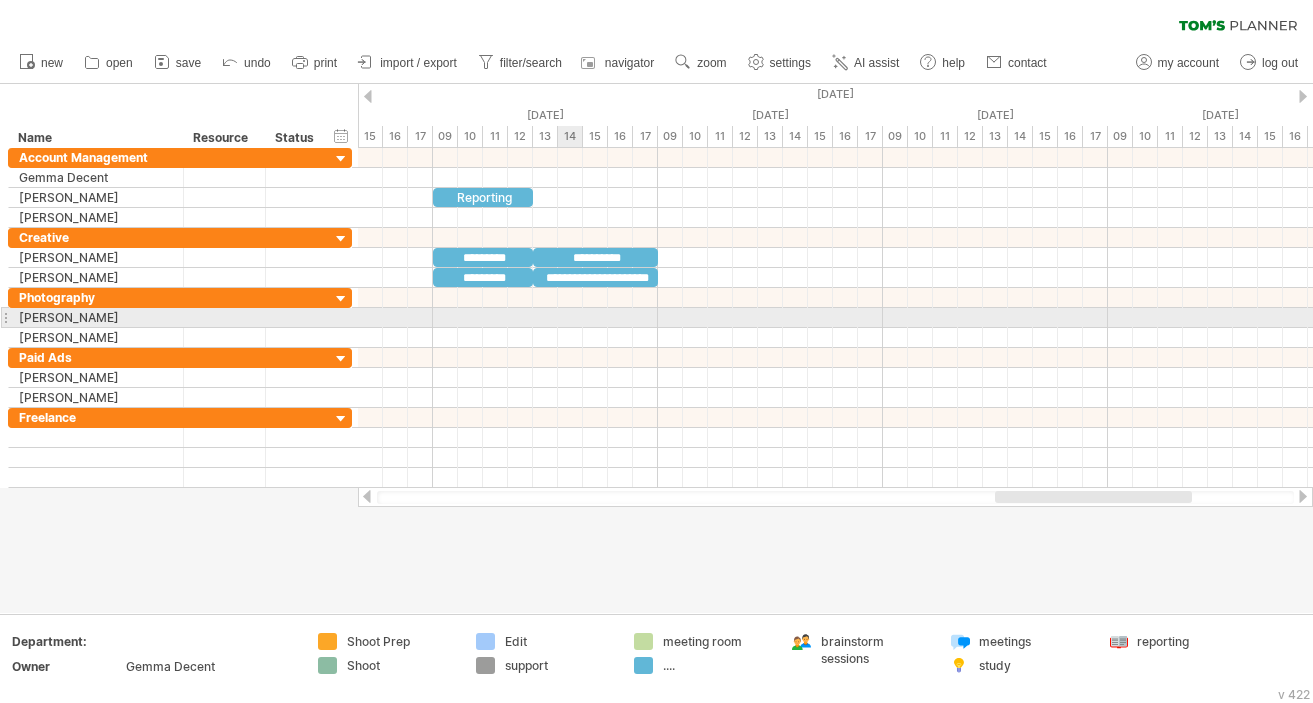 click at bounding box center (835, 318) 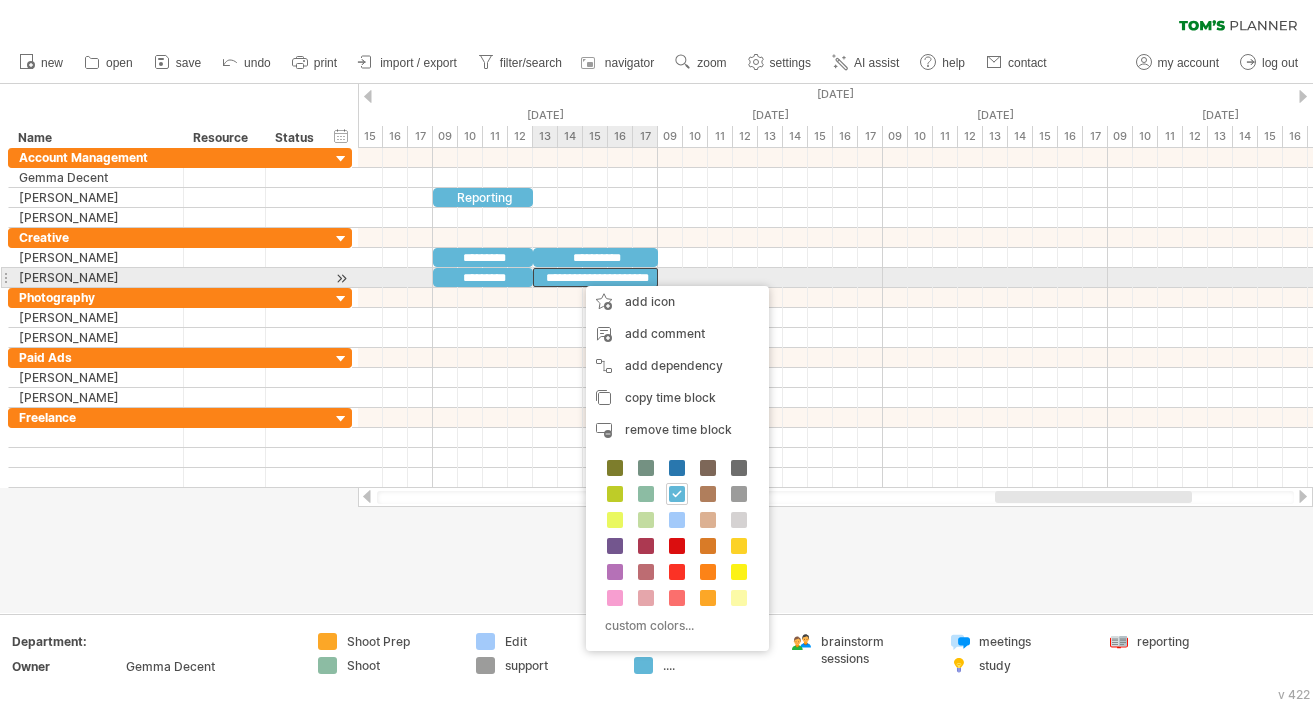 click on "**********" at bounding box center (595, 277) 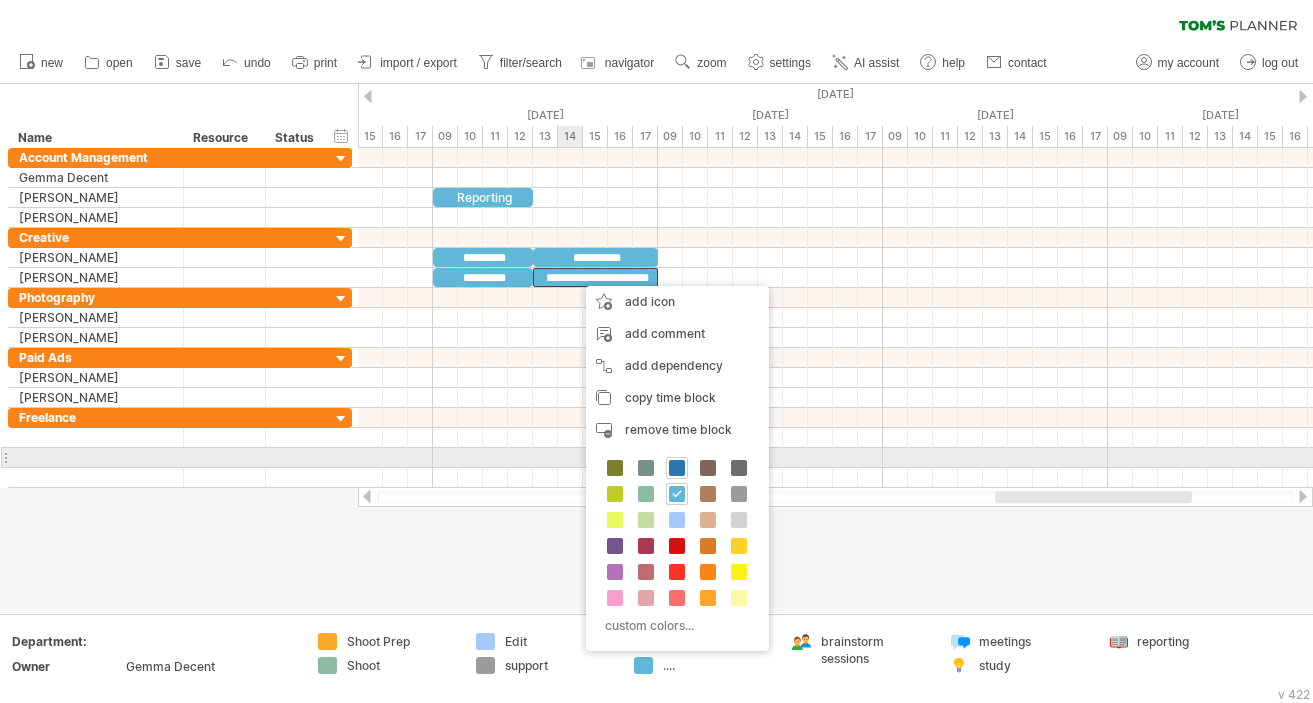 click at bounding box center [677, 468] 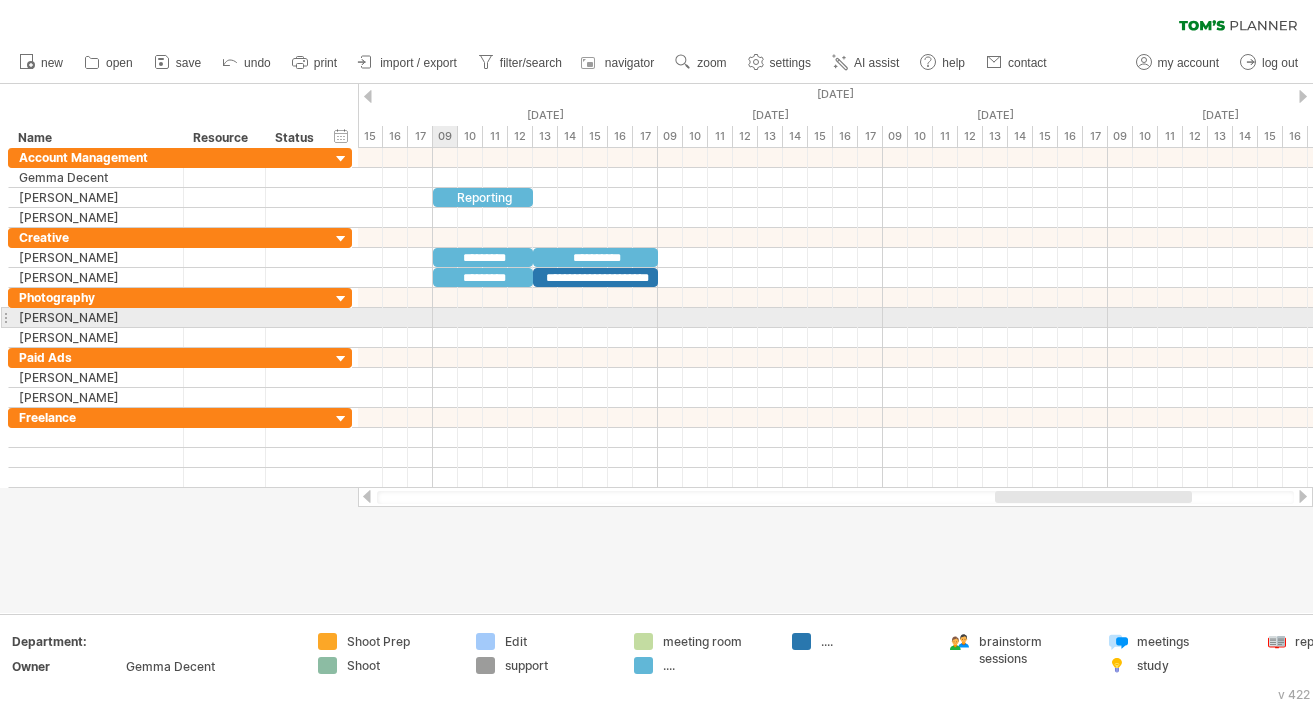click at bounding box center [835, 318] 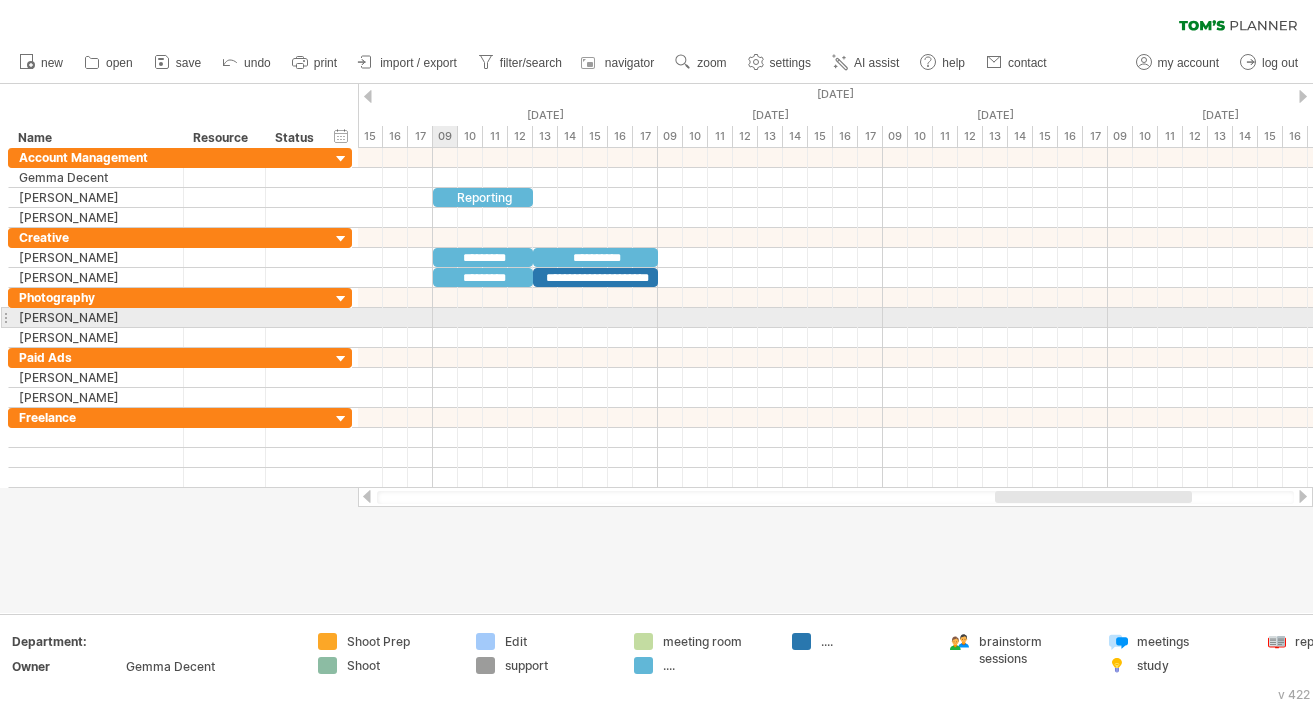 click at bounding box center (835, 318) 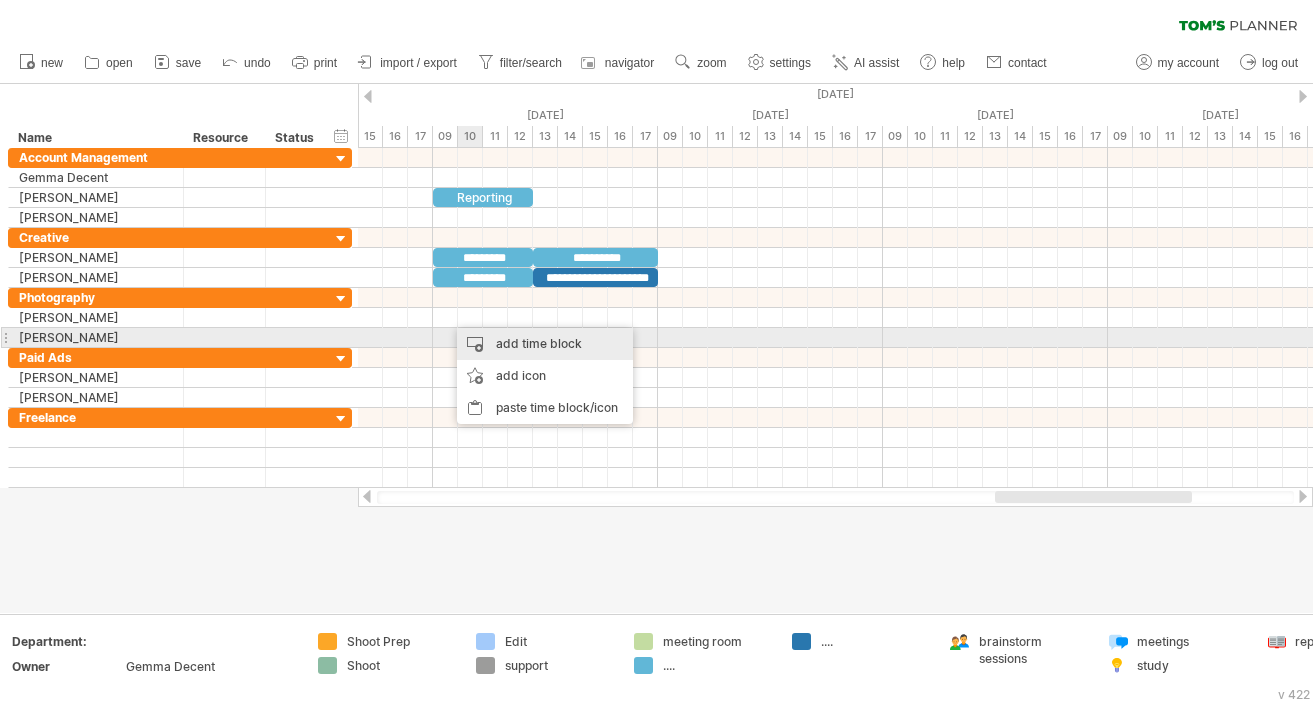 click on "add time block" at bounding box center [545, 344] 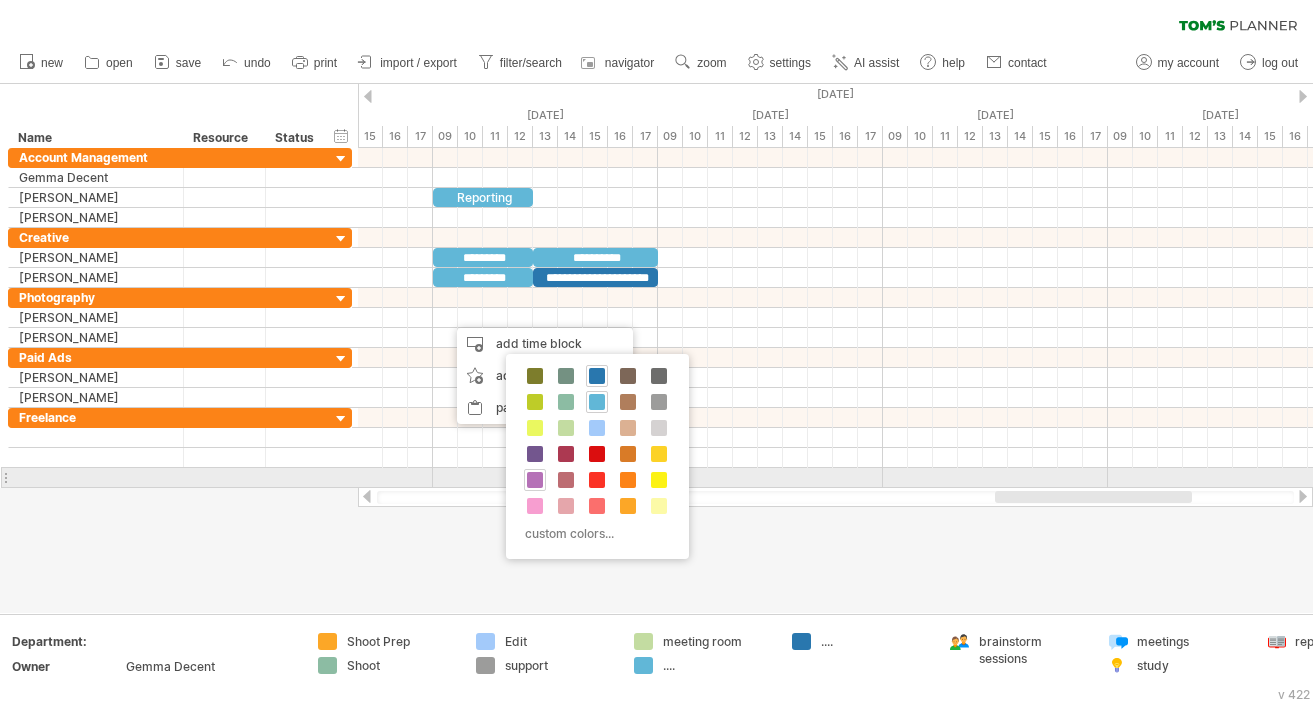 click at bounding box center [535, 480] 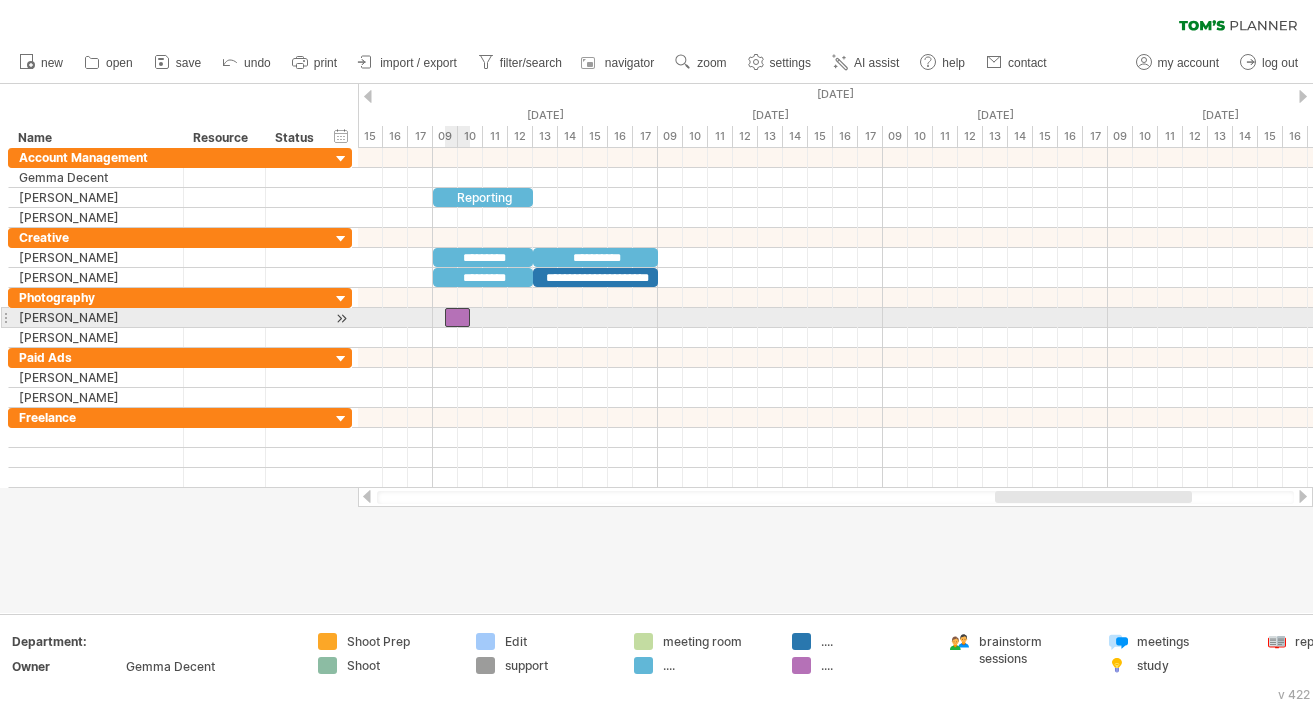 click at bounding box center (457, 317) 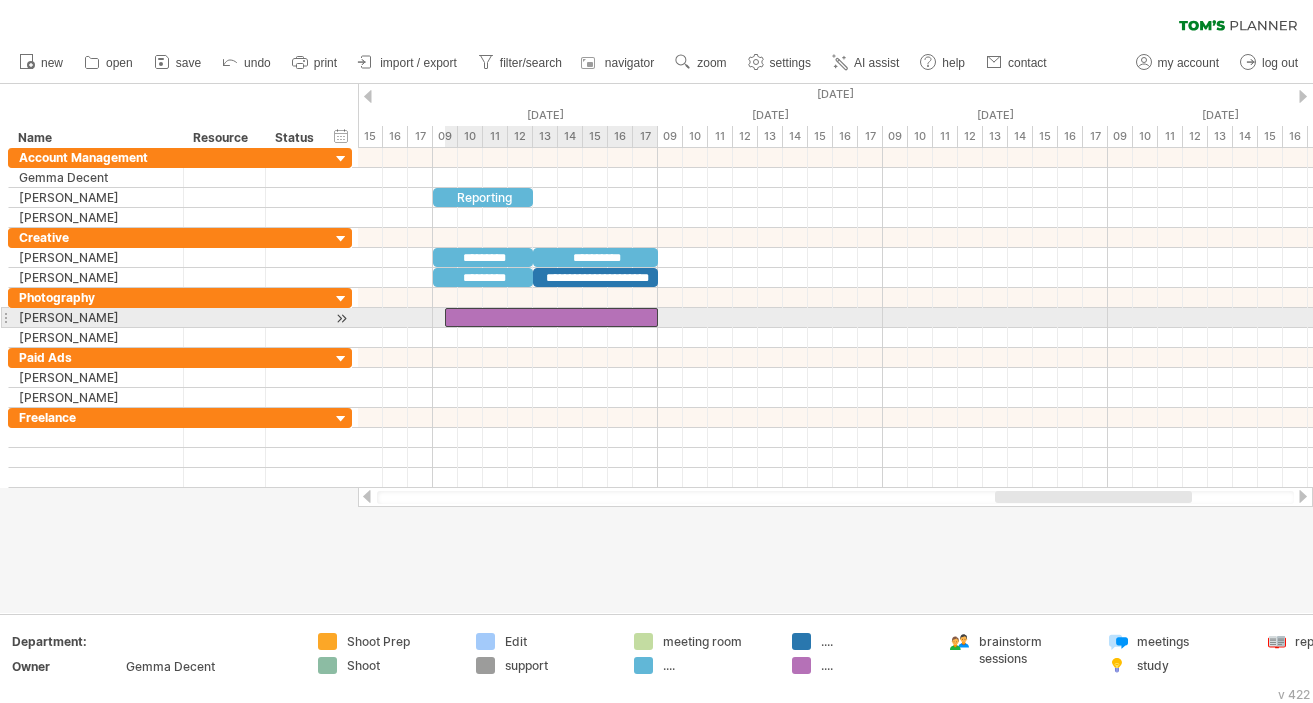 drag, startPoint x: 466, startPoint y: 316, endPoint x: 654, endPoint y: 314, distance: 188.01064 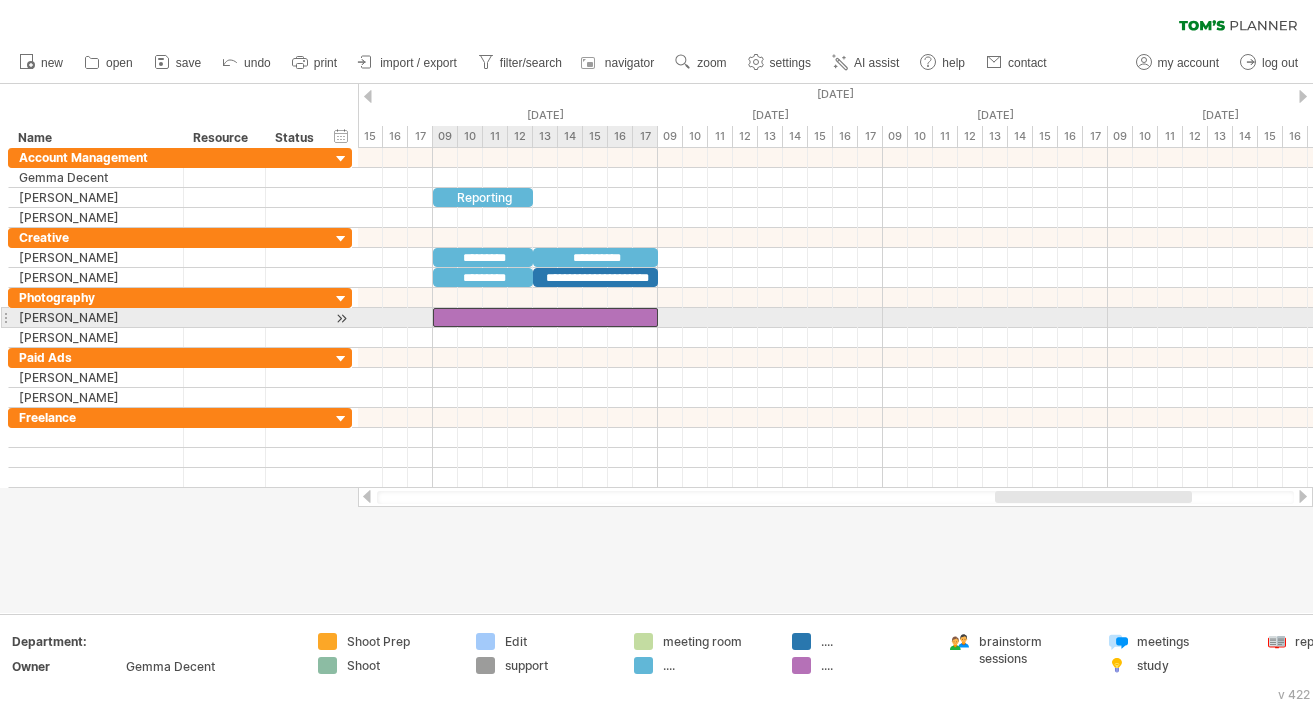 click at bounding box center (433, 317) 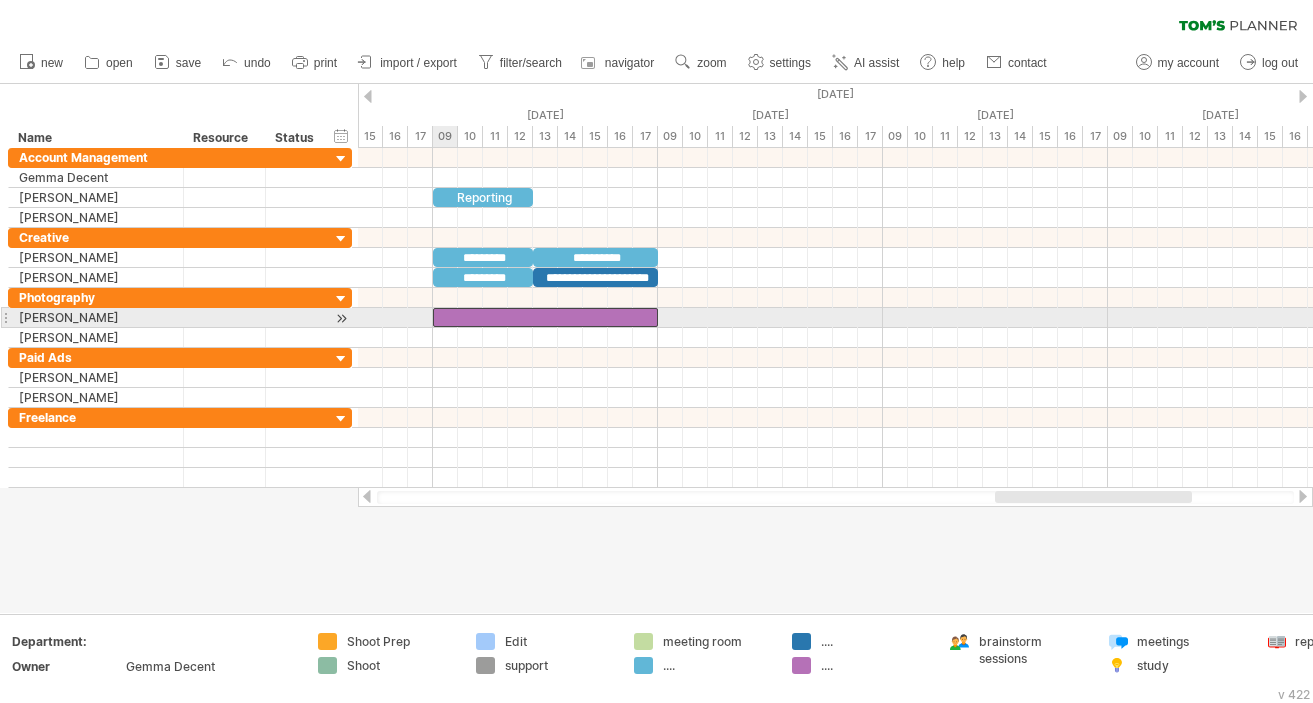 click at bounding box center (545, 317) 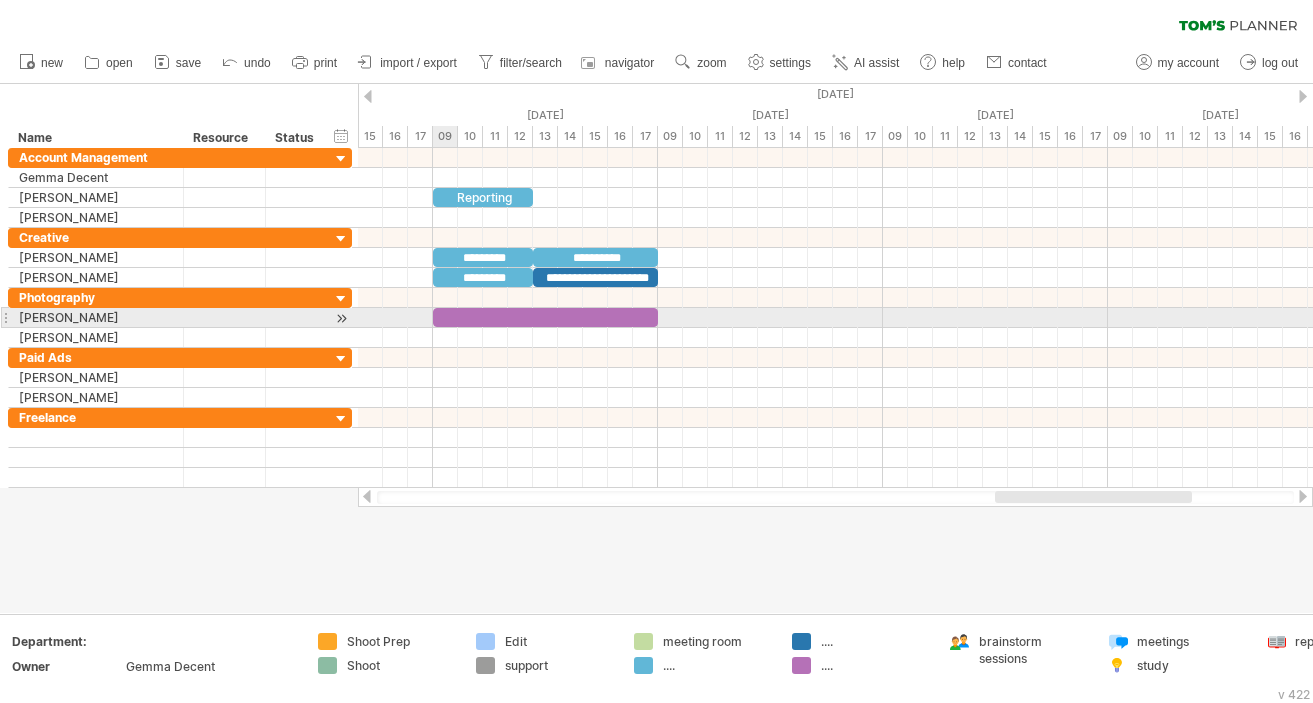 click at bounding box center (545, 317) 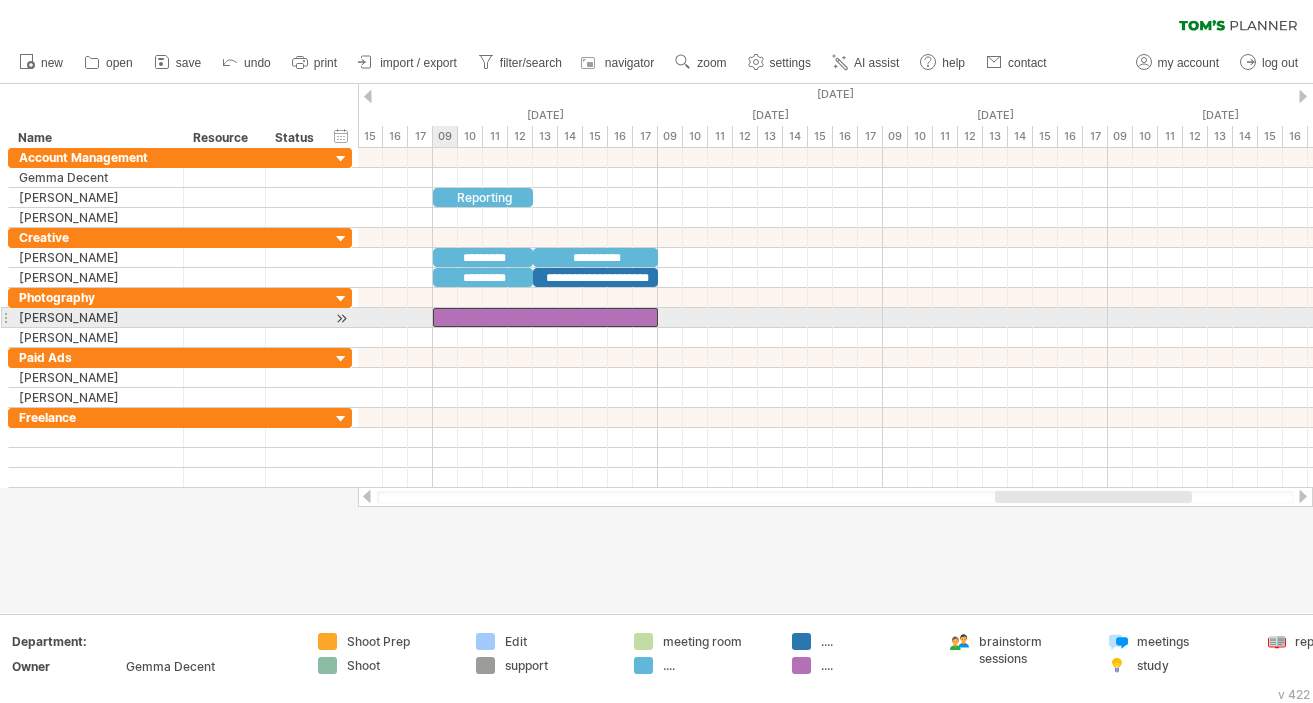 type 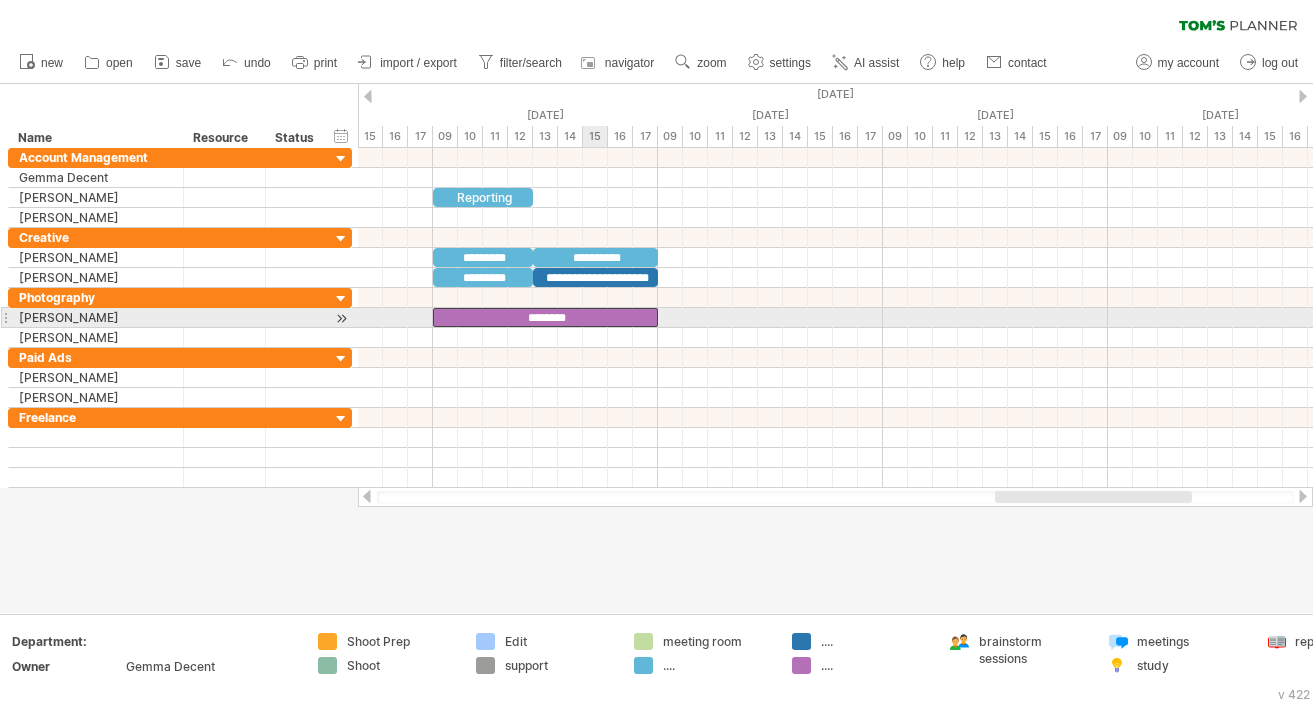 click on "********" at bounding box center [545, 317] 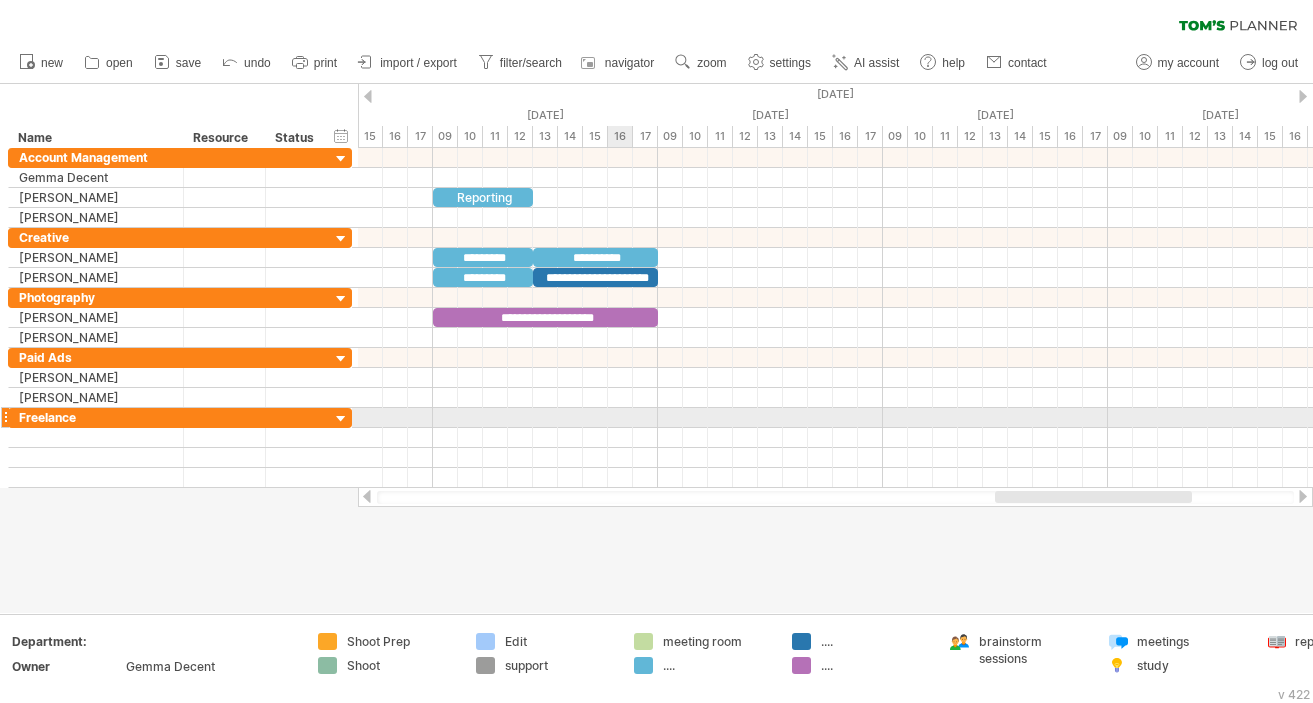 click on "**********" at bounding box center [545, 317] 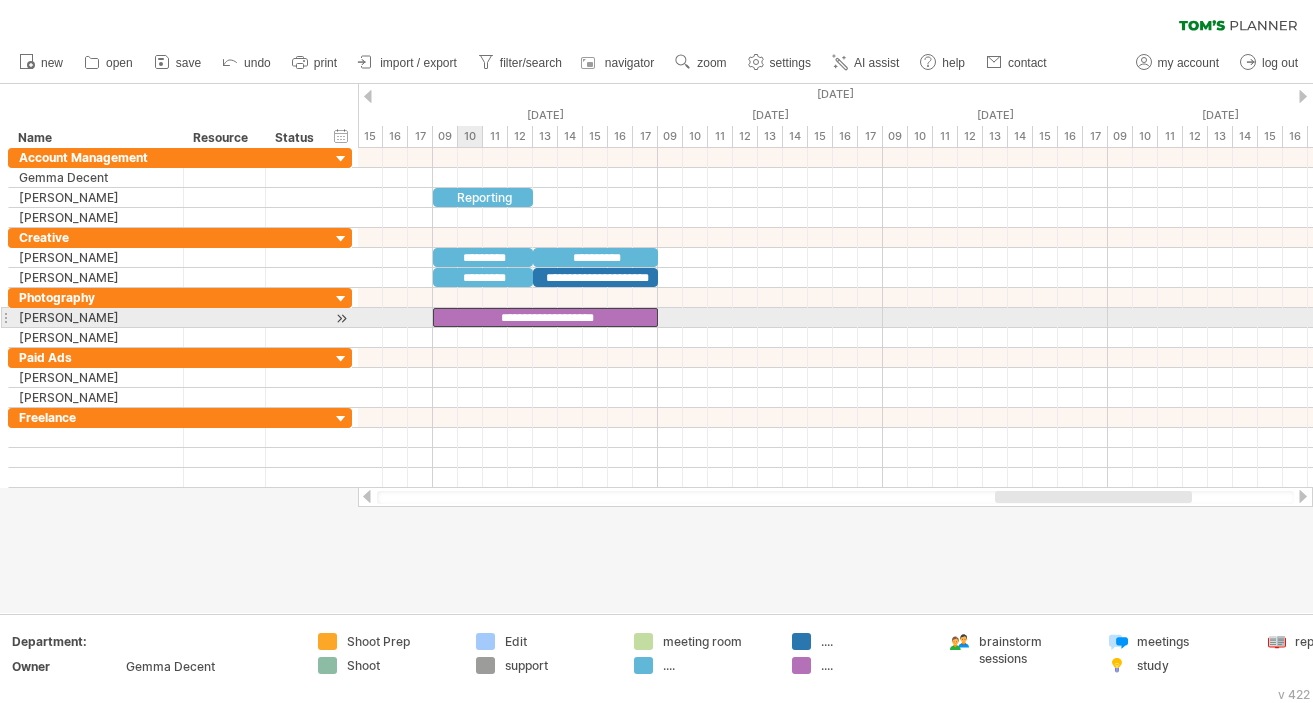 click on "**********" at bounding box center (545, 317) 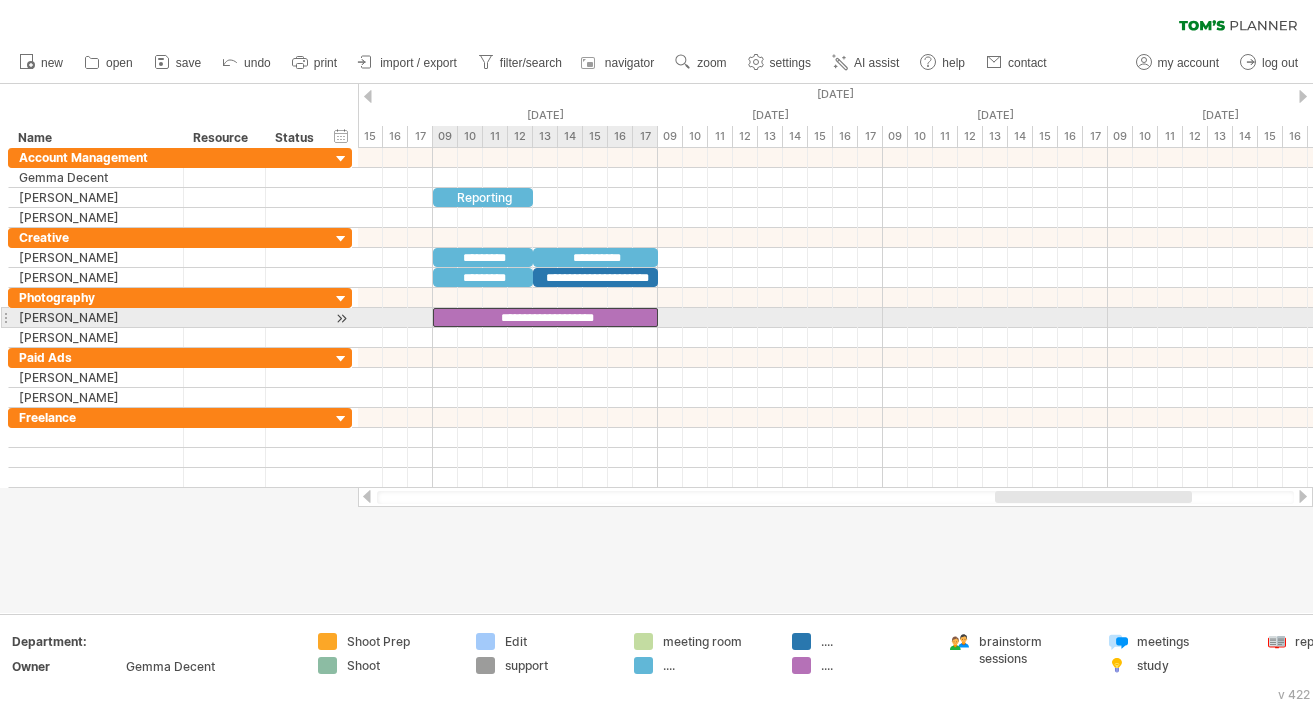 click on "**********" at bounding box center [545, 317] 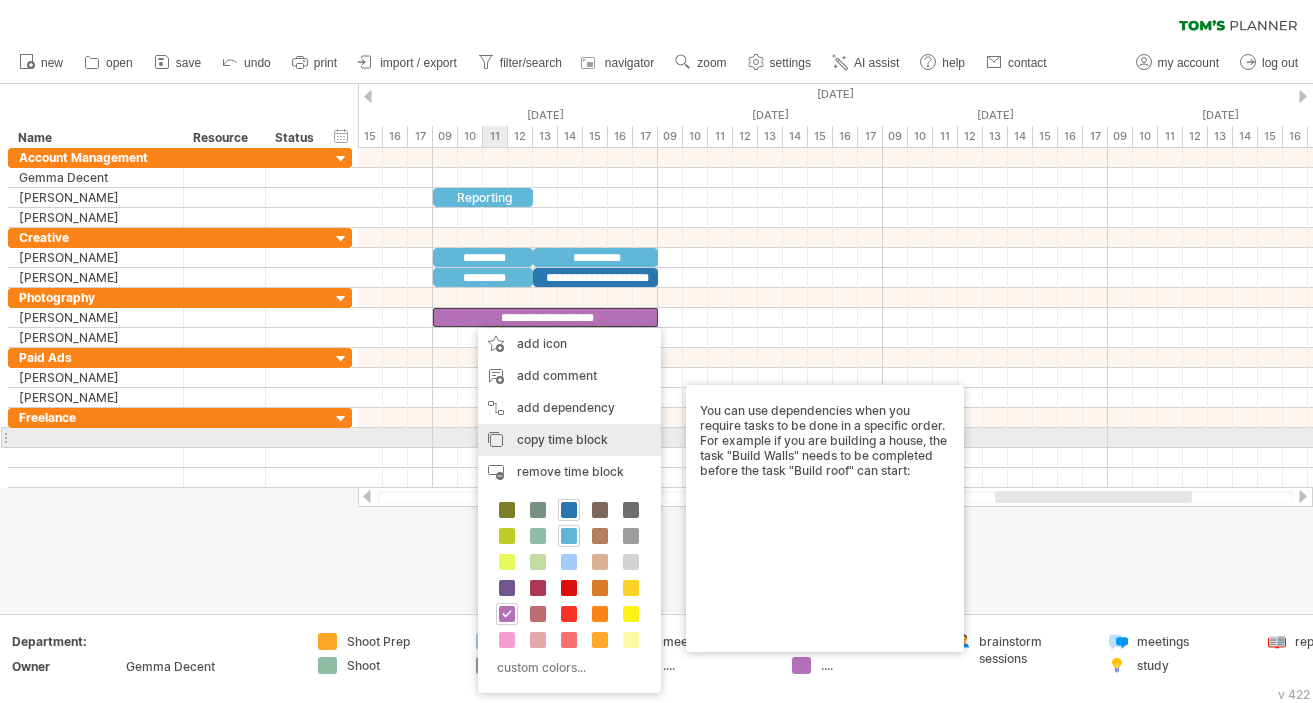click on "copy time block copy time blocks/icons" at bounding box center (569, 440) 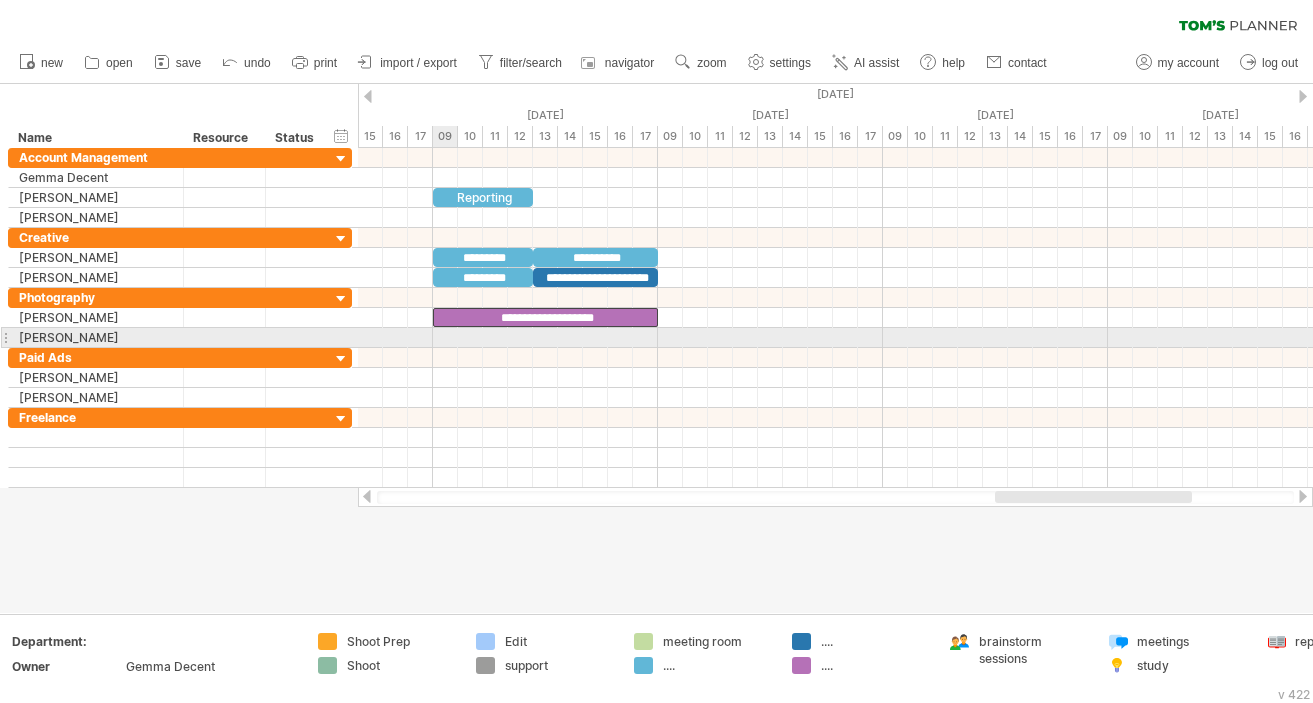 click at bounding box center [835, 338] 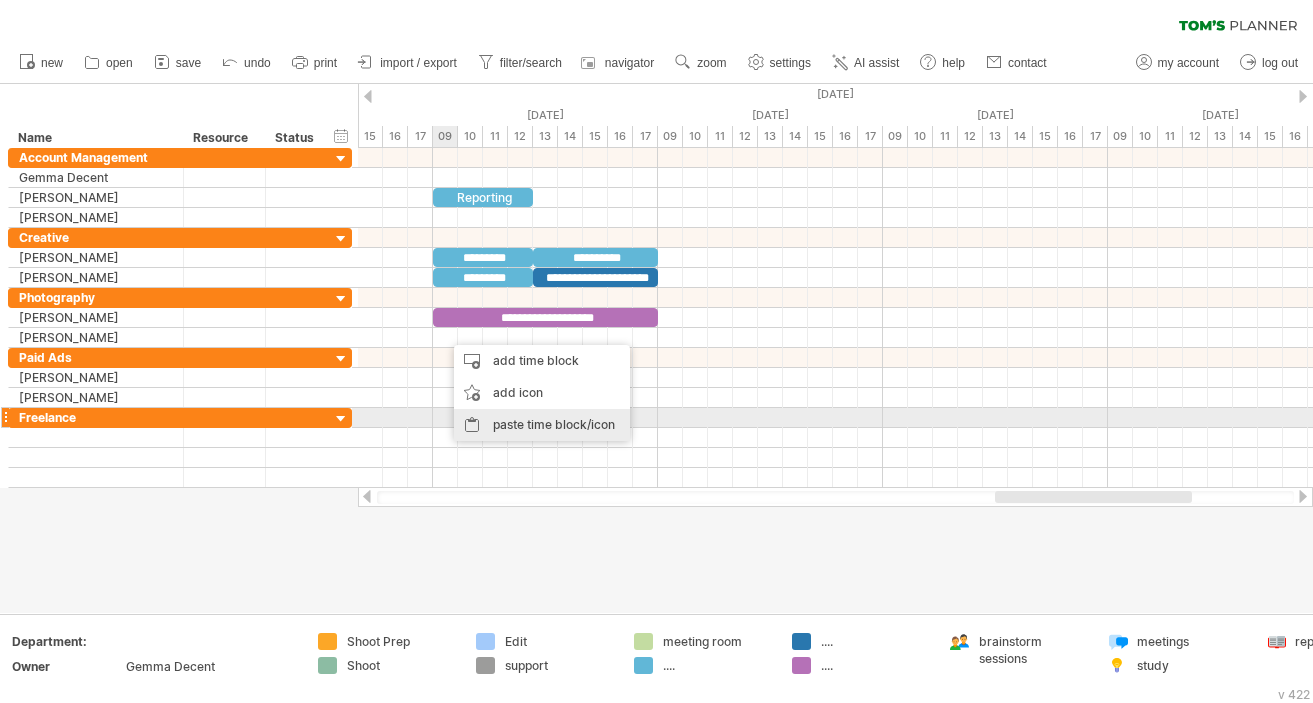 click on "paste time block/icon" at bounding box center (542, 425) 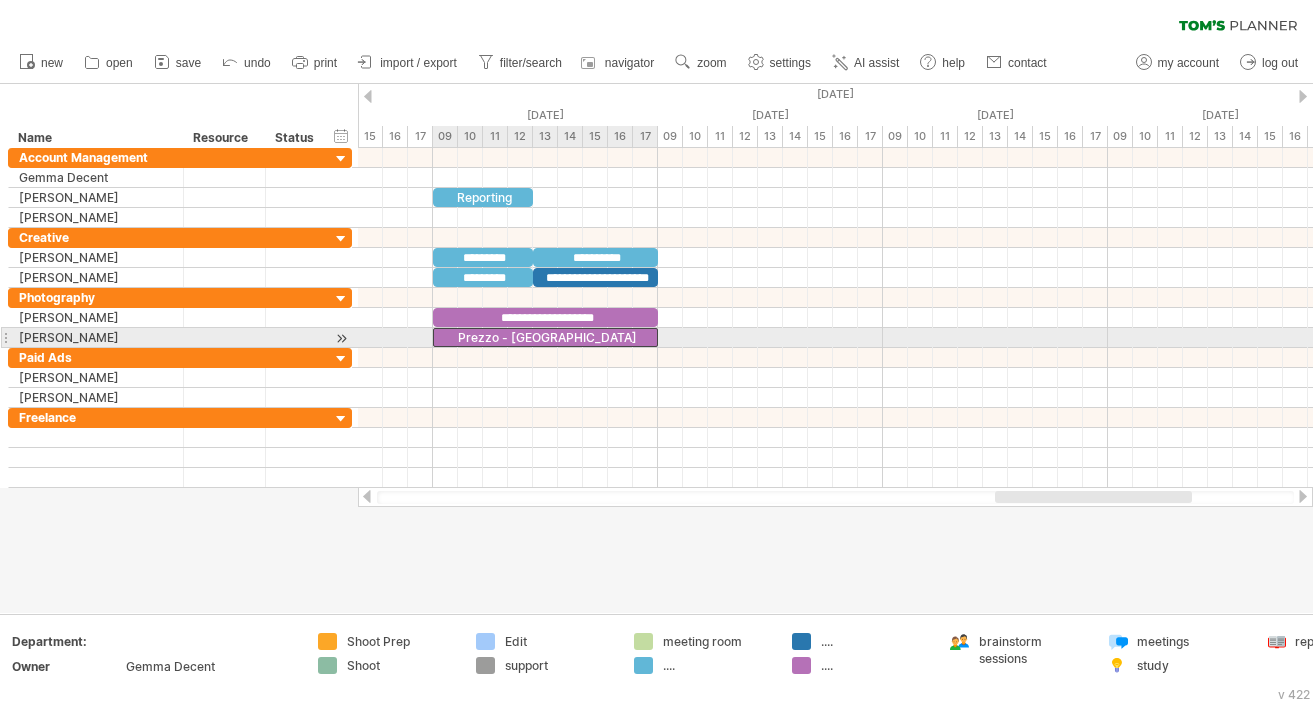 drag, startPoint x: 525, startPoint y: 338, endPoint x: 510, endPoint y: 338, distance: 15 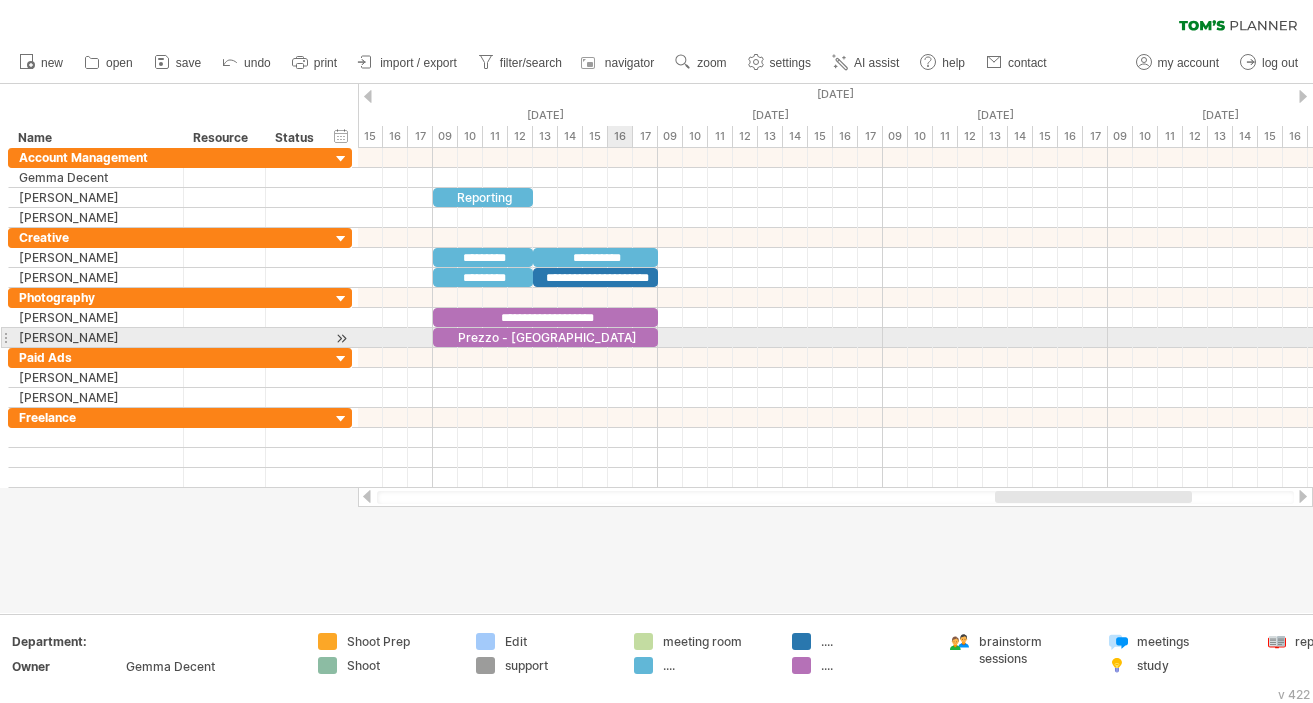 click on "Prezzo - [GEOGRAPHIC_DATA]" at bounding box center [545, 337] 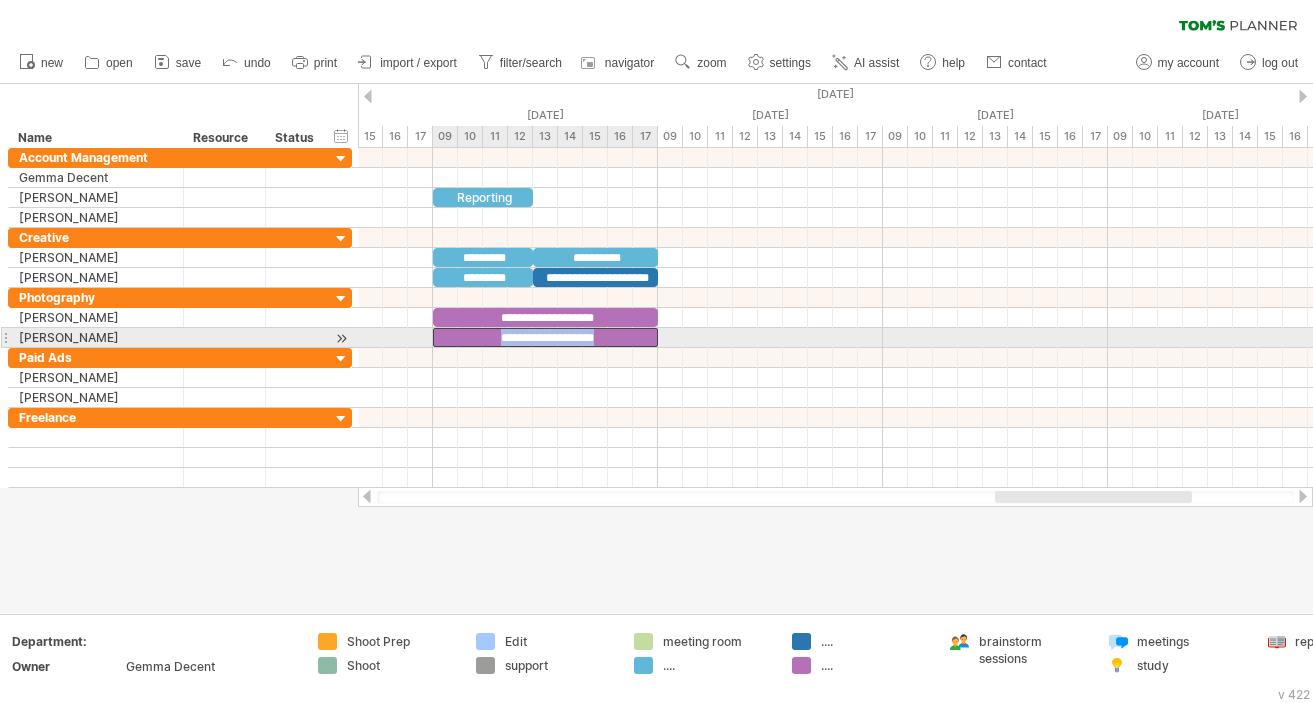click on "**********" at bounding box center [545, 337] 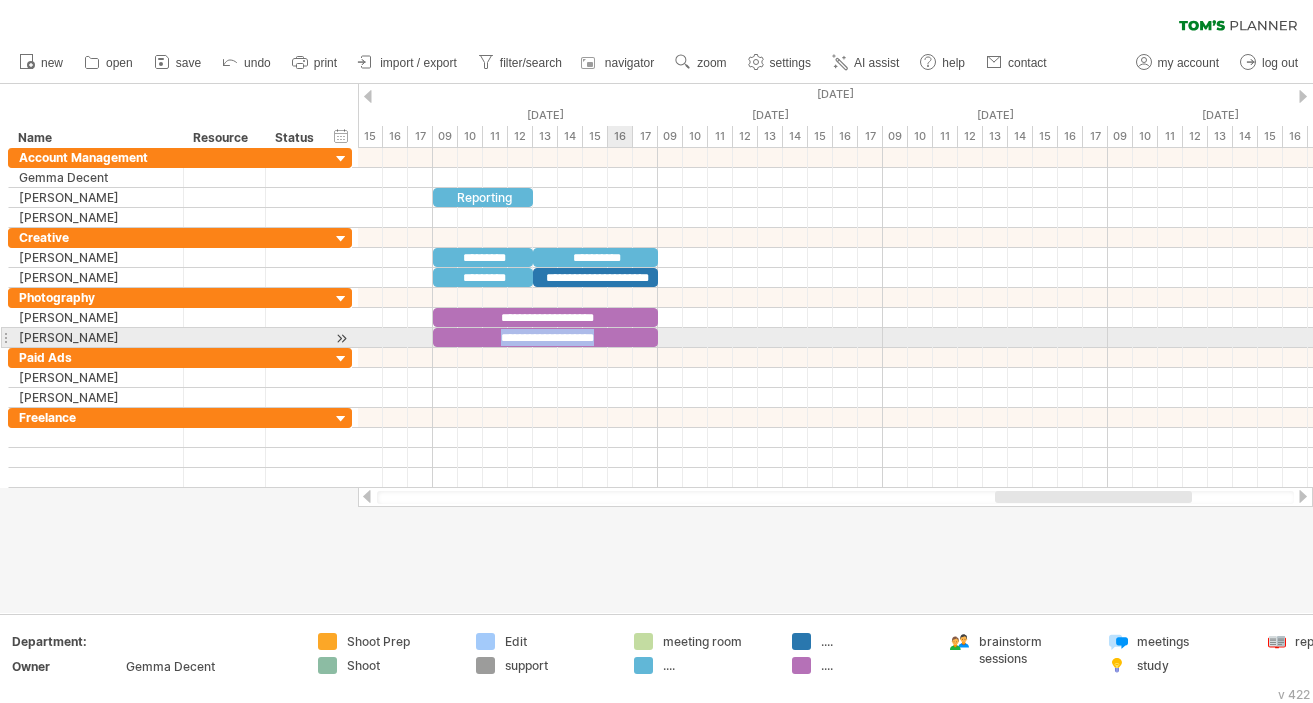 type 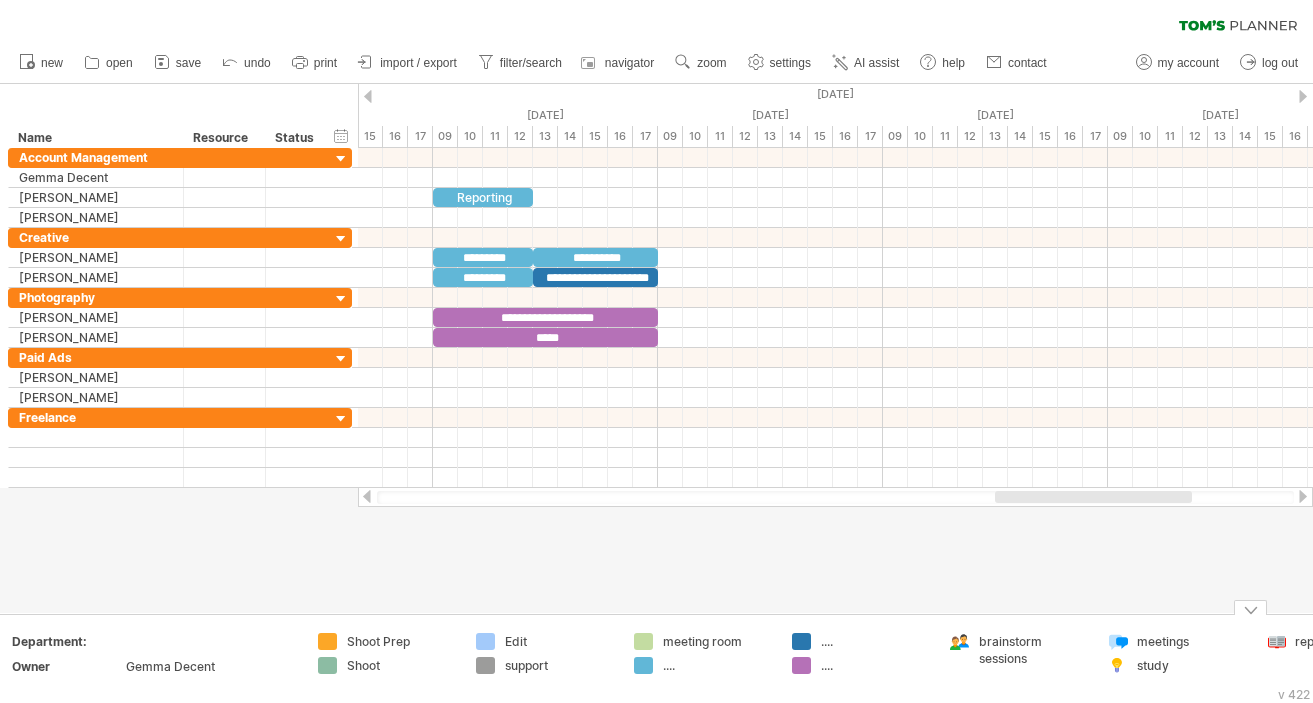 click on "...." at bounding box center (717, 665) 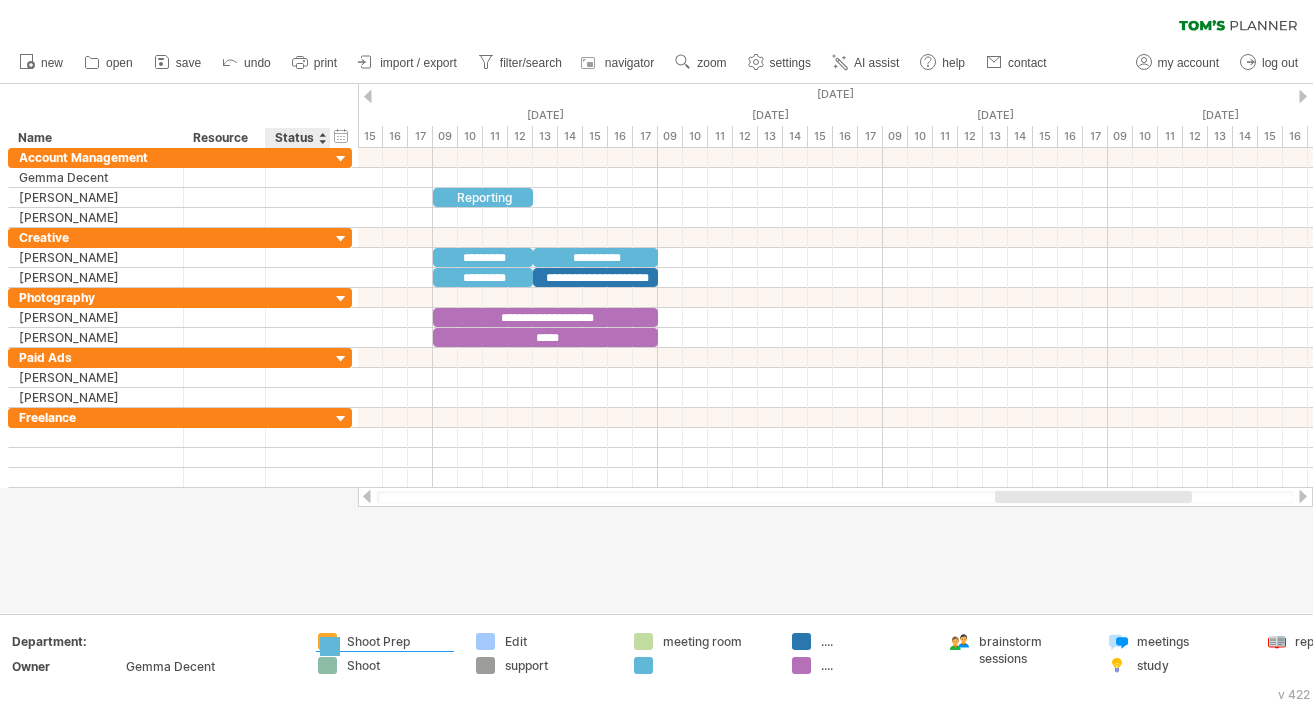 drag, startPoint x: 645, startPoint y: 666, endPoint x: 331, endPoint y: 646, distance: 314.6363 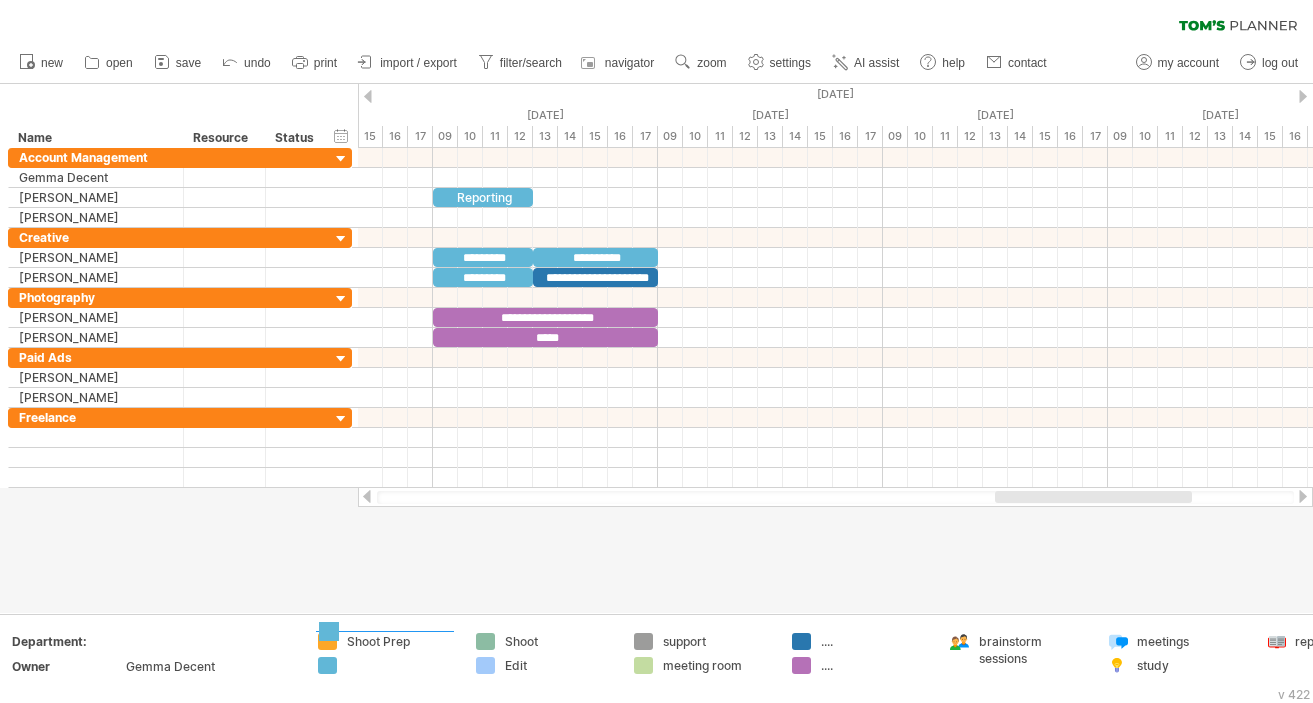 drag, startPoint x: 333, startPoint y: 665, endPoint x: 334, endPoint y: 630, distance: 35.014282 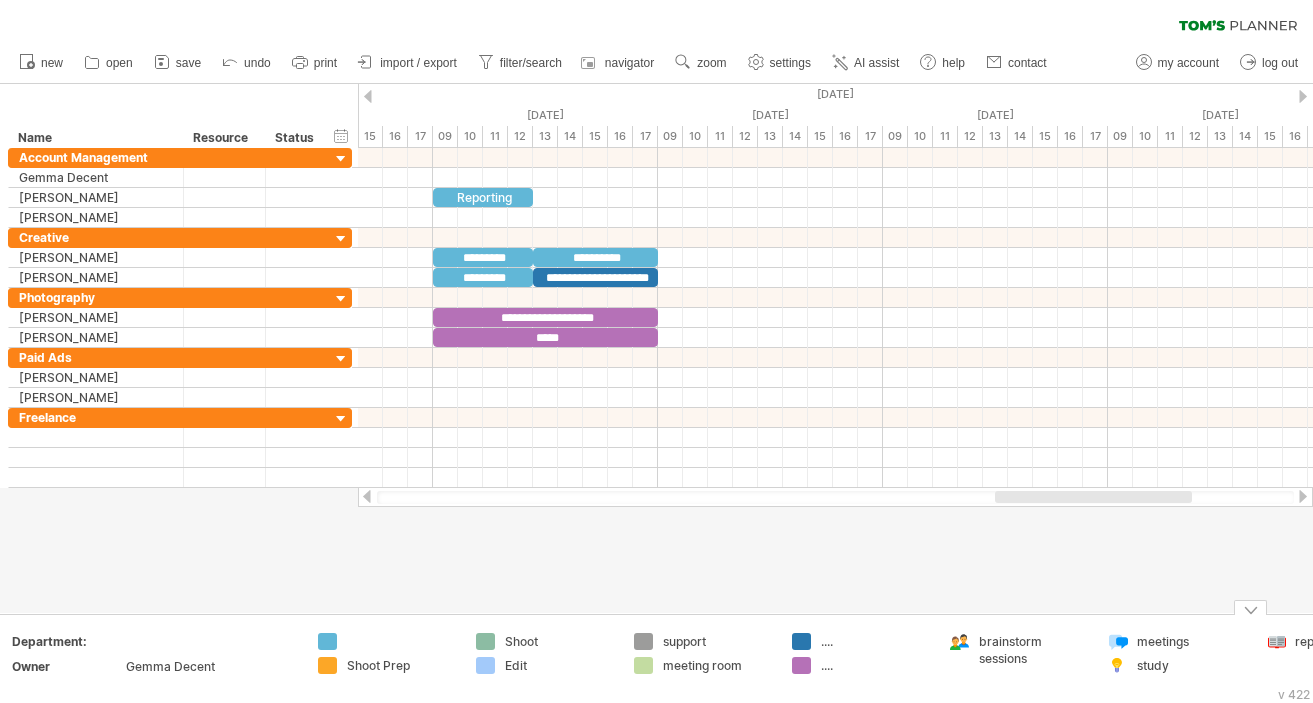 click at bounding box center (401, 641) 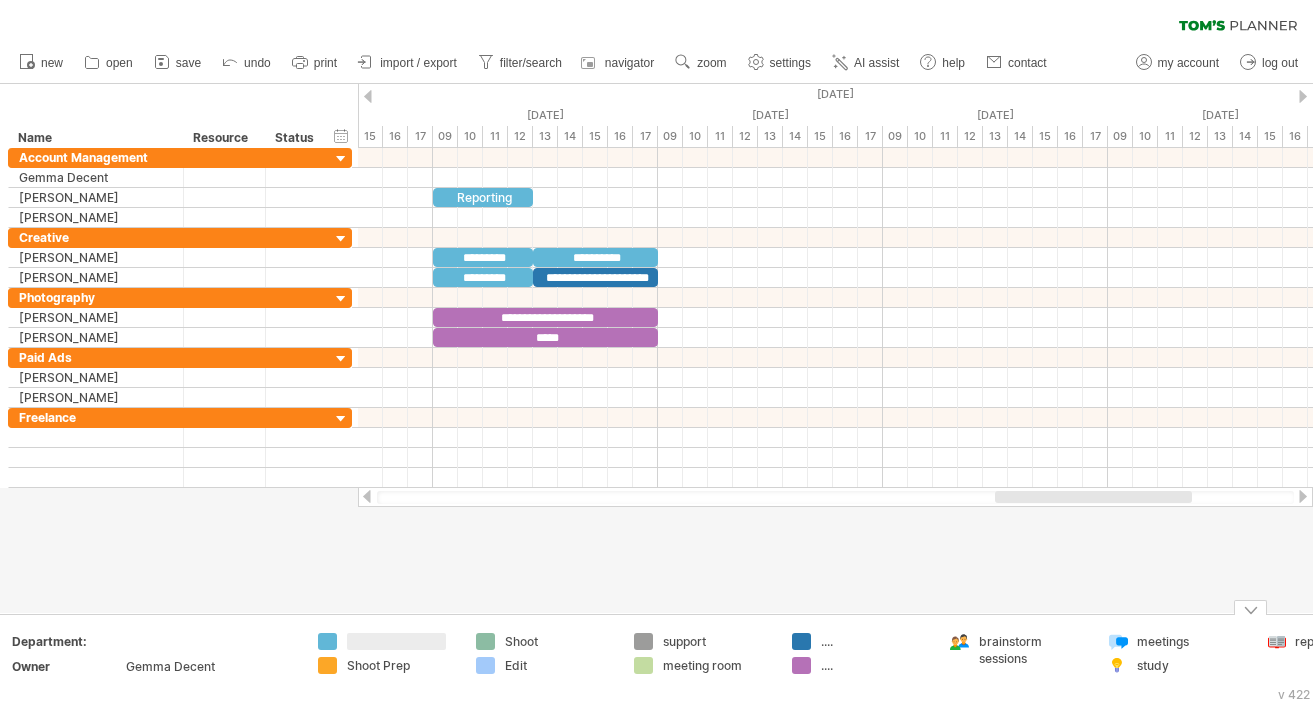 click at bounding box center (396, 641) 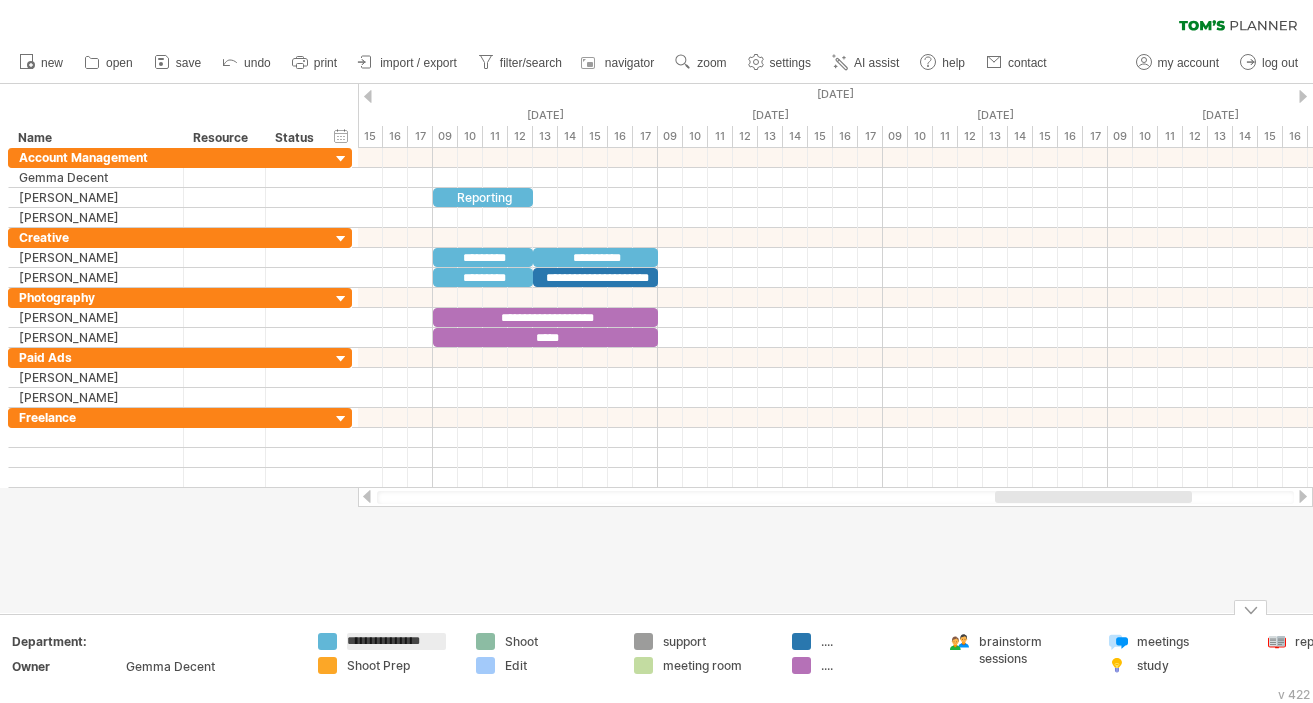 type on "**********" 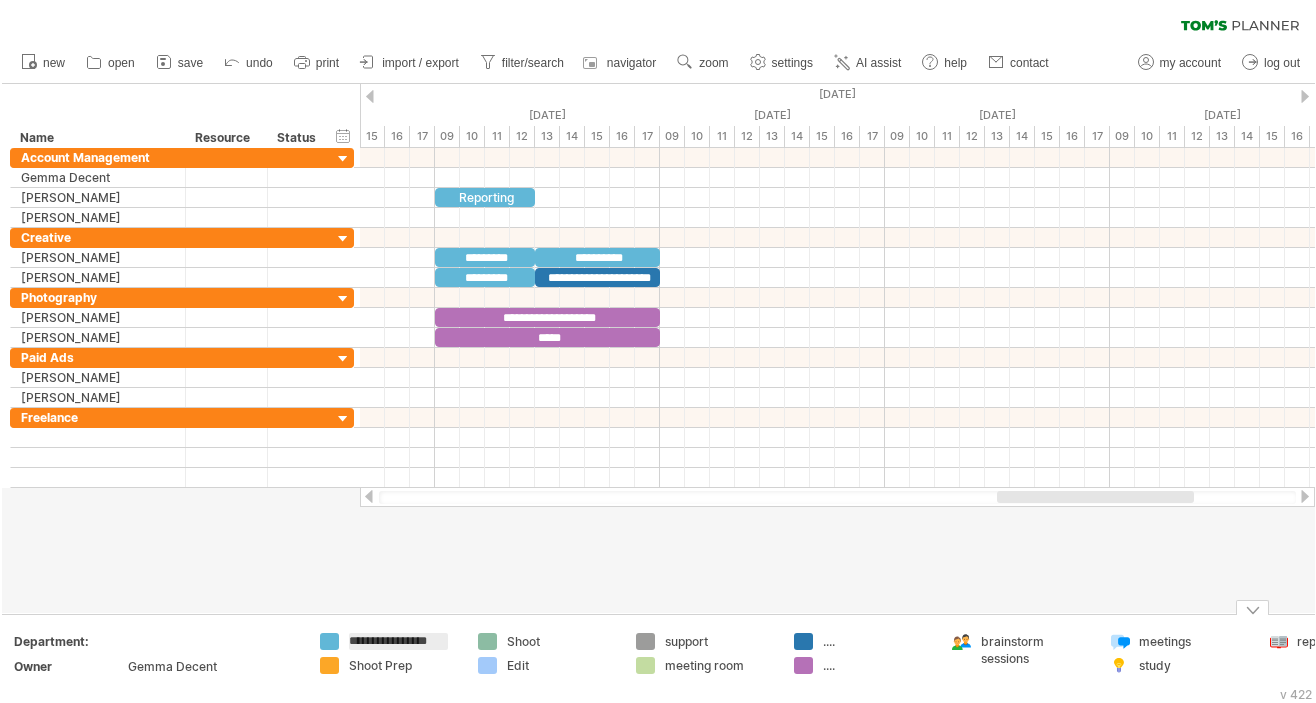 scroll, scrollTop: 0, scrollLeft: 1, axis: horizontal 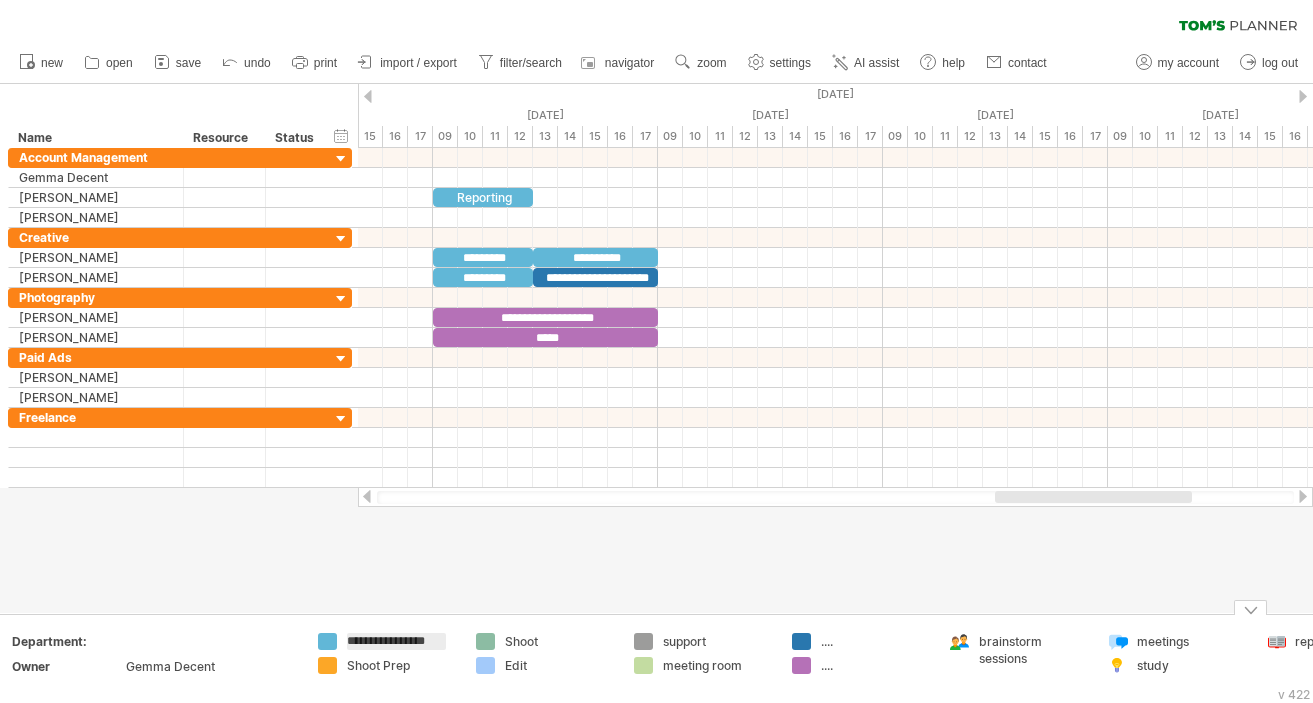 click on "Shoot Prep" at bounding box center [401, 665] 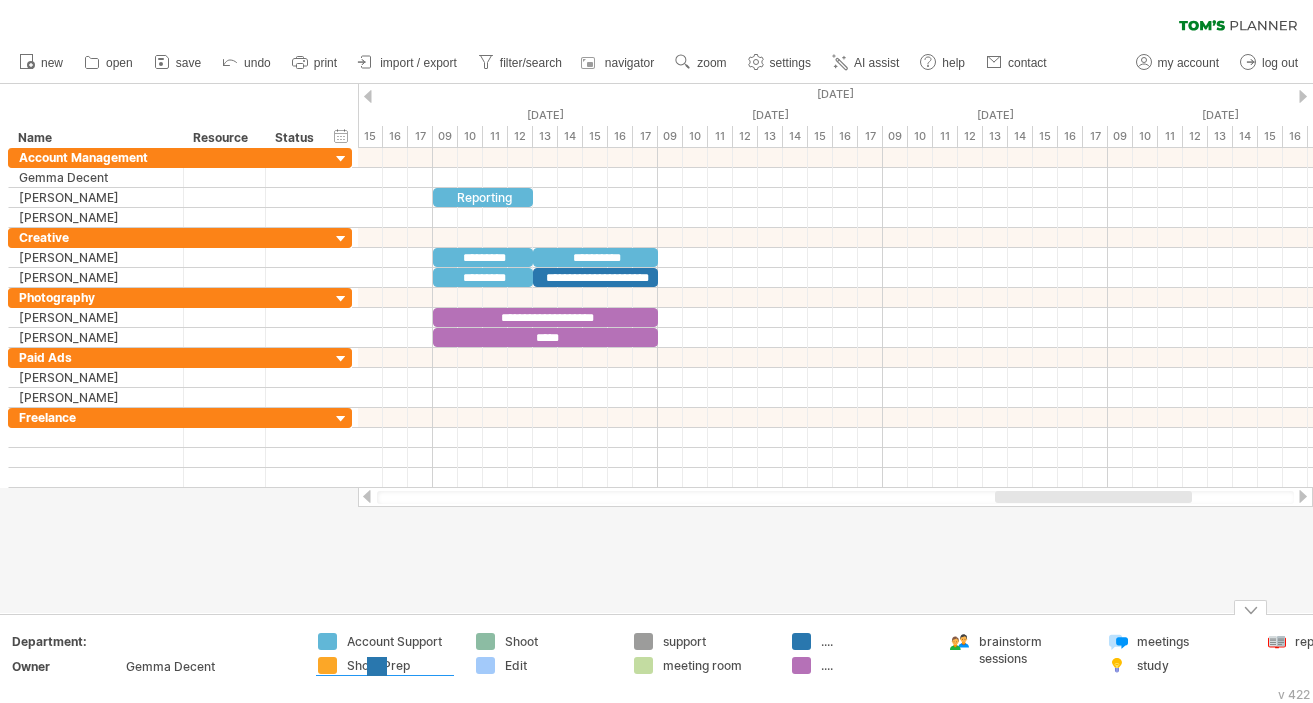 drag, startPoint x: 804, startPoint y: 643, endPoint x: 377, endPoint y: 667, distance: 427.67395 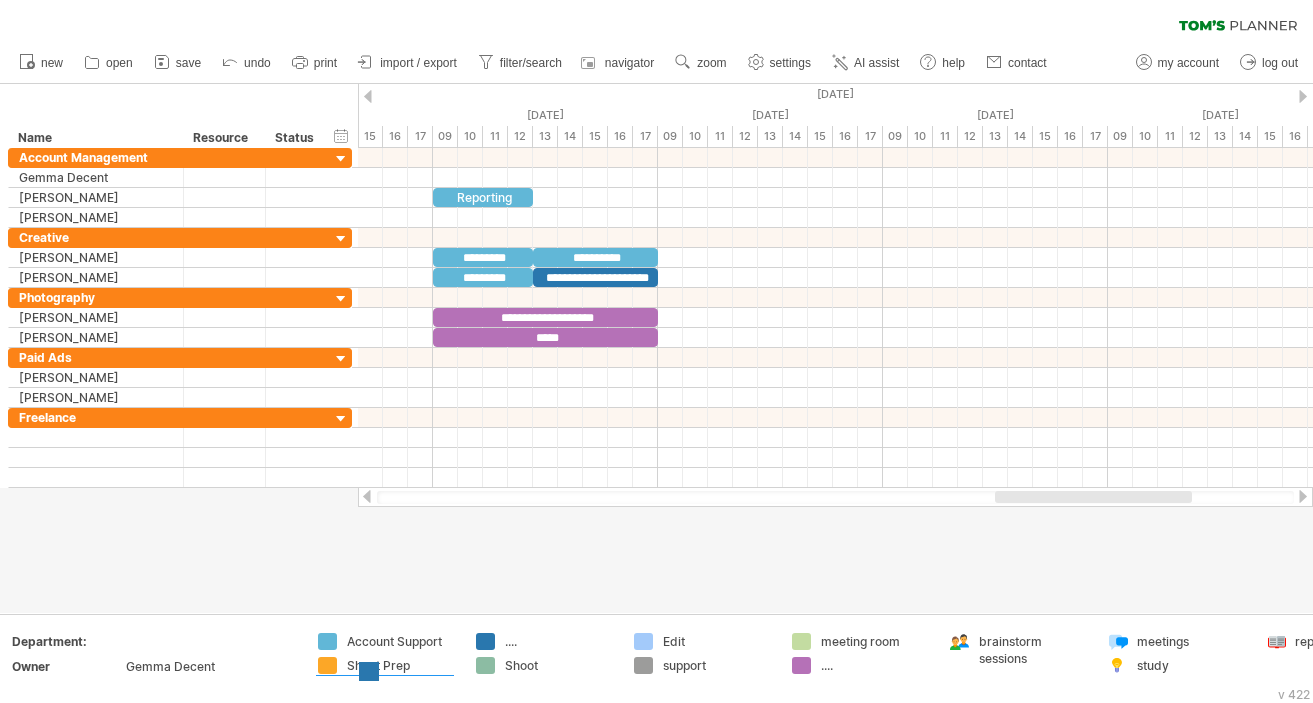 drag, startPoint x: 488, startPoint y: 634, endPoint x: 371, endPoint y: 663, distance: 120.54045 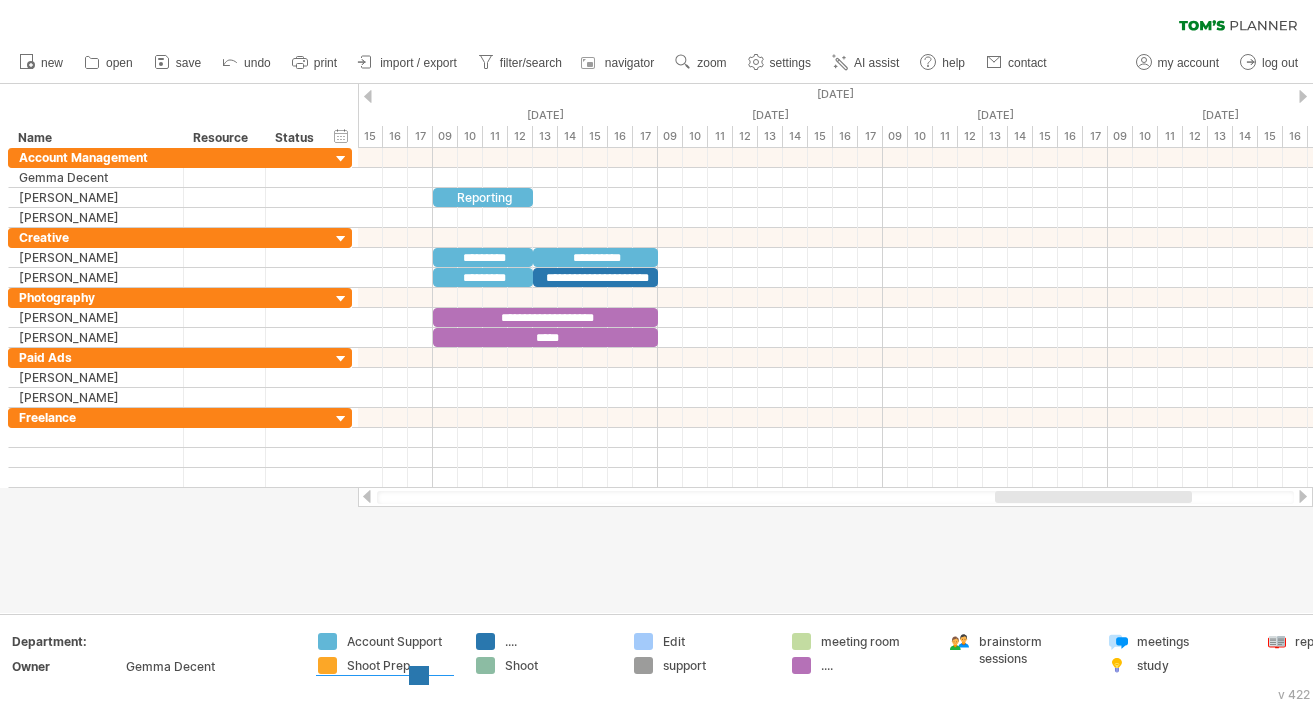 drag, startPoint x: 493, startPoint y: 636, endPoint x: 426, endPoint y: 669, distance: 74.68601 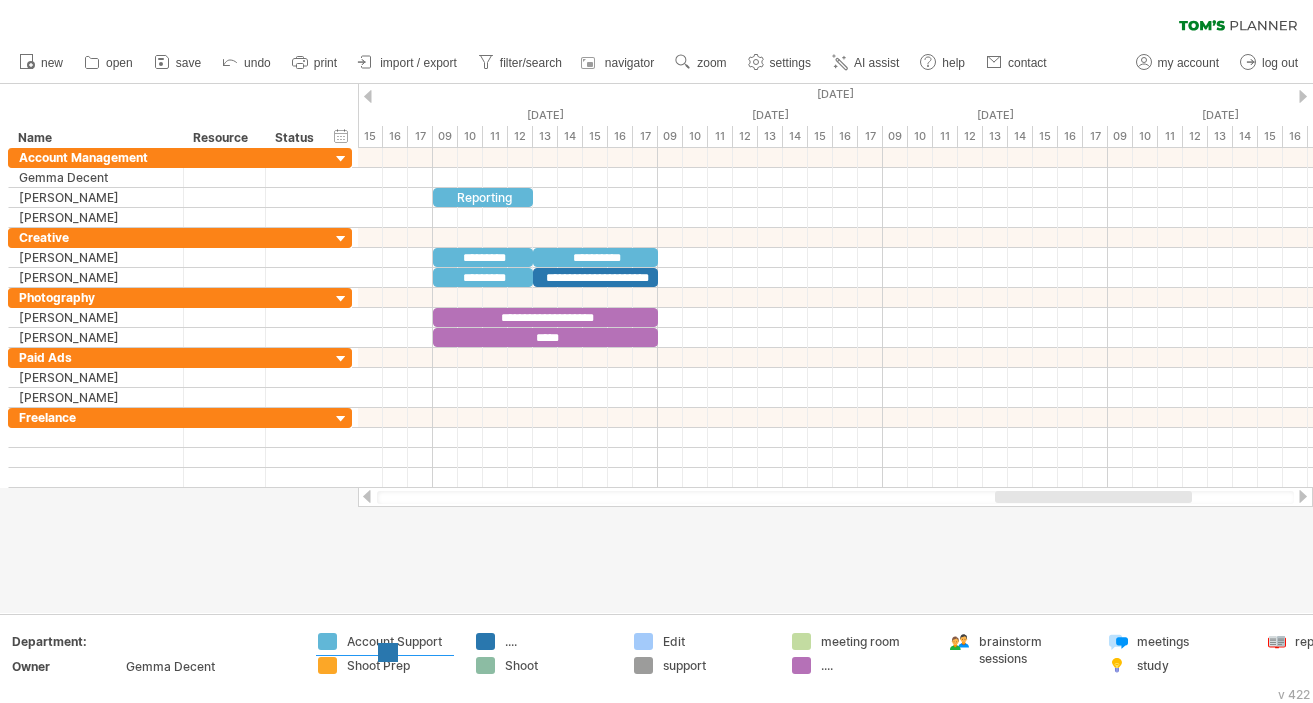 drag, startPoint x: 491, startPoint y: 636, endPoint x: 393, endPoint y: 646, distance: 98.50888 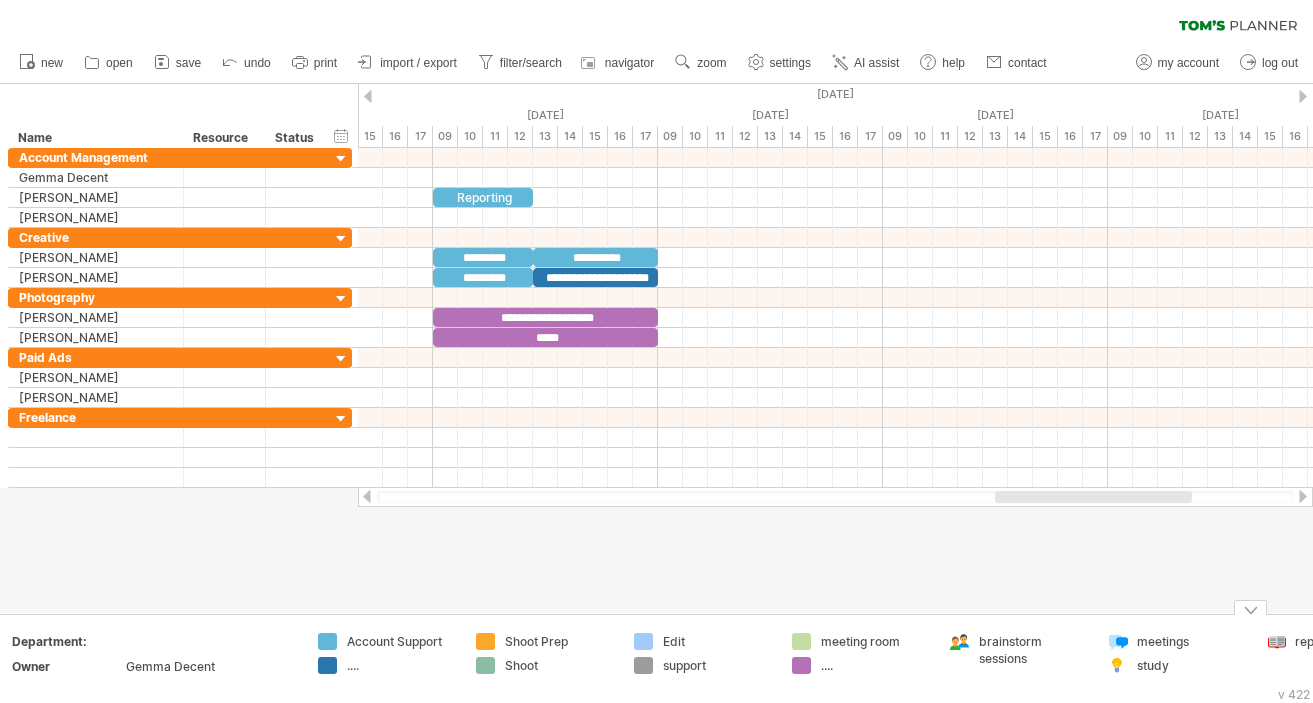 click on "...." at bounding box center [401, 665] 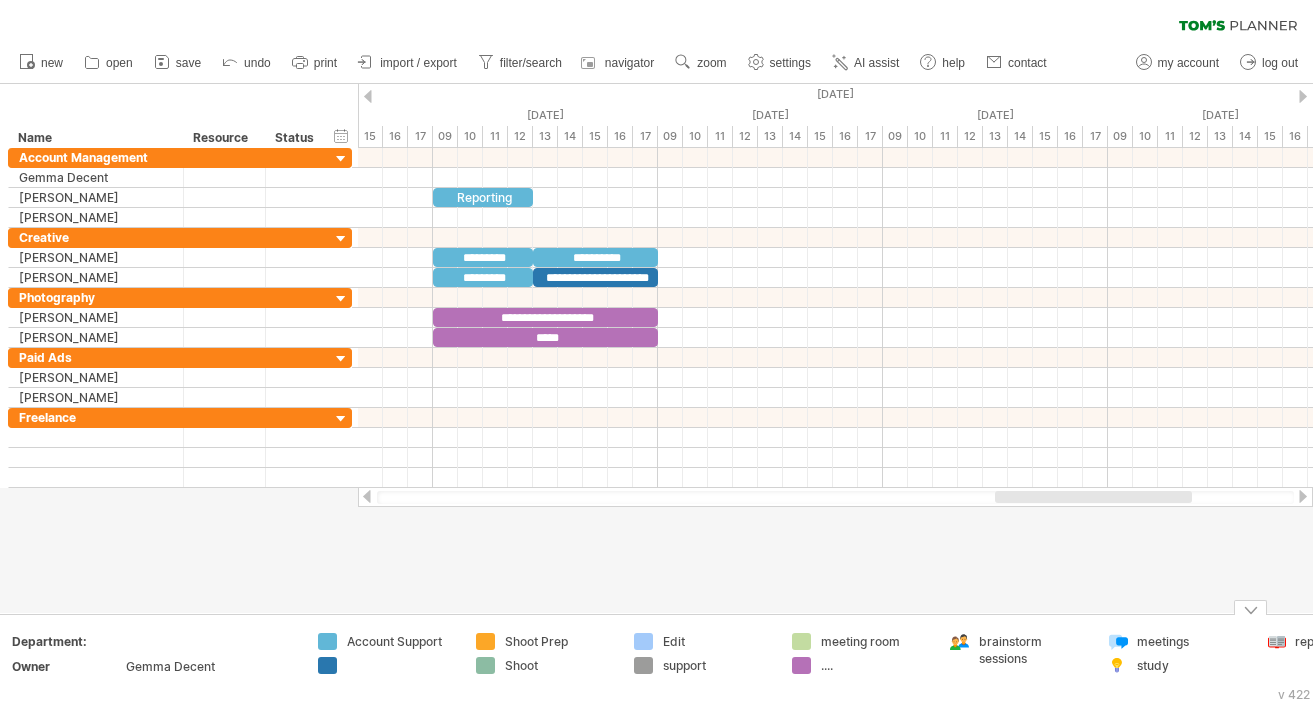 click at bounding box center [401, 665] 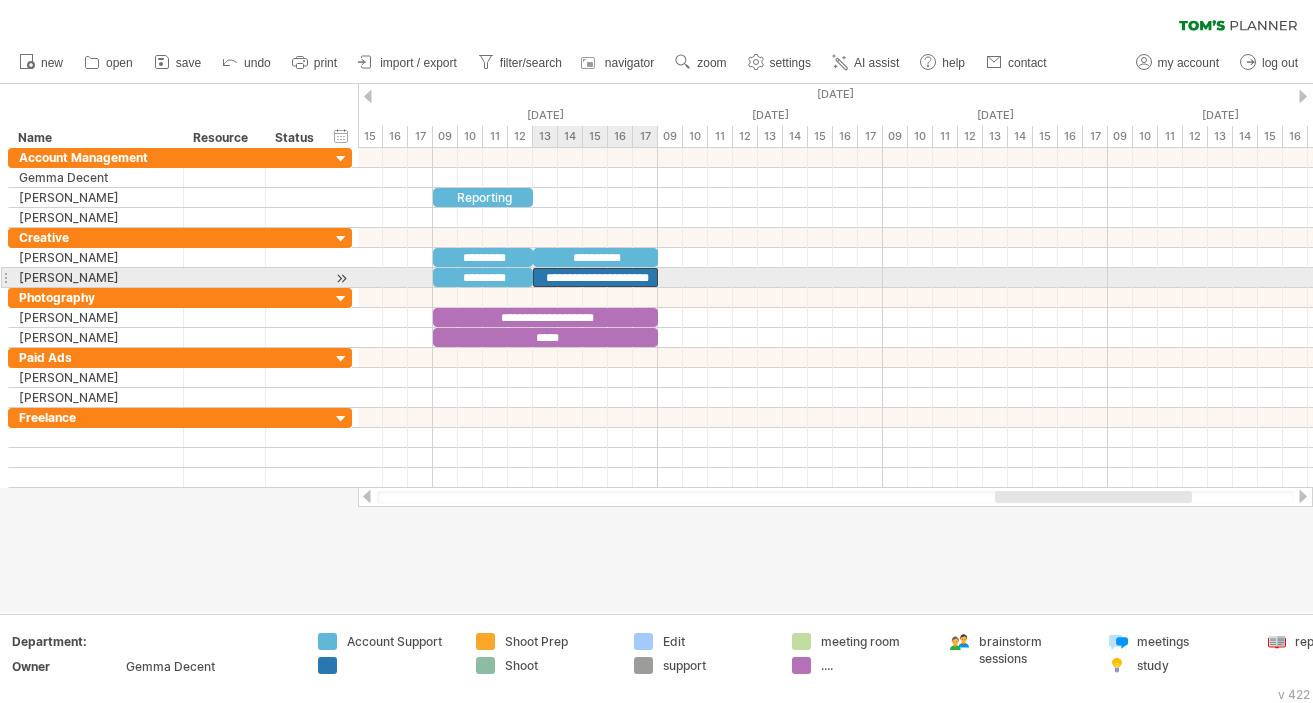 click on "**********" at bounding box center (595, 277) 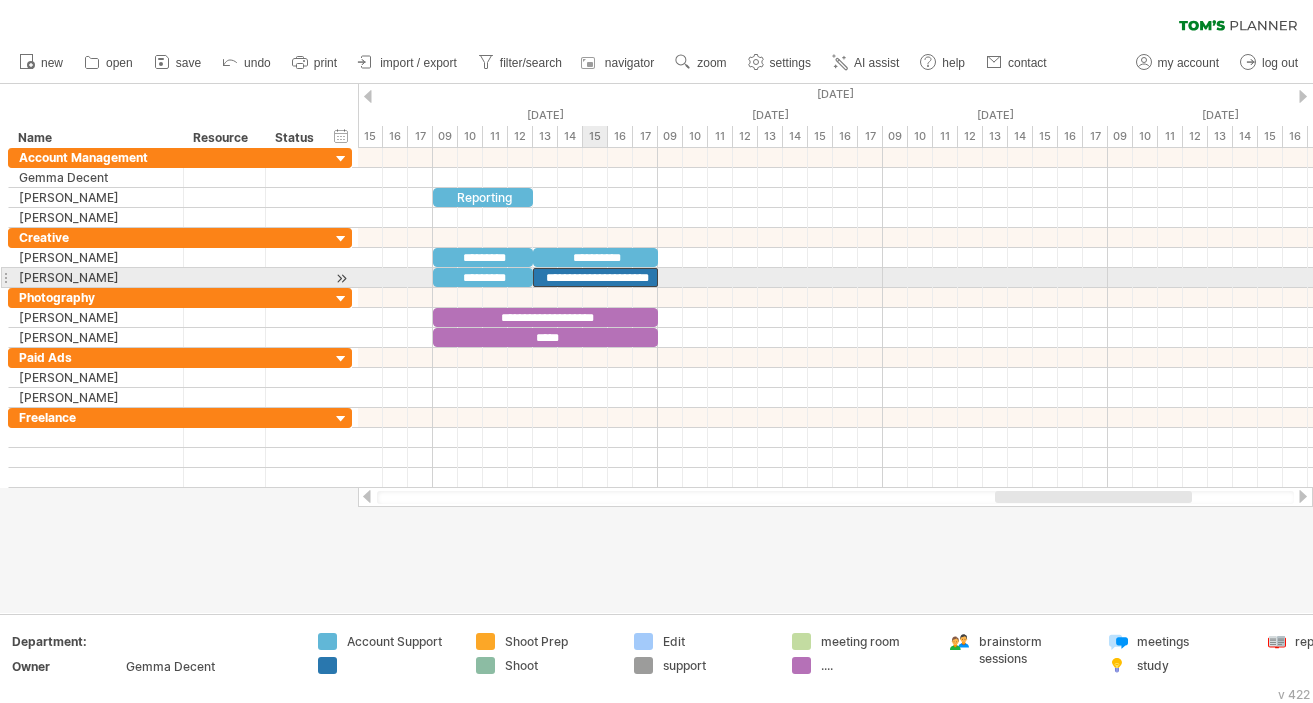 click on "**********" at bounding box center [595, 277] 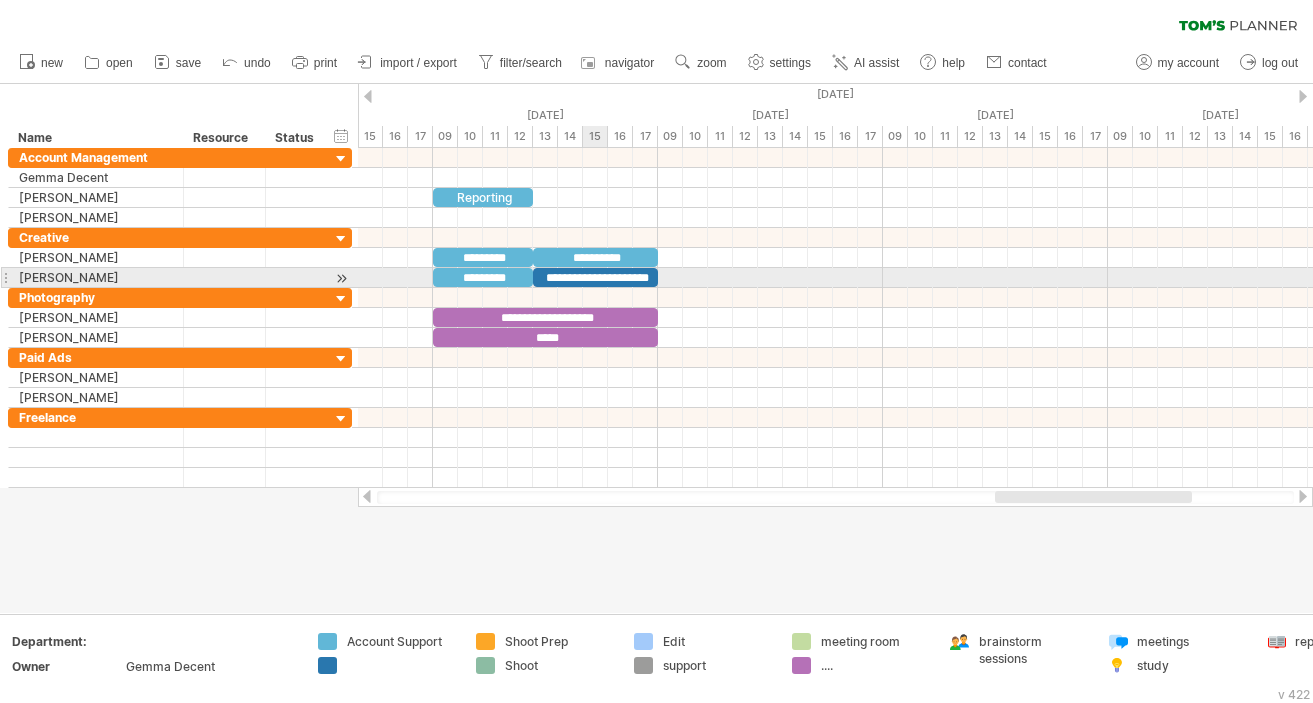 click on "**********" at bounding box center (595, 277) 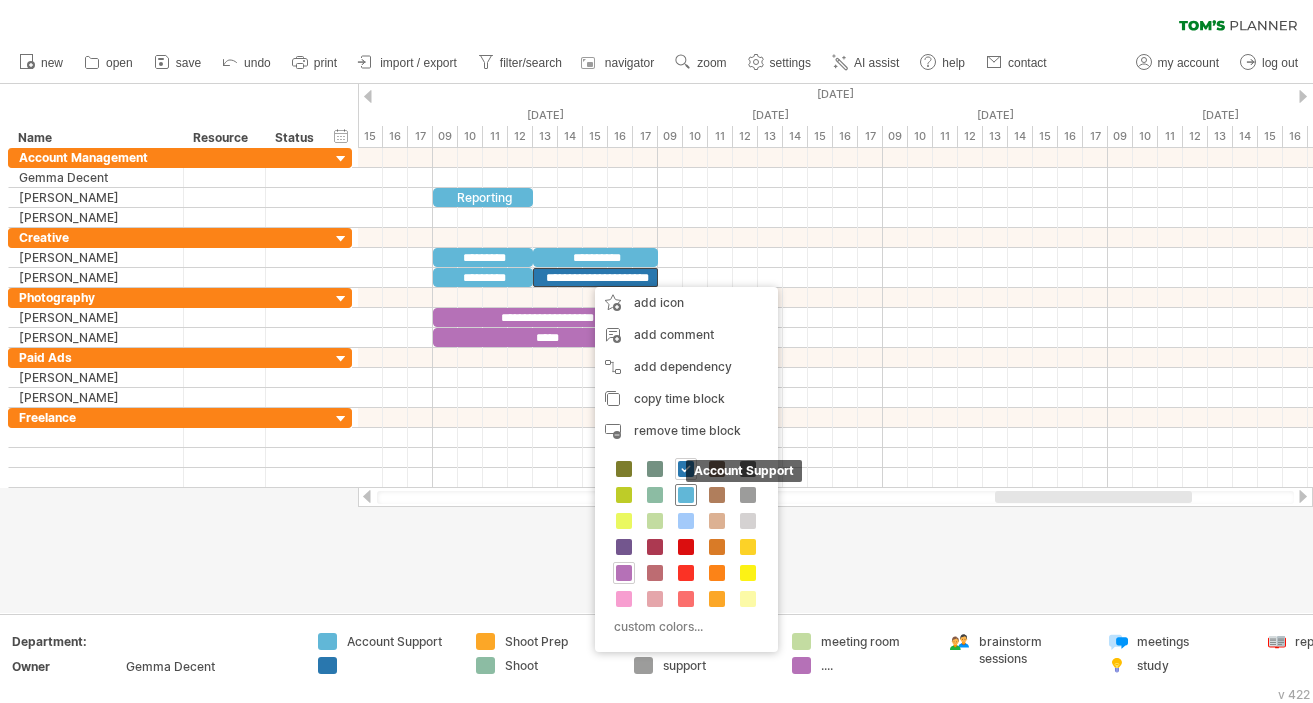 click at bounding box center (686, 495) 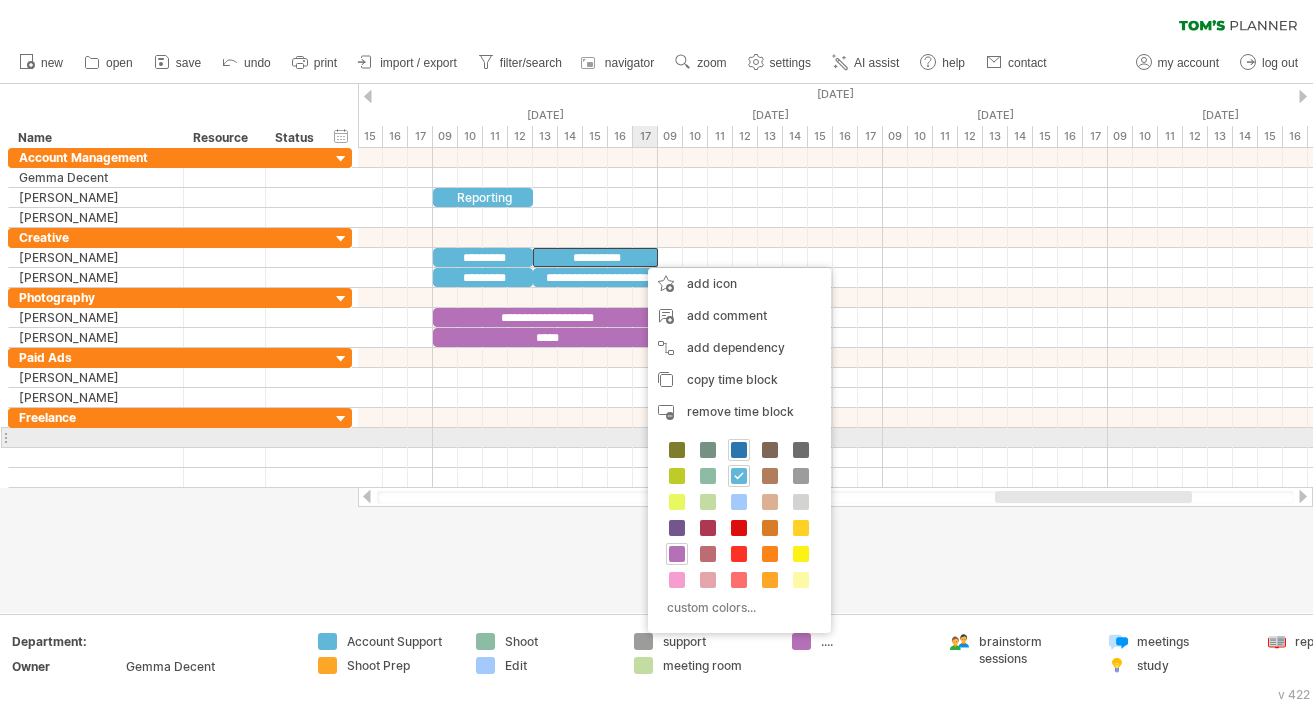click at bounding box center (739, 450) 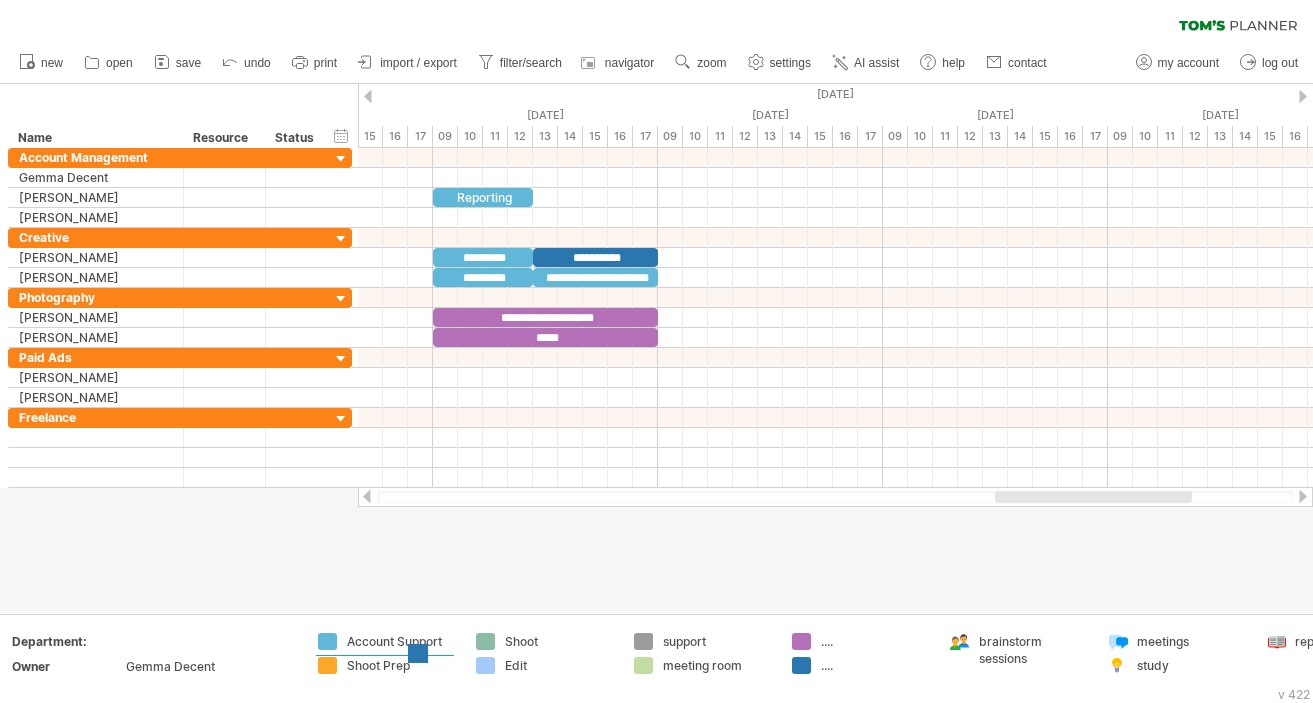 drag, startPoint x: 799, startPoint y: 663, endPoint x: 415, endPoint y: 650, distance: 384.22 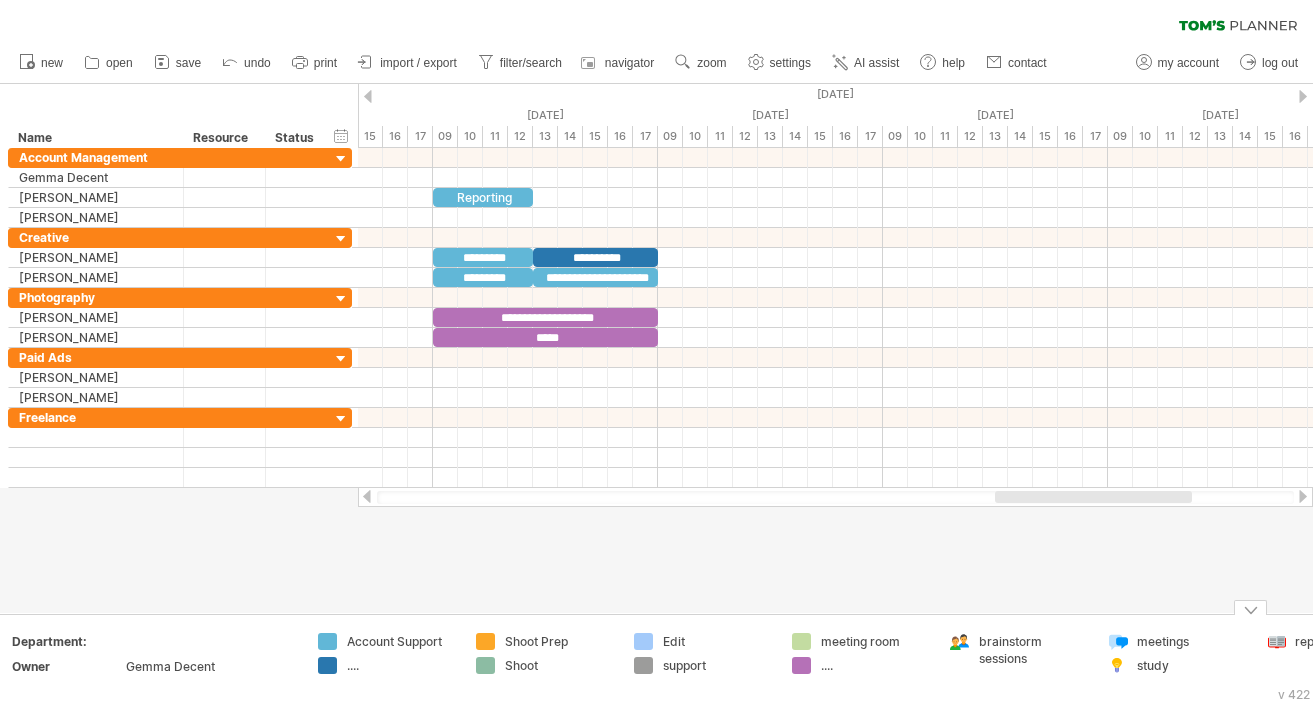 click on "...." at bounding box center [387, 665] 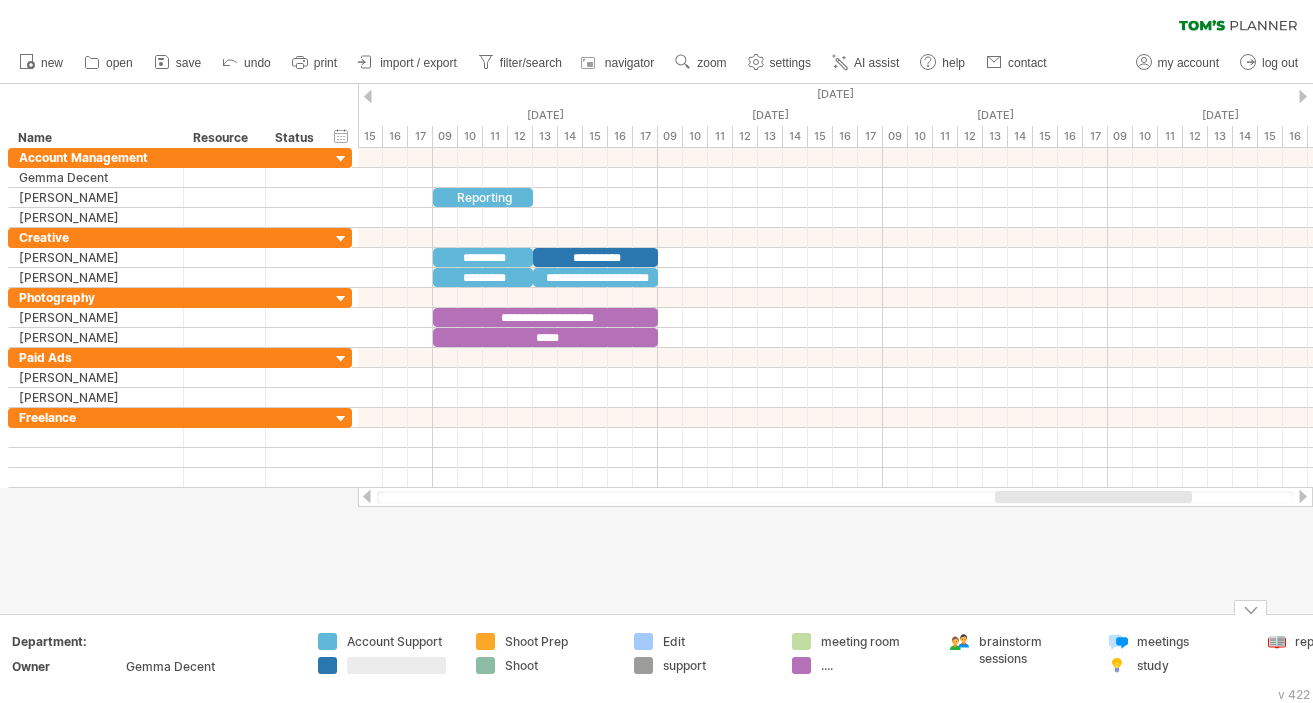 click at bounding box center [396, 665] 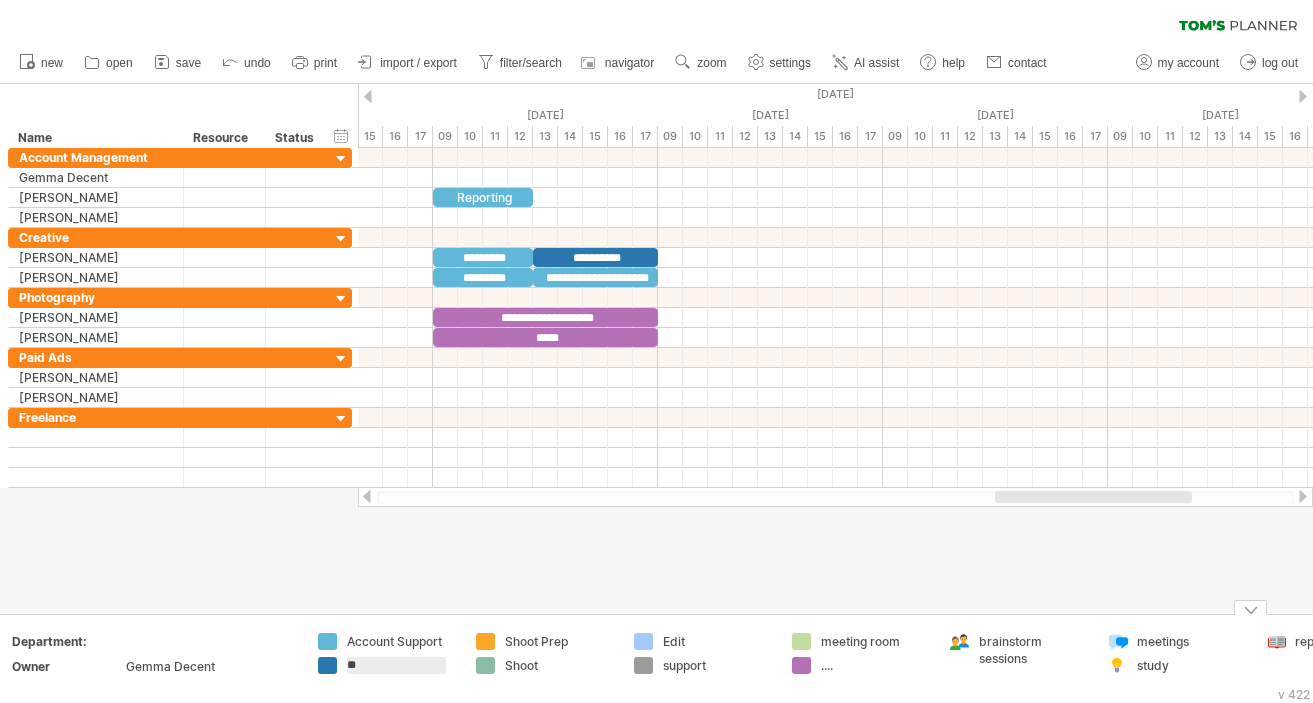 type on "*" 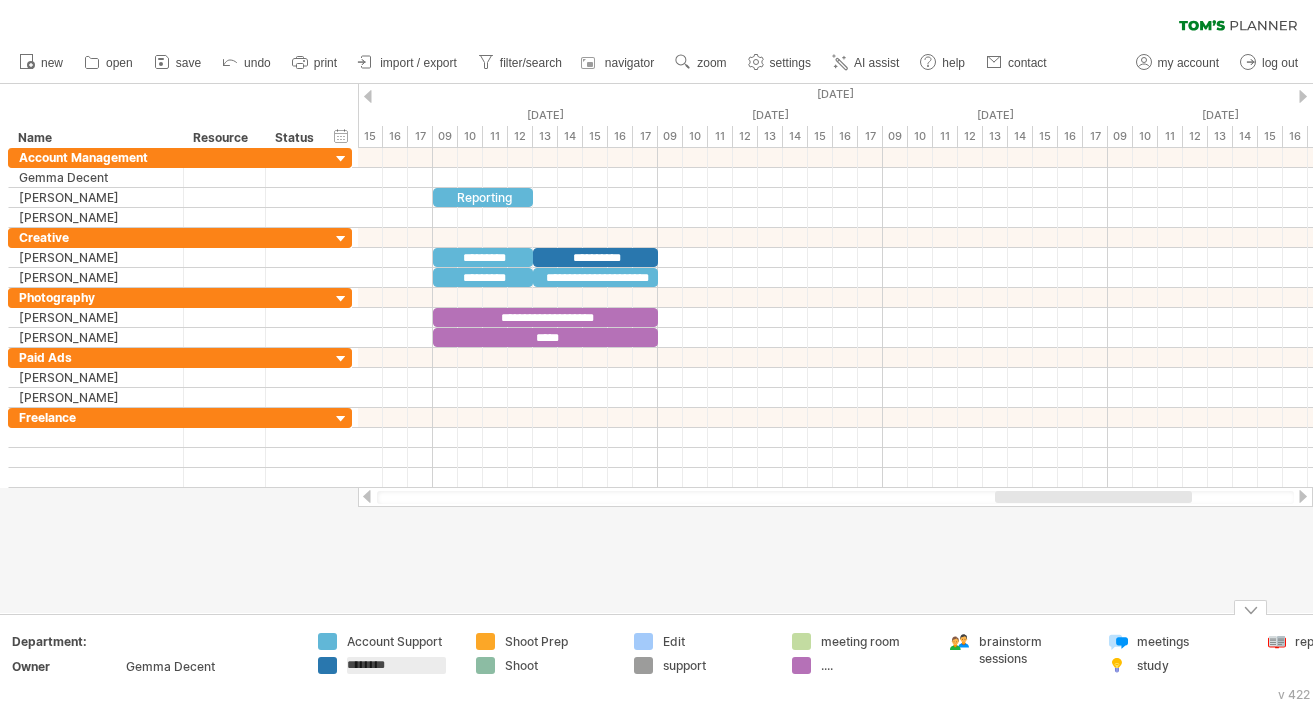 type on "*********" 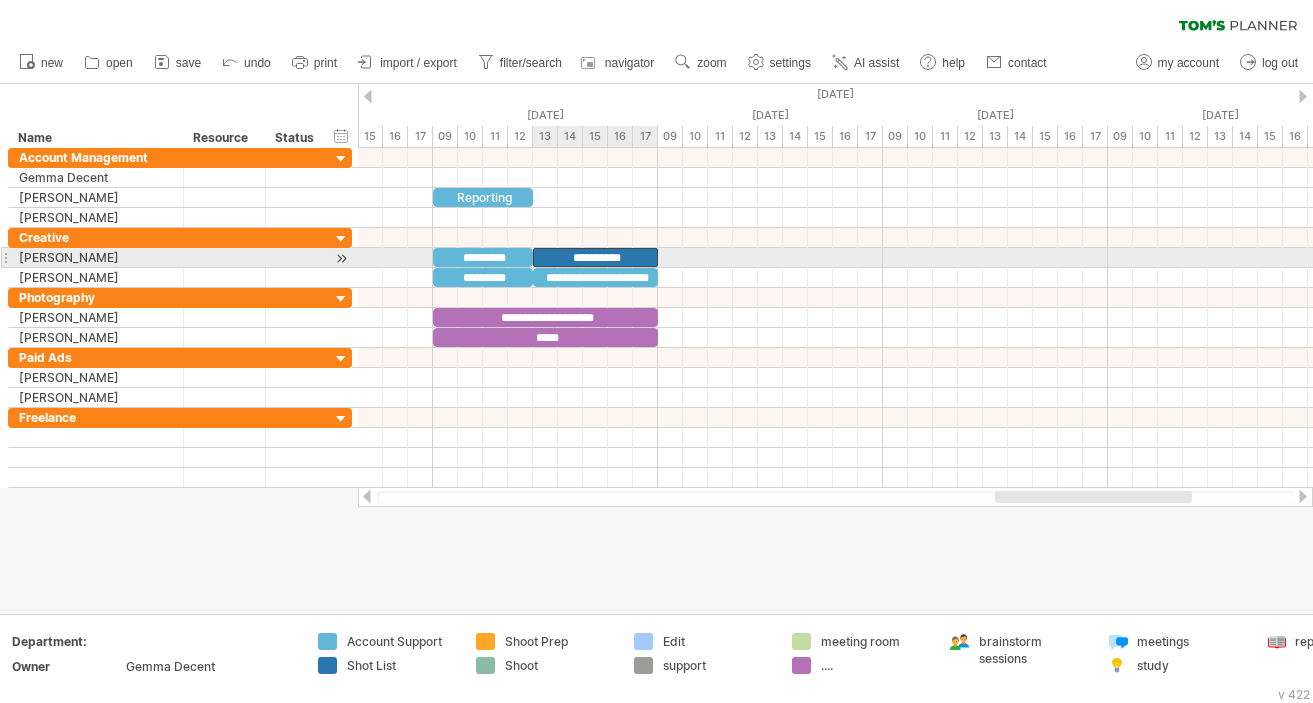 click on "**********" at bounding box center [595, 257] 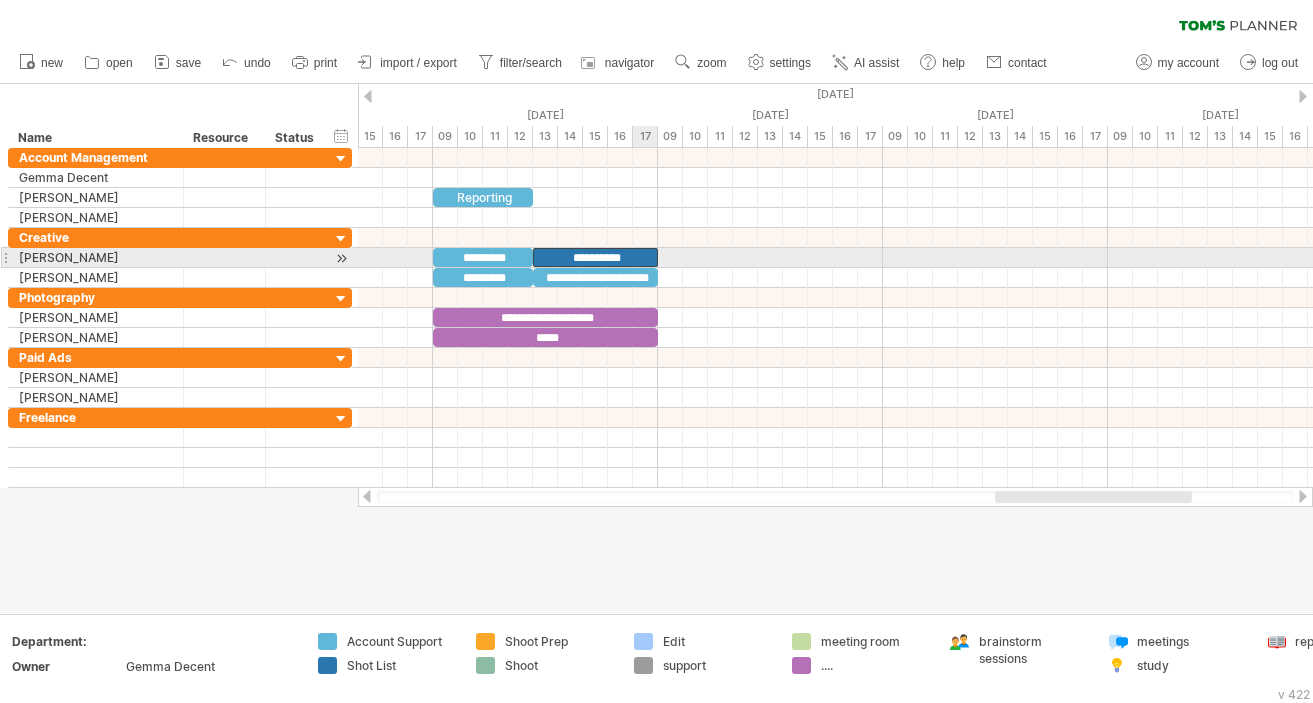 click on "**********" at bounding box center [595, 257] 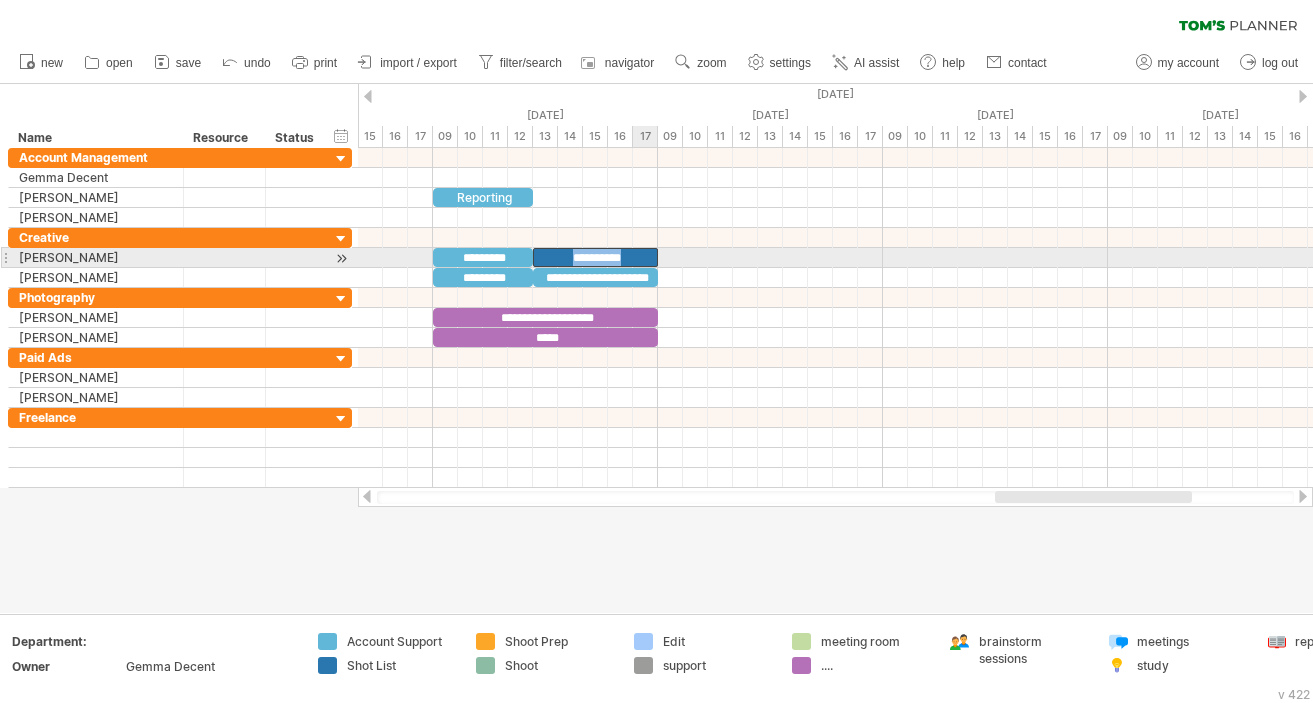 click on "**********" at bounding box center [595, 257] 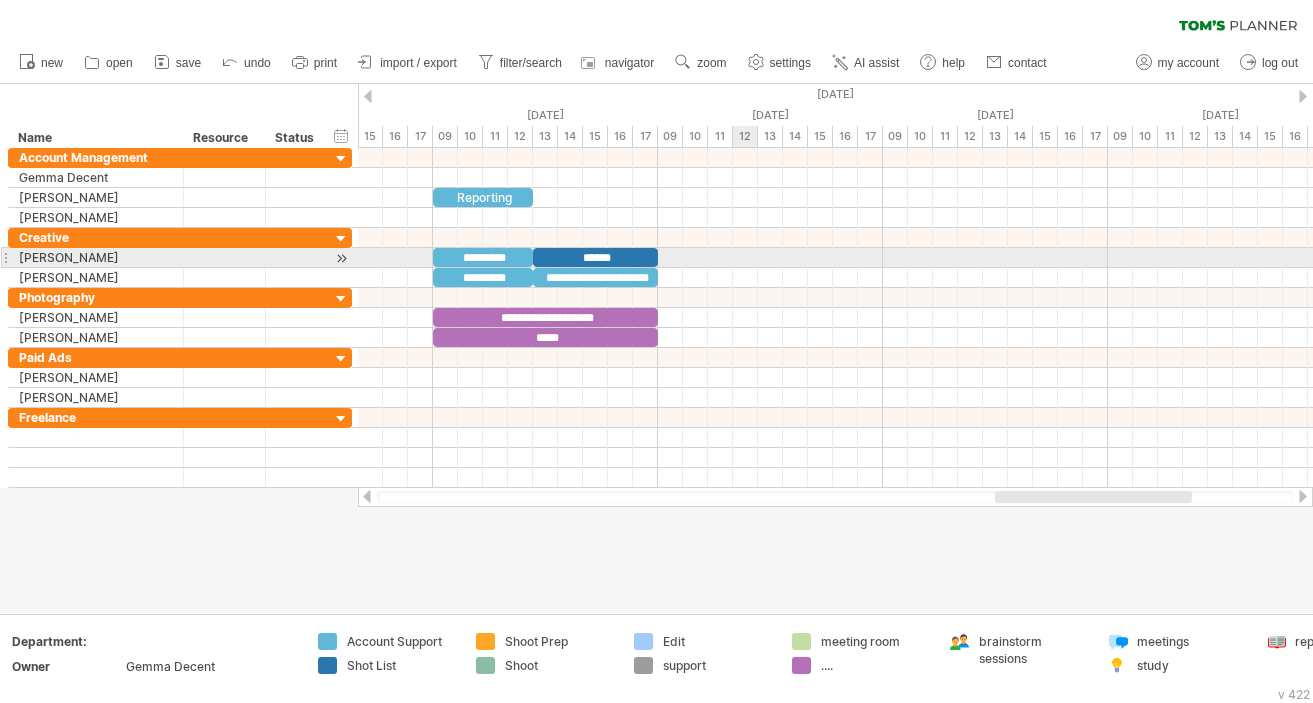 click at bounding box center [835, 258] 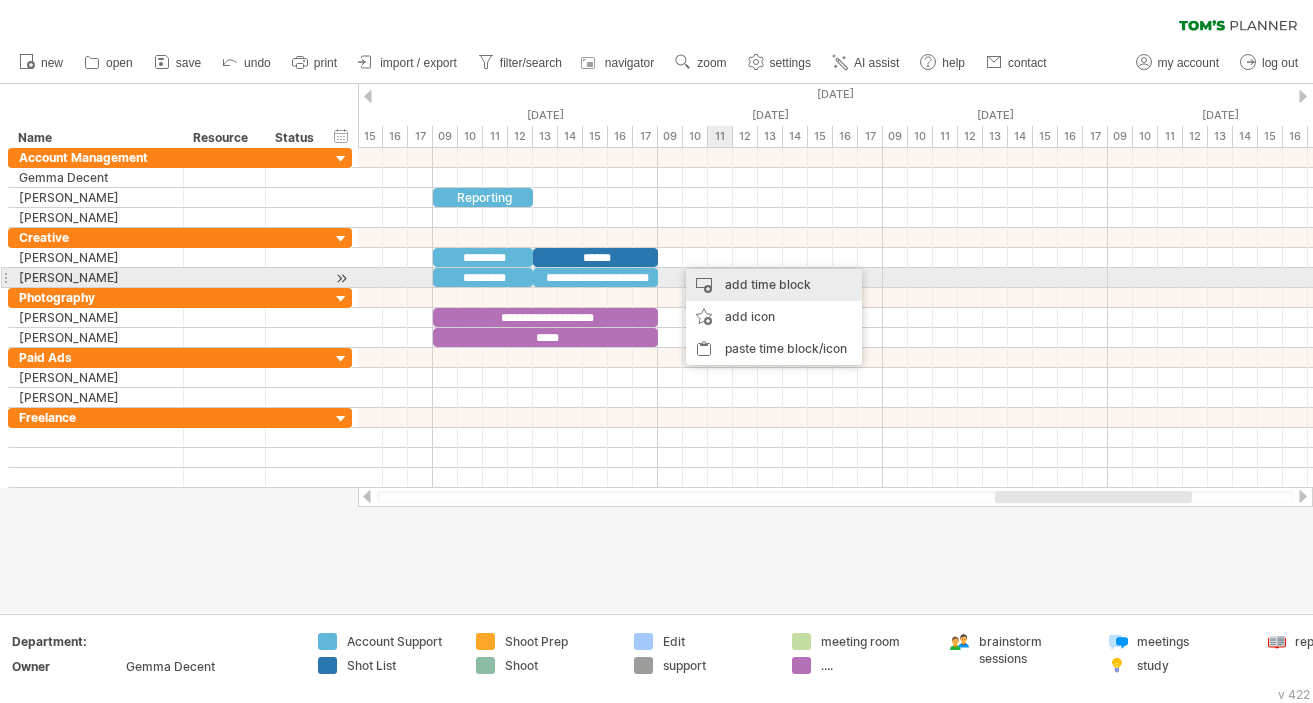 click on "add time block" at bounding box center (774, 285) 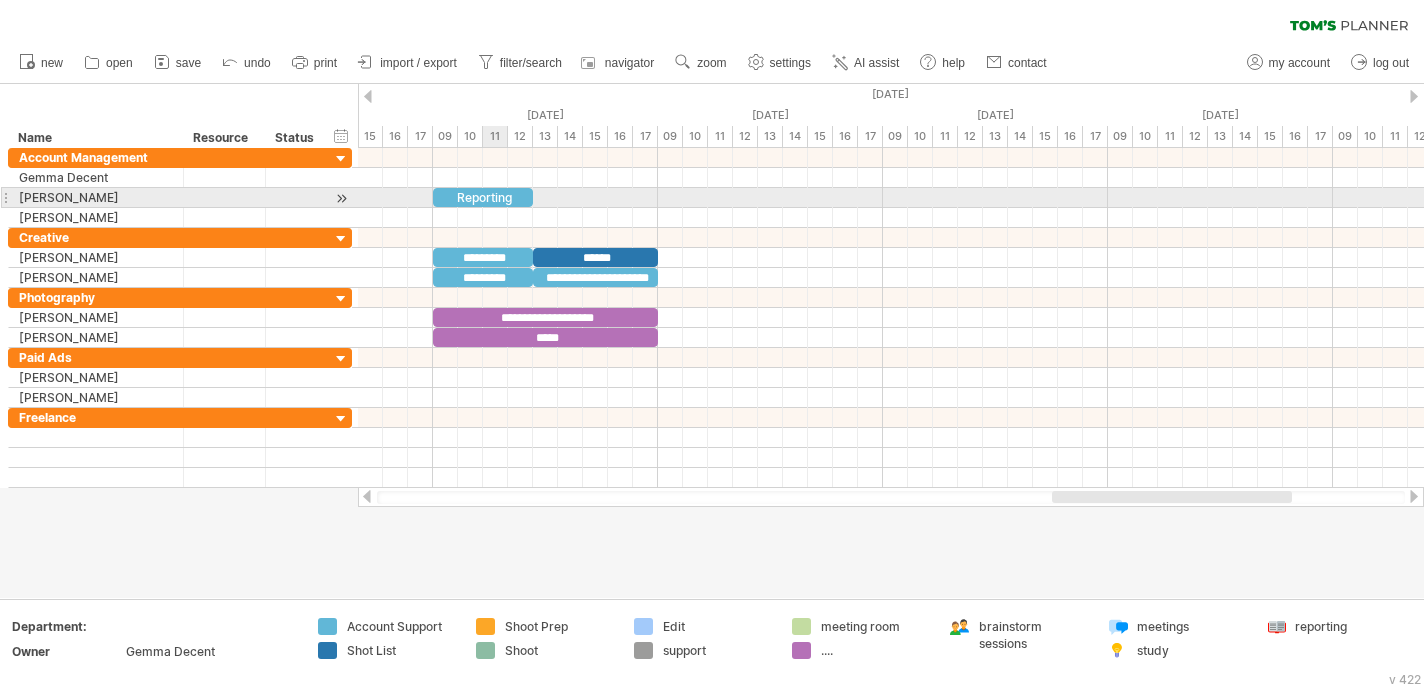 click on "Reporting" at bounding box center [483, 197] 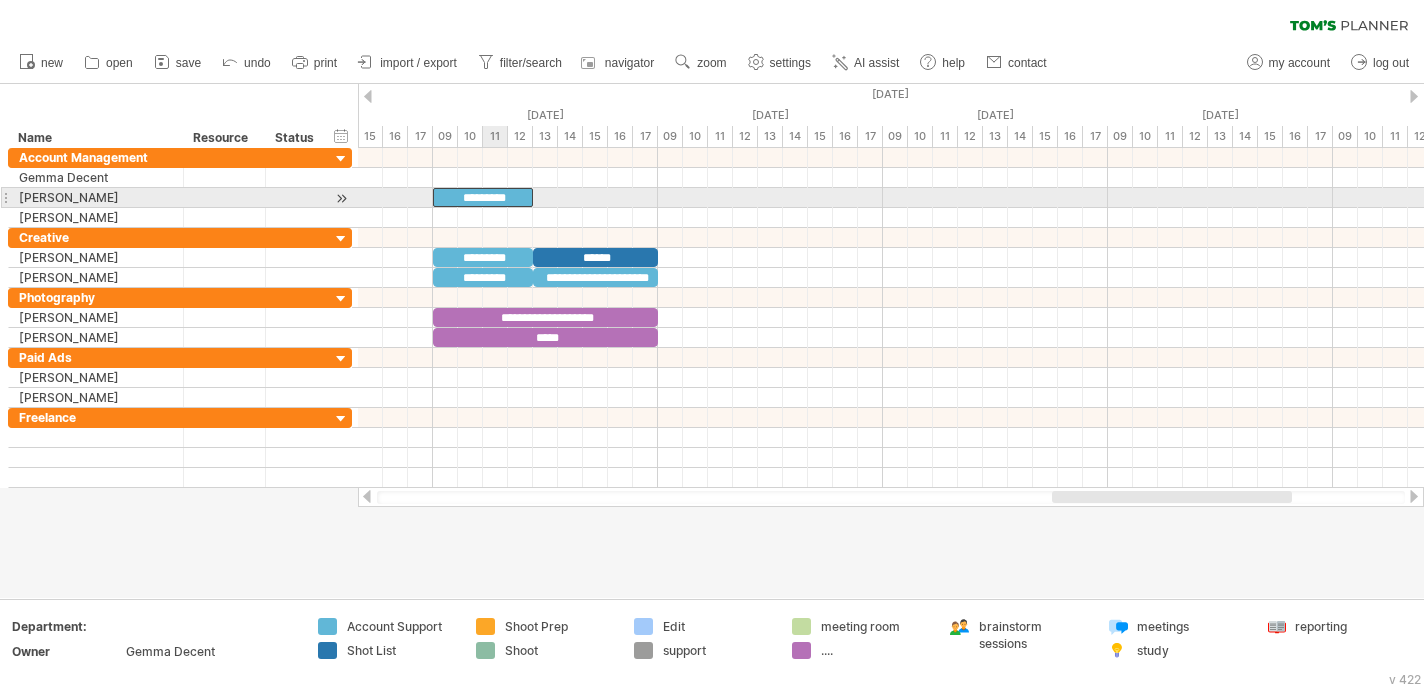 click on "*********" at bounding box center [483, 197] 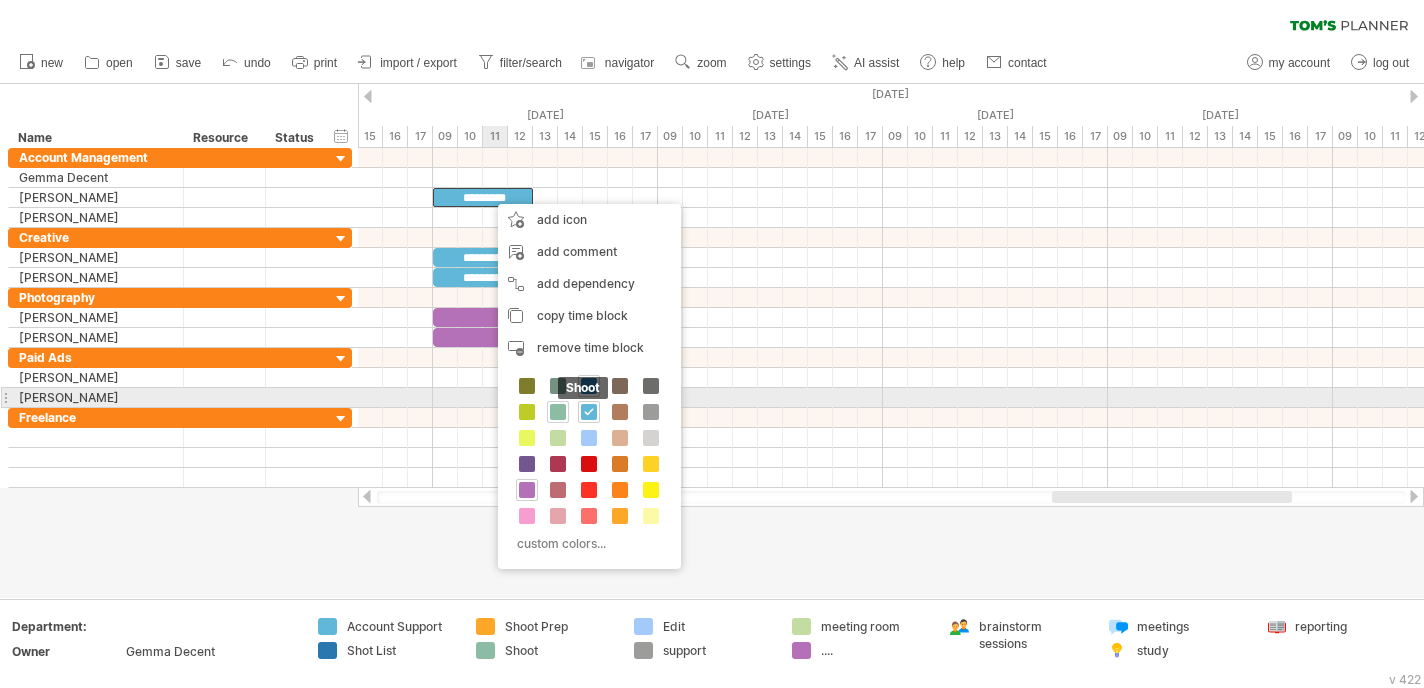 click at bounding box center (558, 412) 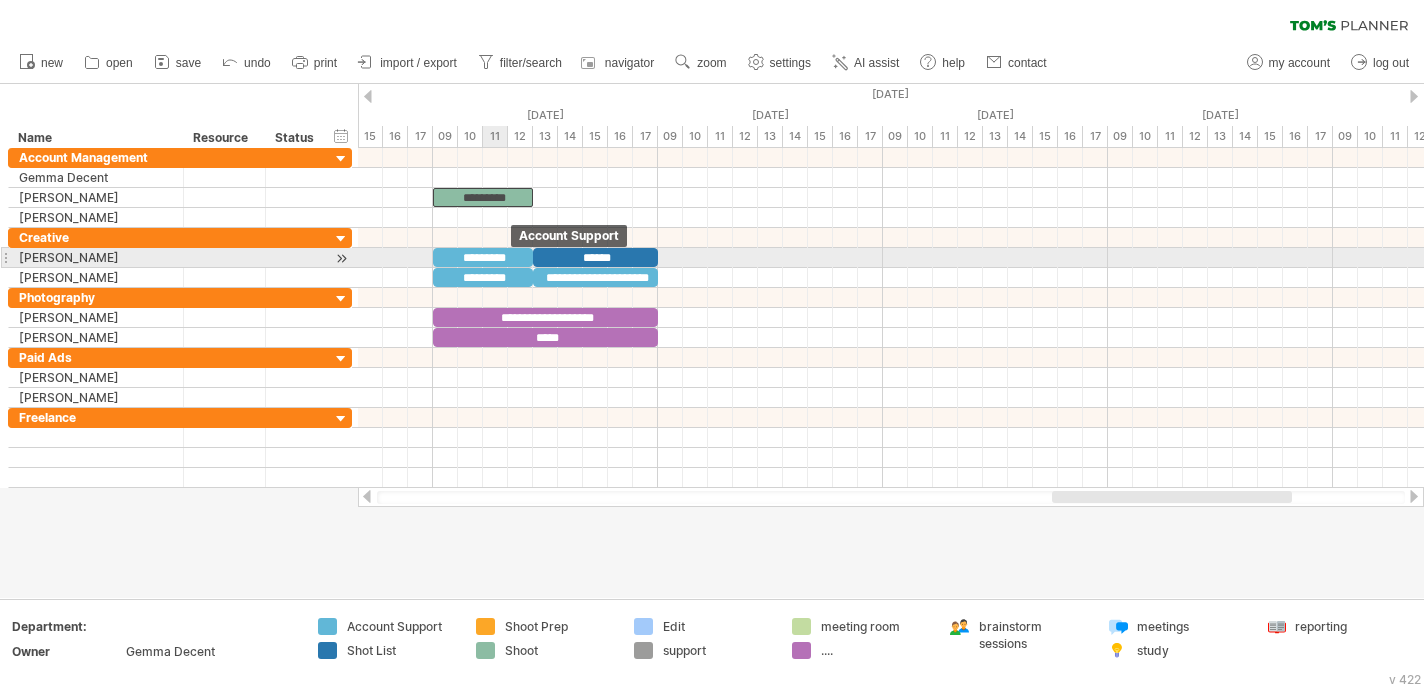 click on "*********" at bounding box center [483, 257] 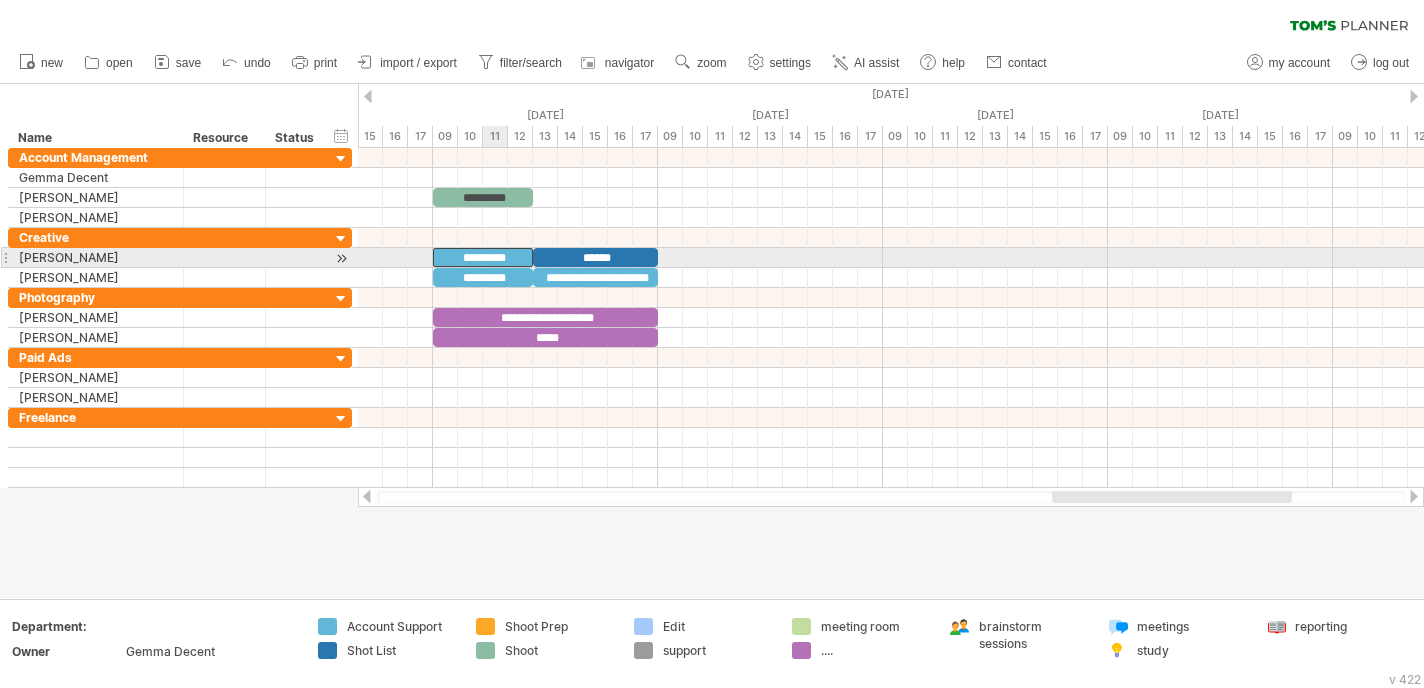 click on "*********" at bounding box center [483, 257] 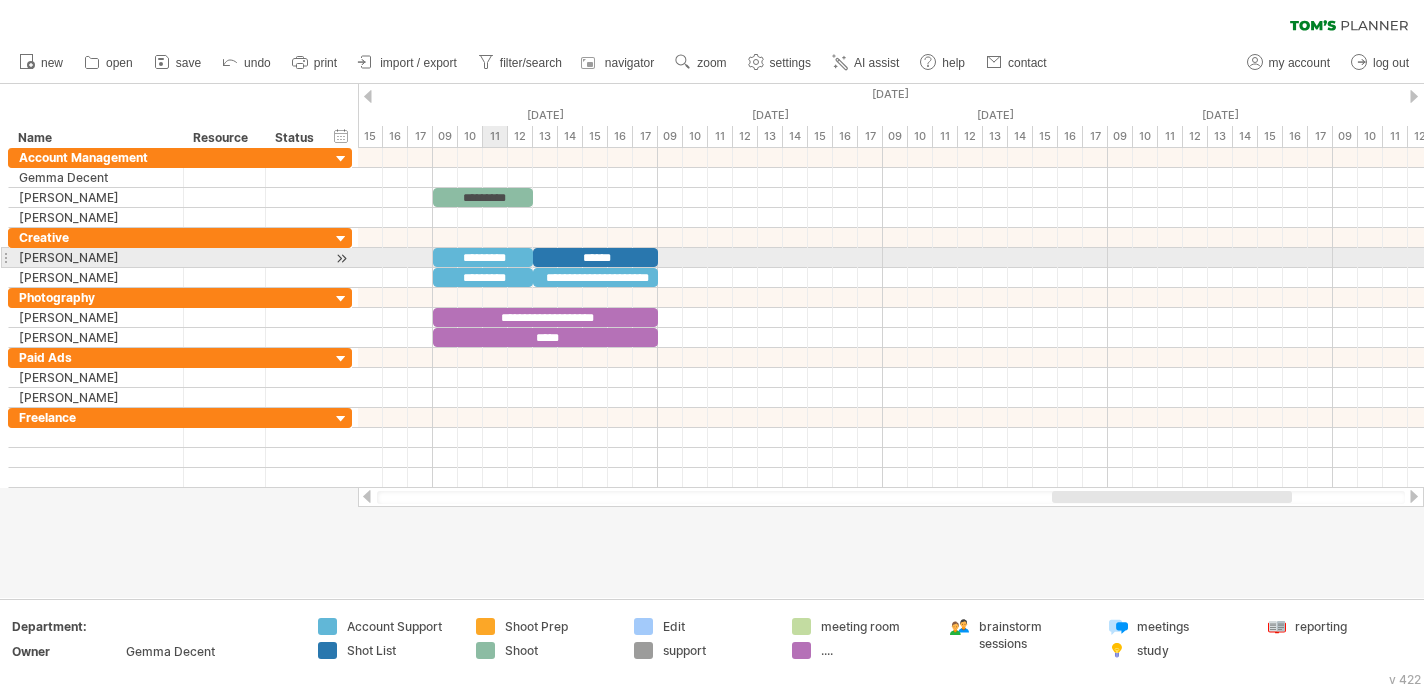 click on "*********" at bounding box center [483, 257] 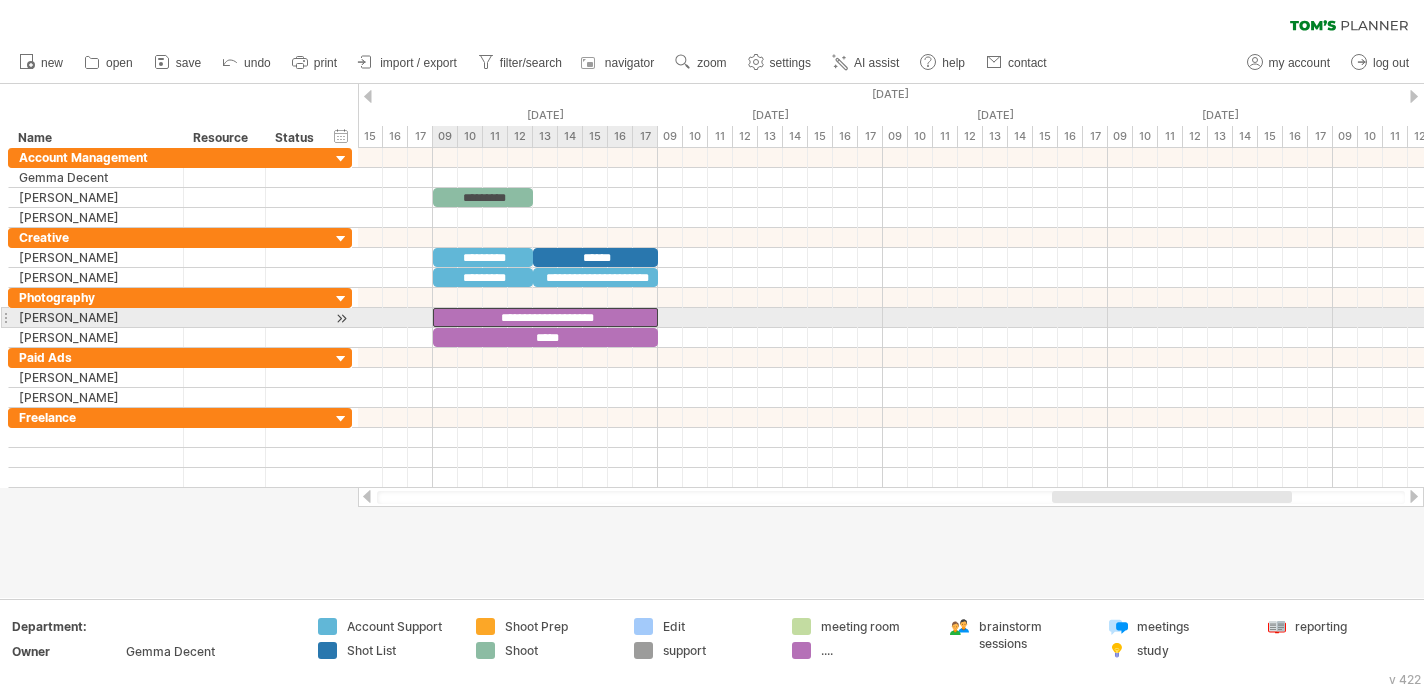 click on "**********" at bounding box center [545, 317] 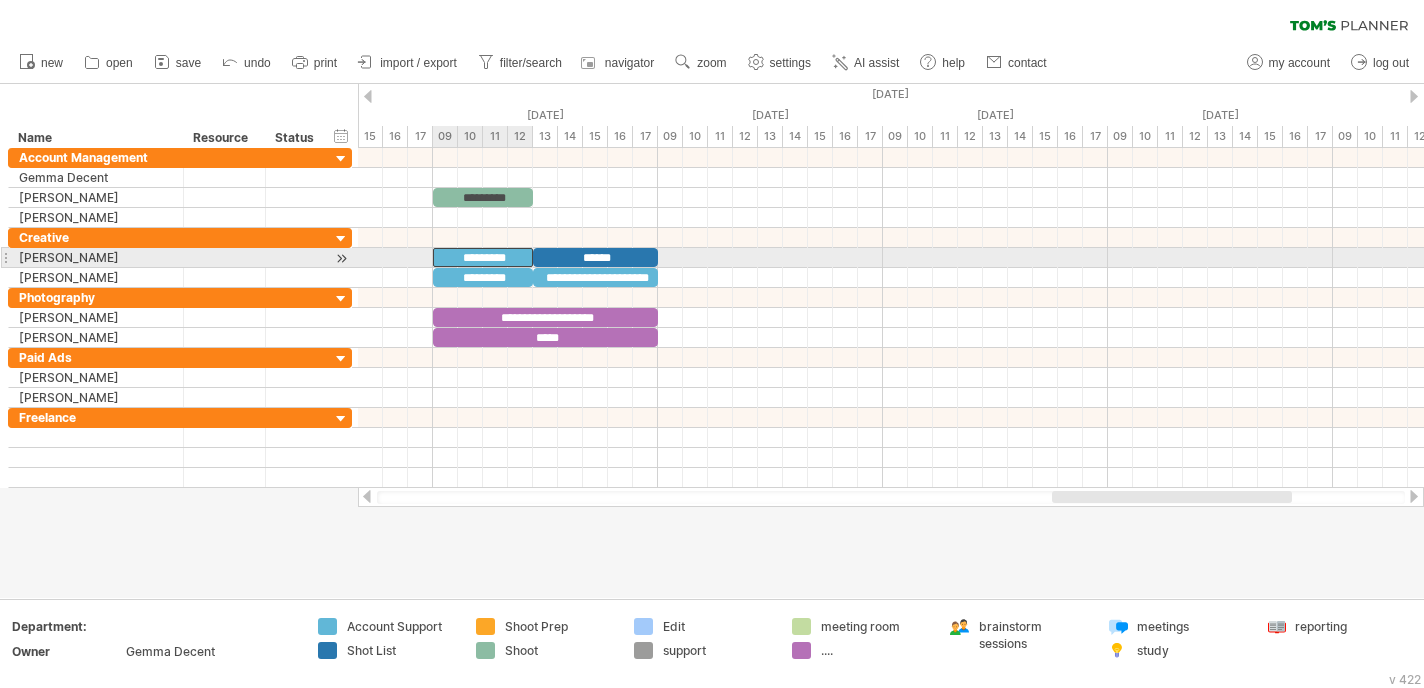 click on "*********" at bounding box center (483, 257) 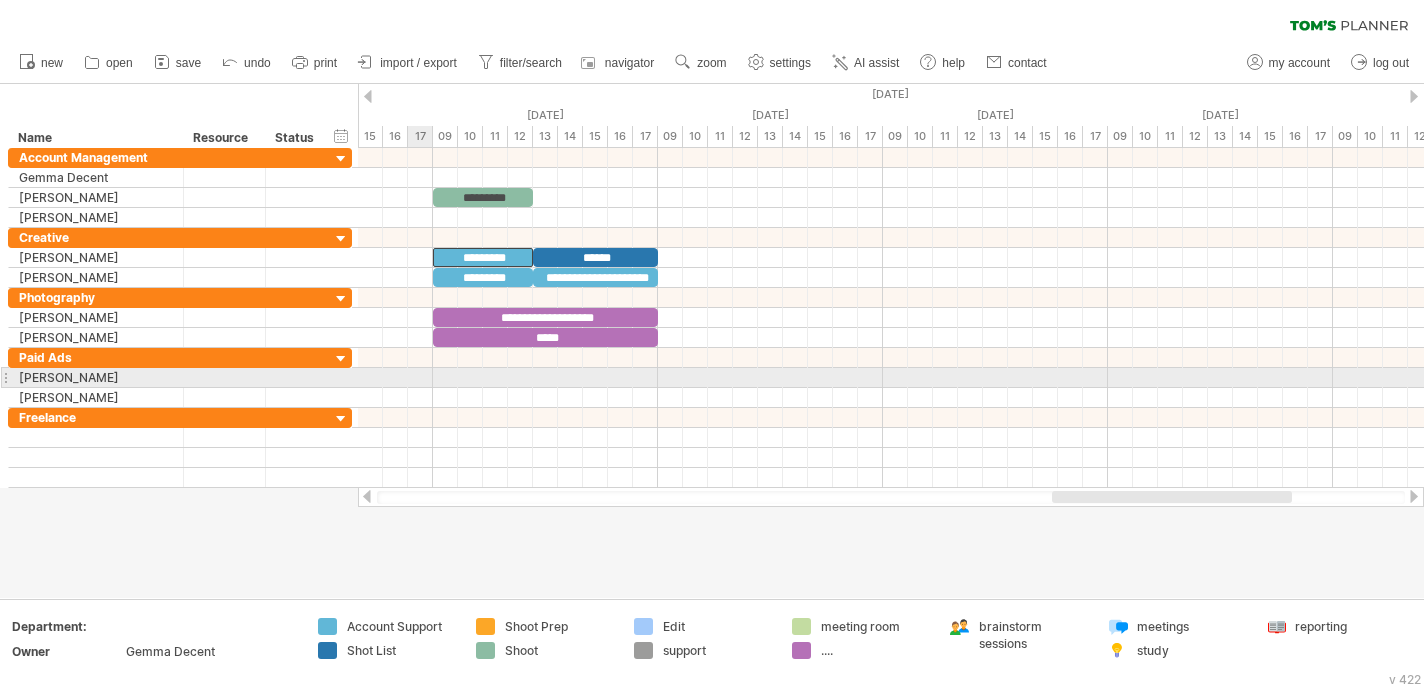 click at bounding box center (891, 378) 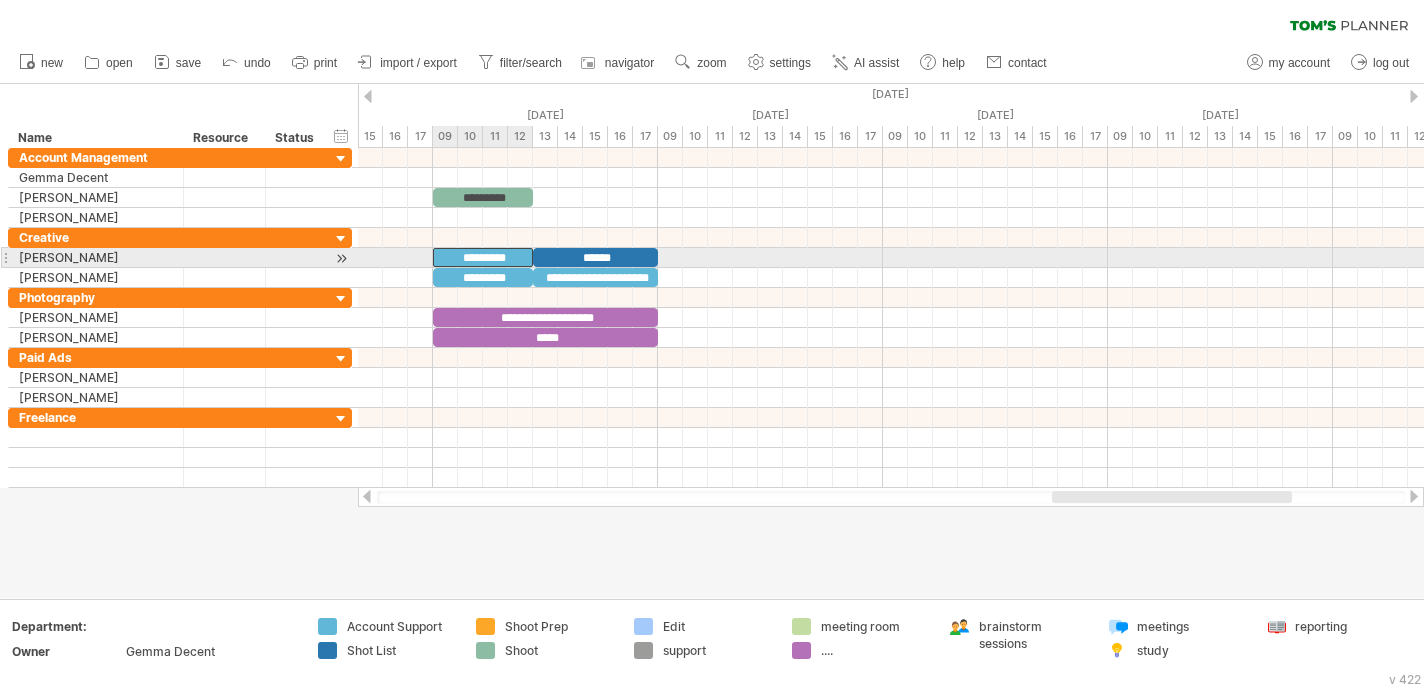 click on "*********" at bounding box center (483, 257) 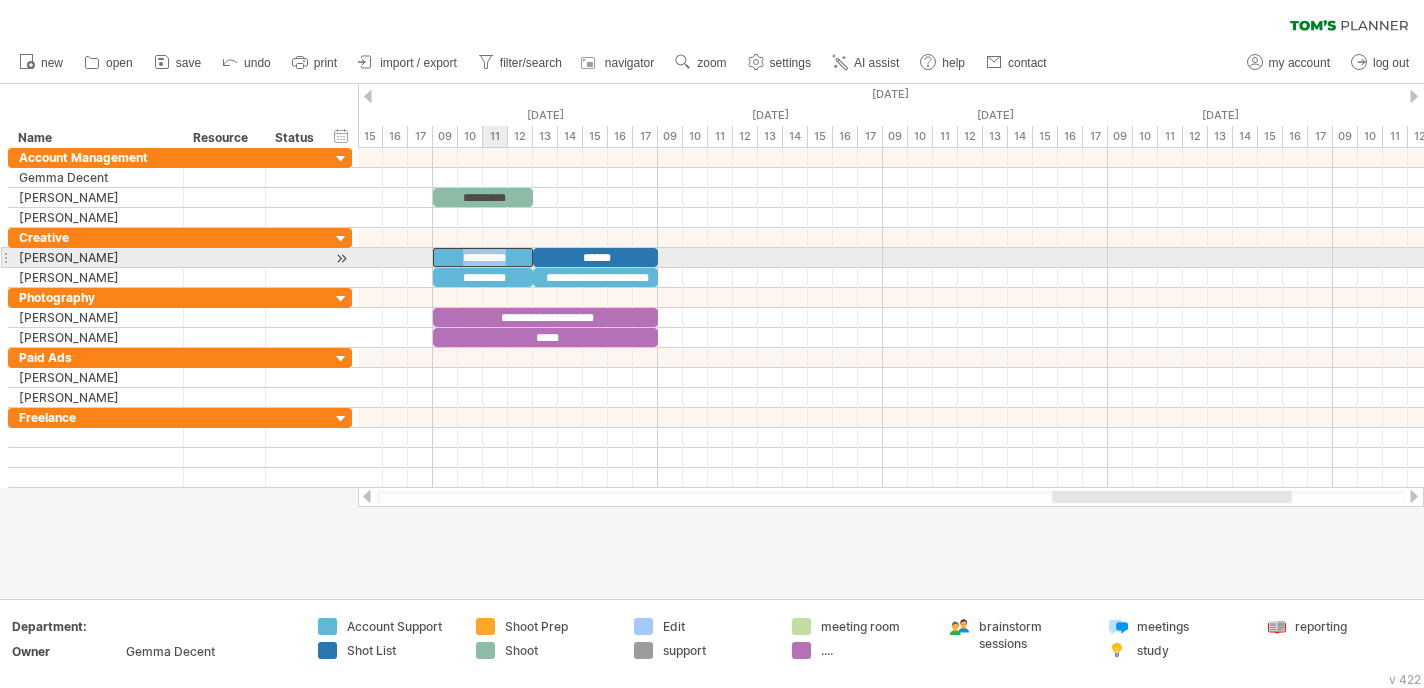 click on "*********" at bounding box center (483, 257) 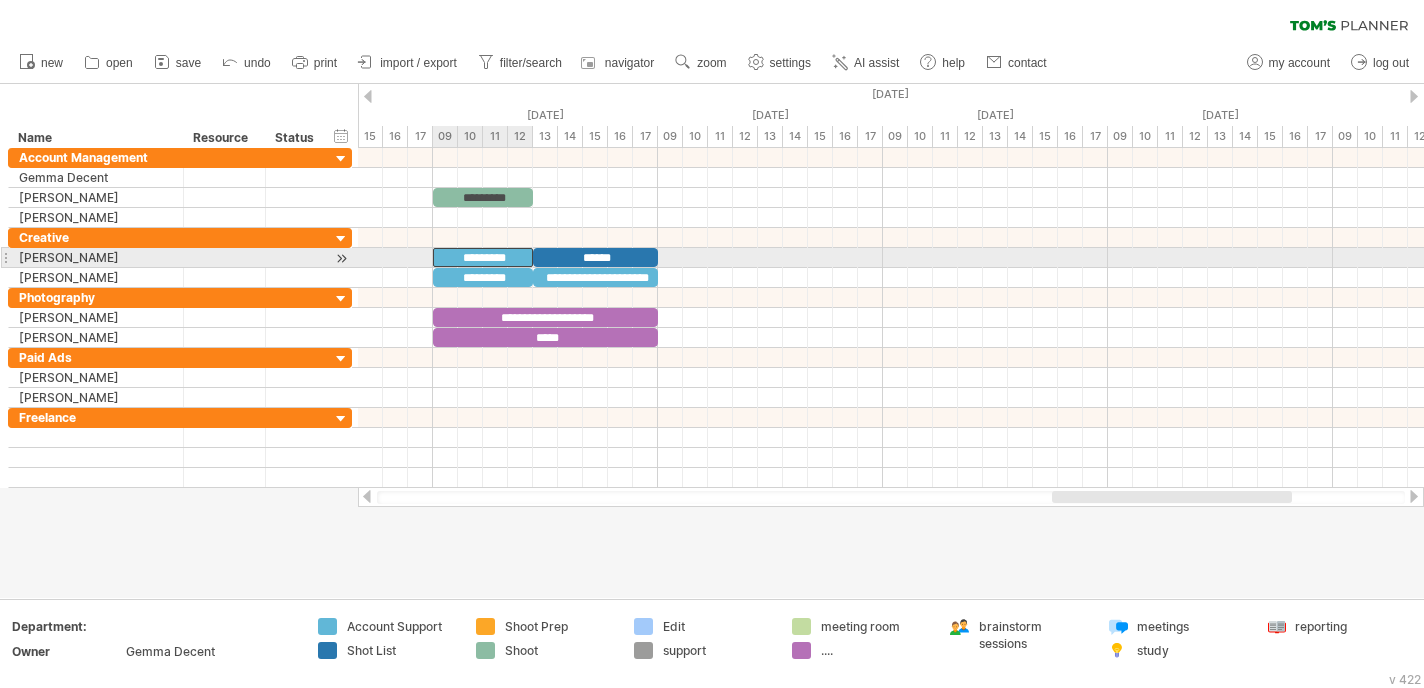 click on "*********" at bounding box center (483, 257) 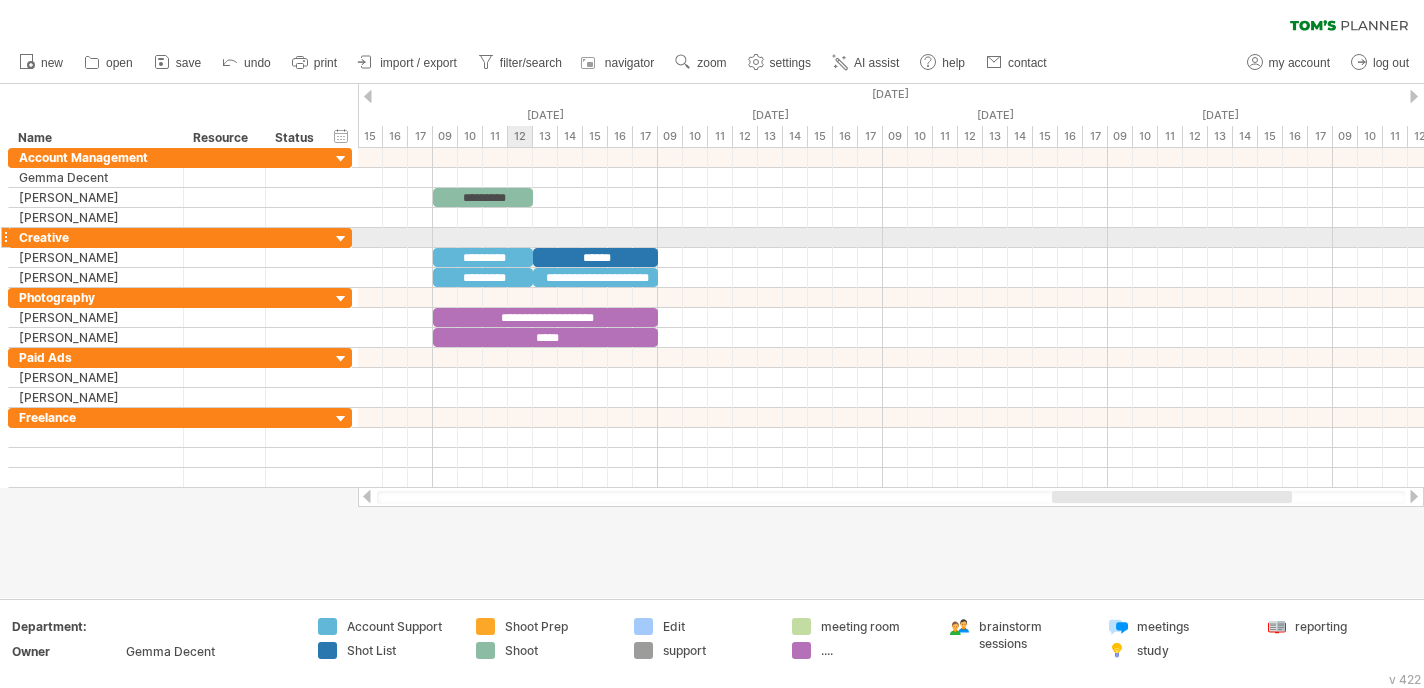 click at bounding box center (891, 218) 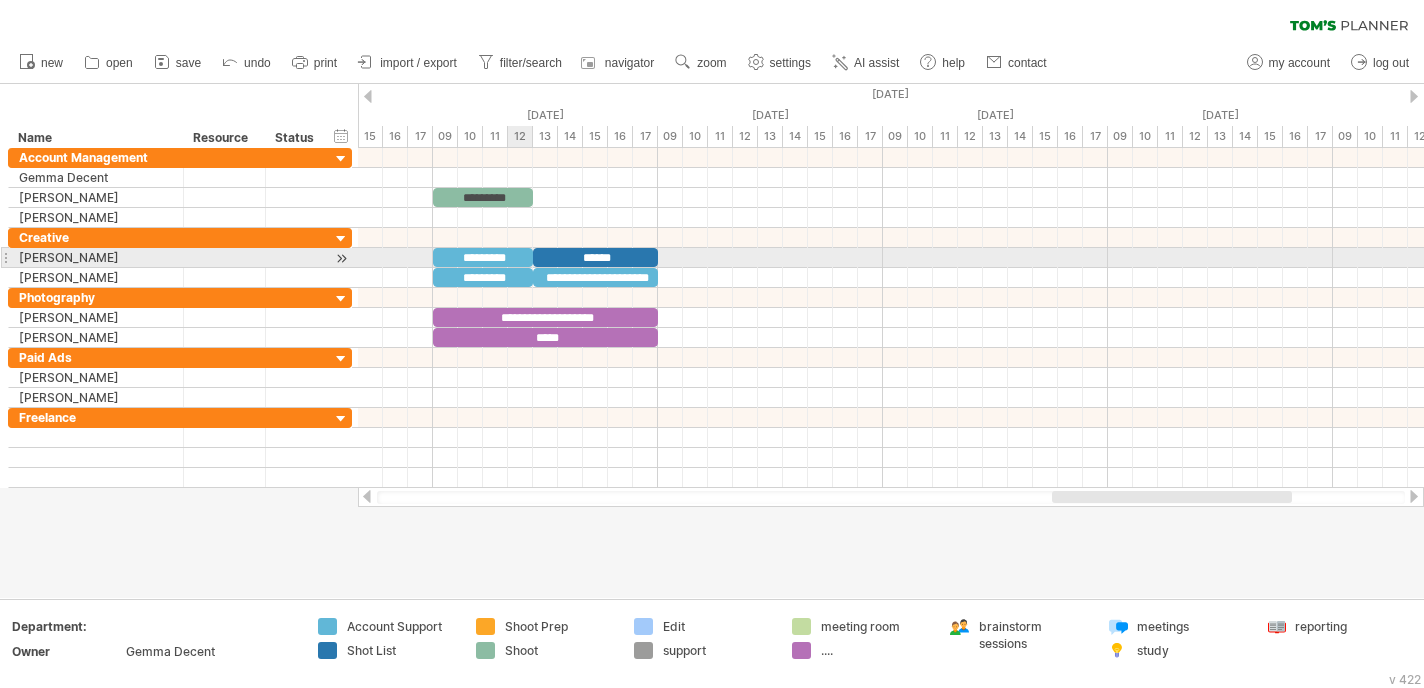 click on "*********" at bounding box center (483, 257) 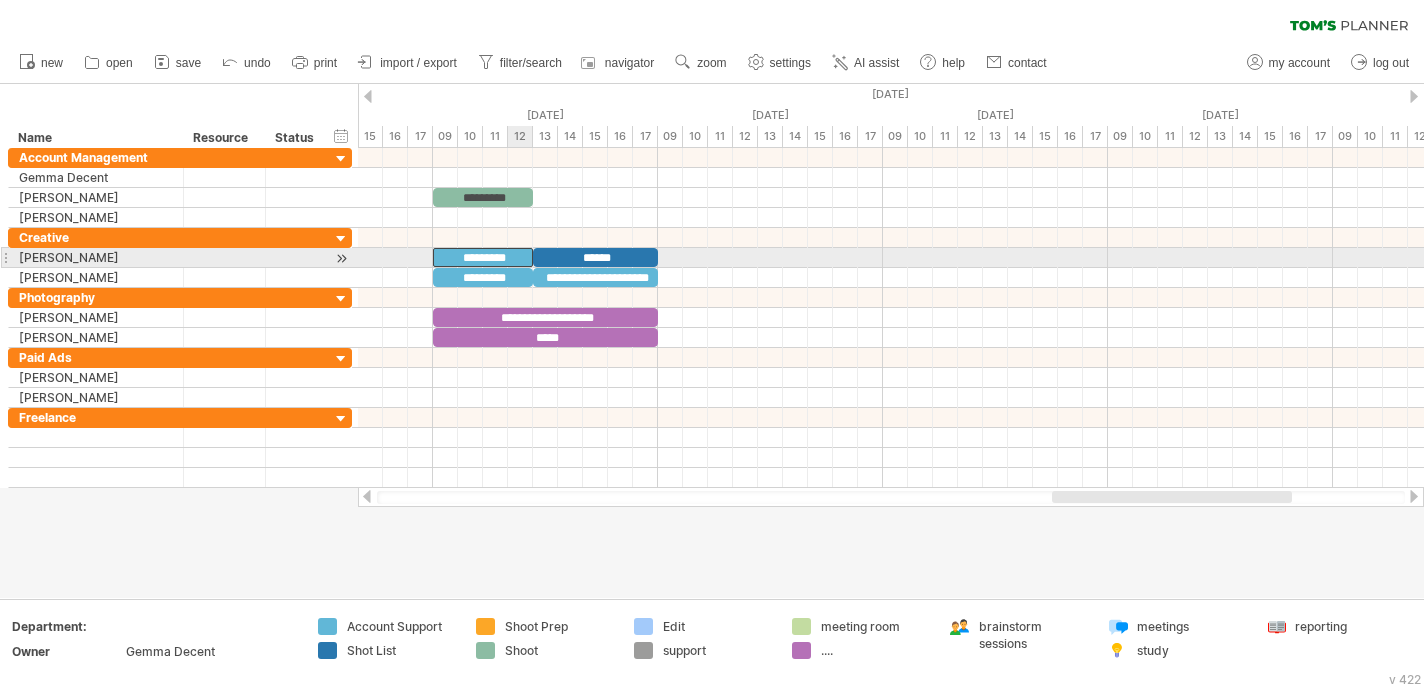 click on "*********" at bounding box center (483, 257) 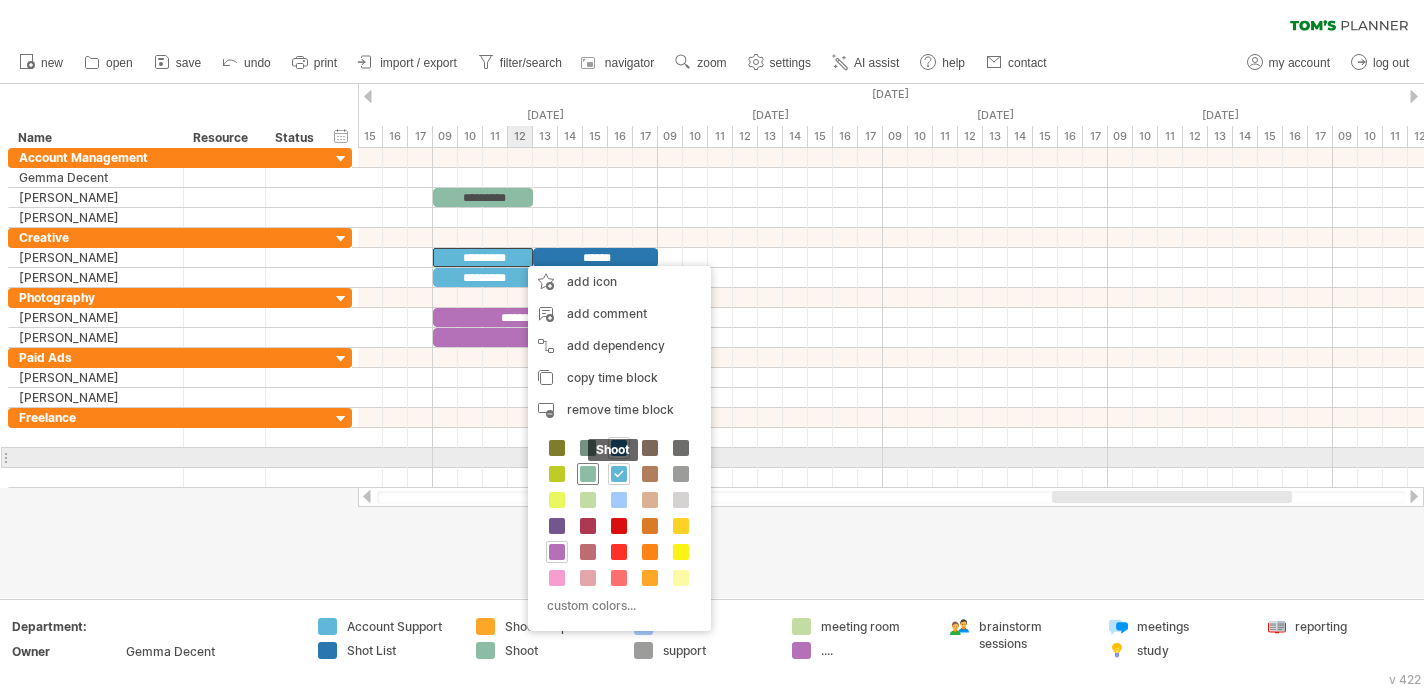 click at bounding box center [588, 474] 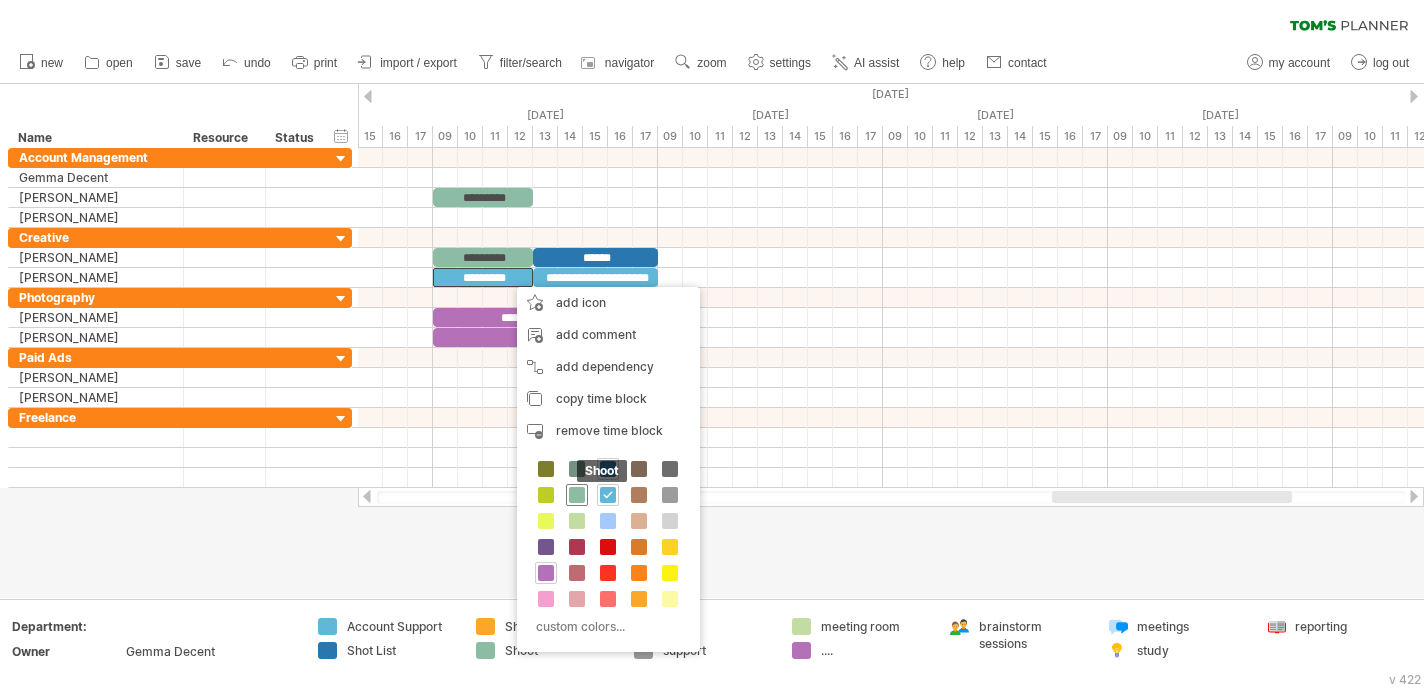 click at bounding box center (577, 495) 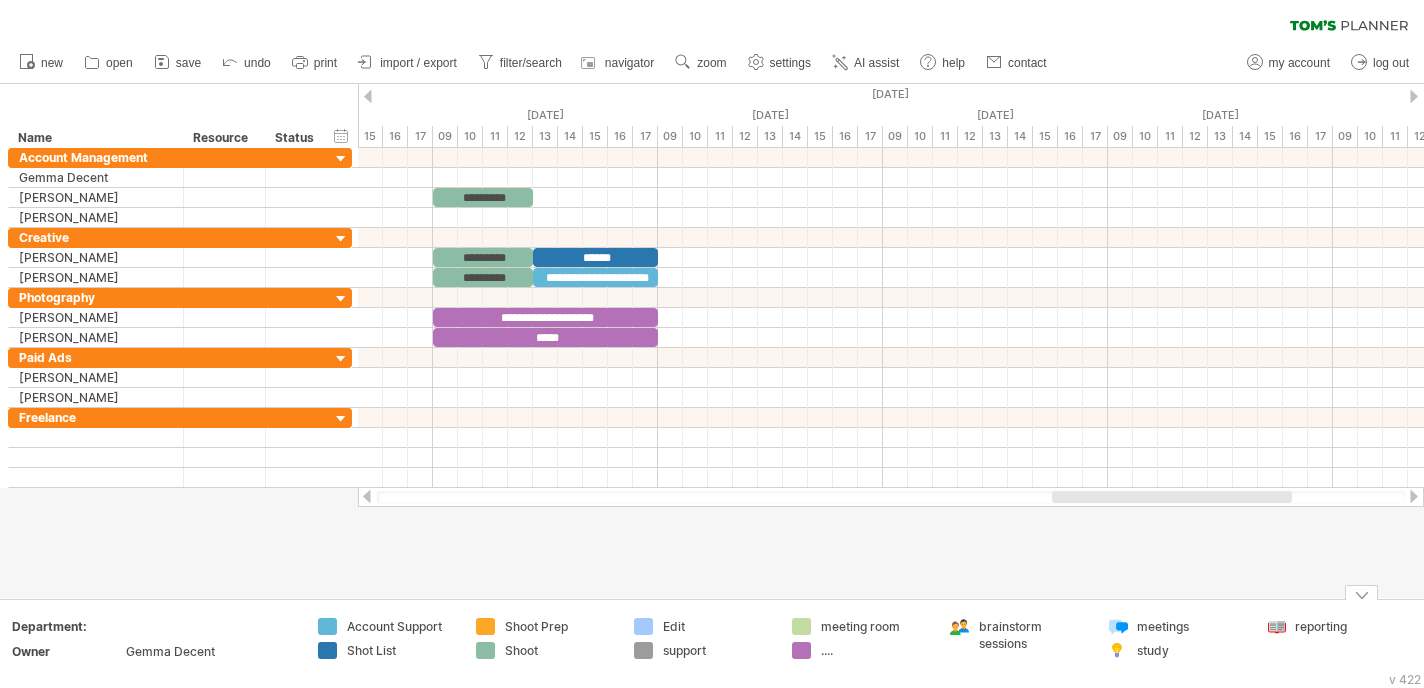 click on "Shoot" at bounding box center (559, 650) 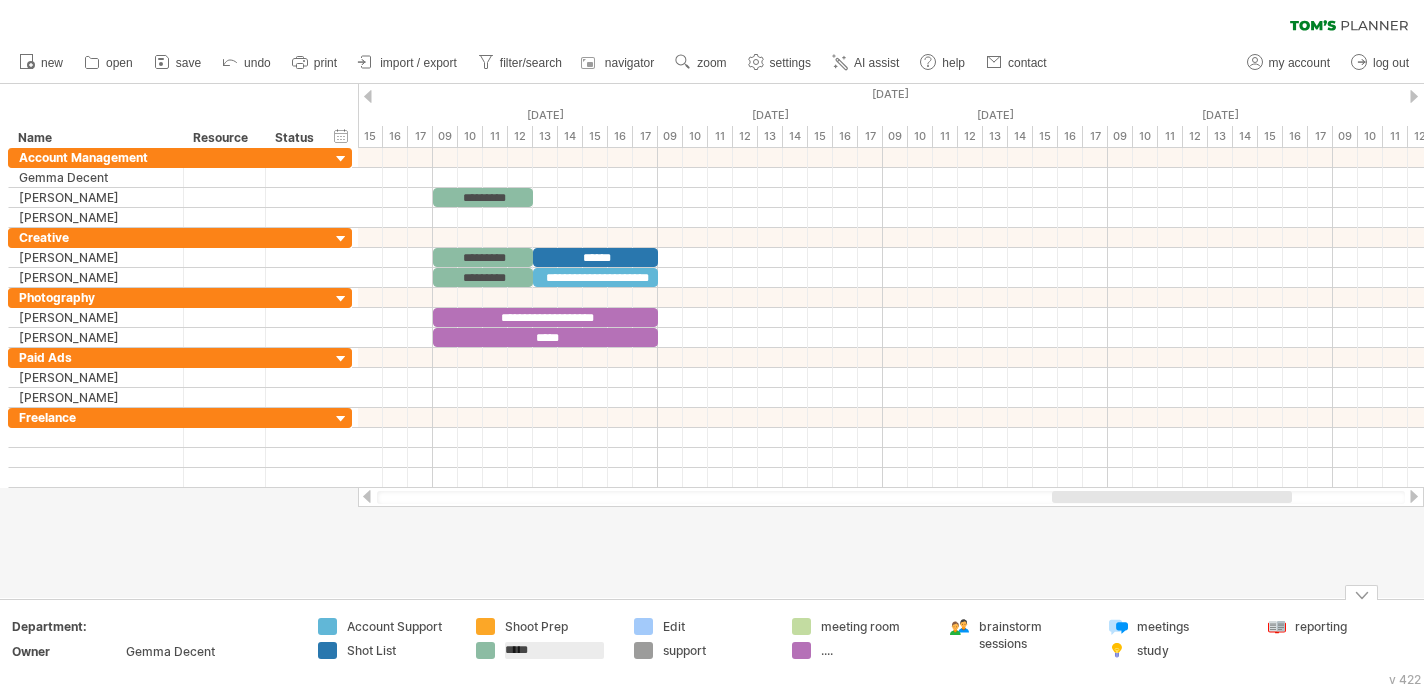 drag, startPoint x: 546, startPoint y: 653, endPoint x: 497, endPoint y: 652, distance: 49.010204 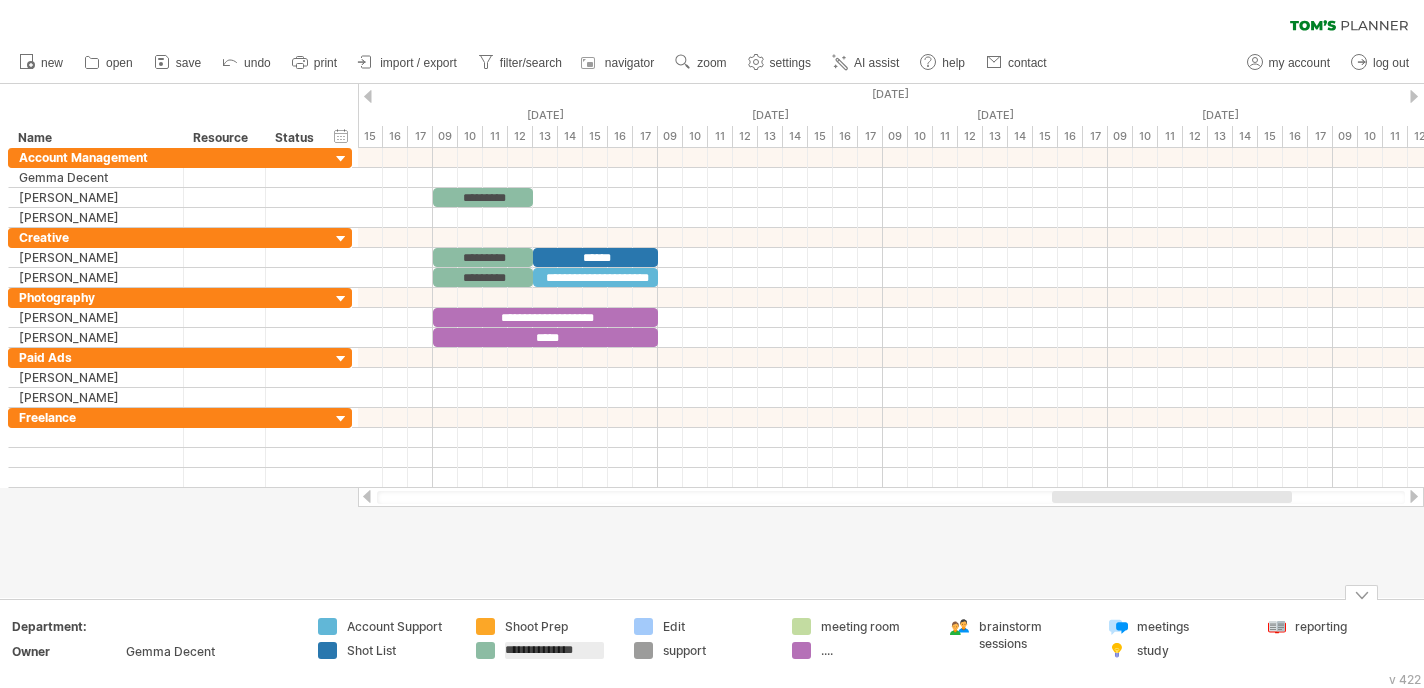 type on "**********" 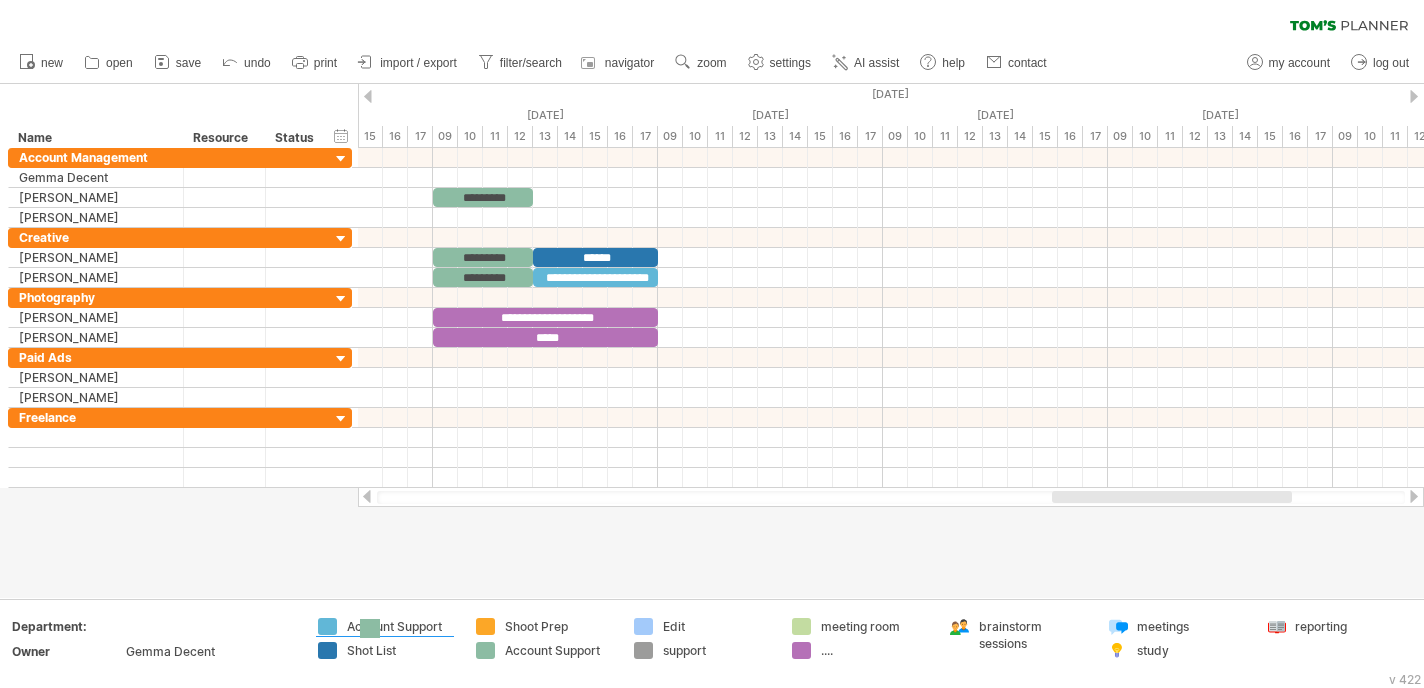 drag, startPoint x: 488, startPoint y: 653, endPoint x: 372, endPoint y: 630, distance: 118.258194 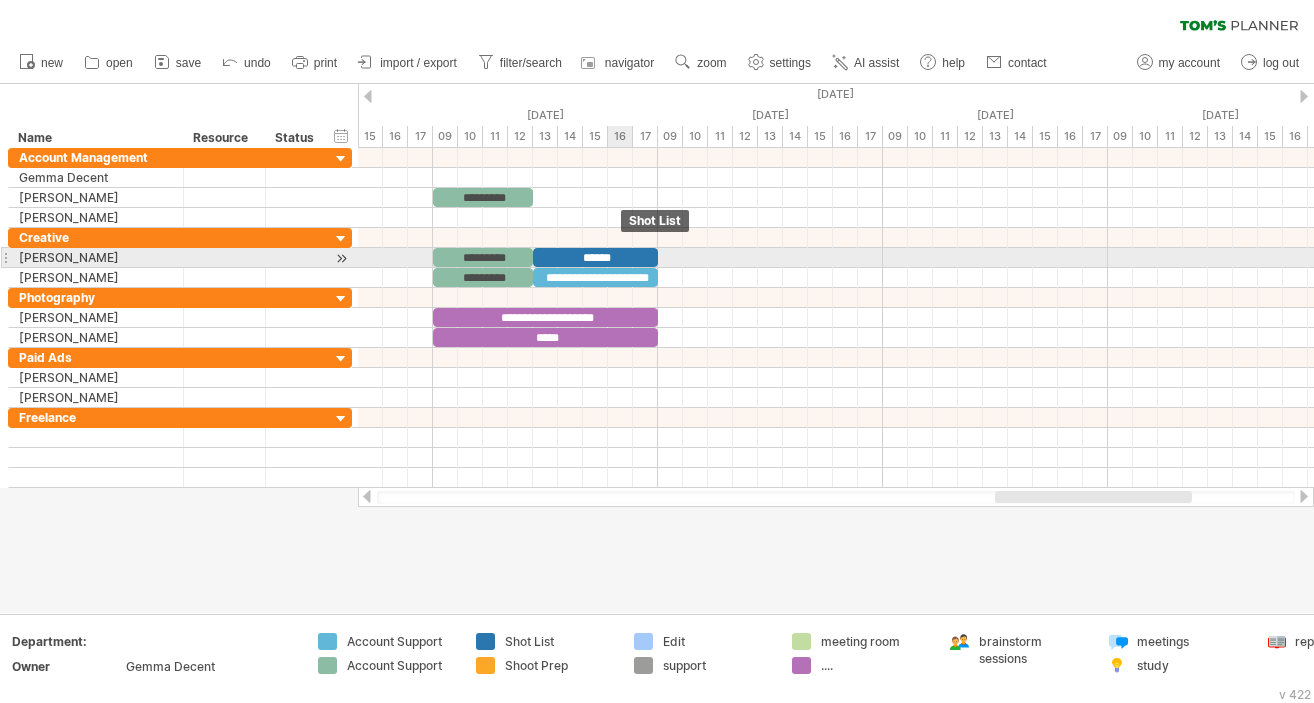 click on "******" at bounding box center (595, 257) 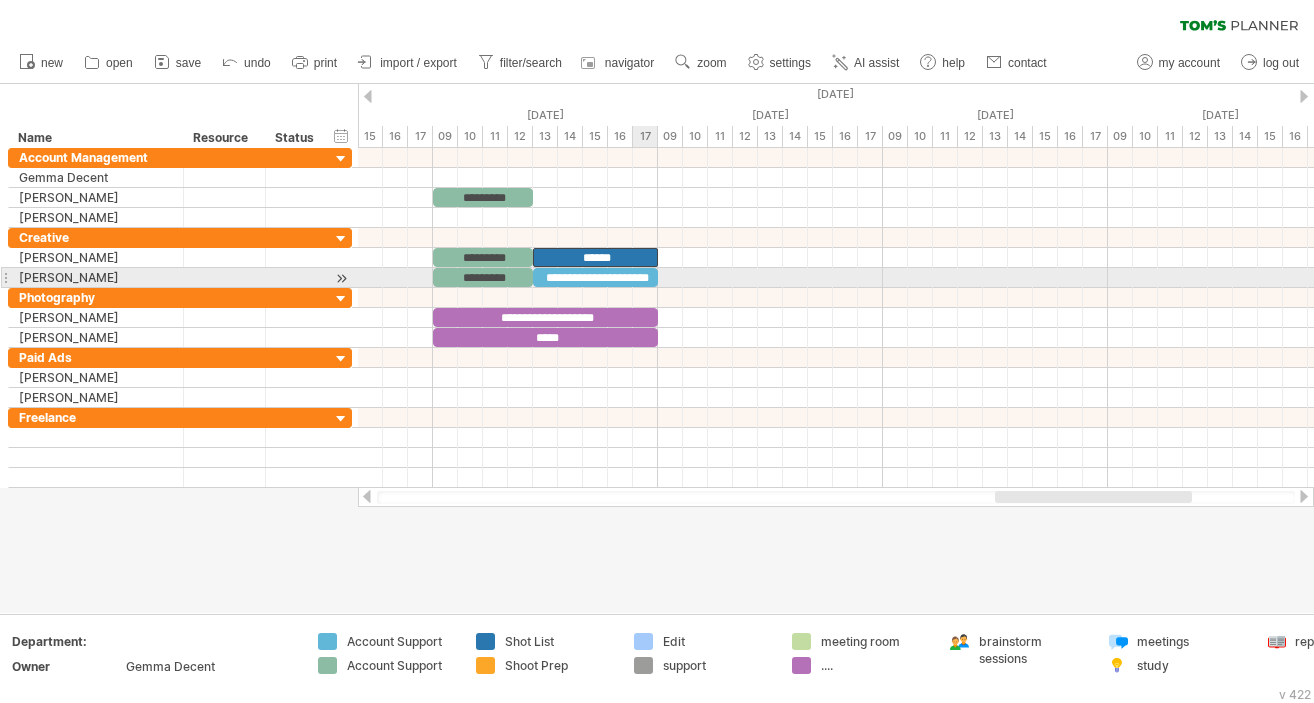 click on "**********" at bounding box center [595, 277] 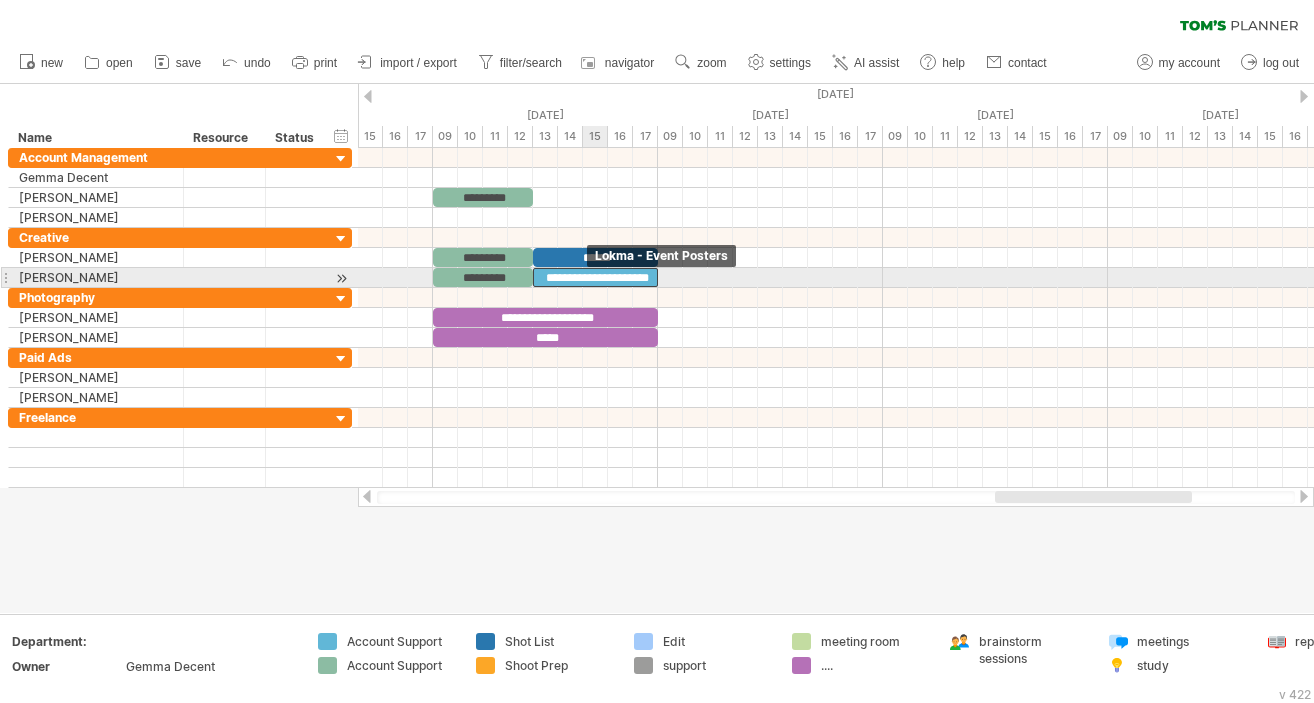 click on "**********" at bounding box center (595, 277) 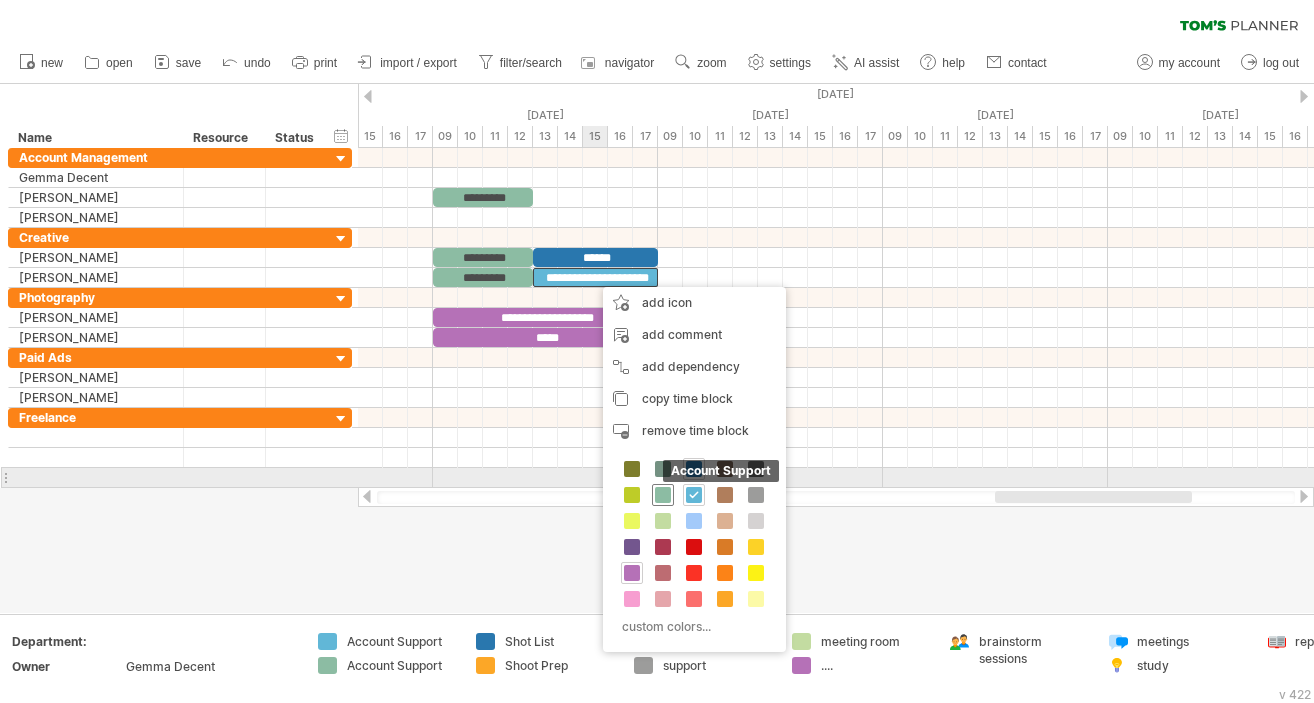 click at bounding box center (663, 495) 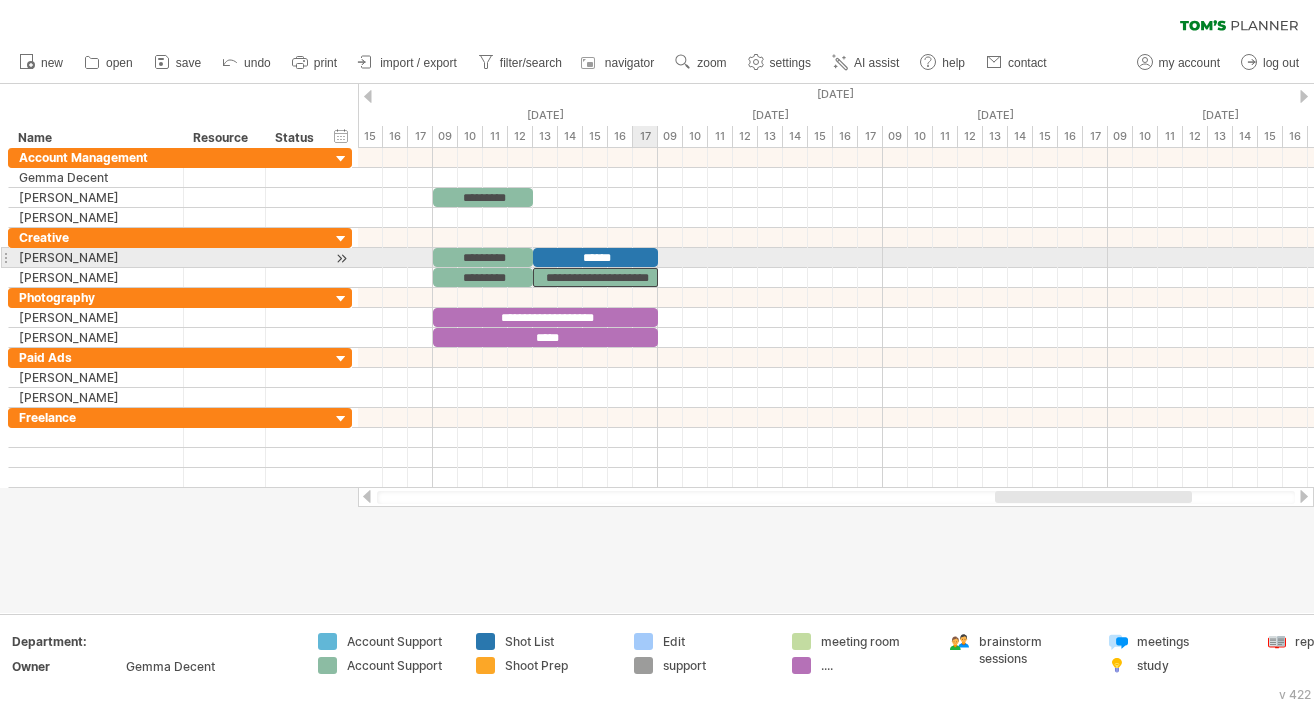 click on "******" at bounding box center (595, 257) 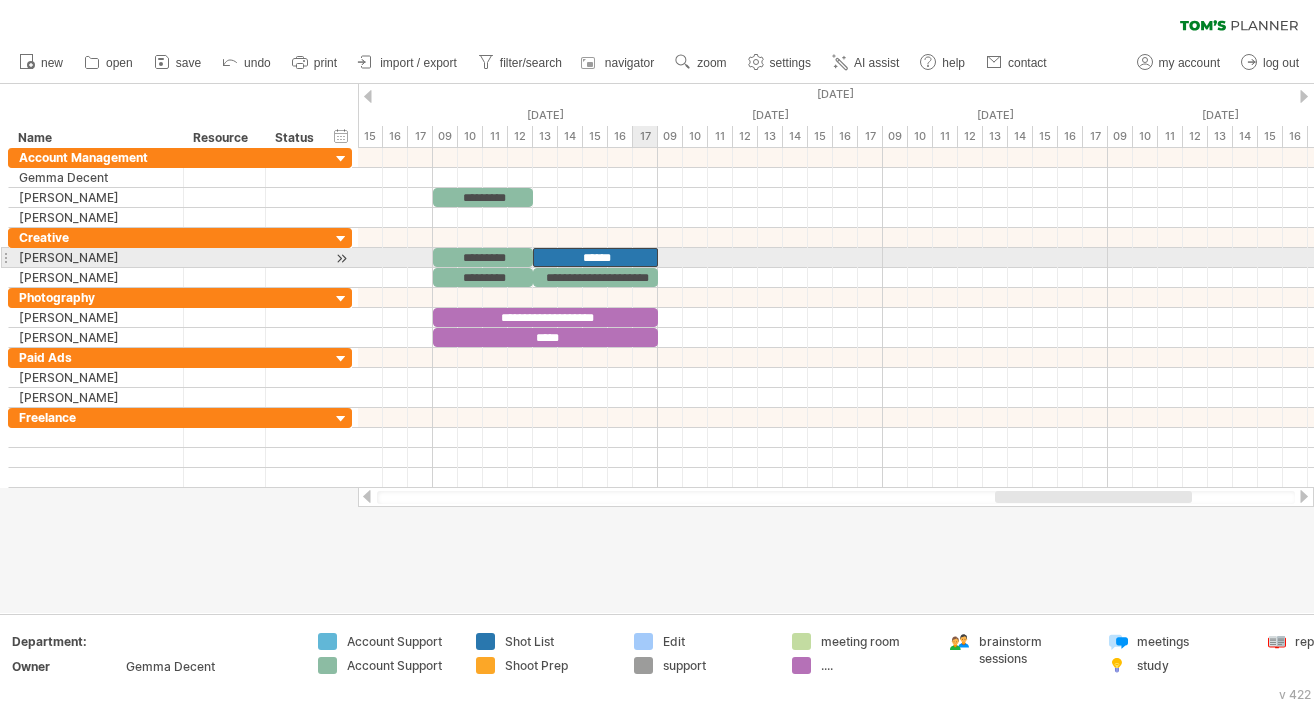 click on "******" at bounding box center (595, 257) 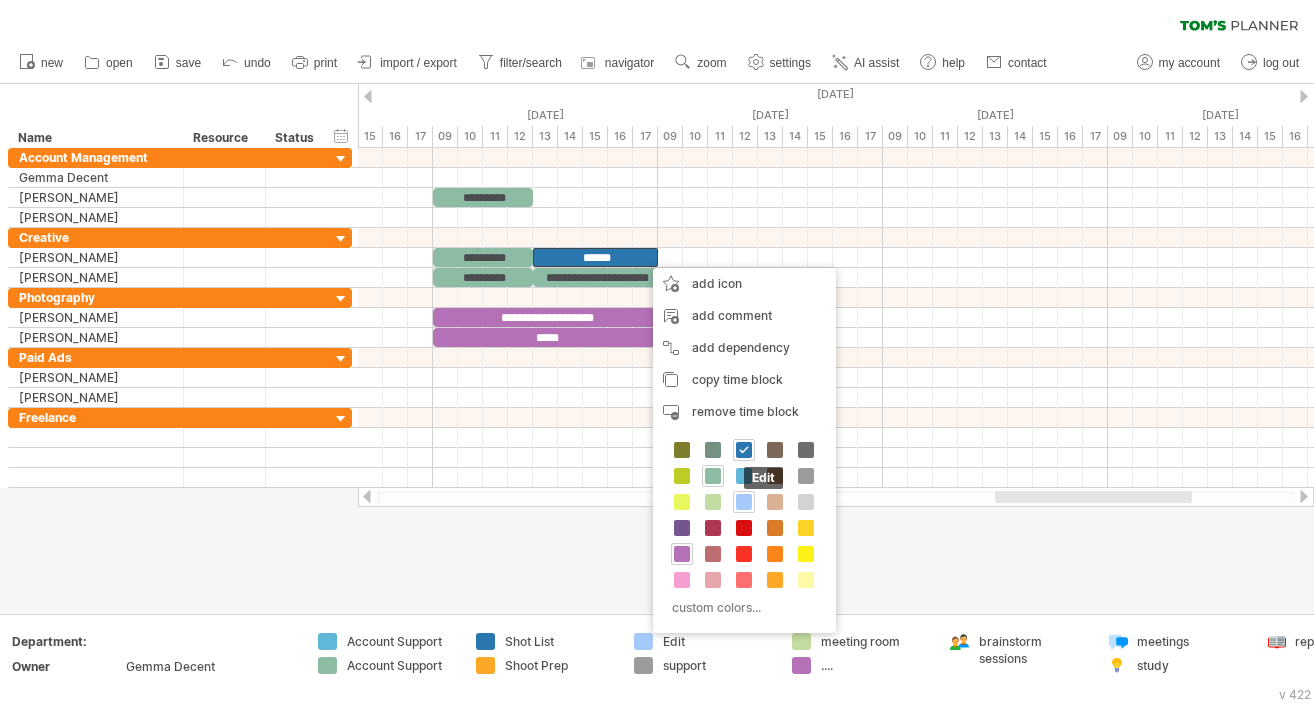 click at bounding box center [744, 502] 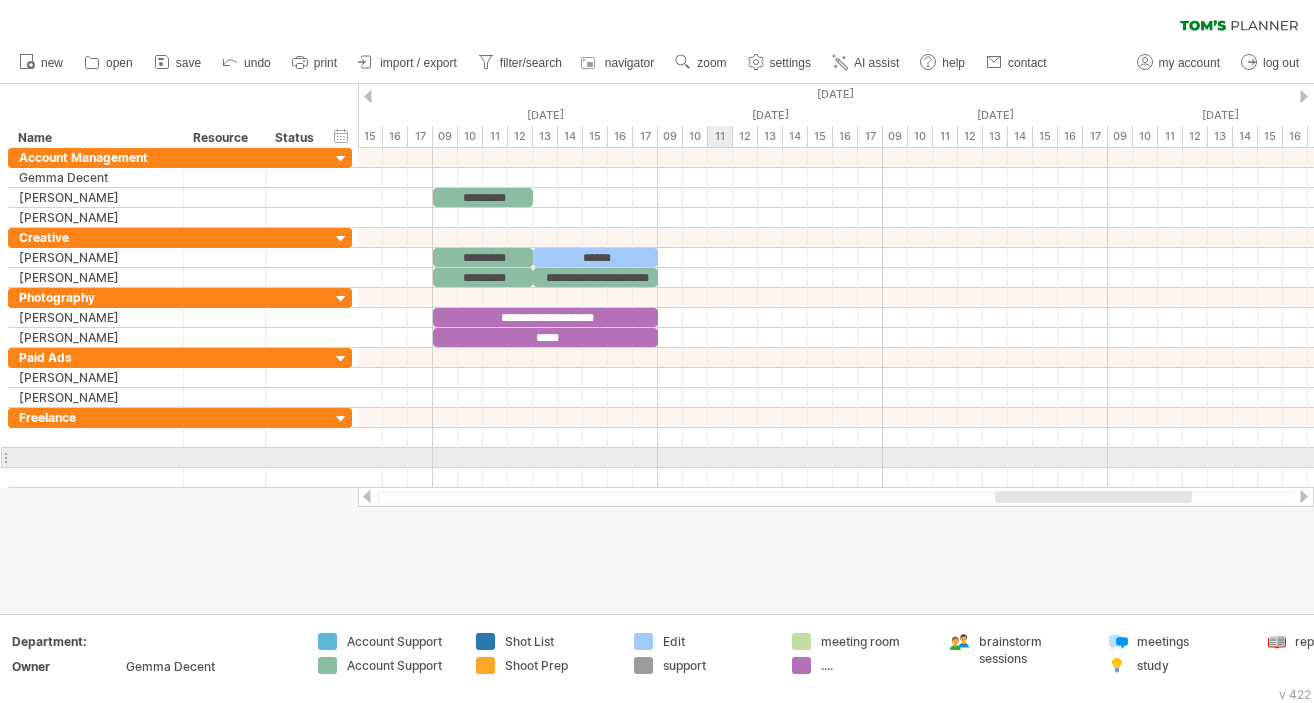 click at bounding box center (836, 458) 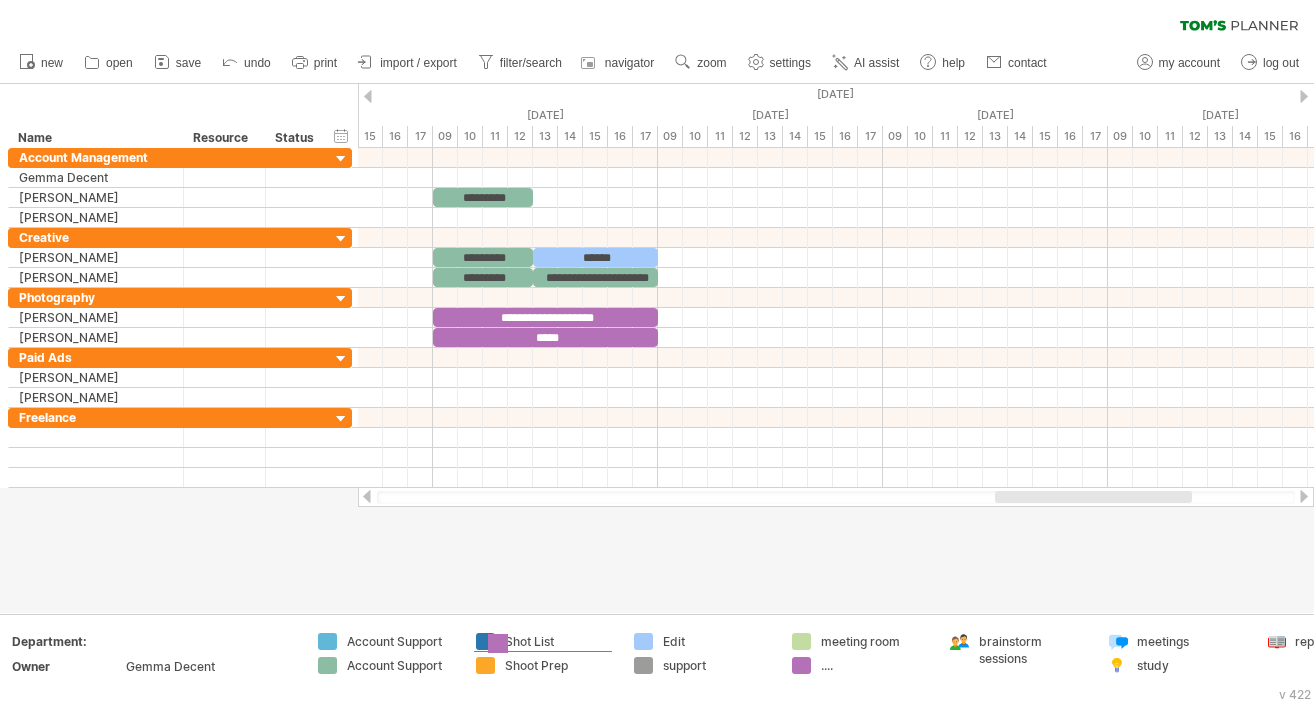 drag, startPoint x: 809, startPoint y: 667, endPoint x: 499, endPoint y: 644, distance: 310.85205 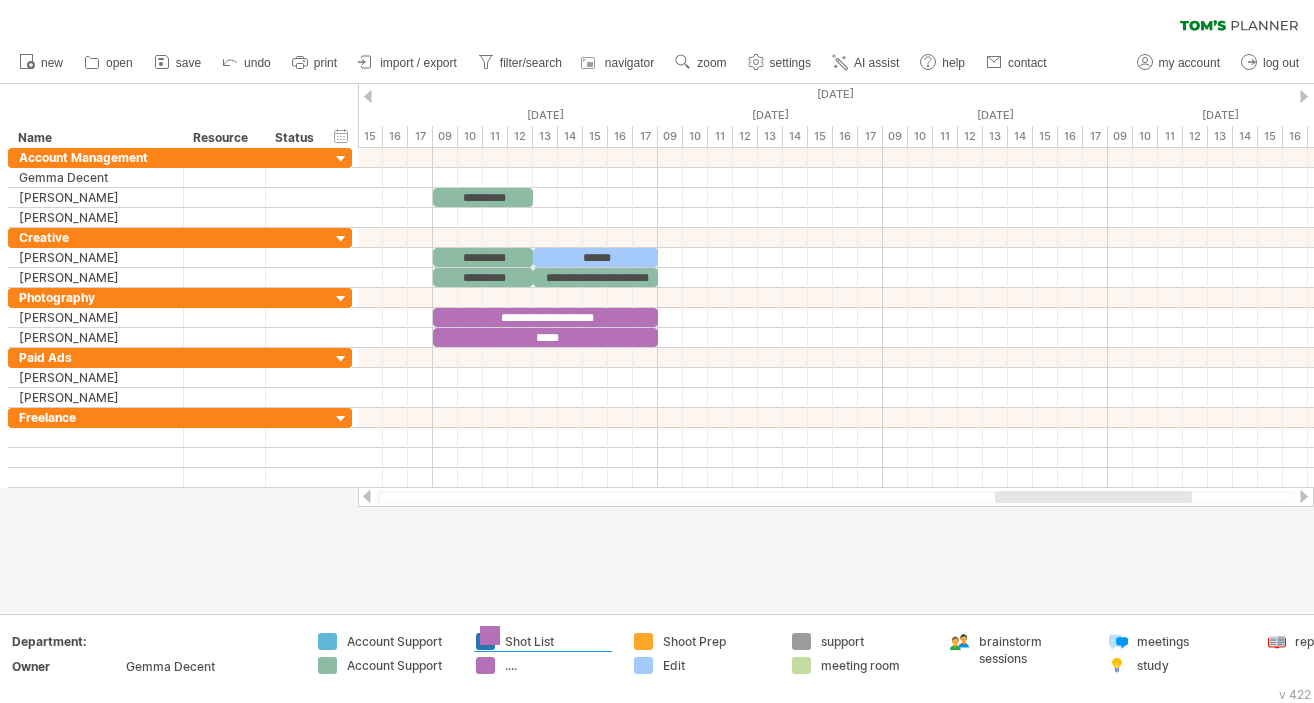 drag, startPoint x: 485, startPoint y: 665, endPoint x: 487, endPoint y: 629, distance: 36.05551 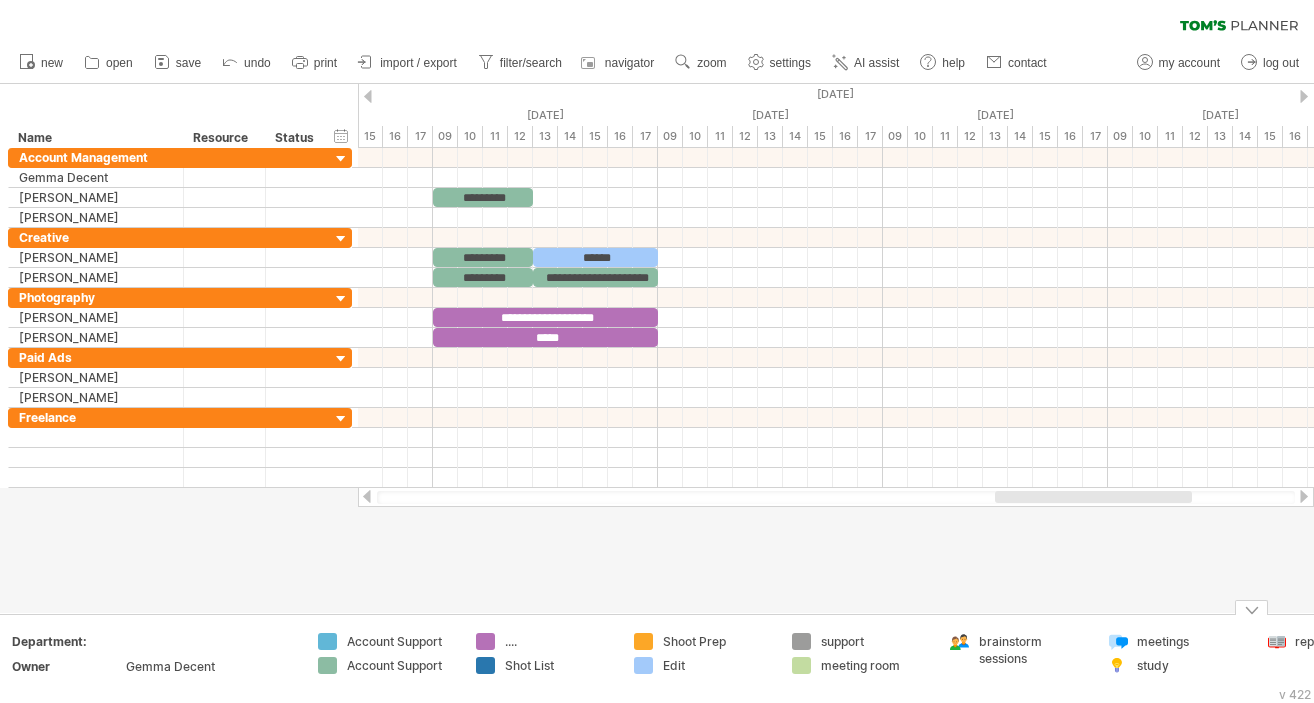click on "...." at bounding box center [559, 641] 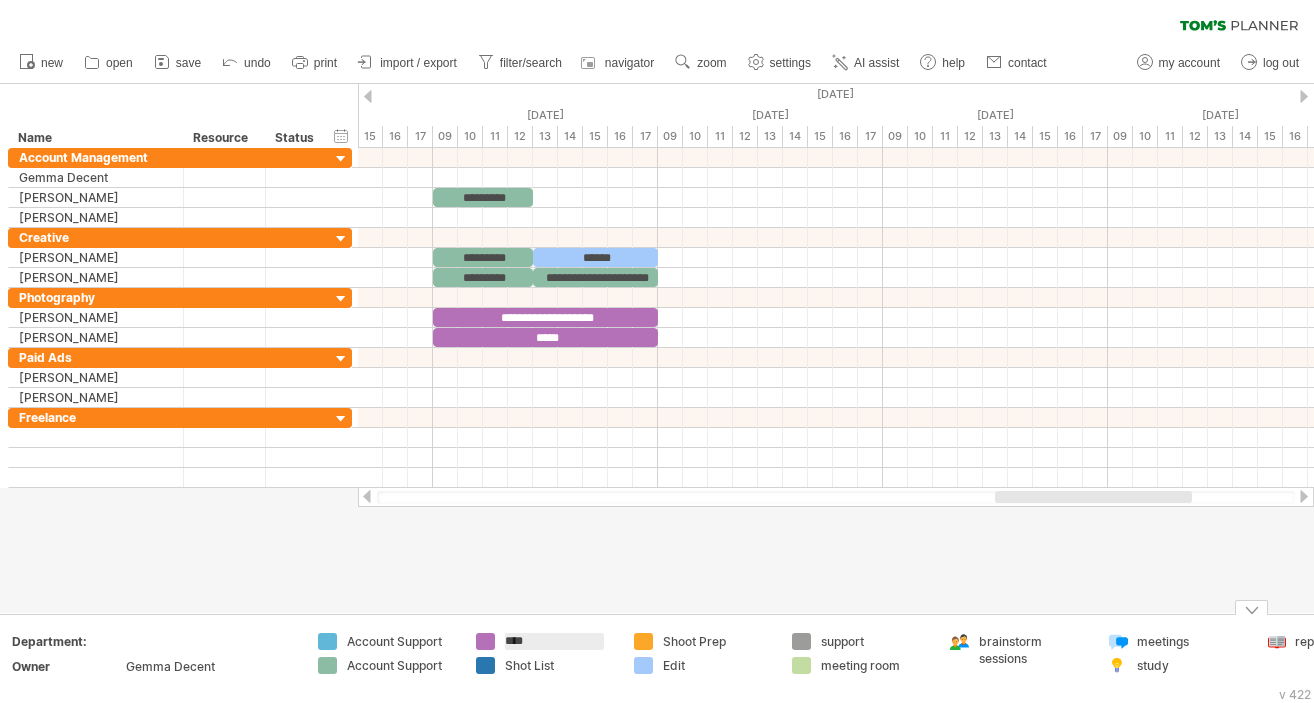 type on "*****" 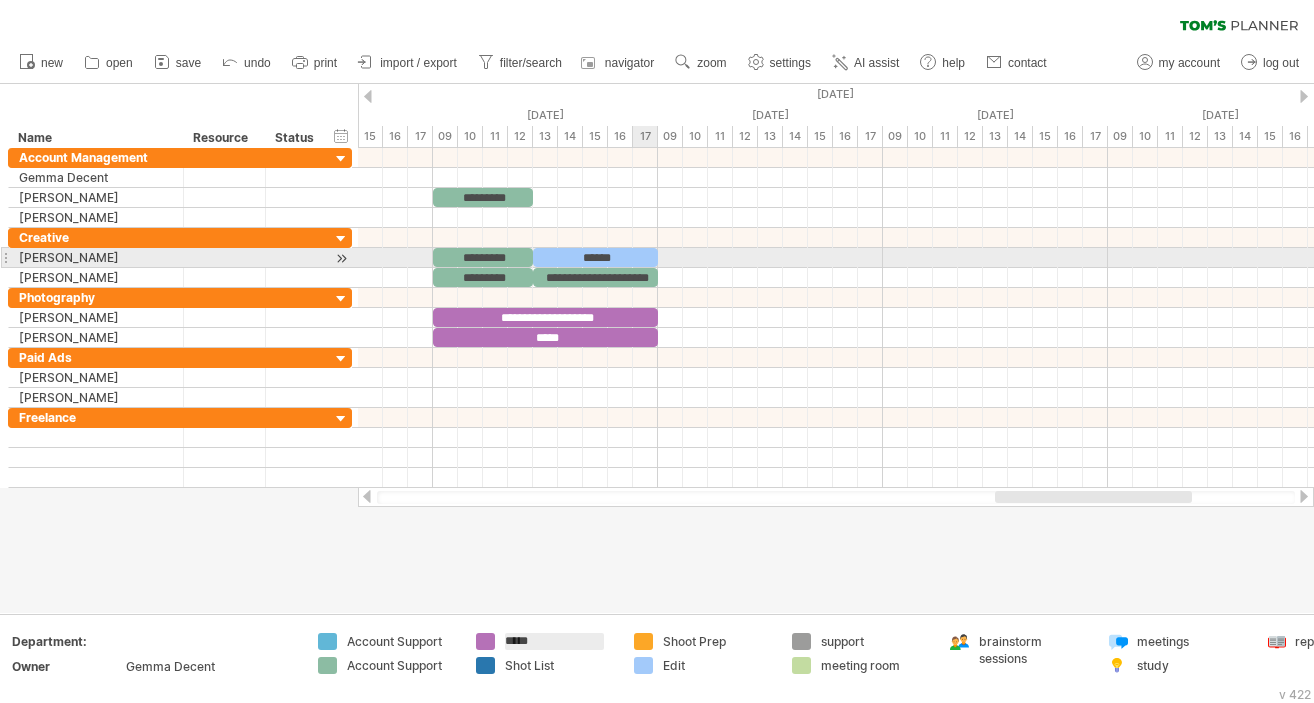 click on "******" at bounding box center (595, 257) 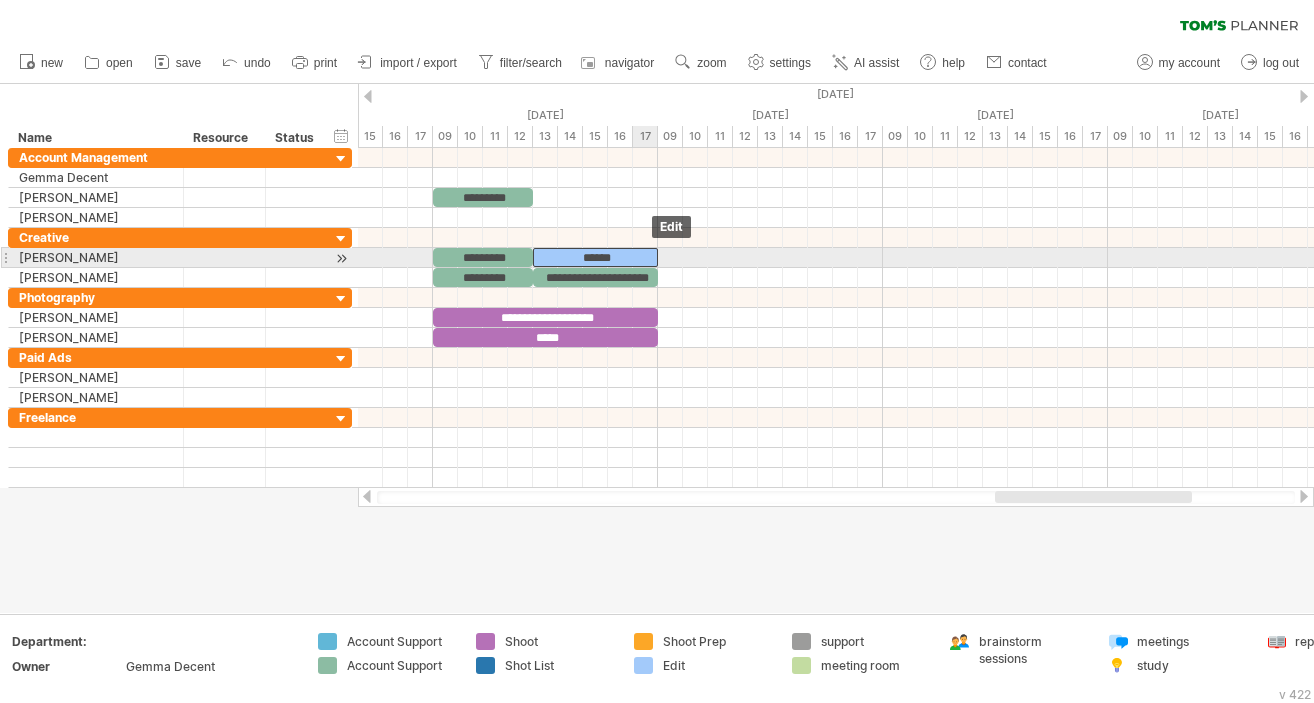 click on "******" at bounding box center (595, 257) 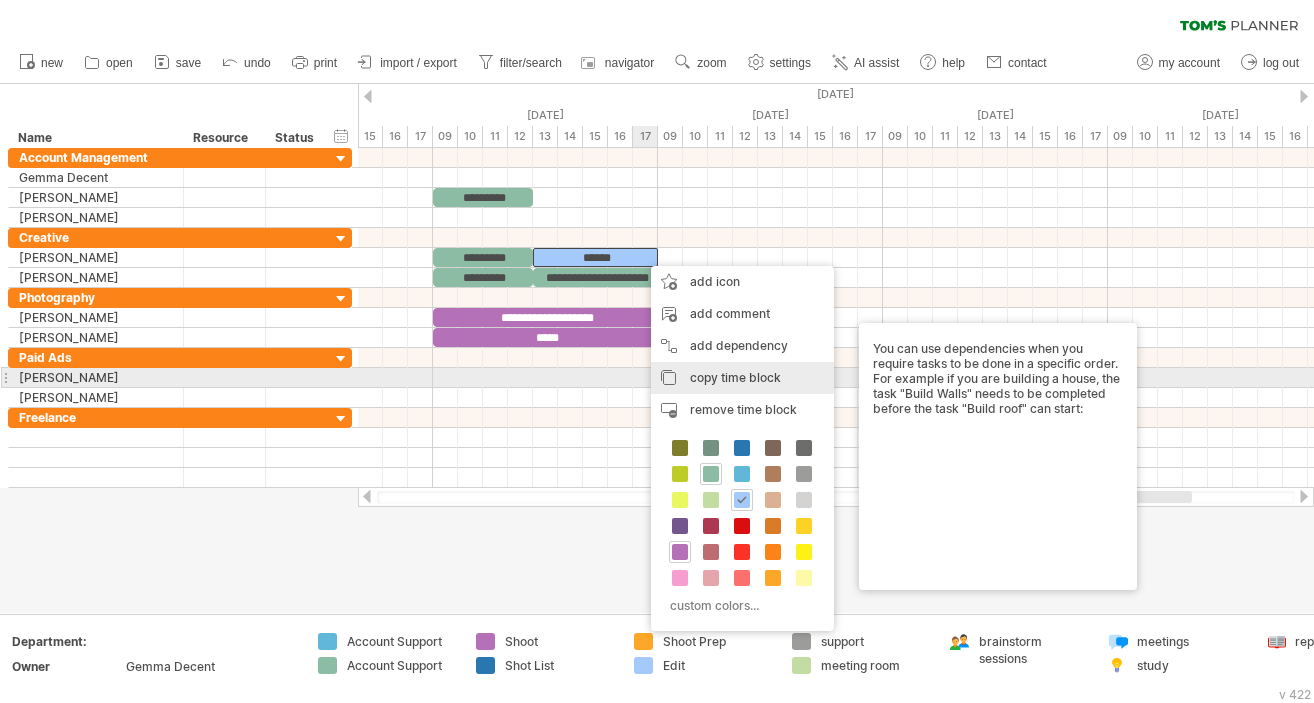 click on "copy time block" at bounding box center [735, 377] 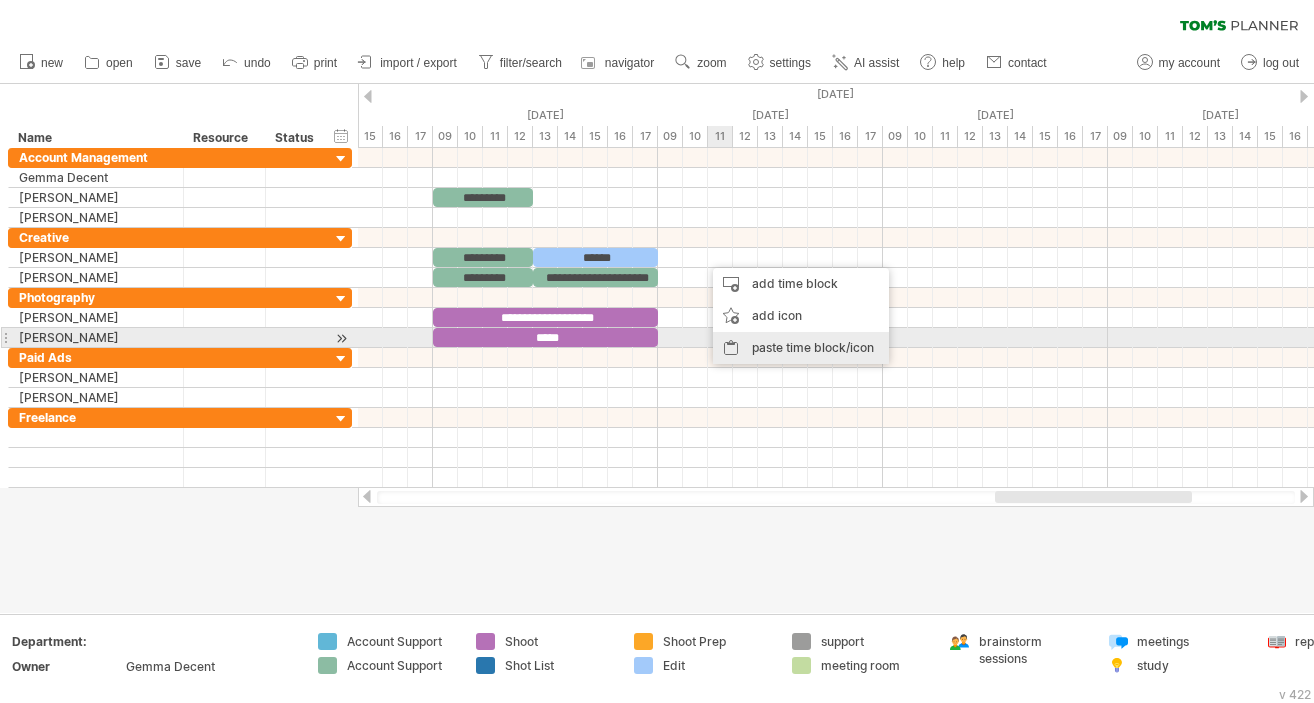 click on "paste time block/icon" at bounding box center [801, 348] 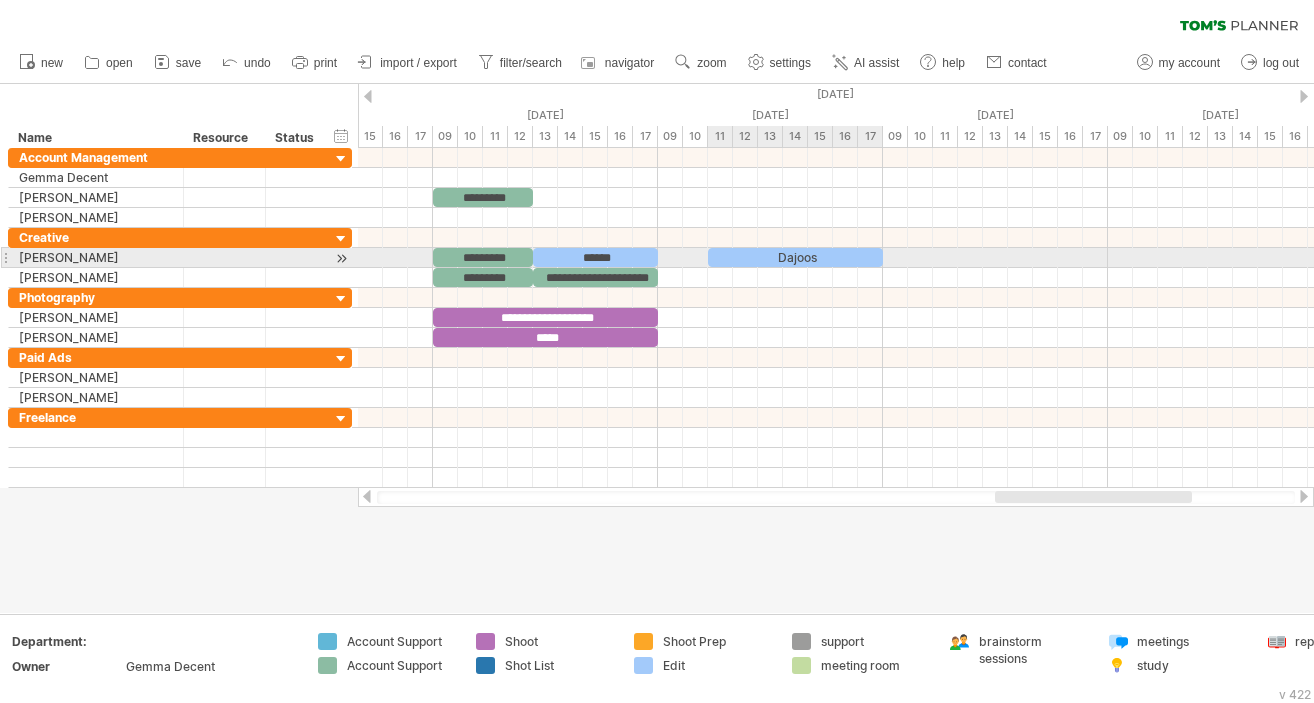 drag, startPoint x: 830, startPoint y: 253, endPoint x: 880, endPoint y: 253, distance: 50 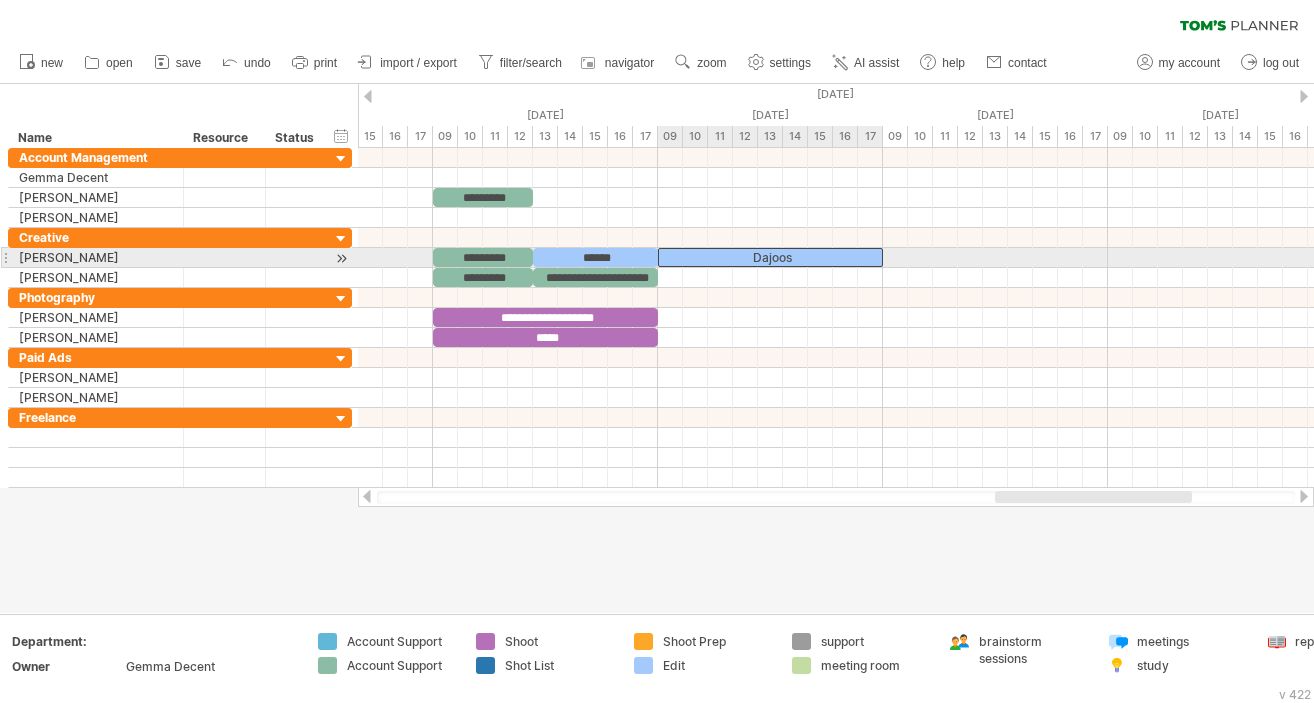 drag, startPoint x: 711, startPoint y: 256, endPoint x: 661, endPoint y: 258, distance: 50.039986 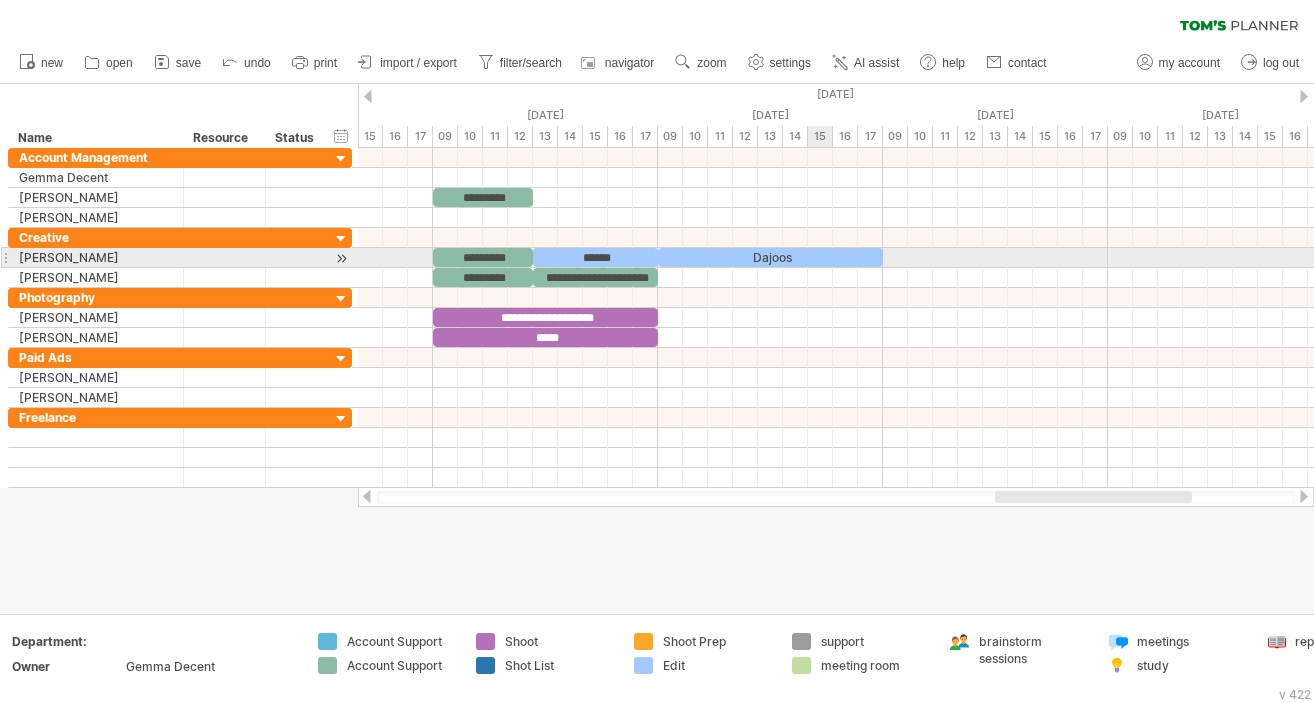click on "Dajoos" at bounding box center (770, 257) 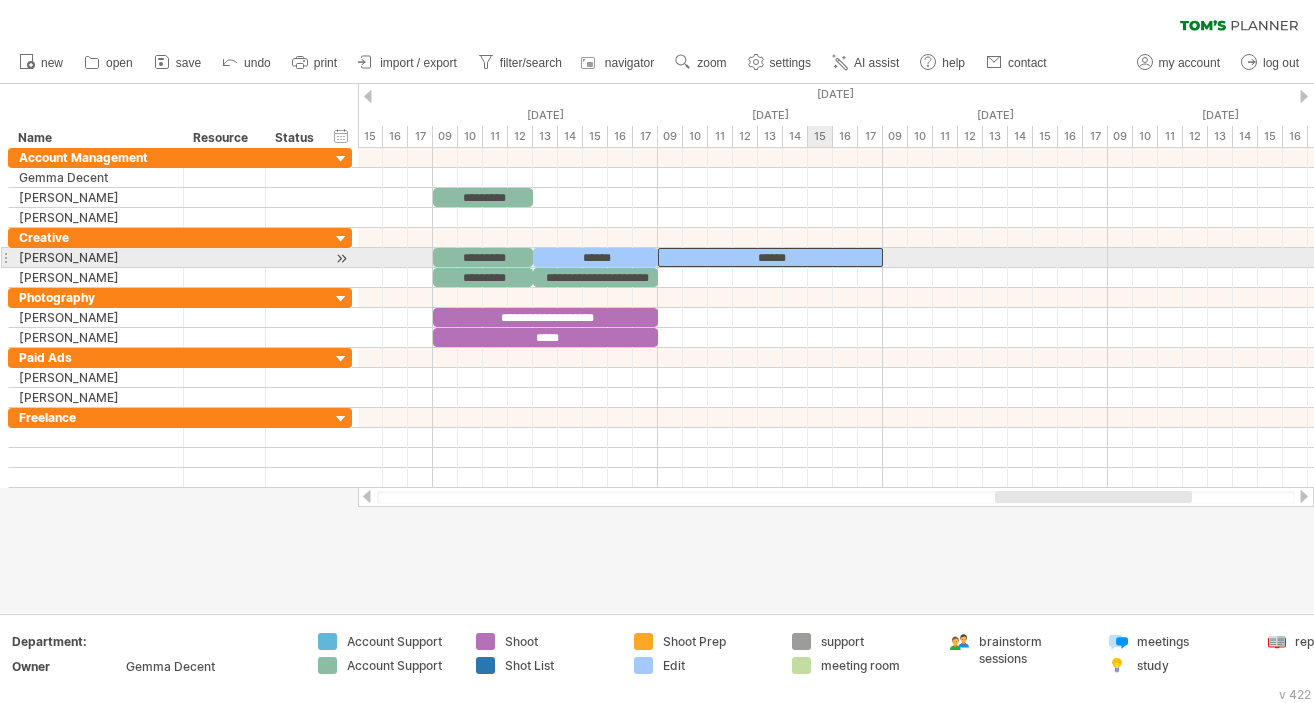 type 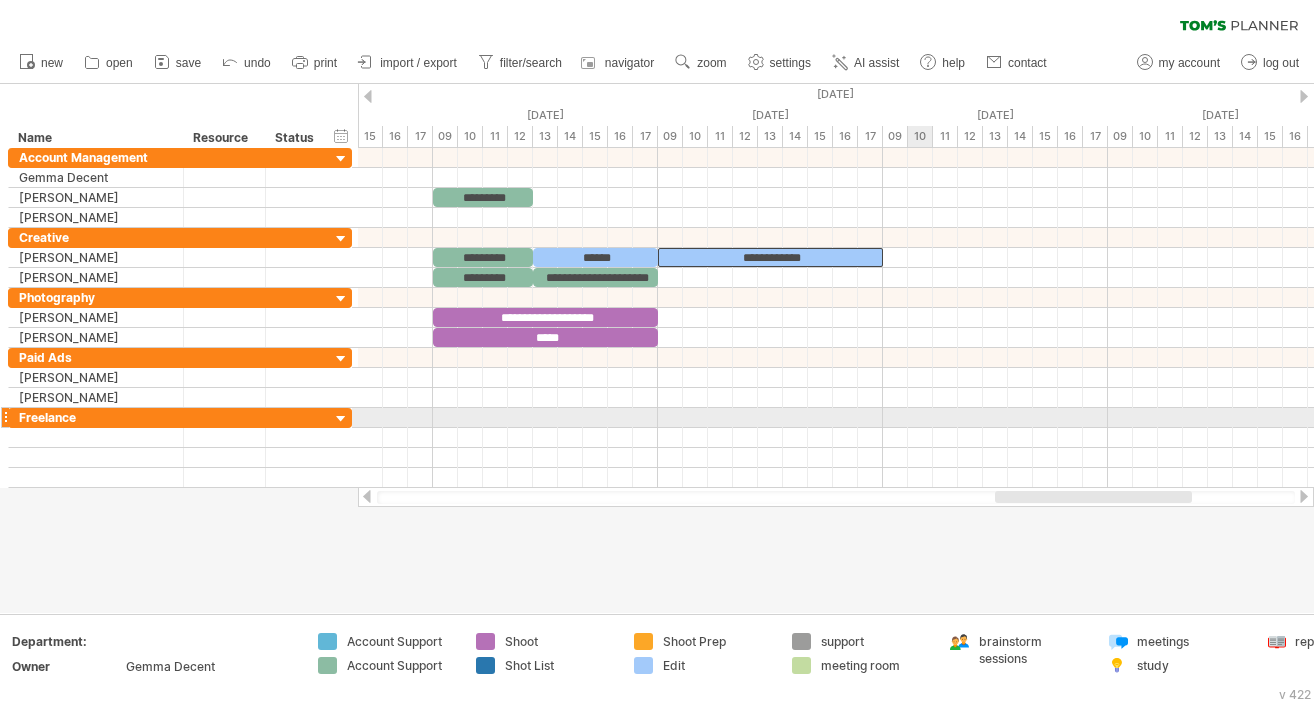 click at bounding box center [836, 278] 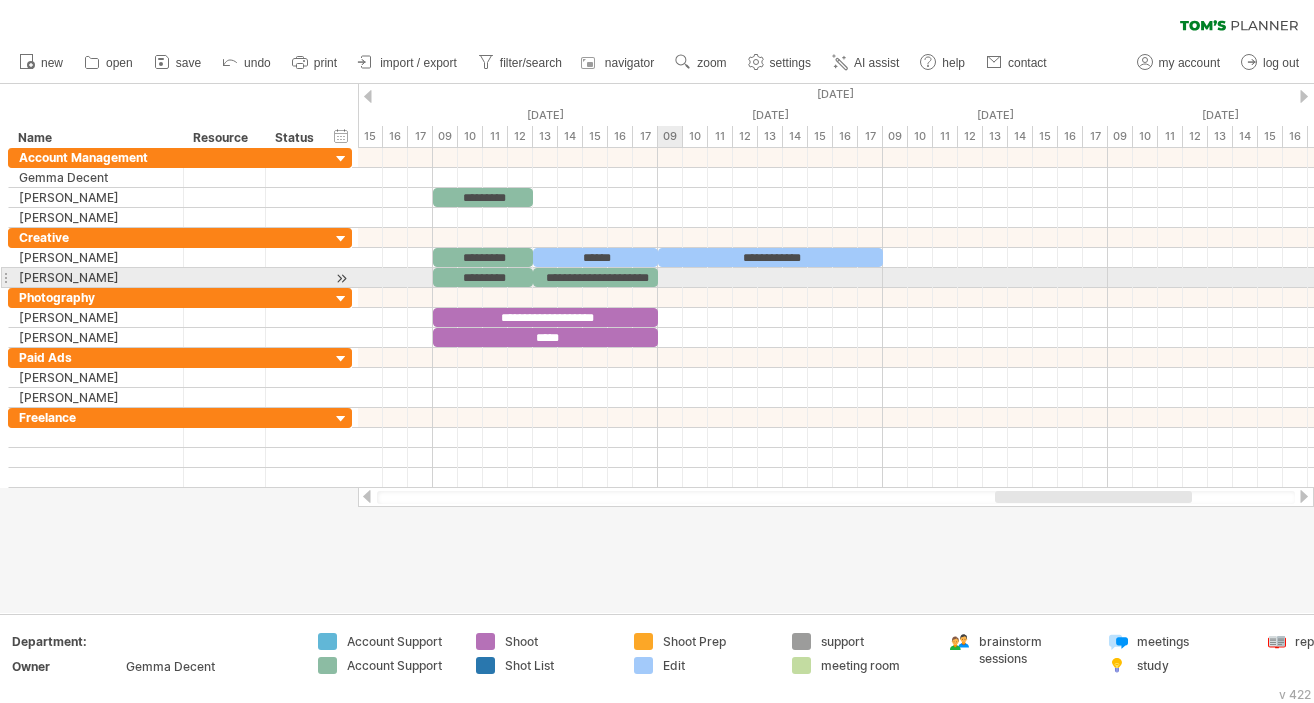 click at bounding box center [836, 278] 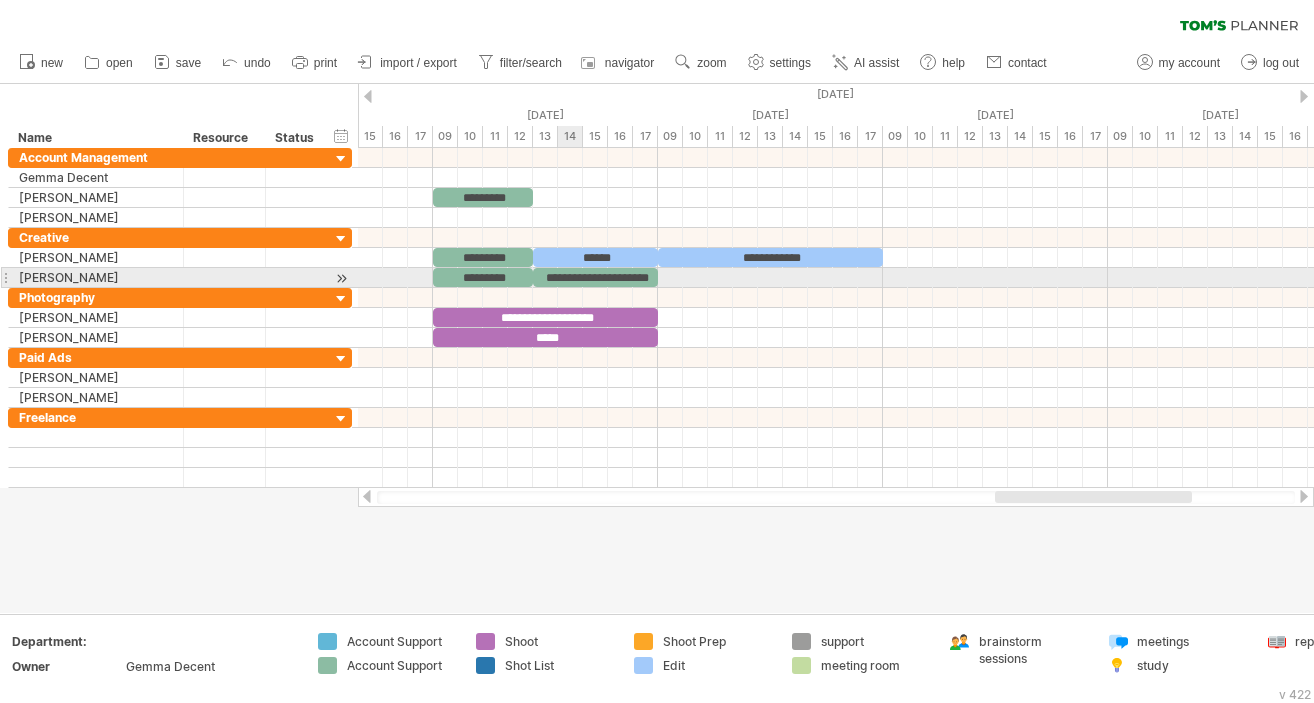 click on "**********" at bounding box center (595, 277) 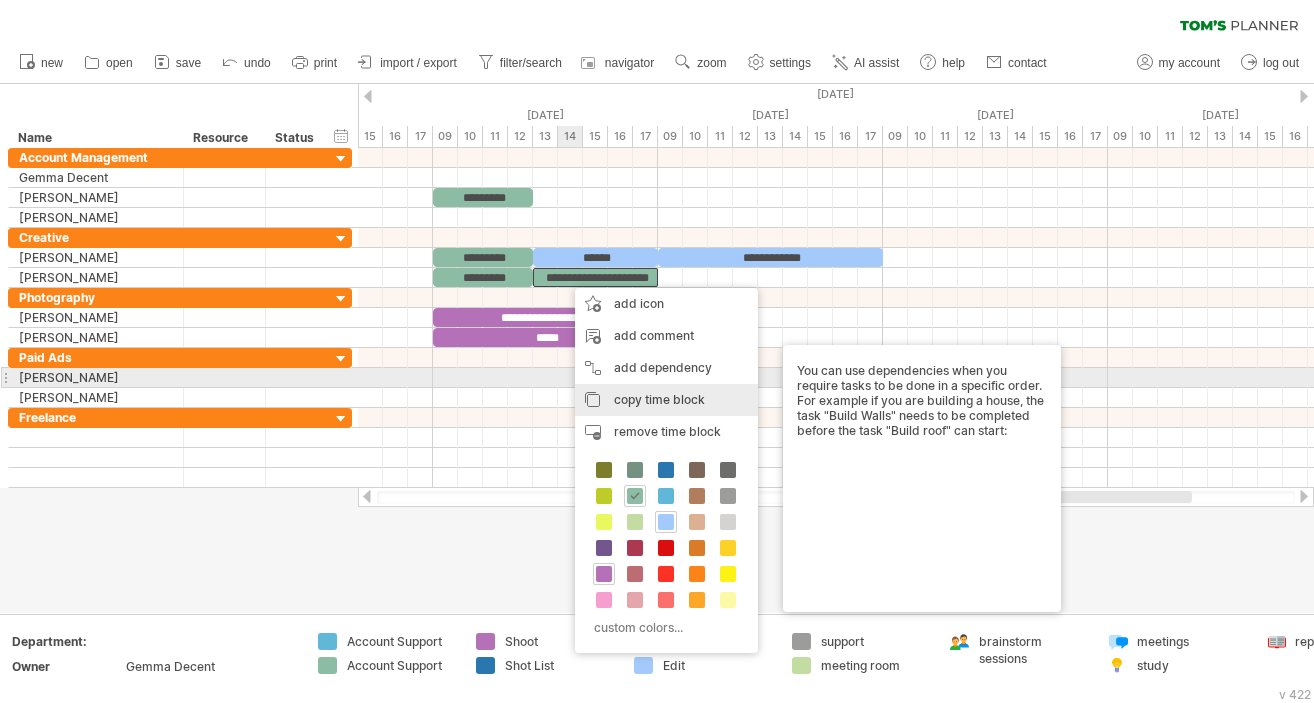 click on "copy time block copy time blocks/icons" at bounding box center [666, 400] 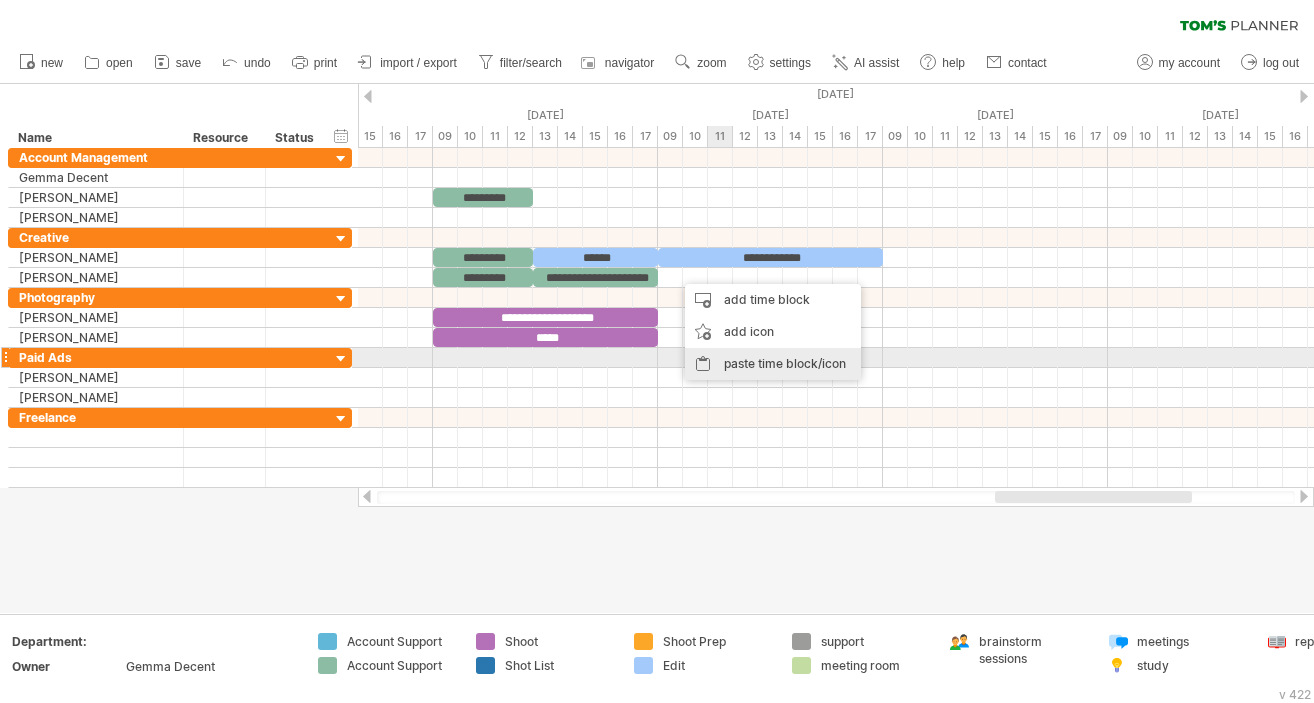 click on "paste time block/icon" at bounding box center [773, 364] 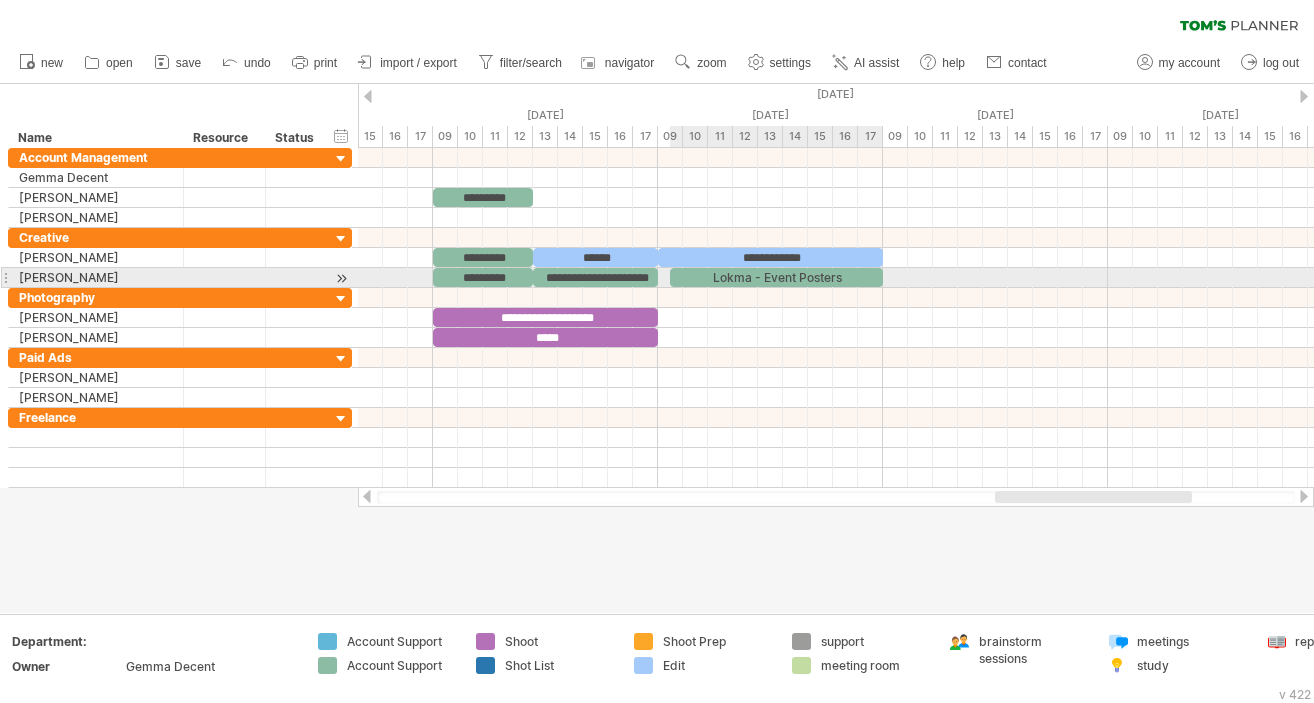 drag, startPoint x: 793, startPoint y: 273, endPoint x: 879, endPoint y: 274, distance: 86.00581 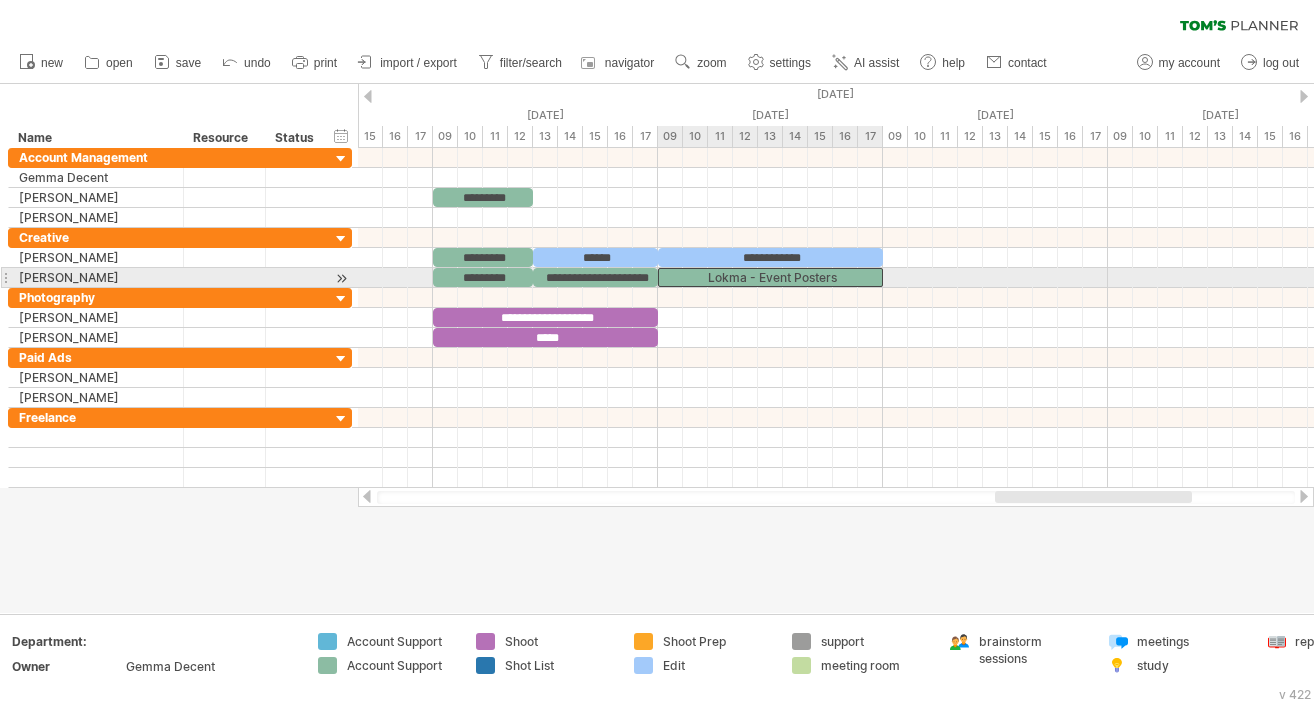 click on "Lokma - Event Posters" at bounding box center (770, 277) 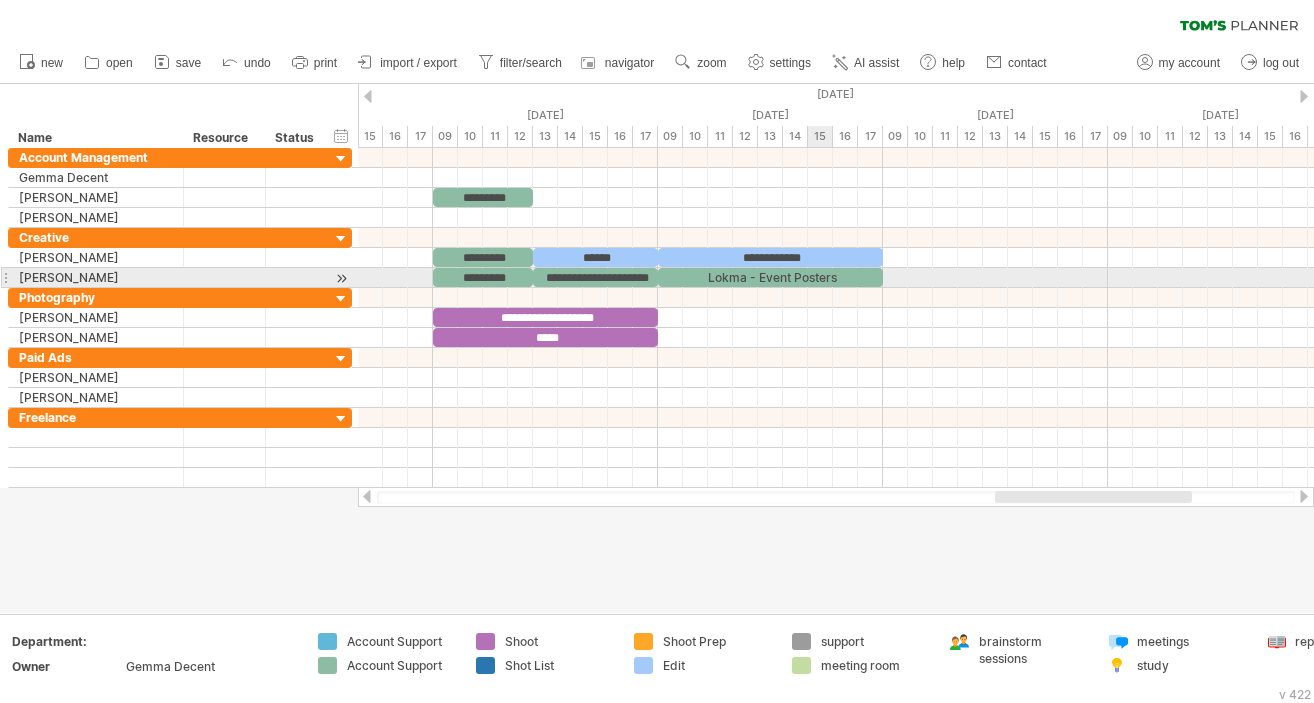 click on "Lokma - Event Posters" at bounding box center [770, 277] 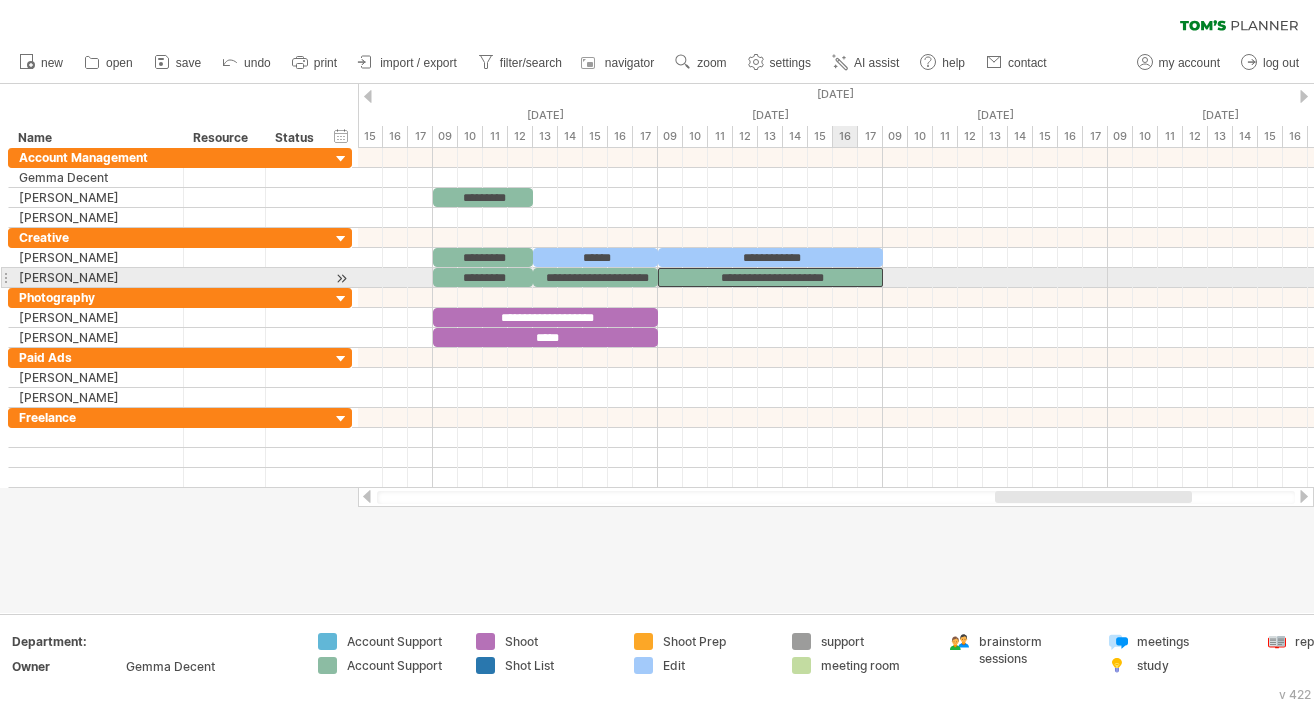 click on "**********" at bounding box center [770, 277] 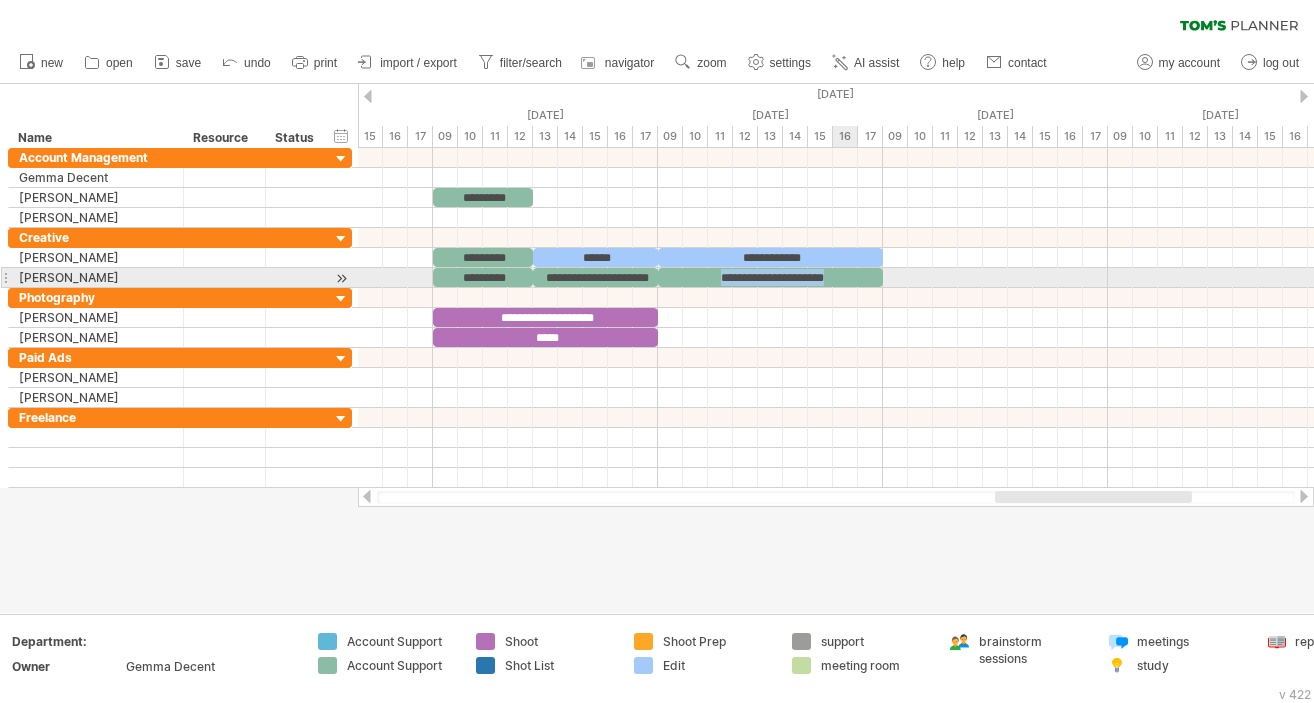 click on "**********" at bounding box center [770, 277] 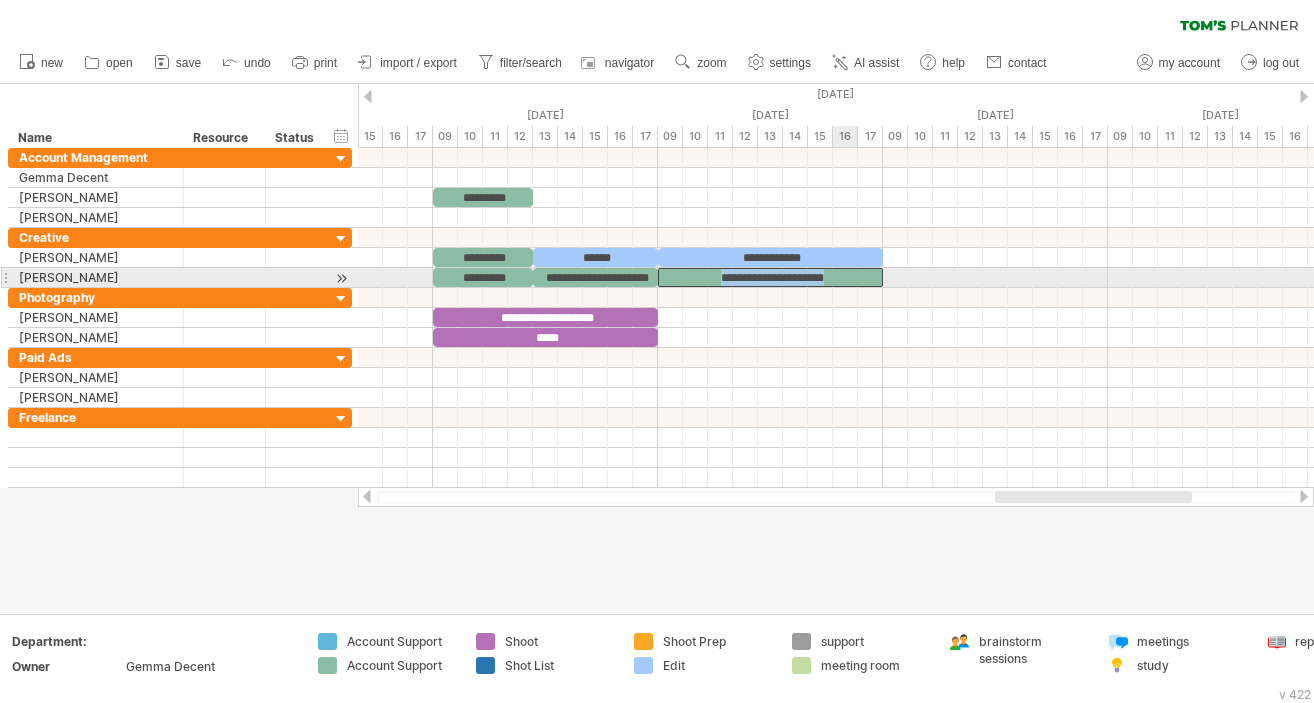 type 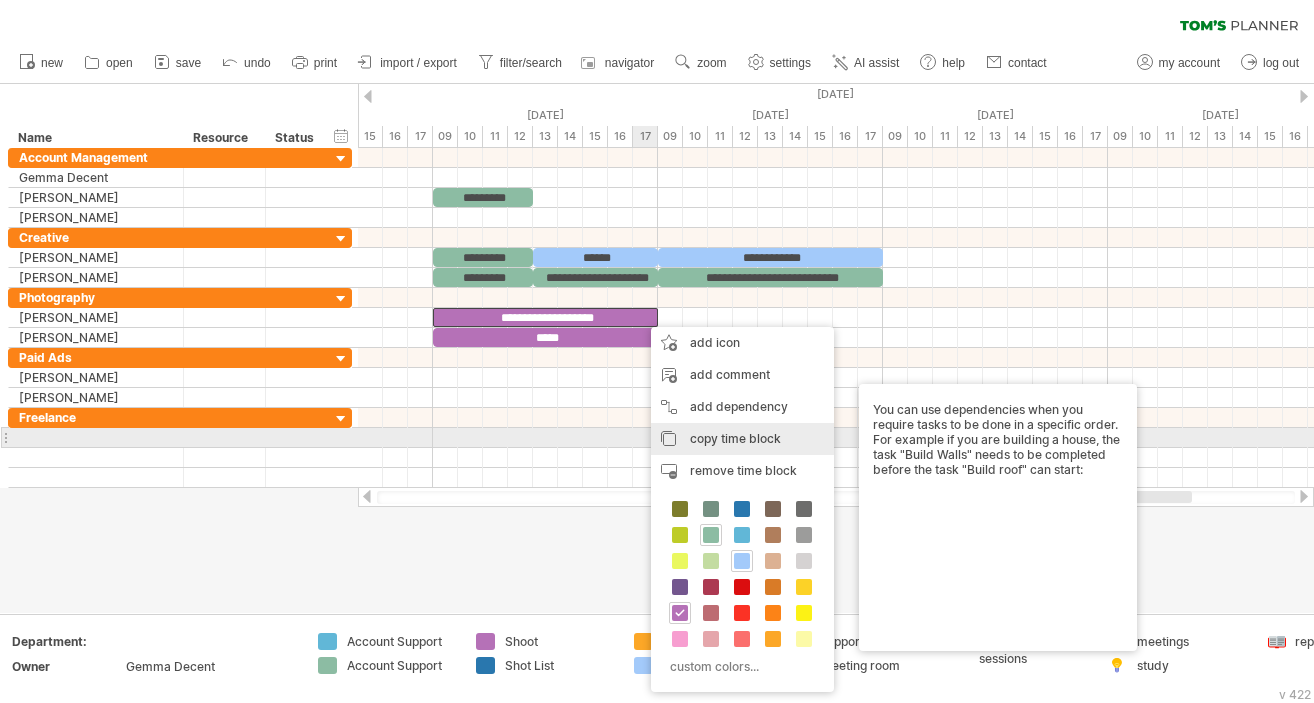 click on "copy time block" at bounding box center (735, 438) 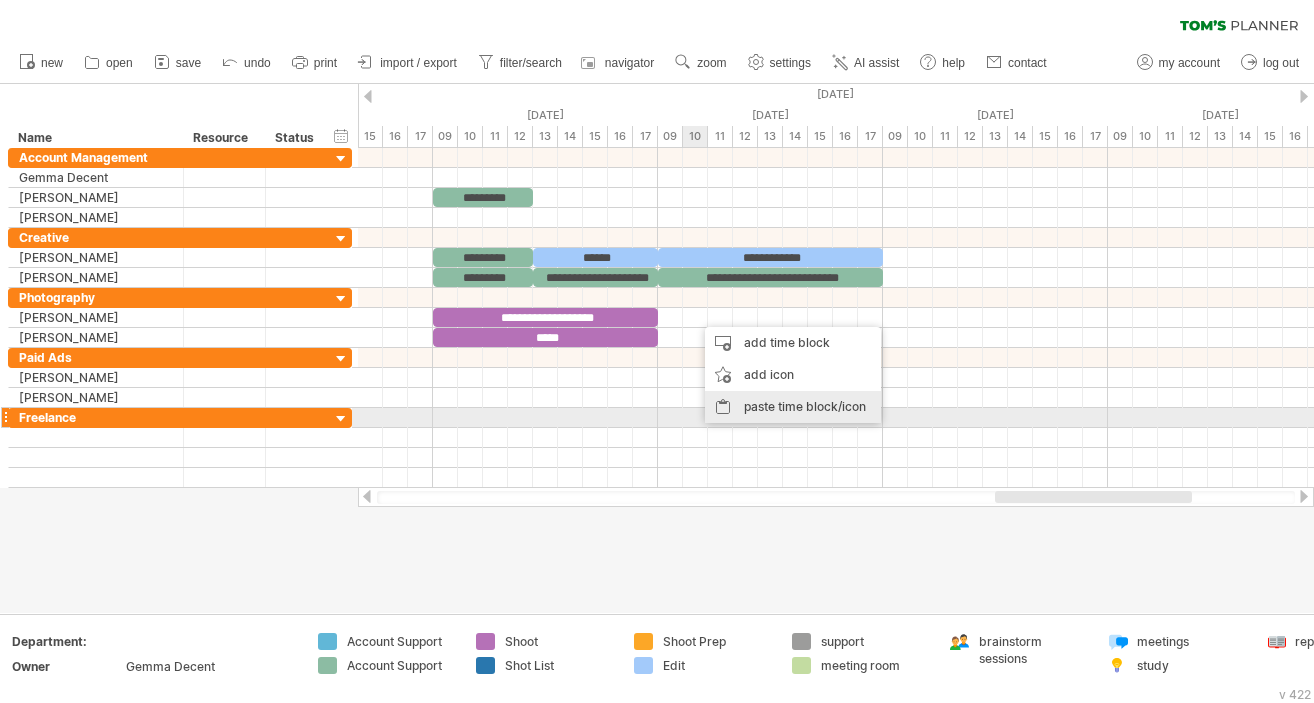 click on "paste time block/icon" at bounding box center [793, 407] 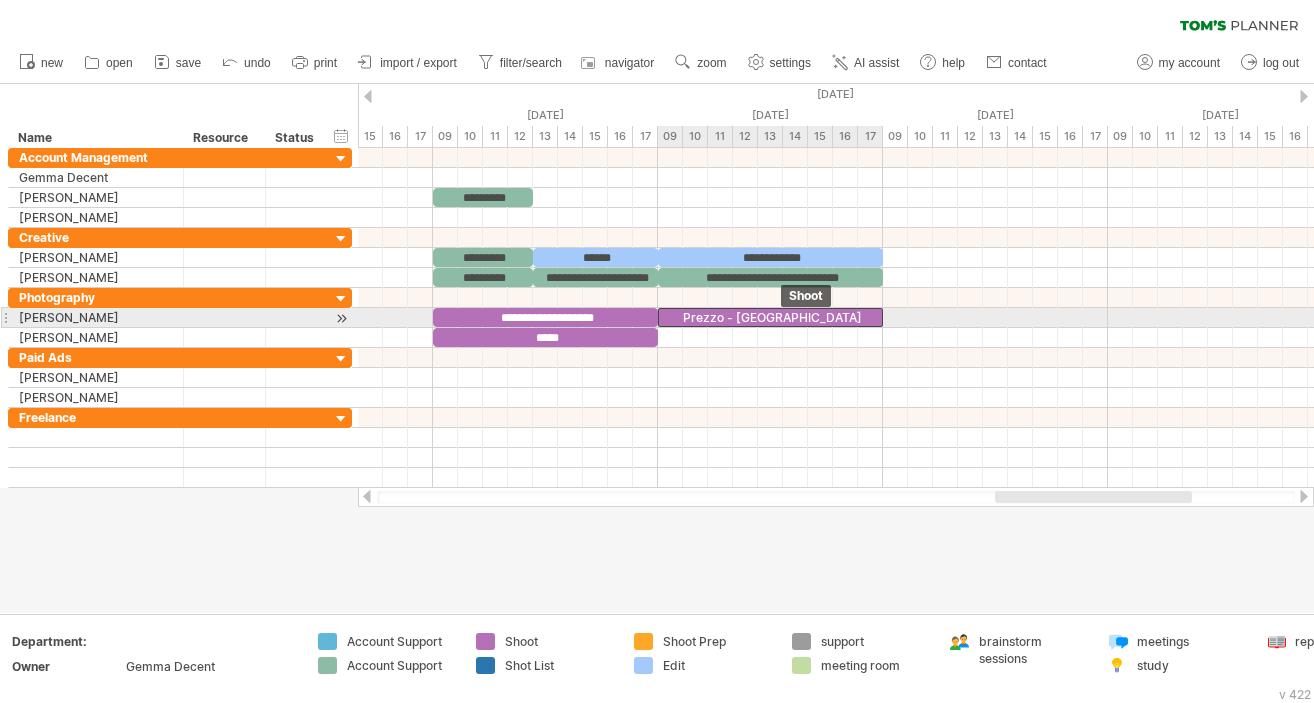 drag, startPoint x: 786, startPoint y: 321, endPoint x: 747, endPoint y: 322, distance: 39.012817 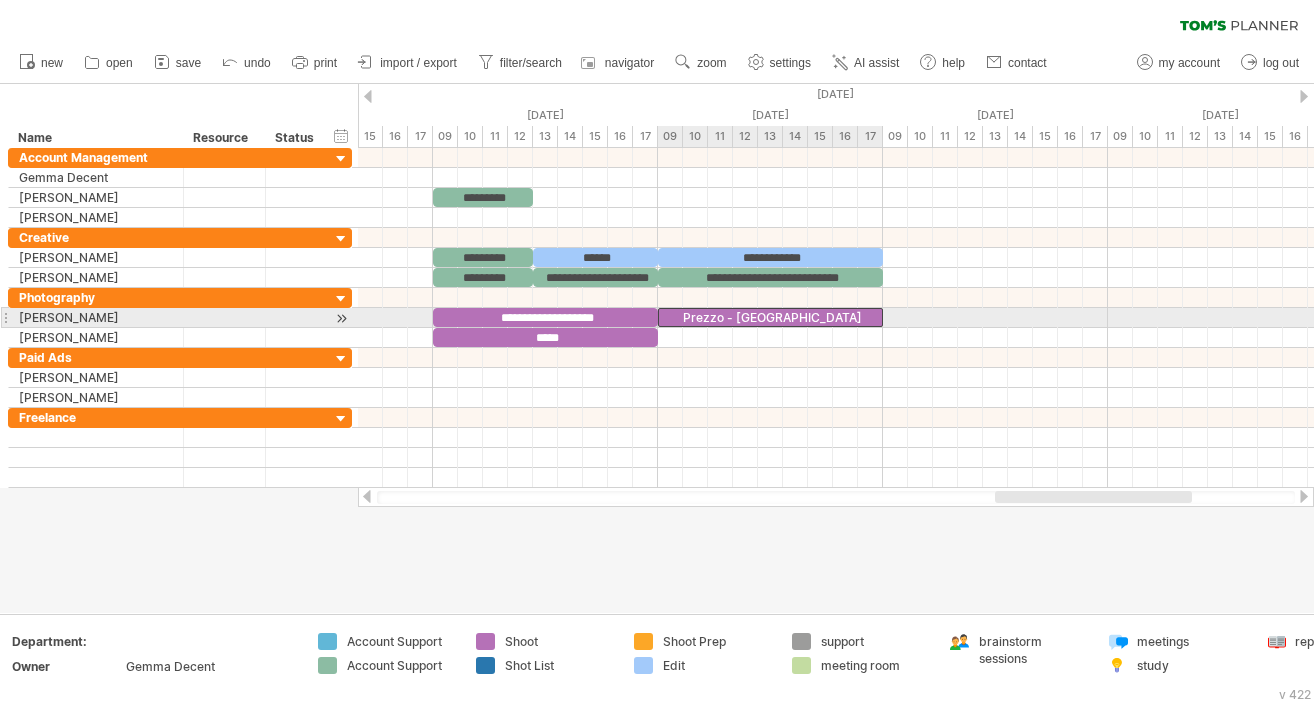 click on "Prezzo - [GEOGRAPHIC_DATA]" at bounding box center [770, 317] 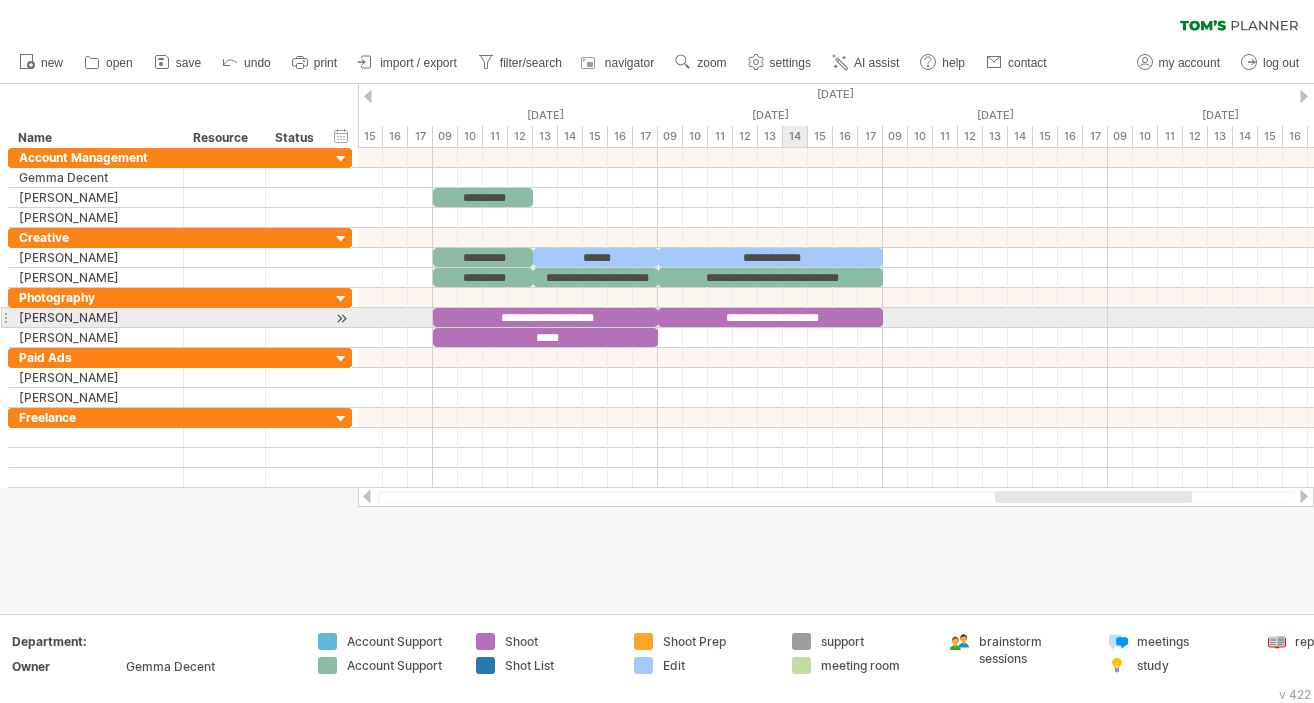 type 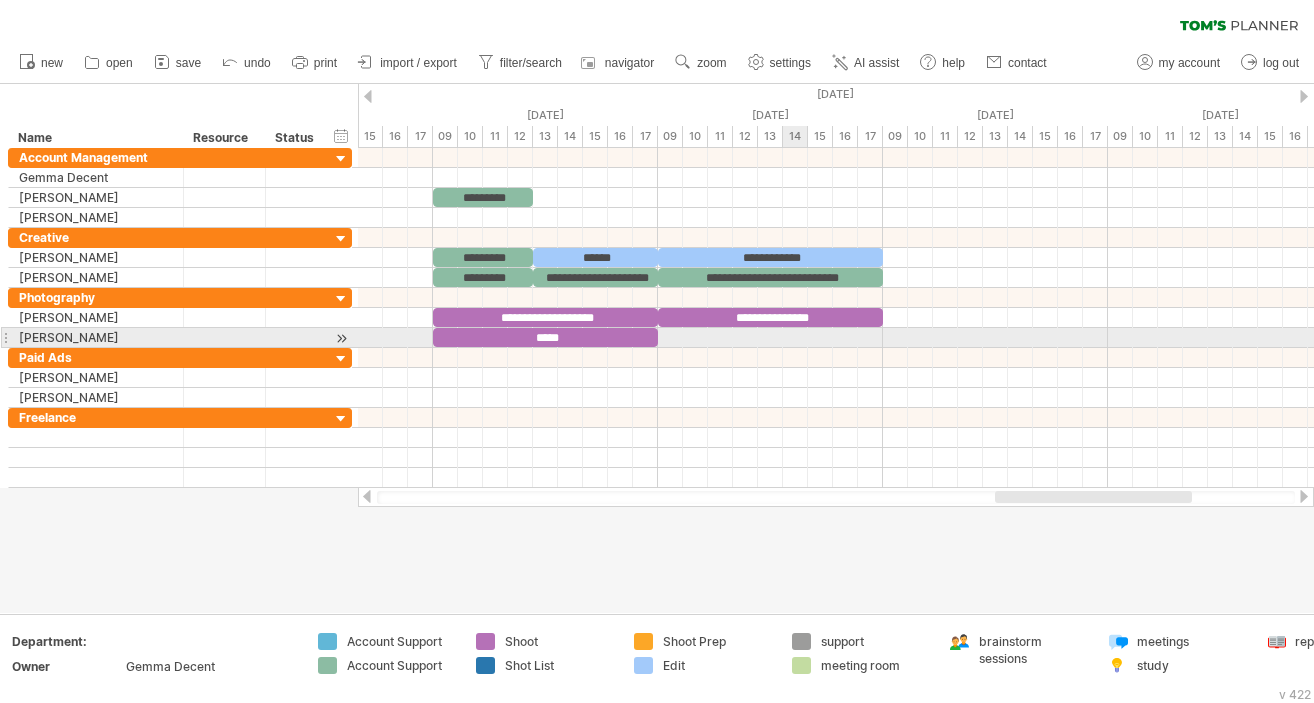 click at bounding box center (836, 338) 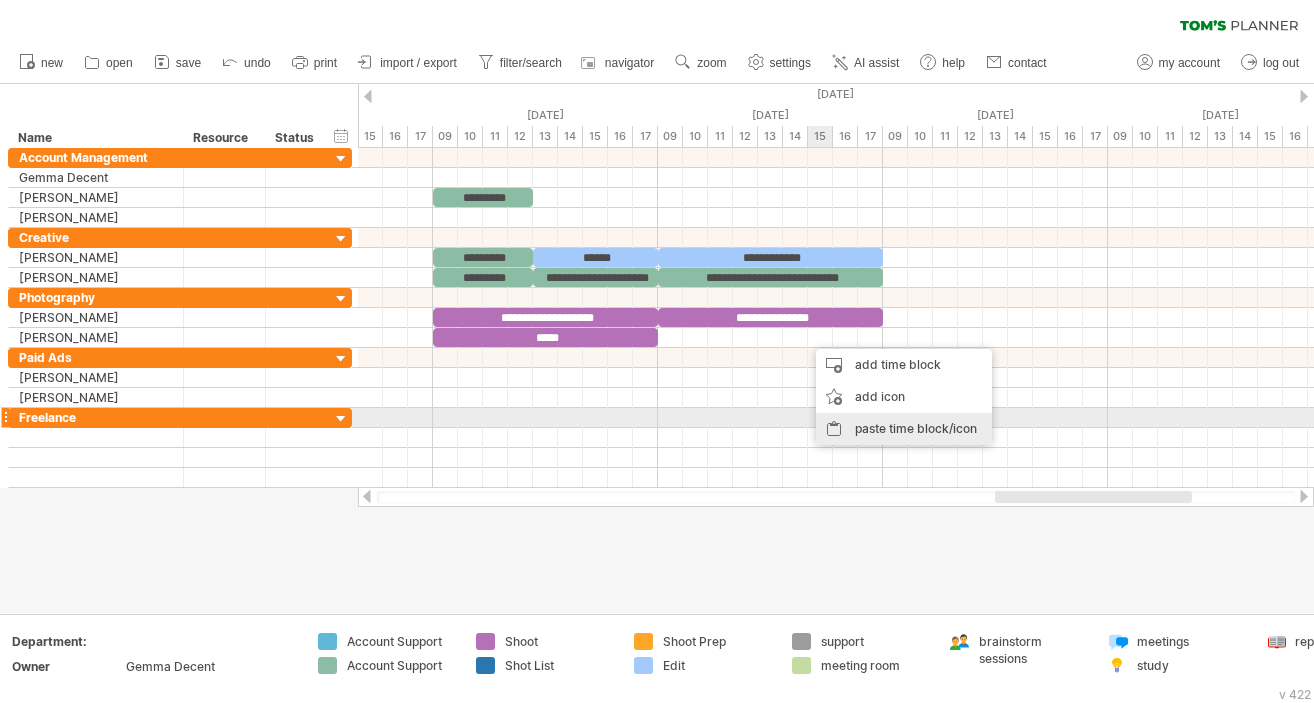 click on "paste time block/icon" at bounding box center (904, 429) 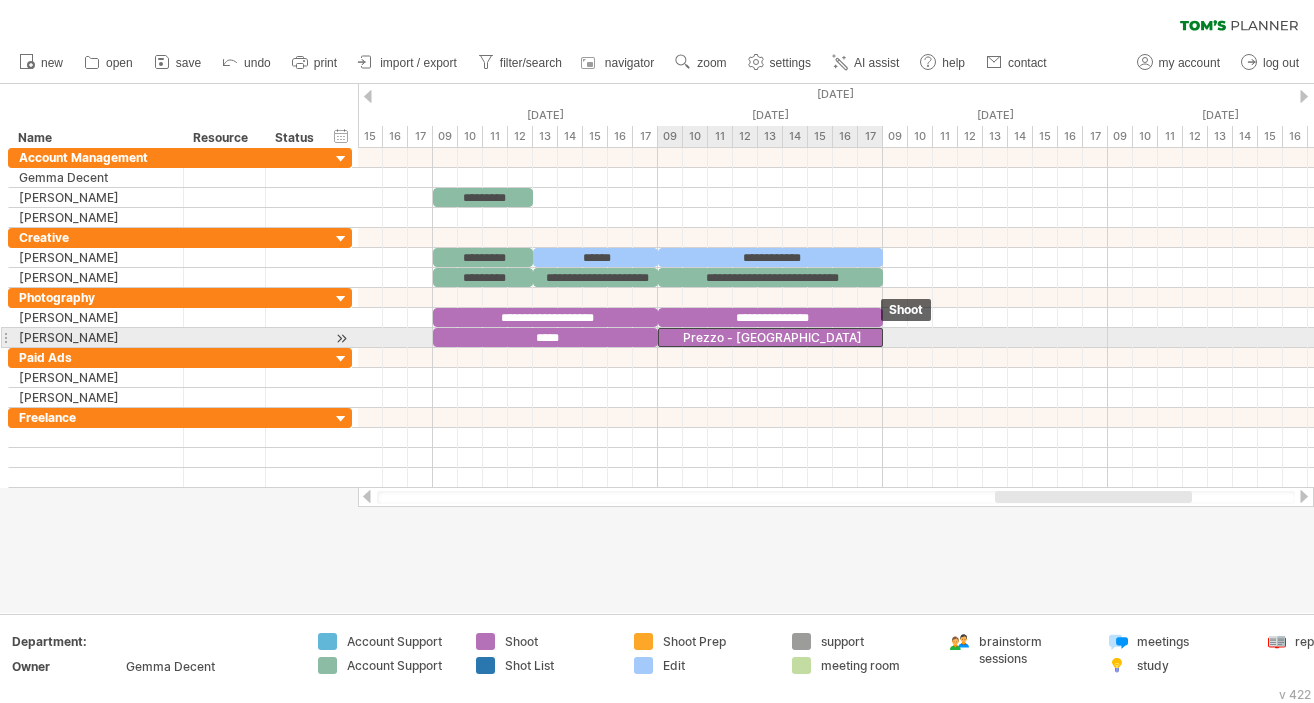 drag, startPoint x: 891, startPoint y: 334, endPoint x: 740, endPoint y: 335, distance: 151.00331 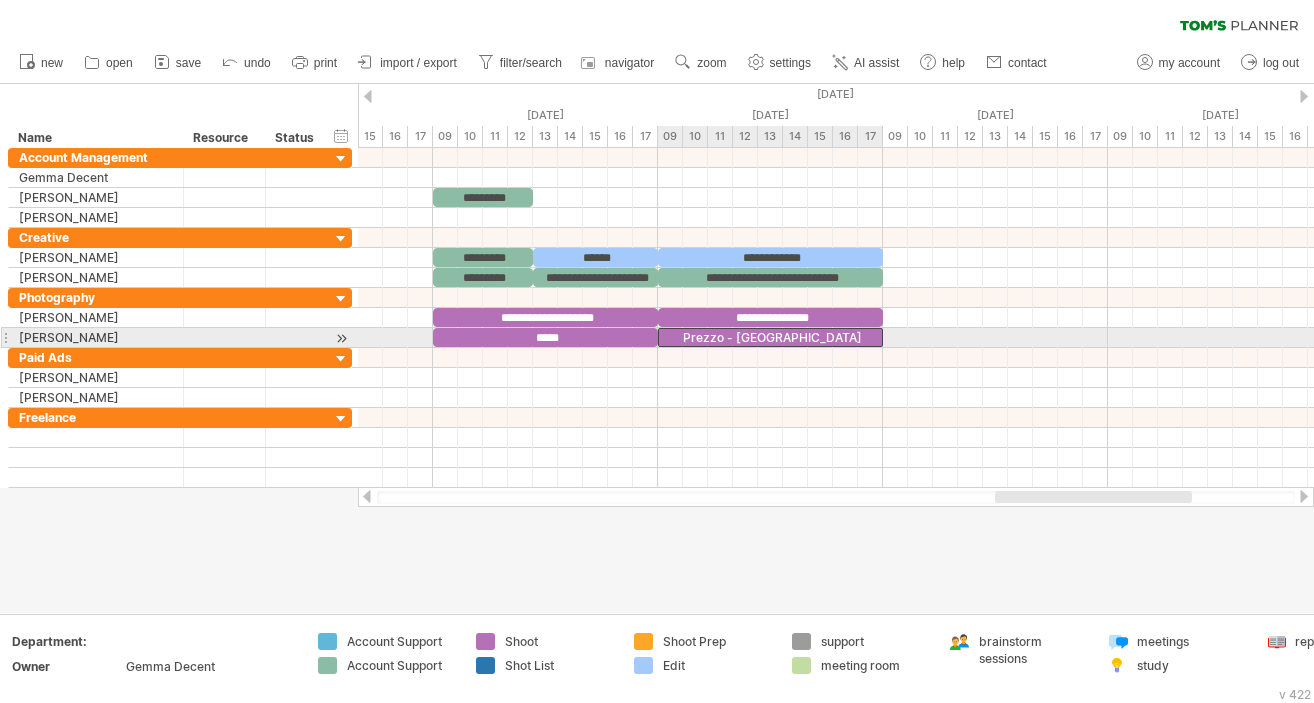 click on "Prezzo - [GEOGRAPHIC_DATA]" at bounding box center [770, 337] 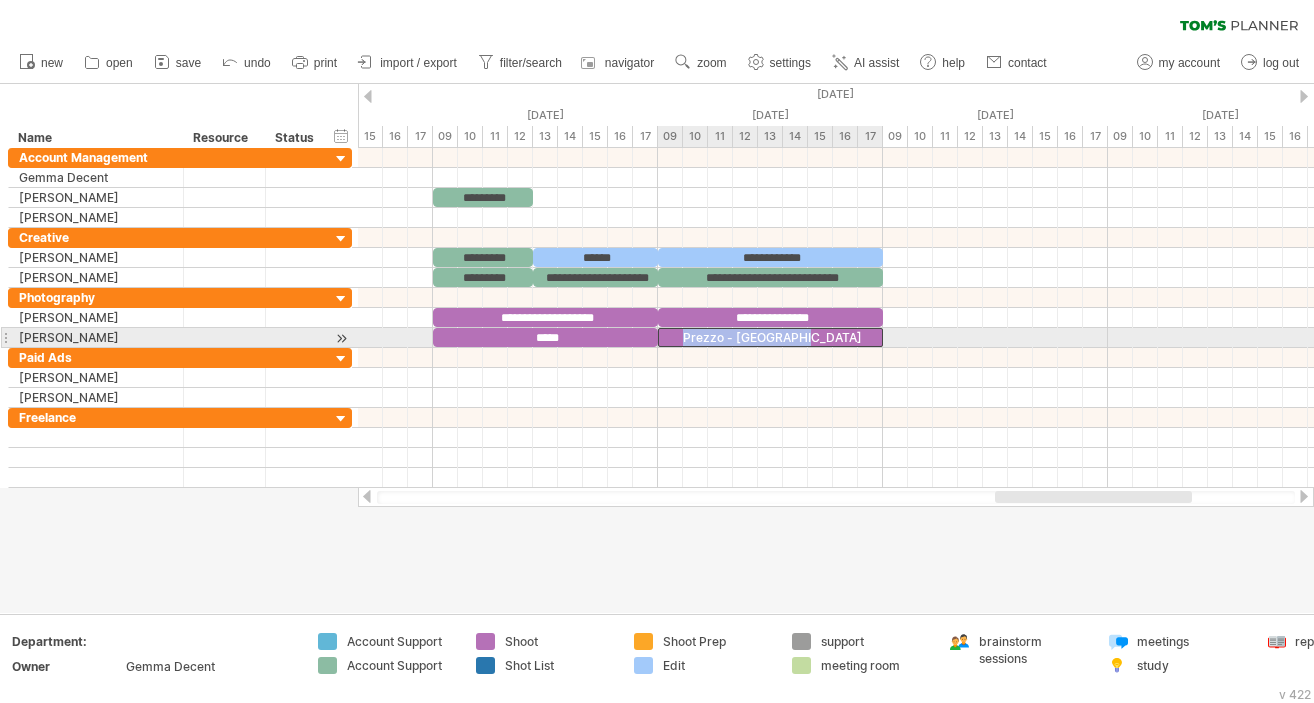 click on "Prezzo - [GEOGRAPHIC_DATA]" at bounding box center (770, 337) 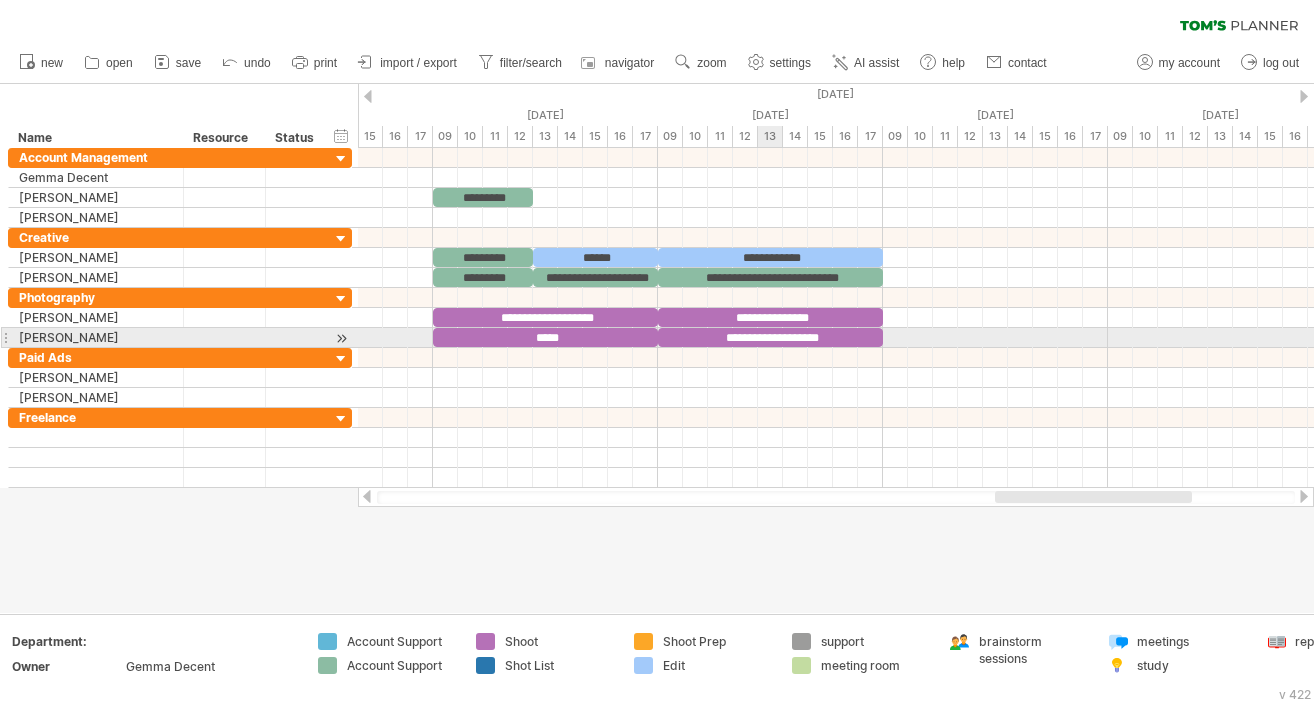 type 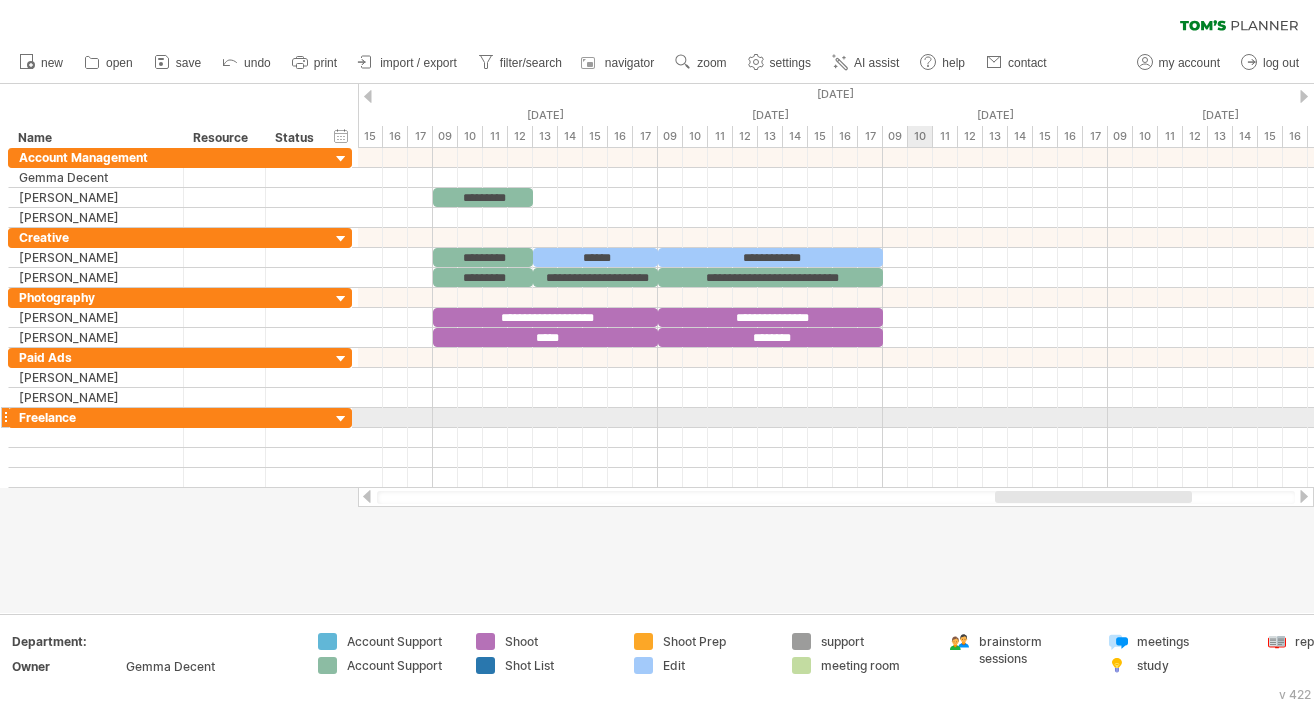 click at bounding box center (836, 438) 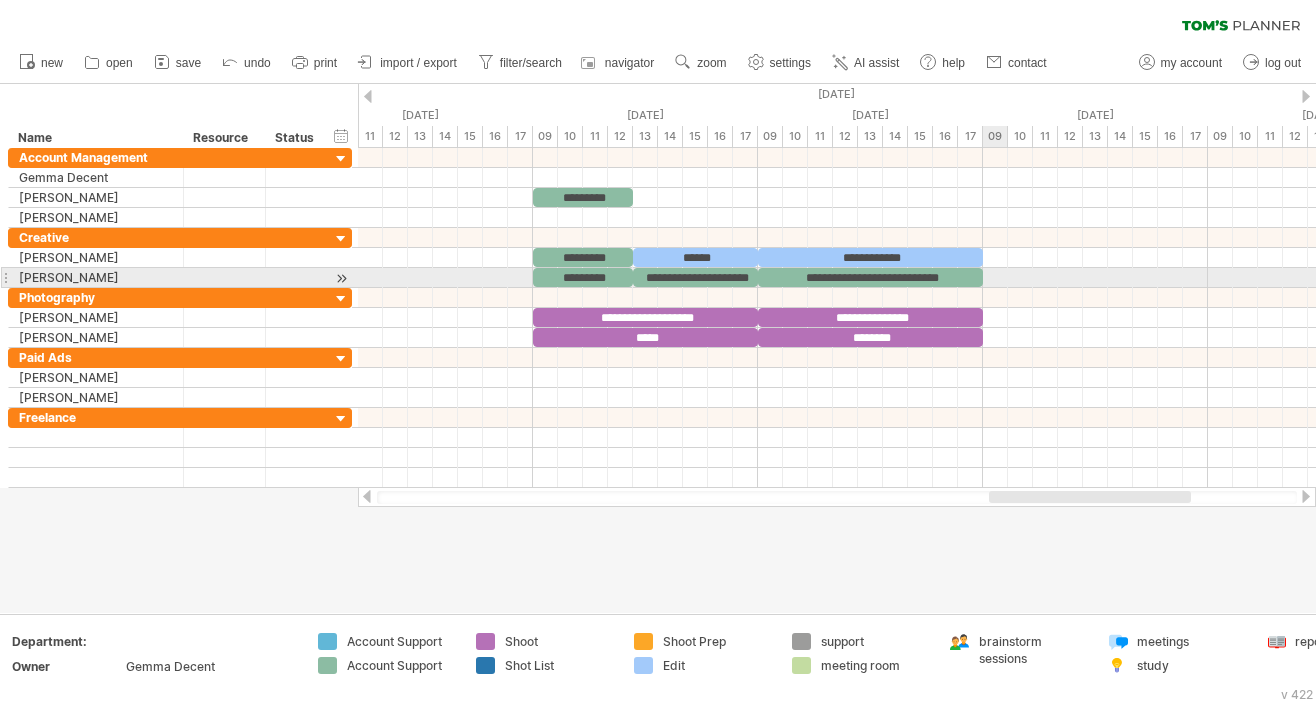 click at bounding box center (837, 278) 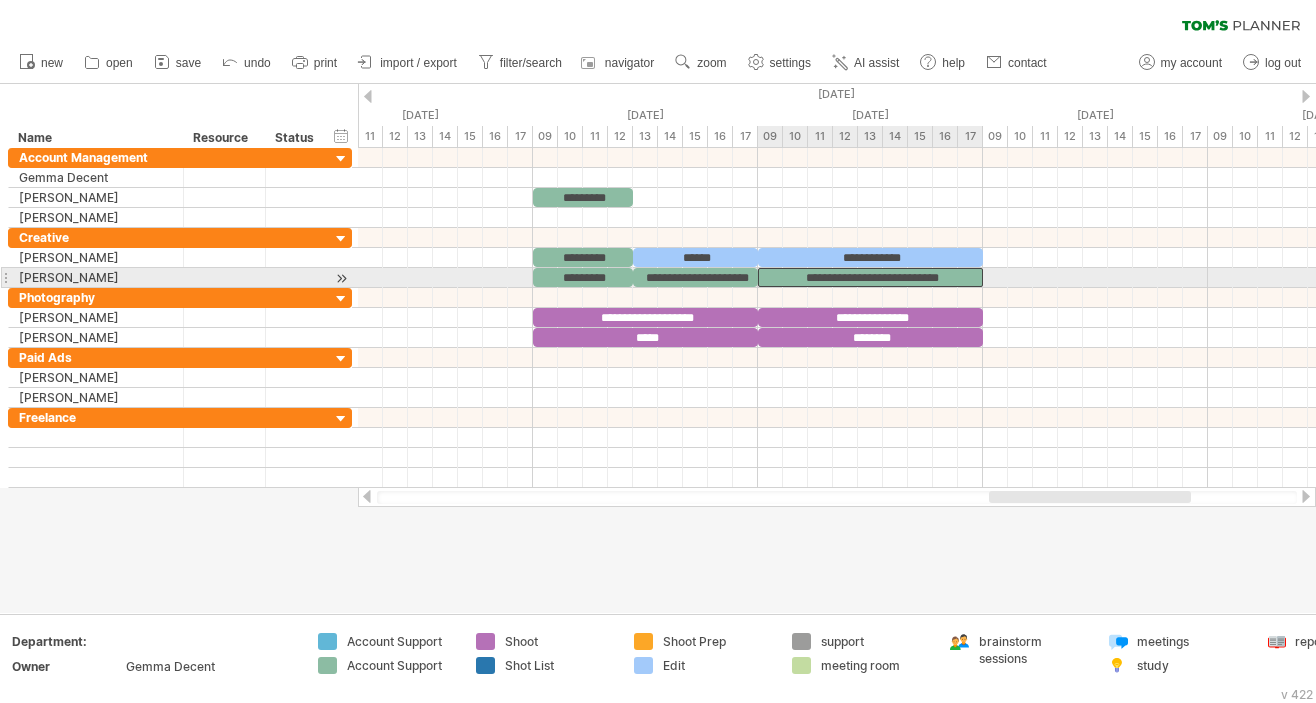 click on "**********" at bounding box center (870, 277) 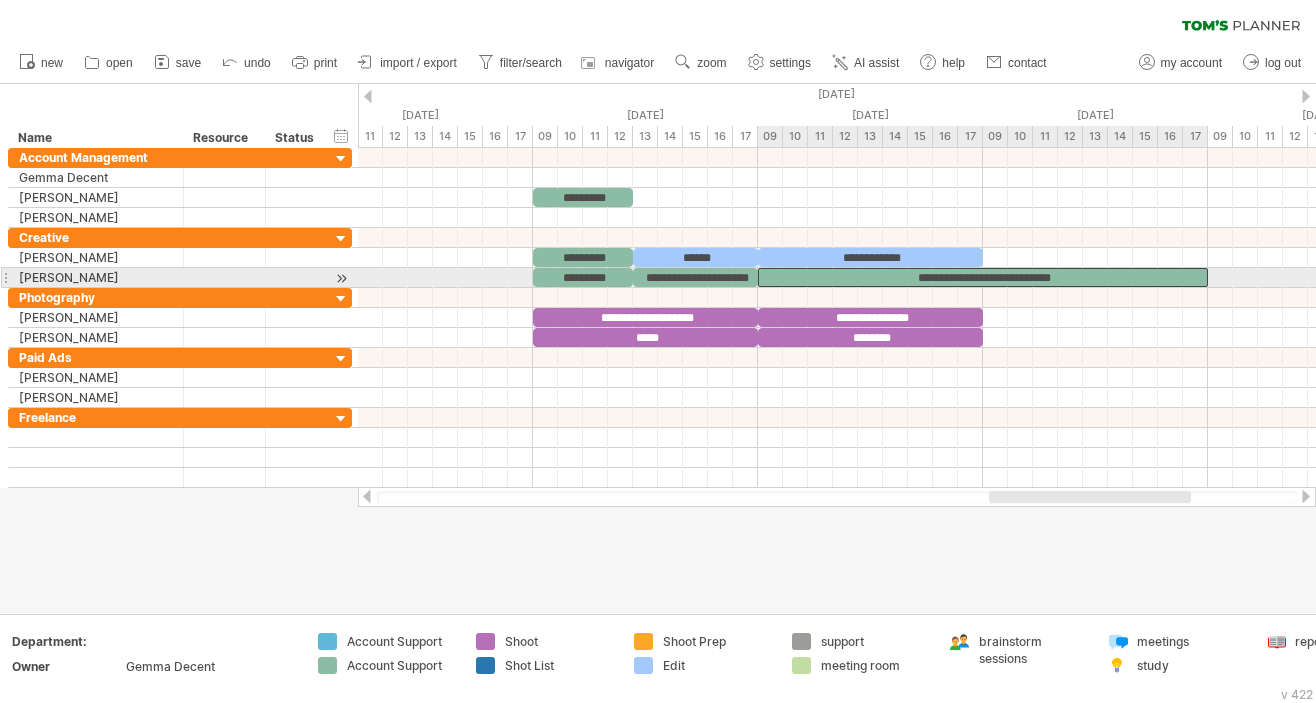 drag, startPoint x: 983, startPoint y: 278, endPoint x: 1209, endPoint y: 277, distance: 226.00221 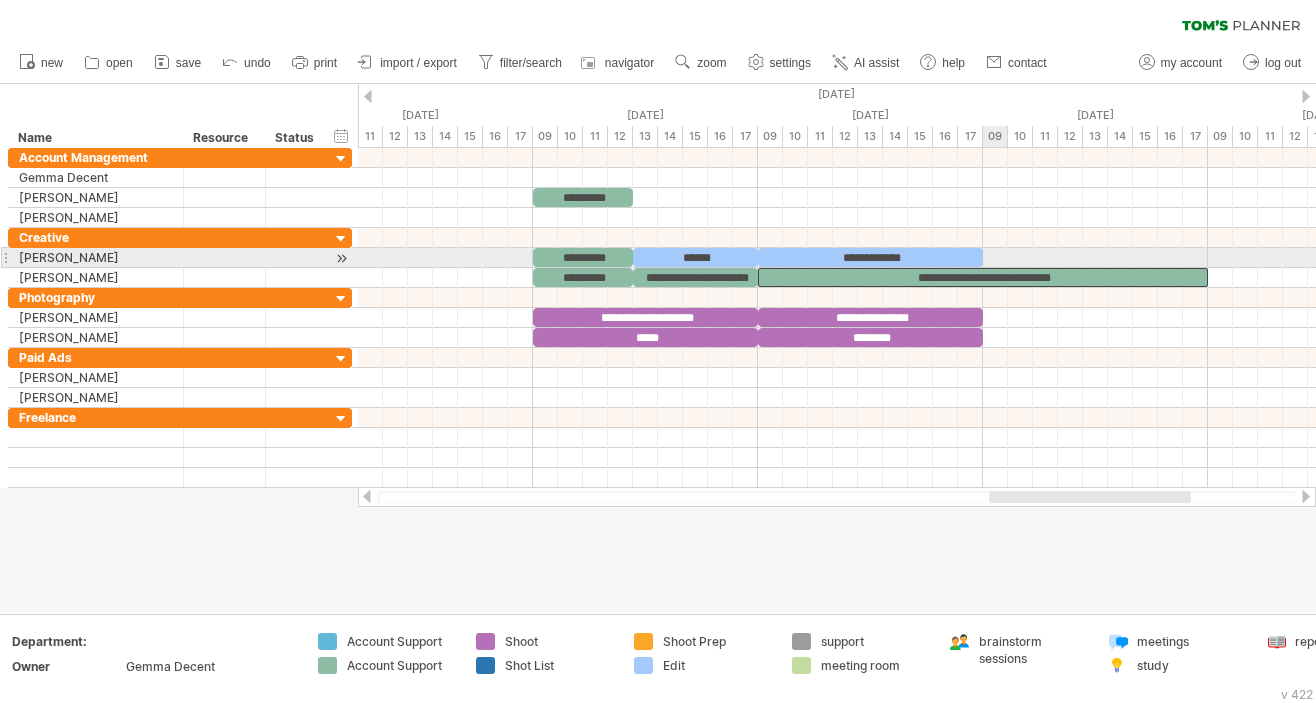 click at bounding box center (837, 258) 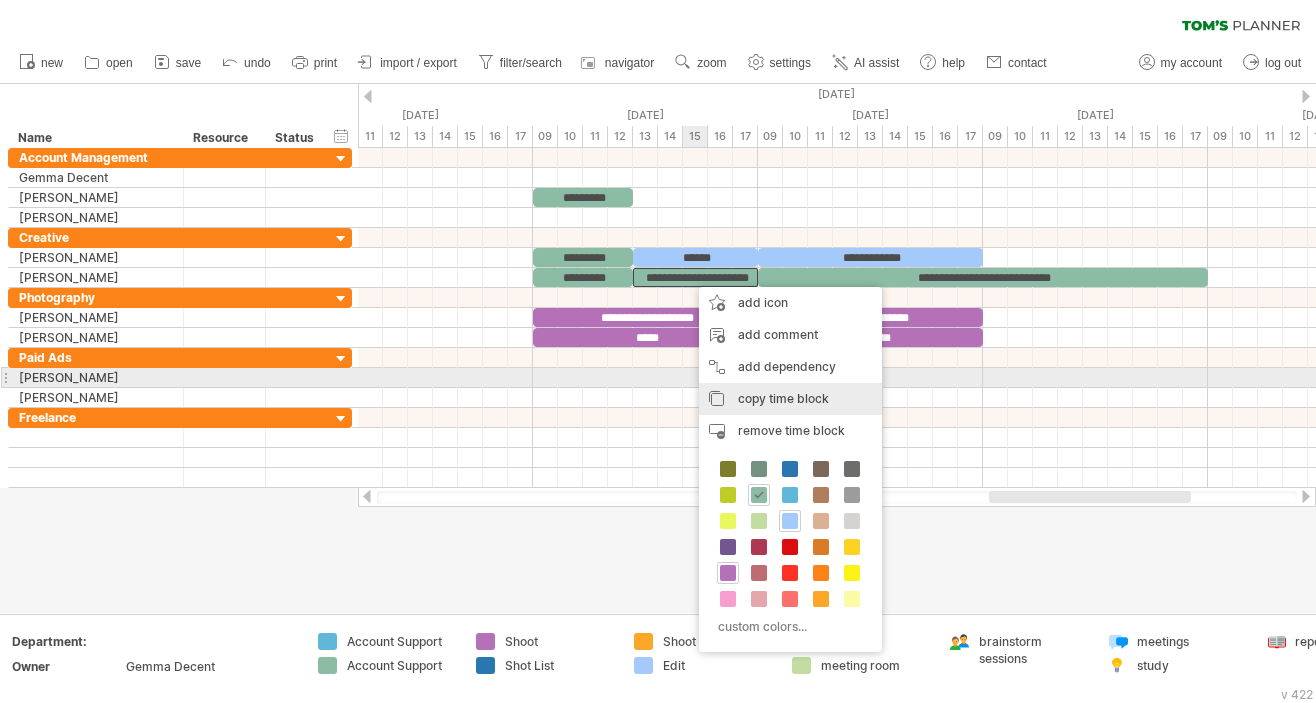 click on "copy time block copy time blocks/icons" at bounding box center (790, 399) 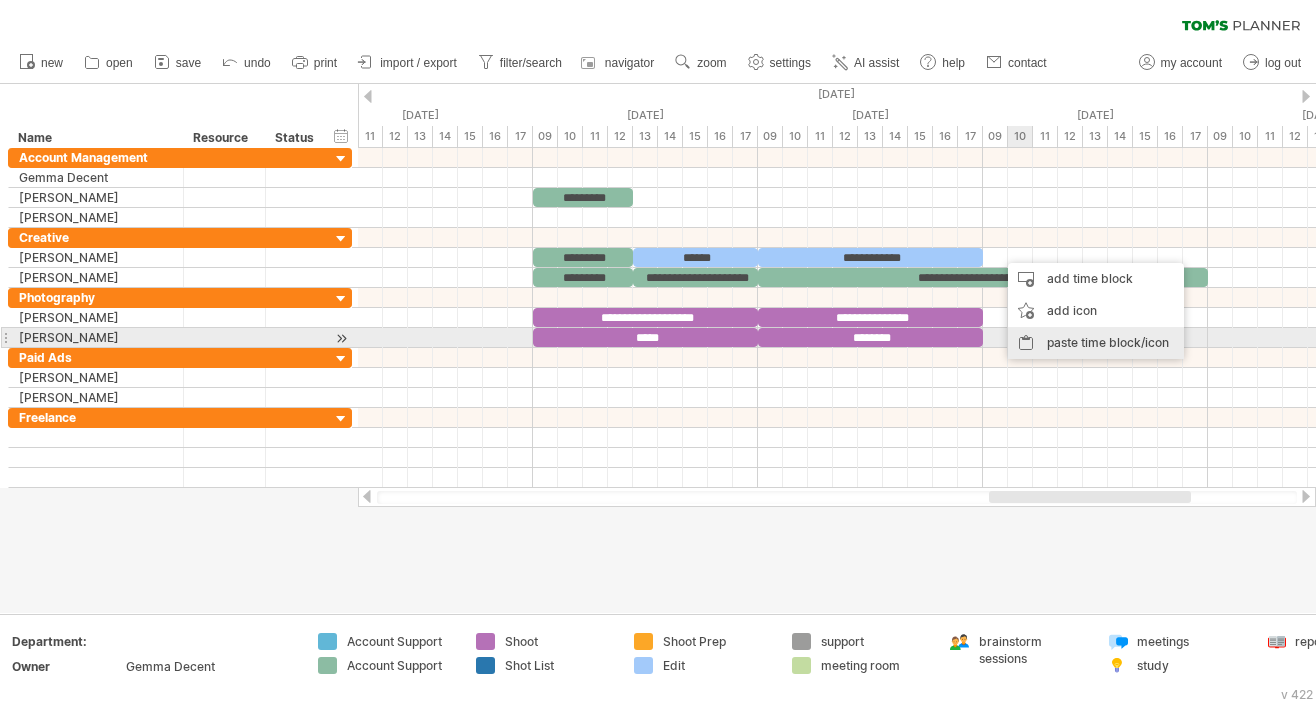 click on "paste time block/icon" at bounding box center (1096, 343) 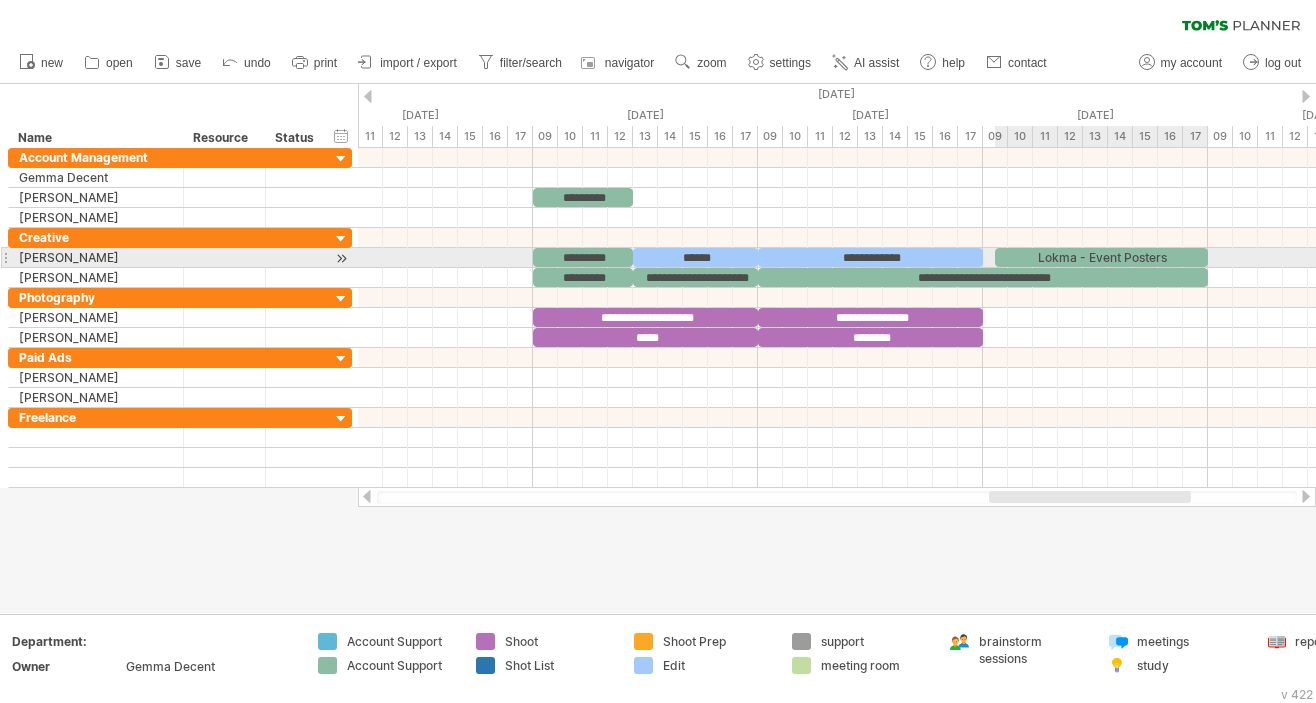drag, startPoint x: 1117, startPoint y: 256, endPoint x: 1201, endPoint y: 256, distance: 84 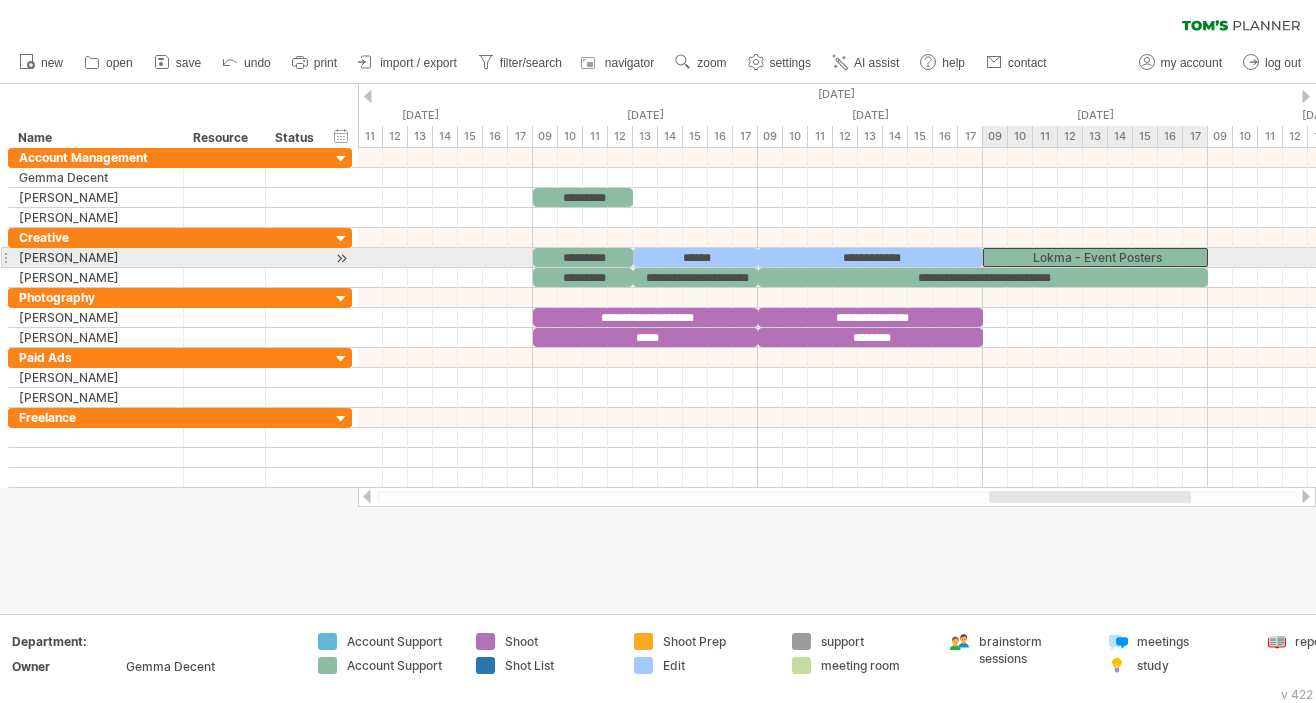 drag, startPoint x: 996, startPoint y: 260, endPoint x: 985, endPoint y: 260, distance: 11 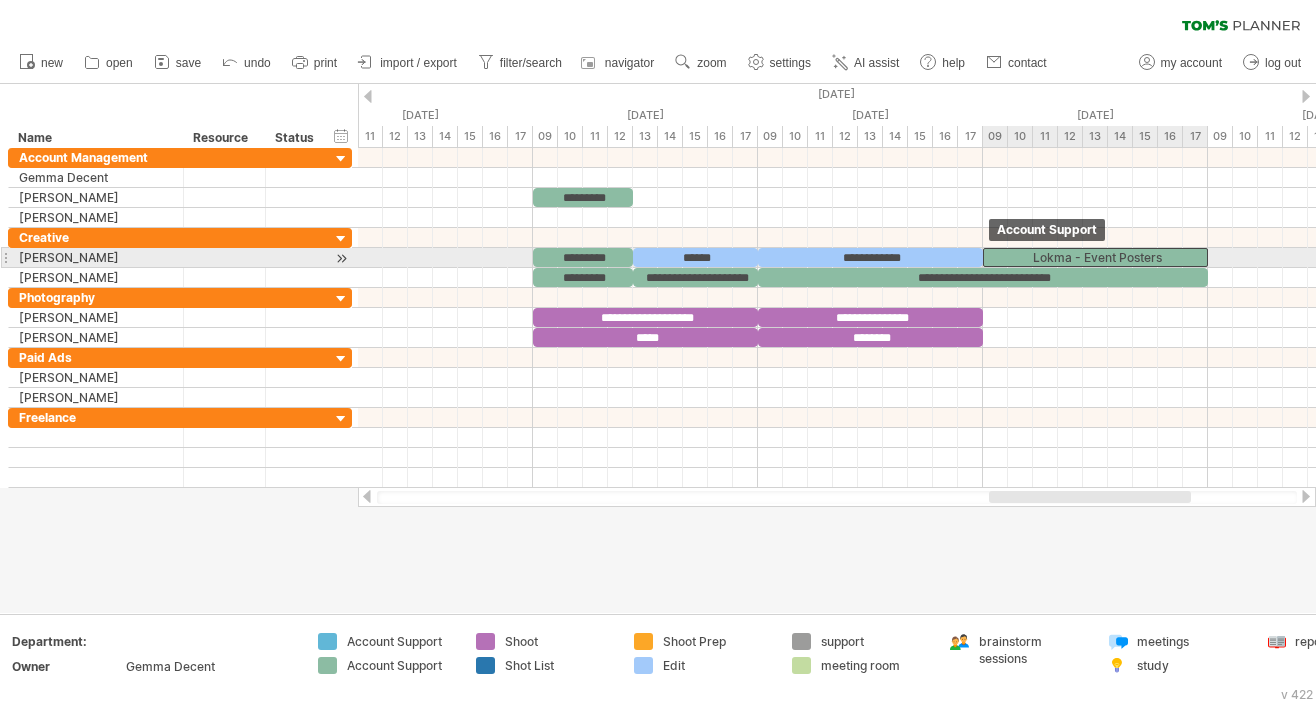 click on "Lokma - Event Posters" at bounding box center (1095, 257) 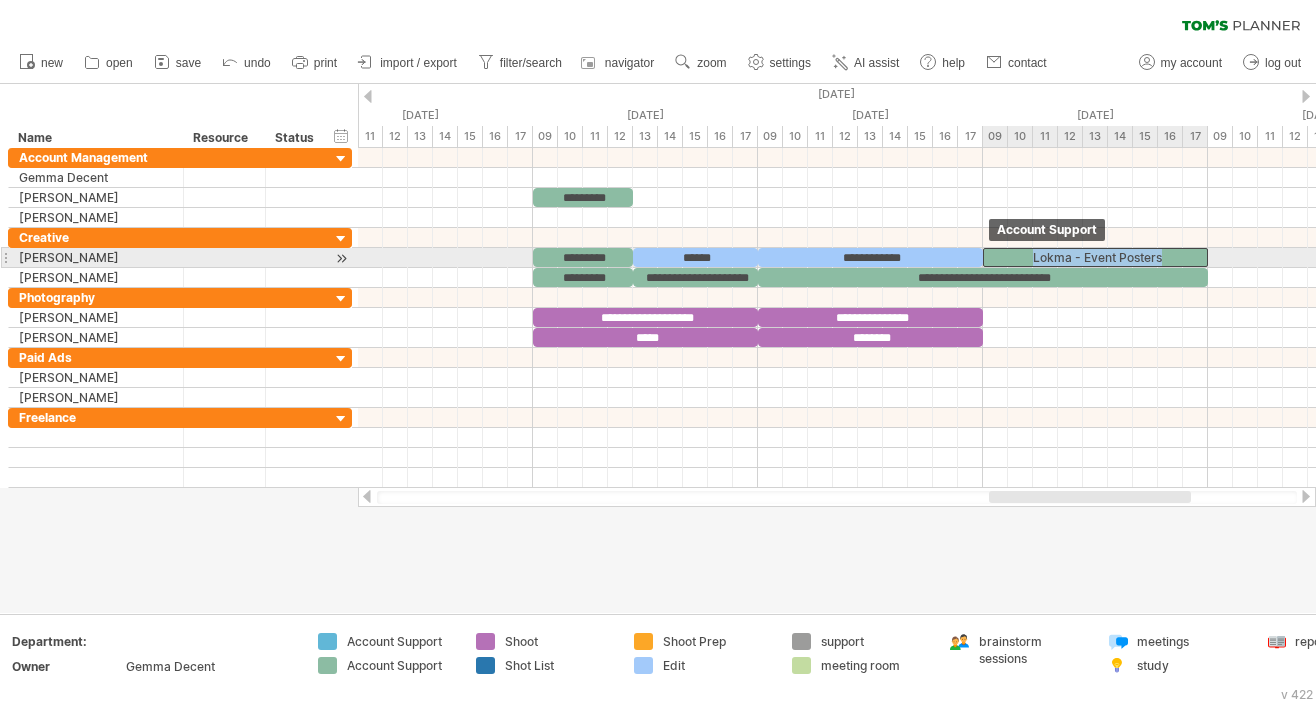 click on "Lokma - Event Posters" at bounding box center (1095, 257) 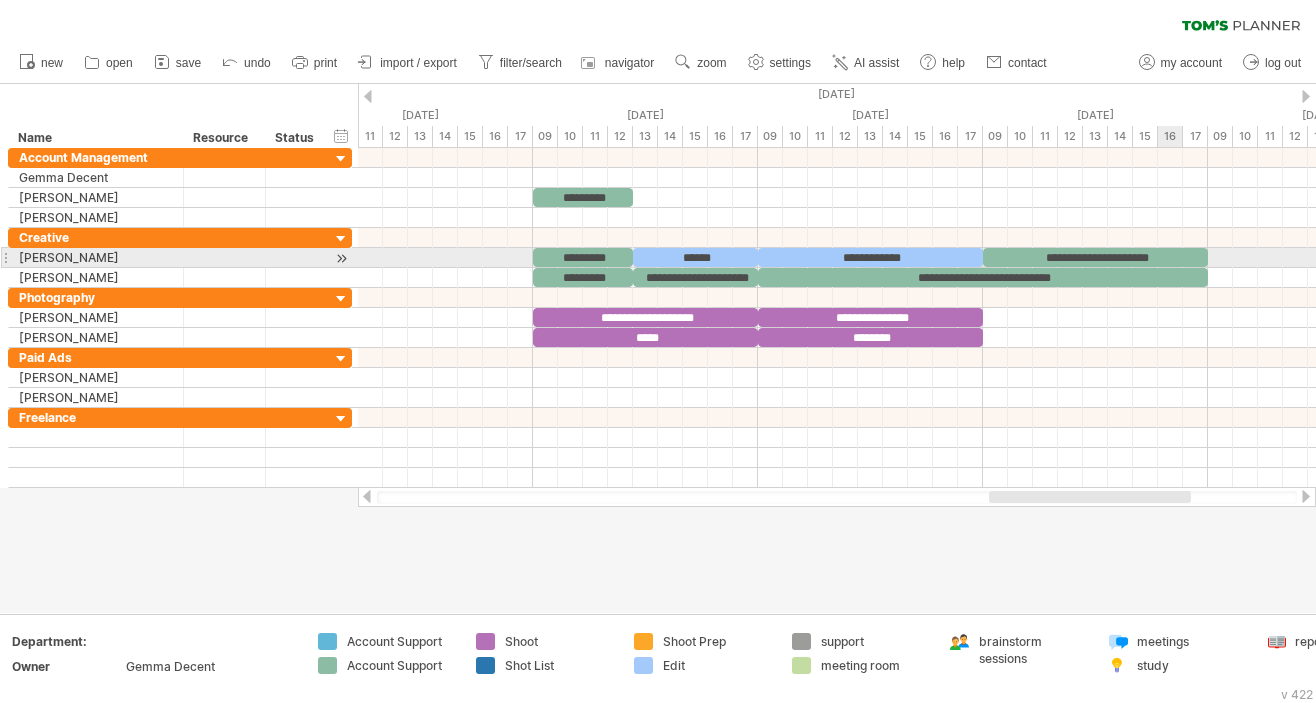 type 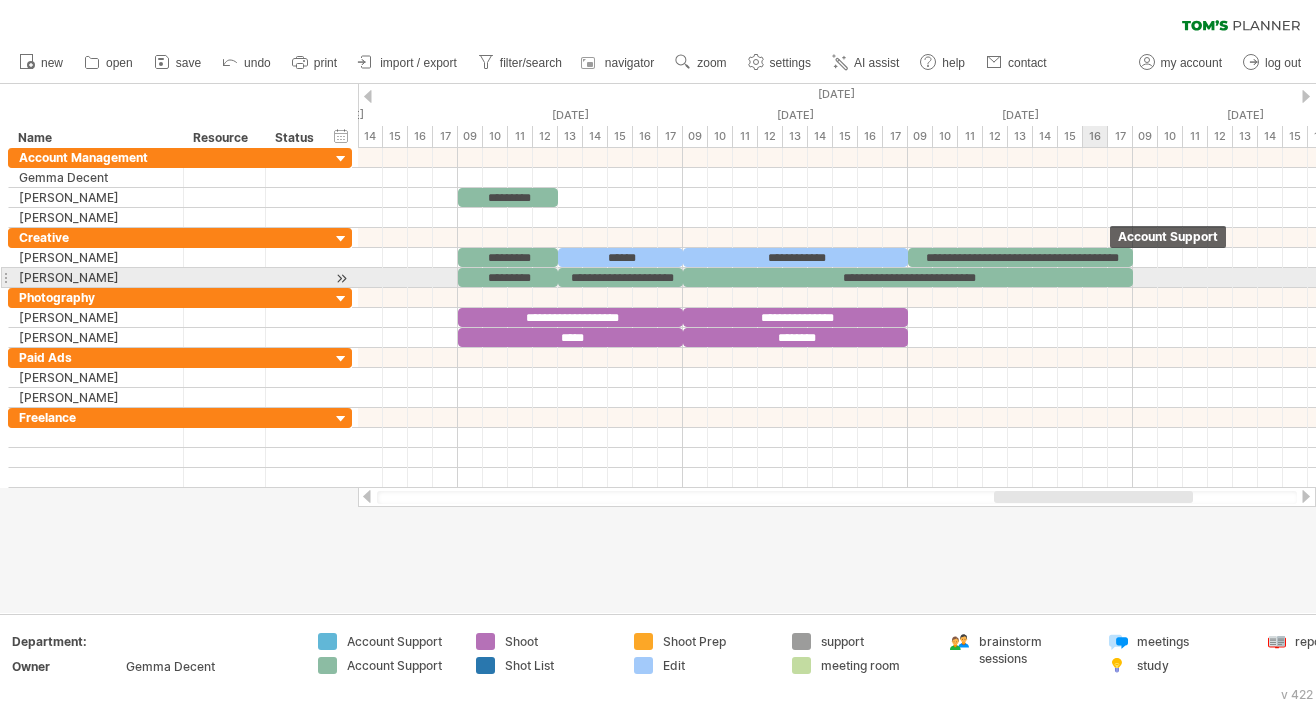click on "**********" at bounding box center (908, 277) 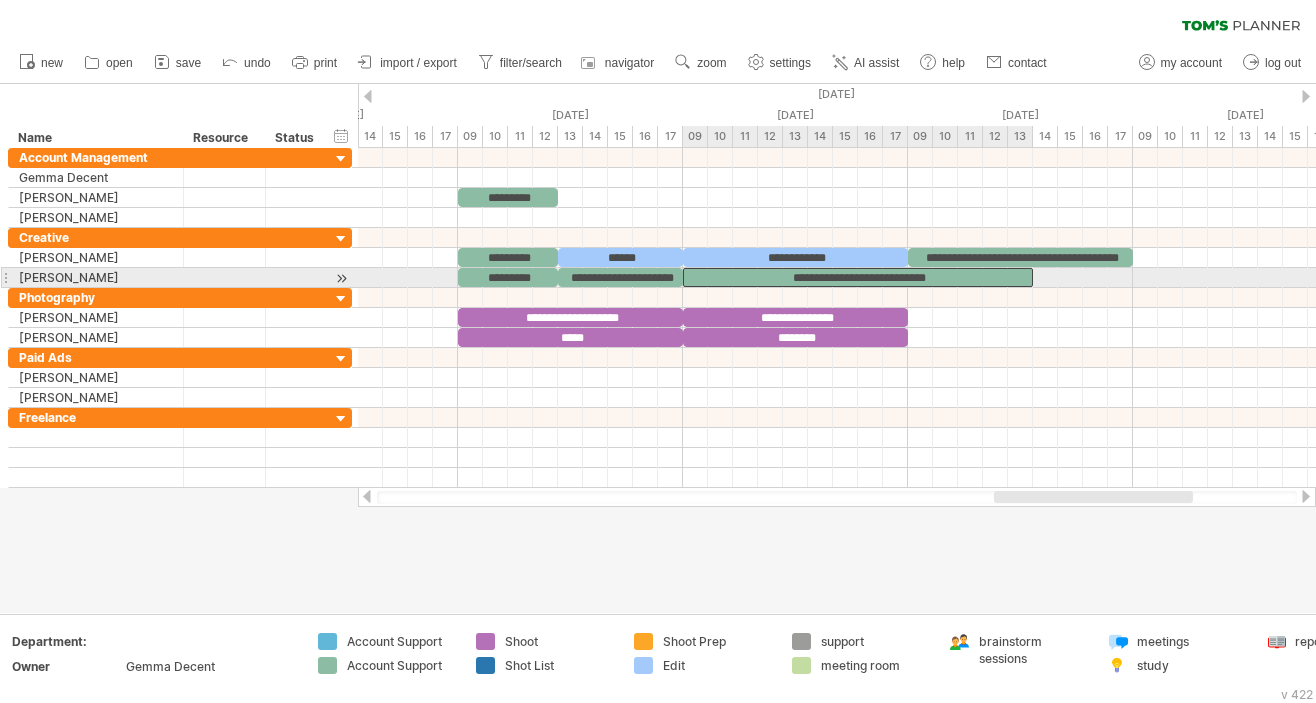 drag, startPoint x: 1129, startPoint y: 272, endPoint x: 1026, endPoint y: 277, distance: 103.121284 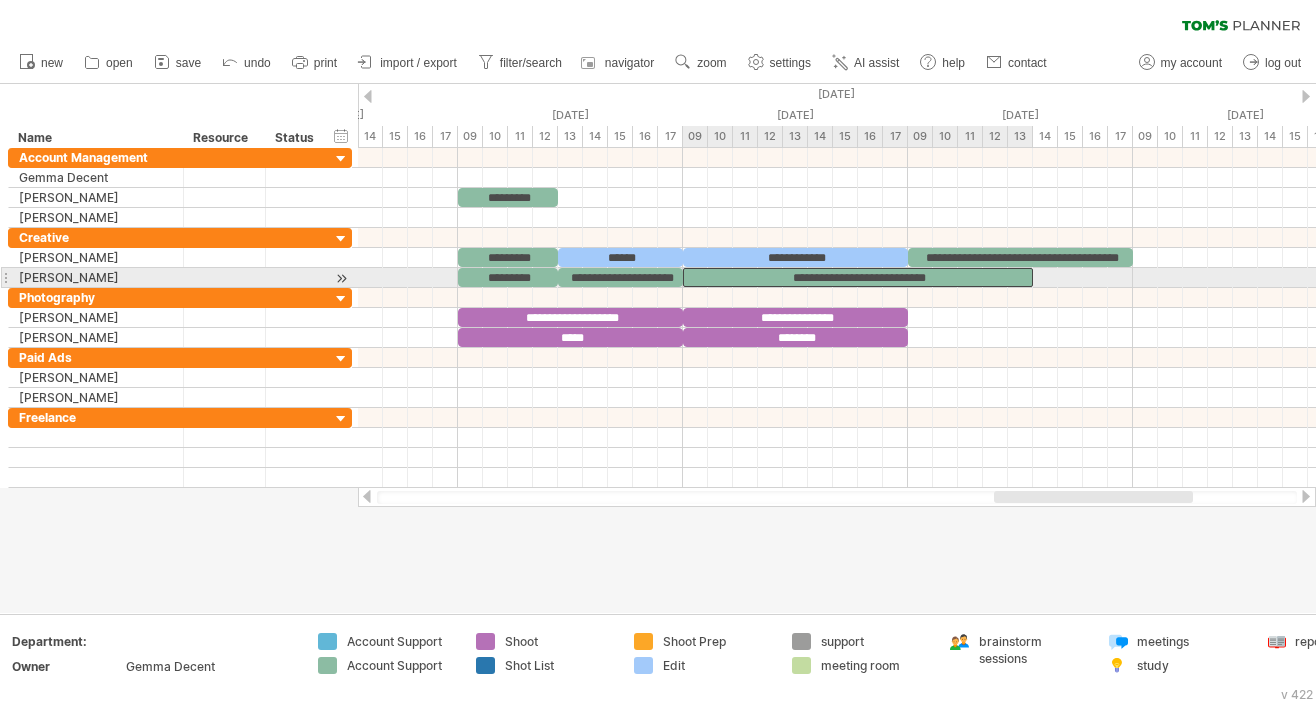 click on "**********" at bounding box center [858, 277] 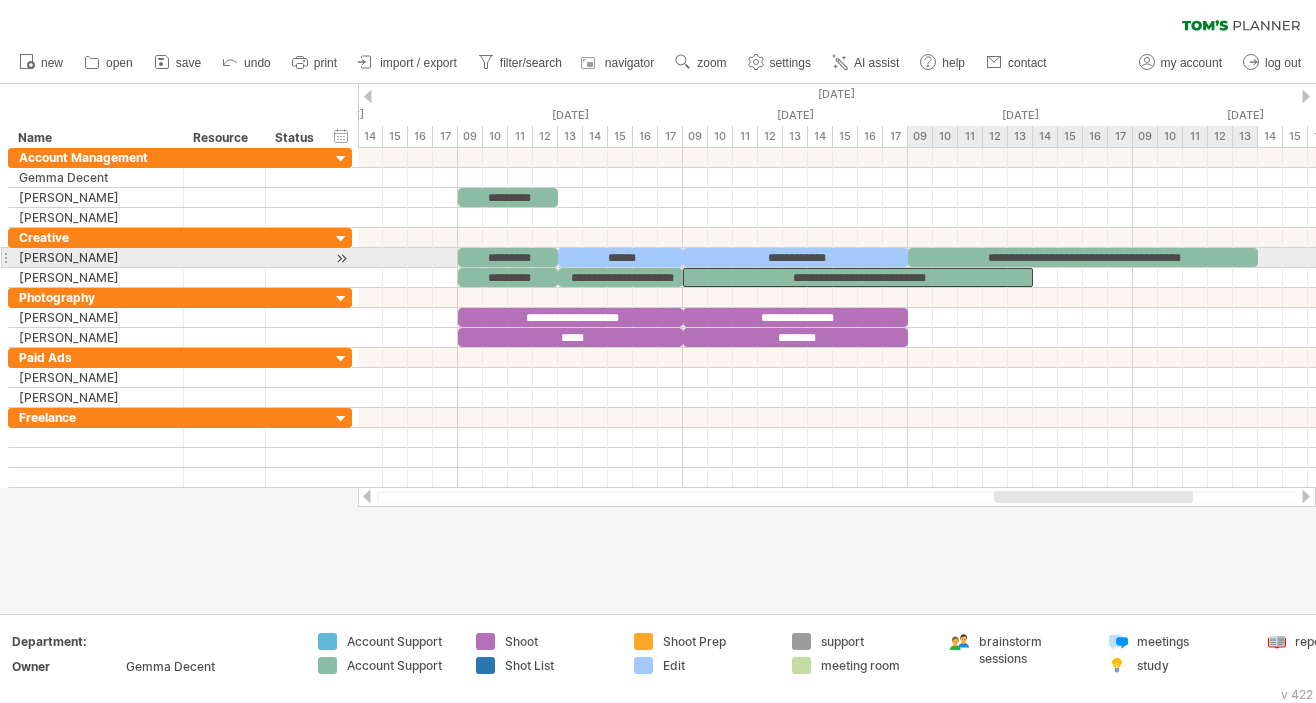 drag, startPoint x: 1134, startPoint y: 254, endPoint x: 1254, endPoint y: 249, distance: 120.10412 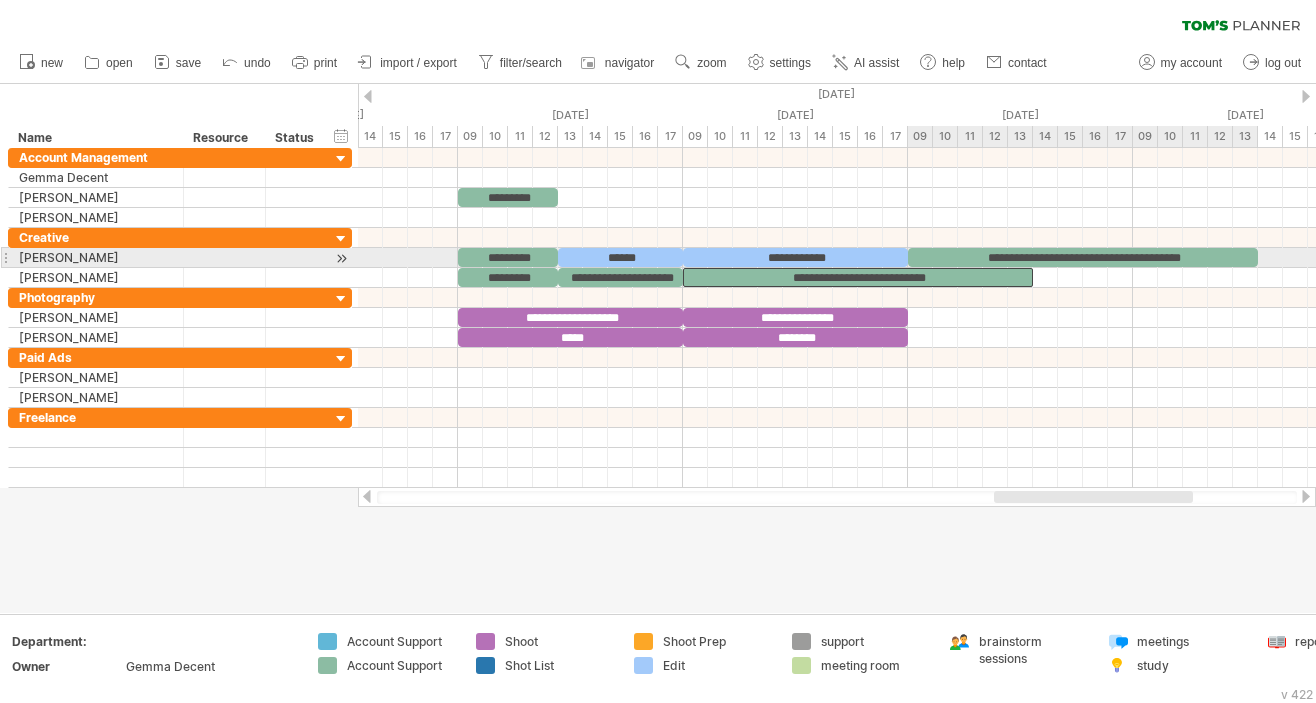 click at bounding box center [1258, 257] 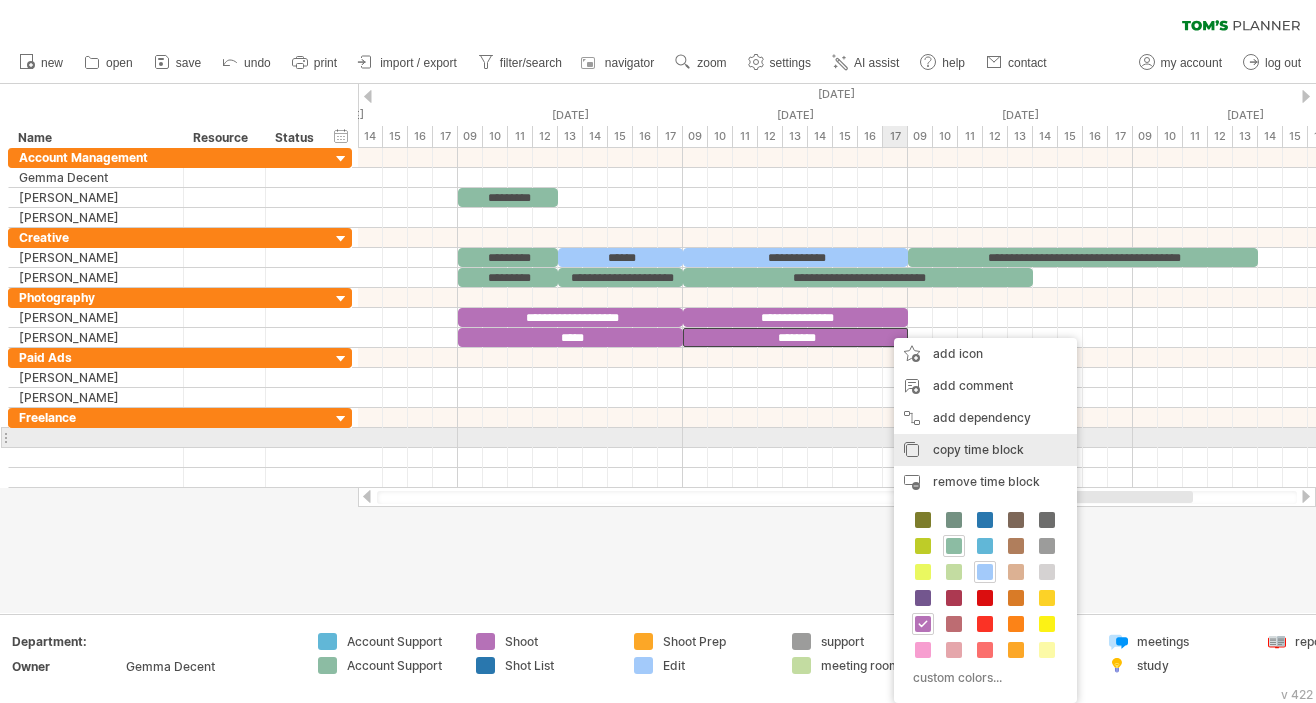 click on "copy time block" at bounding box center (978, 449) 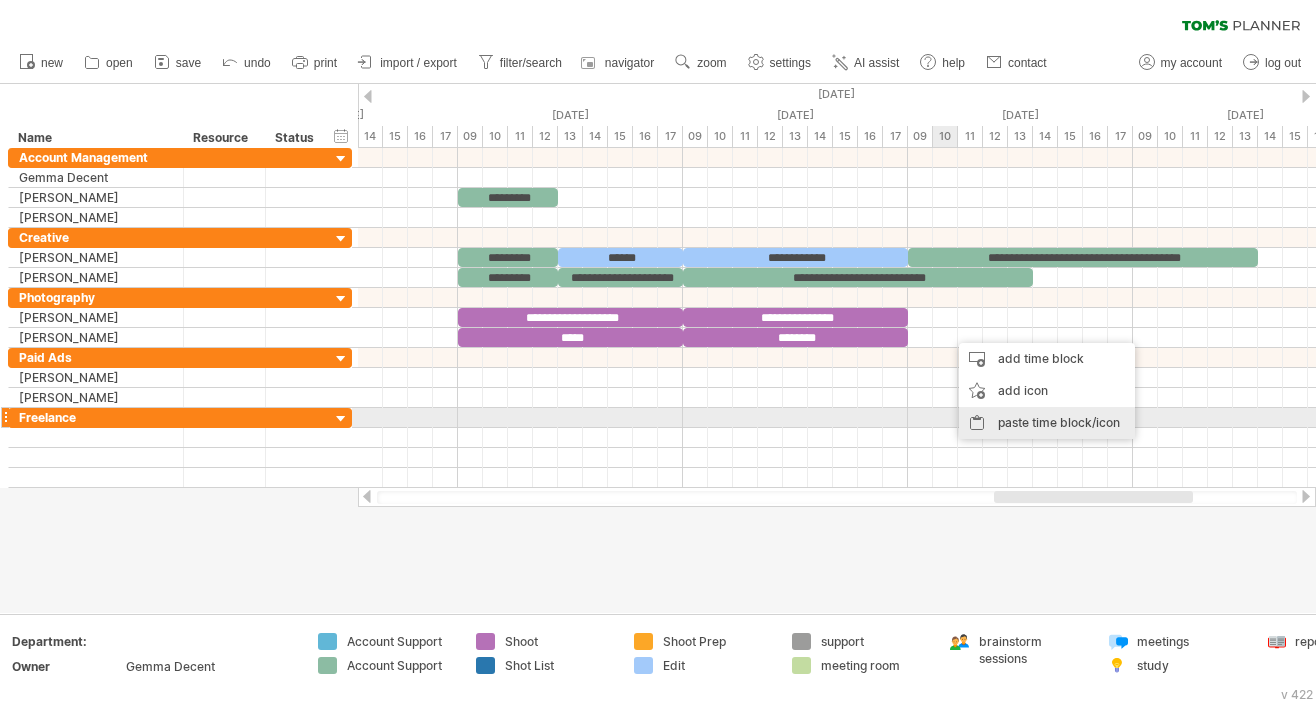 click on "paste time block/icon" at bounding box center (1047, 423) 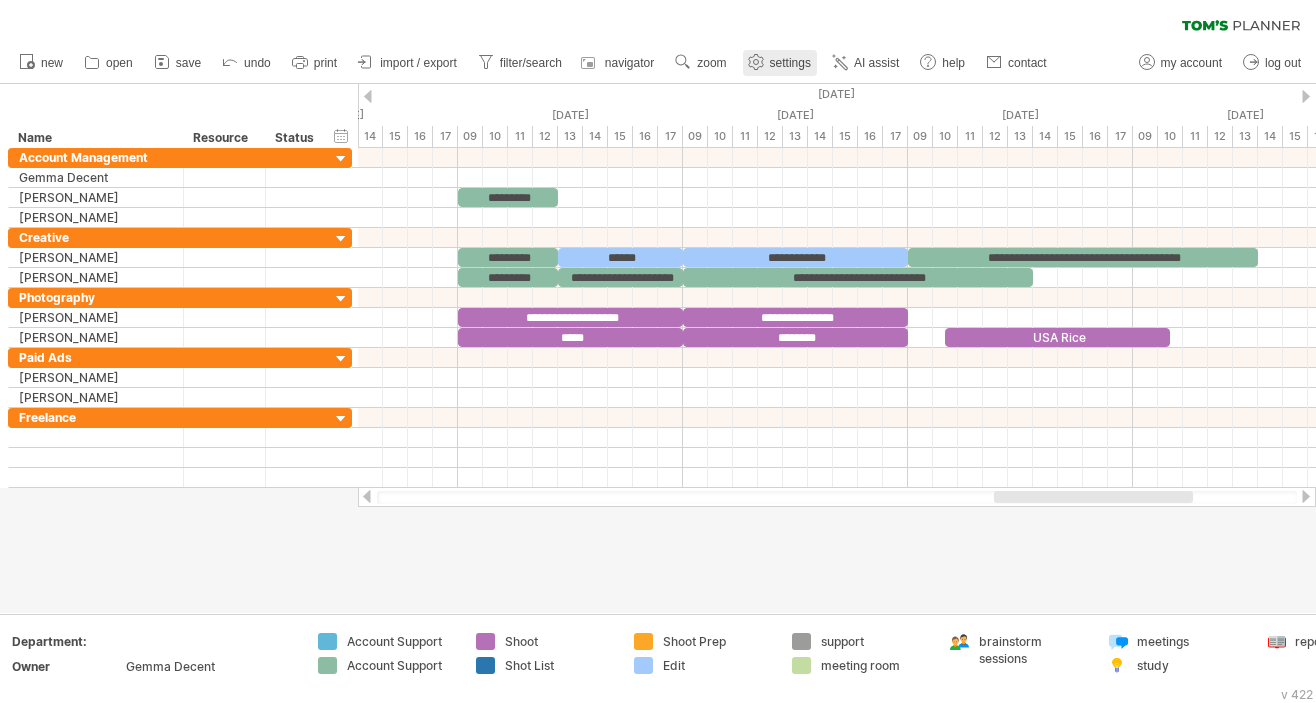 click on "settings" at bounding box center (790, 63) 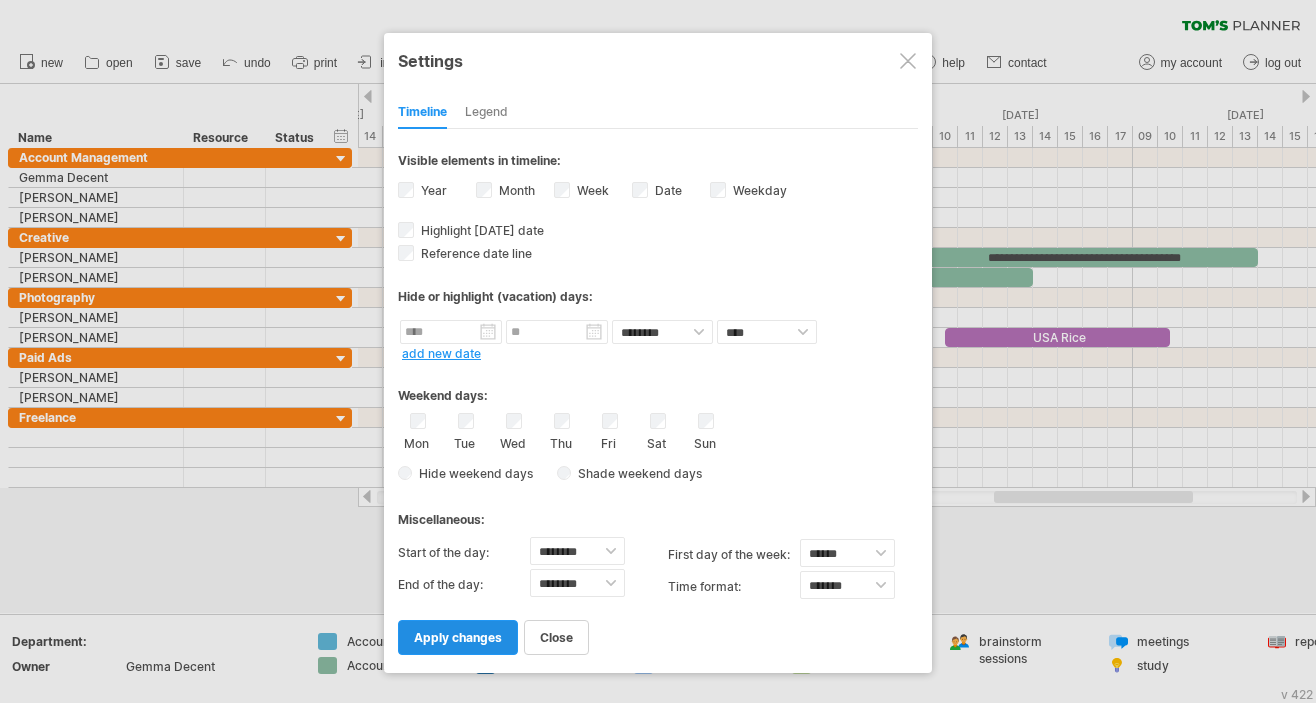 click on "apply changes" at bounding box center (458, 637) 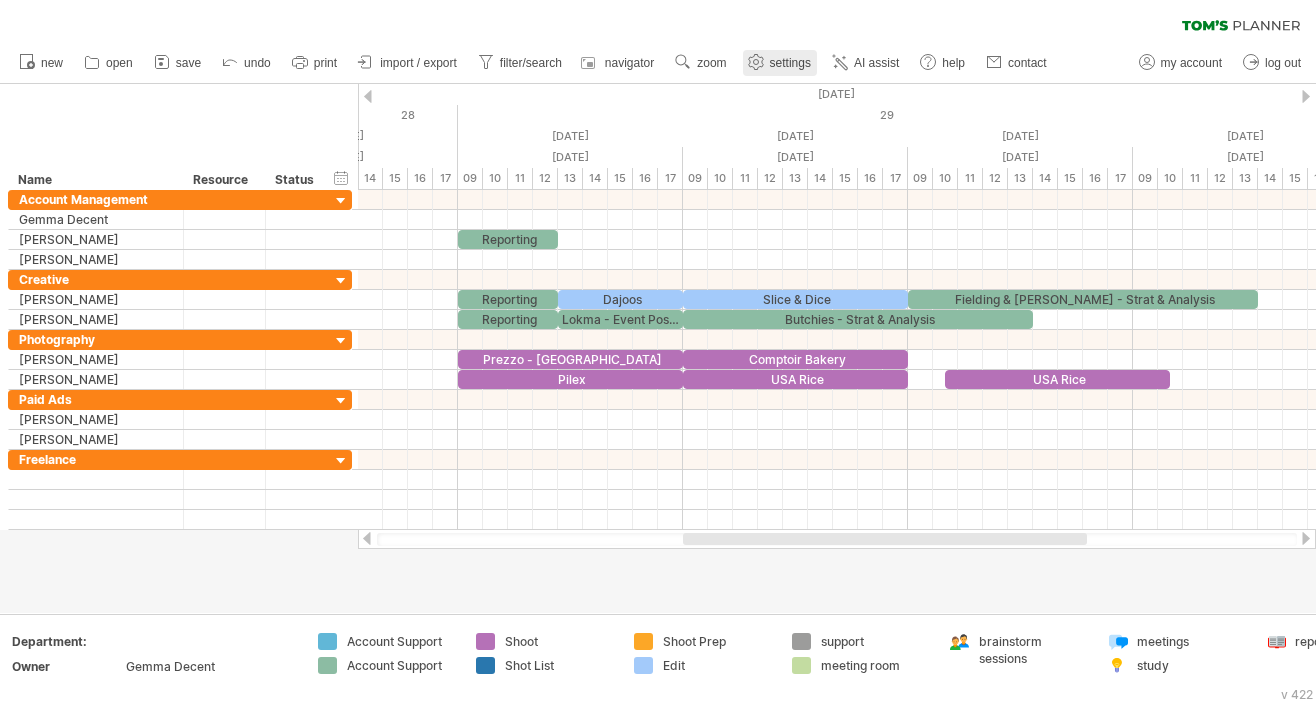 click on "settings" at bounding box center [790, 63] 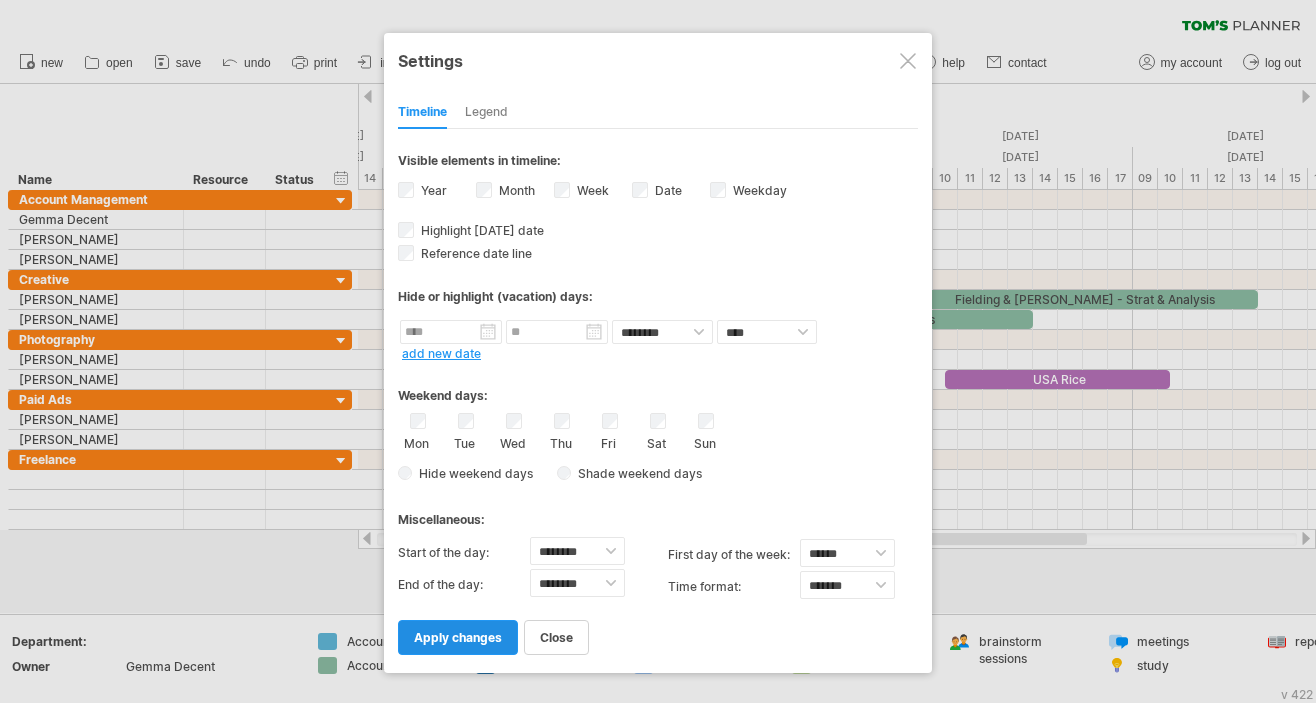 click on "apply changes" at bounding box center [458, 637] 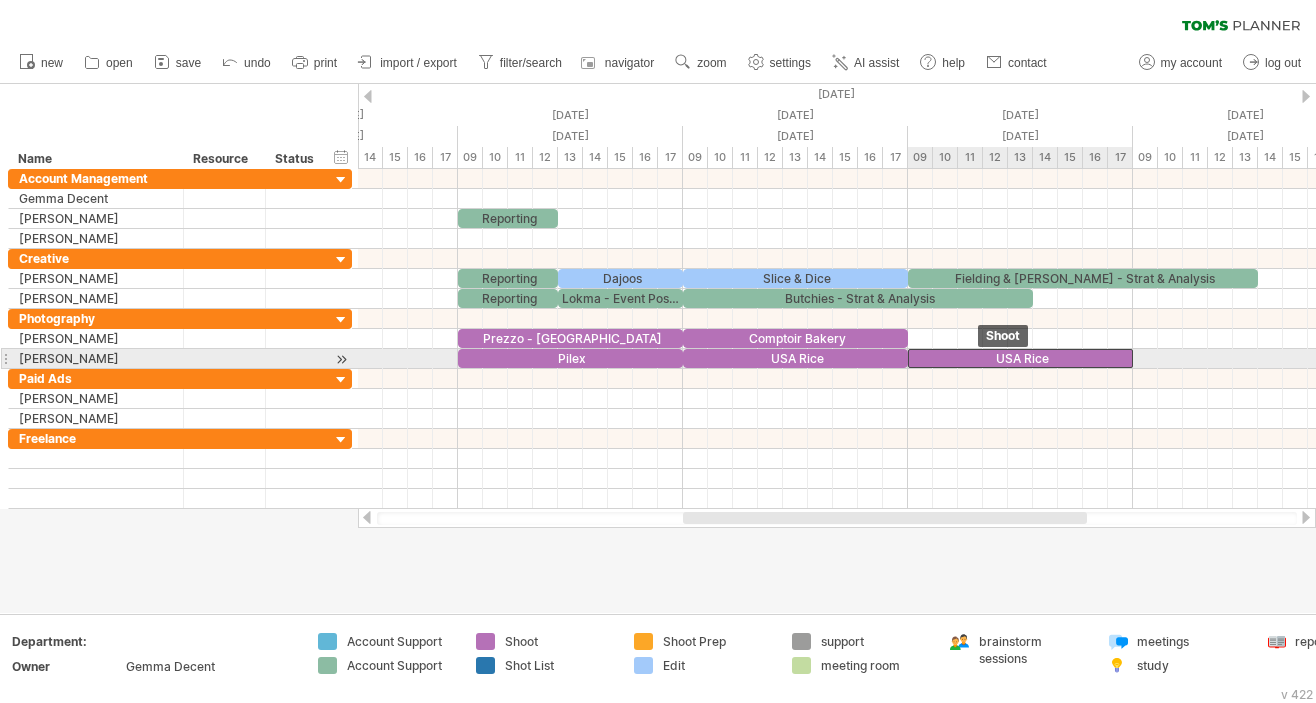drag, startPoint x: 981, startPoint y: 360, endPoint x: 945, endPoint y: 363, distance: 36.124783 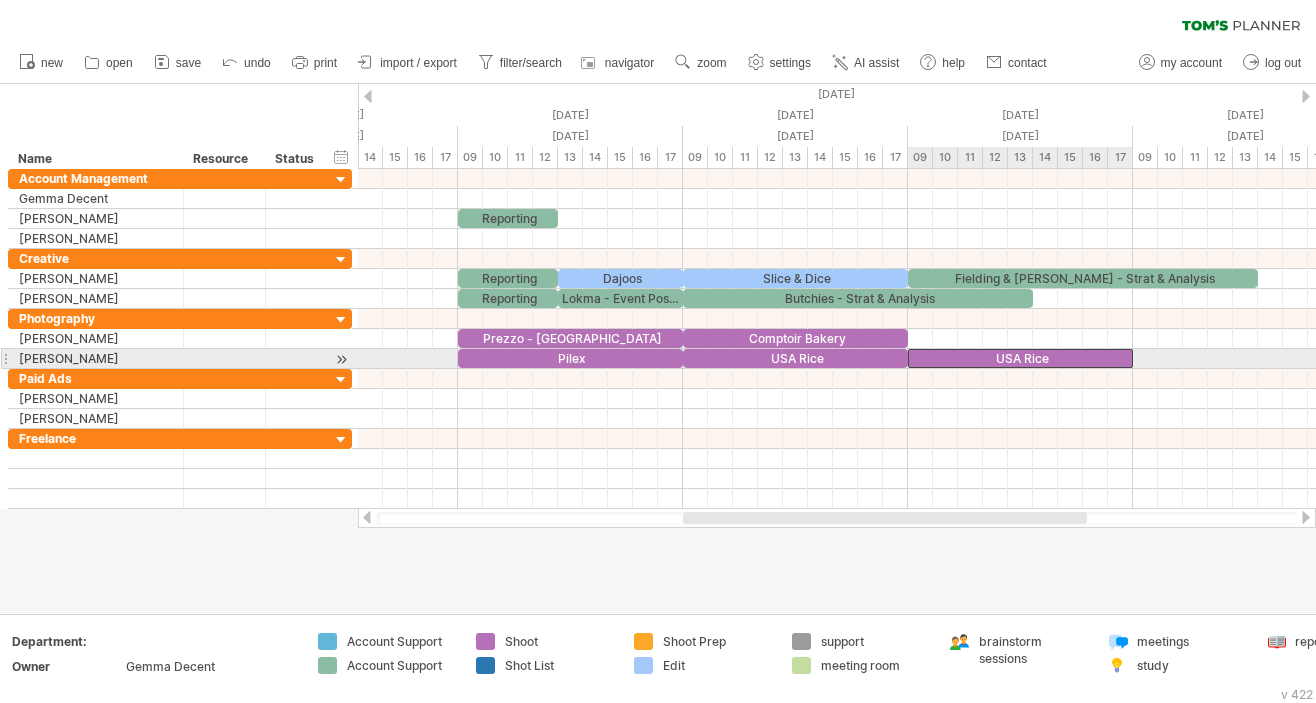 click on "USA Rice" at bounding box center (1020, 358) 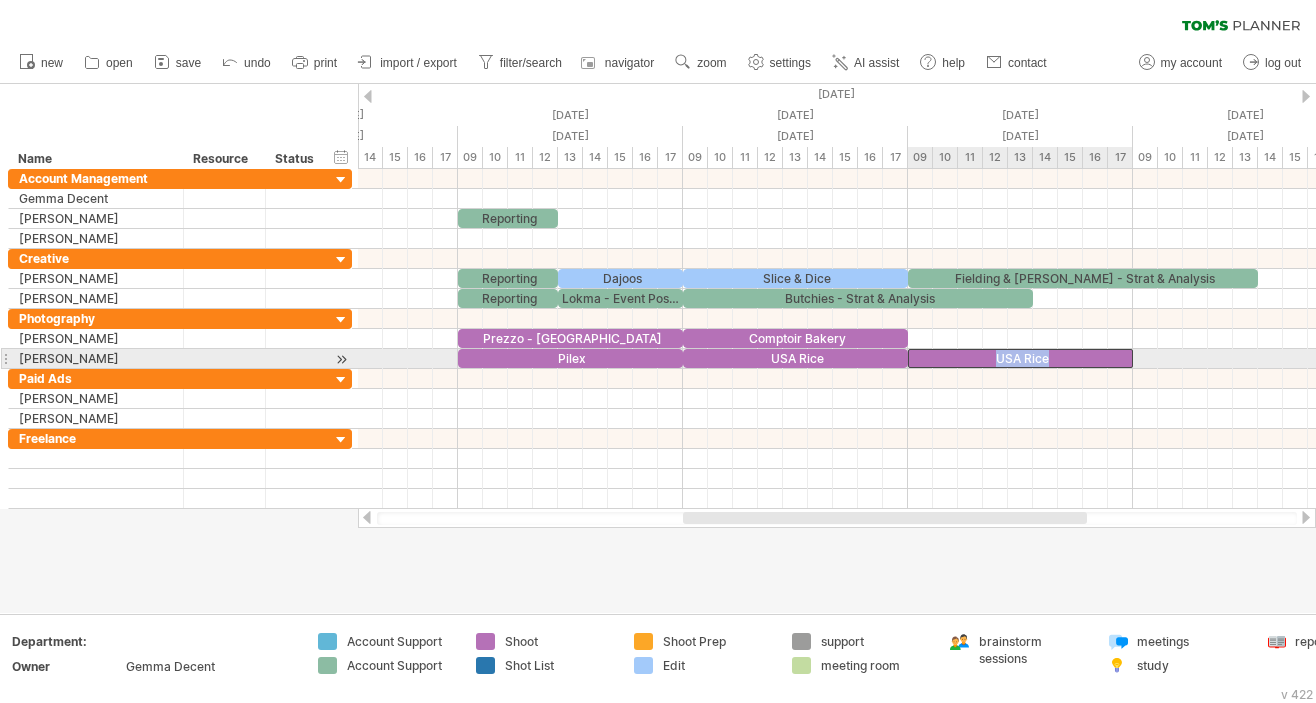 click on "USA Rice" at bounding box center [1020, 358] 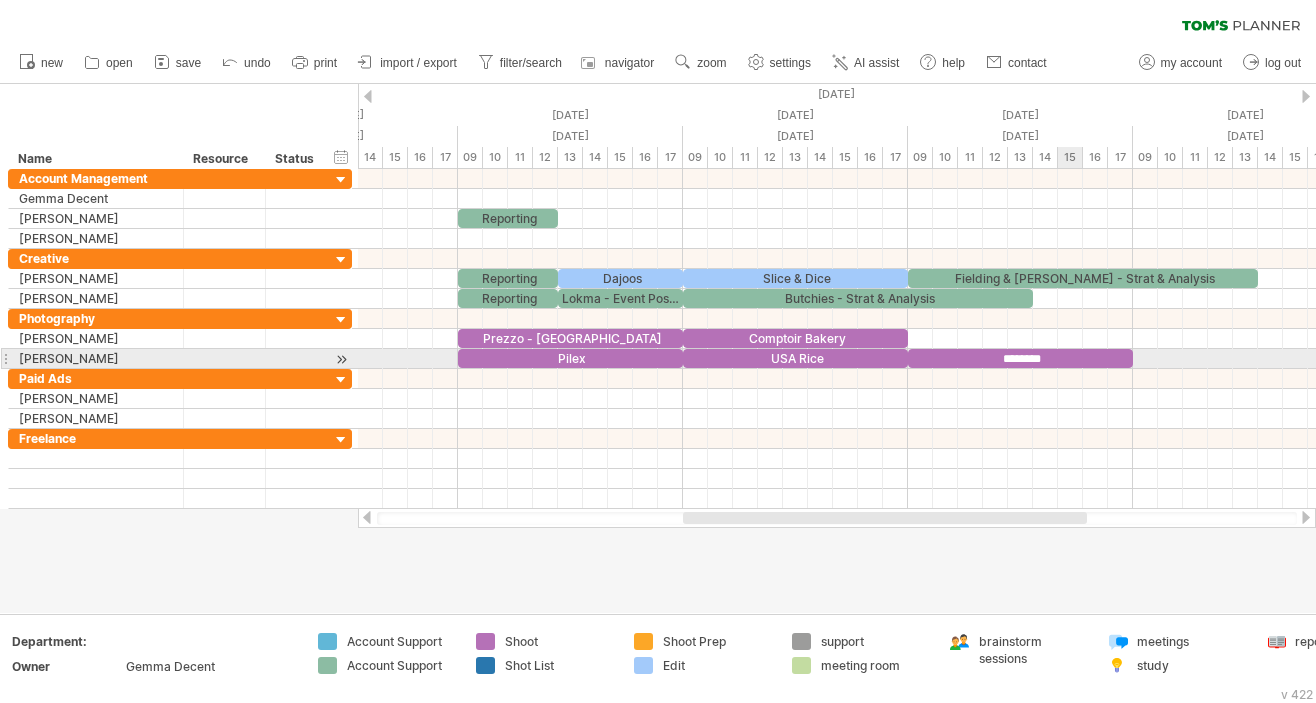 type 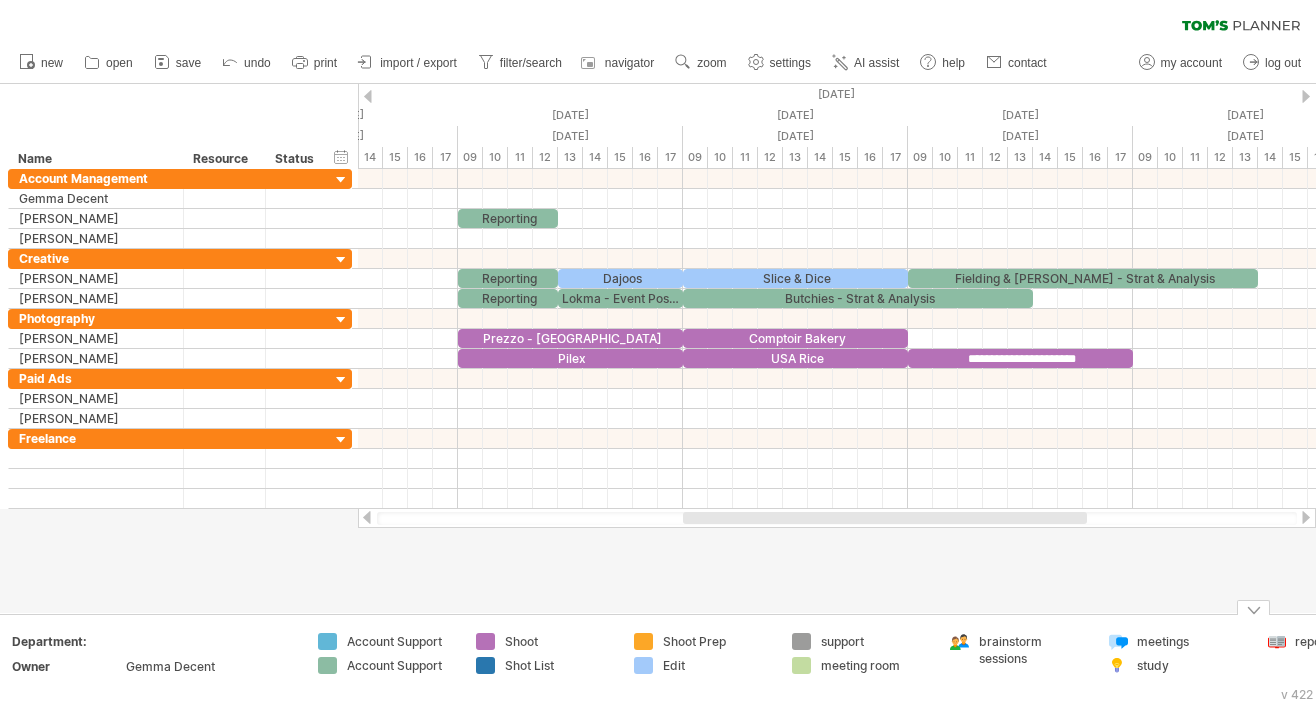 click on "Shoot" at bounding box center (559, 641) 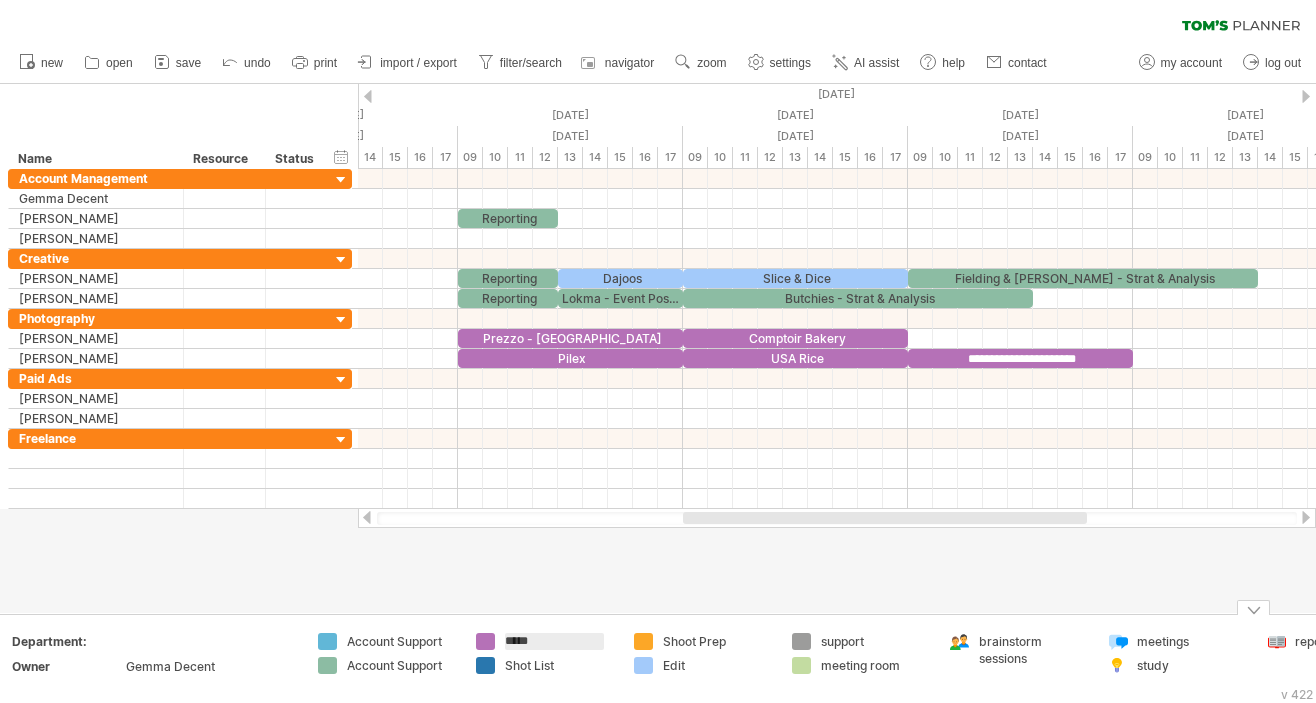 click on "*****" at bounding box center [554, 641] 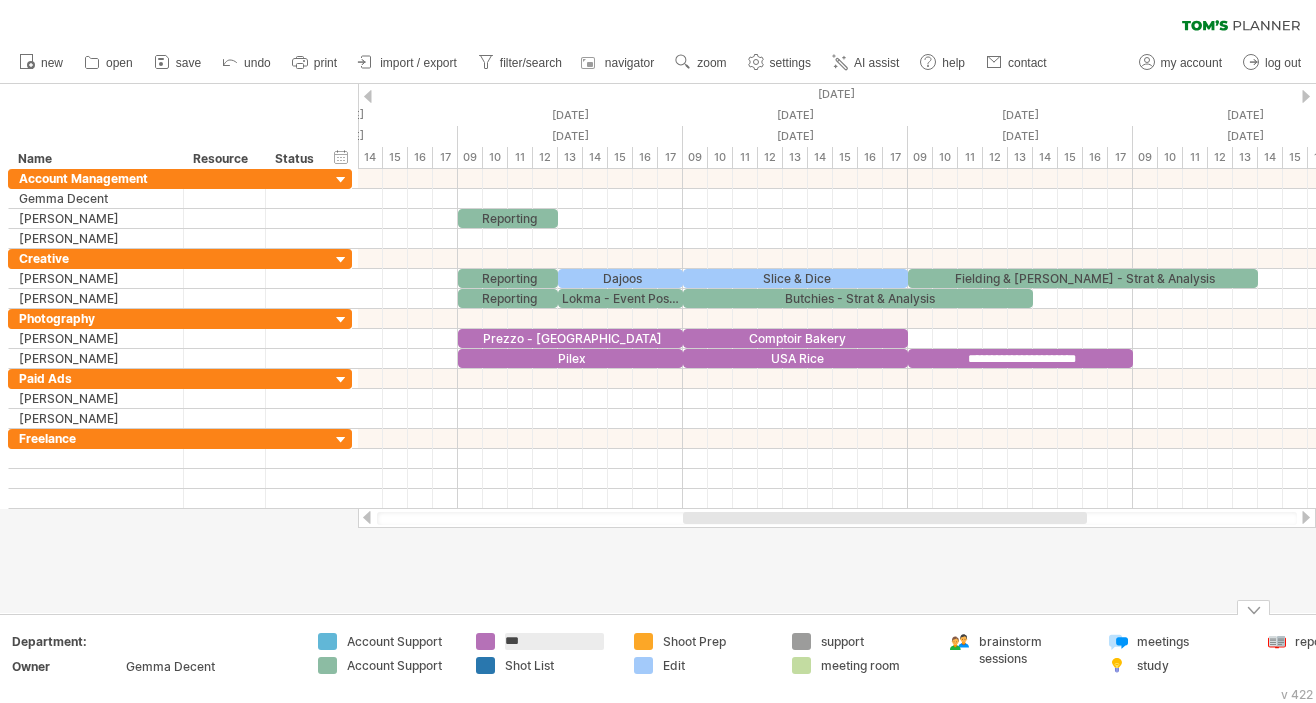 type on "****" 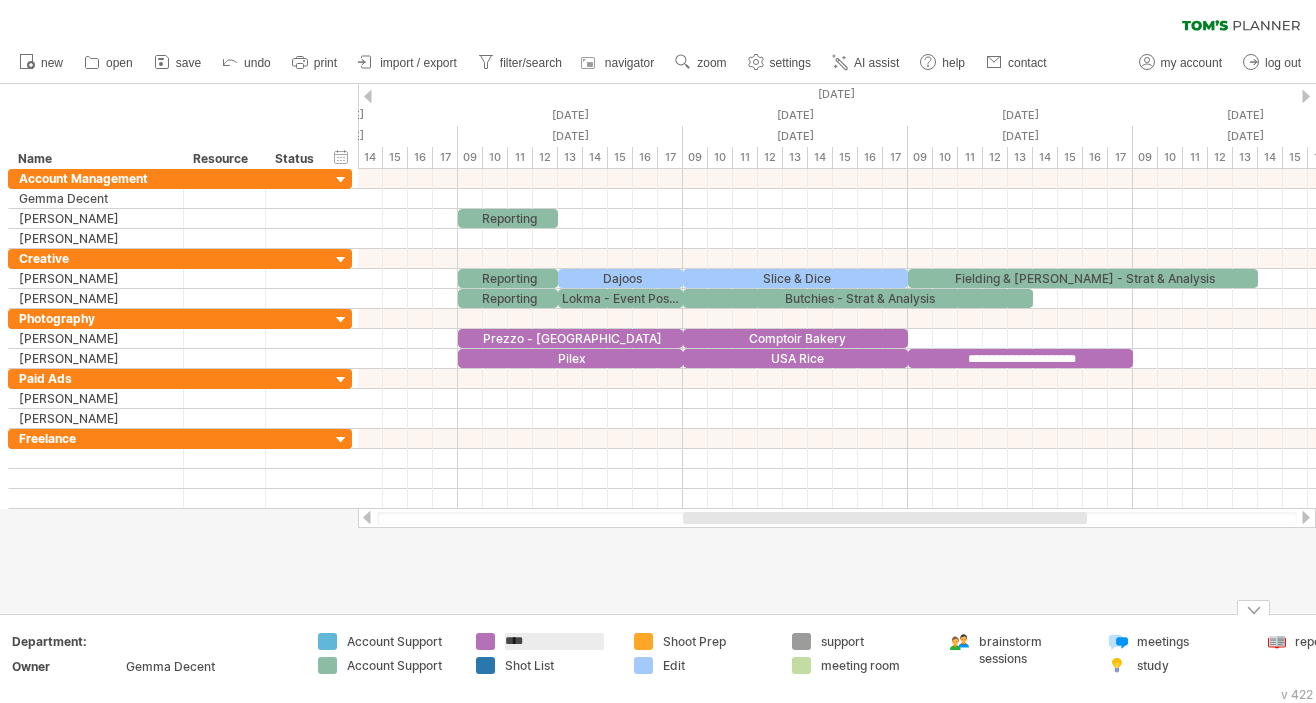 click on "Add your own logo Department:   Owner Gemma Decent Account Support Account Support **** Shot List Shoot Prep Edit support meeting room brainstorm sessions meetings study reporting" at bounding box center (50000, 659) 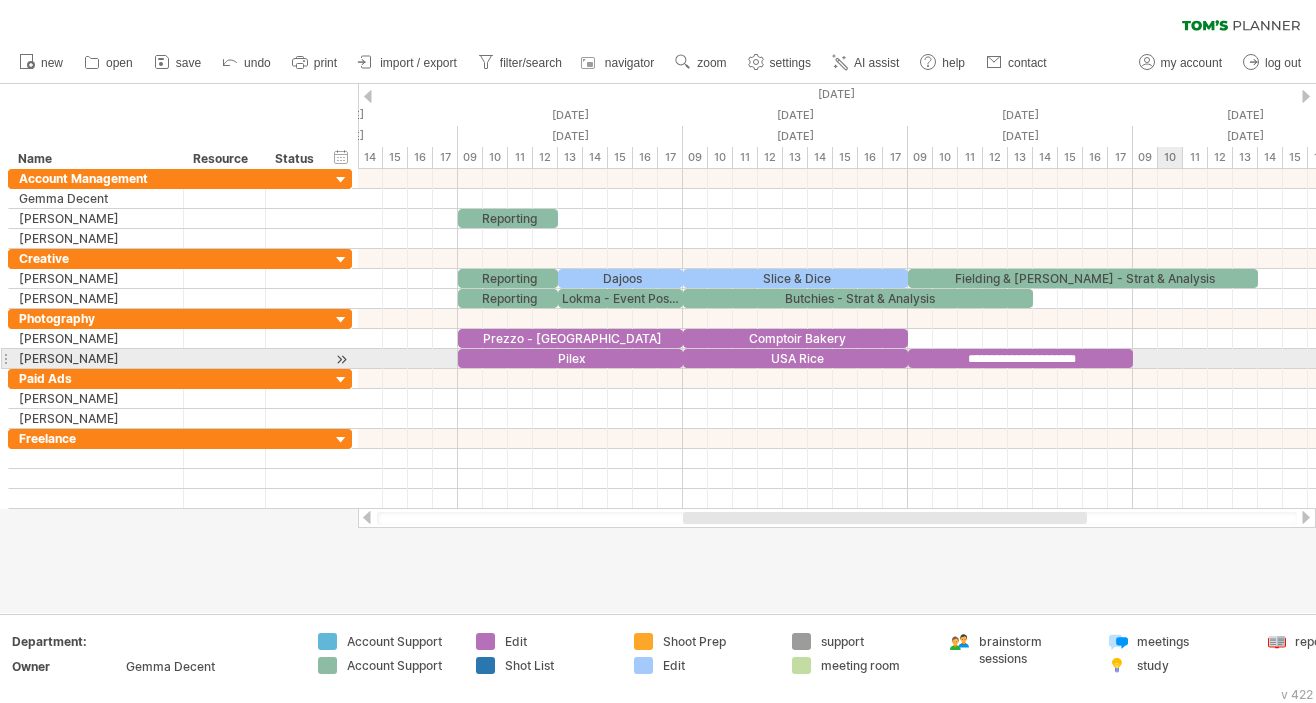 click at bounding box center [837, 359] 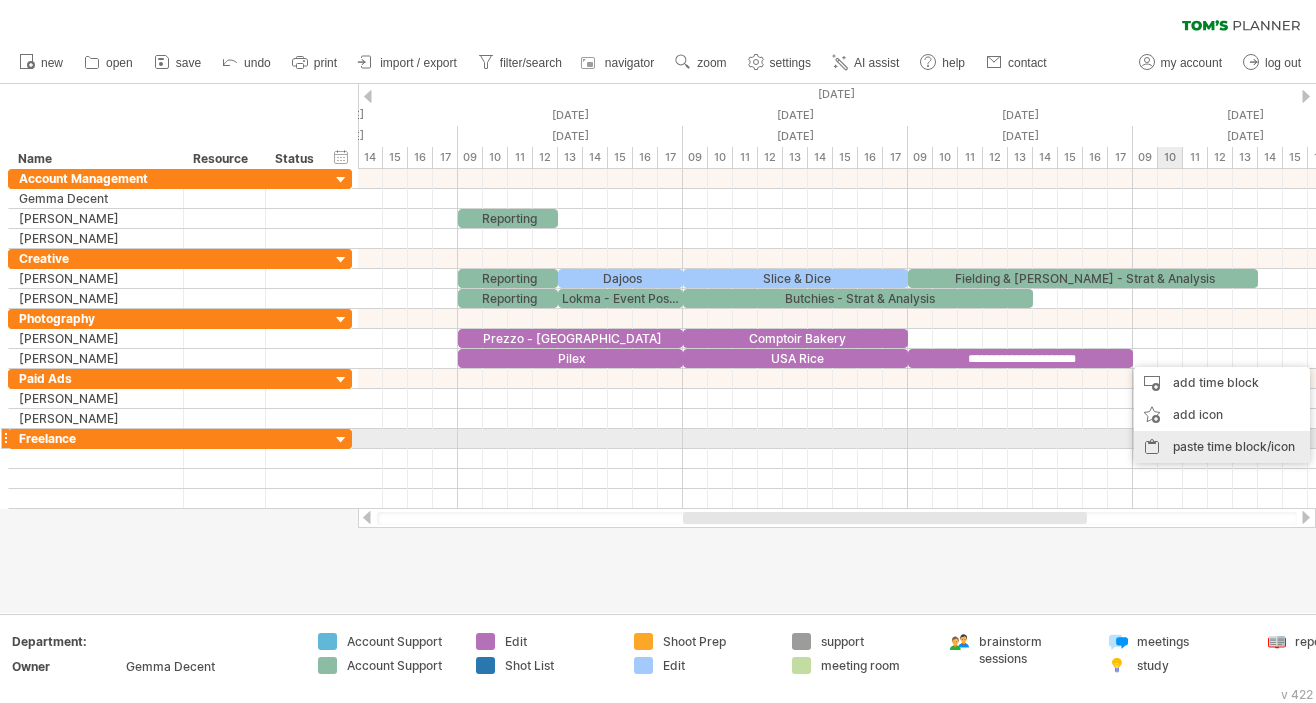 click on "paste time block/icon" at bounding box center [1222, 447] 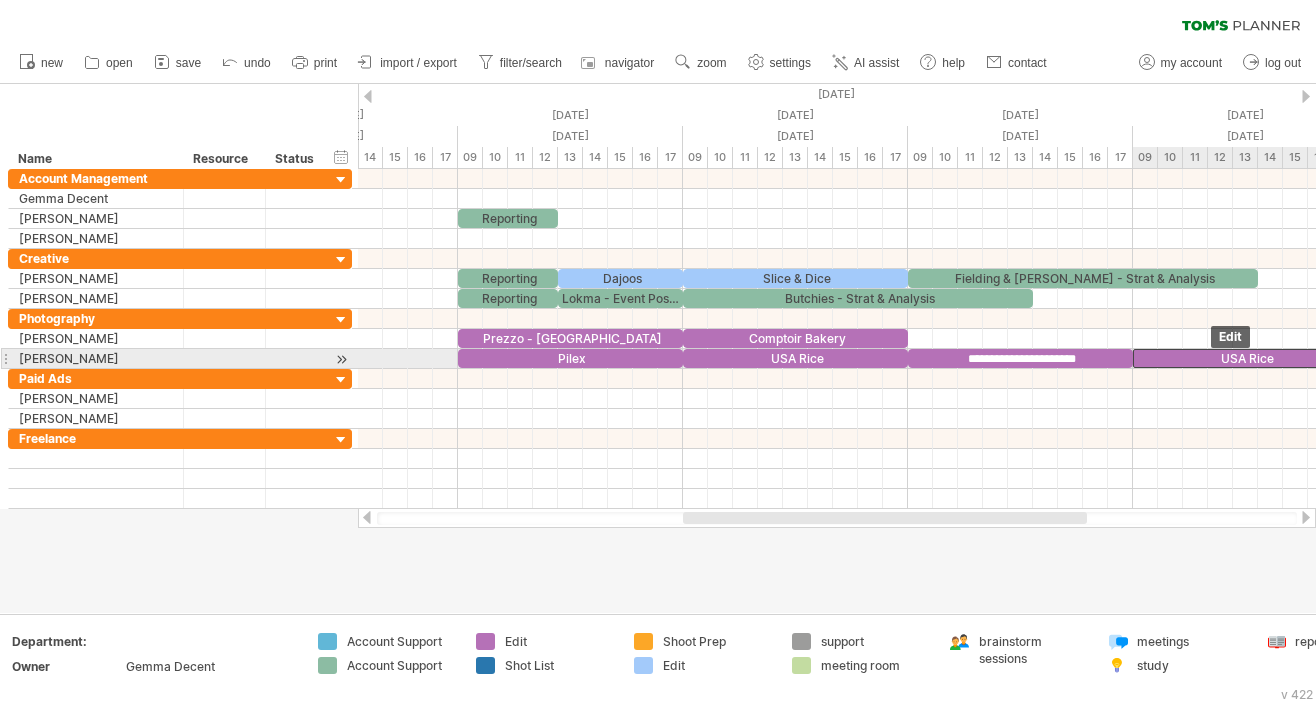 drag, startPoint x: 1212, startPoint y: 361, endPoint x: 1186, endPoint y: 362, distance: 26.019224 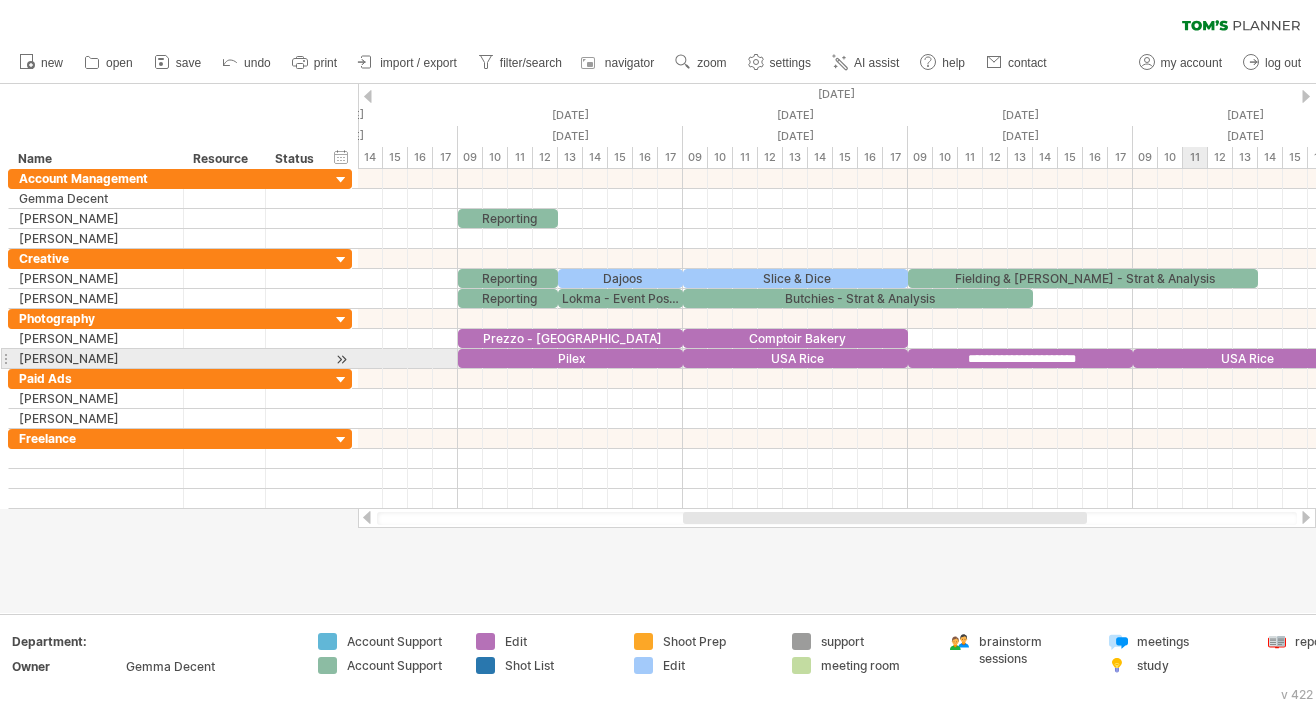 click on "USA Rice" at bounding box center (1245, 358) 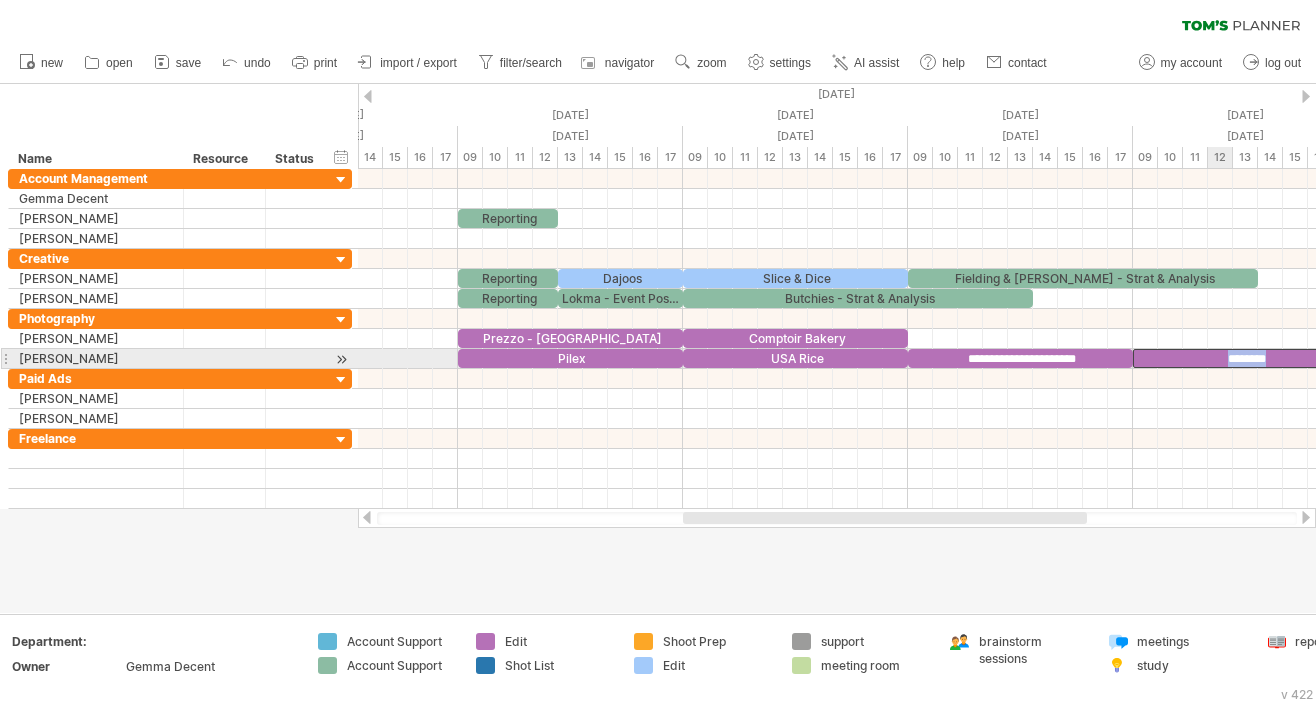 click on "********" at bounding box center [1245, 358] 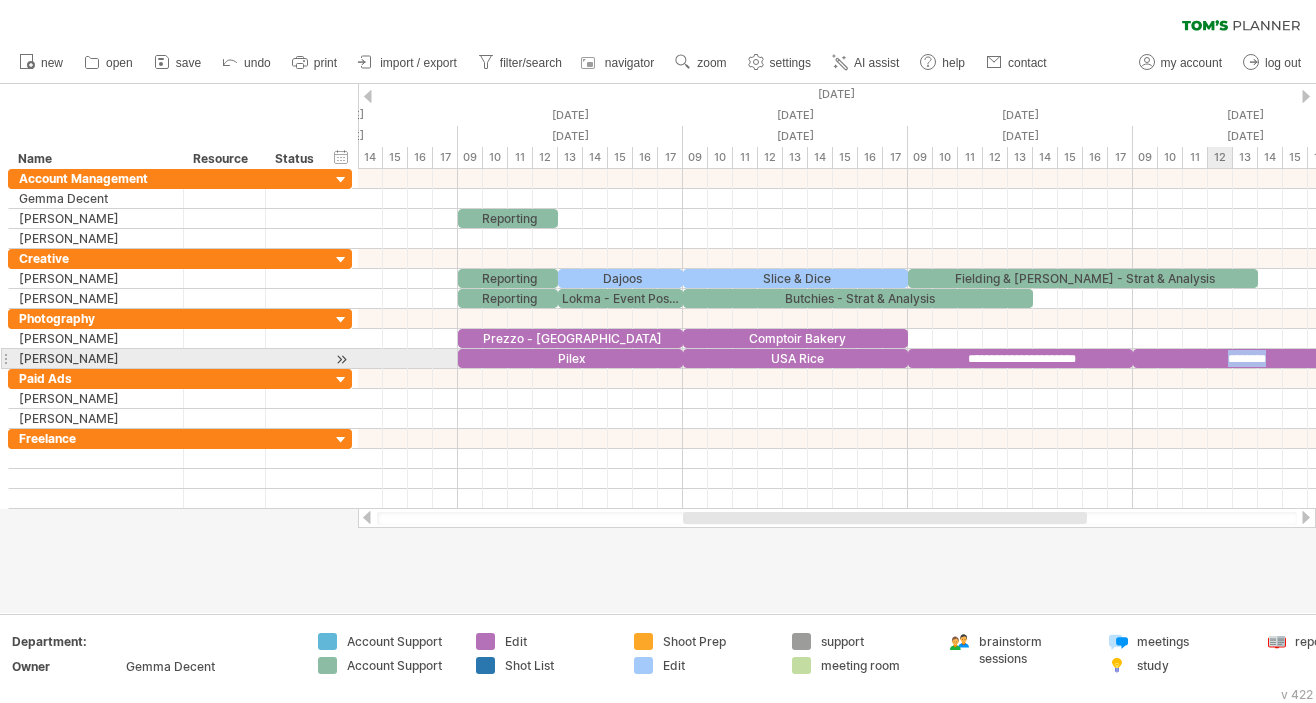 type 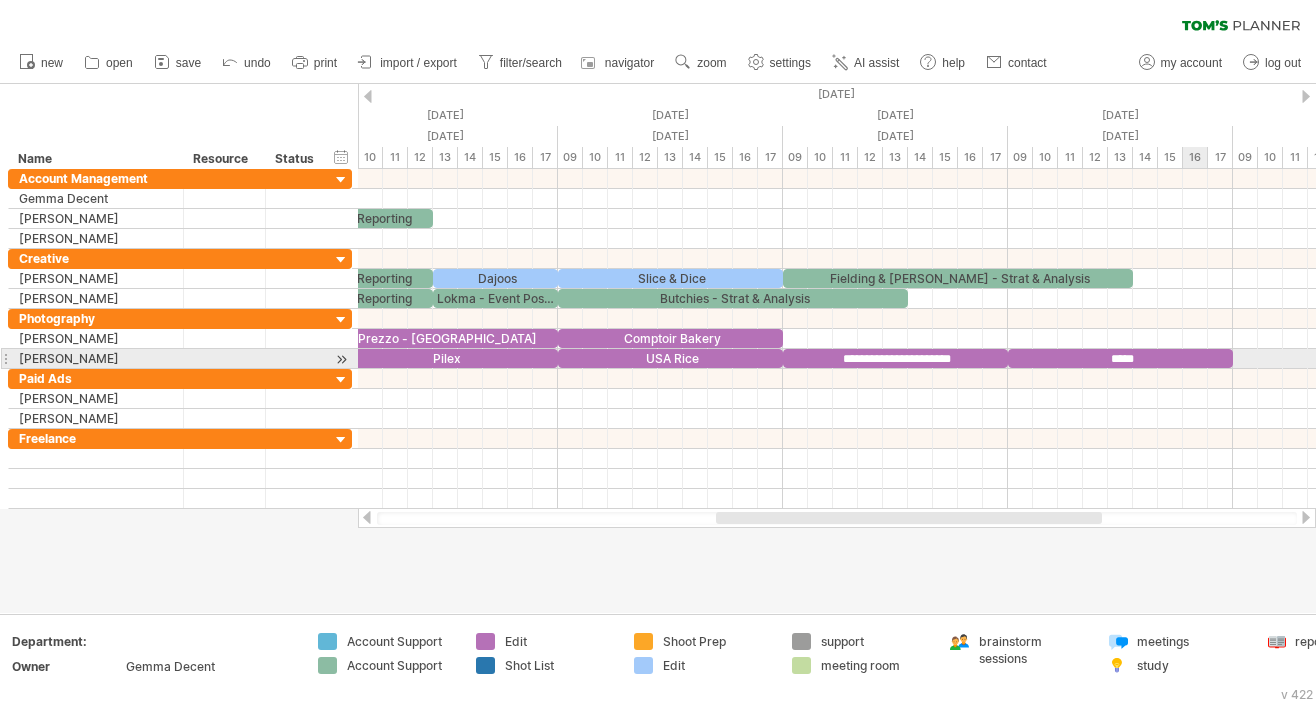 click on "*****" at bounding box center (1120, 358) 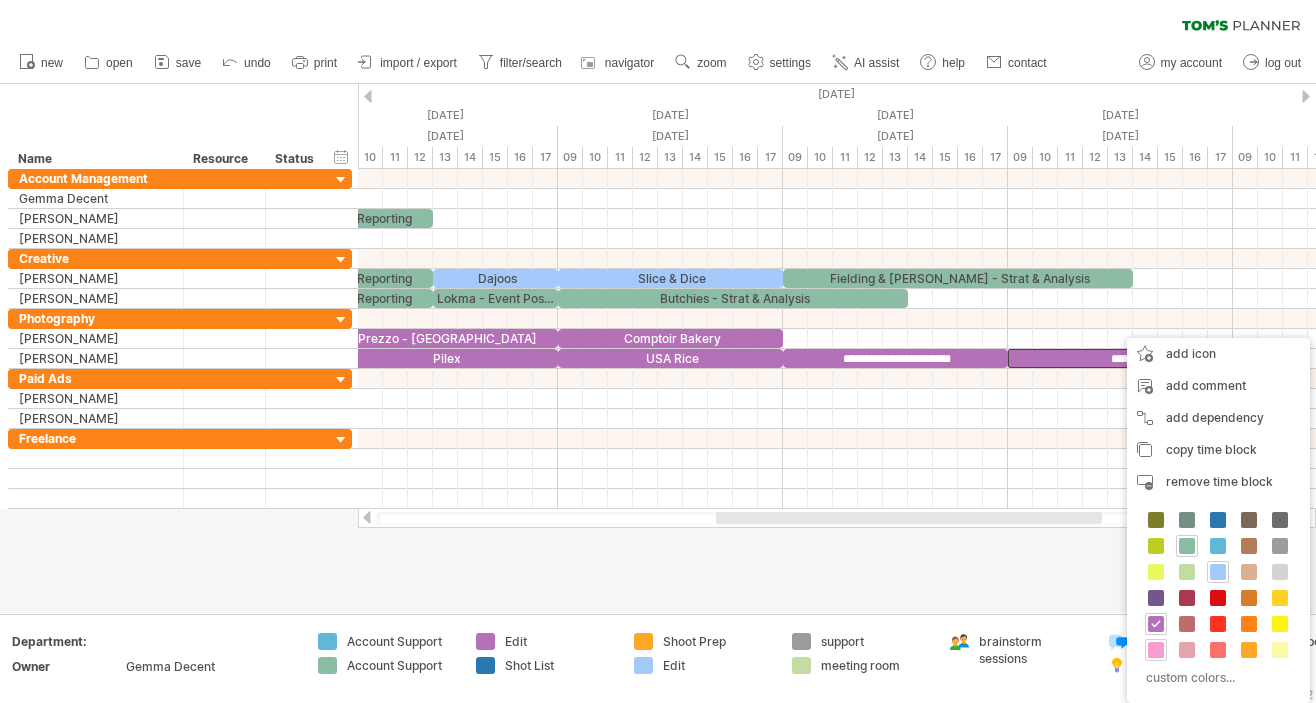 click at bounding box center (1156, 650) 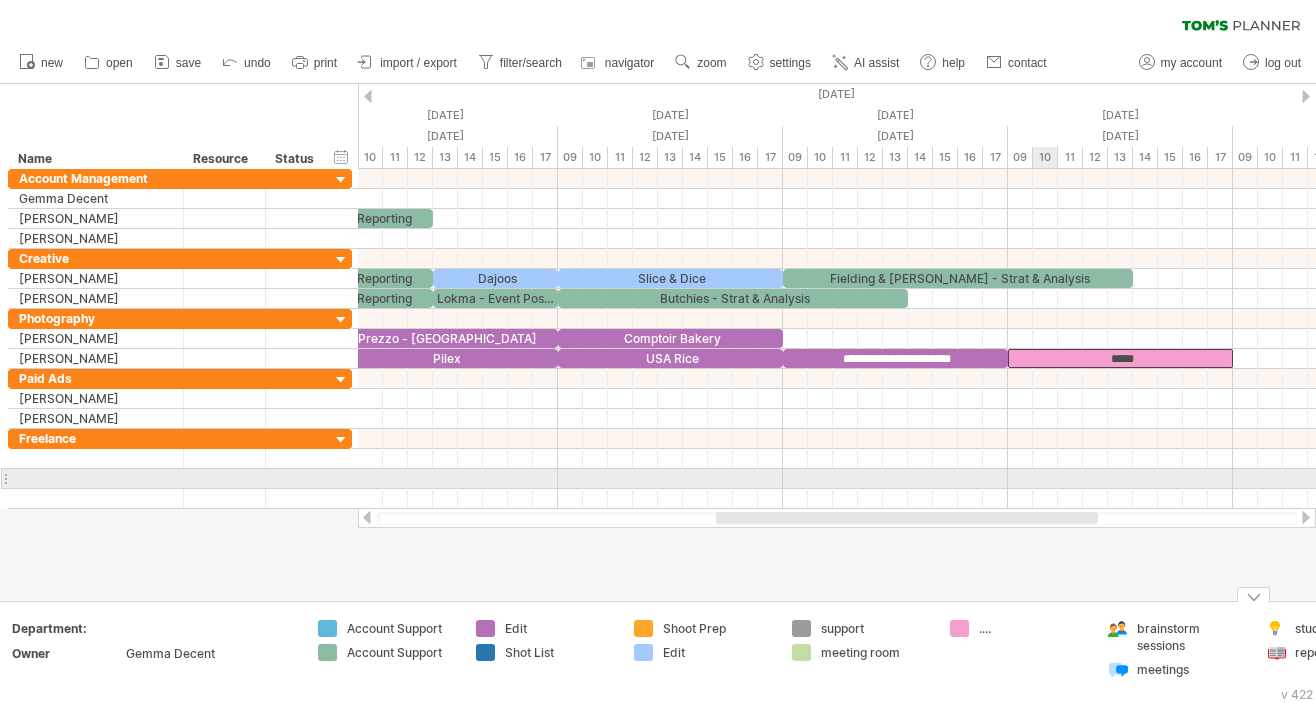 click at bounding box center [837, 479] 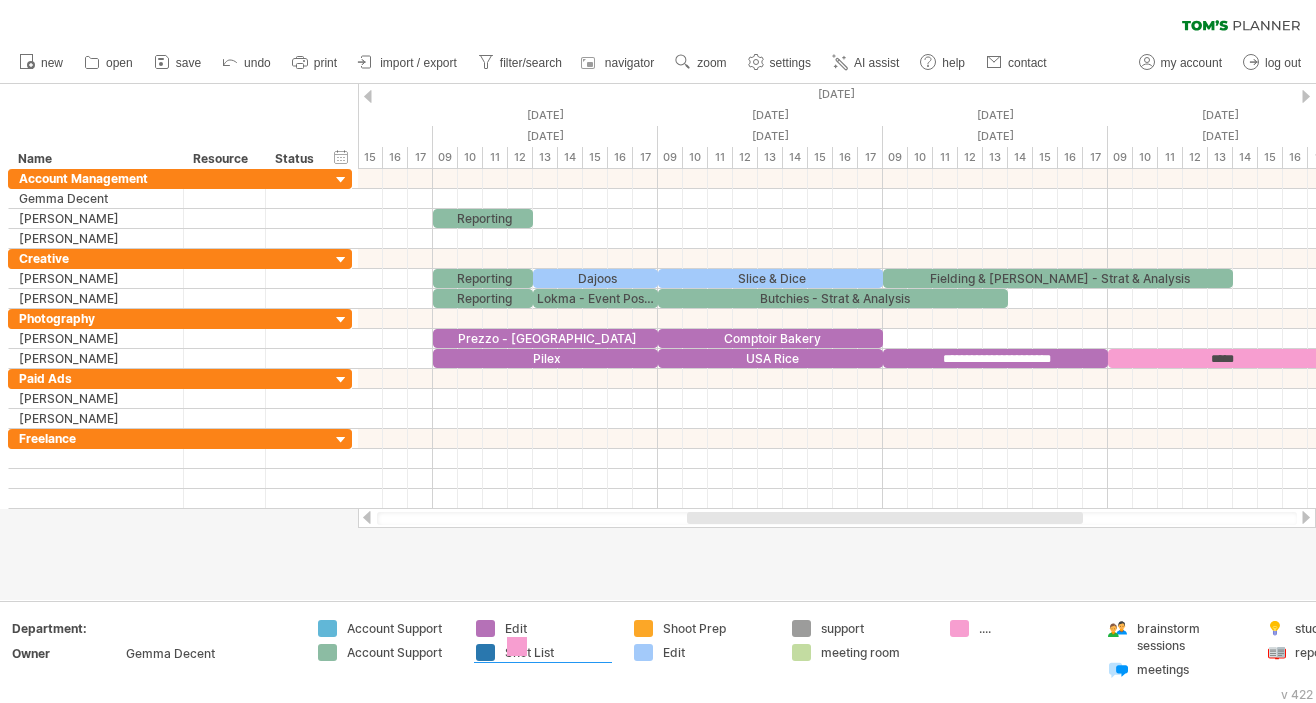 drag, startPoint x: 961, startPoint y: 625, endPoint x: 518, endPoint y: 642, distance: 443.32608 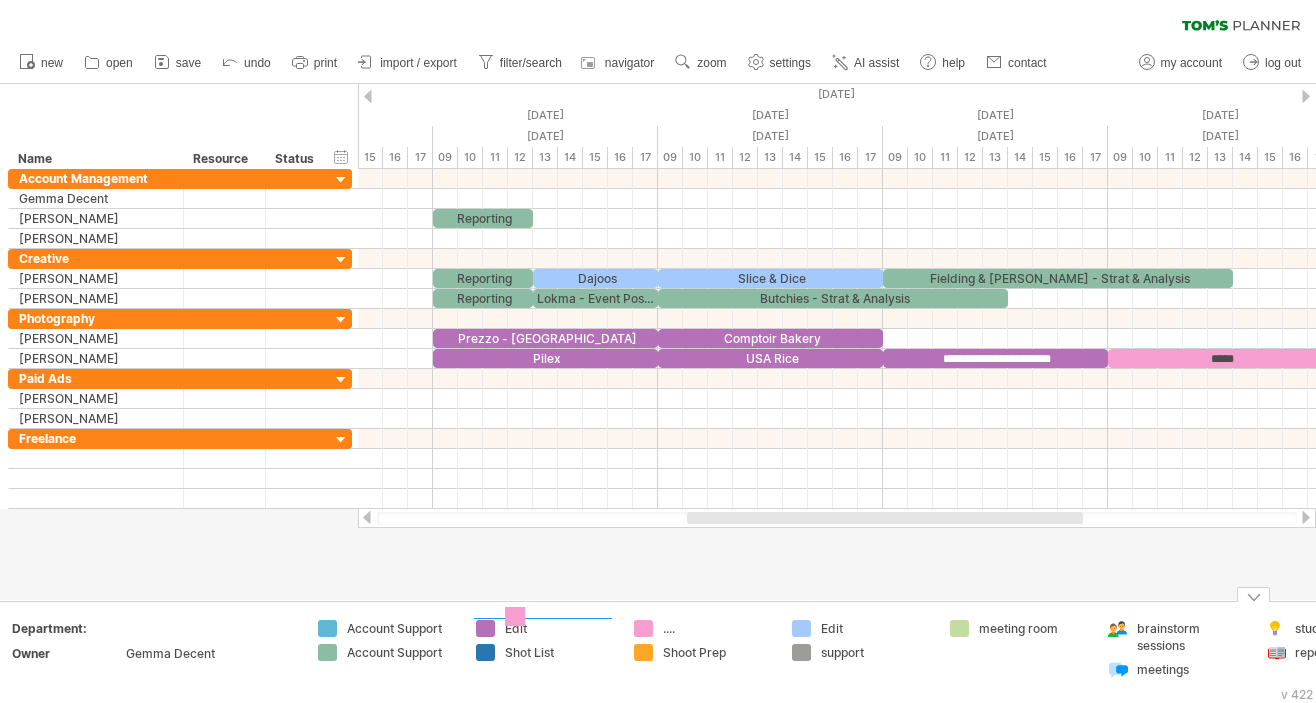 drag, startPoint x: 640, startPoint y: 620, endPoint x: 511, endPoint y: 607, distance: 129.65338 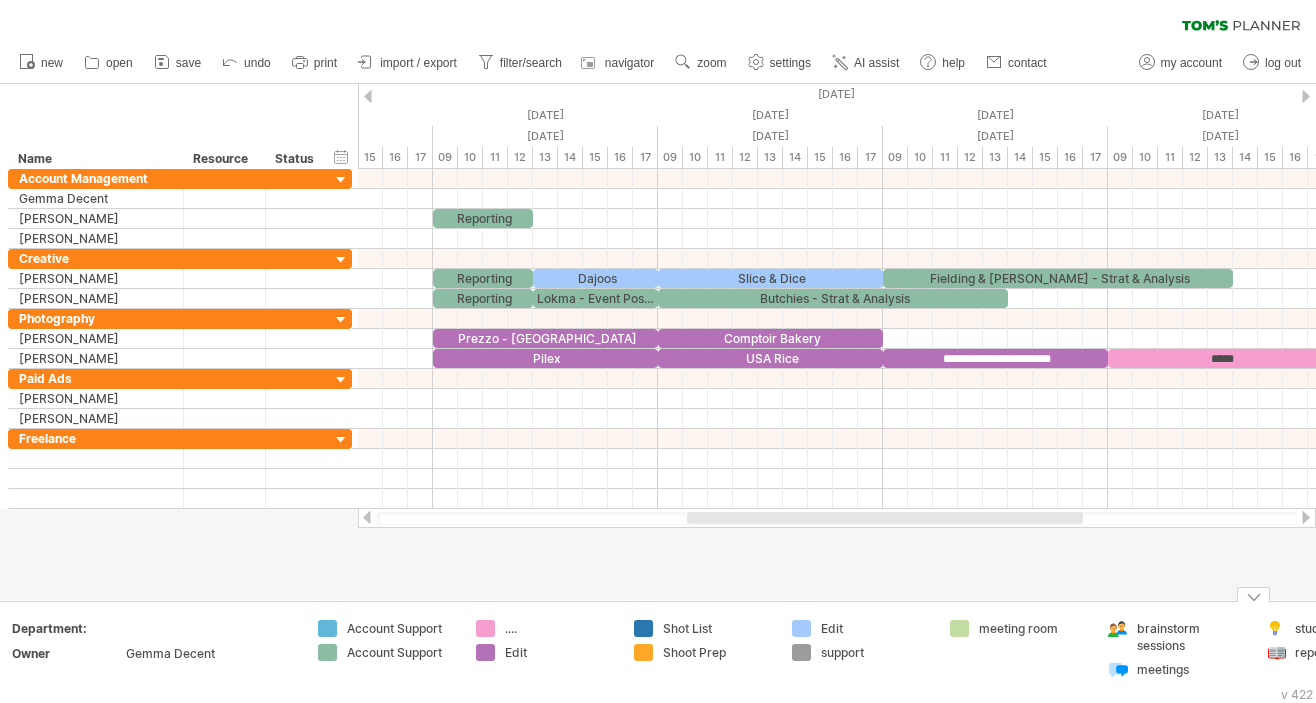 click on "...." at bounding box center (559, 628) 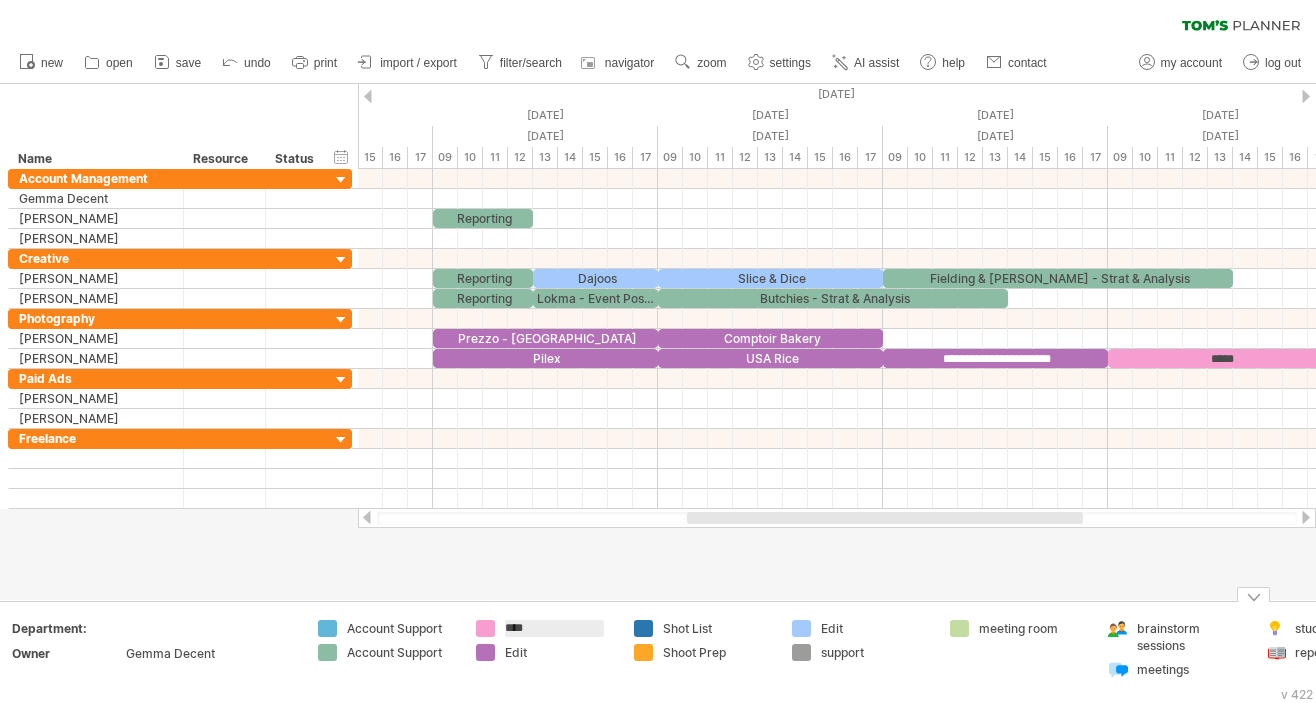 type on "*****" 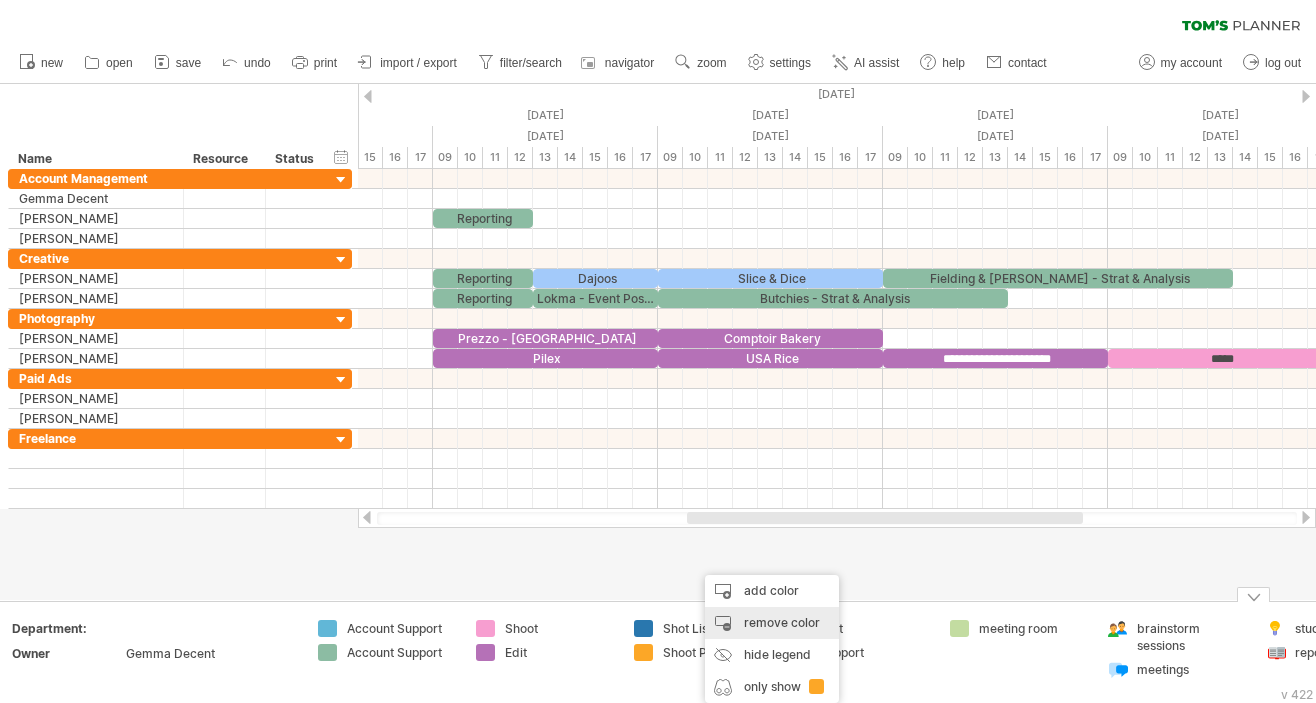 click on "remove color" at bounding box center (772, 623) 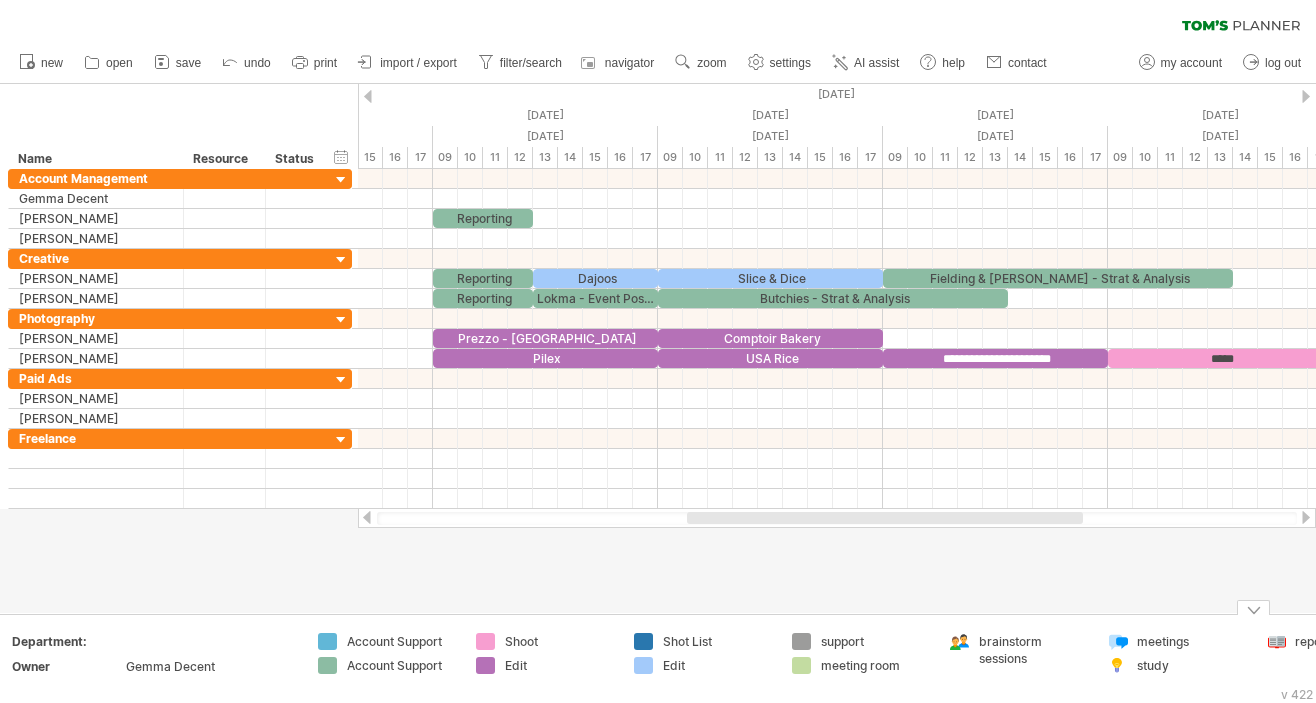drag, startPoint x: 370, startPoint y: 668, endPoint x: 368, endPoint y: 621, distance: 47.042534 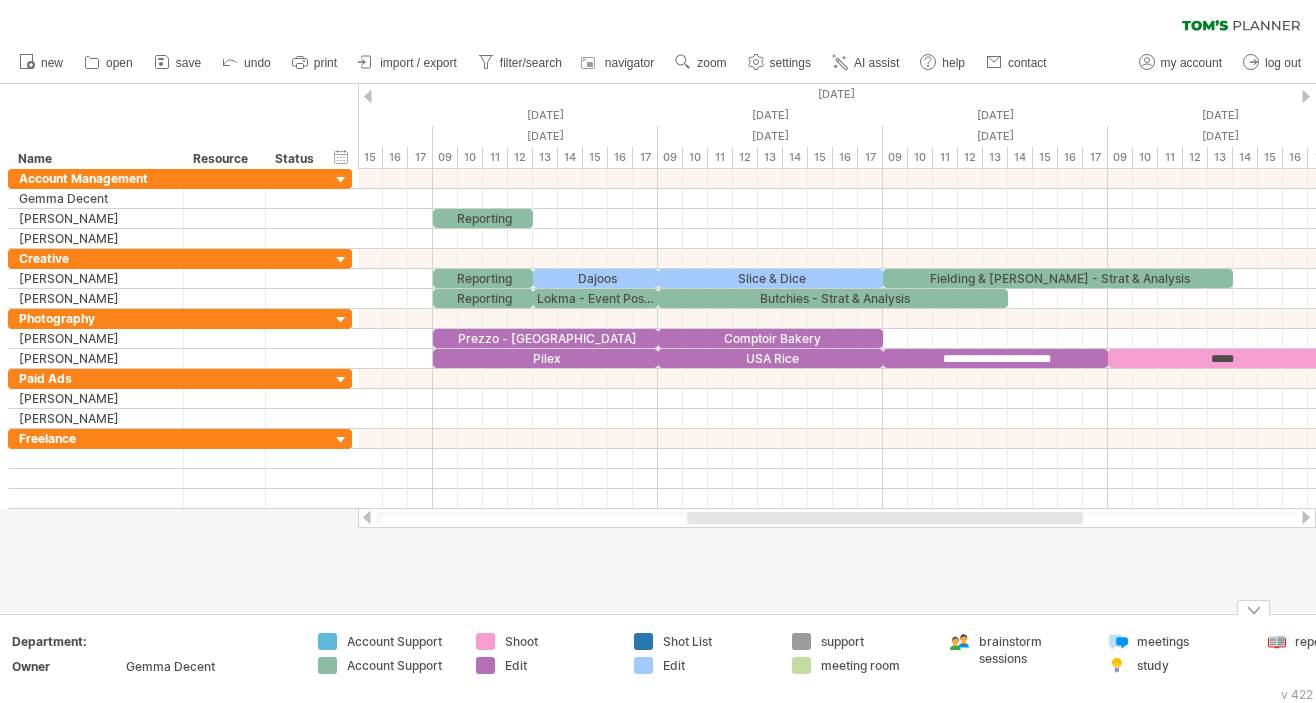 click on "Add your own logo Department:   Owner Gemma Decent Account Support Account Support Shoot Edit Shot List Edit support meeting room brainstorm sessions meetings study reporting" at bounding box center (658, 658) 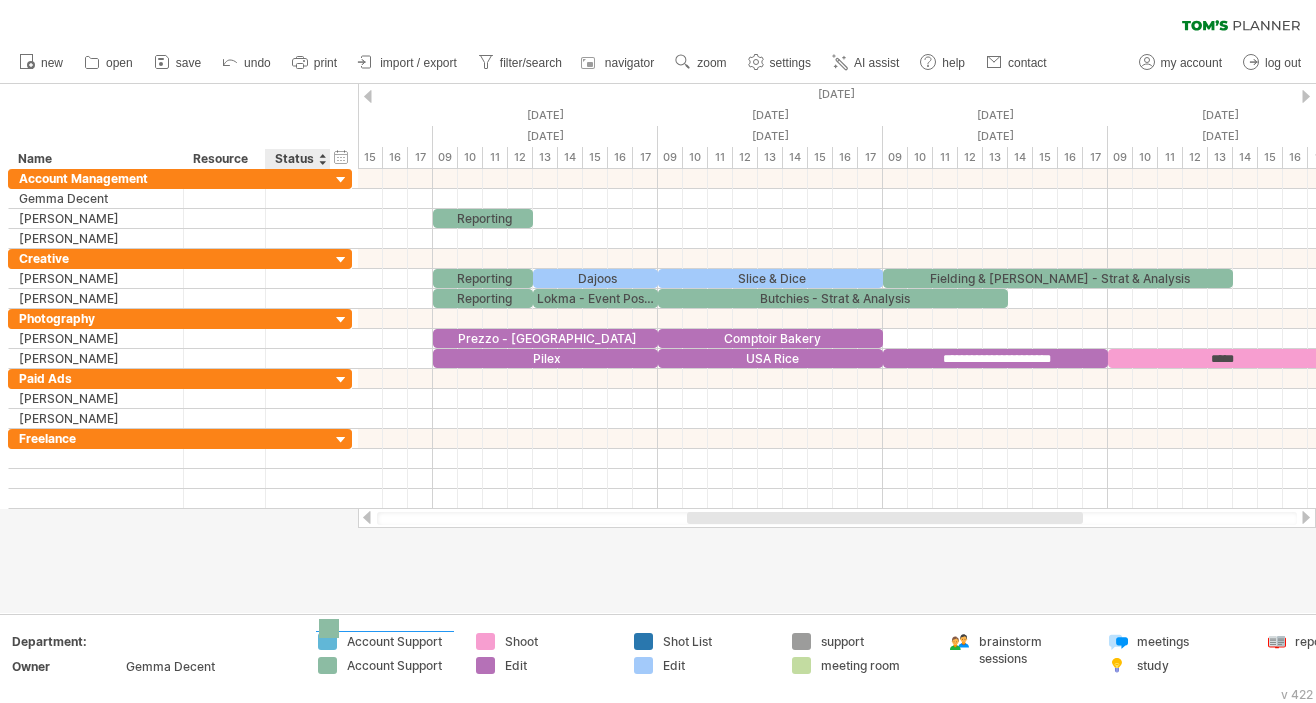 drag, startPoint x: 323, startPoint y: 668, endPoint x: 324, endPoint y: 628, distance: 40.012497 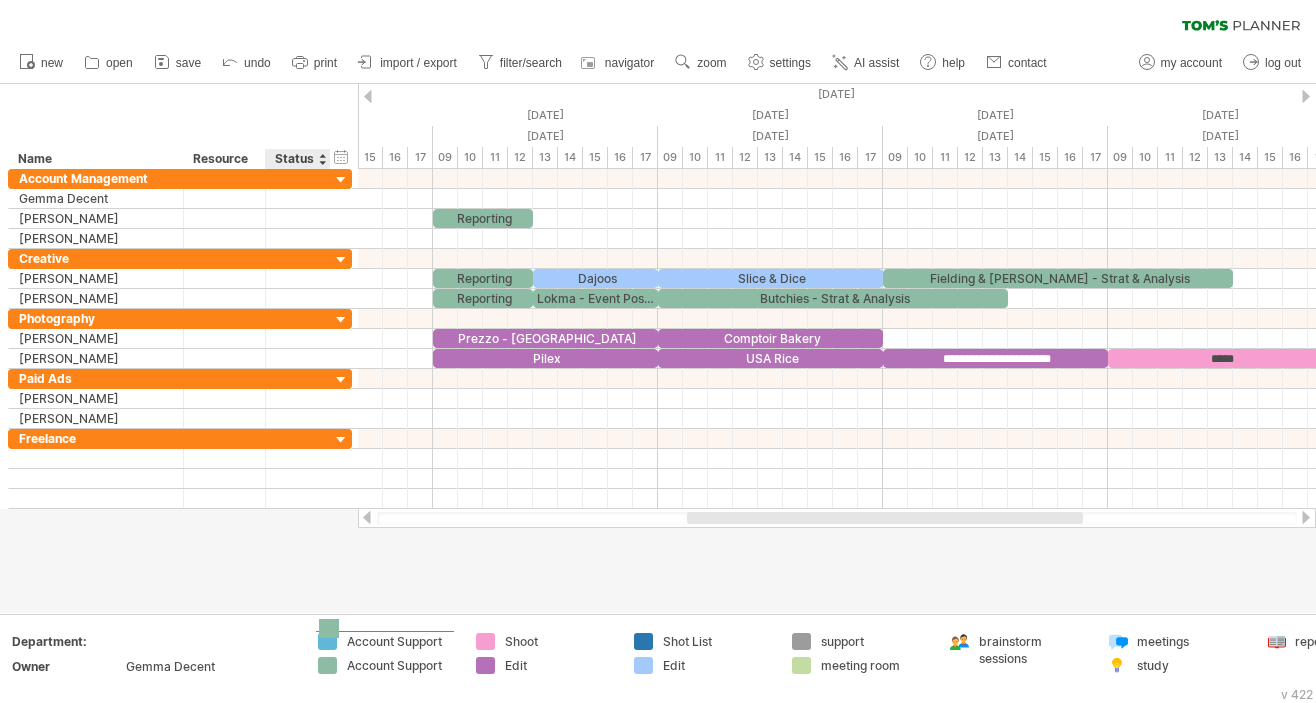 click on "Trying to reach [DOMAIN_NAME]
Connected again...
0%
clear filter
new" at bounding box center [658, 351] 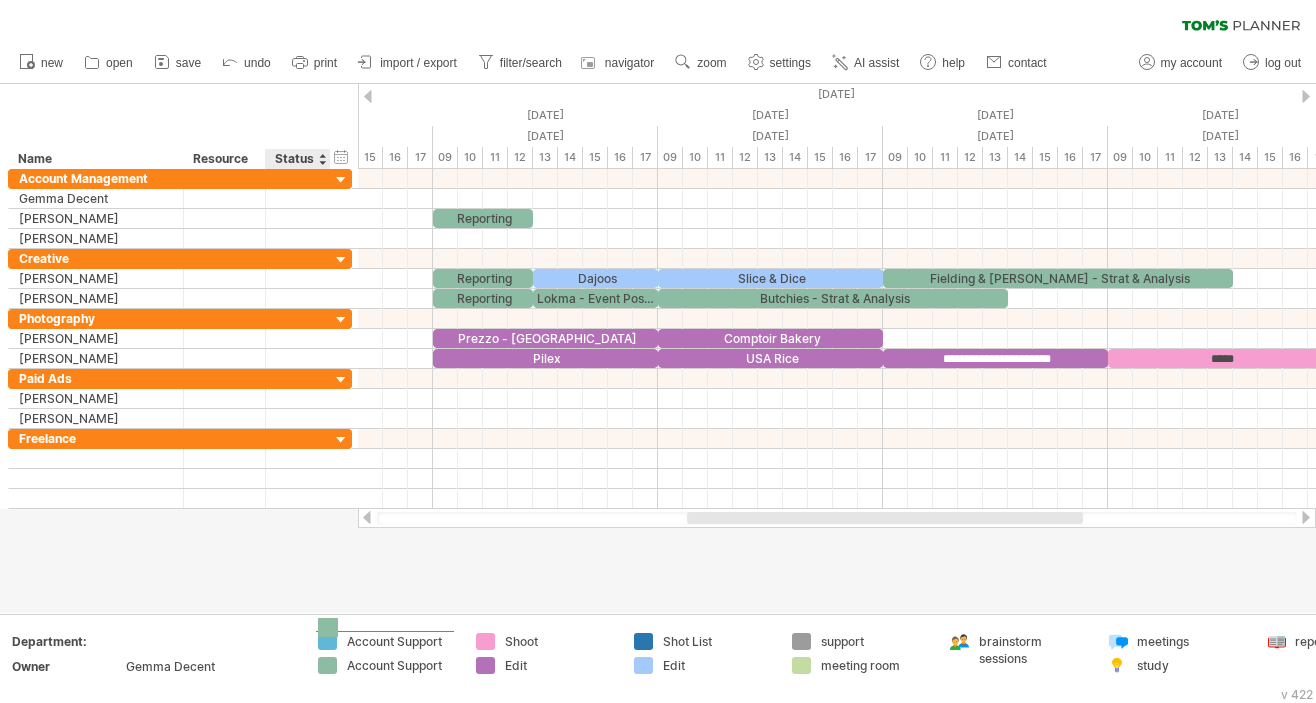 drag, startPoint x: 328, startPoint y: 666, endPoint x: 328, endPoint y: 627, distance: 39 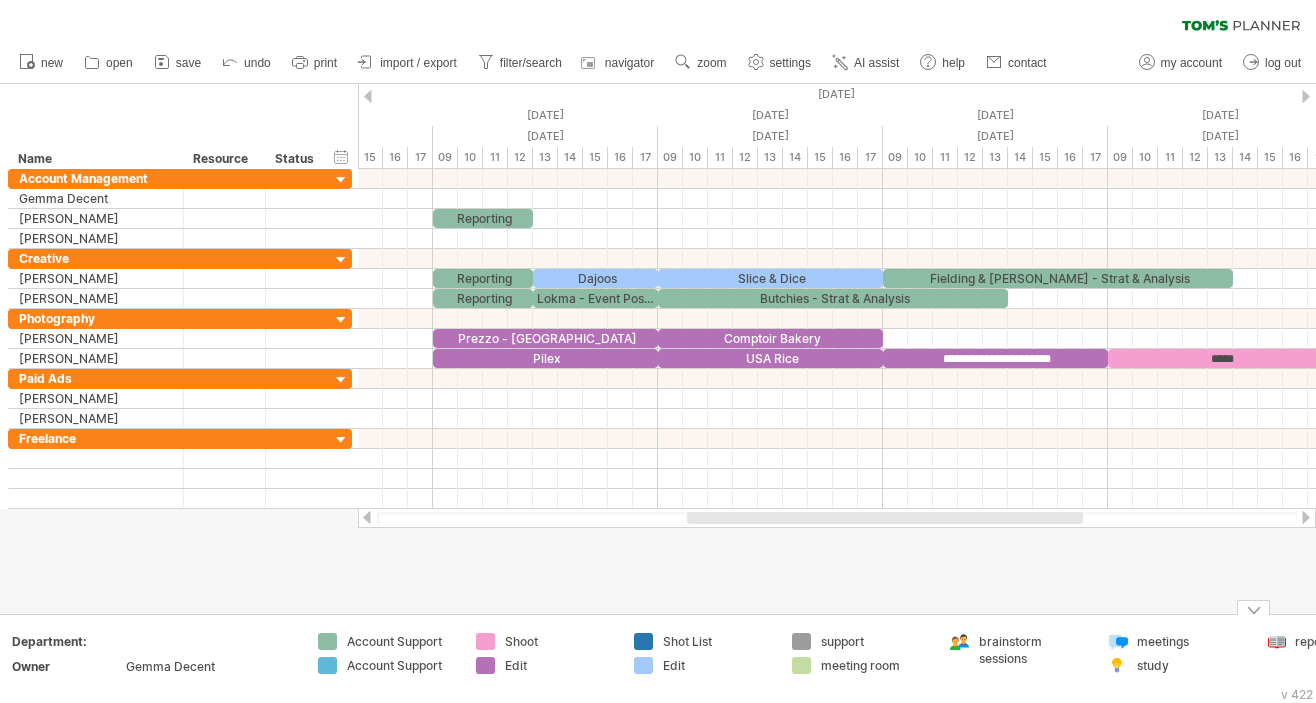 drag, startPoint x: 368, startPoint y: 641, endPoint x: 368, endPoint y: 680, distance: 39 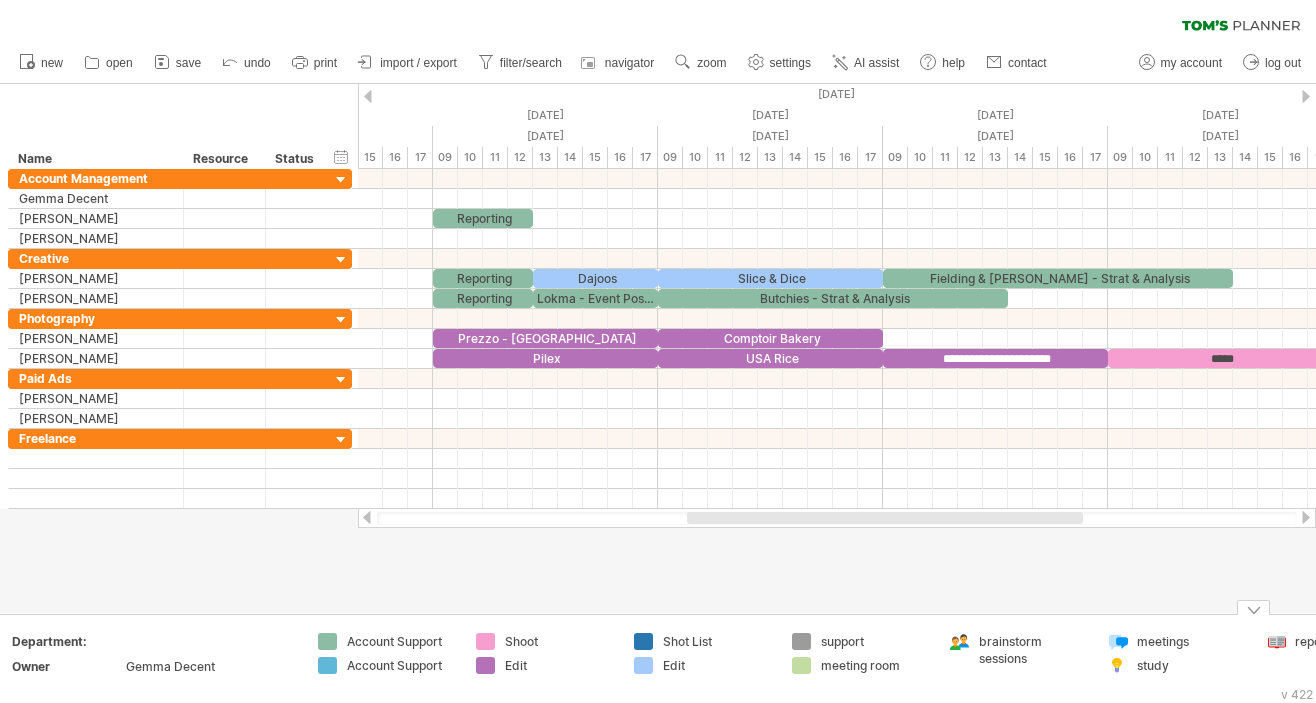 click on "Account Support Account Support" at bounding box center [387, 659] 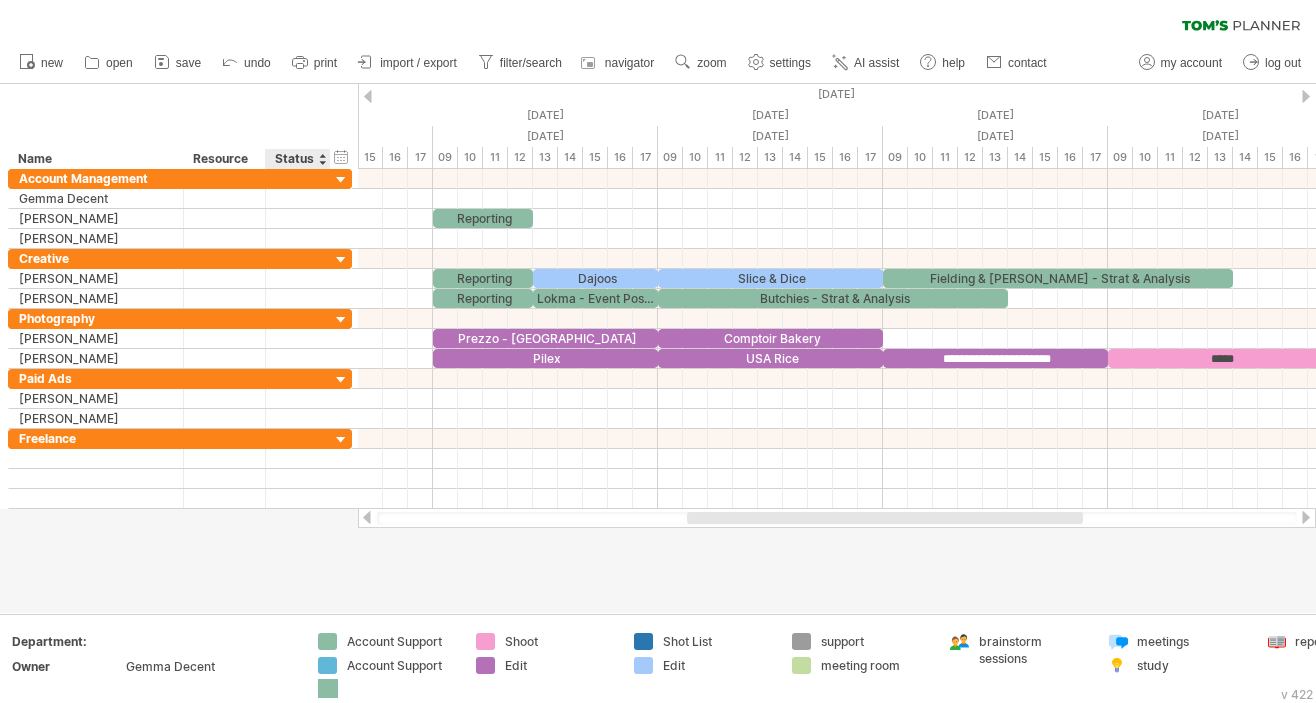 drag, startPoint x: 332, startPoint y: 644, endPoint x: 332, endPoint y: 691, distance: 47 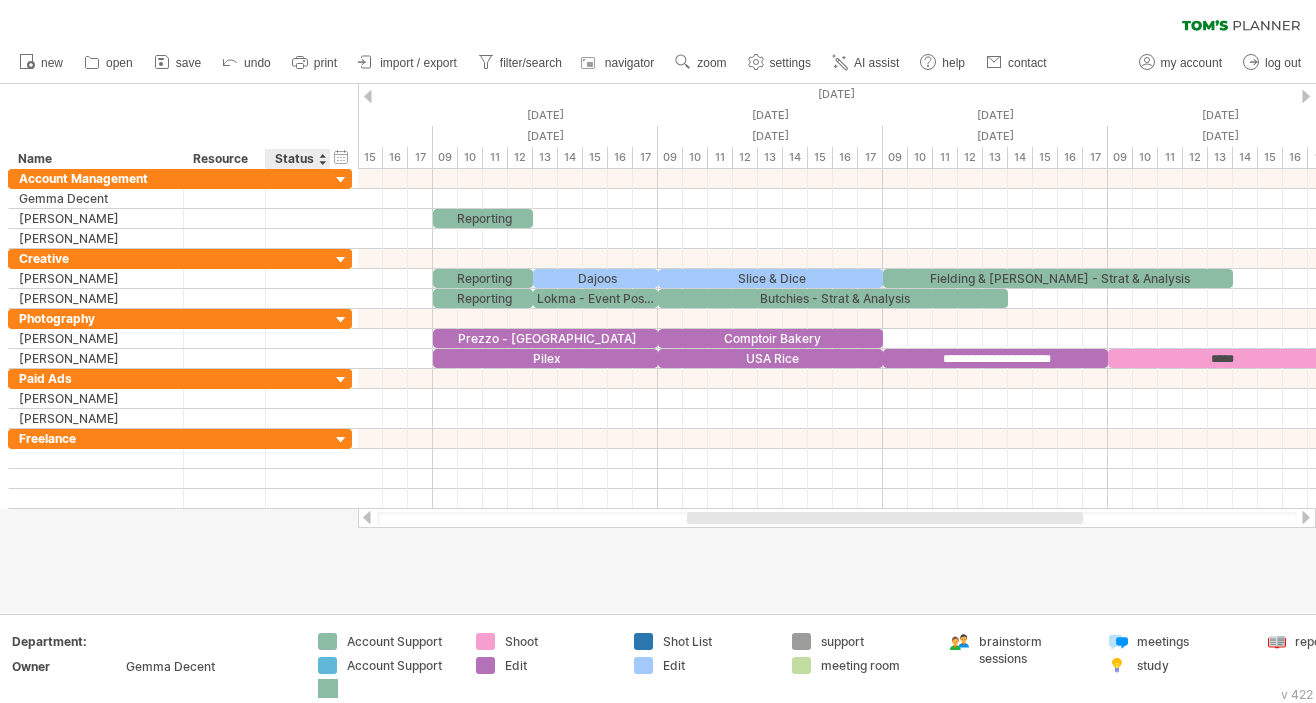 click on "Trying to reach [DOMAIN_NAME]
Connected again...
0%
clear filter
new" at bounding box center (658, 351) 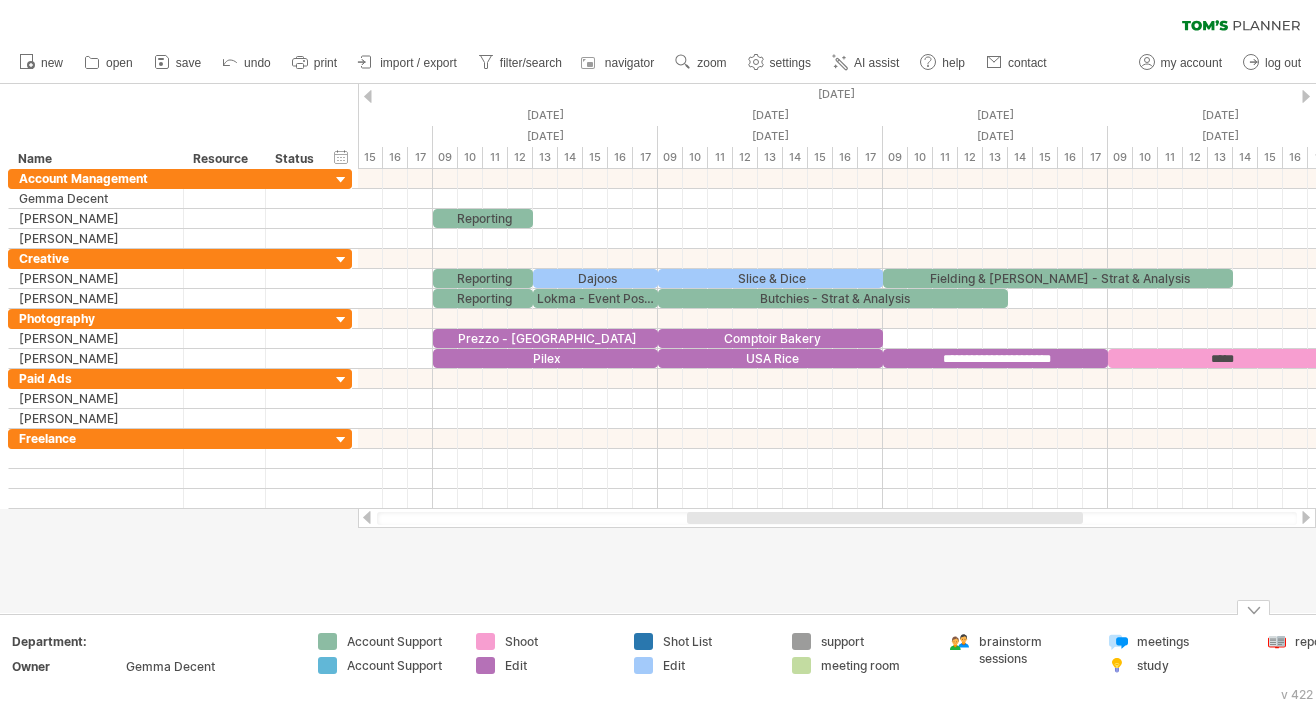 click on "Account Support" at bounding box center (401, 665) 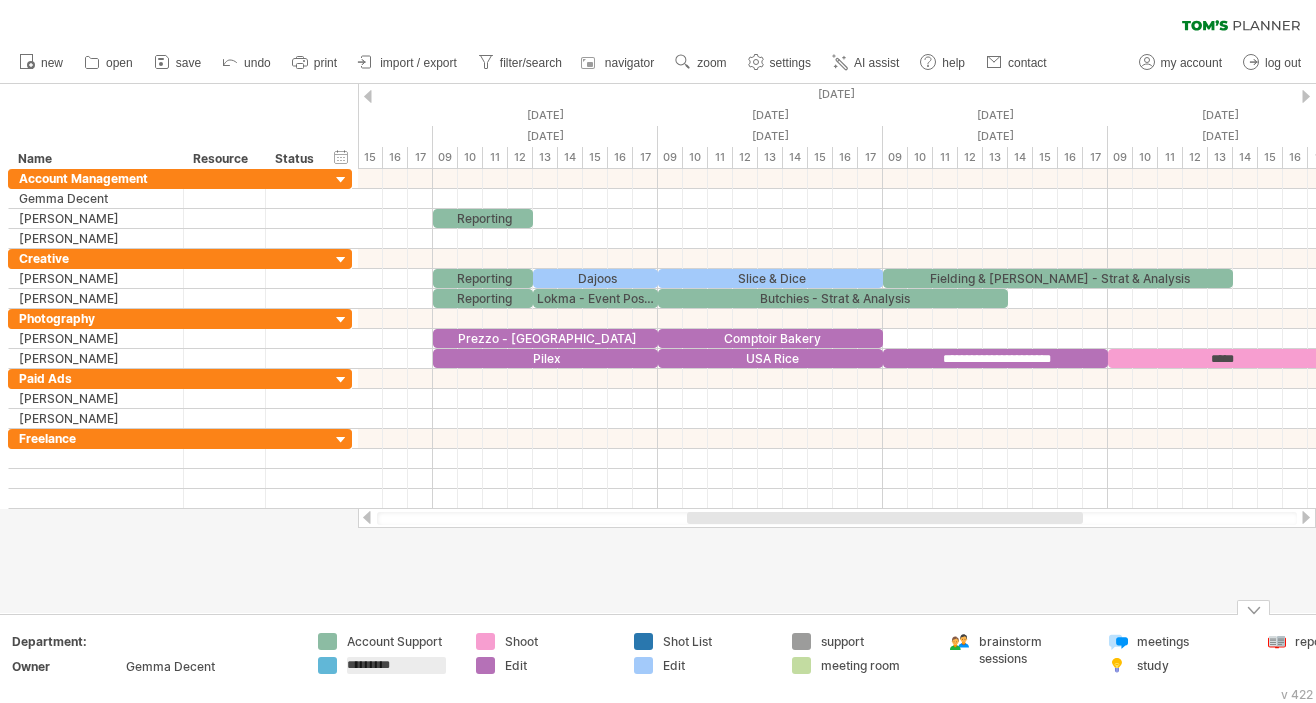type on "*******" 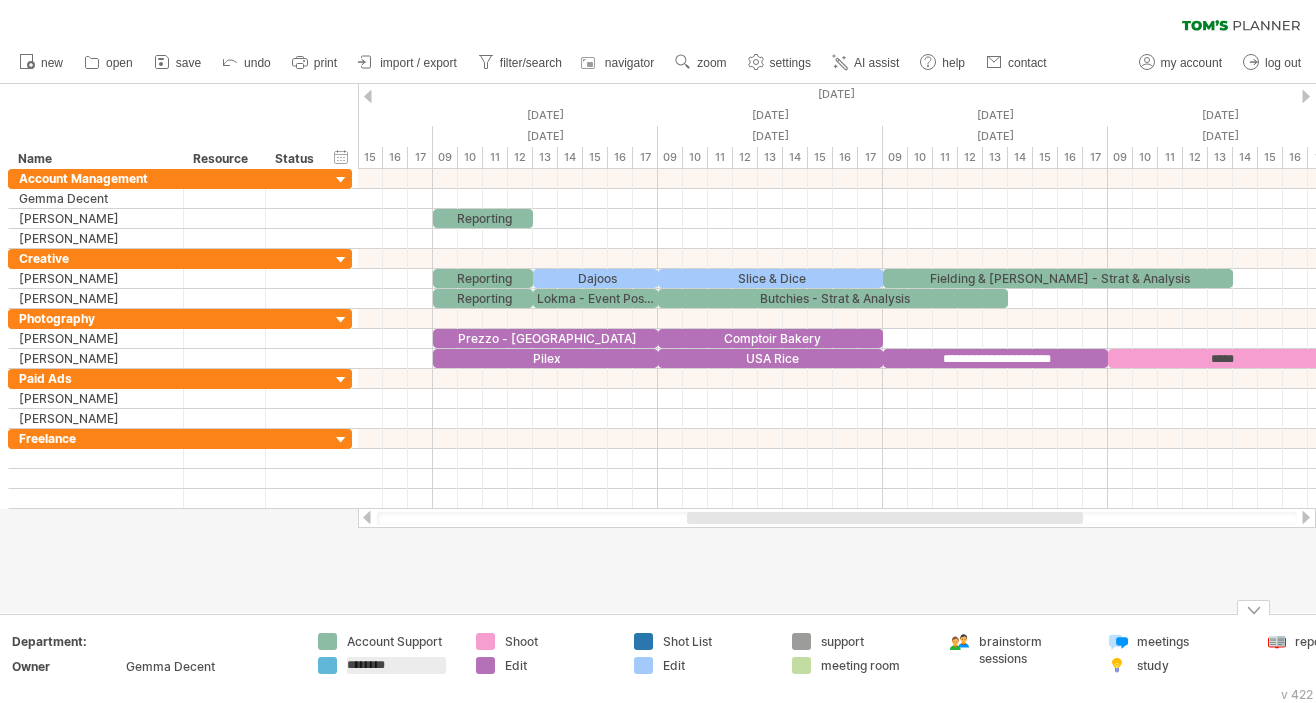 click on "Edit" at bounding box center [717, 665] 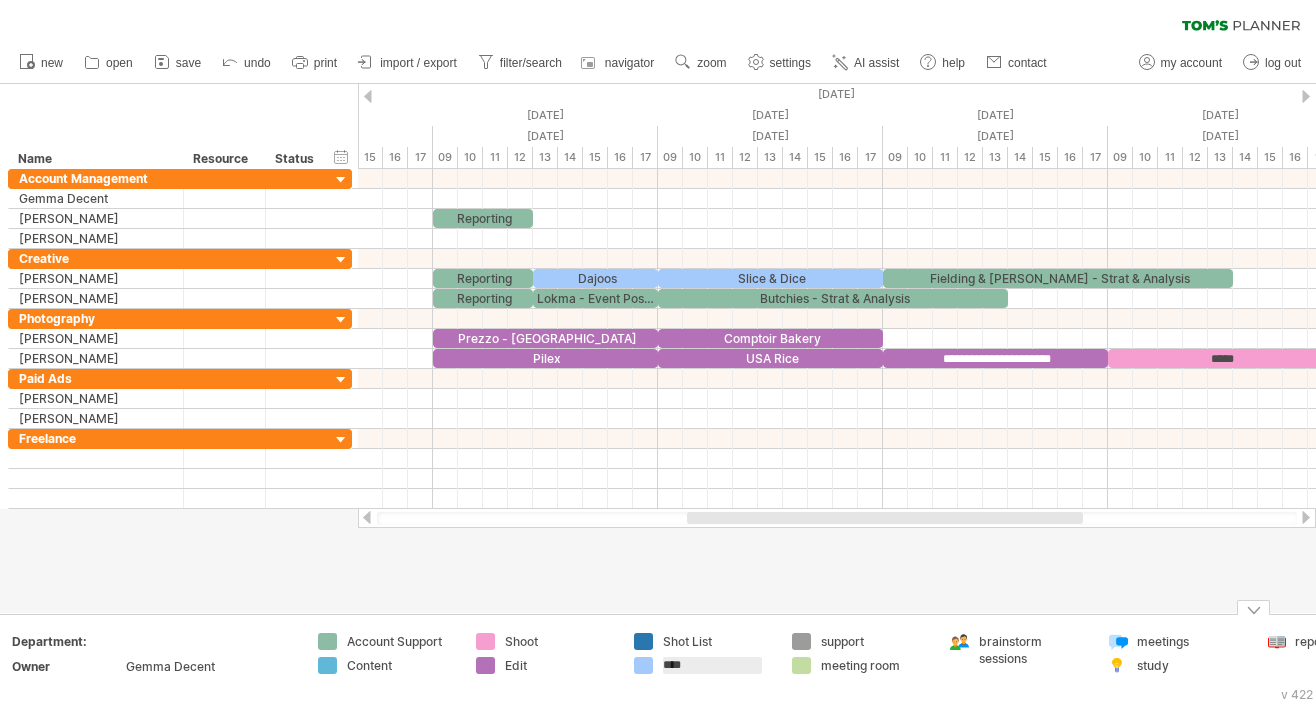 click on "****" at bounding box center (712, 665) 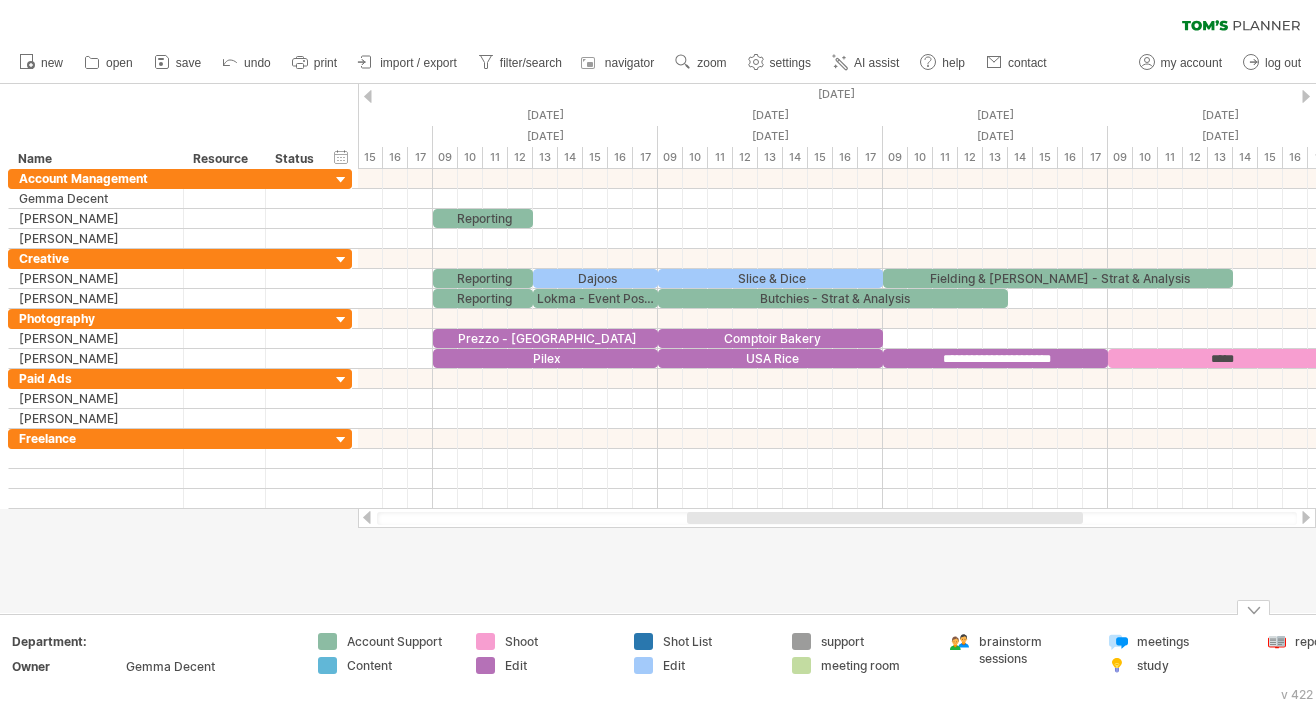 click on "Trying to reach [DOMAIN_NAME]
Connected again...
0%
clear filter
new" at bounding box center [658, 351] 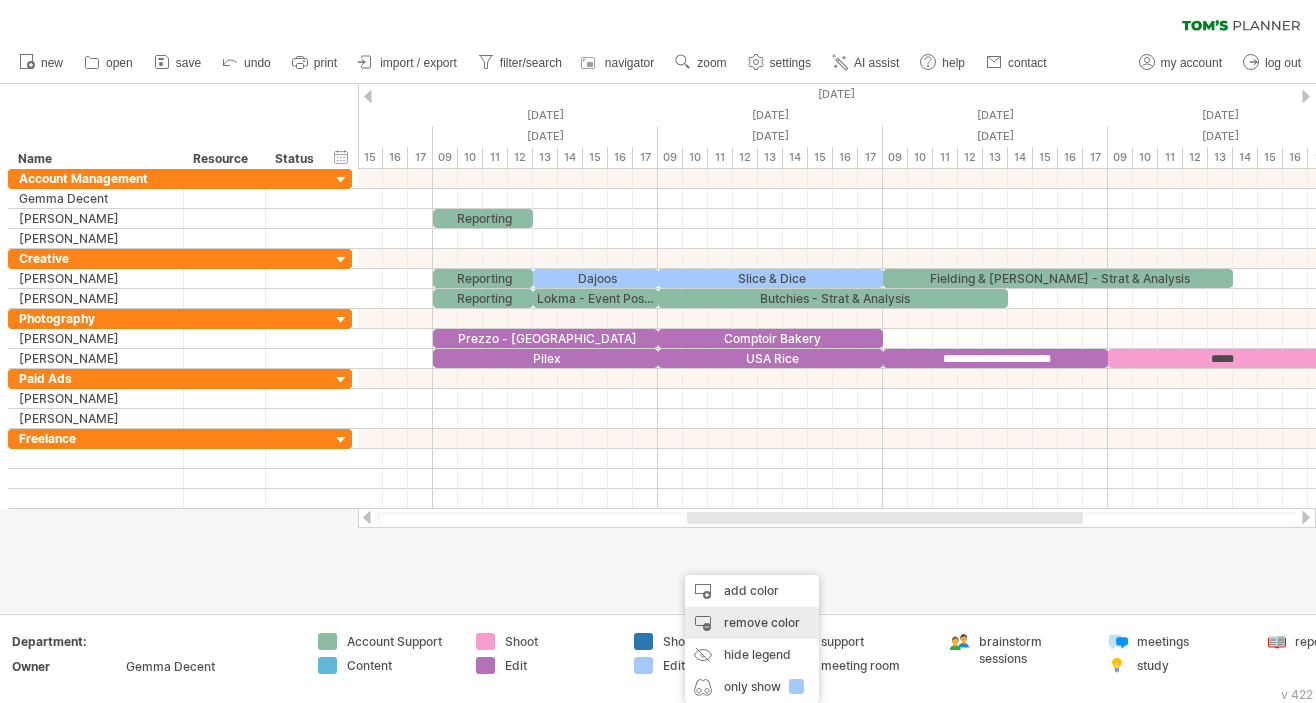 click on "remove color" at bounding box center (752, 623) 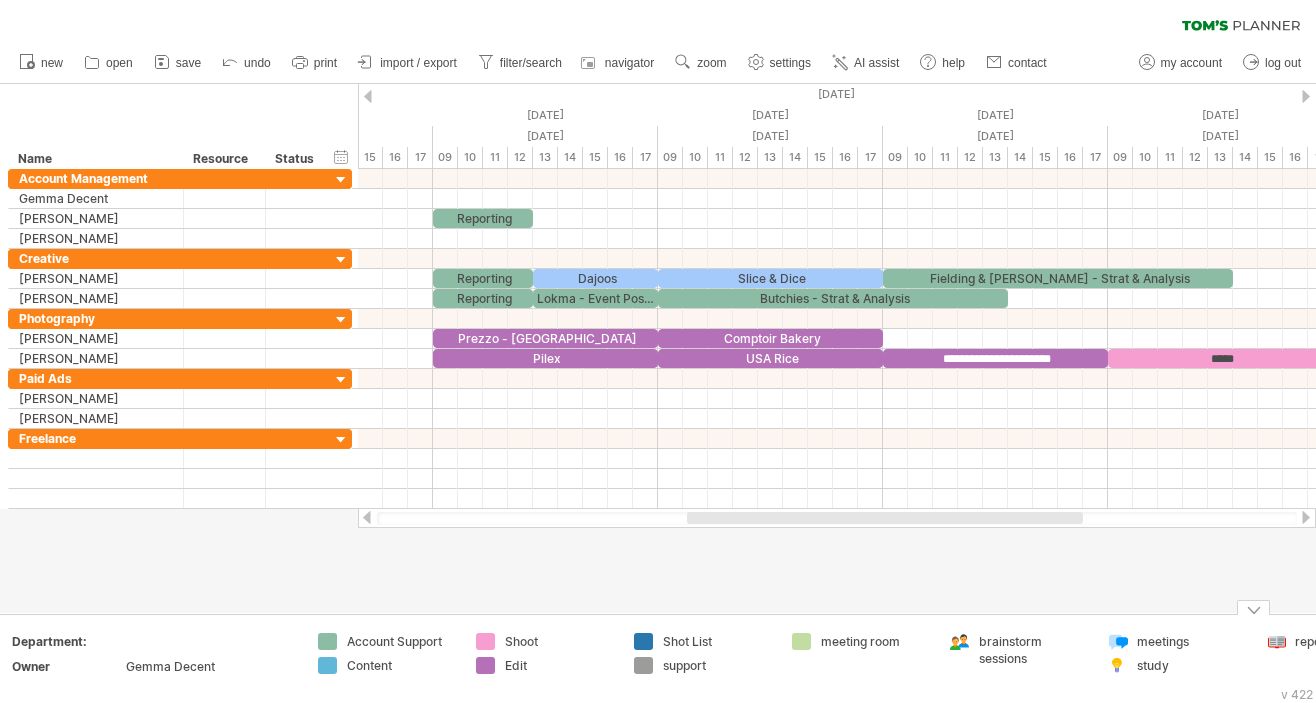 click on "support" at bounding box center [717, 665] 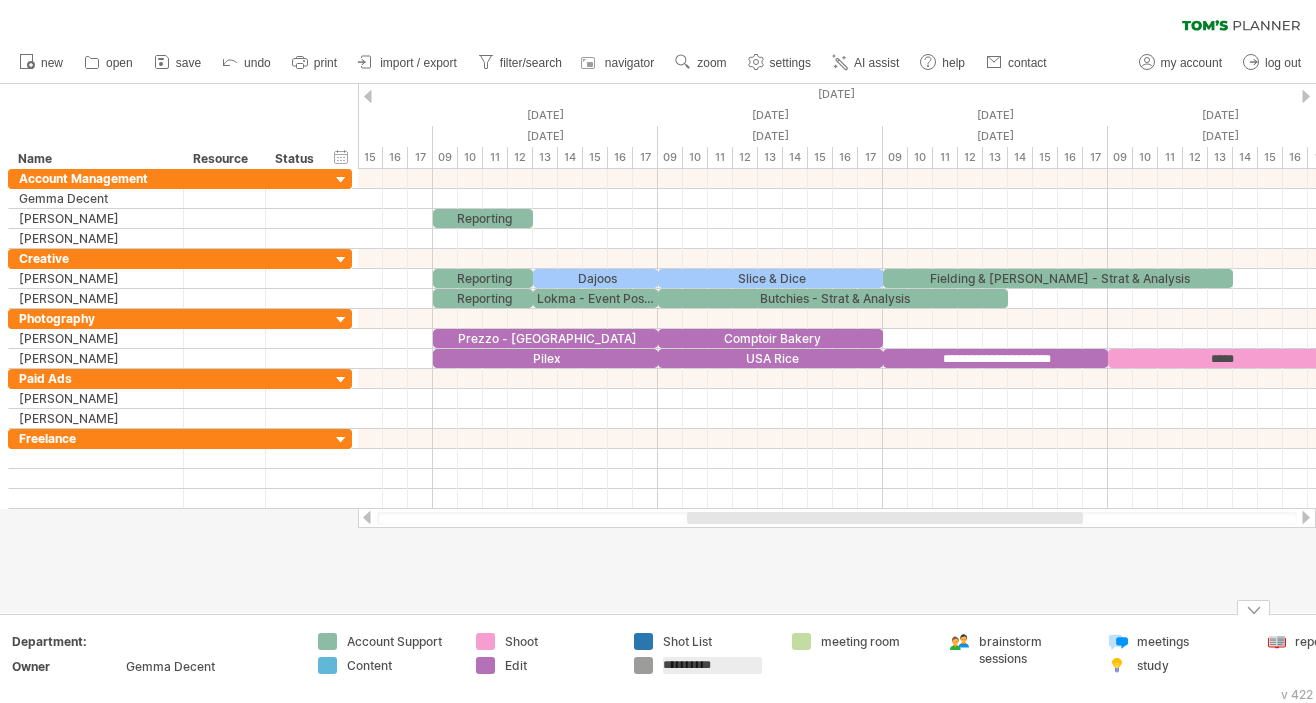 type on "**********" 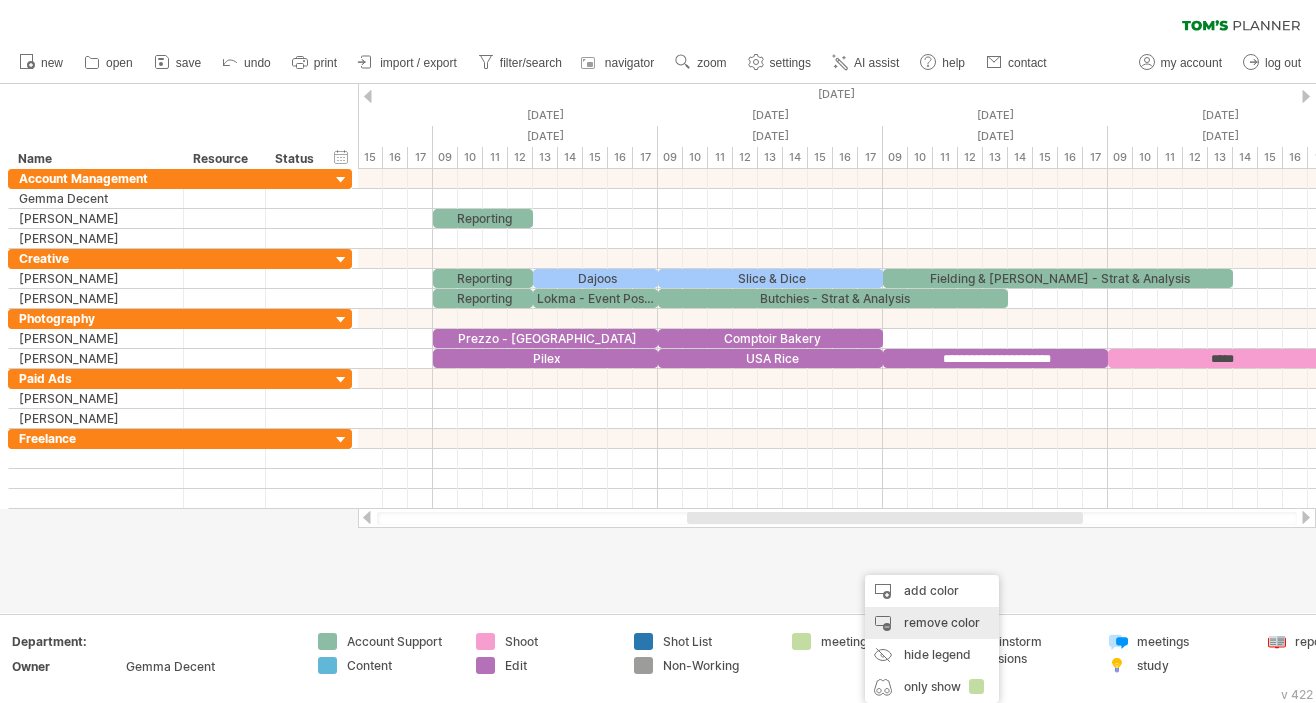 click on "remove color" at bounding box center (932, 623) 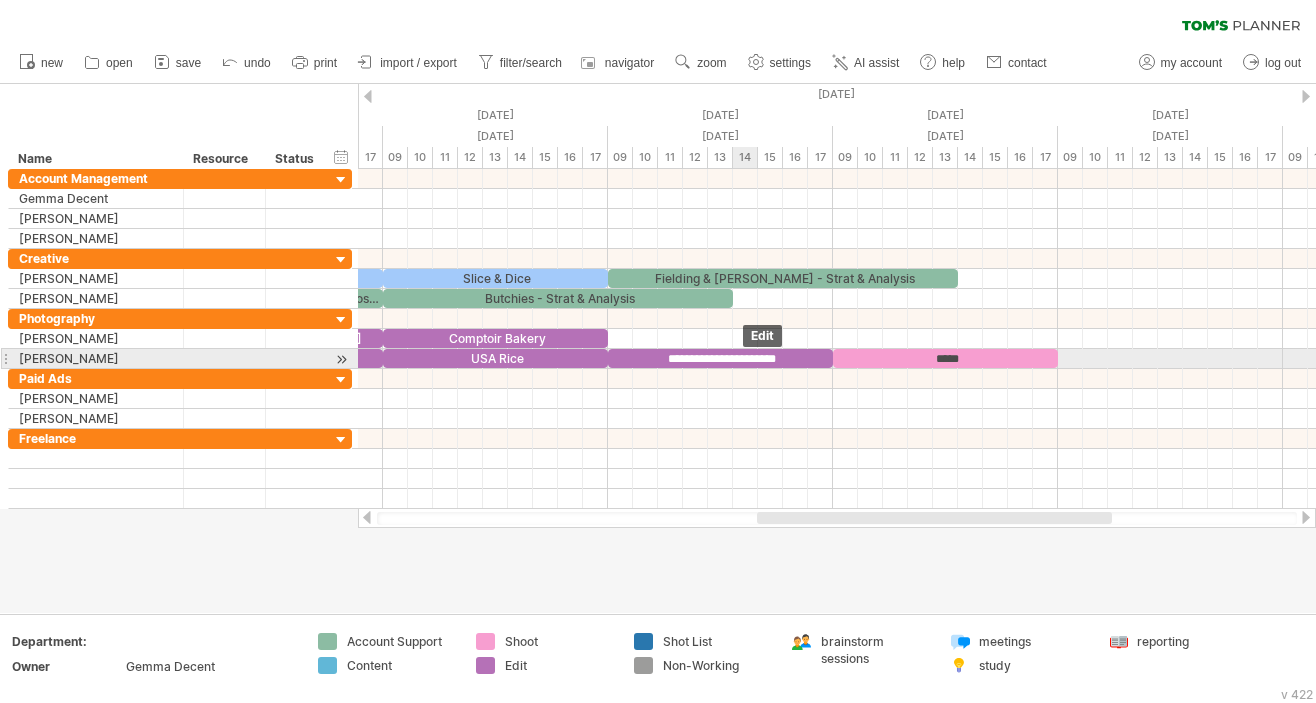 click on "**********" at bounding box center (720, 358) 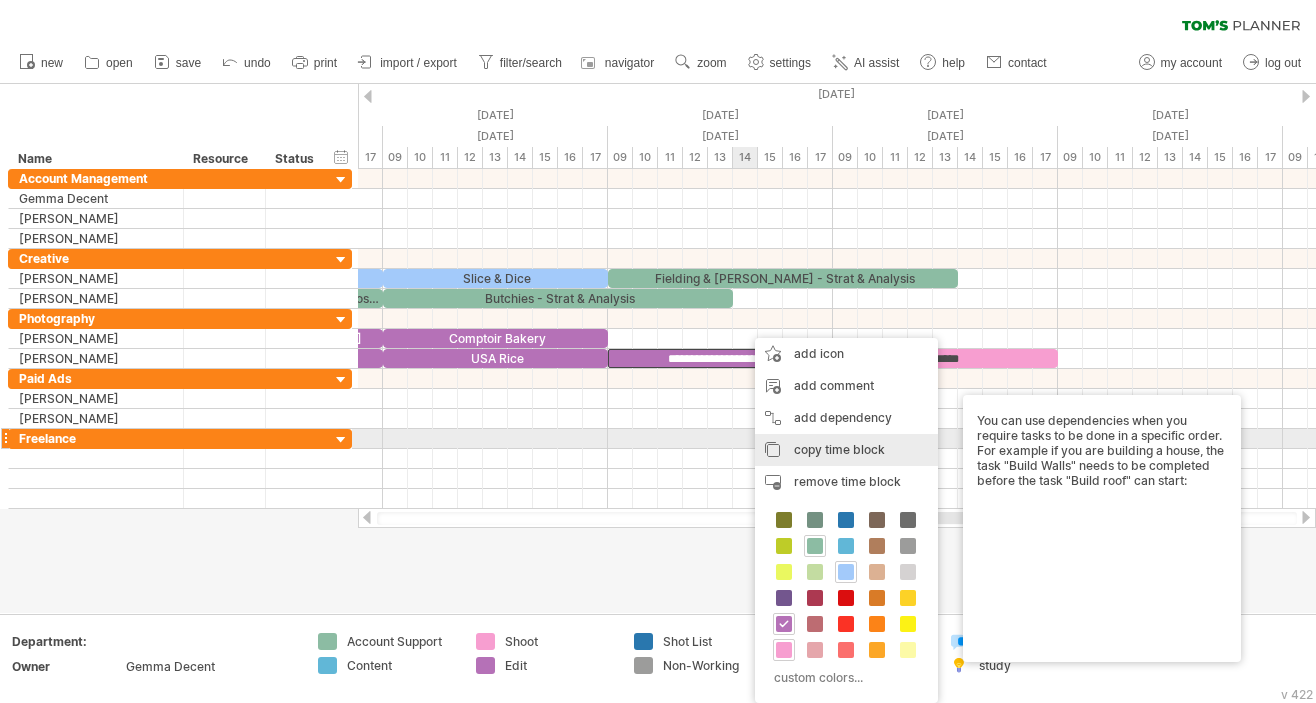 click on "copy time block" at bounding box center [839, 449] 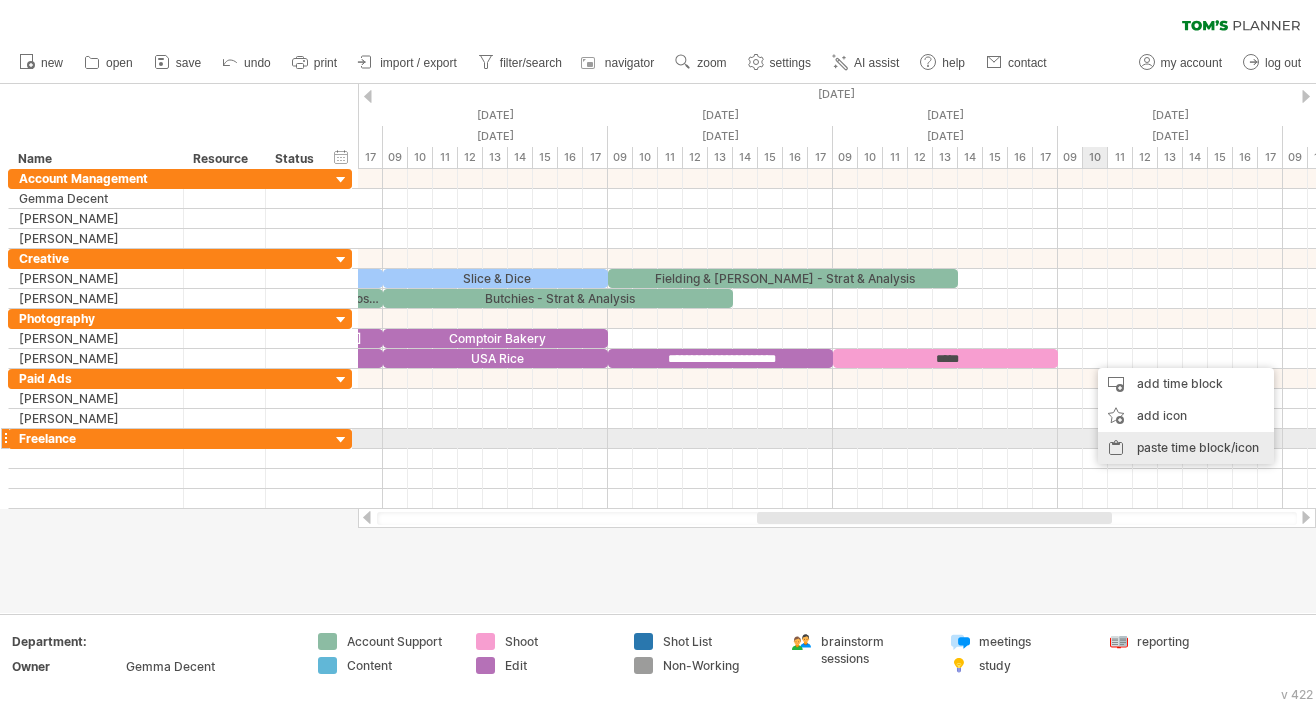 click on "paste time block/icon" at bounding box center (1186, 448) 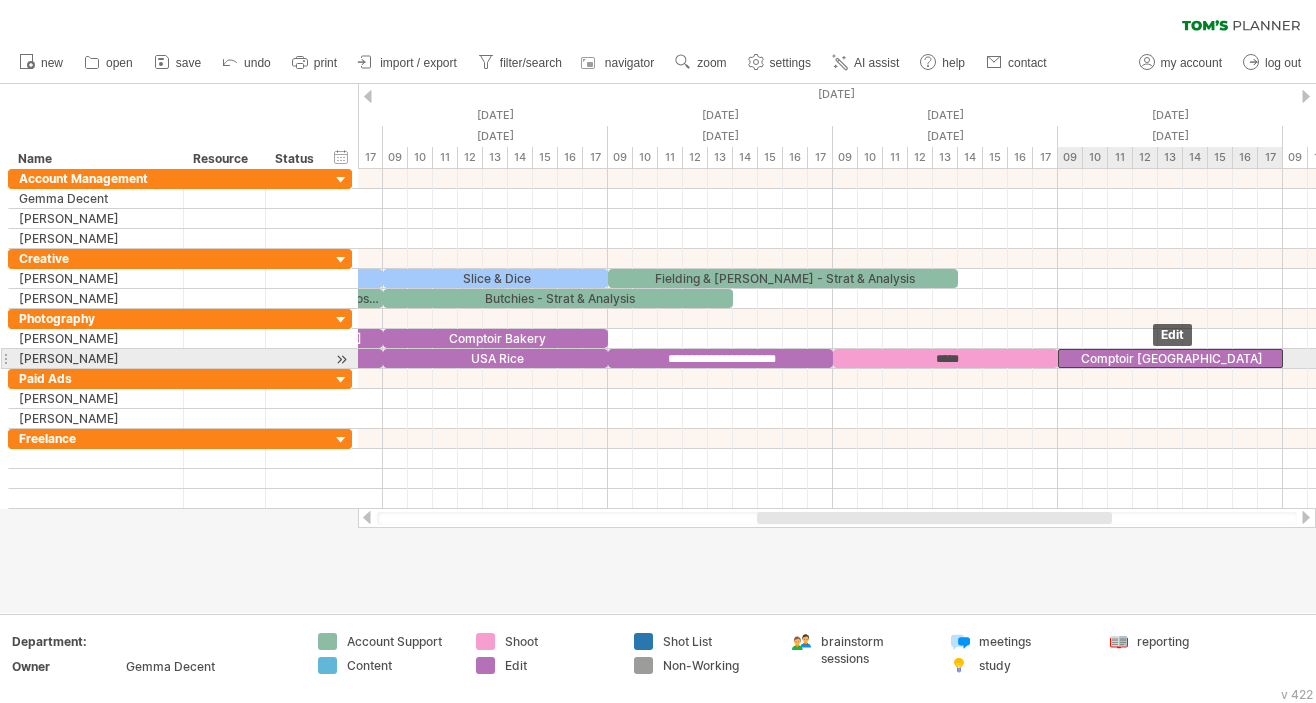 drag, startPoint x: 1158, startPoint y: 357, endPoint x: 1135, endPoint y: 356, distance: 23.021729 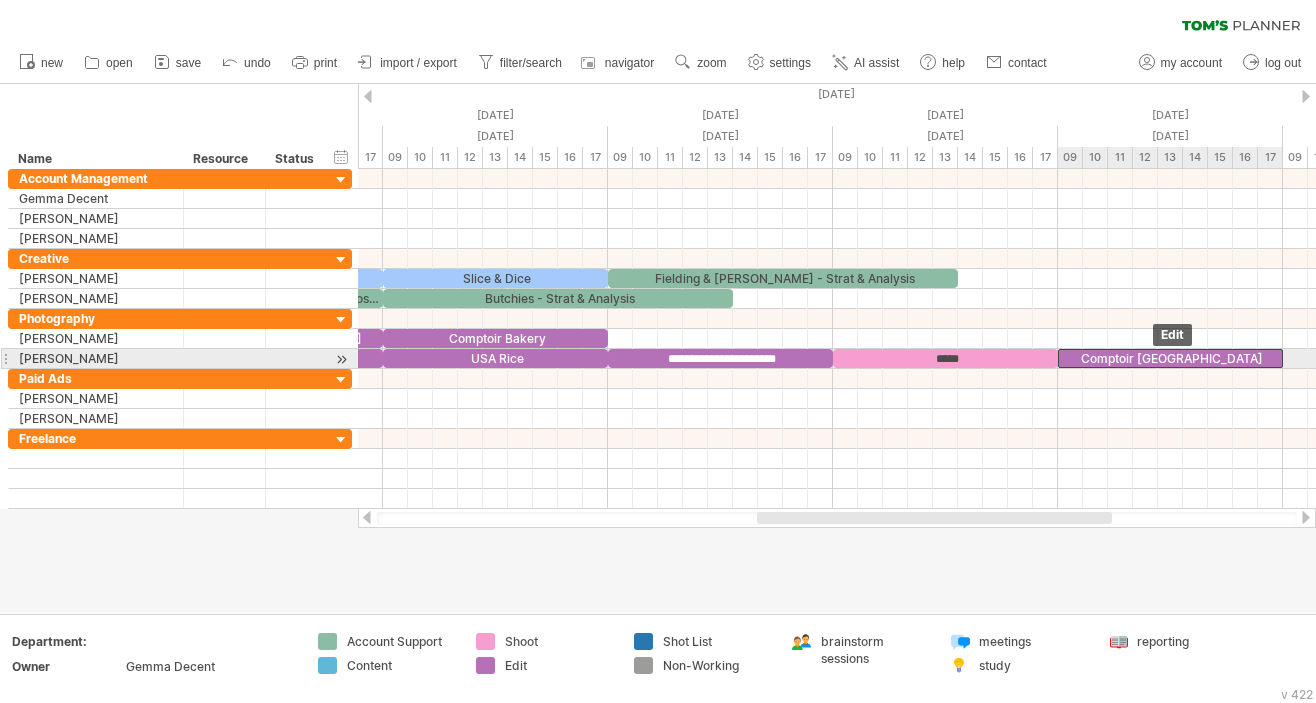click on "Comptoir [GEOGRAPHIC_DATA]" at bounding box center (1170, 358) 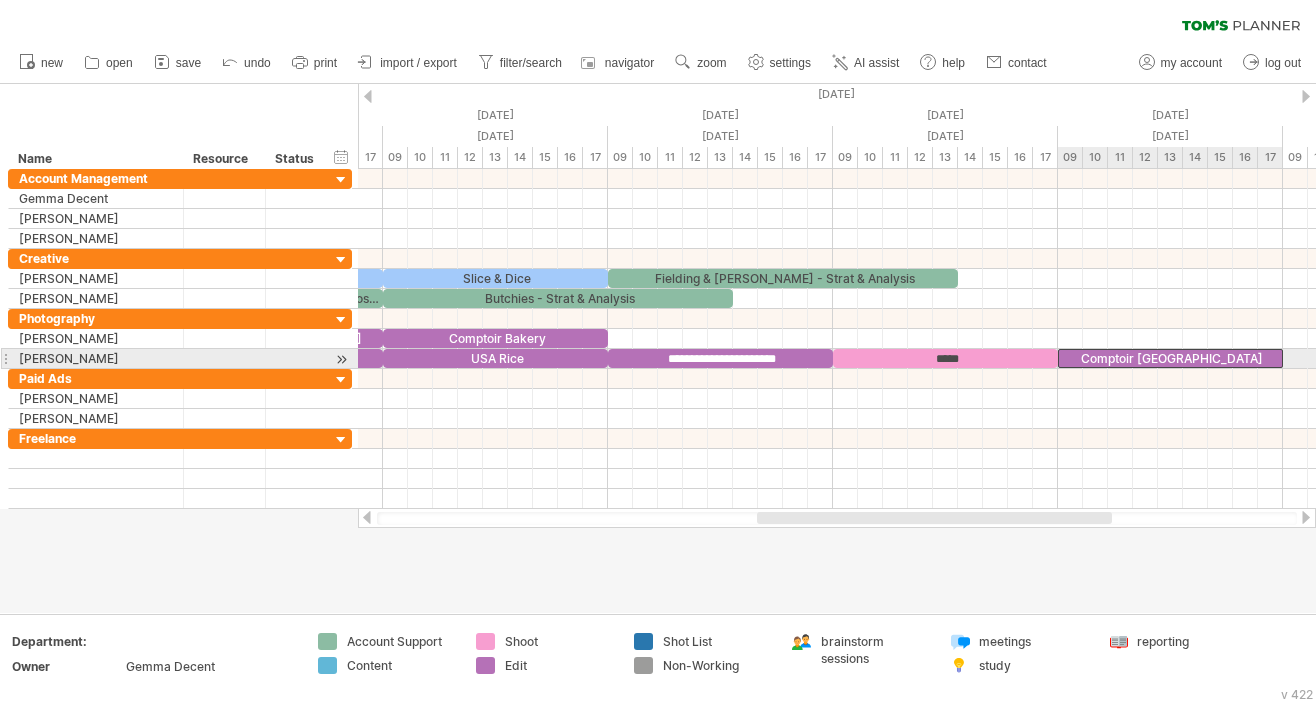 click on "Comptoir [GEOGRAPHIC_DATA]" at bounding box center [1170, 358] 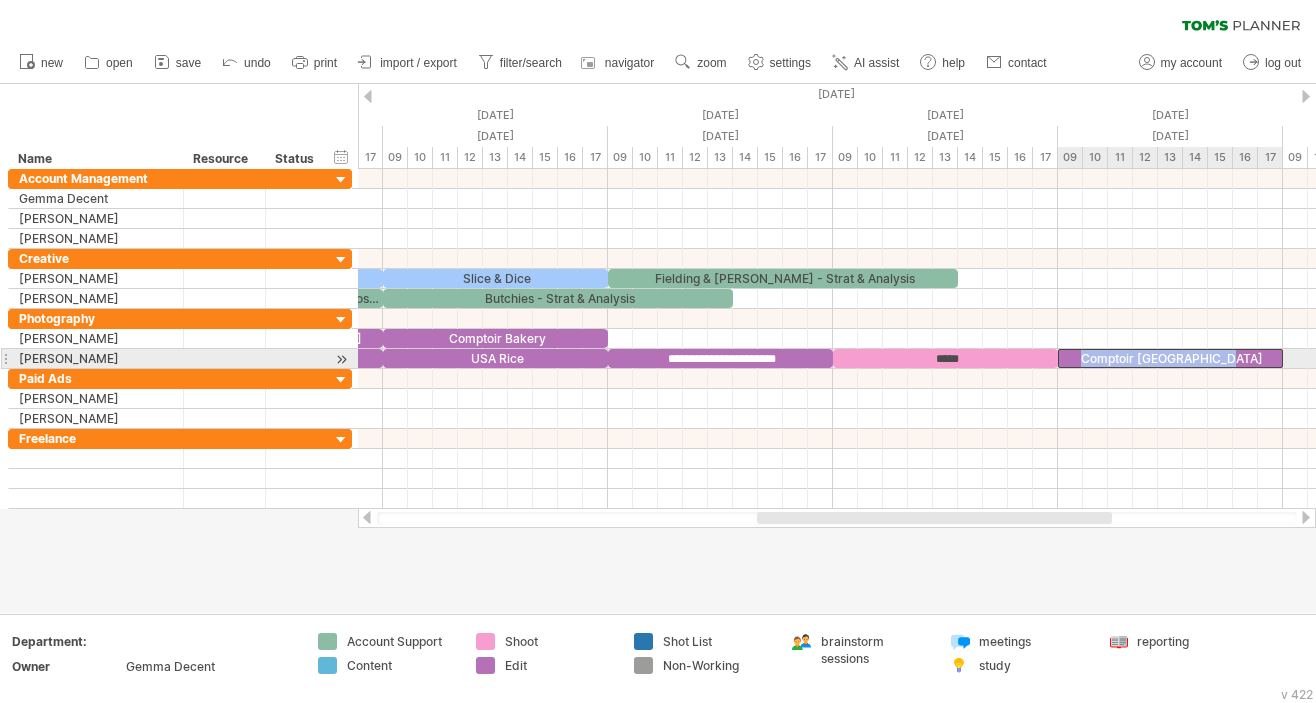 click on "Comptoir [GEOGRAPHIC_DATA]" at bounding box center (1170, 358) 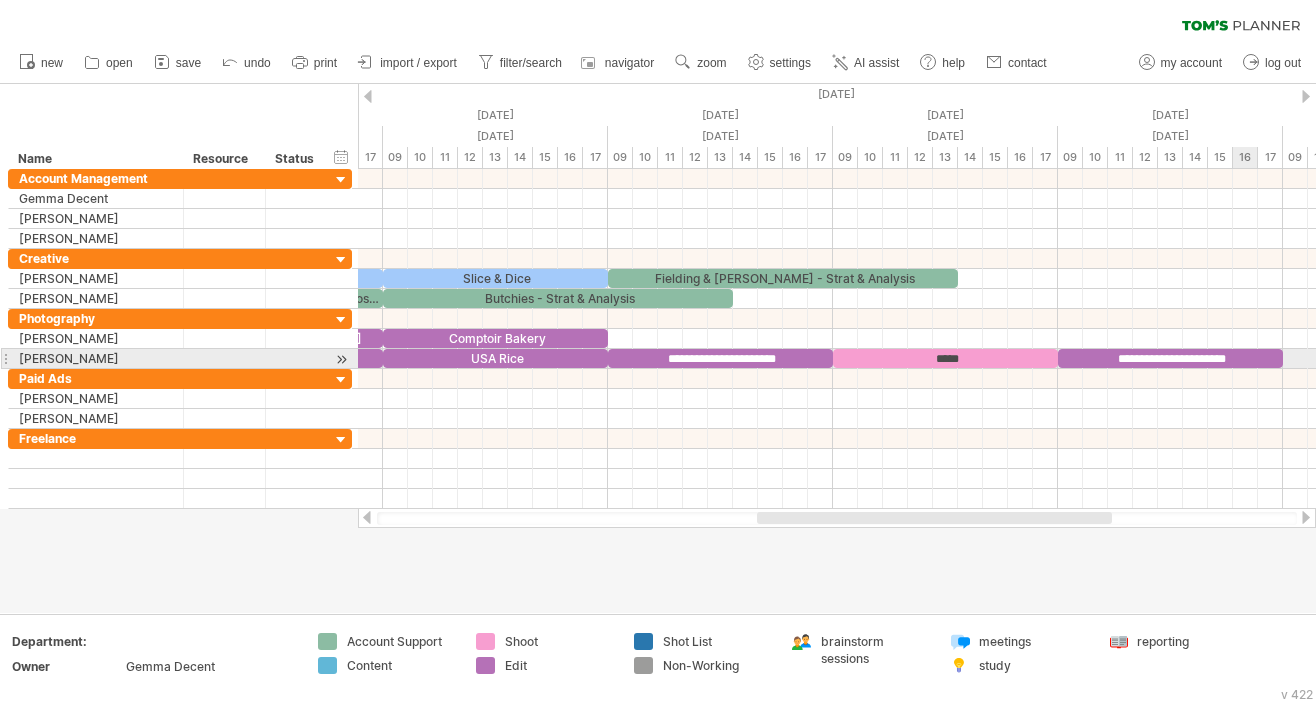 type 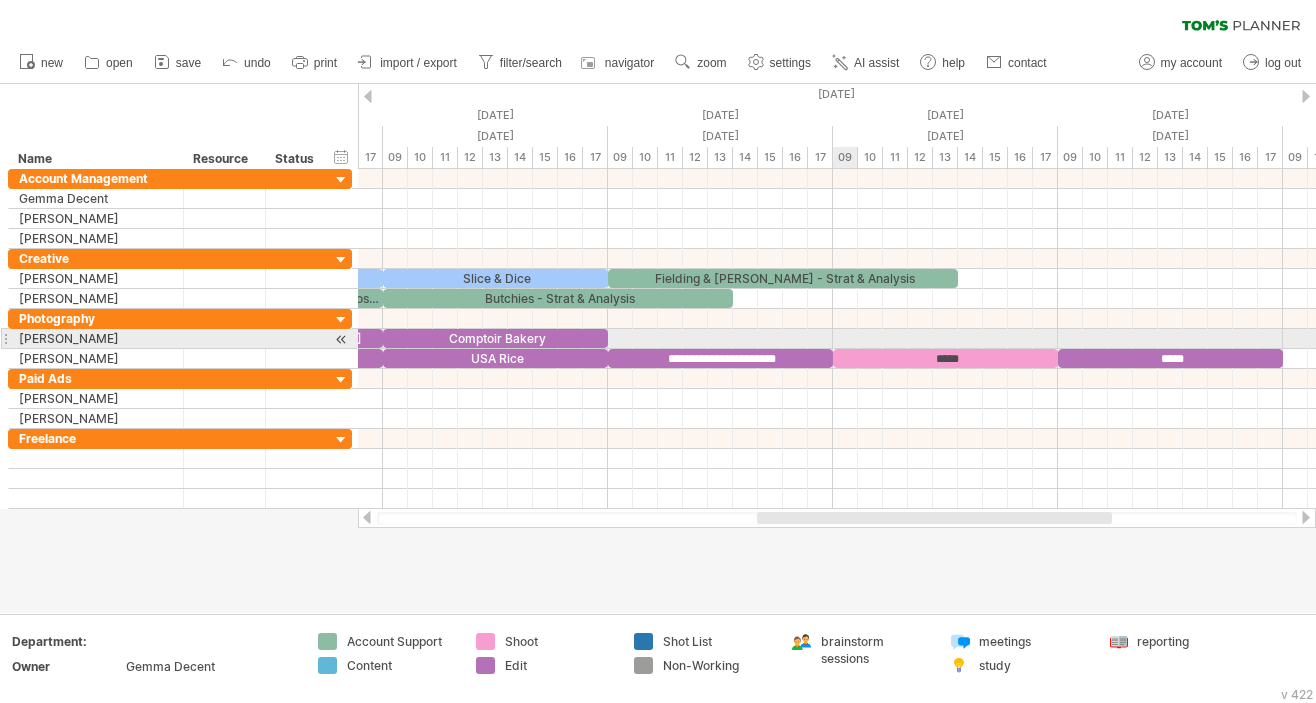 click at bounding box center (837, 339) 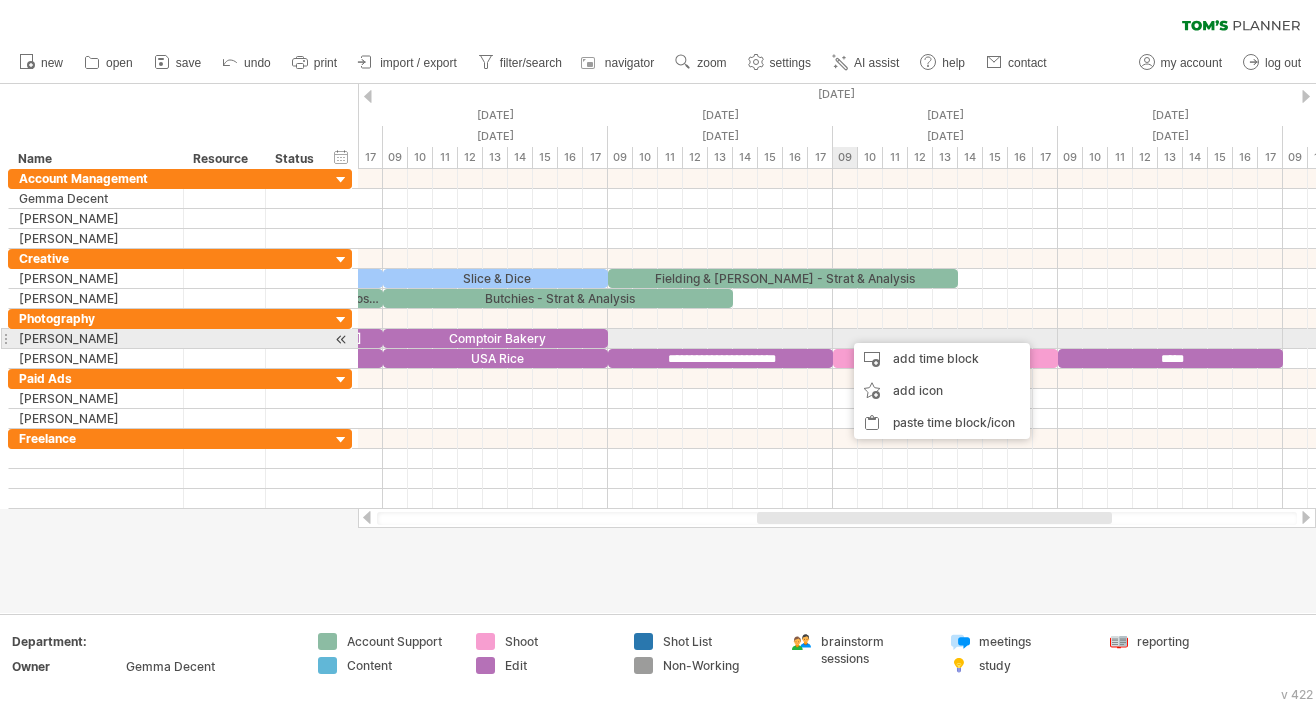 click at bounding box center (837, 339) 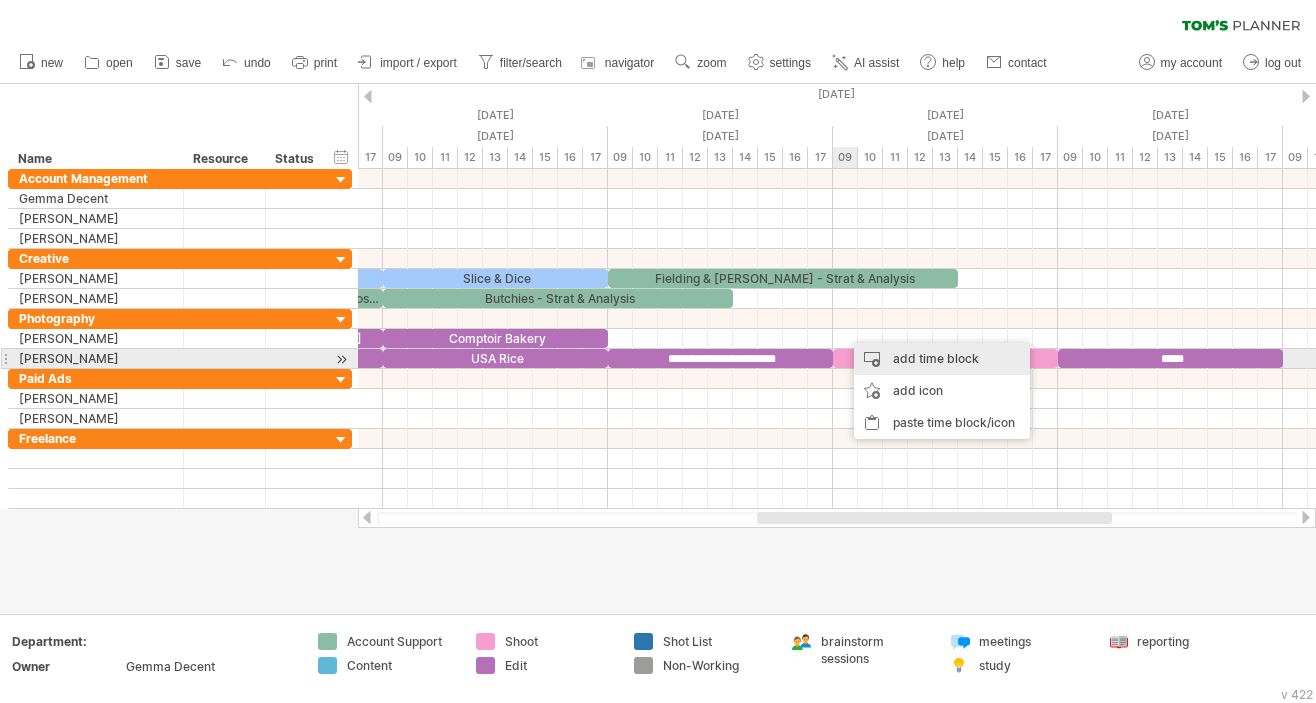 click on "add time block" at bounding box center [942, 359] 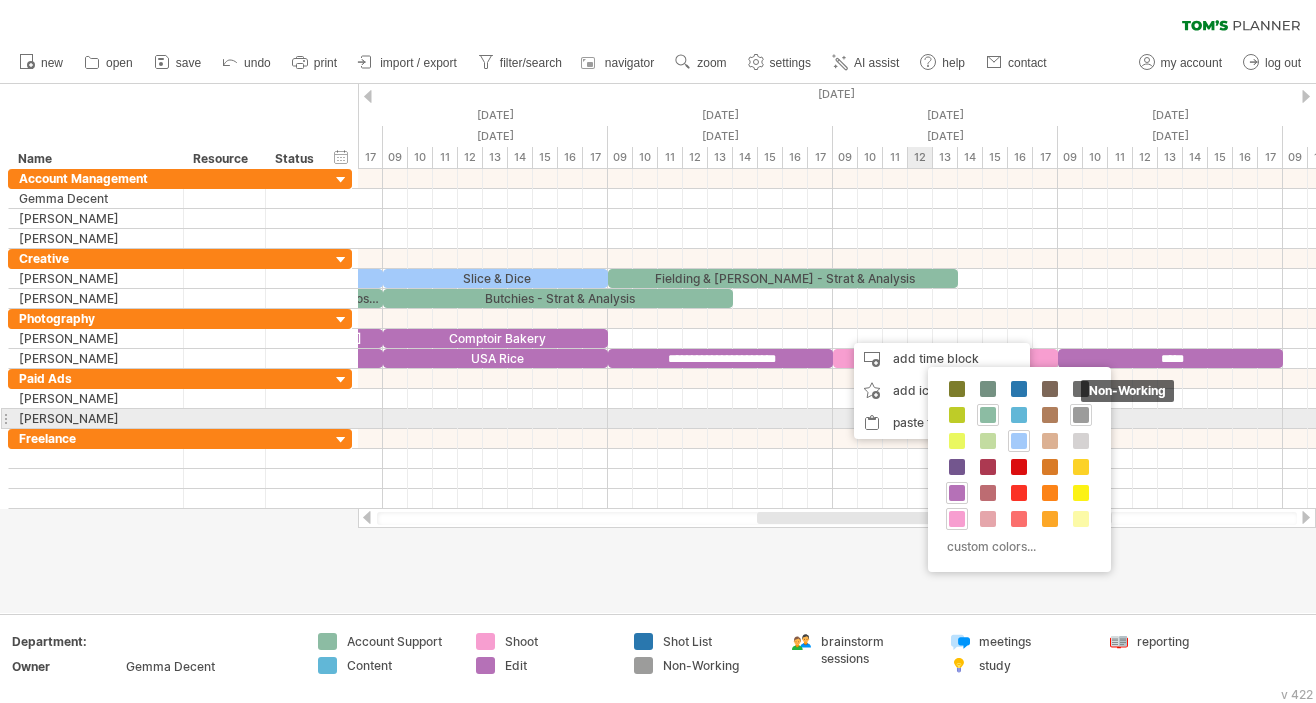 click at bounding box center [1081, 415] 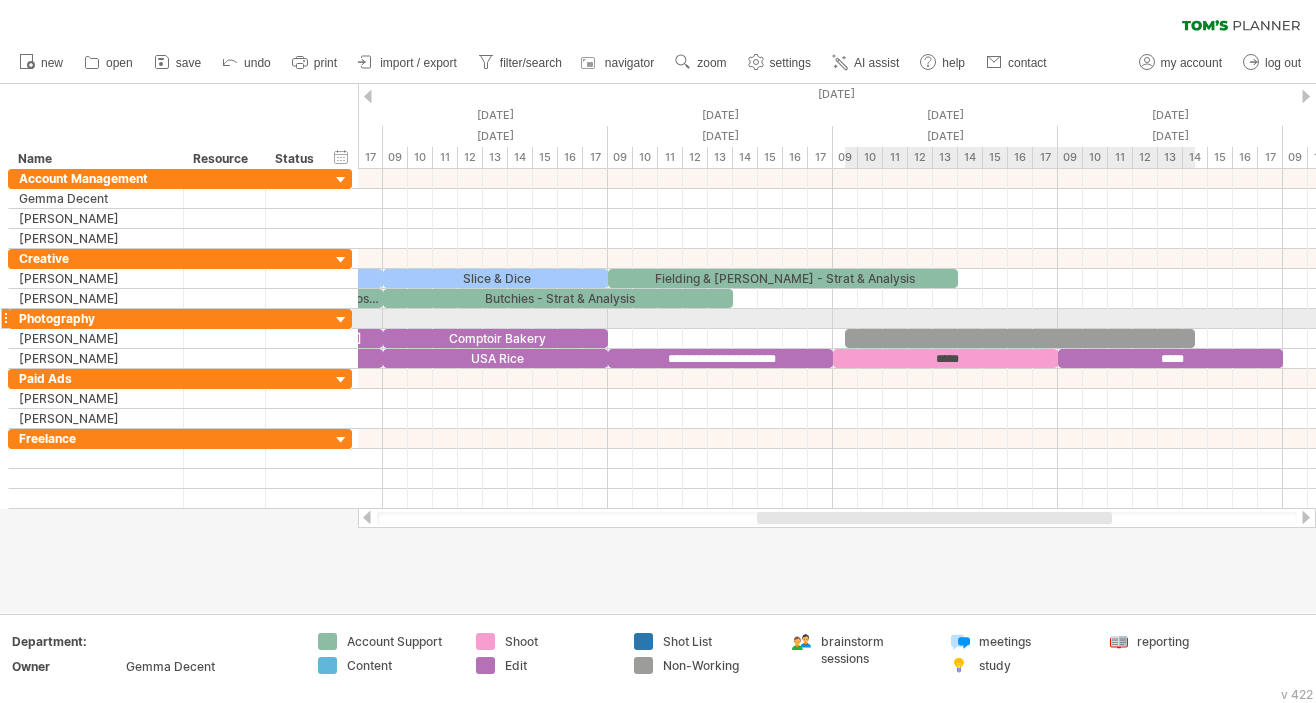 drag, startPoint x: 869, startPoint y: 334, endPoint x: 1200, endPoint y: 326, distance: 331.09665 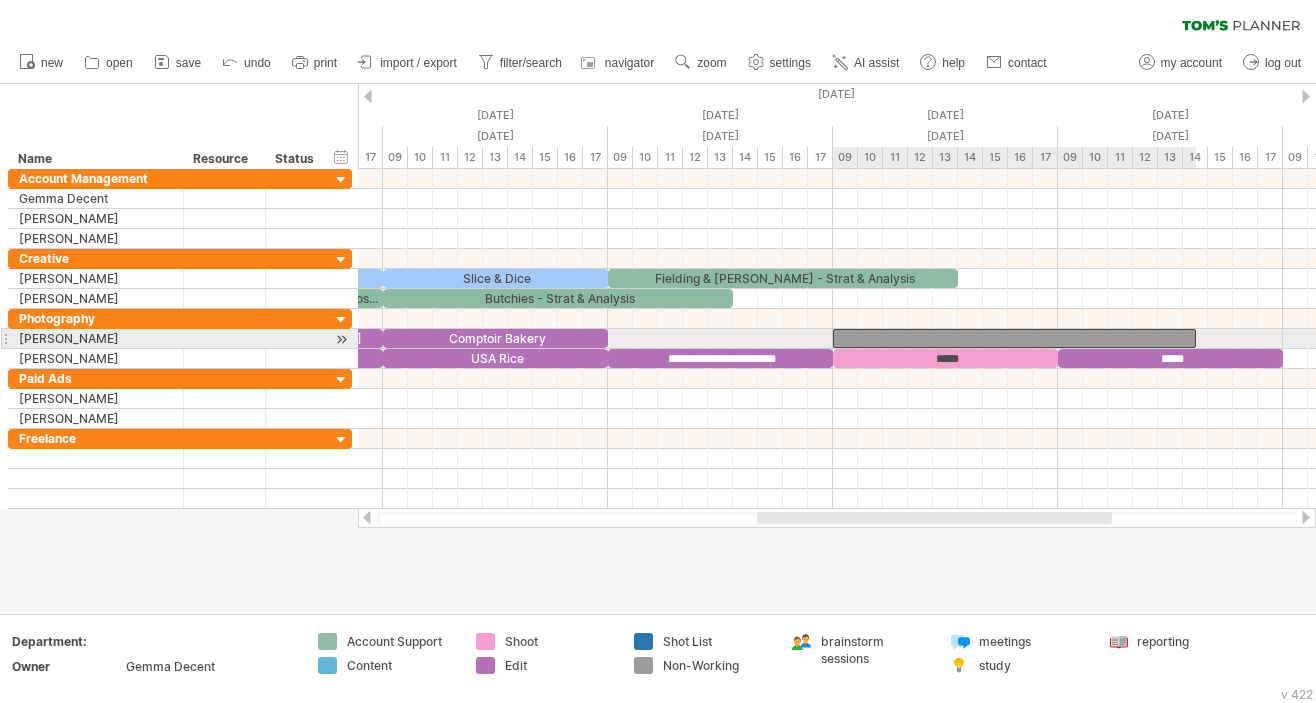 click at bounding box center (833, 338) 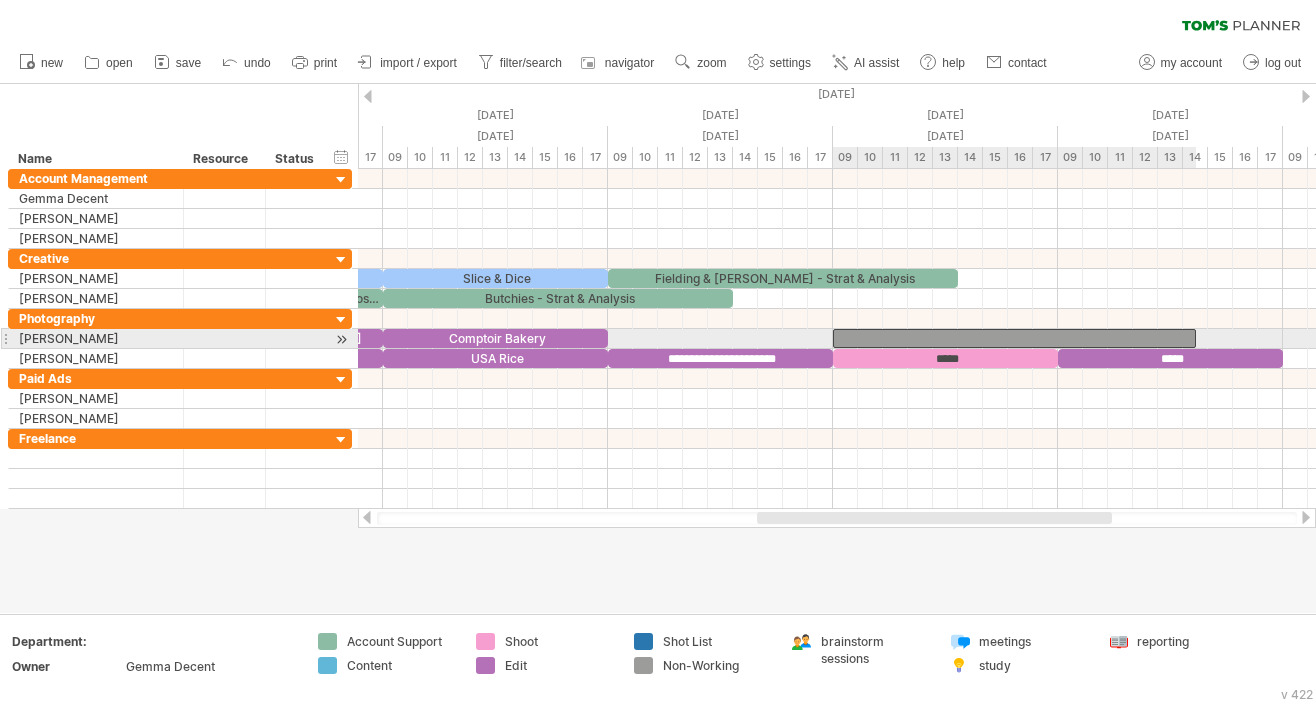 click at bounding box center (1014, 338) 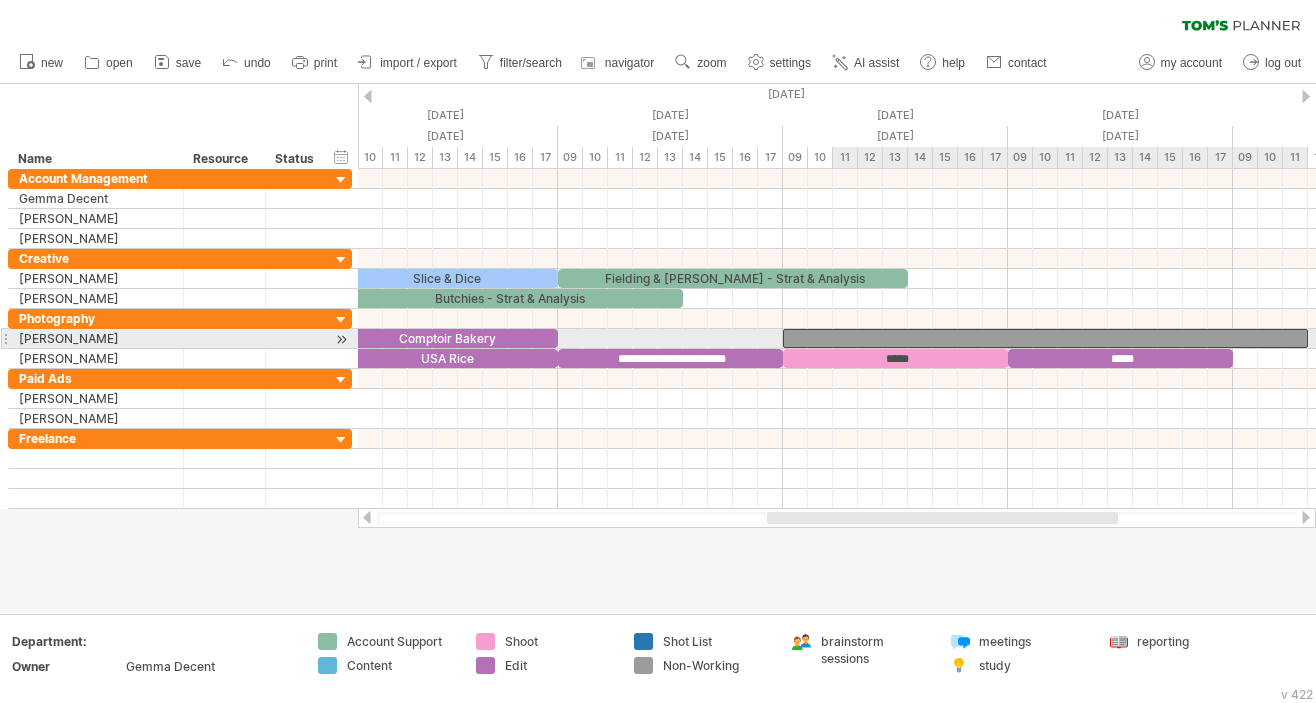 drag, startPoint x: 1195, startPoint y: 336, endPoint x: 1337, endPoint y: 341, distance: 142.088 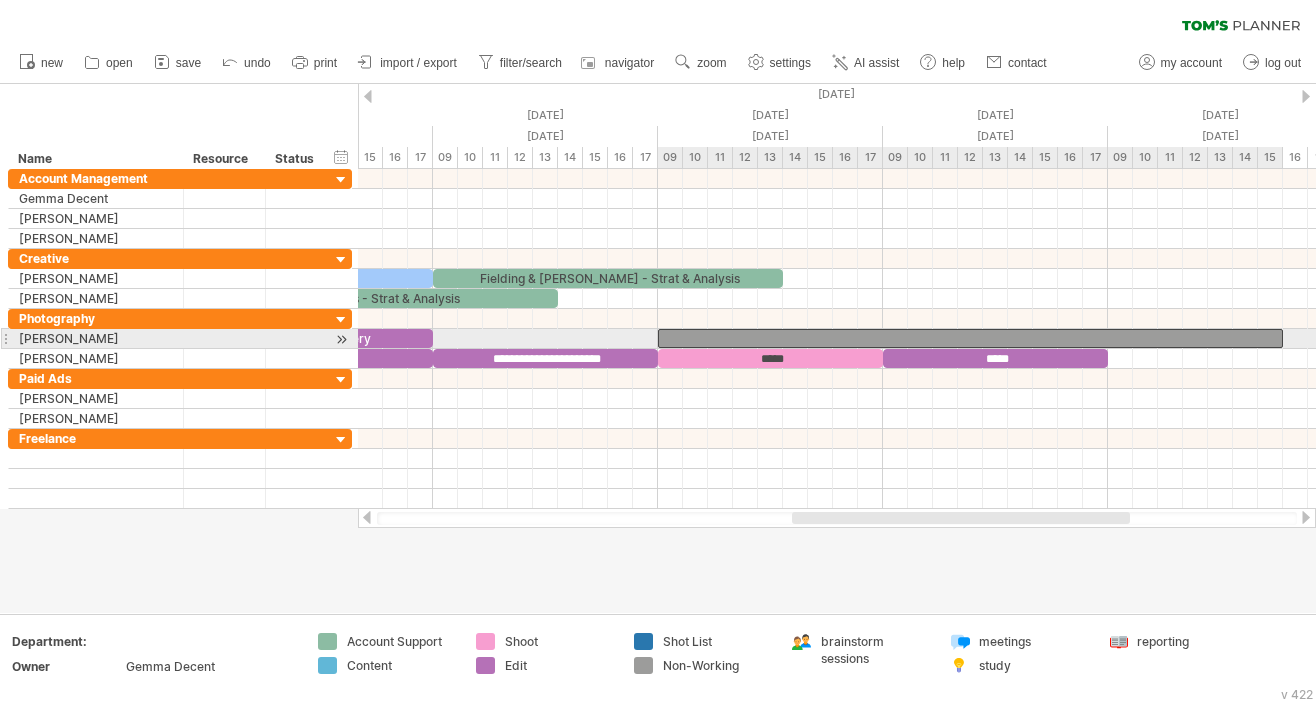 click at bounding box center (1283, 338) 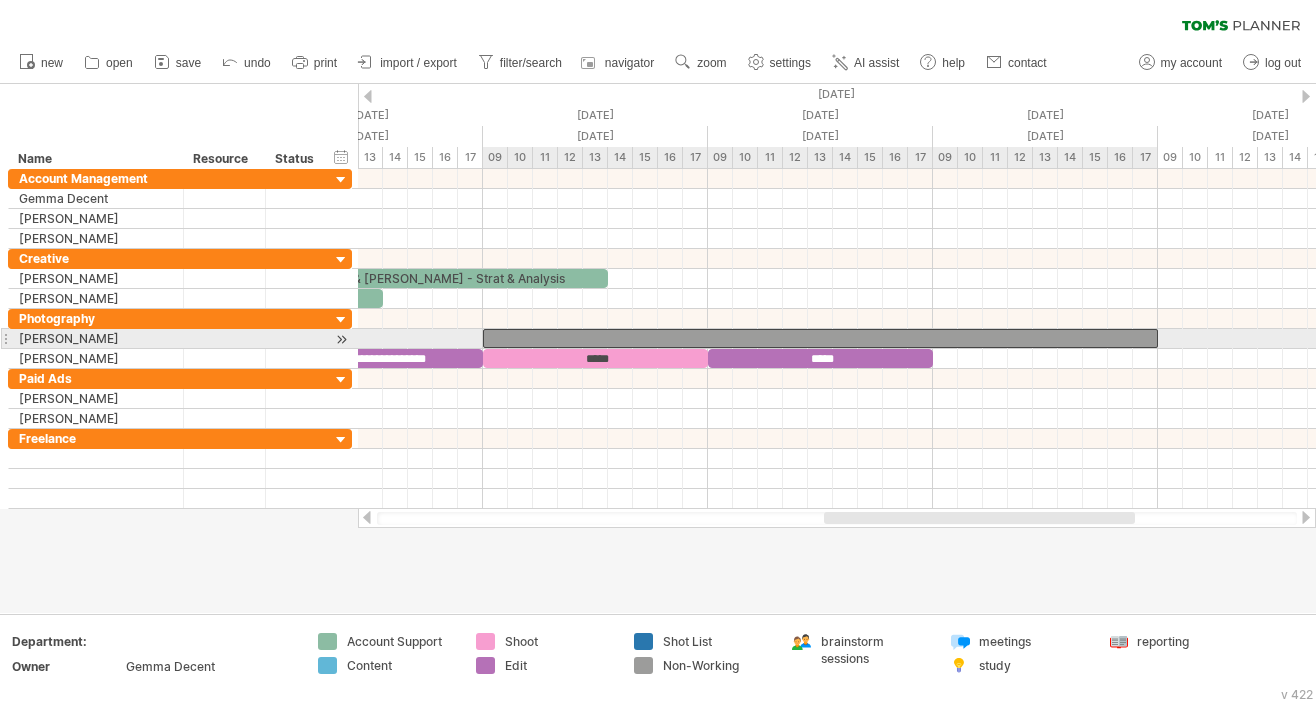 drag, startPoint x: 1106, startPoint y: 337, endPoint x: 1154, endPoint y: 334, distance: 48.09366 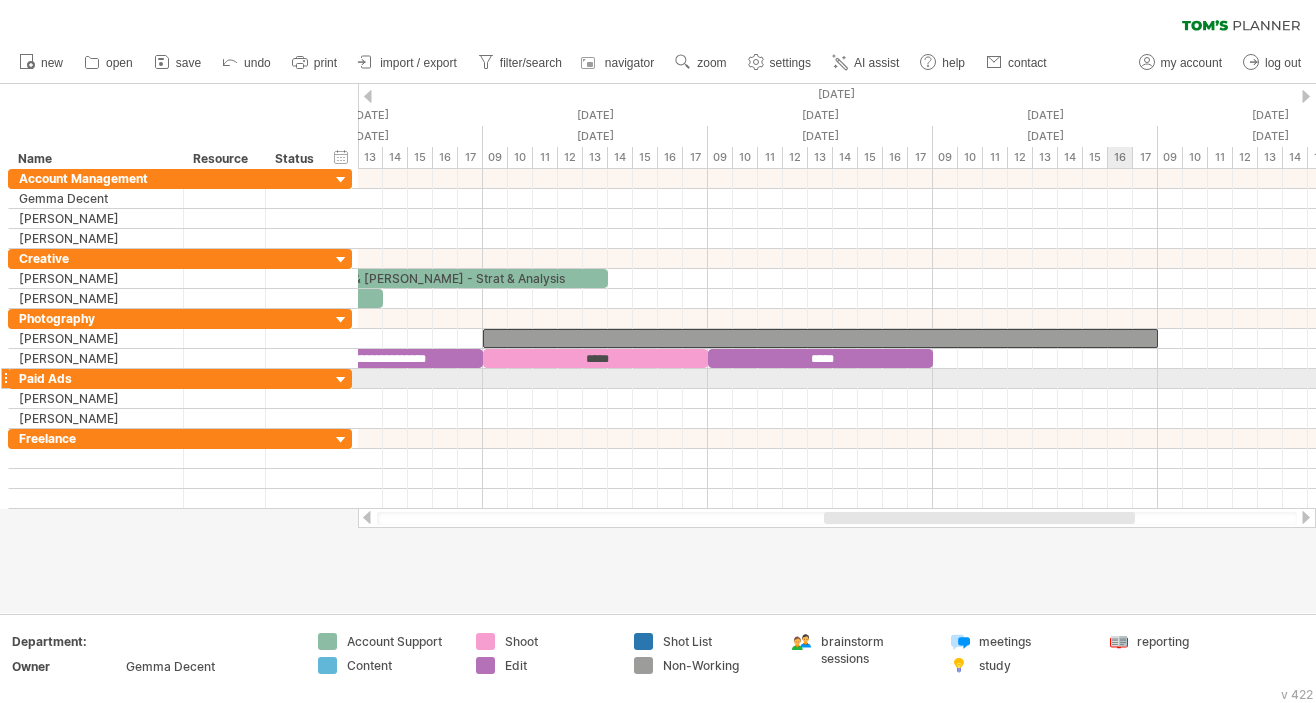 click at bounding box center (837, 419) 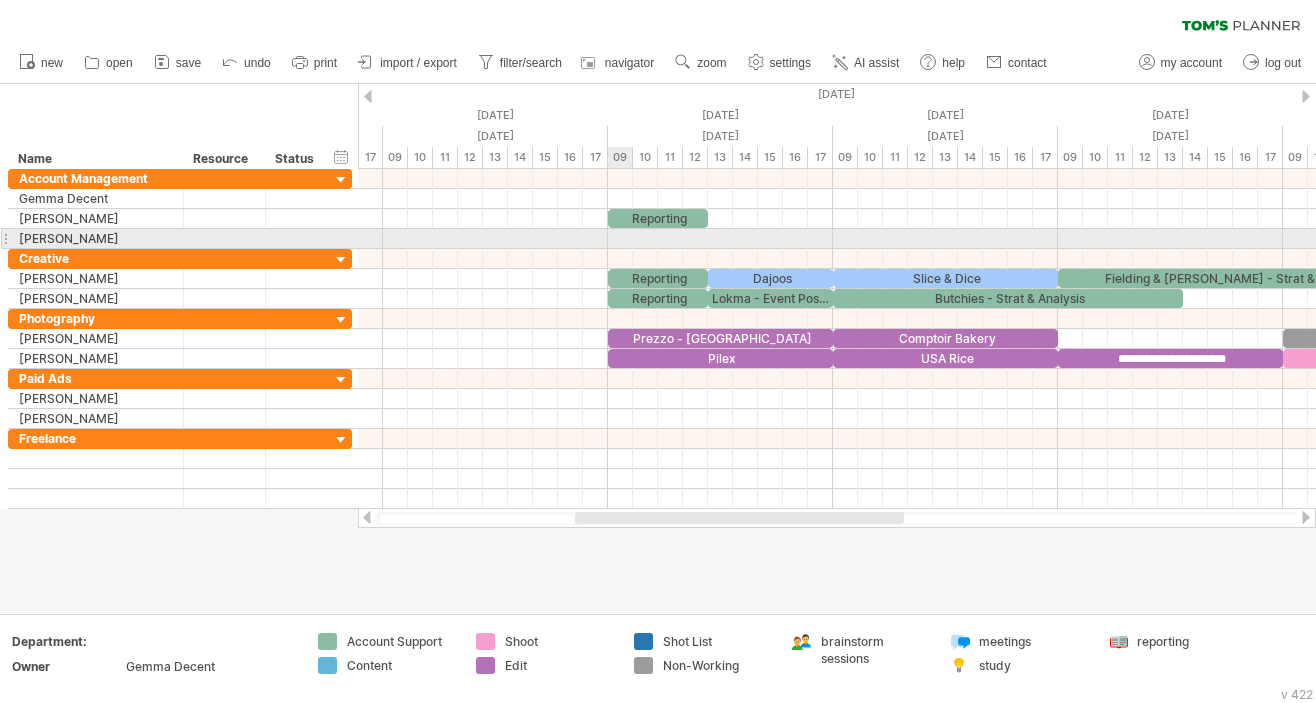 click at bounding box center [837, 239] 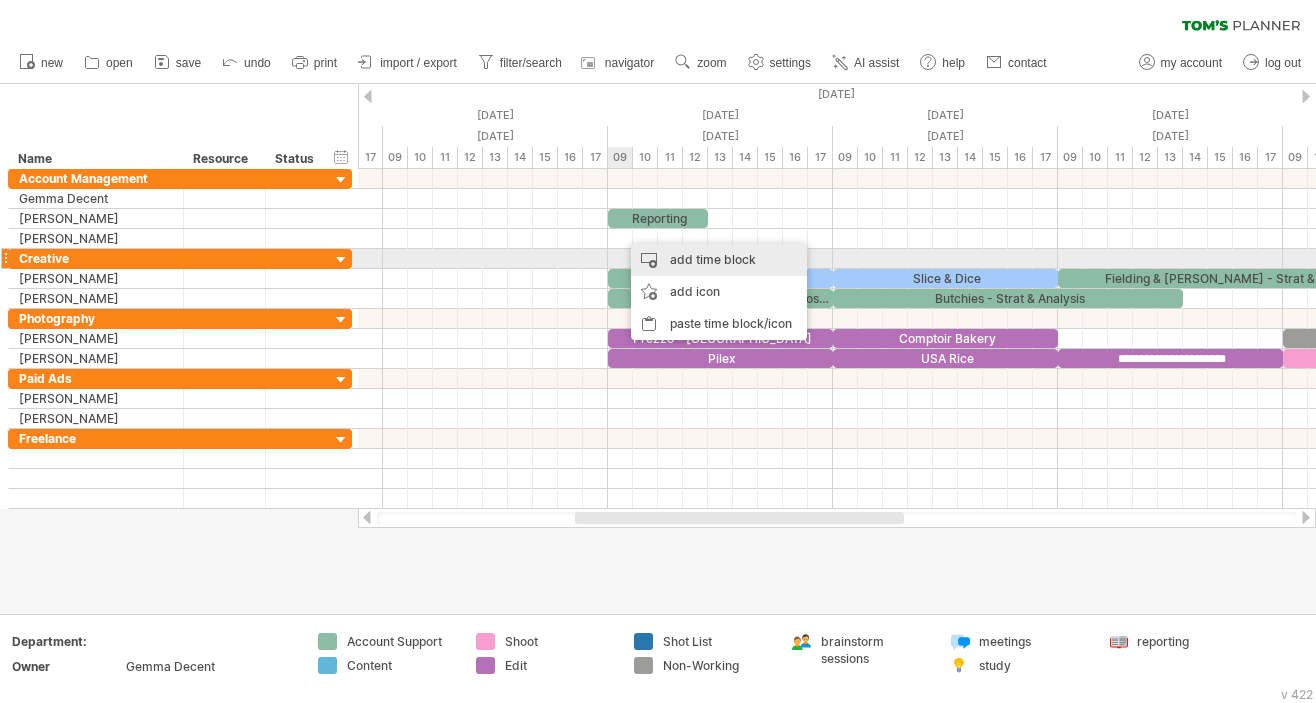 click on "add time block" at bounding box center (719, 260) 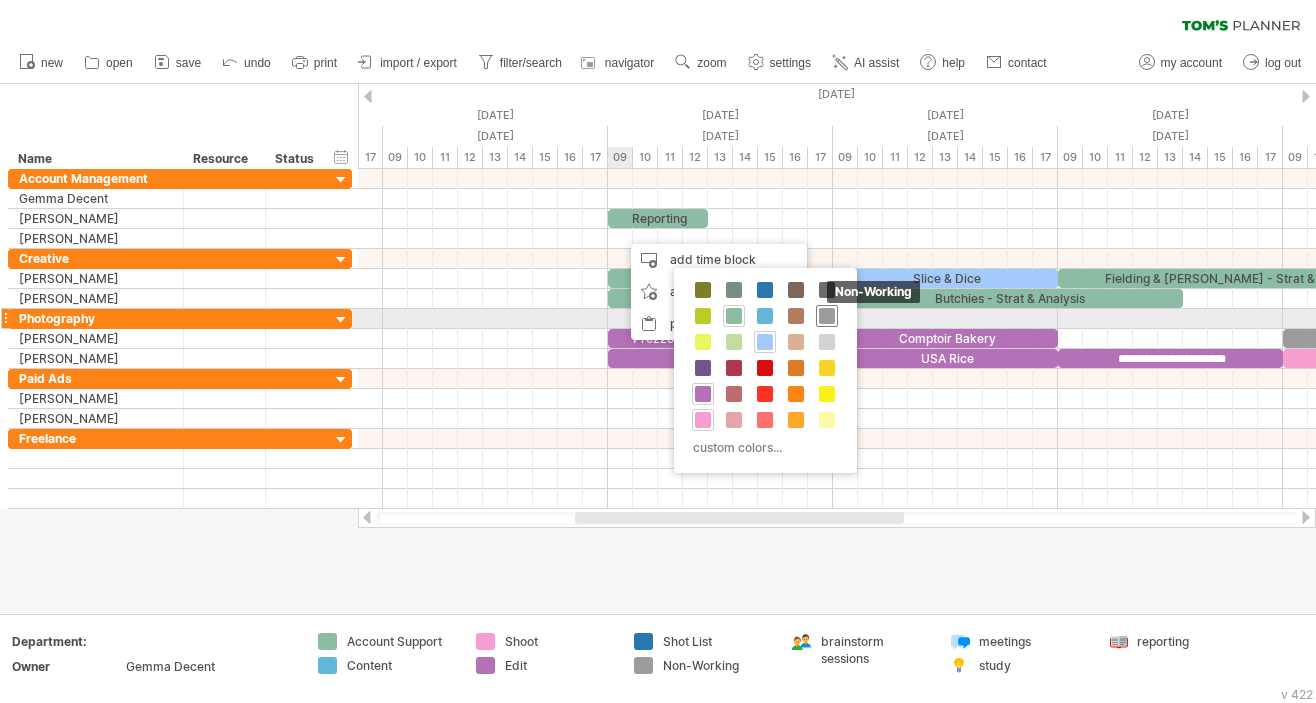click at bounding box center (827, 316) 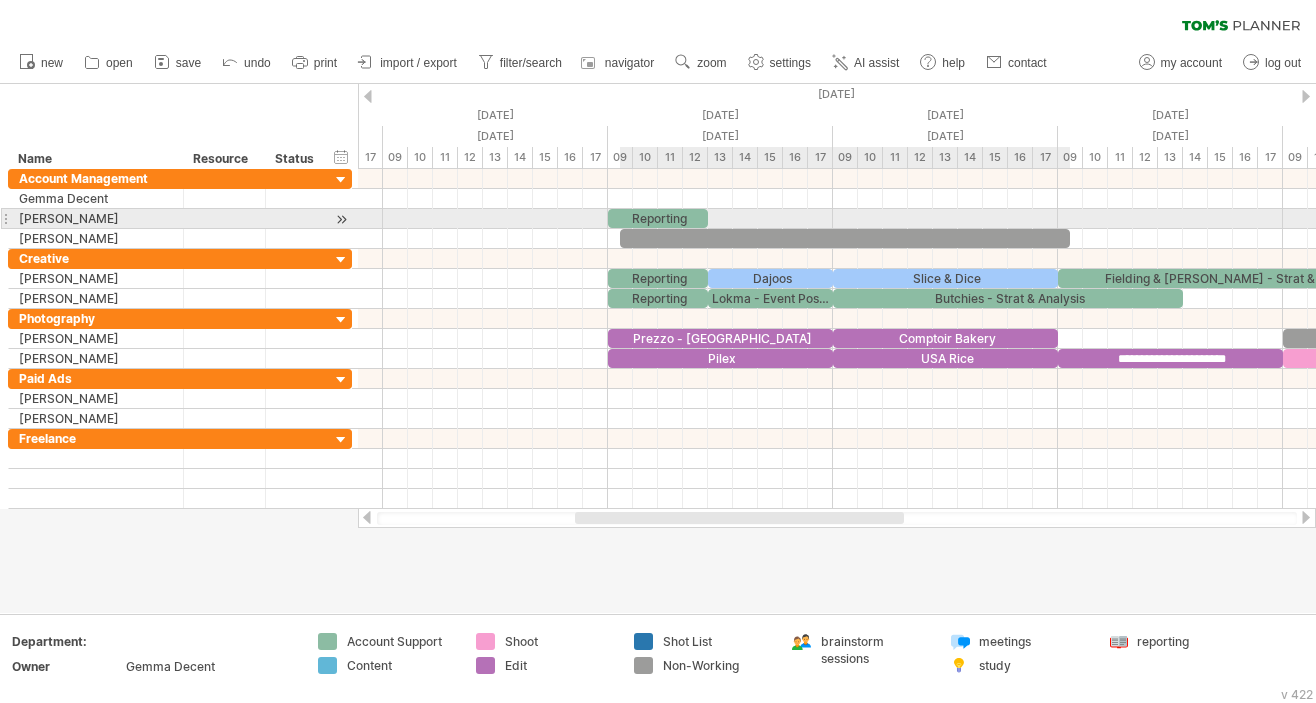 drag, startPoint x: 643, startPoint y: 239, endPoint x: 1070, endPoint y: 217, distance: 427.56638 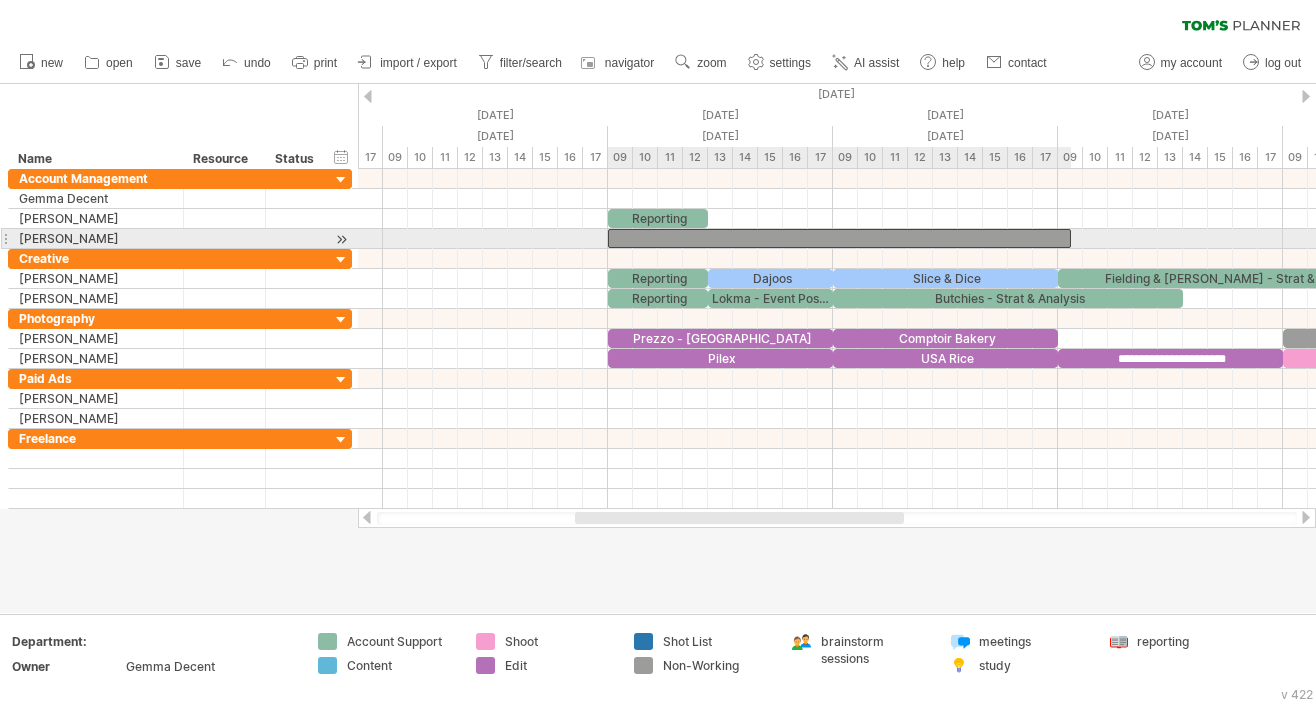 drag, startPoint x: 620, startPoint y: 242, endPoint x: 609, endPoint y: 242, distance: 11 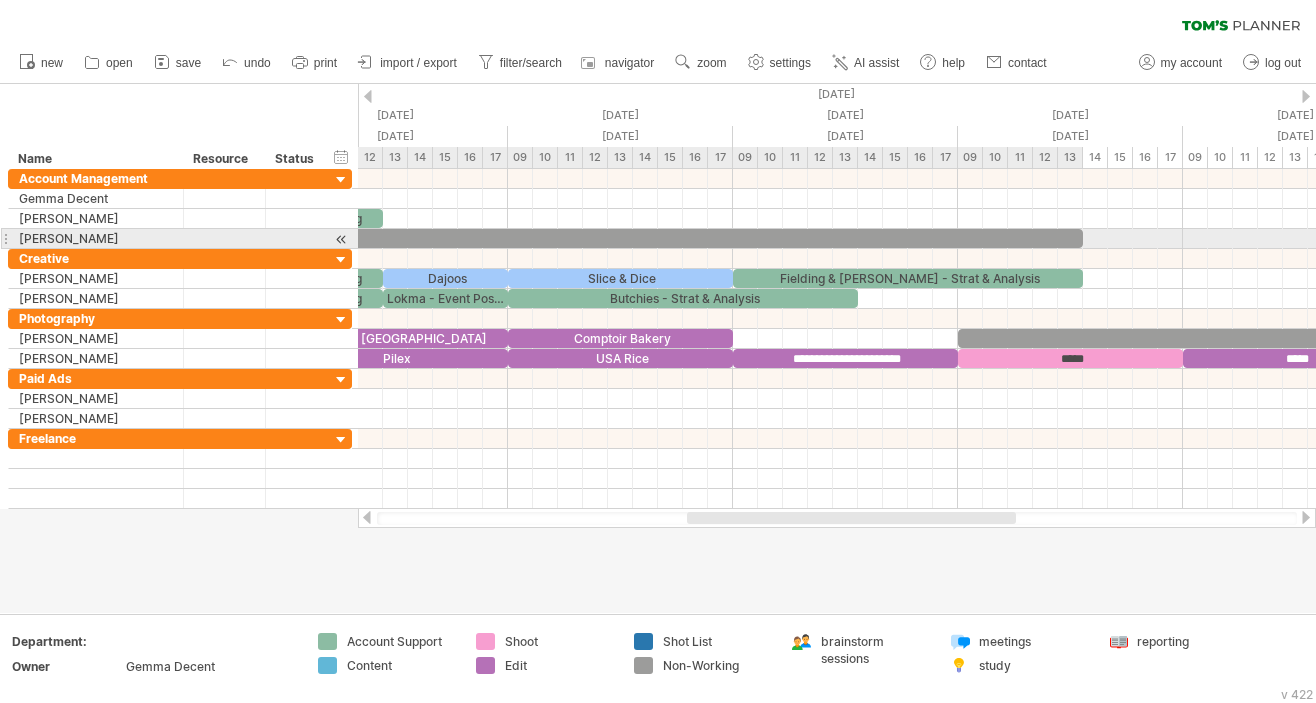 drag, startPoint x: 744, startPoint y: 234, endPoint x: 1093, endPoint y: 244, distance: 349.14325 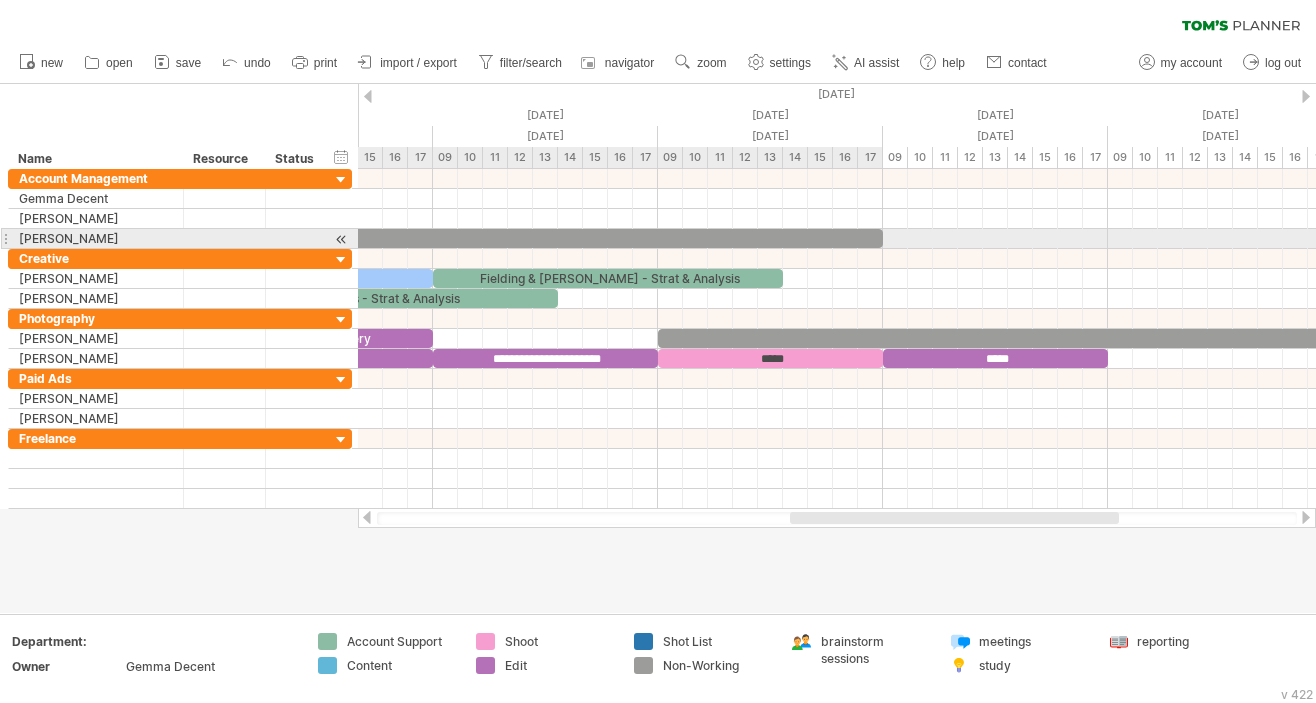 drag, startPoint x: 795, startPoint y: 234, endPoint x: 880, endPoint y: 246, distance: 85.84288 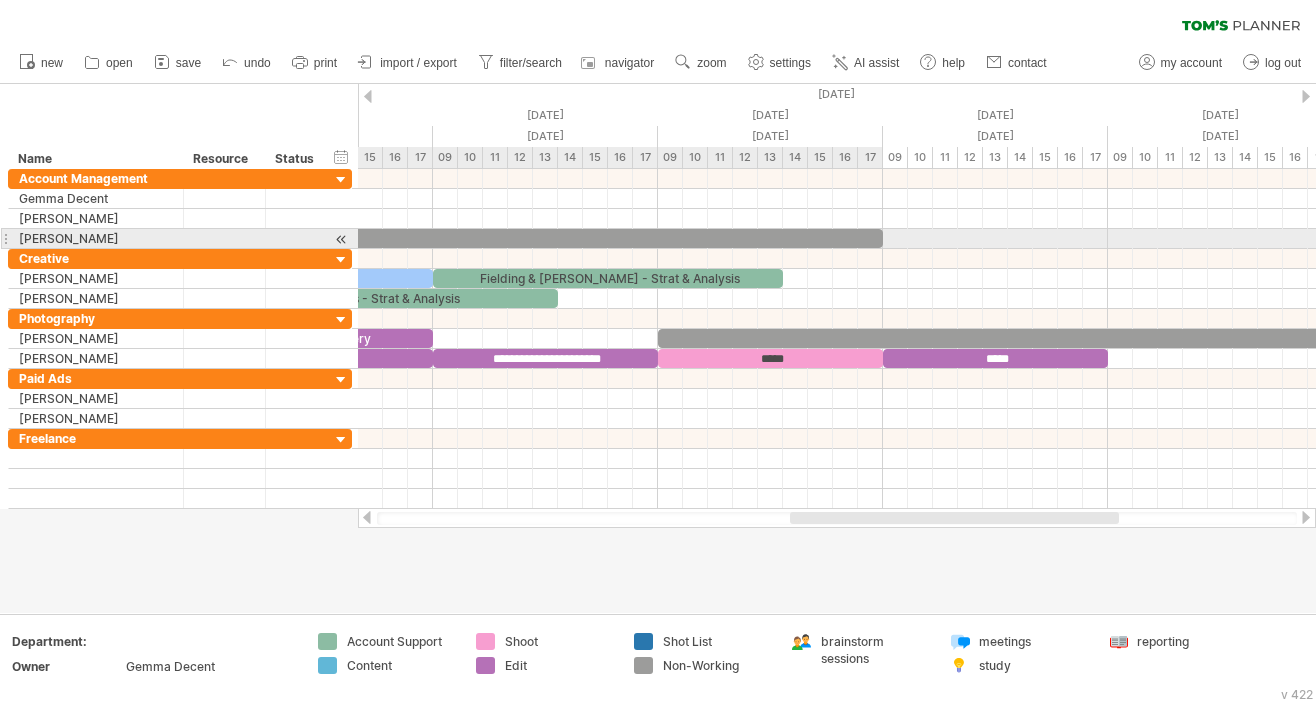 click at bounding box center [883, 238] 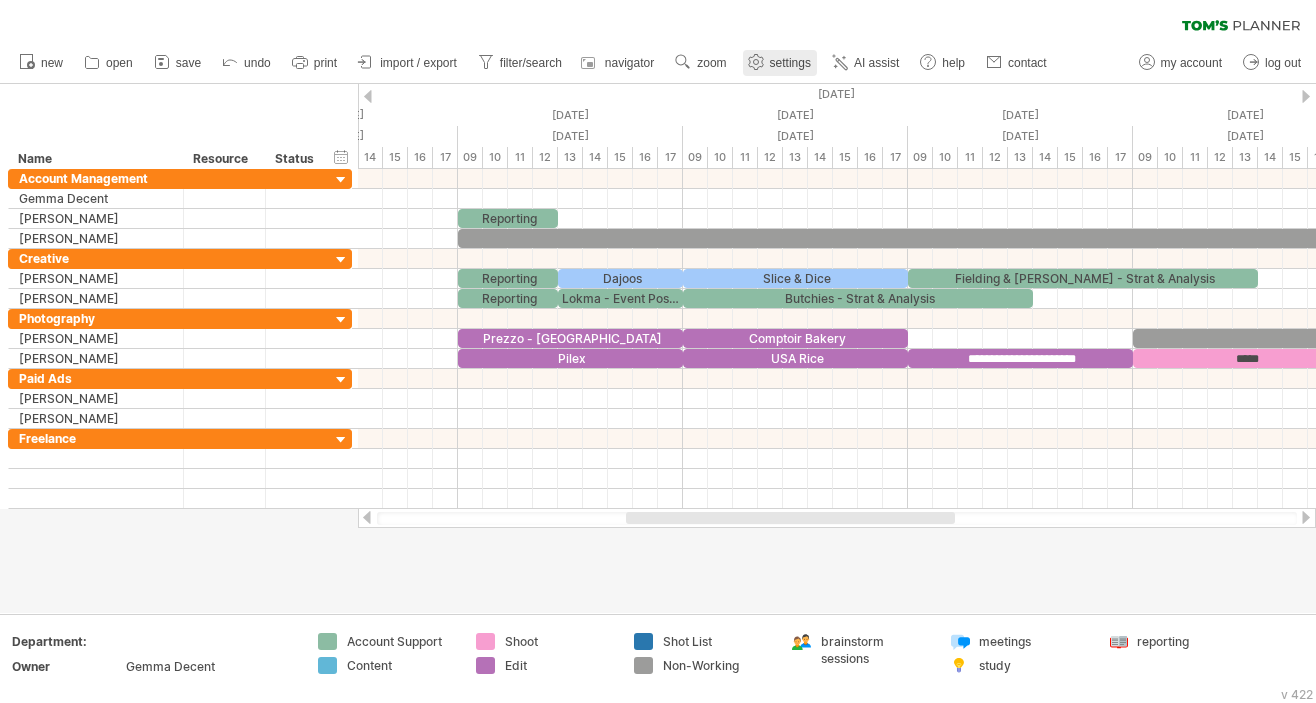 click on "settings" at bounding box center [780, 63] 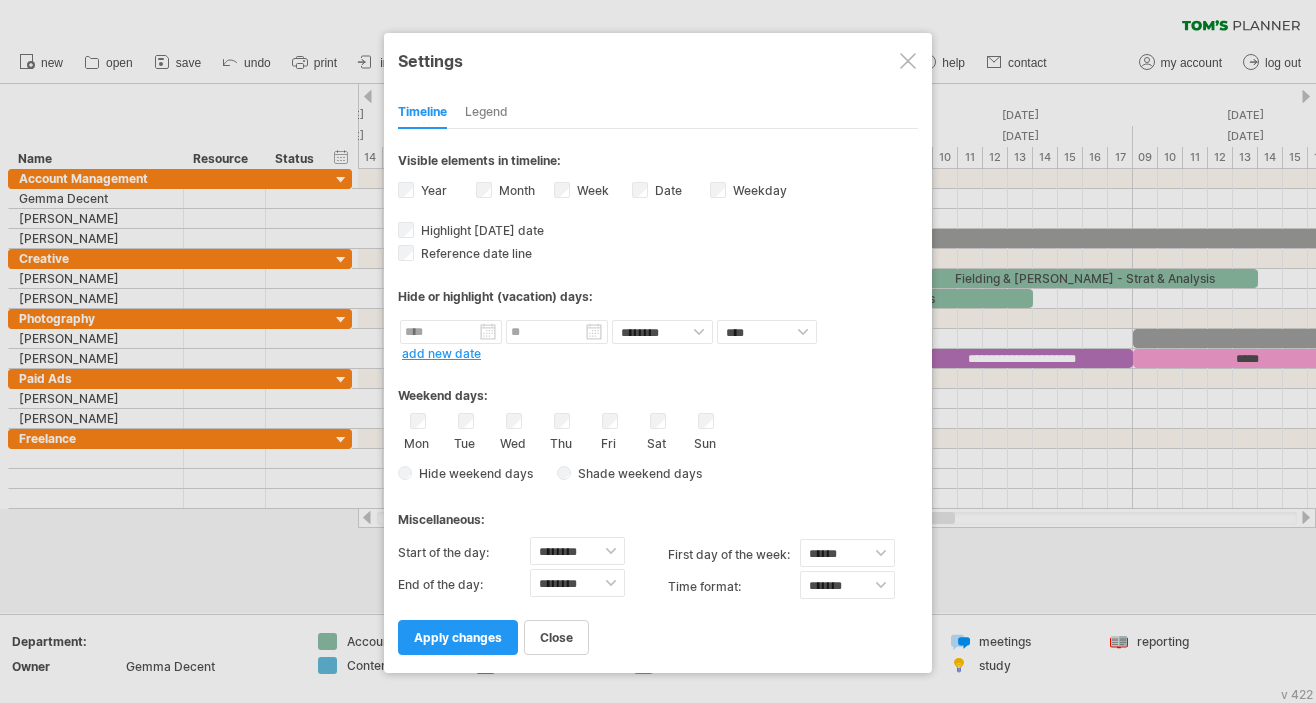 click at bounding box center (908, 61) 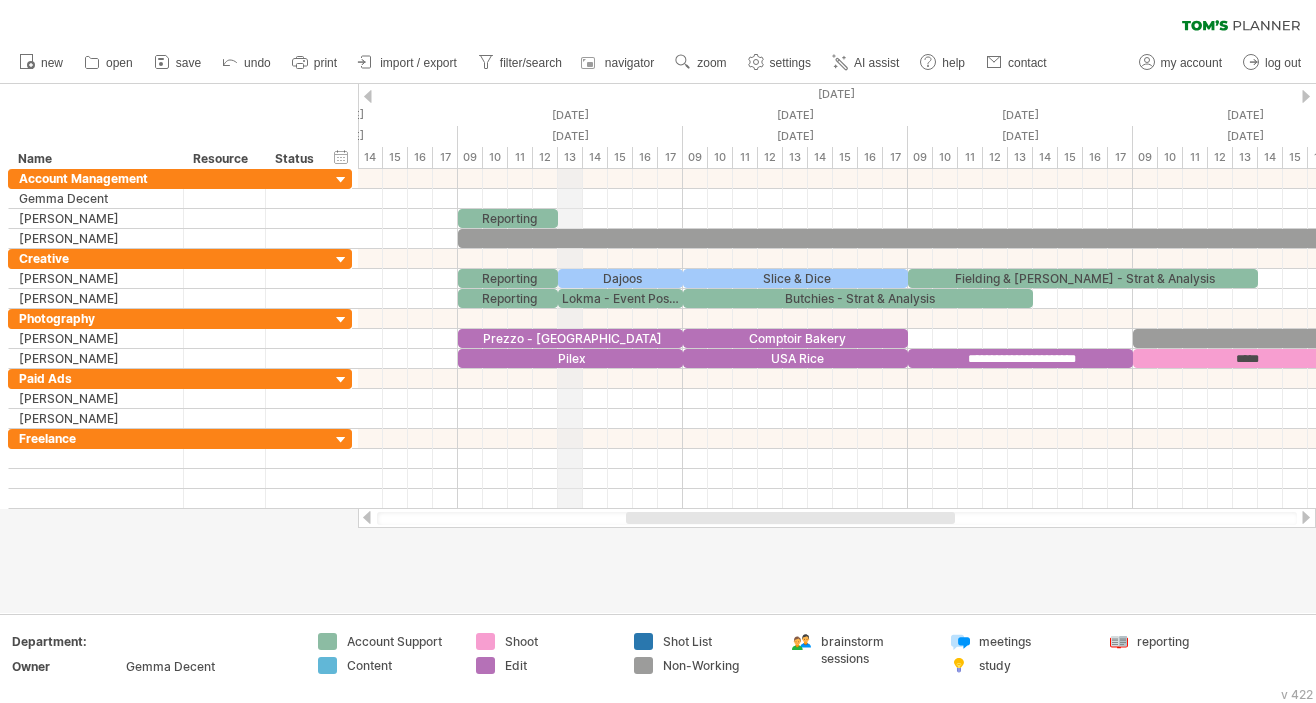 click on "[DATE]" at bounding box center [570, 115] 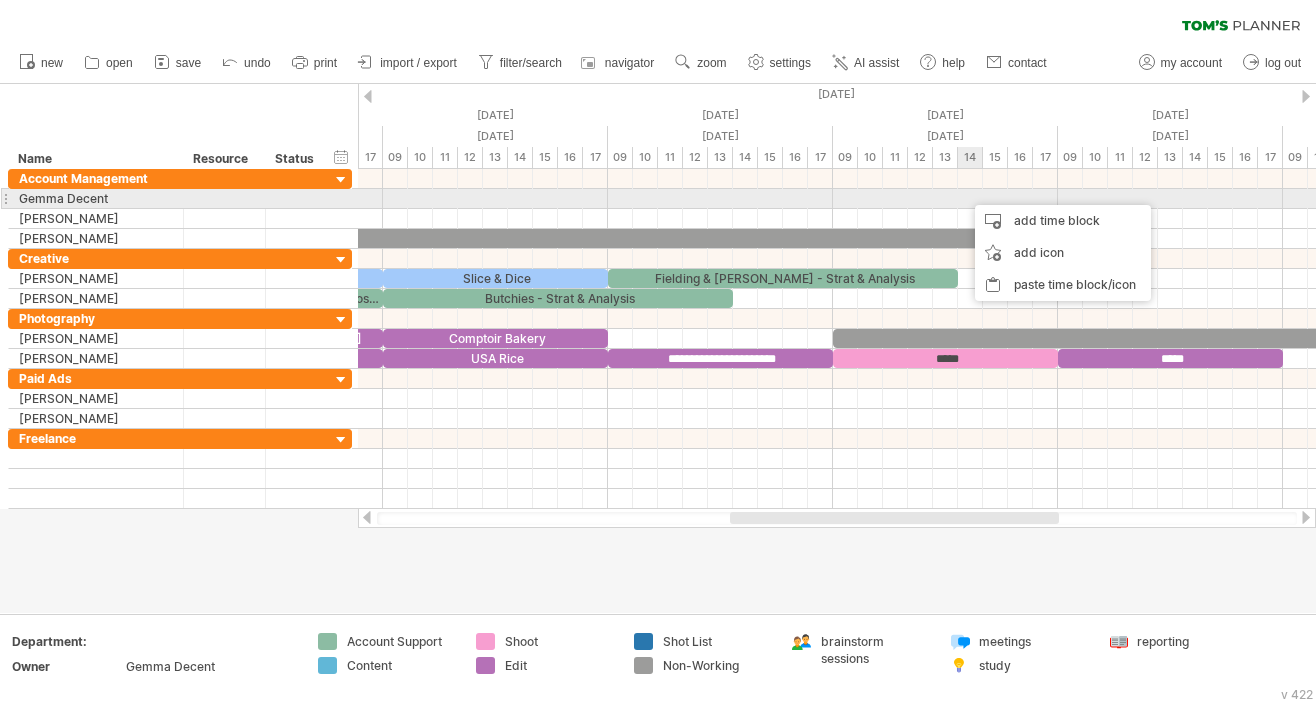 click at bounding box center (837, 199) 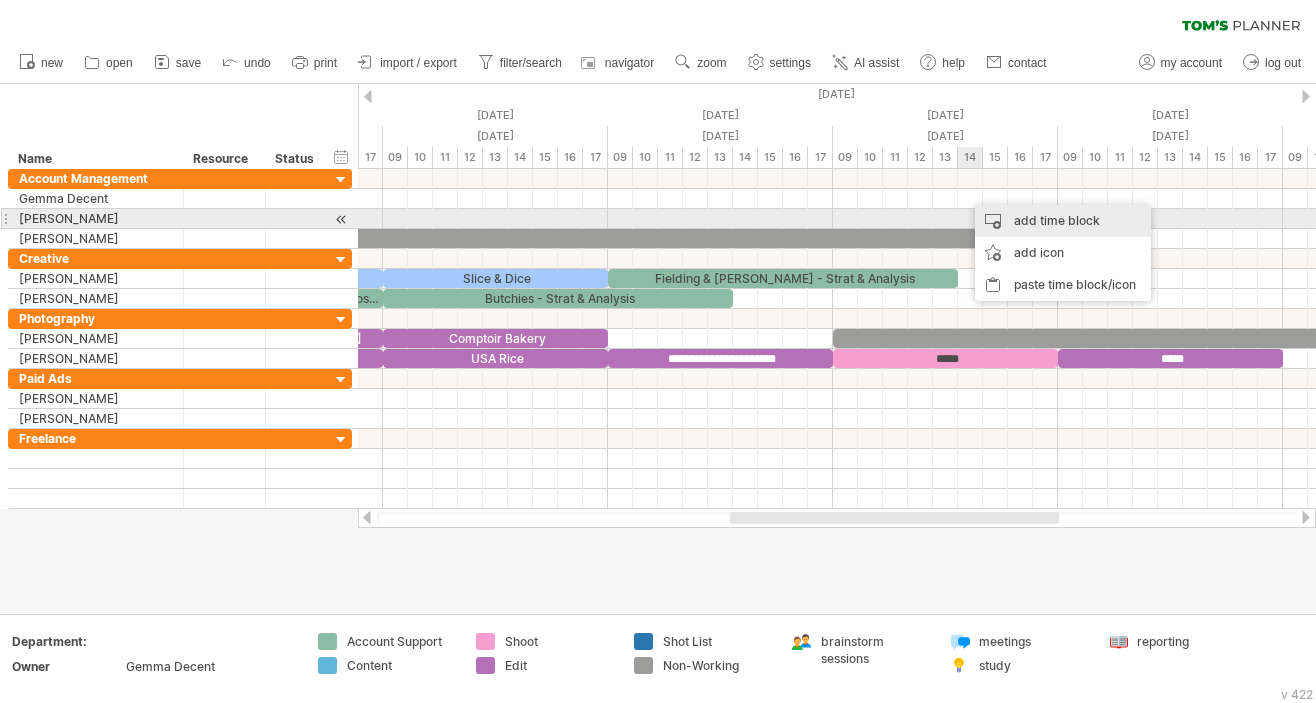 click on "add time block" at bounding box center (1063, 221) 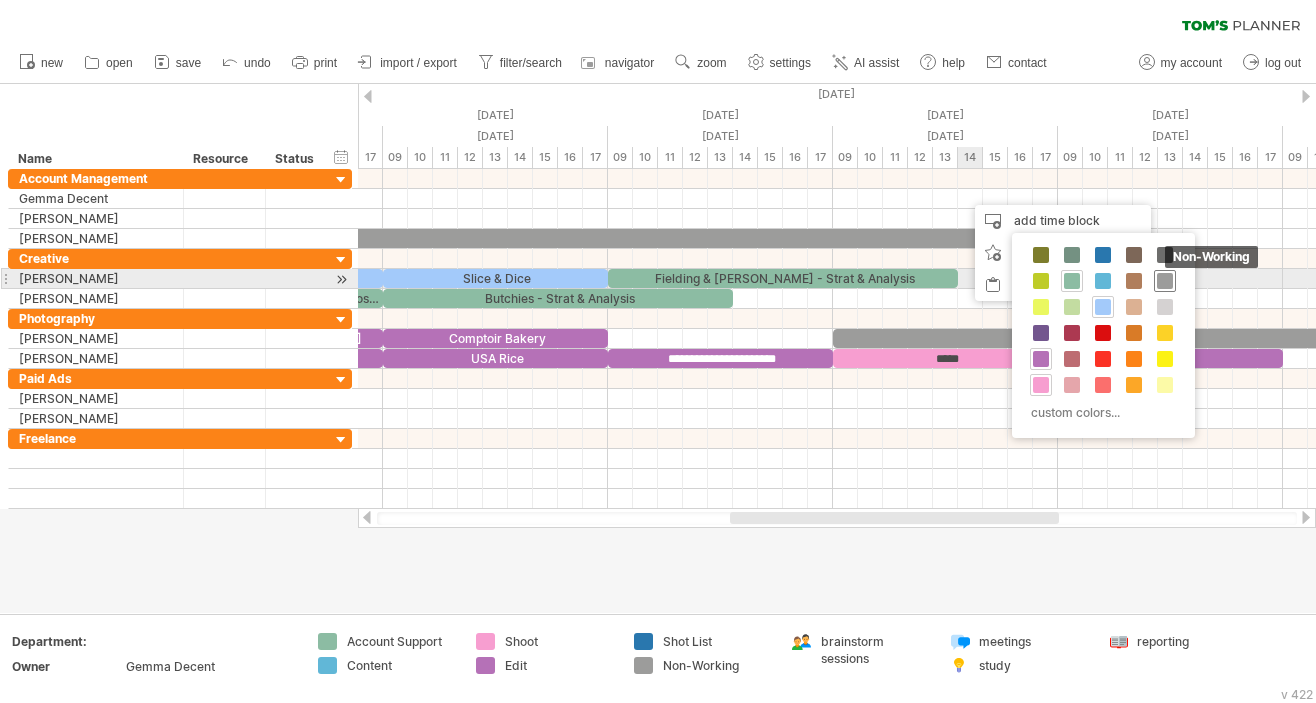 click at bounding box center [1165, 281] 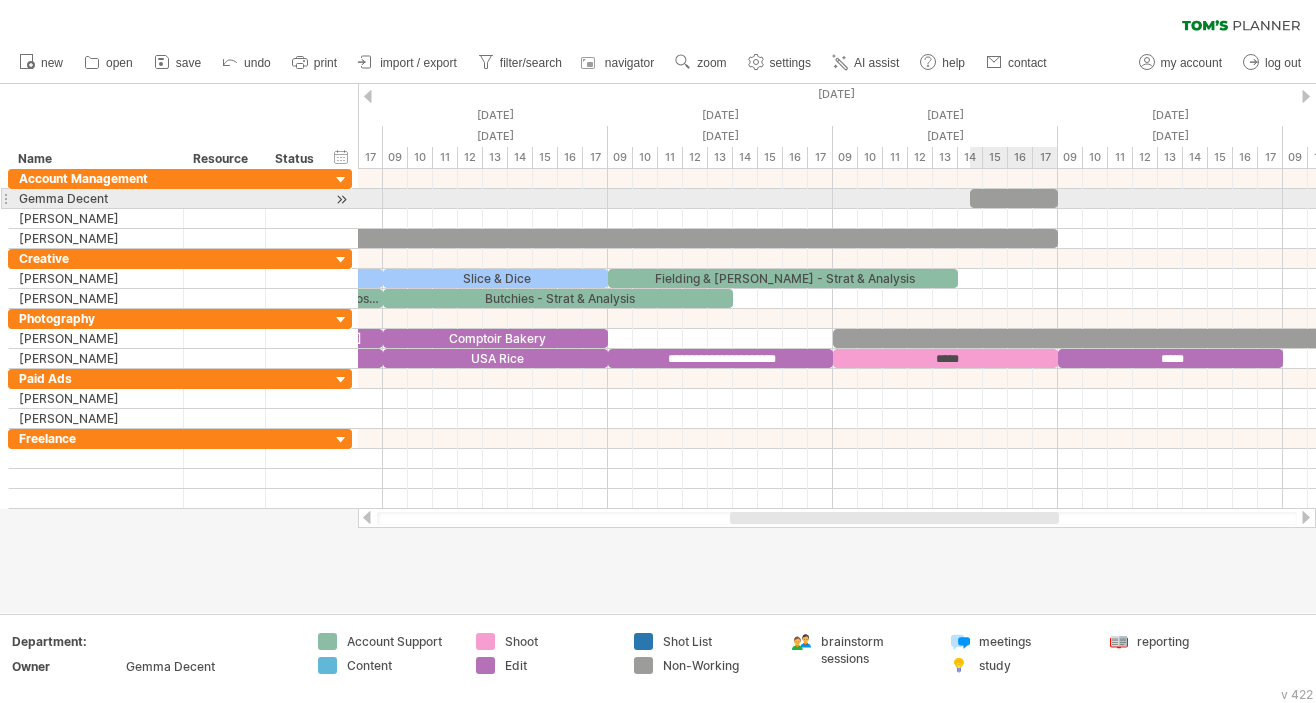 drag, startPoint x: 996, startPoint y: 201, endPoint x: 1058, endPoint y: 195, distance: 62.289646 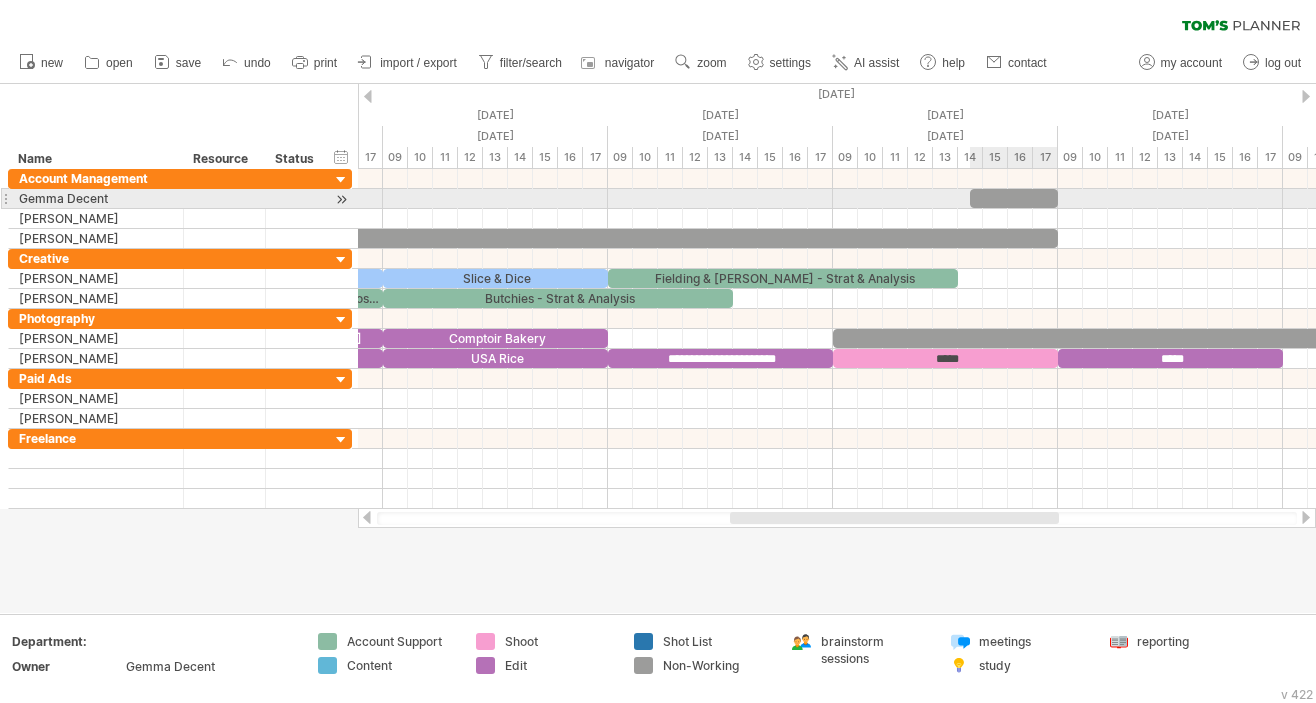 click at bounding box center (1058, 198) 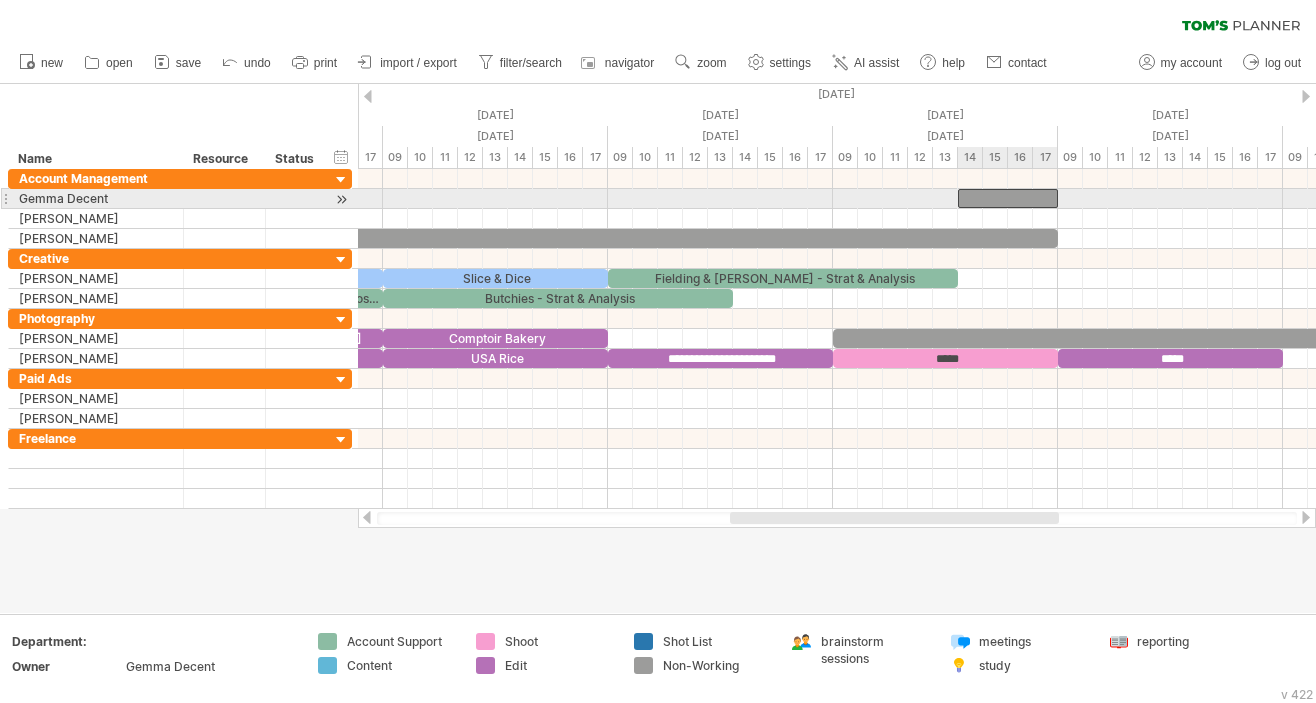 click at bounding box center (1008, 198) 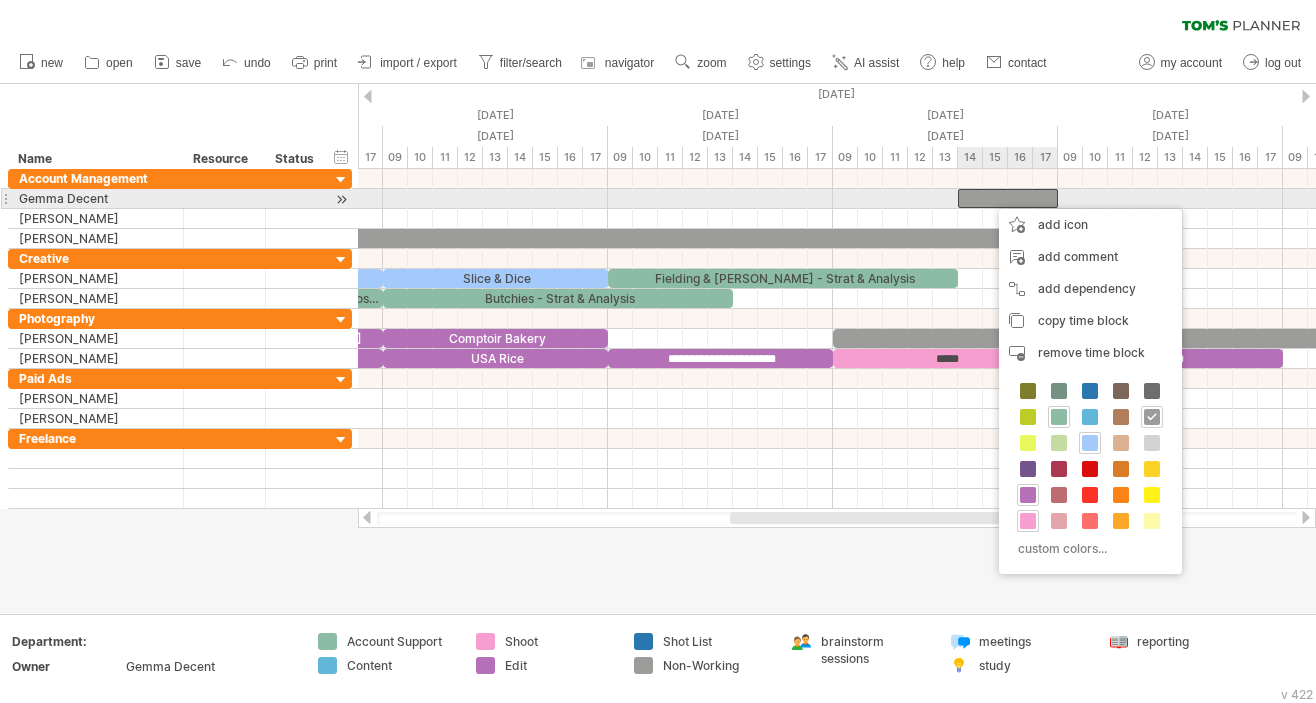 click at bounding box center (1008, 198) 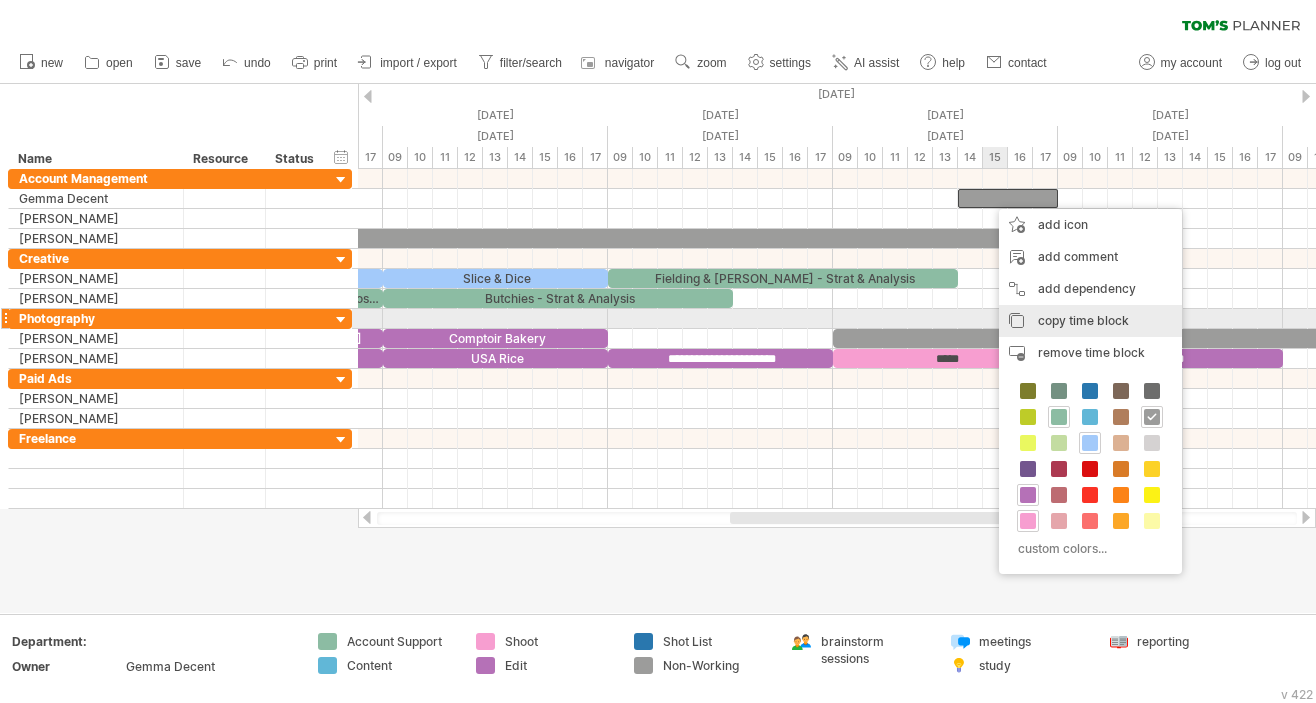 click on "copy time block" at bounding box center [1083, 320] 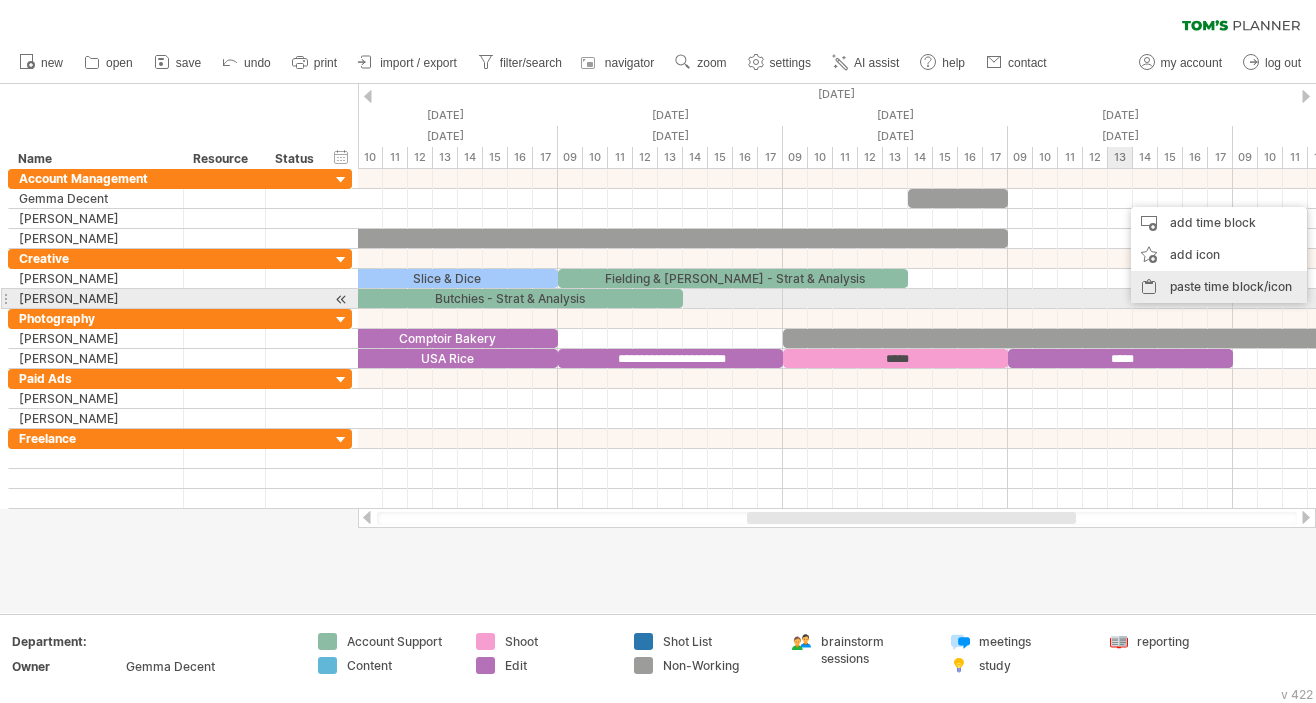 click on "paste time block/icon" at bounding box center (1219, 287) 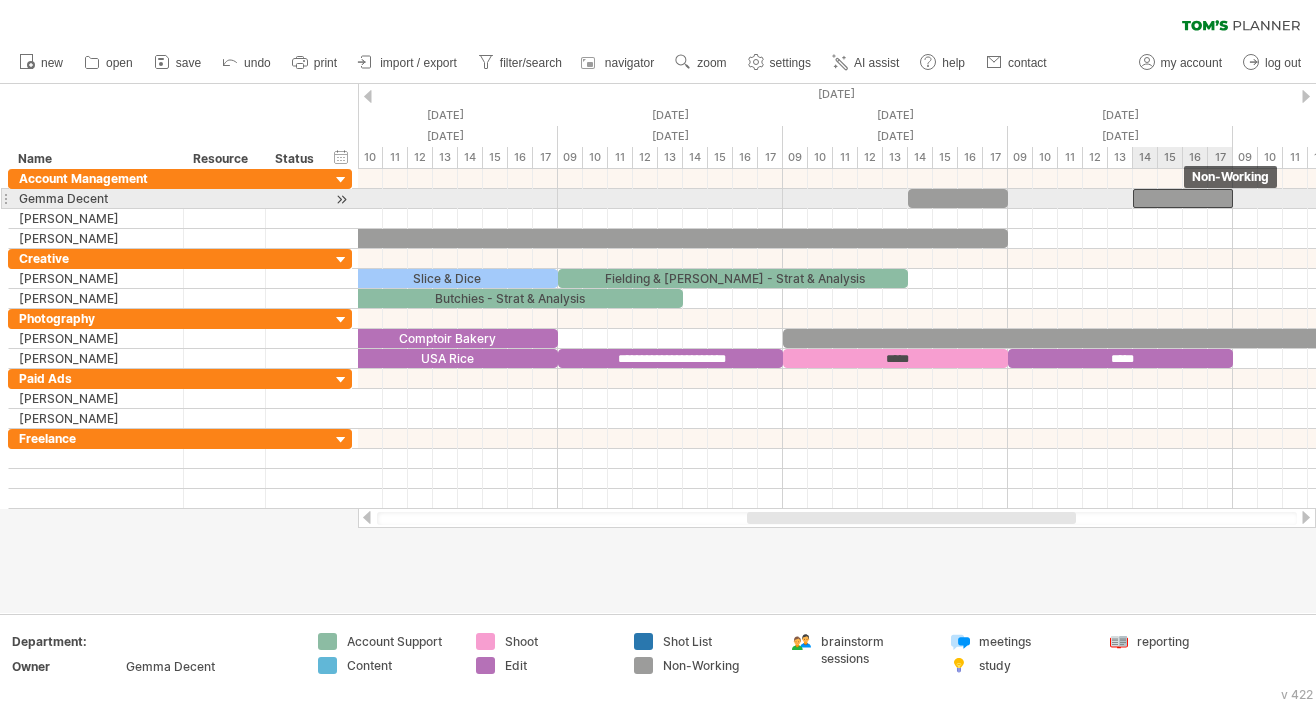 drag, startPoint x: 1185, startPoint y: 198, endPoint x: 1198, endPoint y: 198, distance: 13 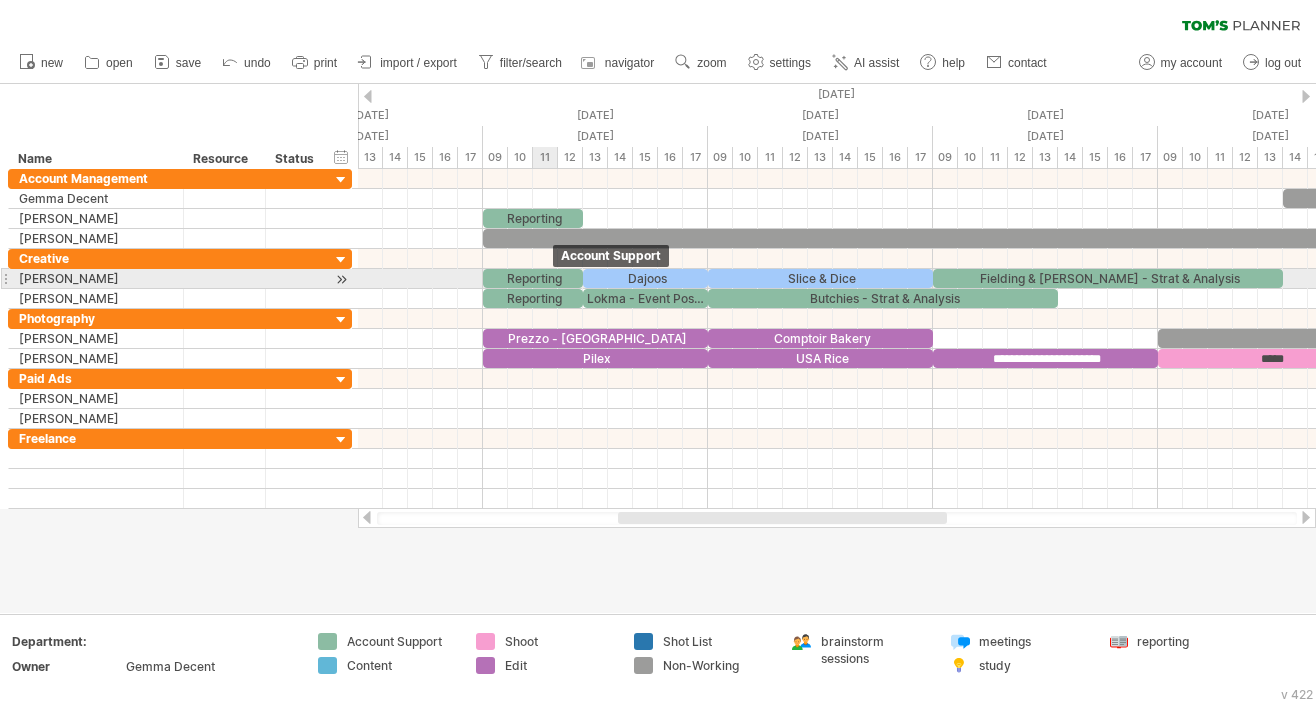 click on "Reporting" at bounding box center [533, 278] 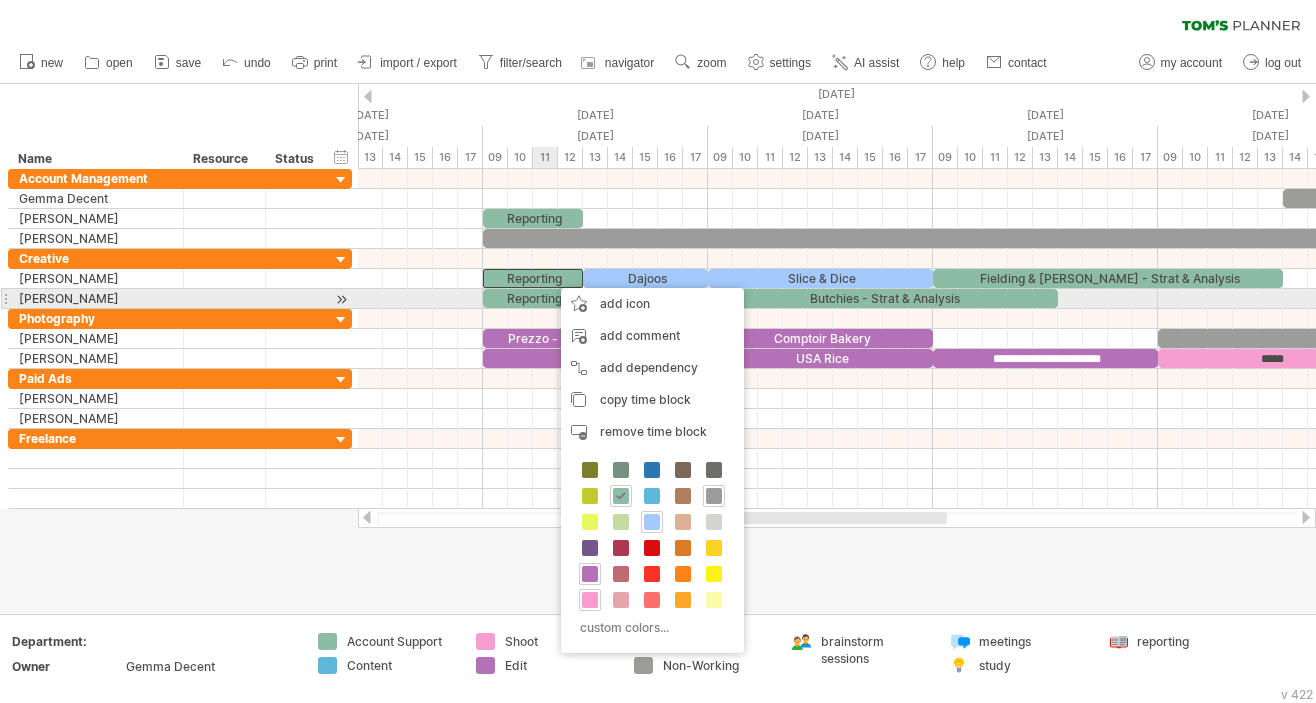click on "Reporting" at bounding box center [533, 298] 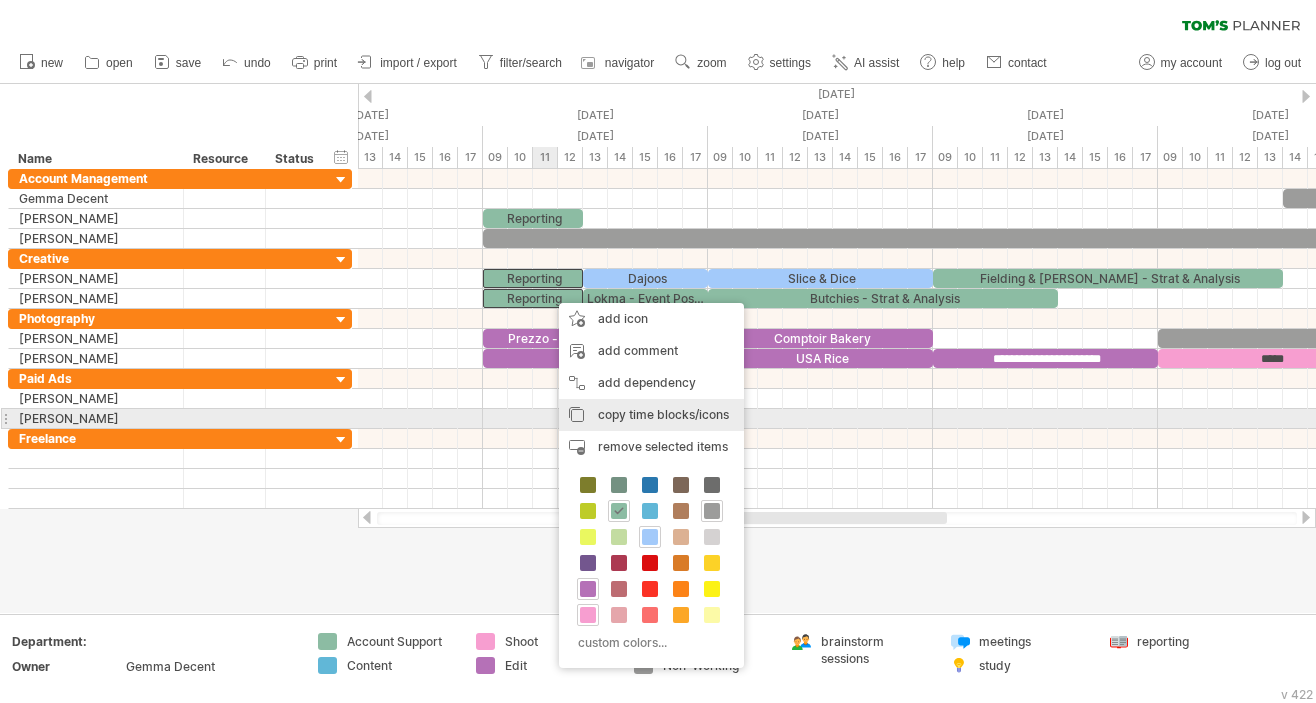 click on "copy time blocks/icons" at bounding box center [663, 414] 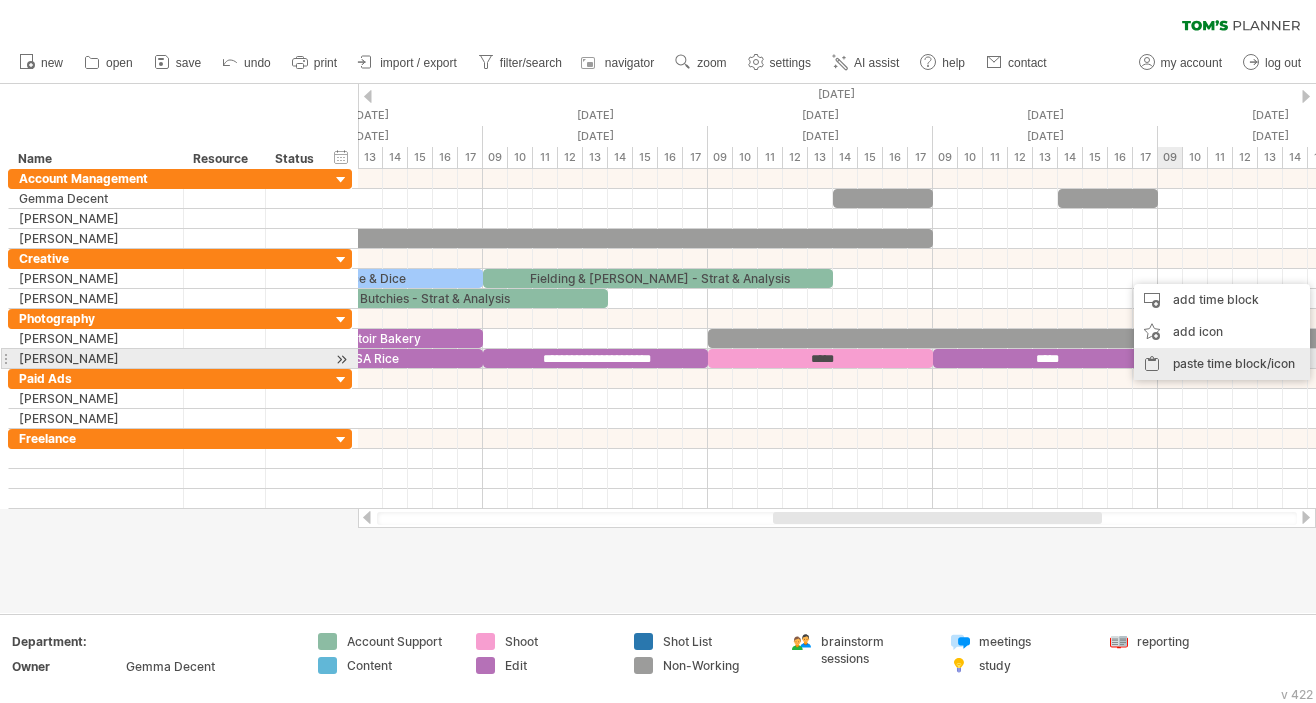 click on "paste time block/icon" at bounding box center [1222, 364] 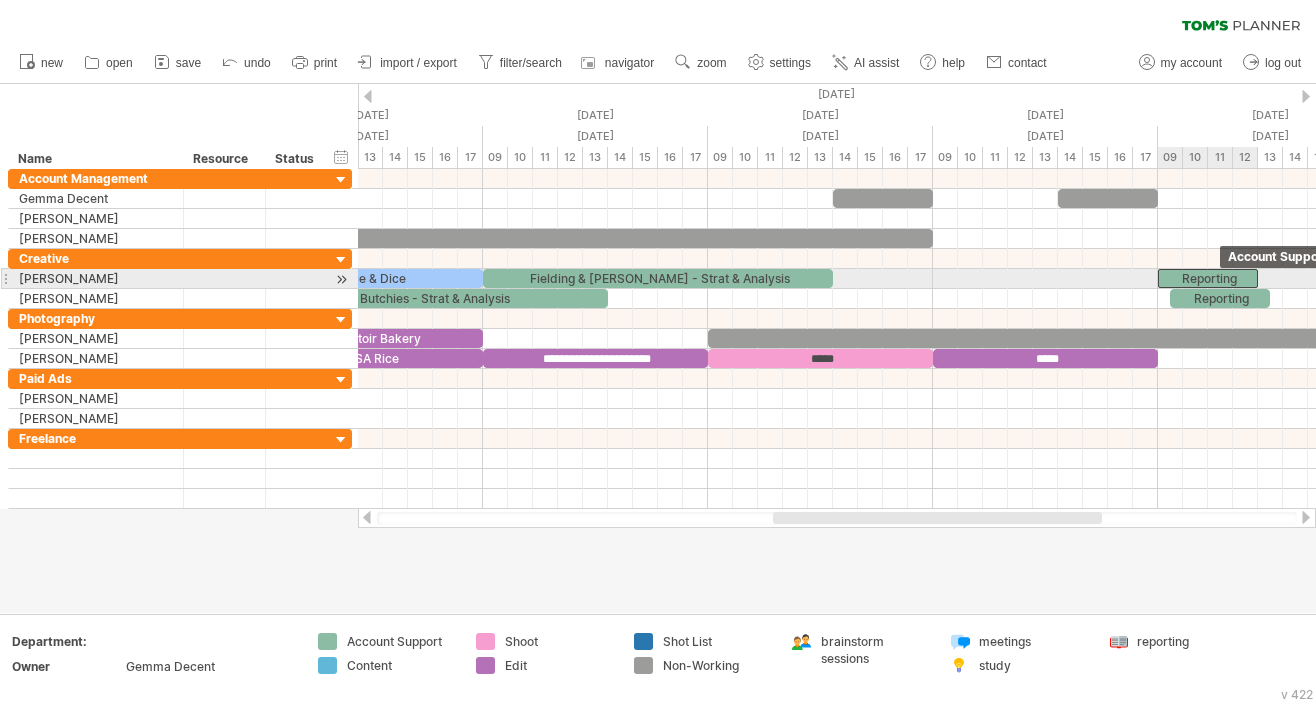 drag, startPoint x: 1227, startPoint y: 274, endPoint x: 1212, endPoint y: 275, distance: 15.033297 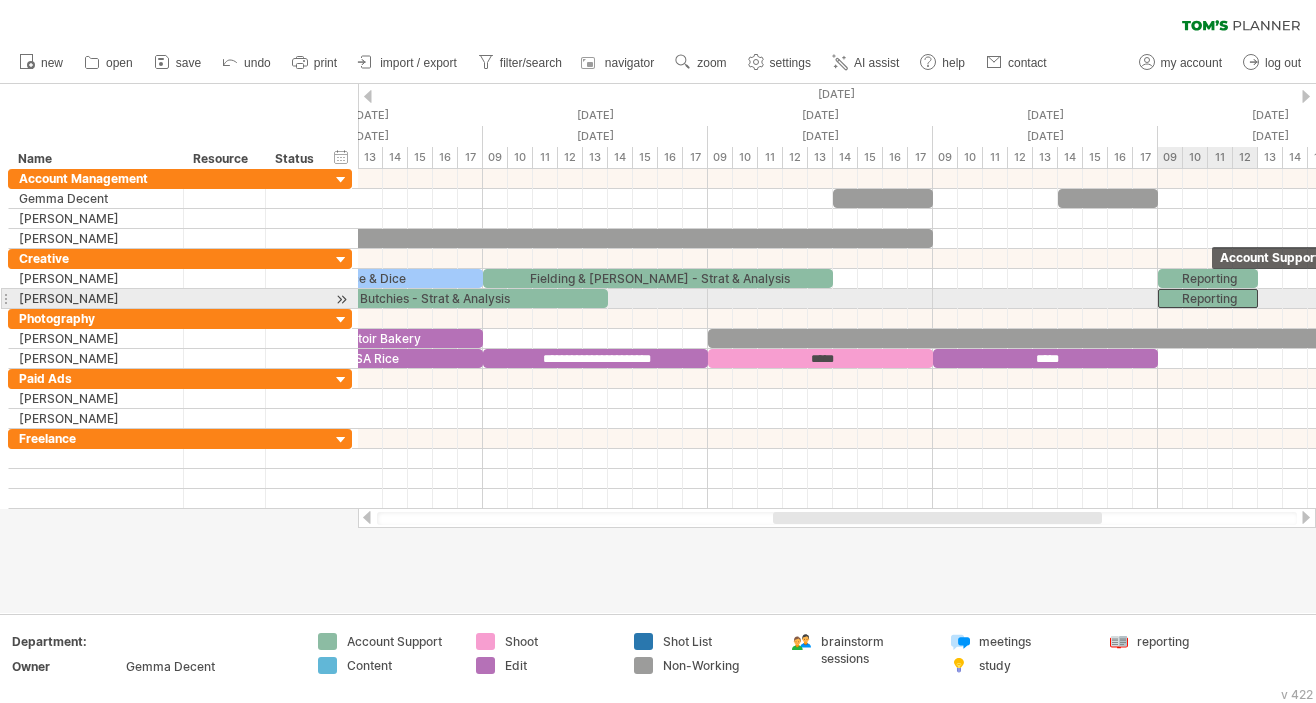 drag, startPoint x: 1217, startPoint y: 301, endPoint x: 1204, endPoint y: 301, distance: 13 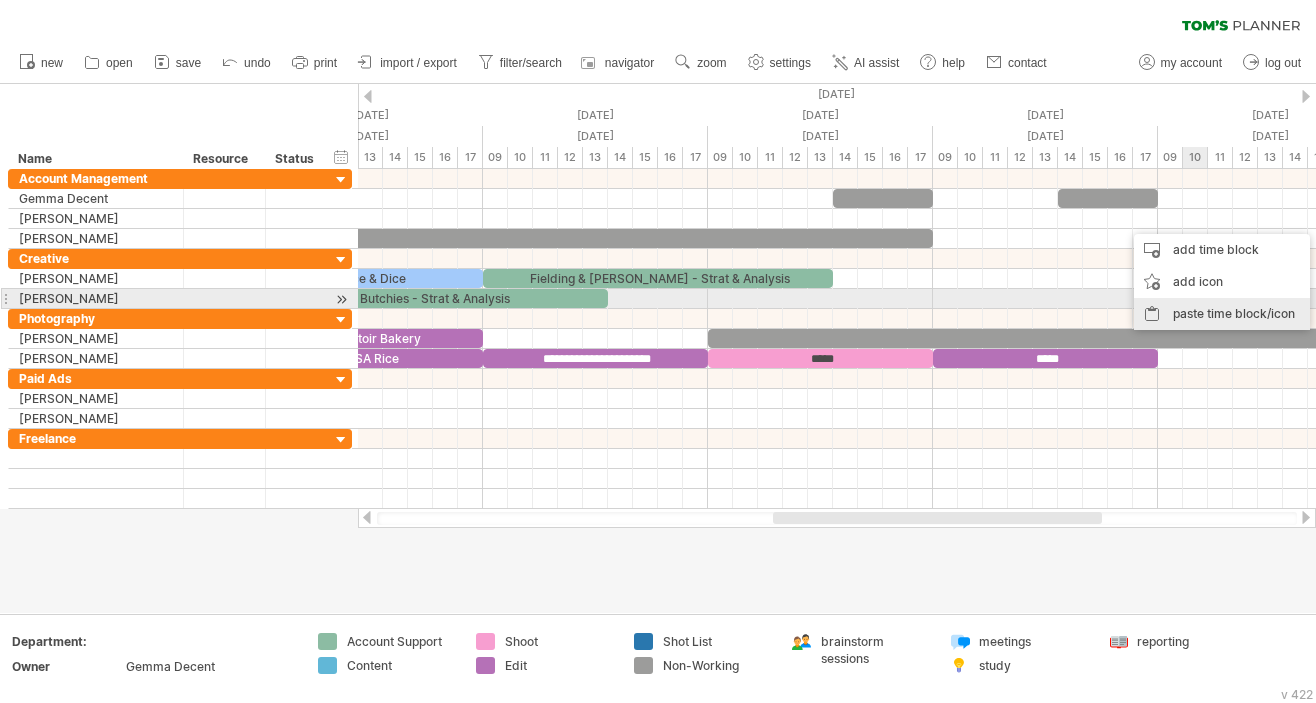 click on "paste time block/icon" at bounding box center (1222, 314) 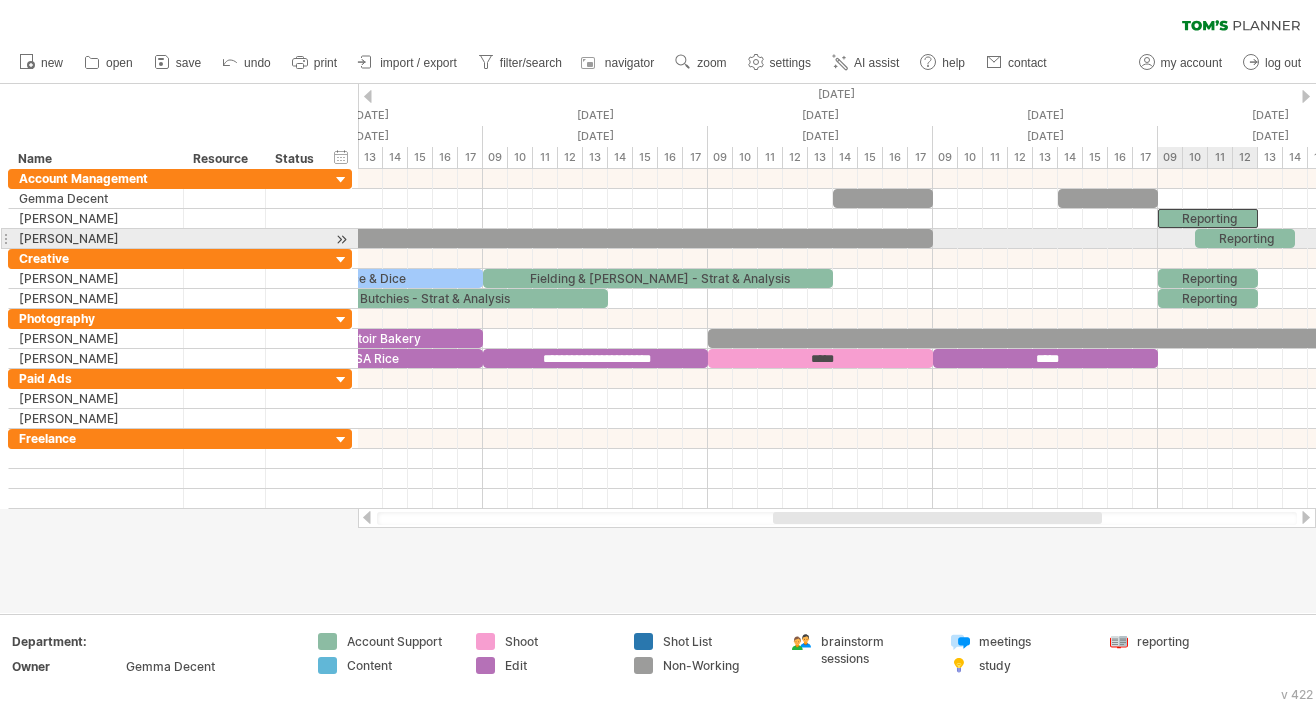 drag, startPoint x: 1221, startPoint y: 227, endPoint x: 1182, endPoint y: 231, distance: 39.20459 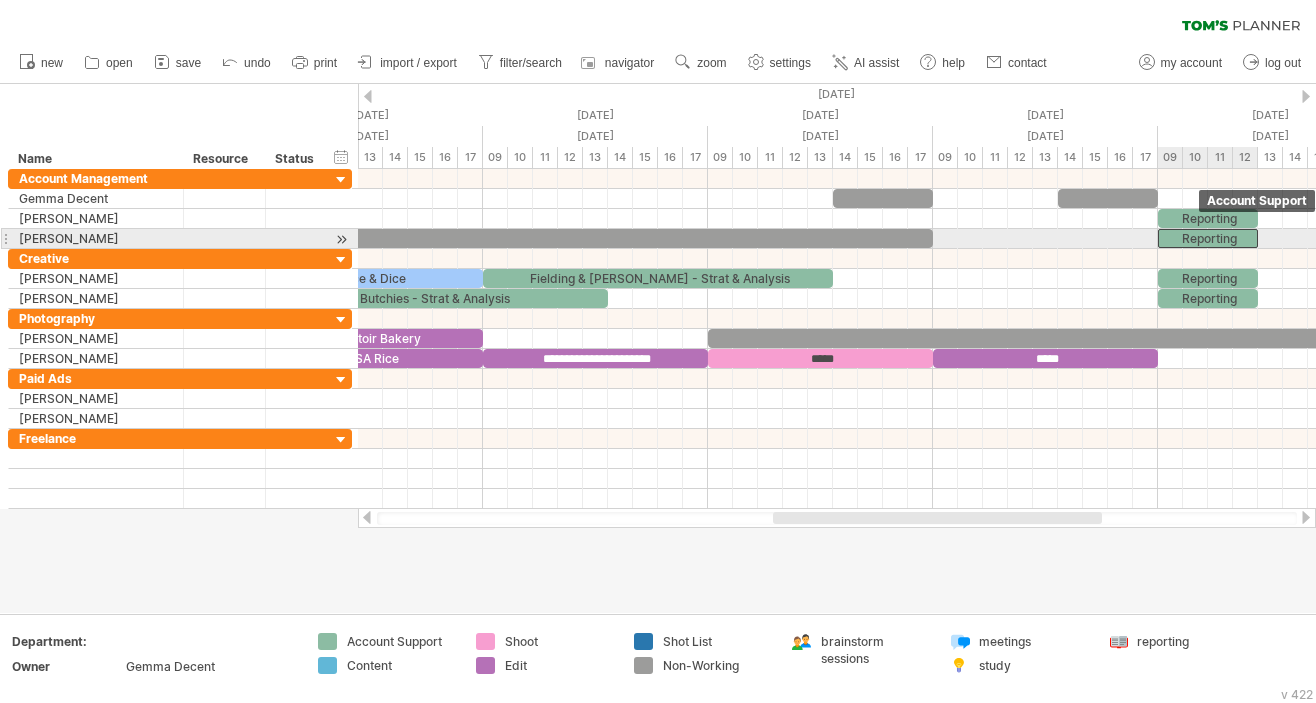 drag, startPoint x: 1207, startPoint y: 233, endPoint x: 1171, endPoint y: 235, distance: 36.05551 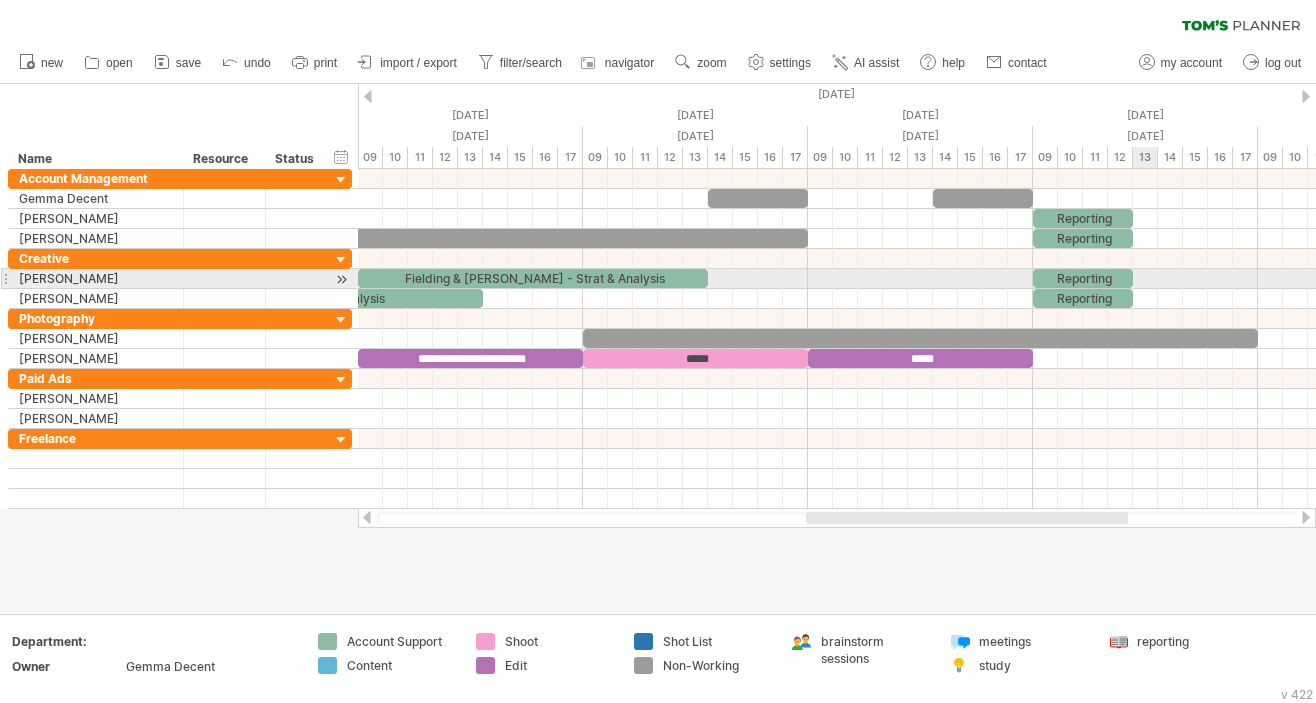 click at bounding box center [837, 279] 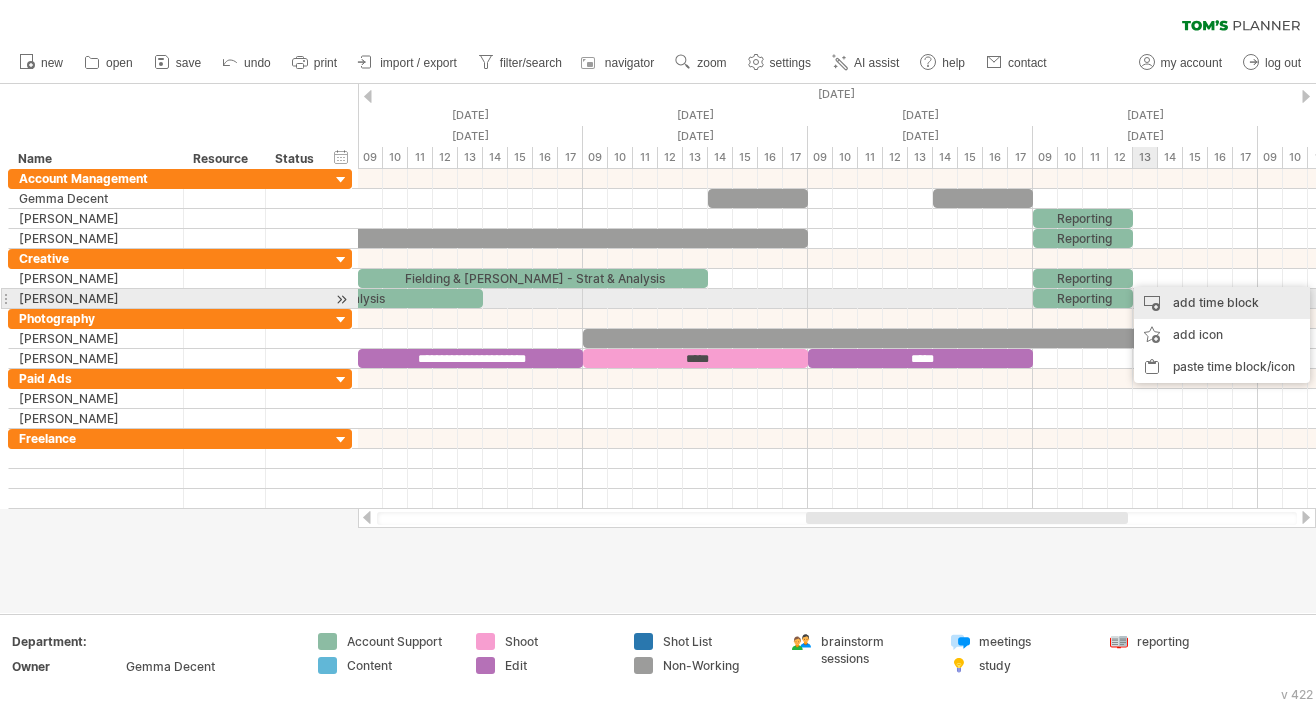 click on "add time block" at bounding box center [1222, 303] 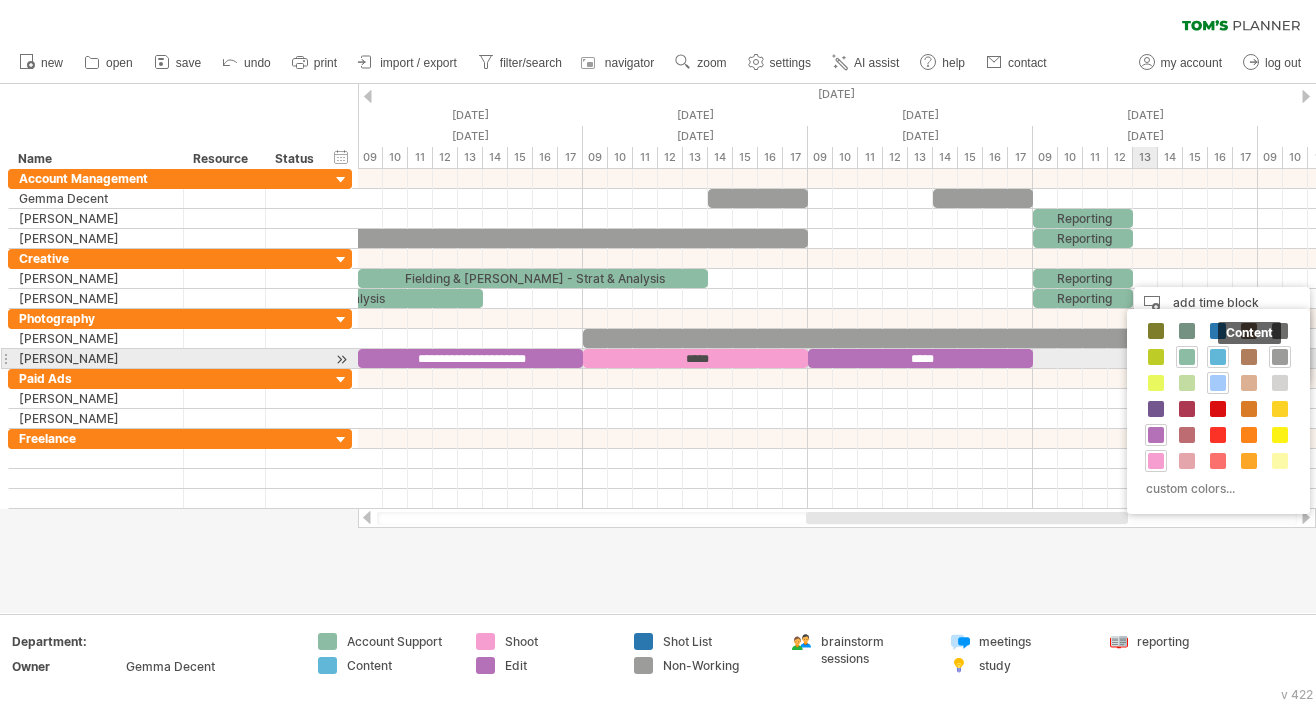 click at bounding box center (1218, 357) 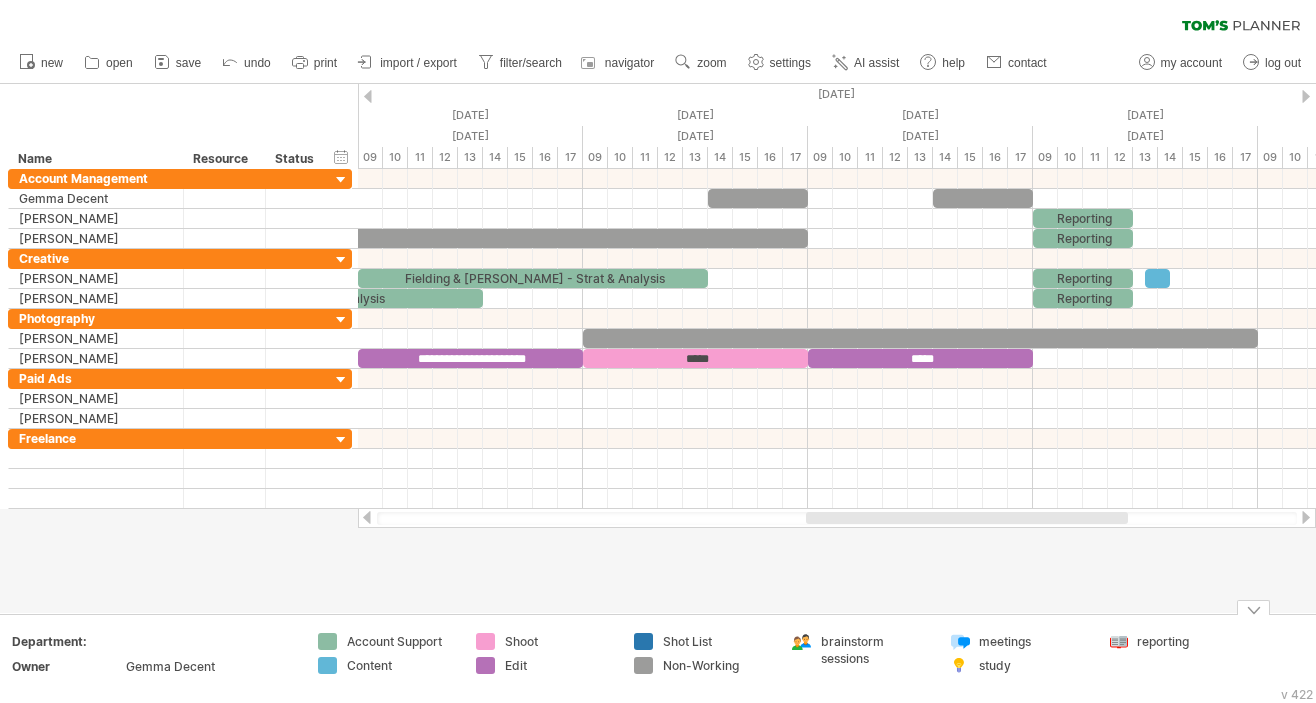 click on "Content" at bounding box center (401, 665) 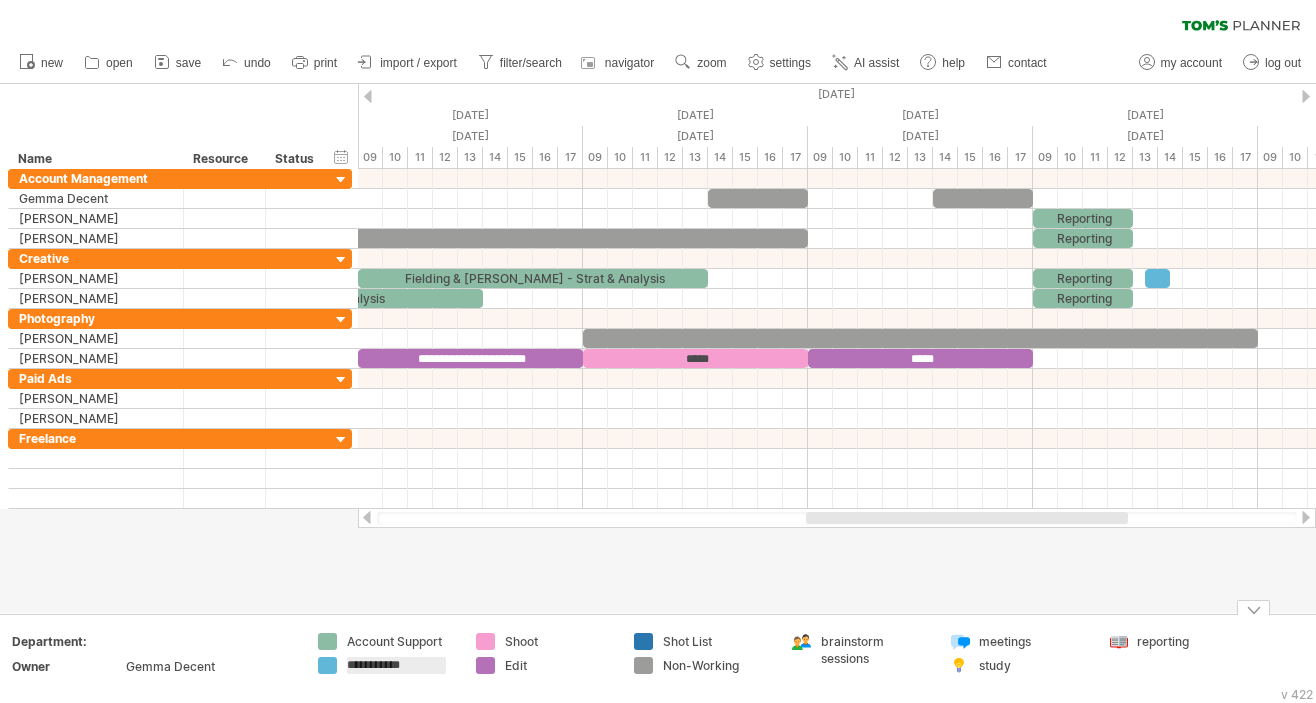 type on "**********" 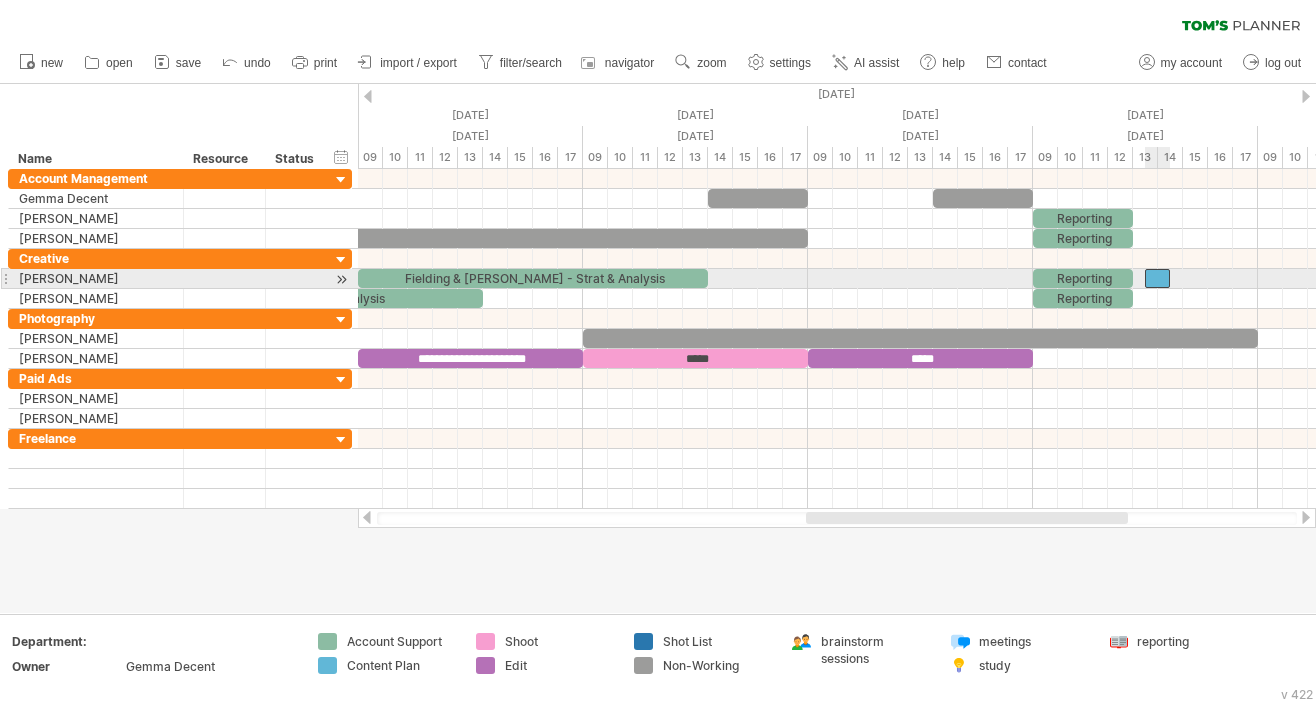 click at bounding box center [1157, 278] 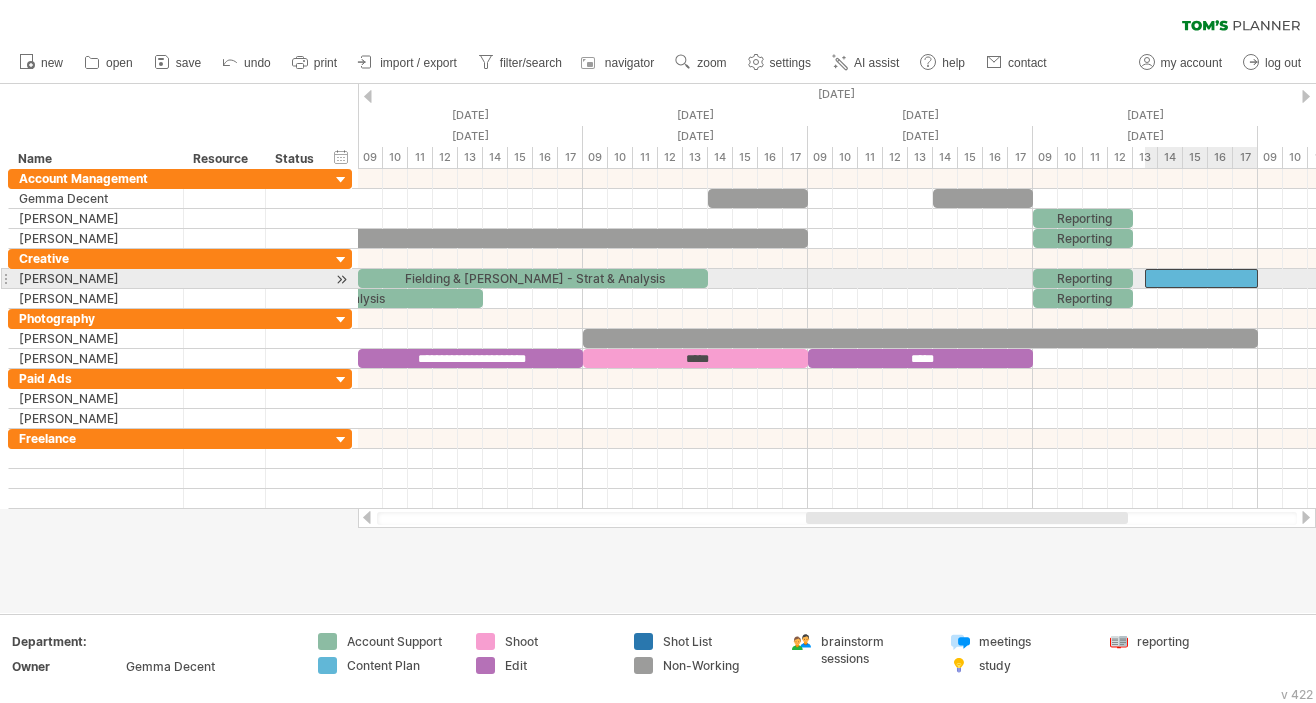drag, startPoint x: 1169, startPoint y: 279, endPoint x: 1252, endPoint y: 278, distance: 83.00603 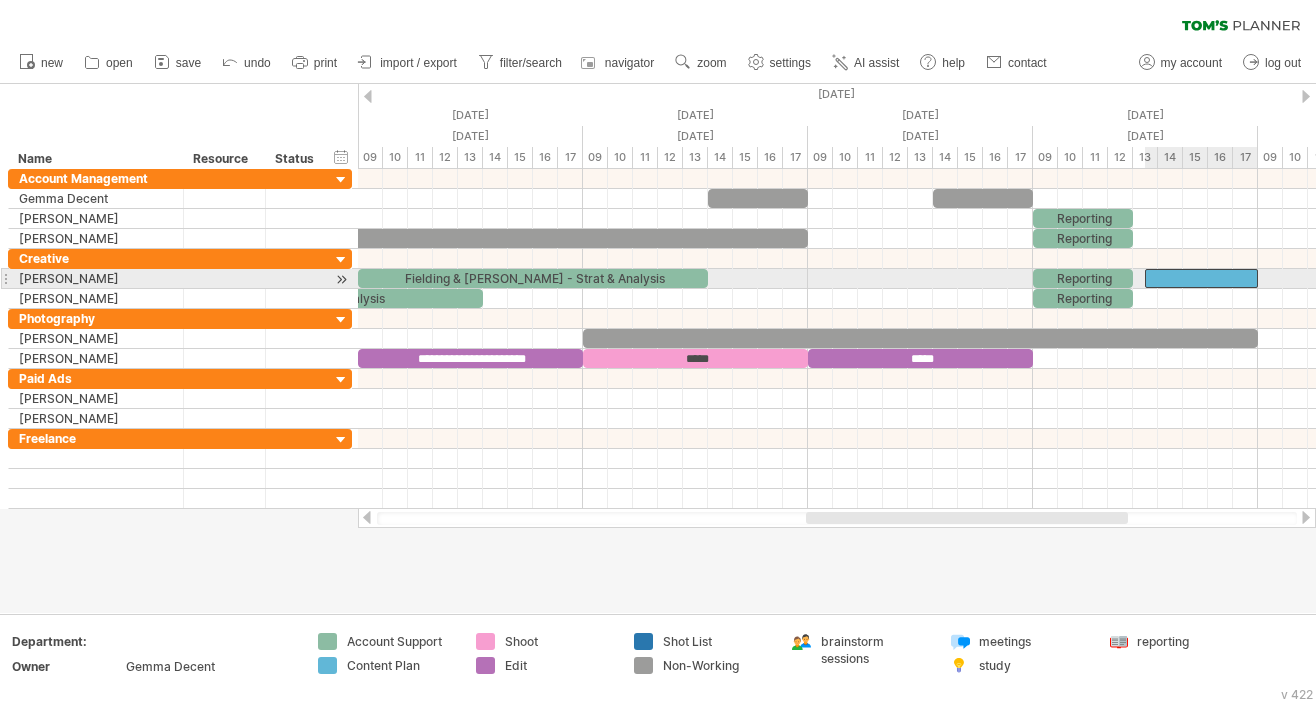 click at bounding box center [1201, 278] 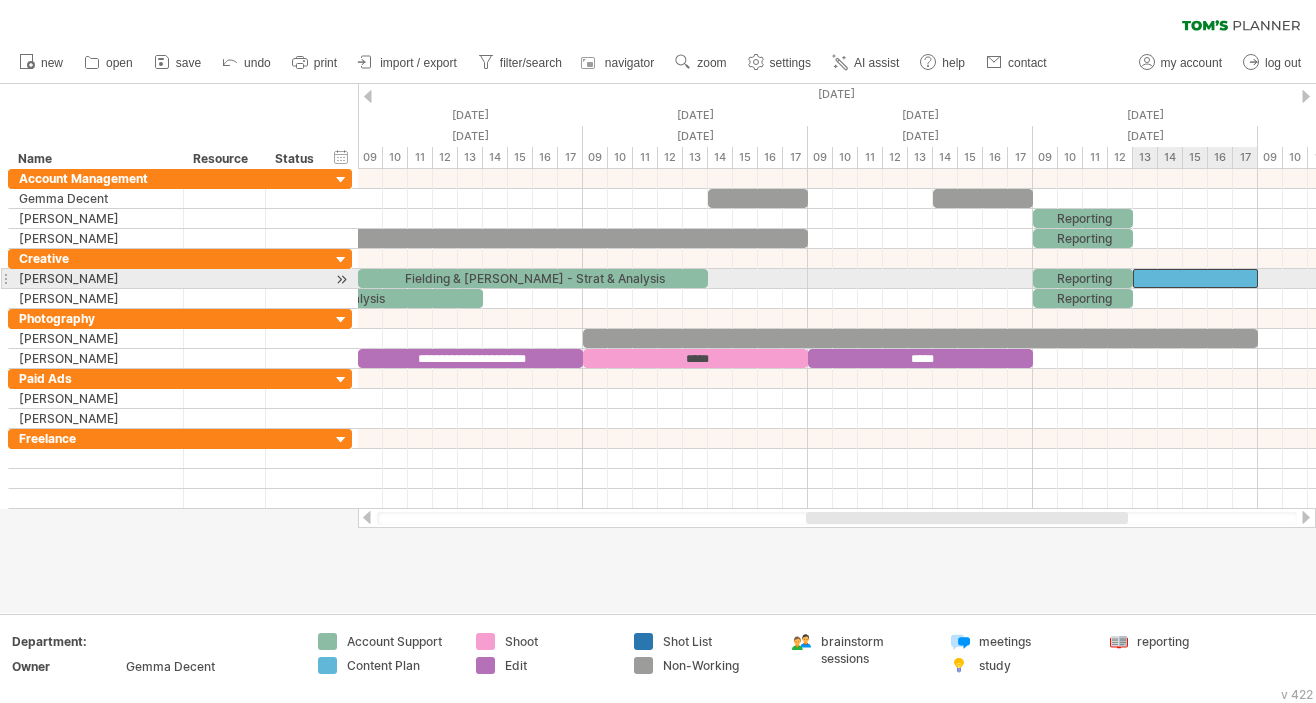click at bounding box center (1195, 278) 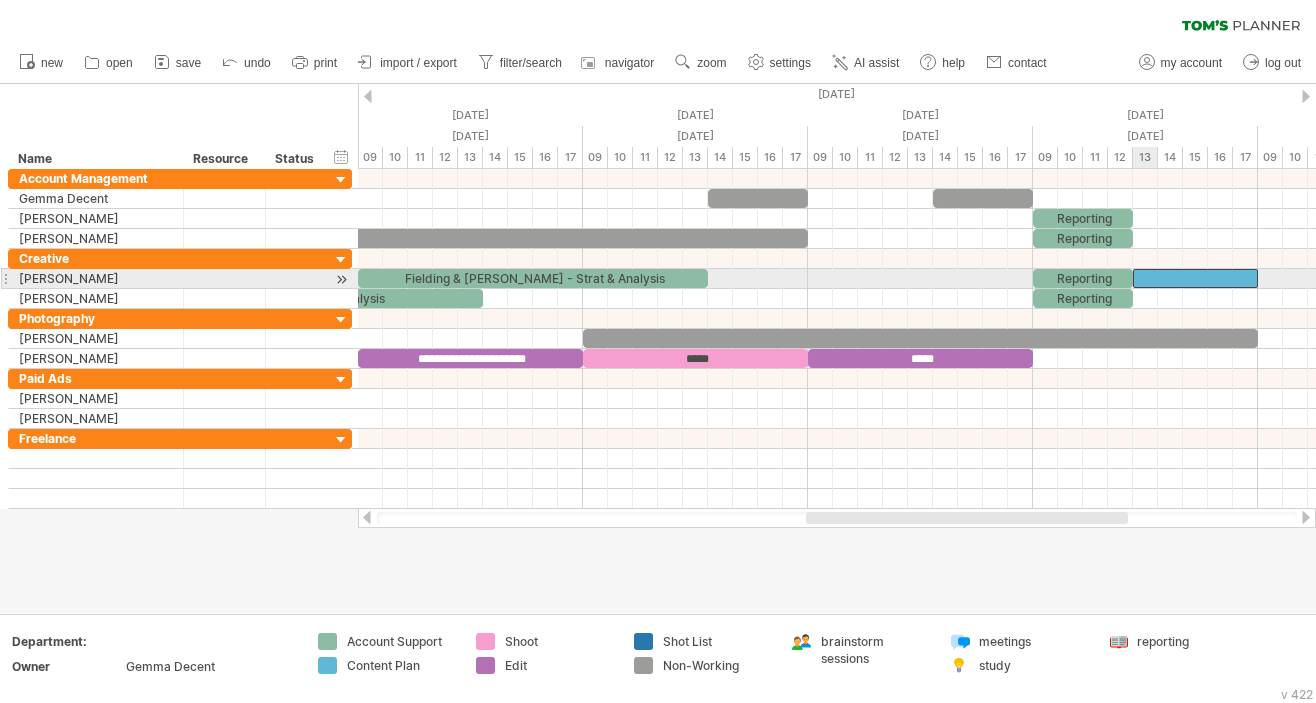 click at bounding box center [1195, 278] 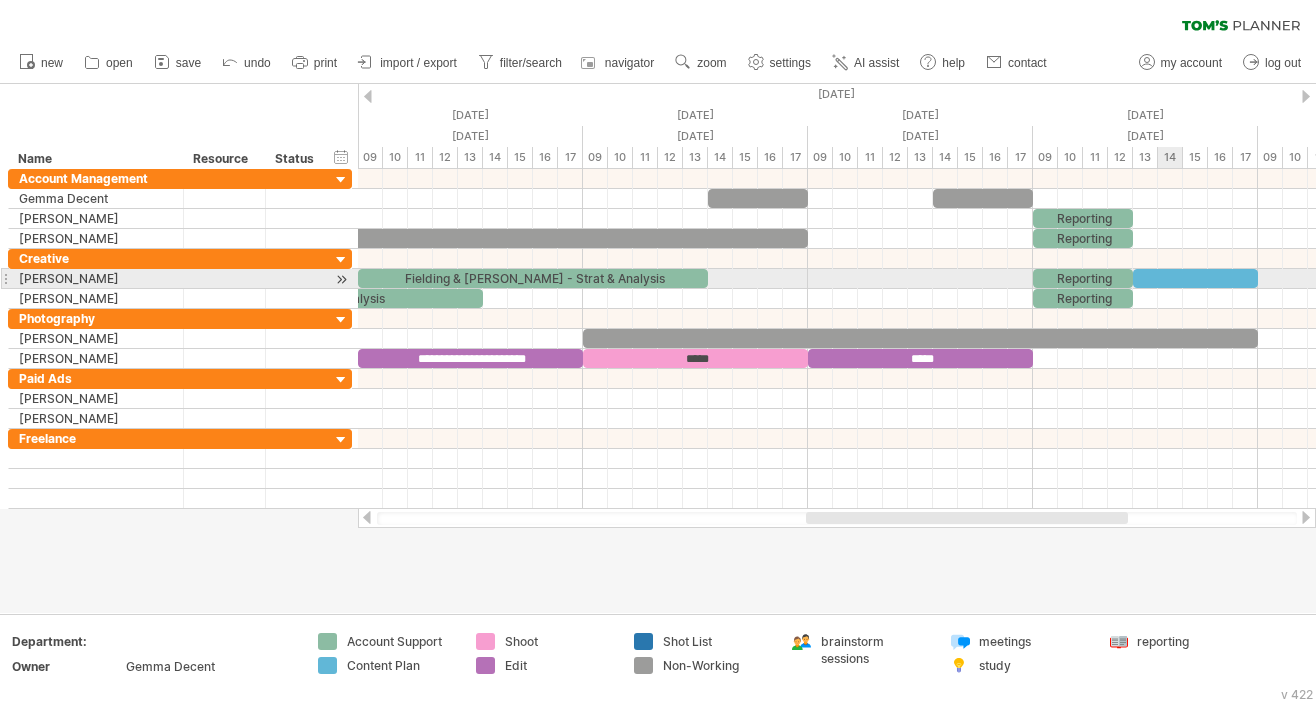 type 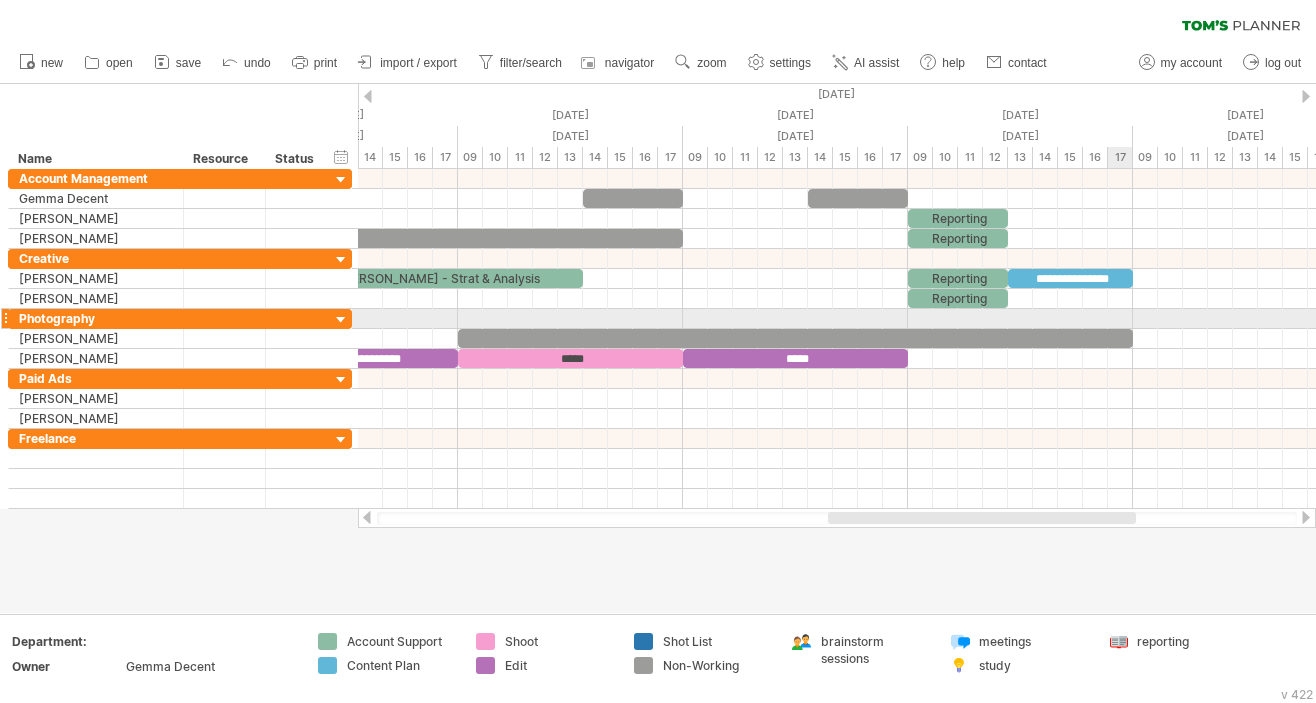 click at bounding box center [837, 319] 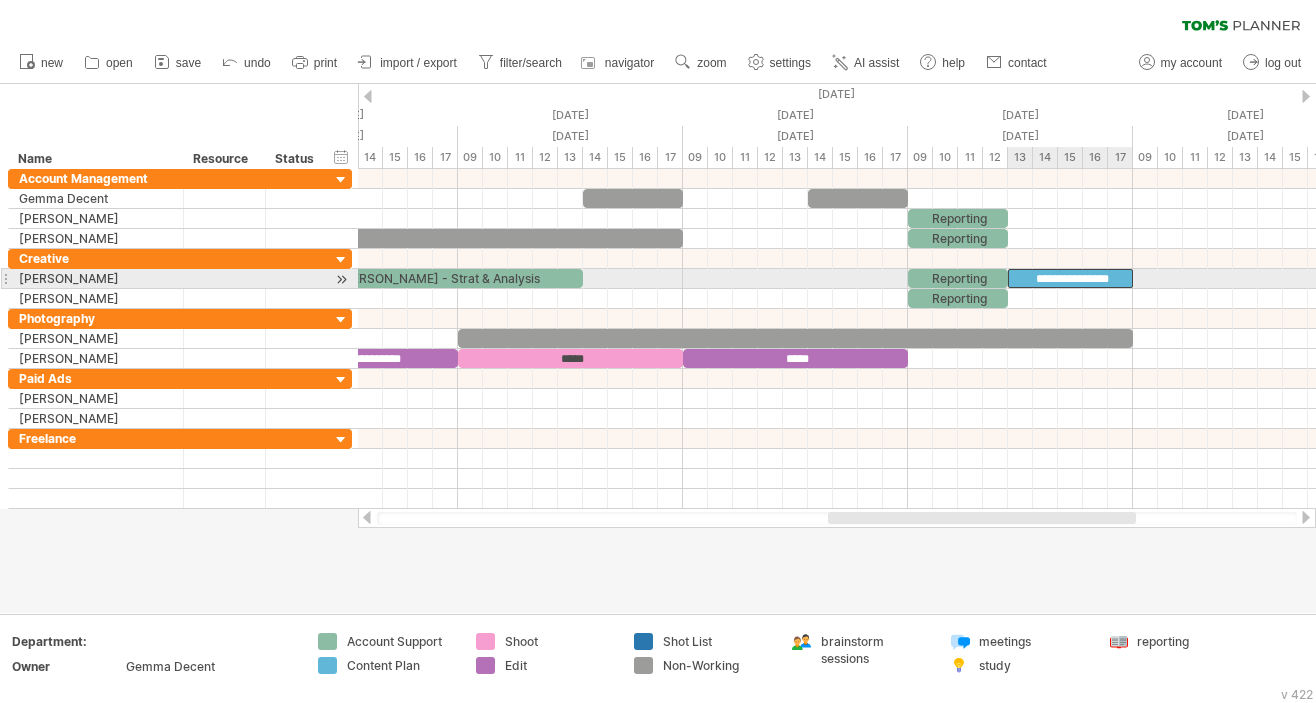click on "**********" at bounding box center (1070, 278) 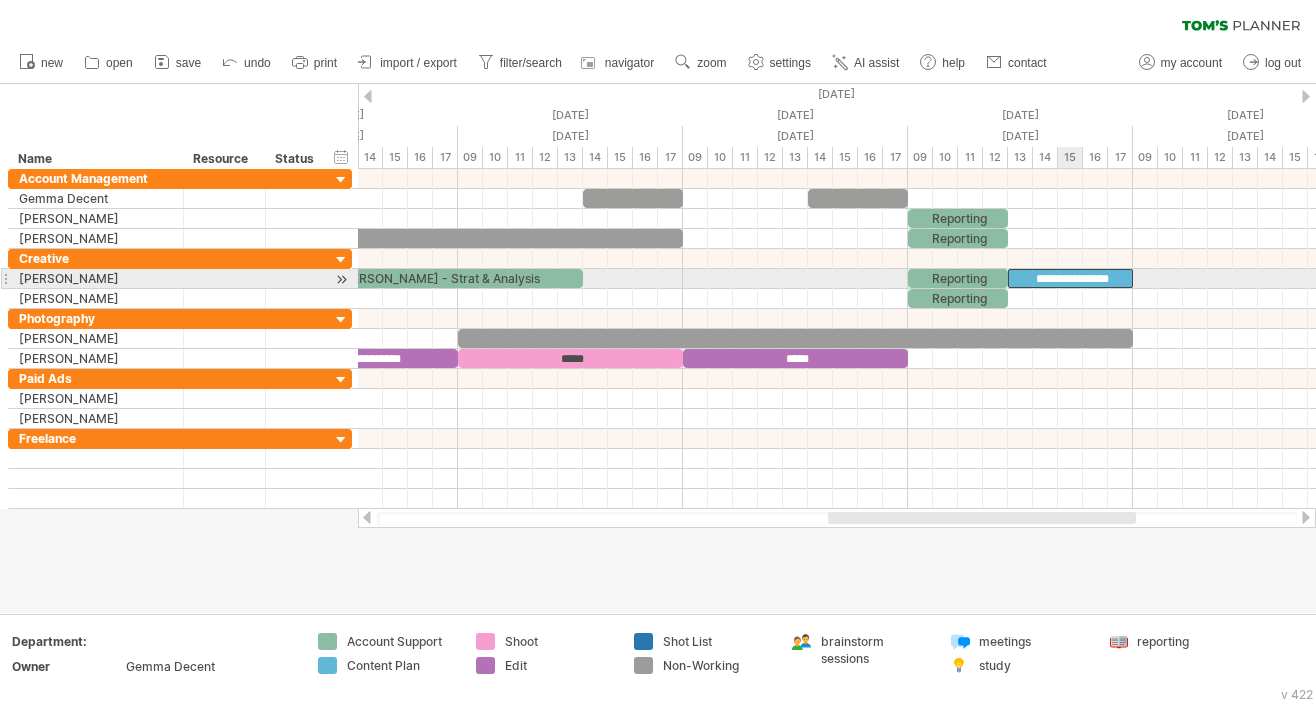 click on "**********" at bounding box center (1070, 278) 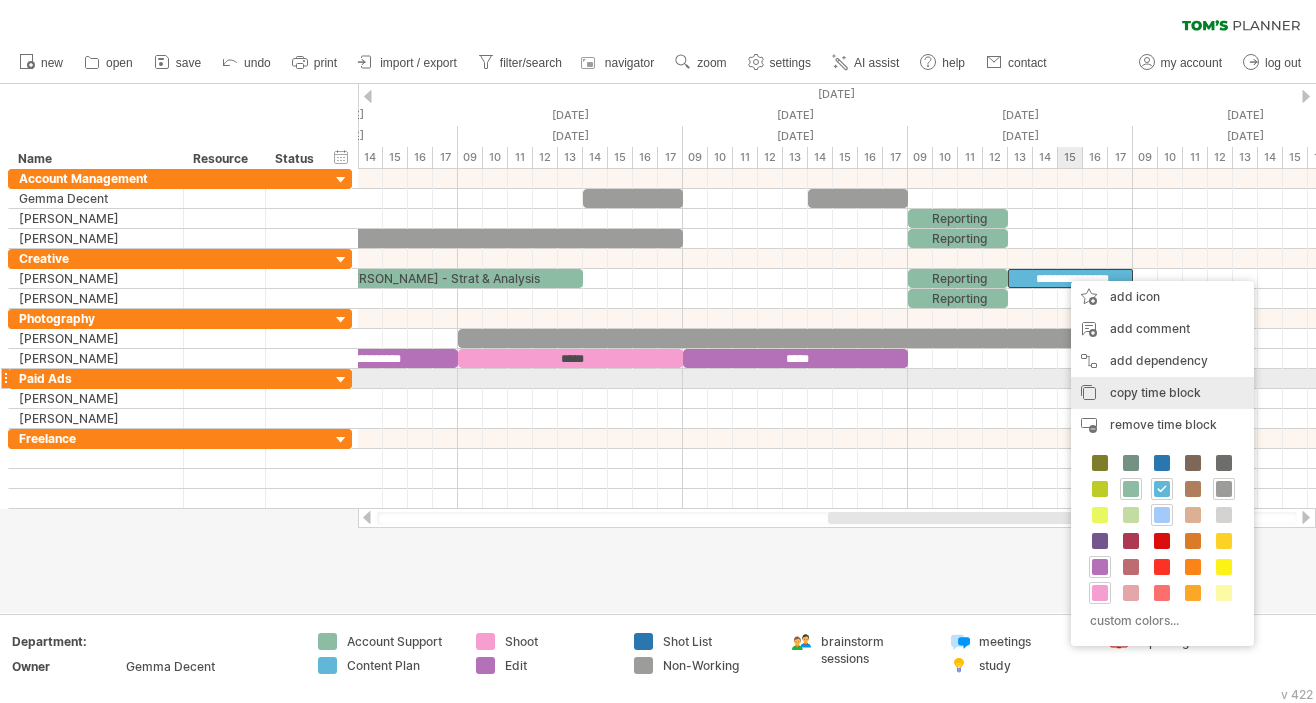 click on "copy time block copy time blocks/icons" at bounding box center (1162, 393) 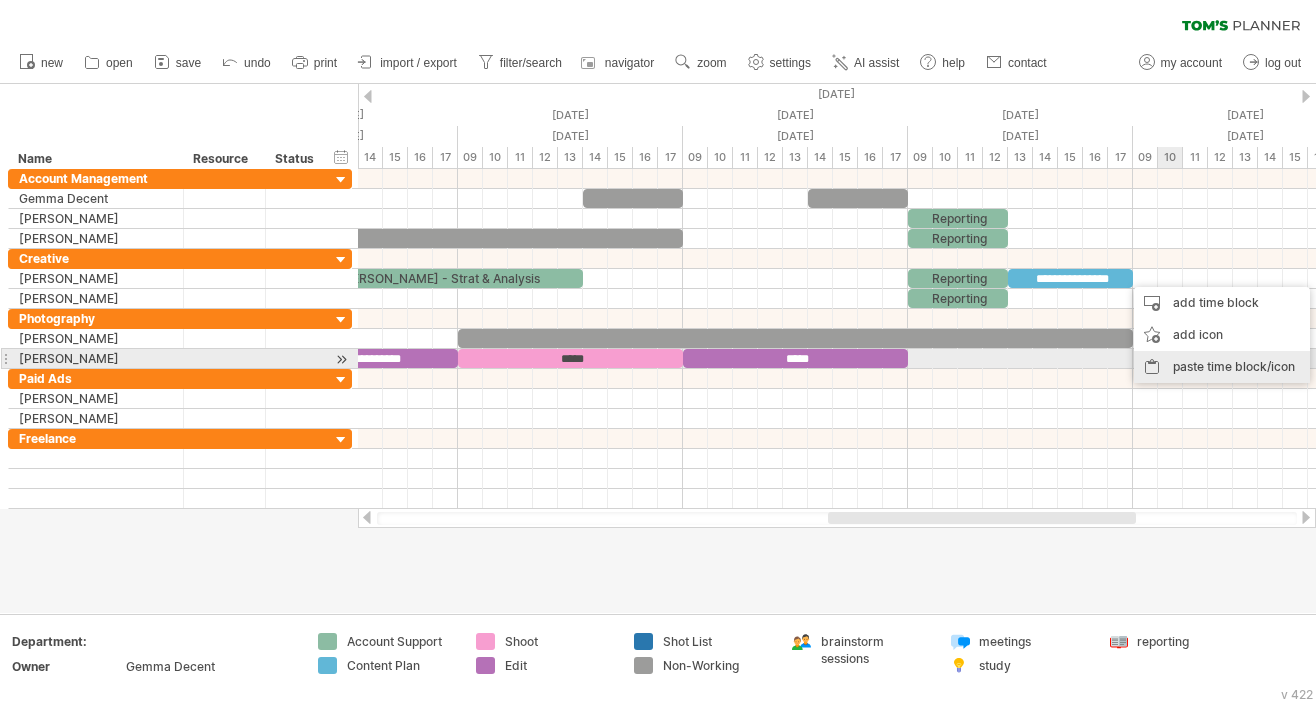 click on "paste time block/icon" at bounding box center [1222, 367] 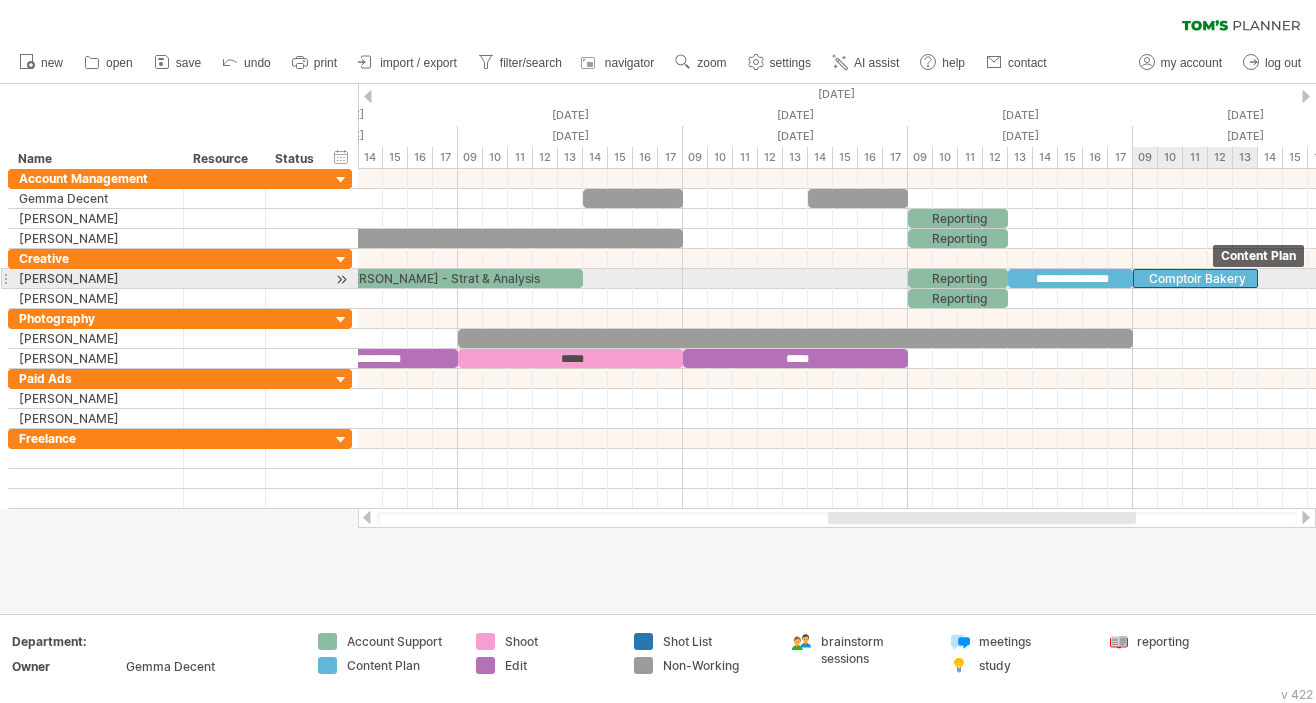 drag, startPoint x: 1219, startPoint y: 274, endPoint x: 1185, endPoint y: 276, distance: 34.058773 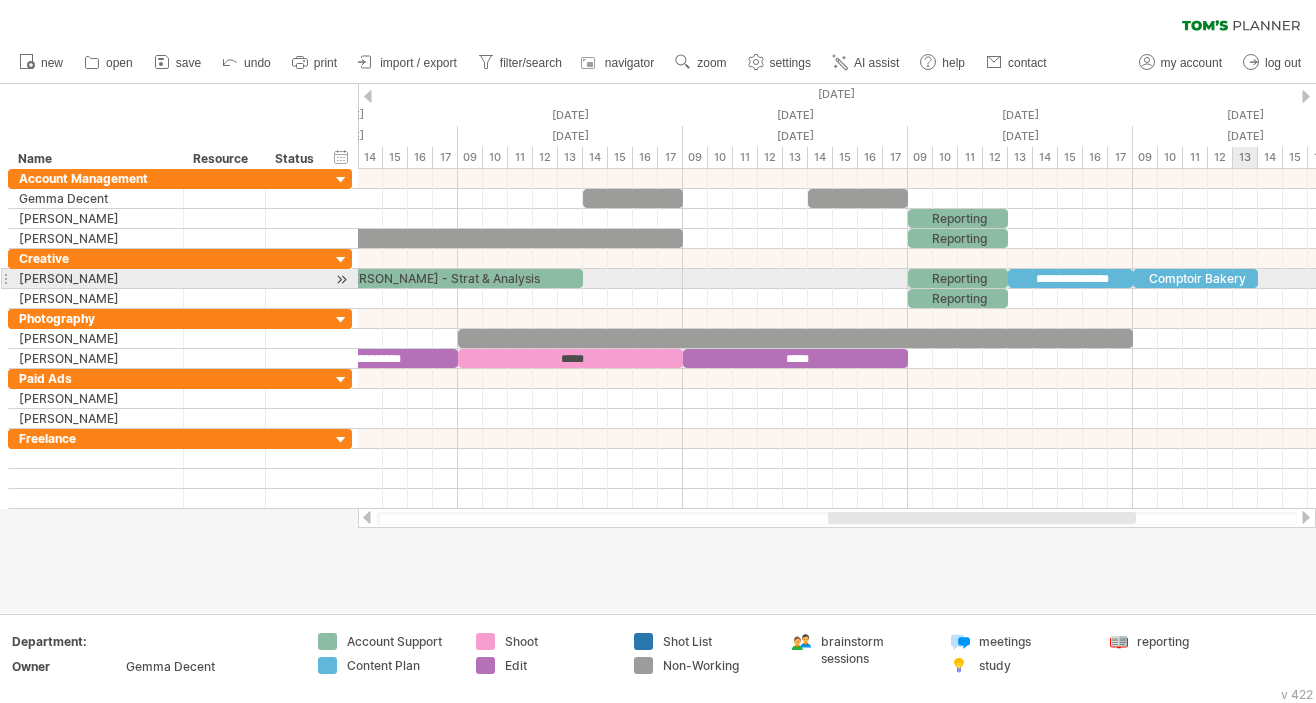 click on "Comptoir Bakery" at bounding box center (1195, 278) 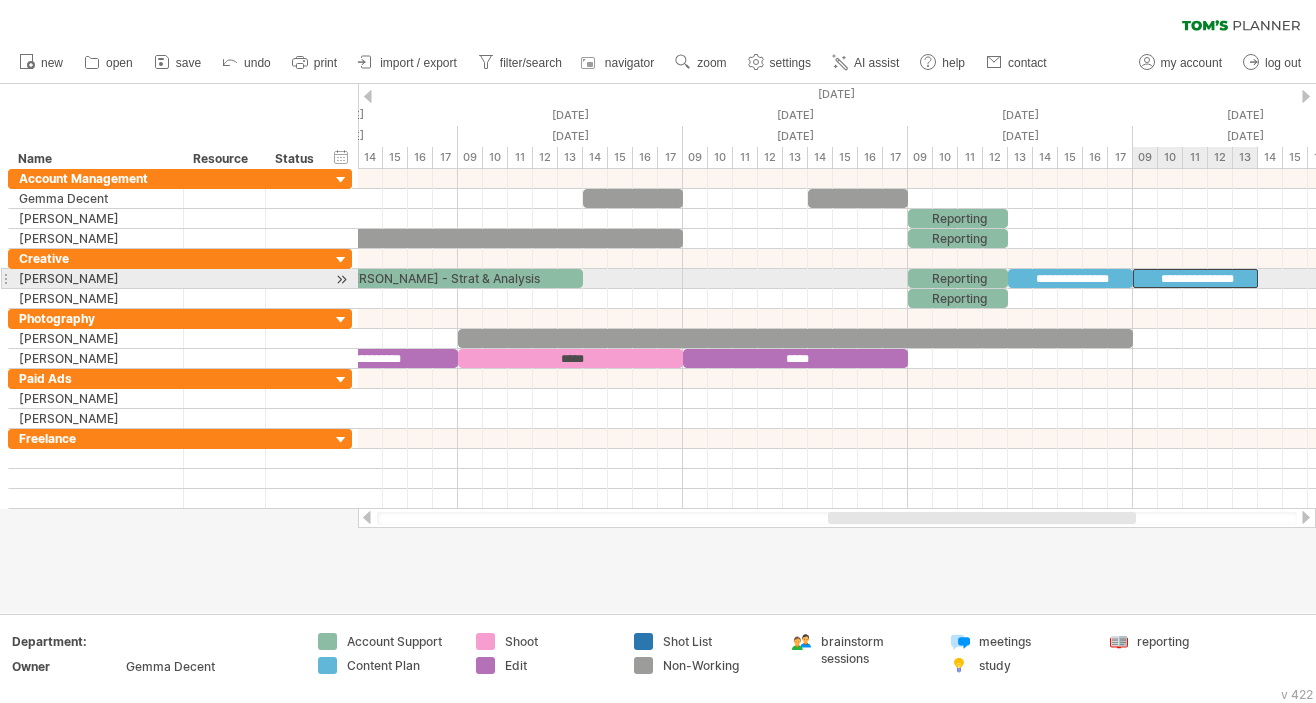 click on "**********" at bounding box center (1195, 278) 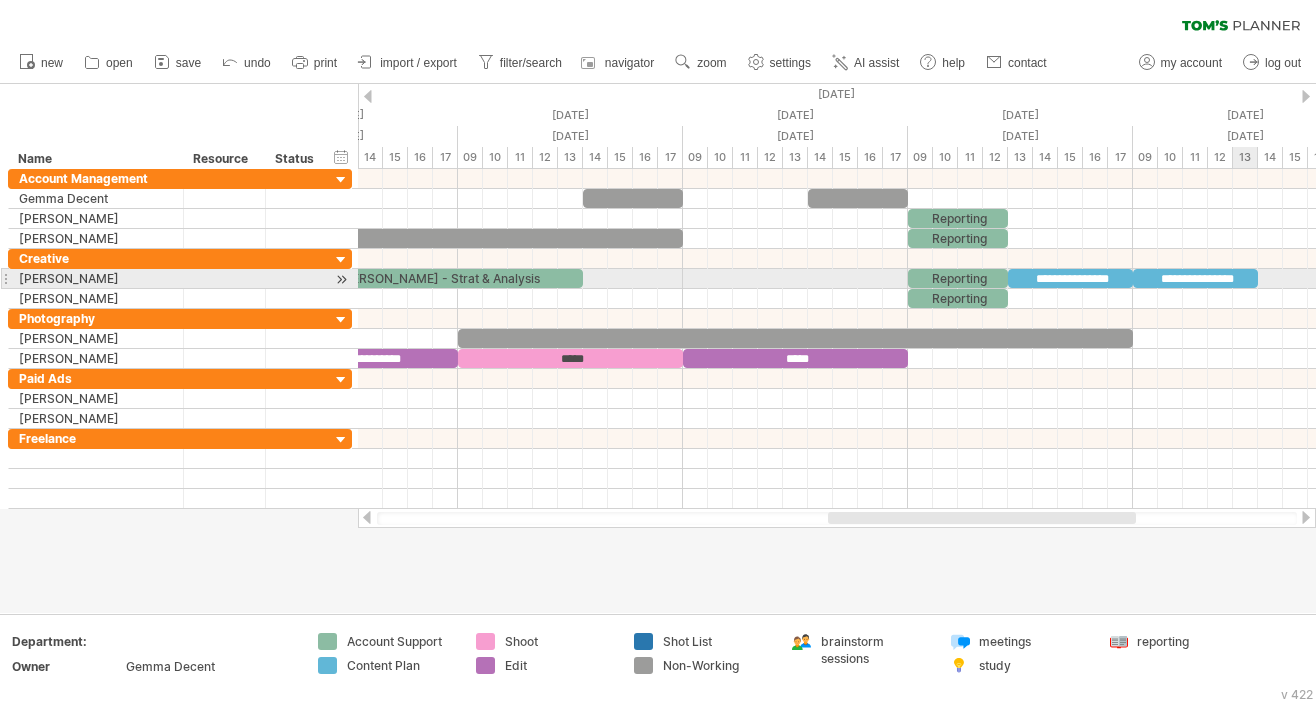 click on "**********" at bounding box center (1195, 278) 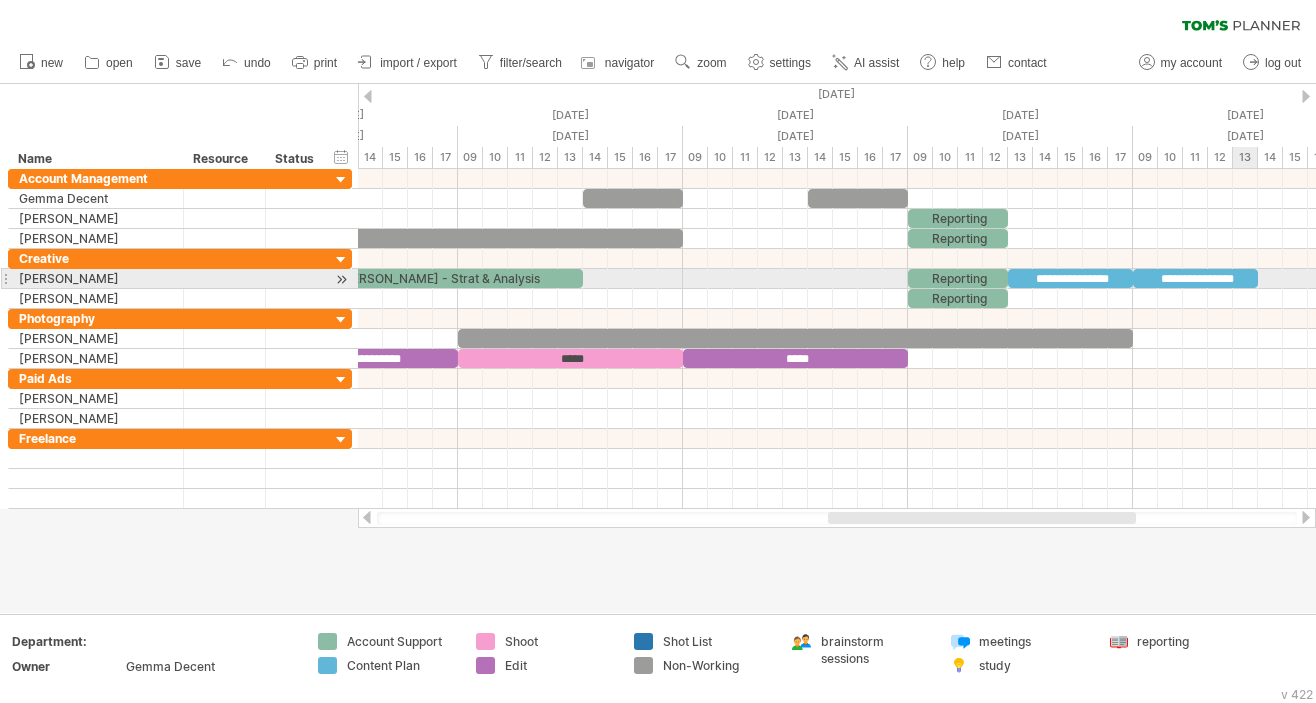 click on "**********" at bounding box center (1195, 278) 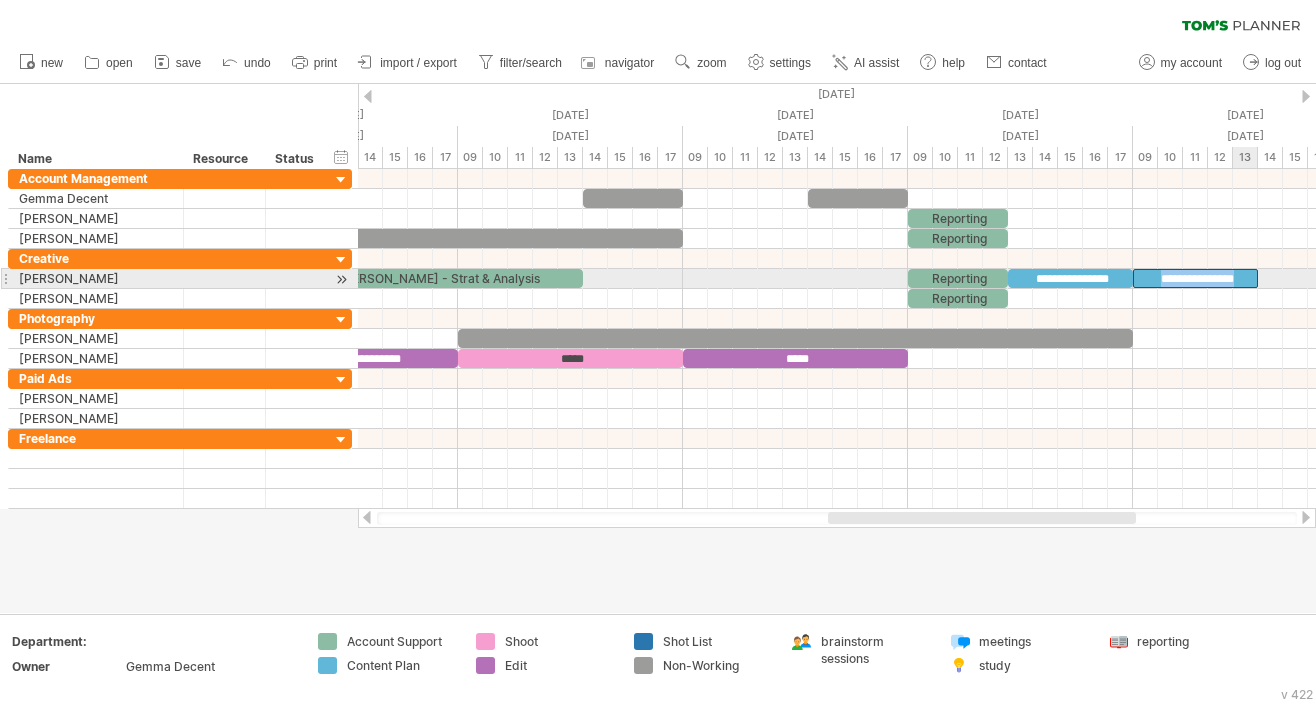 click on "**********" at bounding box center [1195, 278] 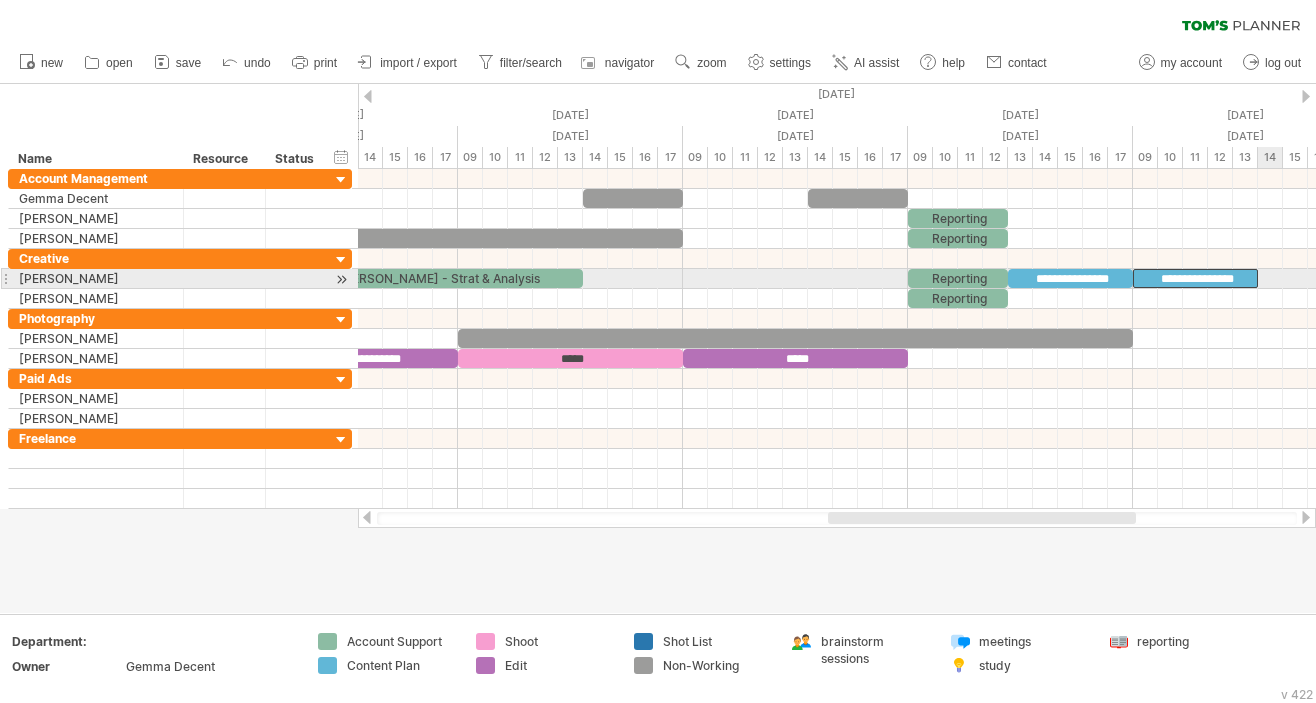 type 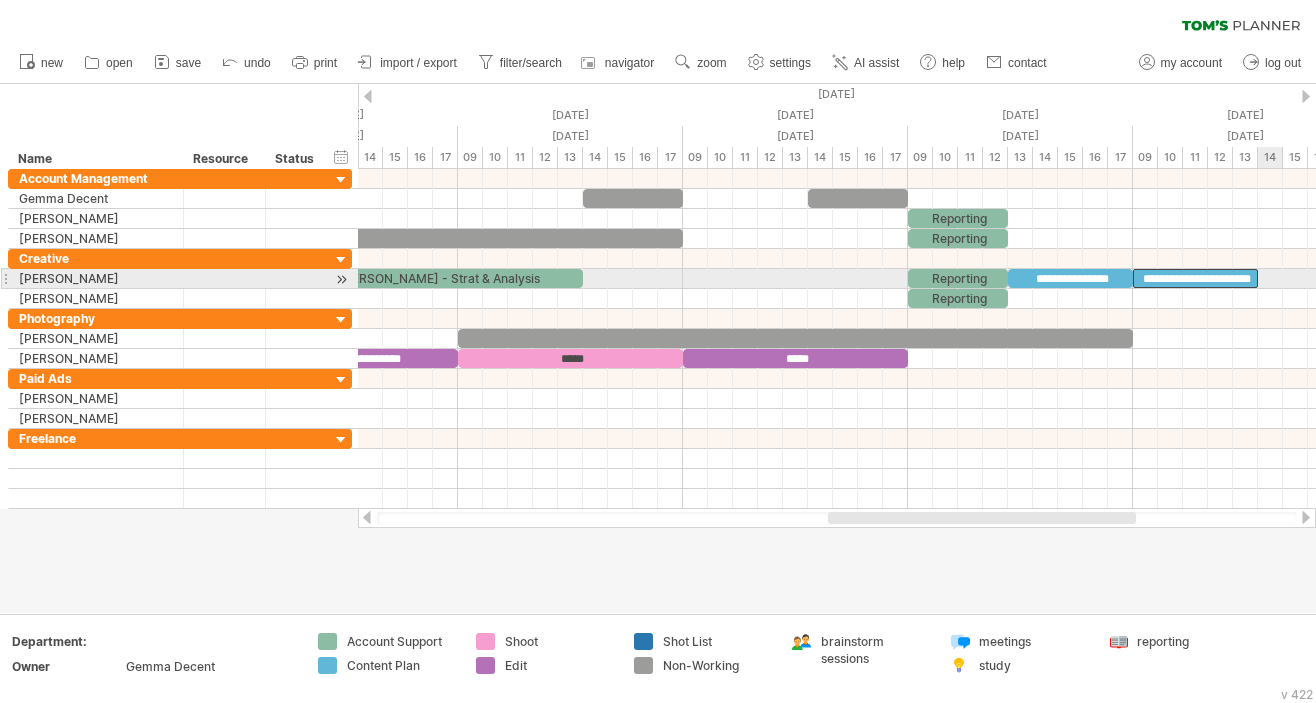 scroll, scrollTop: 0, scrollLeft: 18, axis: horizontal 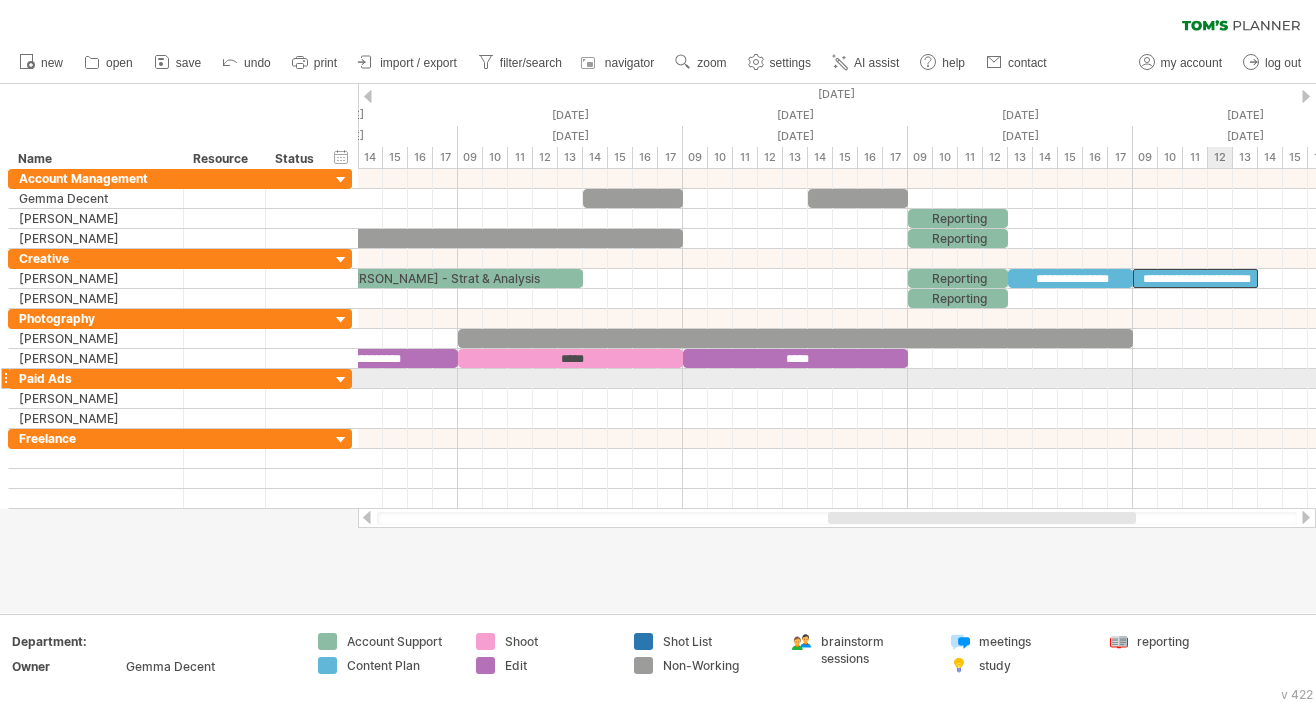click at bounding box center [837, 399] 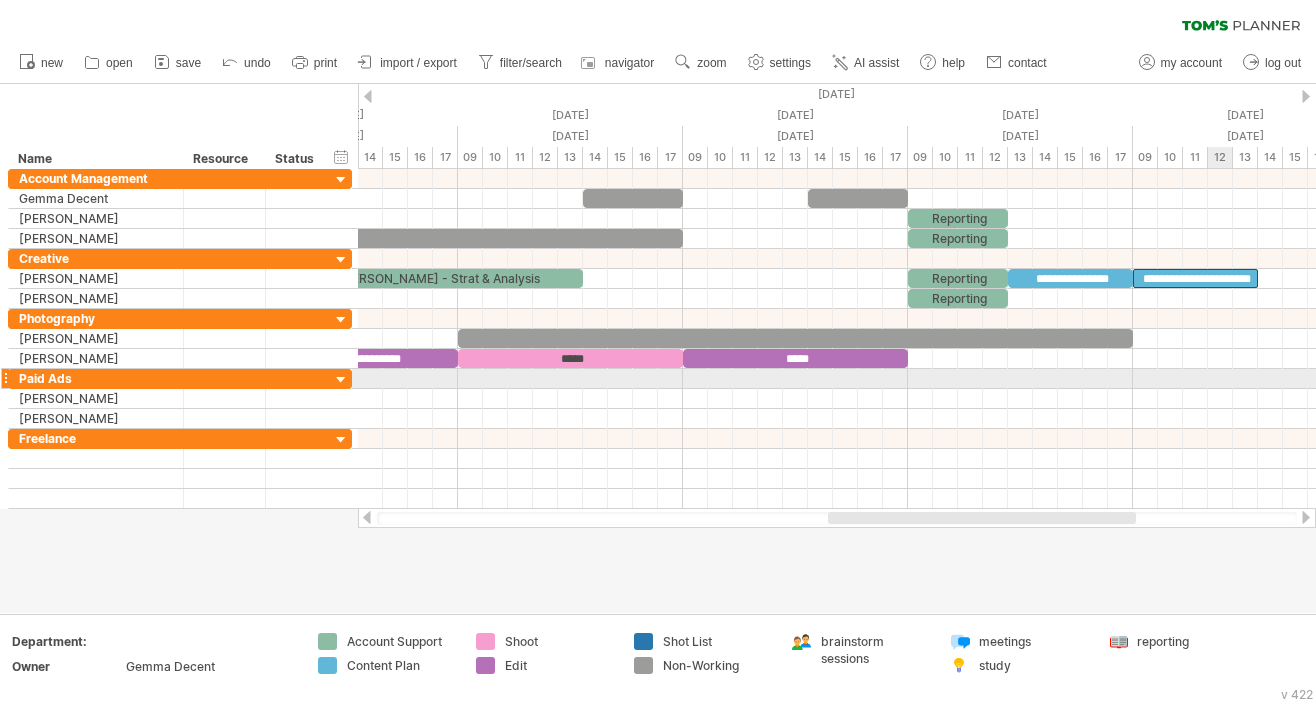 scroll, scrollTop: 0, scrollLeft: 0, axis: both 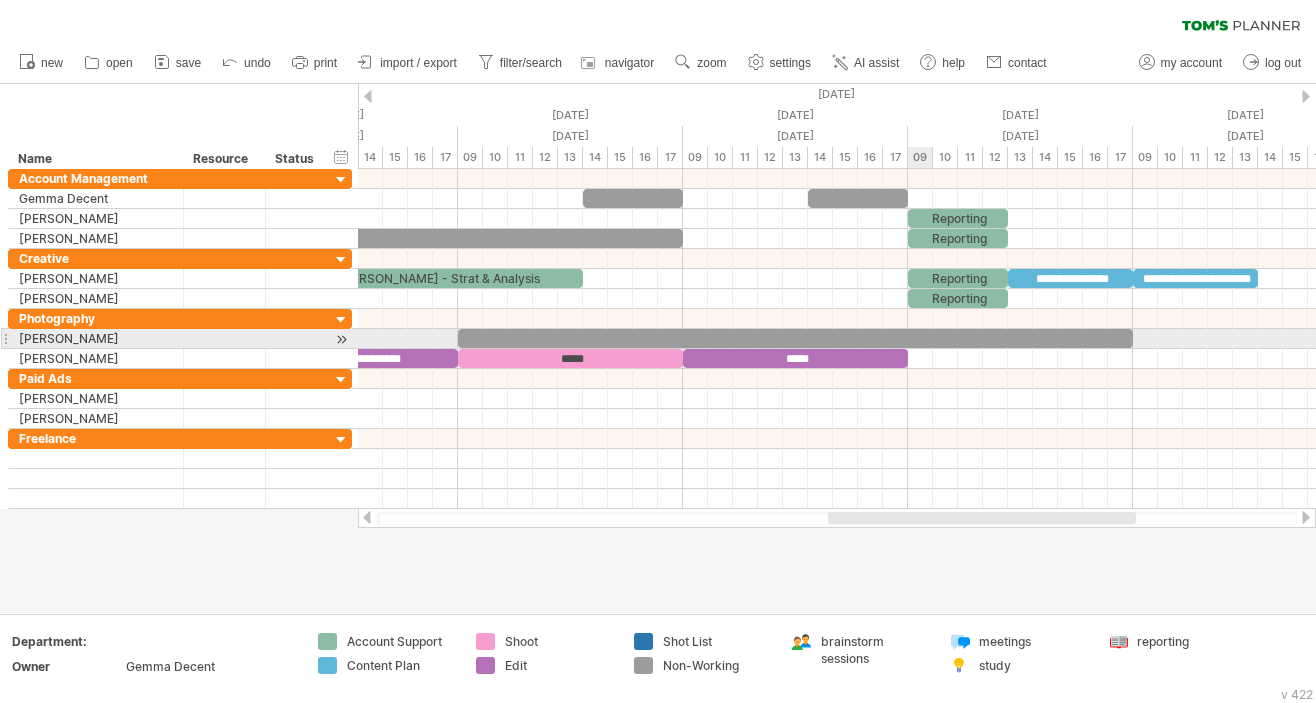 click at bounding box center (795, 338) 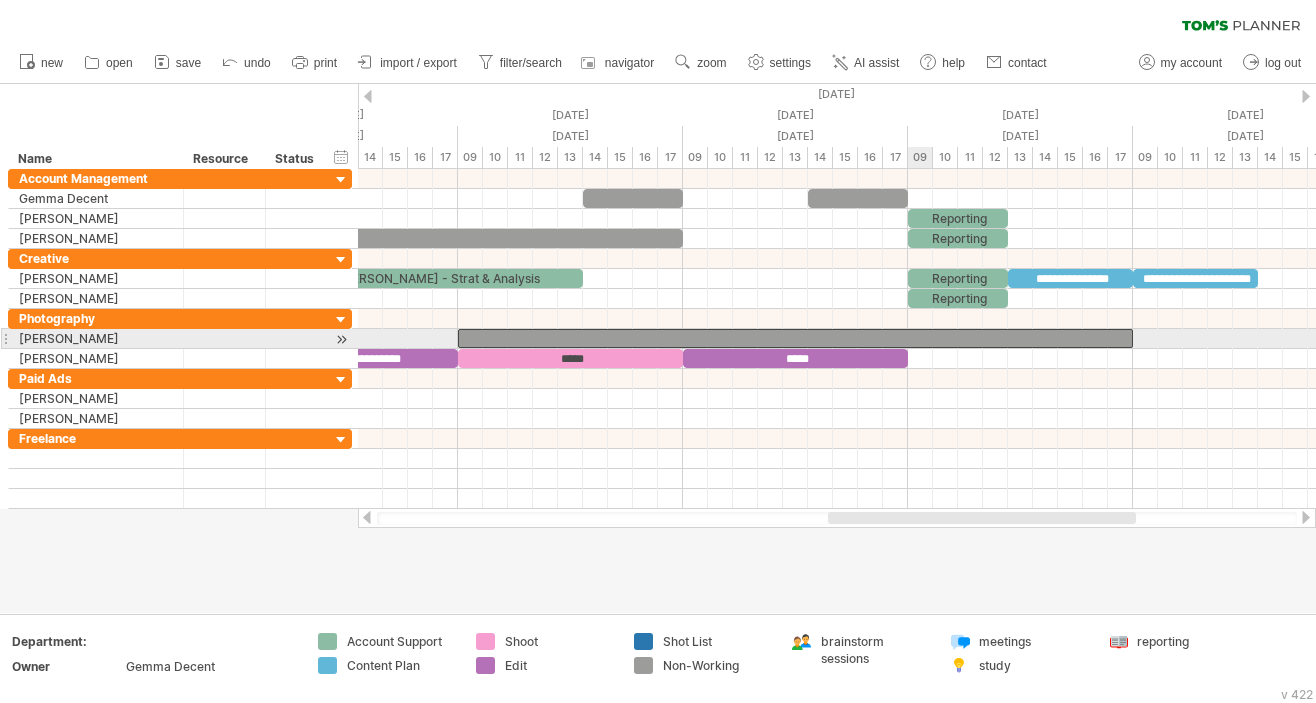 click at bounding box center (795, 338) 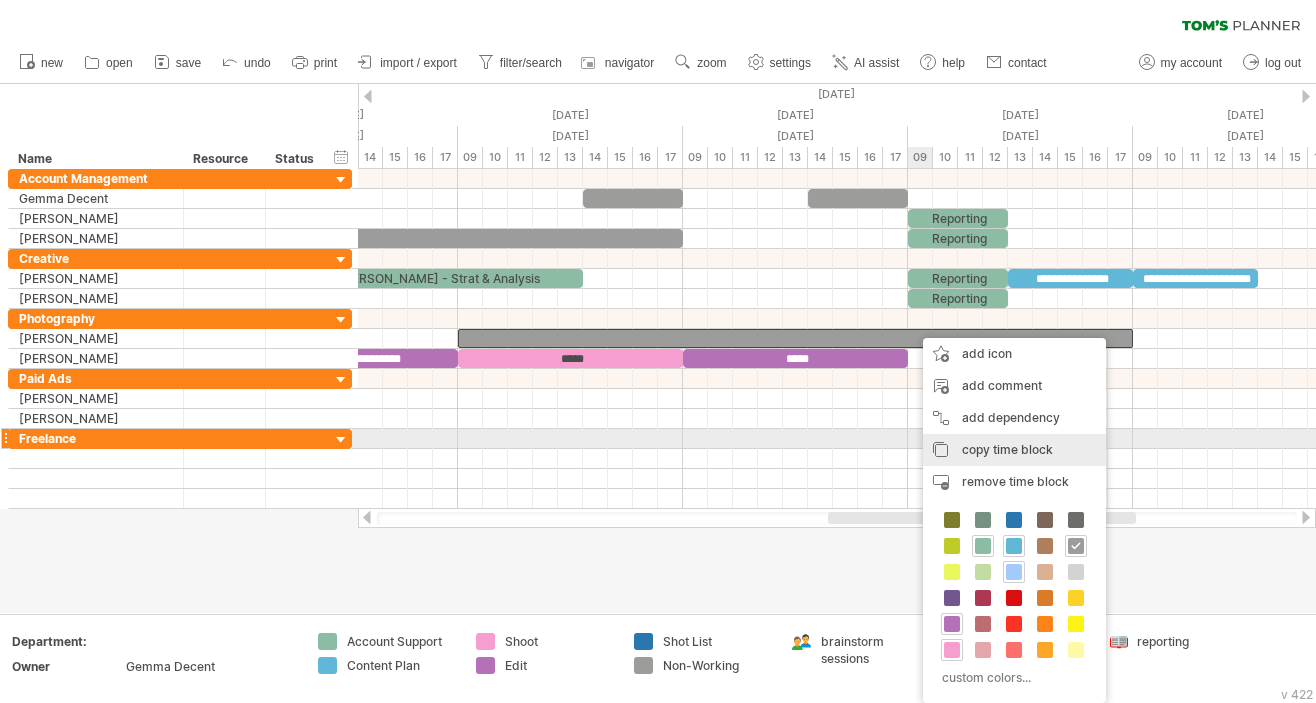 click on "copy time block" at bounding box center (1007, 449) 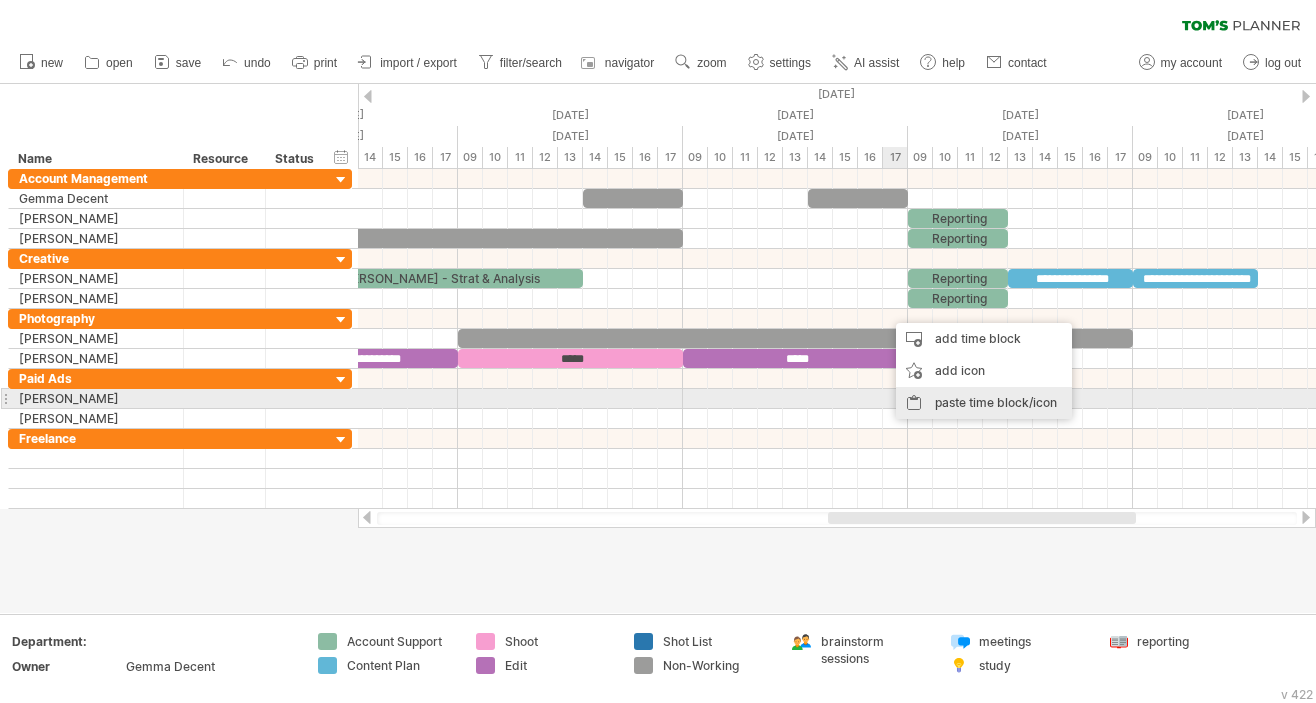 click on "paste time block/icon" at bounding box center (984, 403) 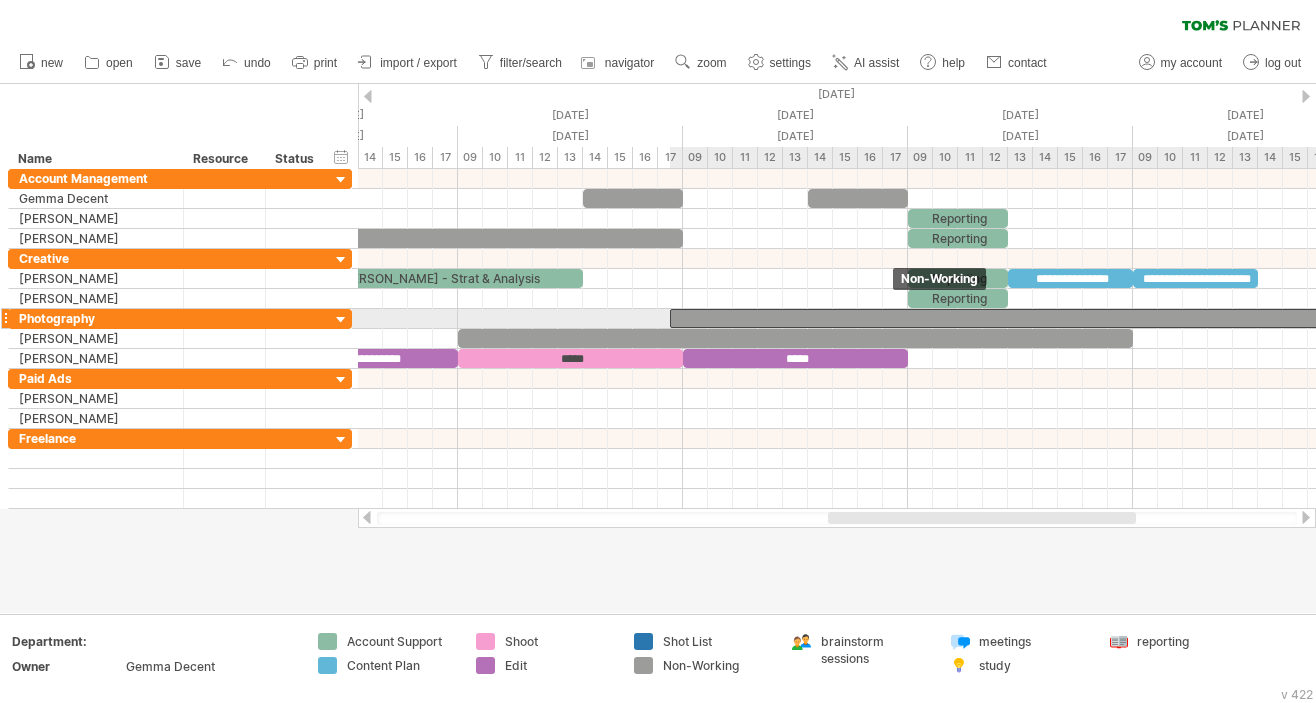 drag, startPoint x: 917, startPoint y: 315, endPoint x: 710, endPoint y: 324, distance: 207.19556 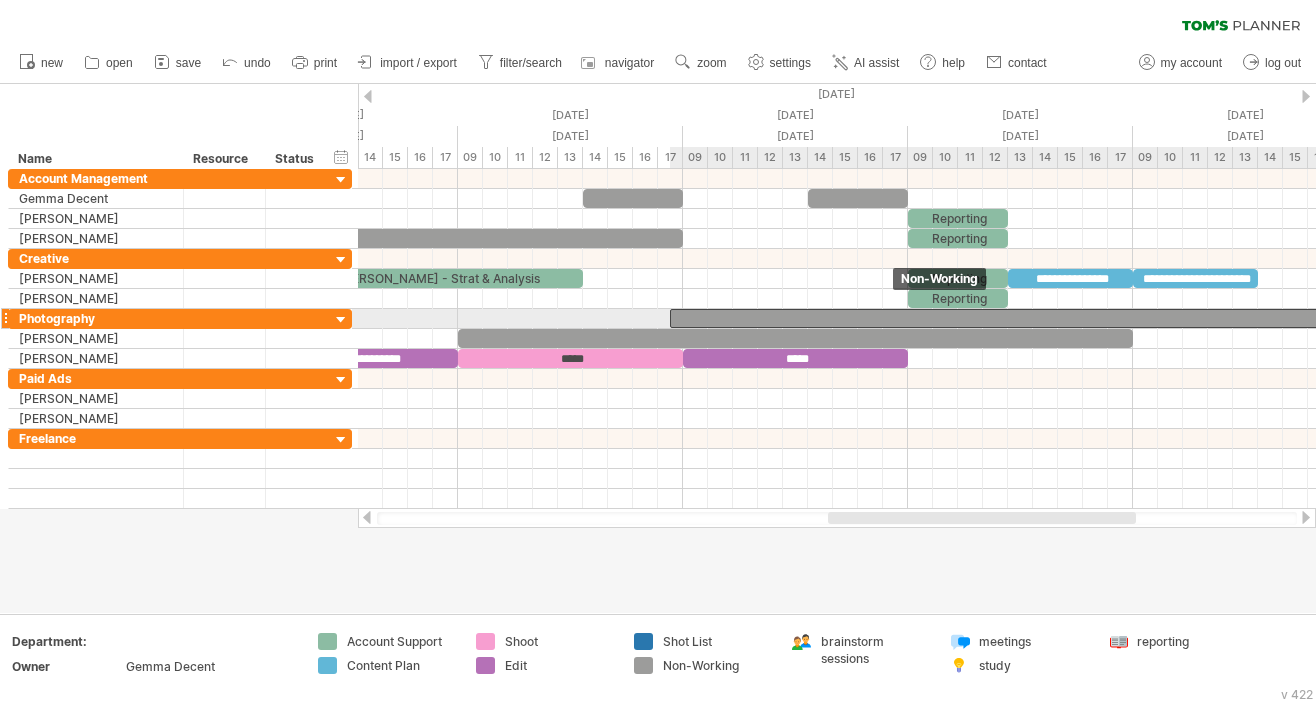 click at bounding box center [1007, 318] 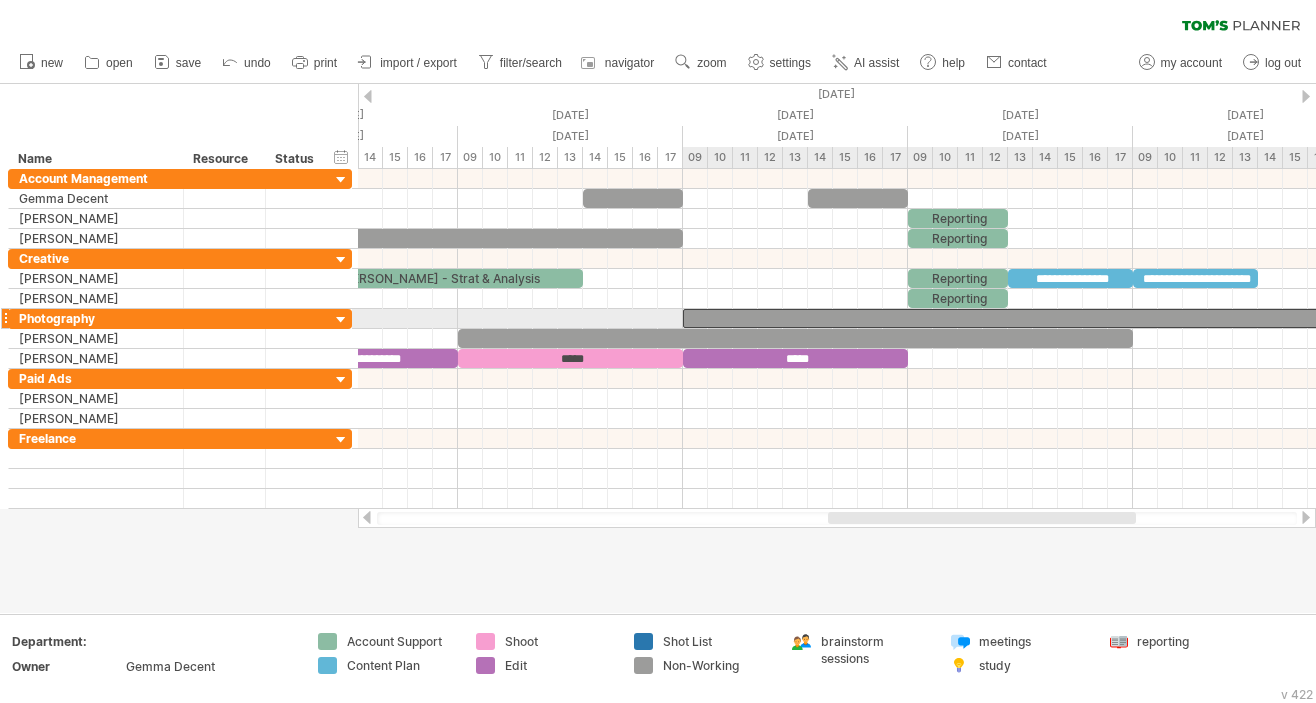 click at bounding box center (1020, 318) 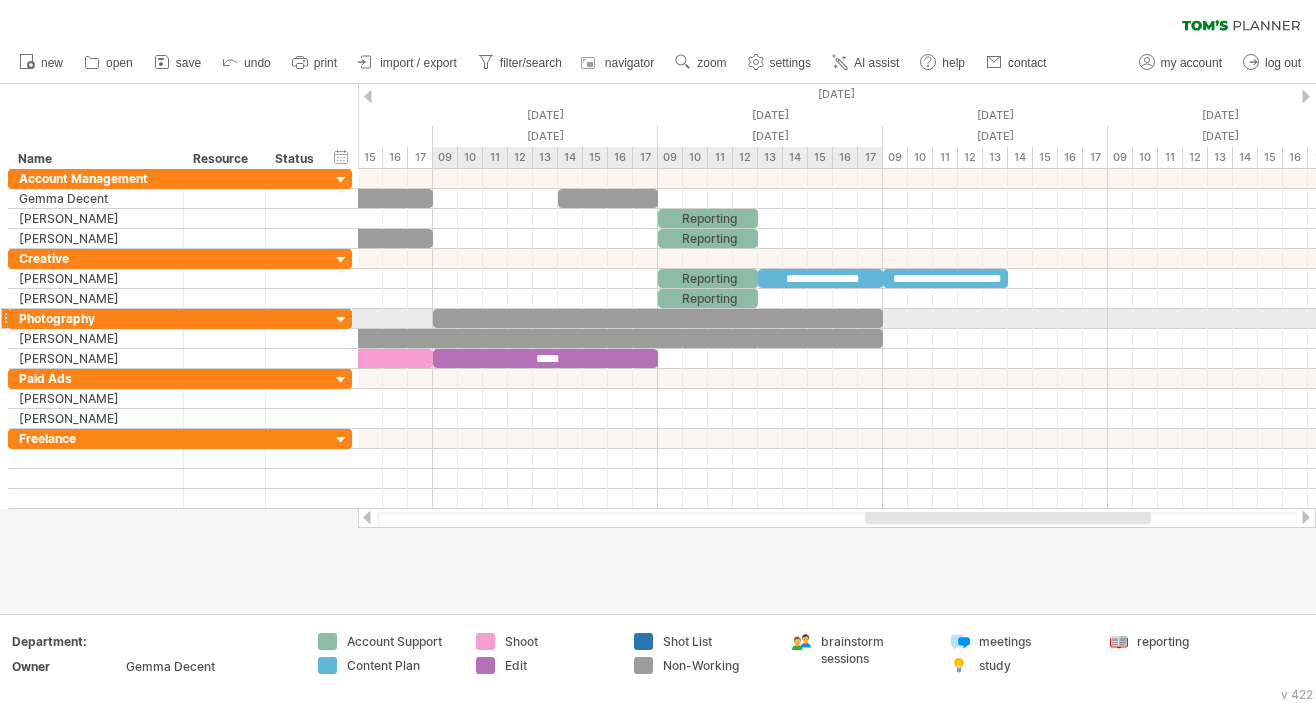 drag, startPoint x: 1106, startPoint y: 315, endPoint x: 879, endPoint y: 324, distance: 227.17834 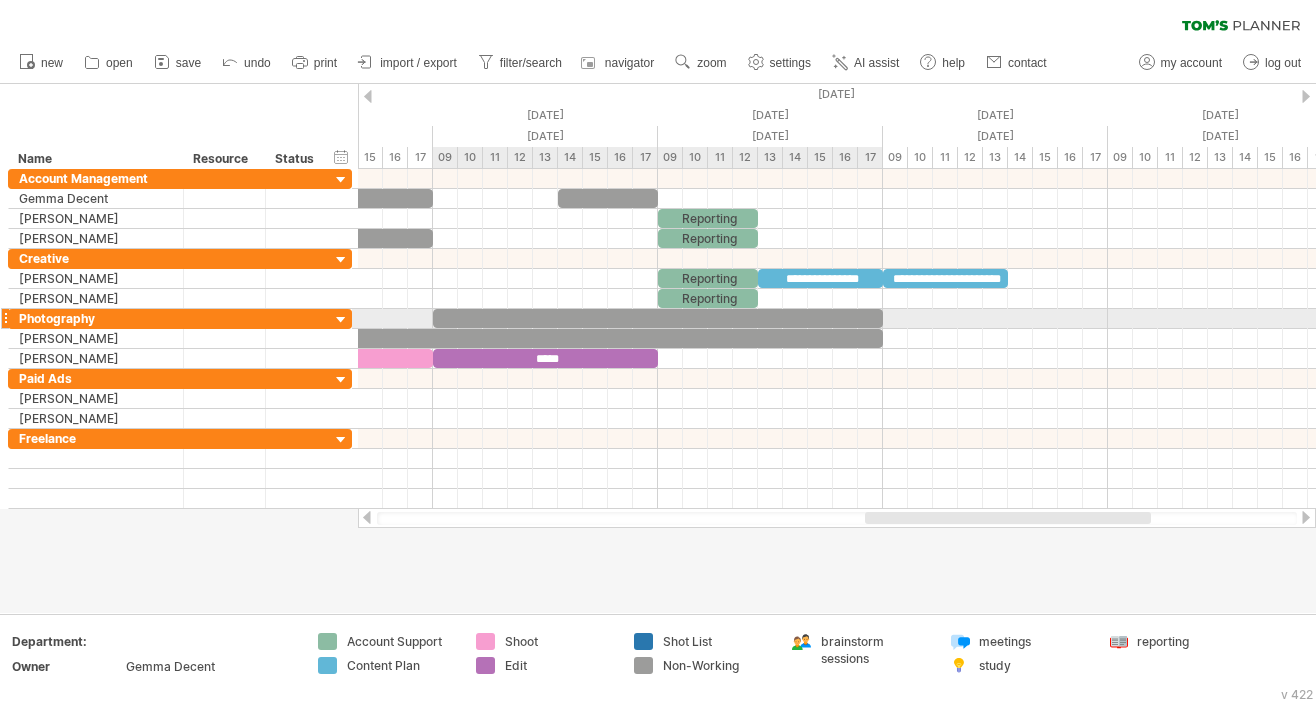 click at bounding box center [883, 318] 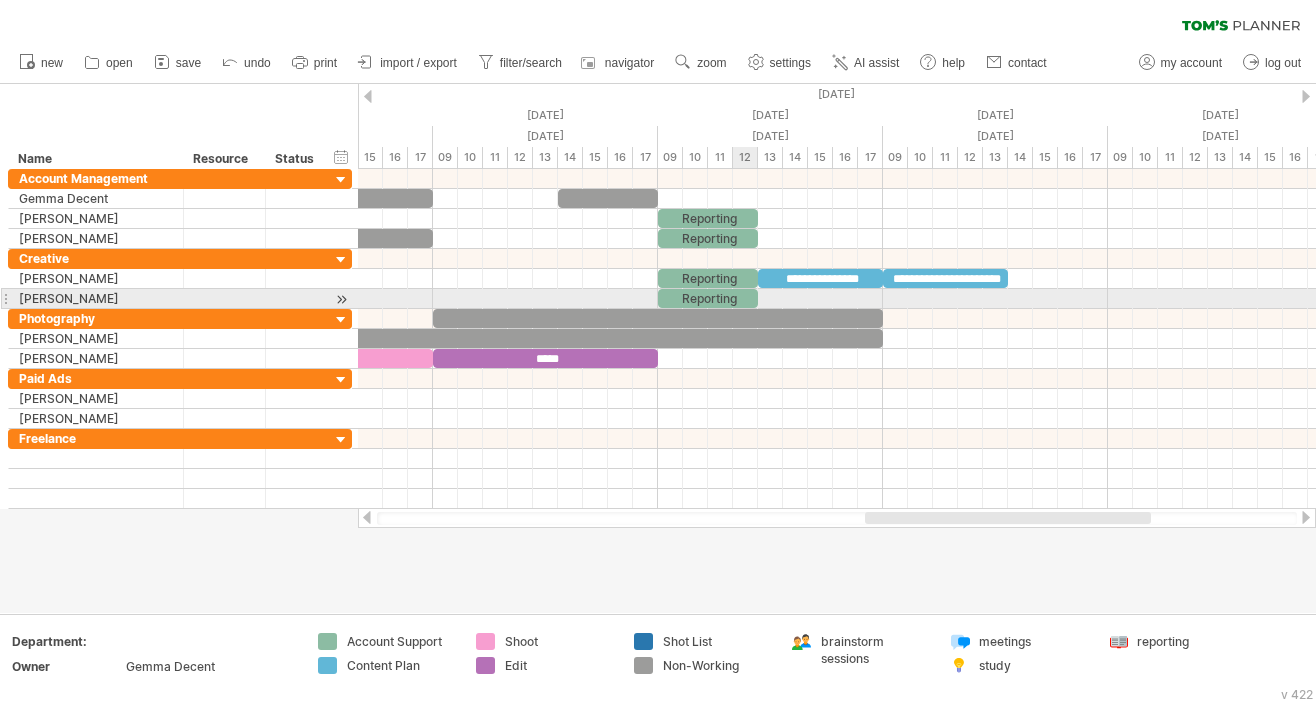click on "Reporting" at bounding box center (708, 298) 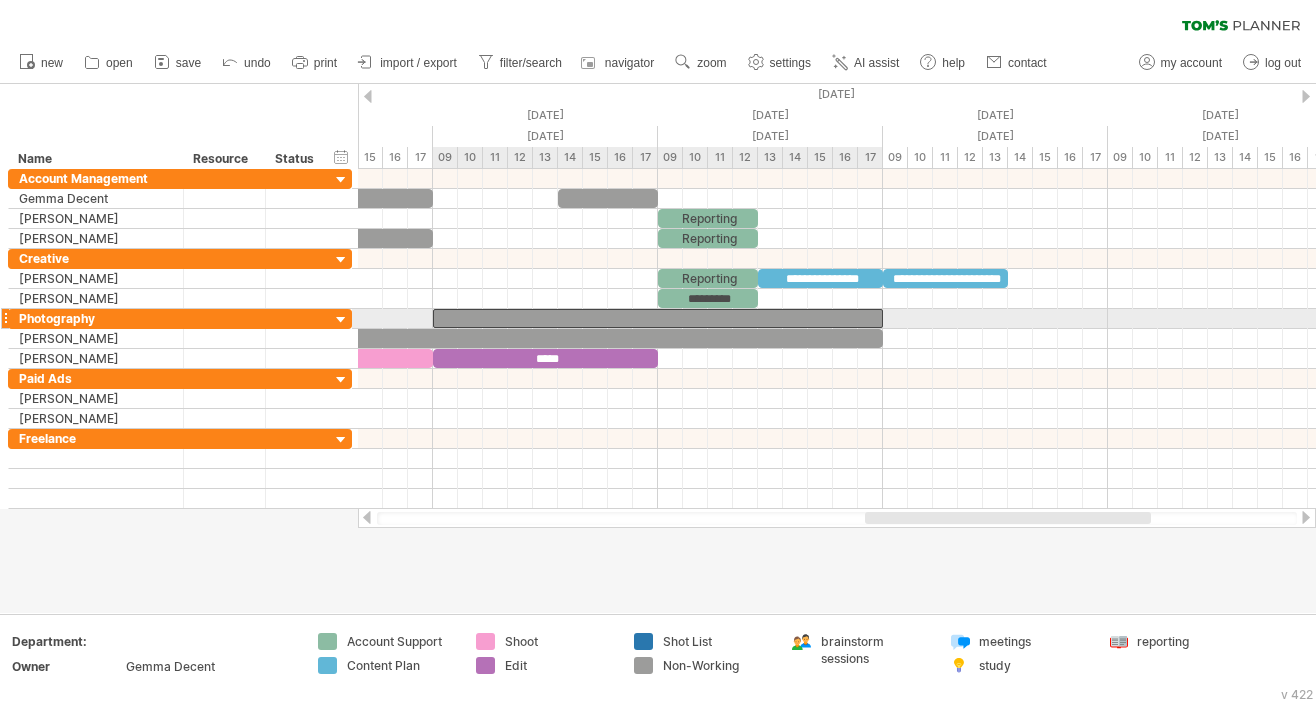 click at bounding box center [658, 318] 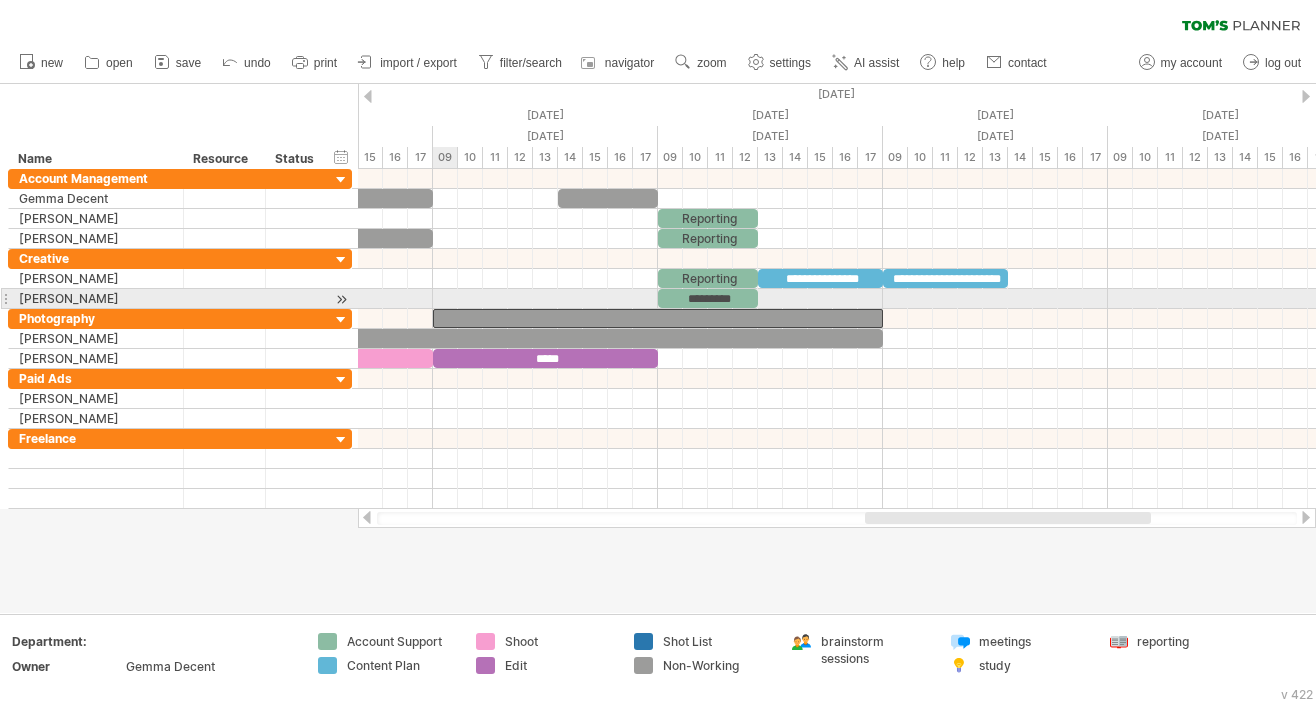 click at bounding box center (837, 299) 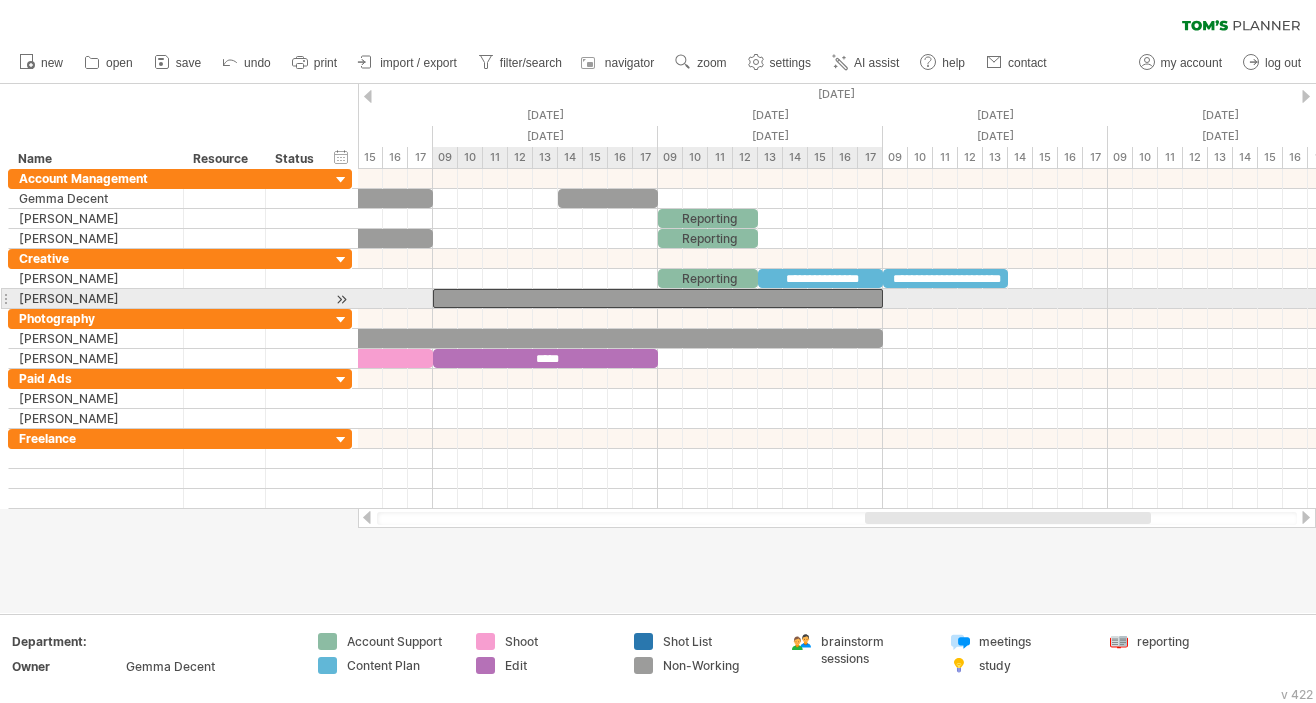 drag, startPoint x: 465, startPoint y: 322, endPoint x: 465, endPoint y: 298, distance: 24 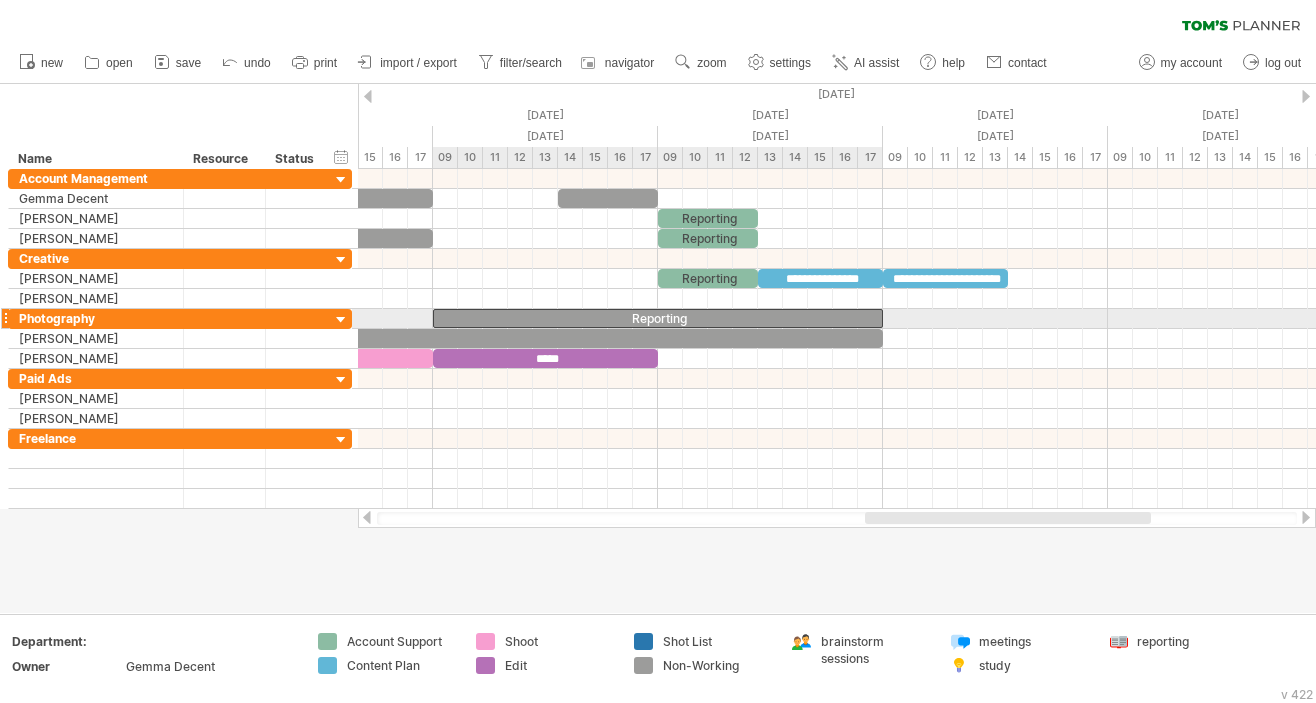 drag, startPoint x: 683, startPoint y: 298, endPoint x: 684, endPoint y: 322, distance: 24.020824 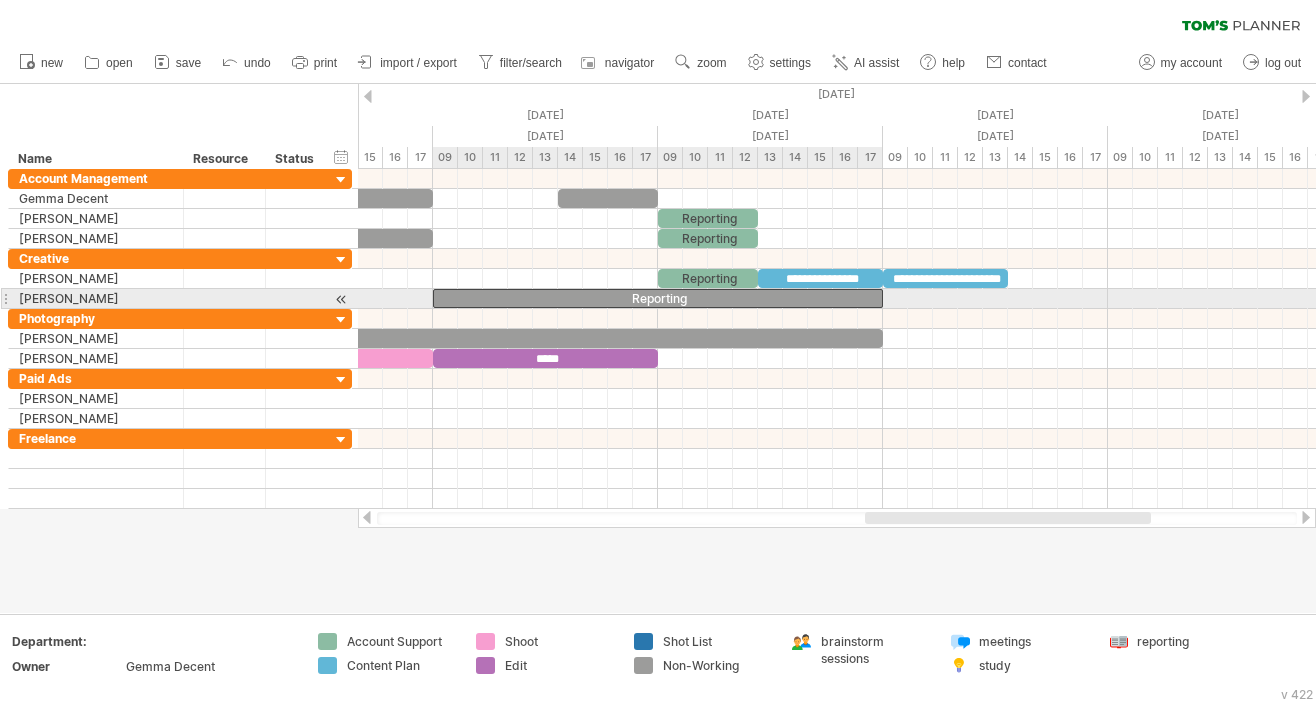 drag, startPoint x: 686, startPoint y: 319, endPoint x: 686, endPoint y: 296, distance: 23 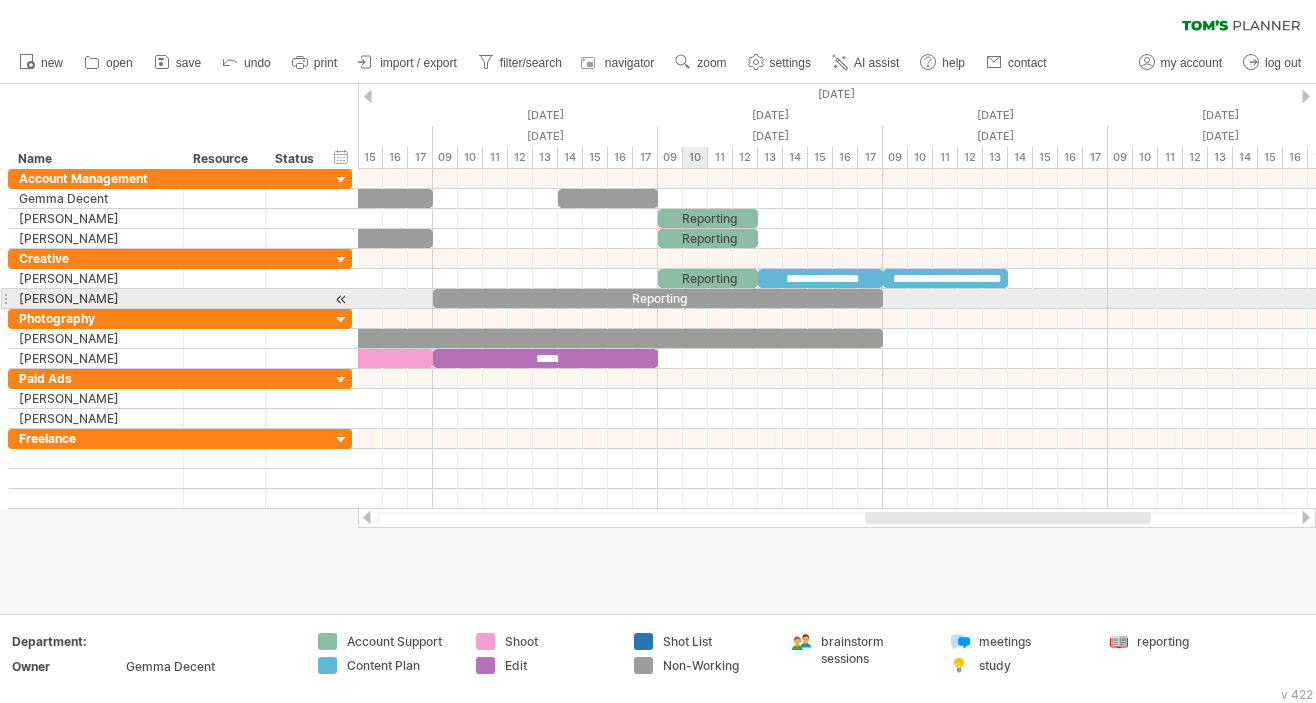 click on "Reporting" at bounding box center [658, 298] 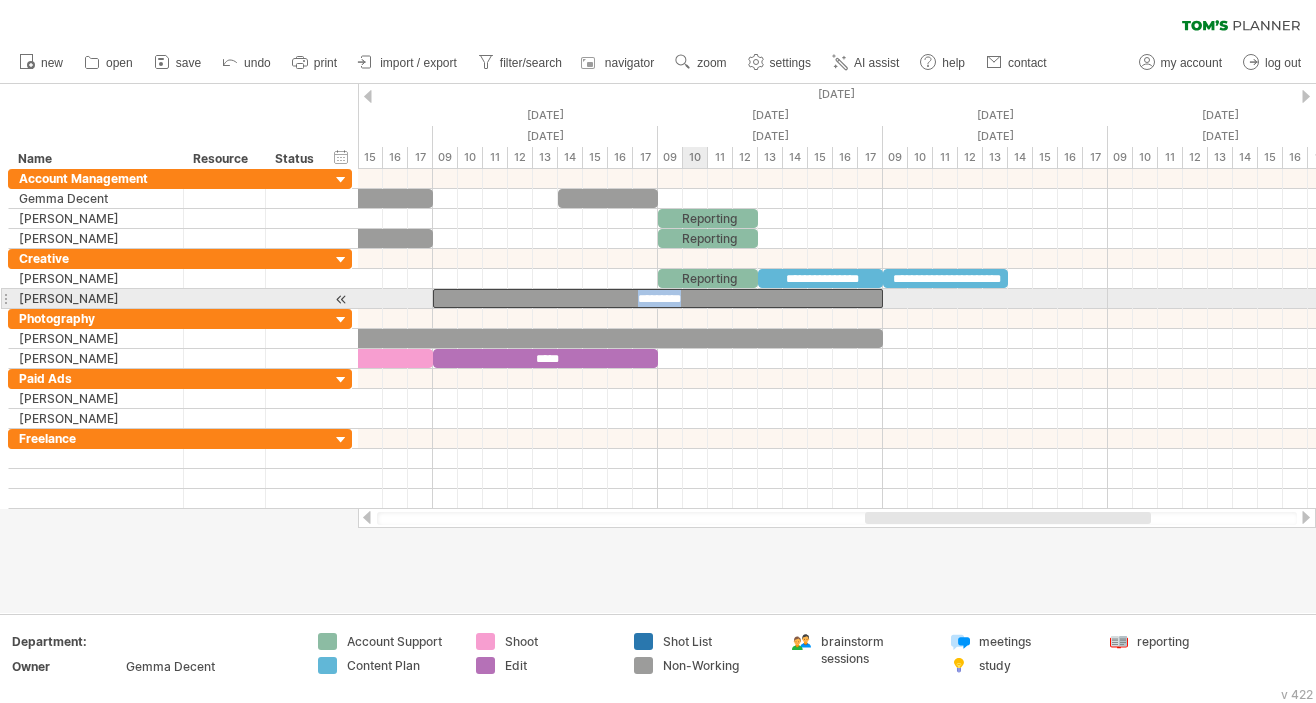 click on "*********" at bounding box center [658, 298] 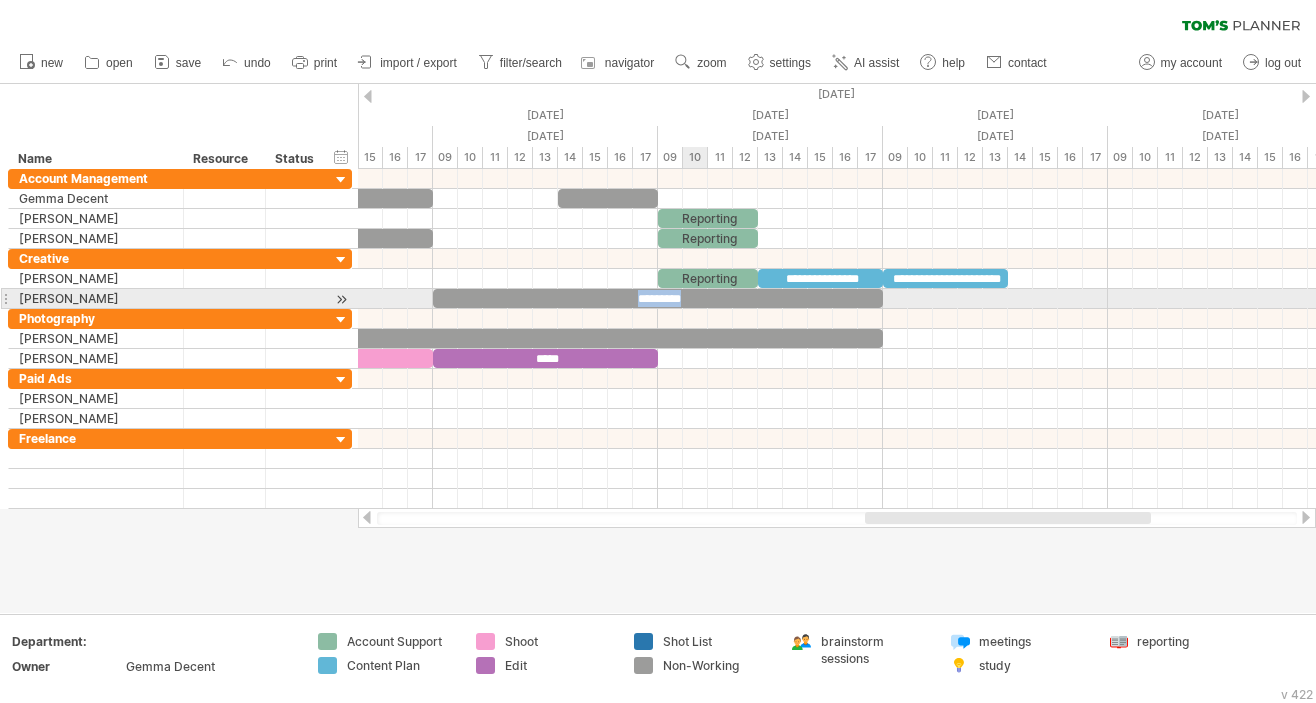 type 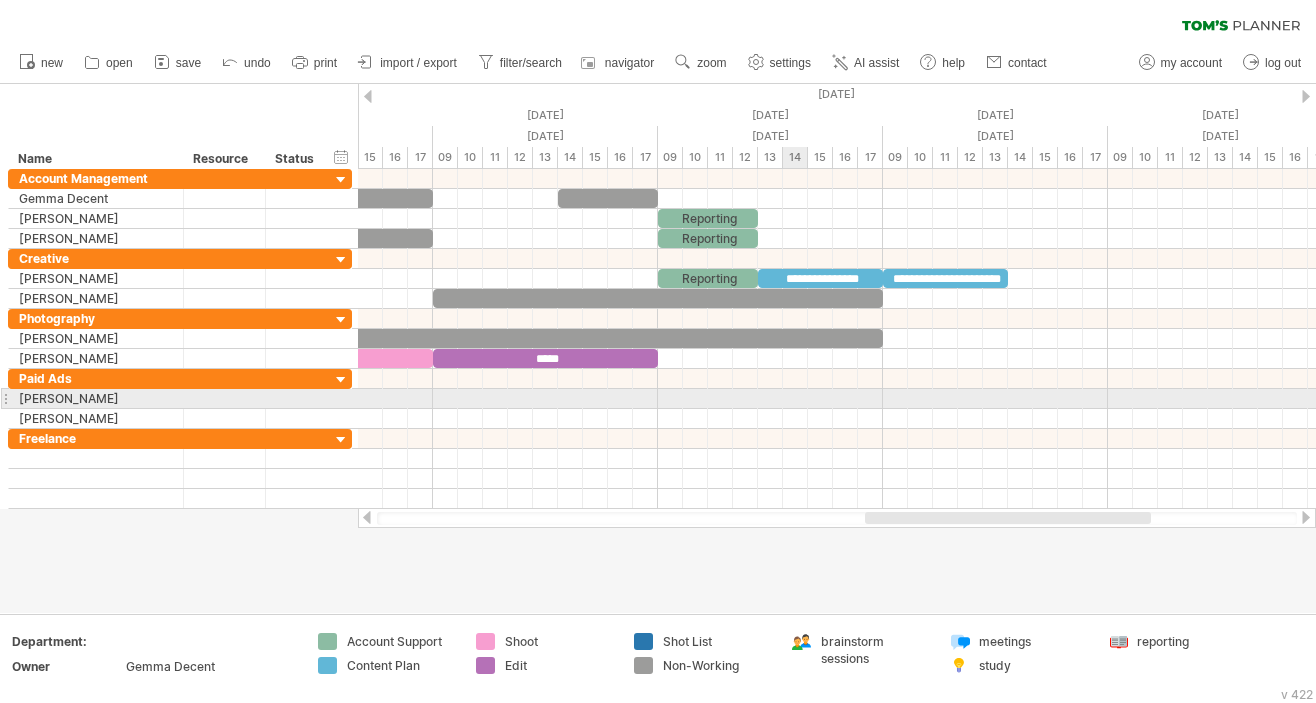 click at bounding box center [837, 399] 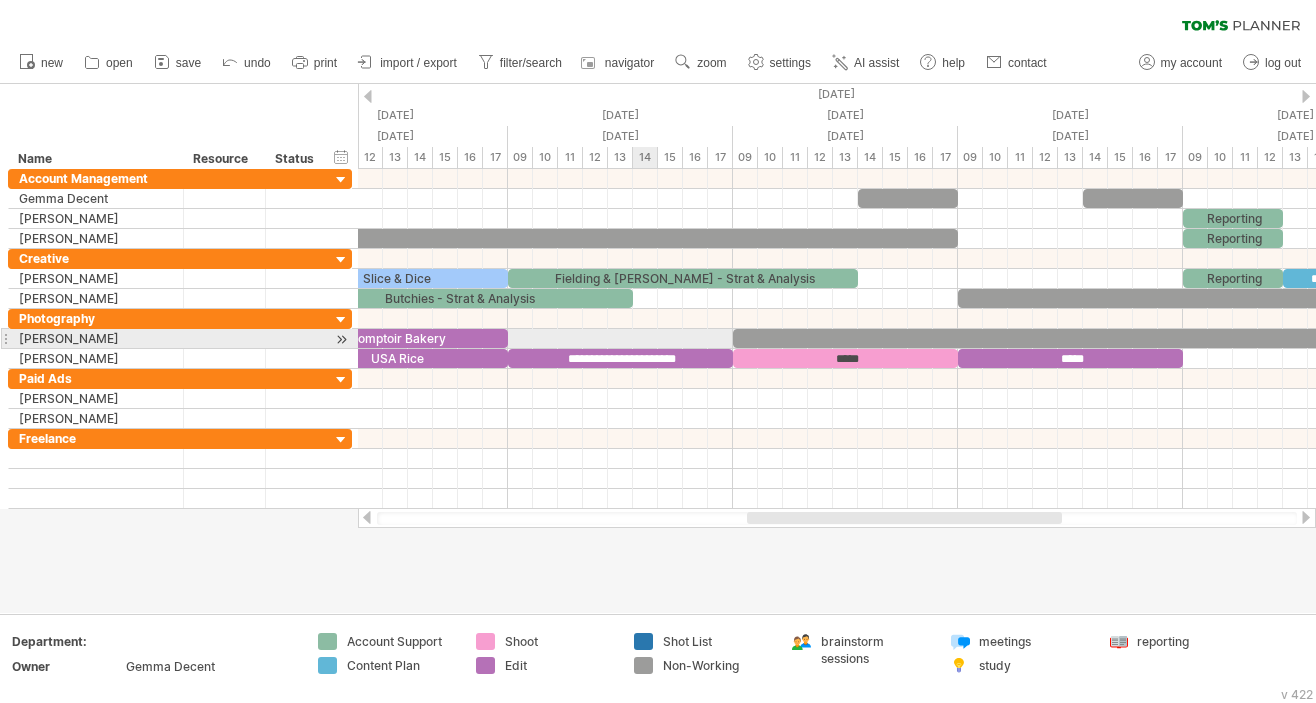 click at bounding box center (837, 339) 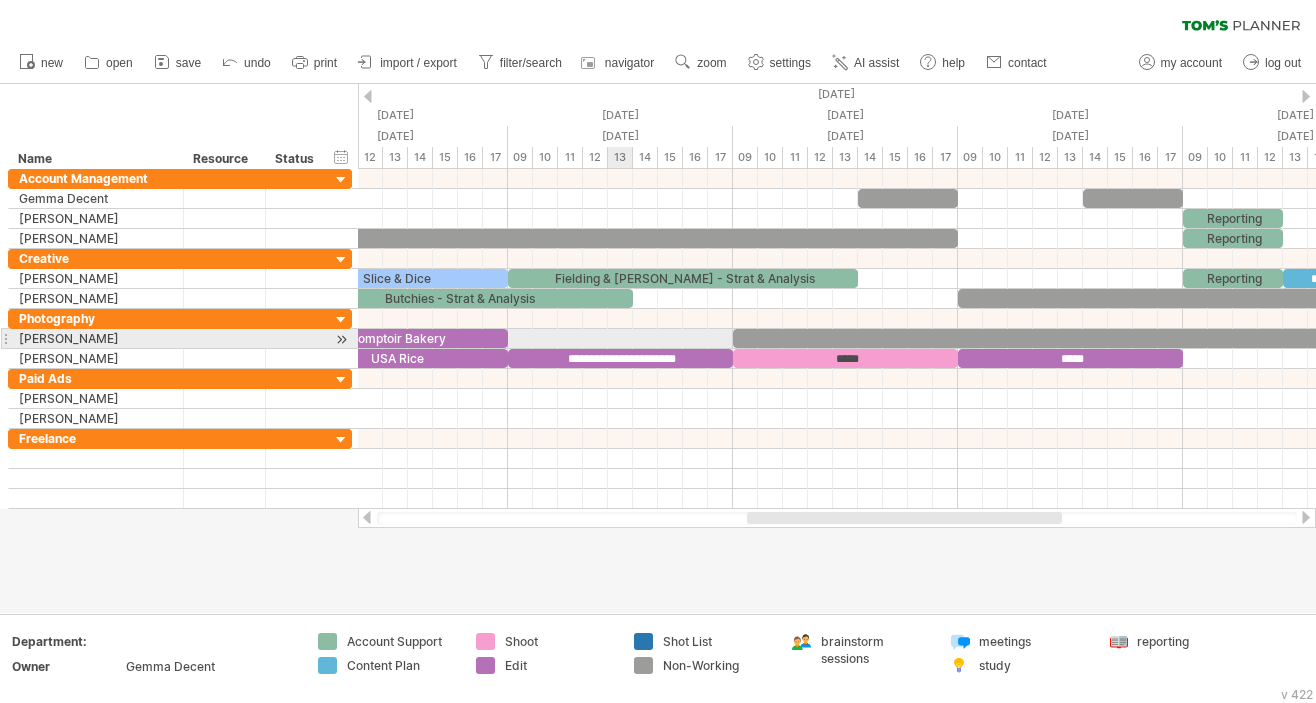 click at bounding box center [837, 339] 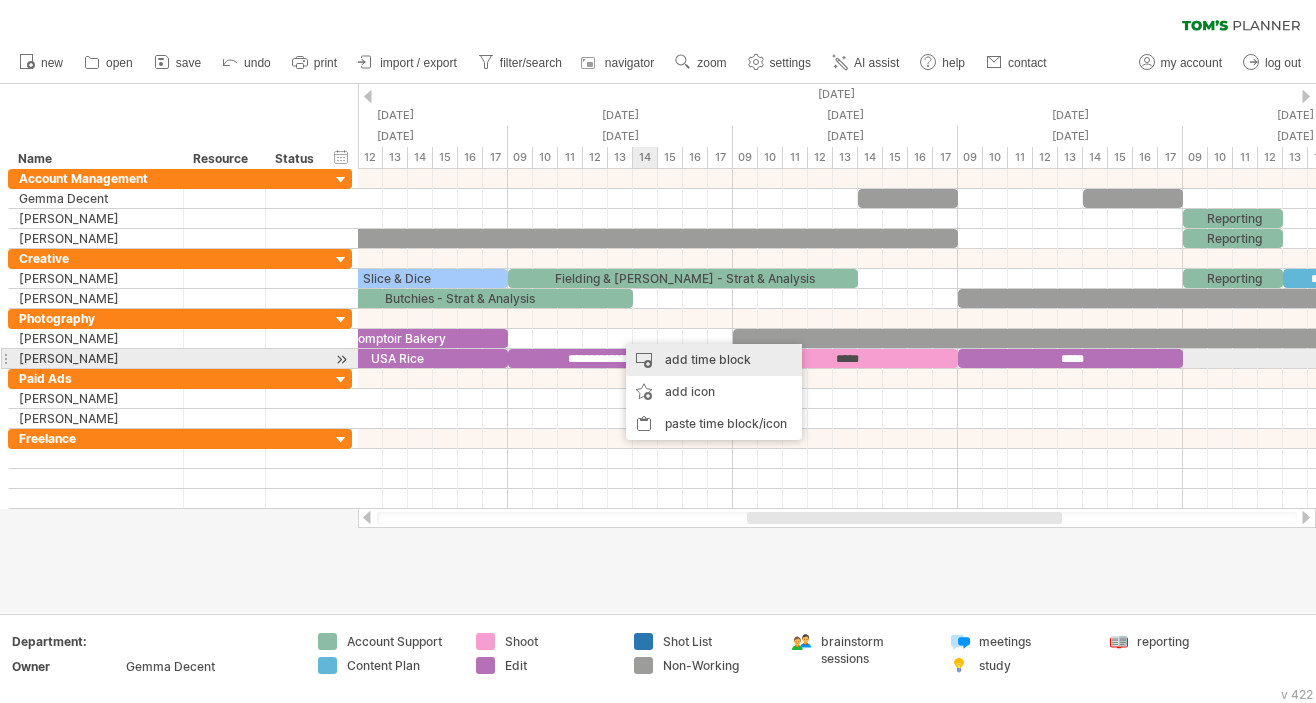 click on "add time block" at bounding box center [714, 360] 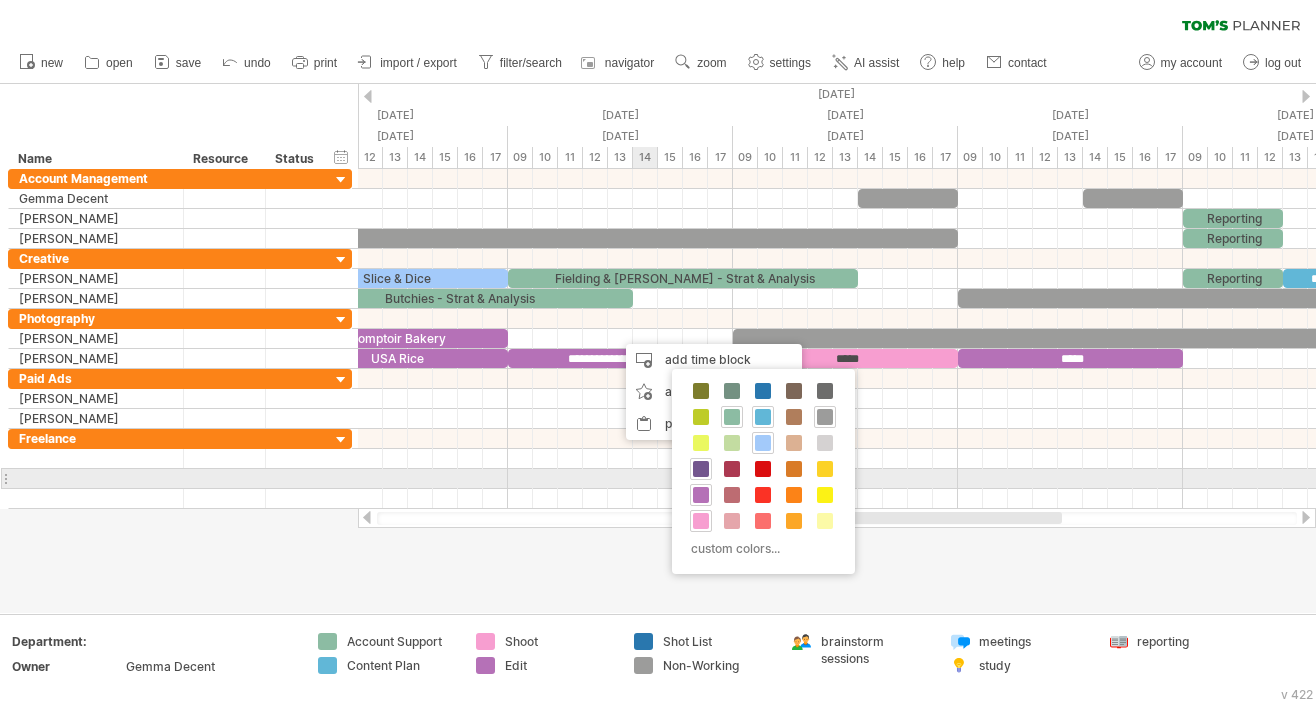 click at bounding box center [701, 469] 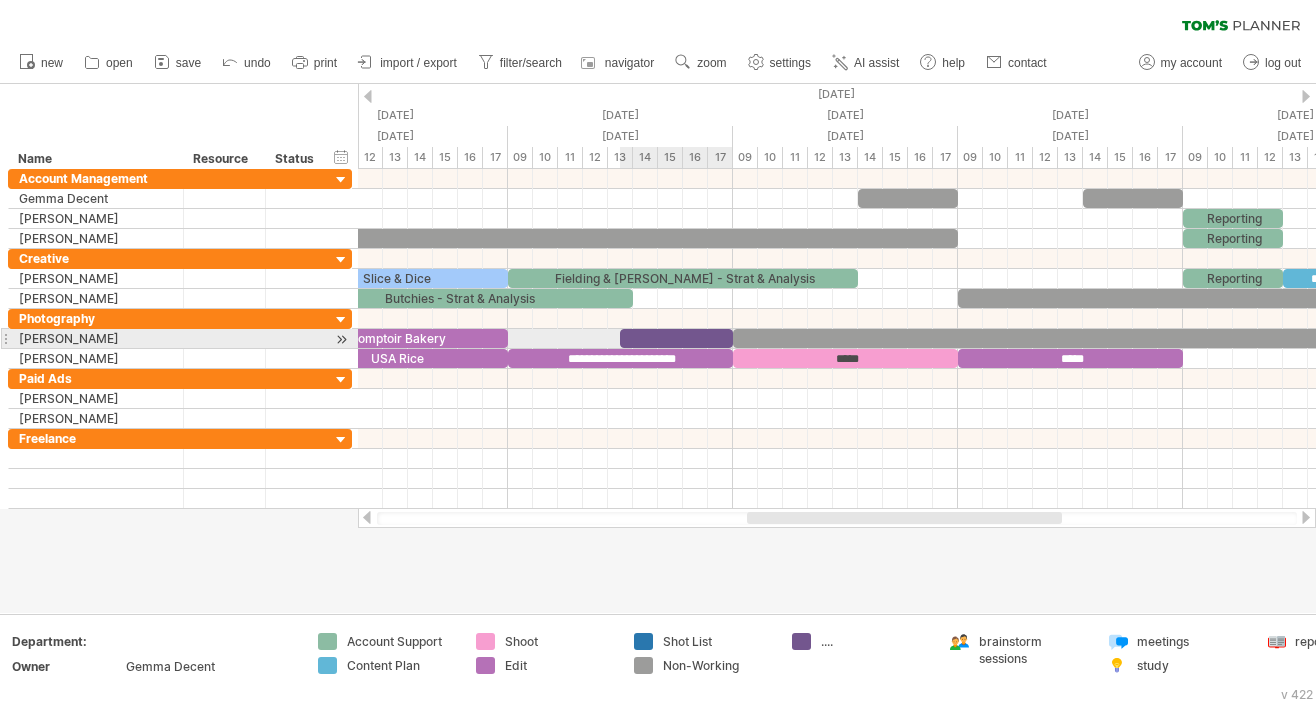 drag, startPoint x: 642, startPoint y: 342, endPoint x: 728, endPoint y: 340, distance: 86.023254 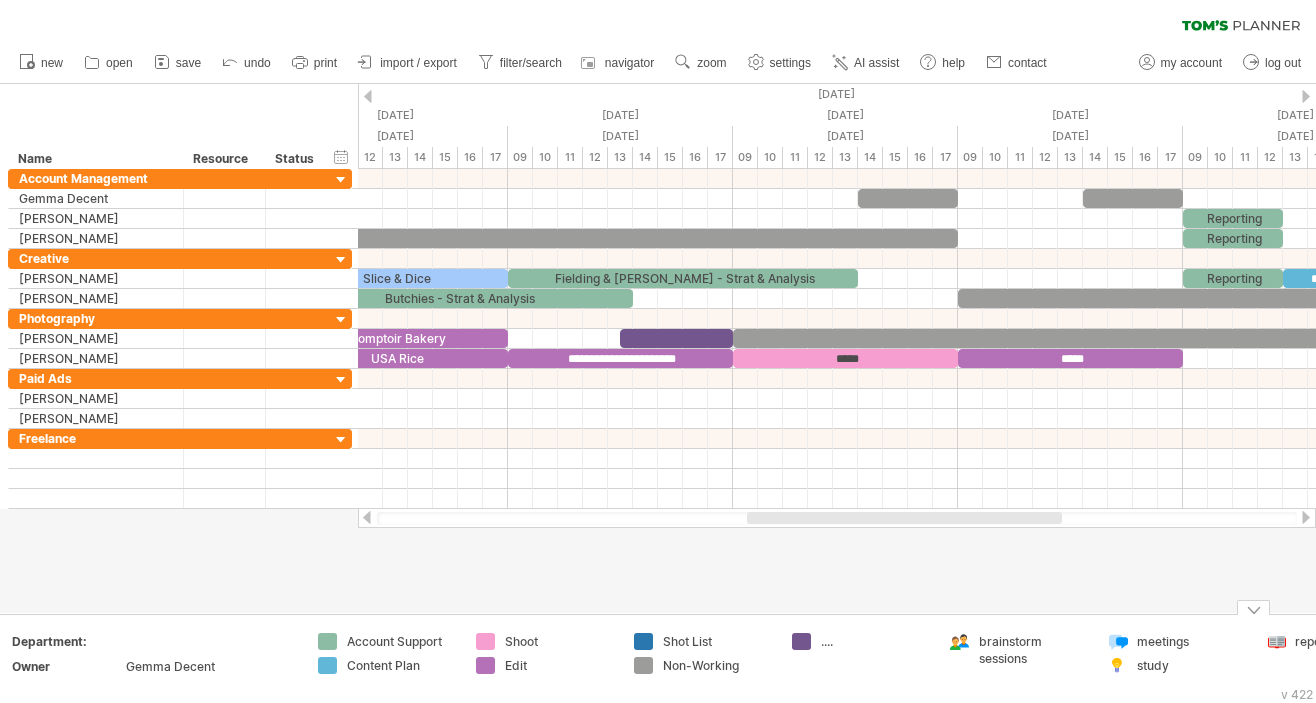 click on "...." at bounding box center (875, 641) 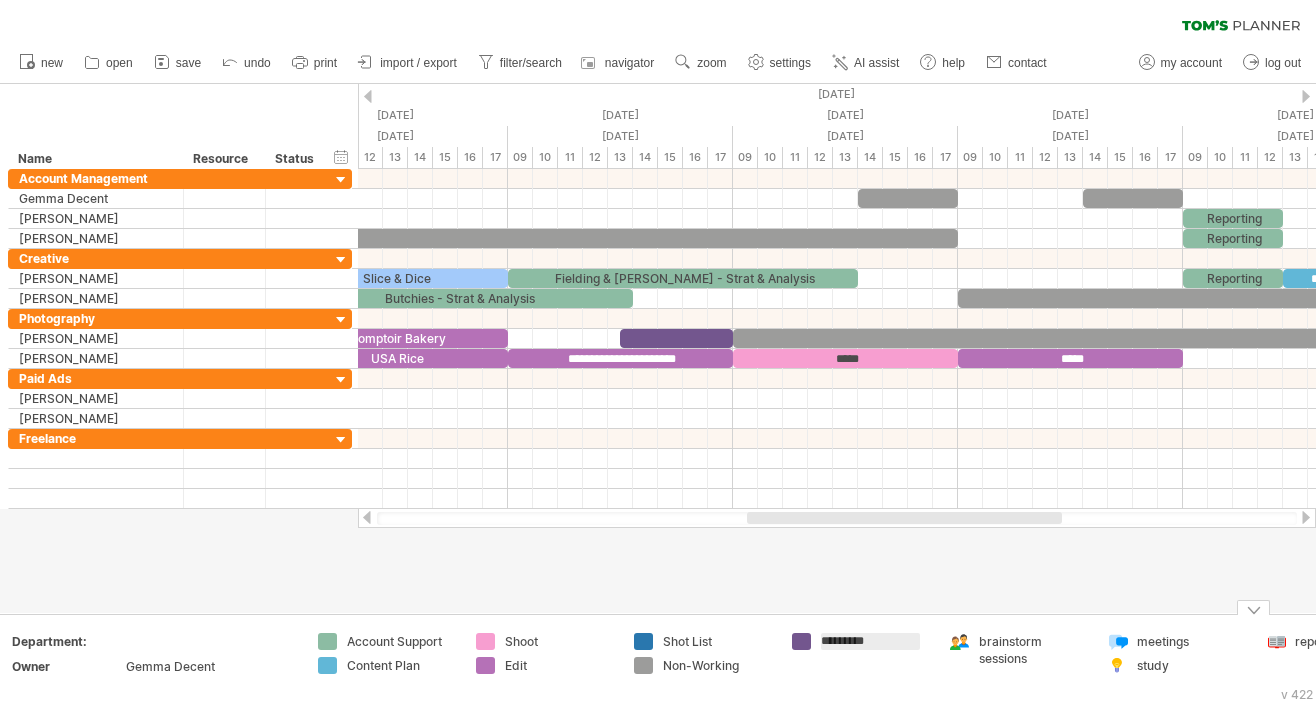 type on "**********" 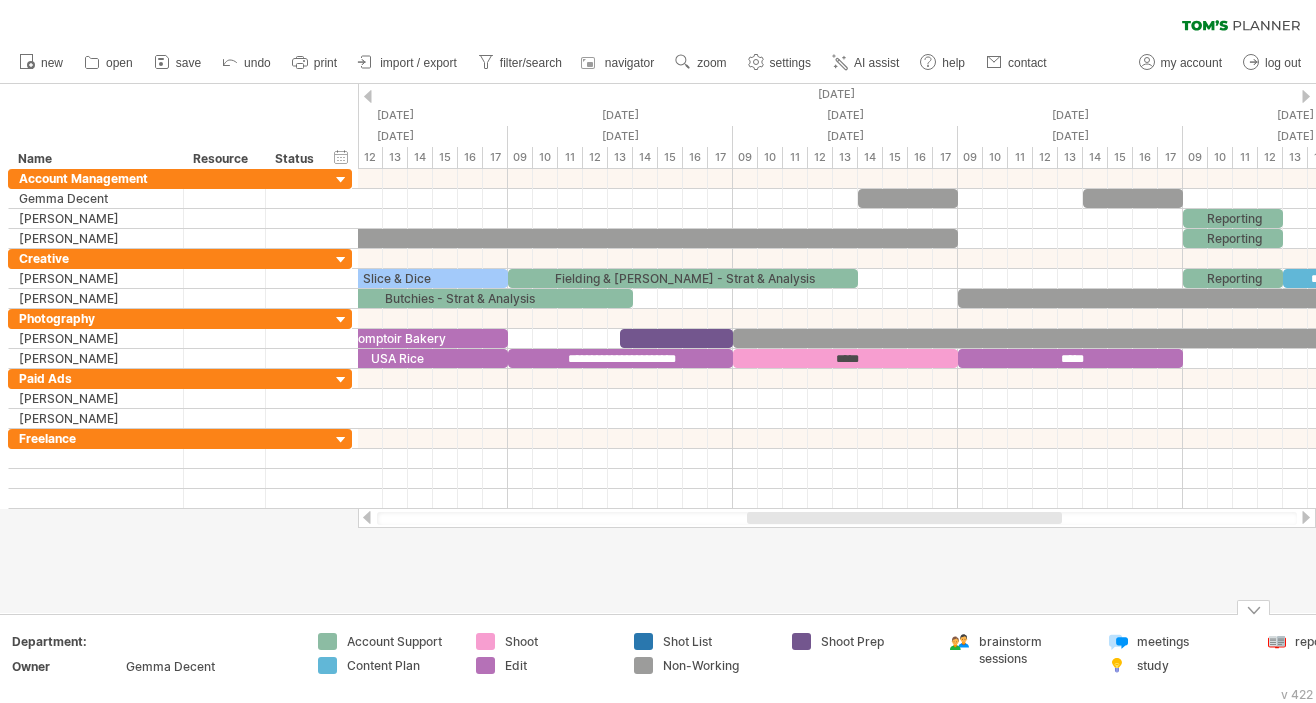 click on "Add your own logo Department:   Owner Gemma Decent Account Support Content Plan Shoot Edit Shot List Non-Working Shoot Prep brainstorm sessions meetings study reporting" at bounding box center (50000, 659) 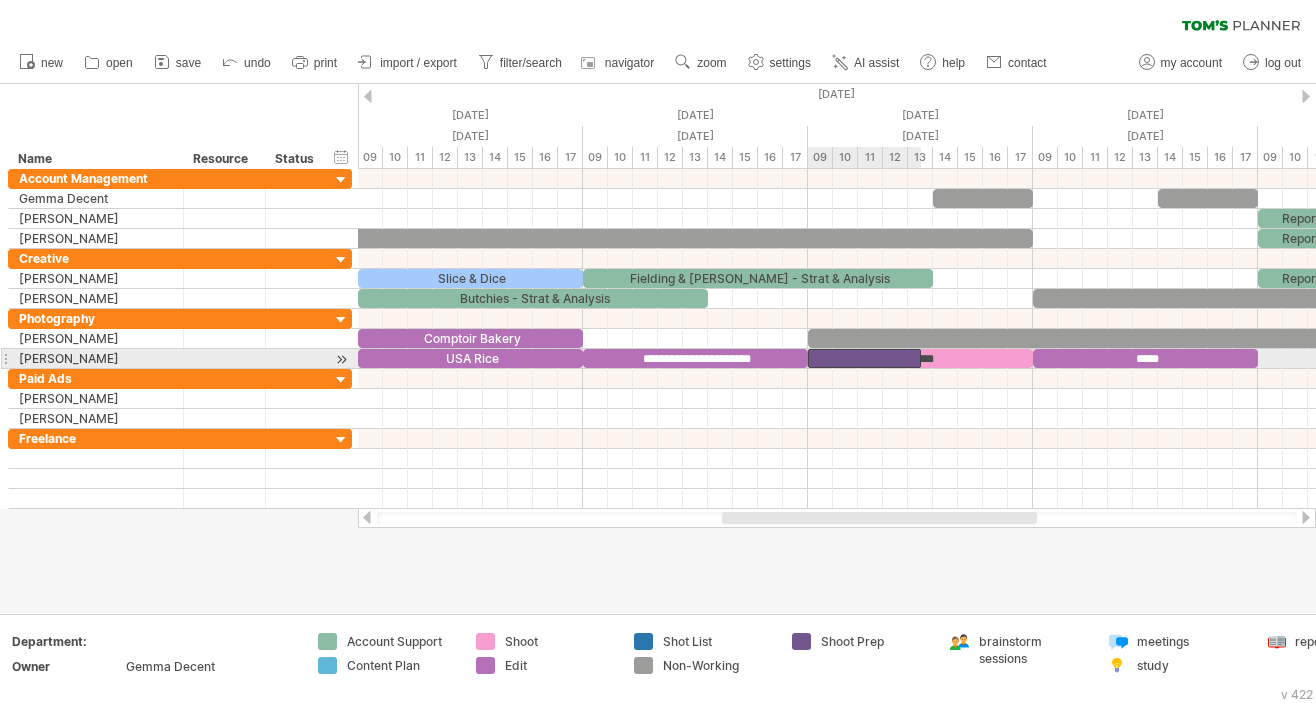 drag, startPoint x: 726, startPoint y: 337, endPoint x: 842, endPoint y: 355, distance: 117.388245 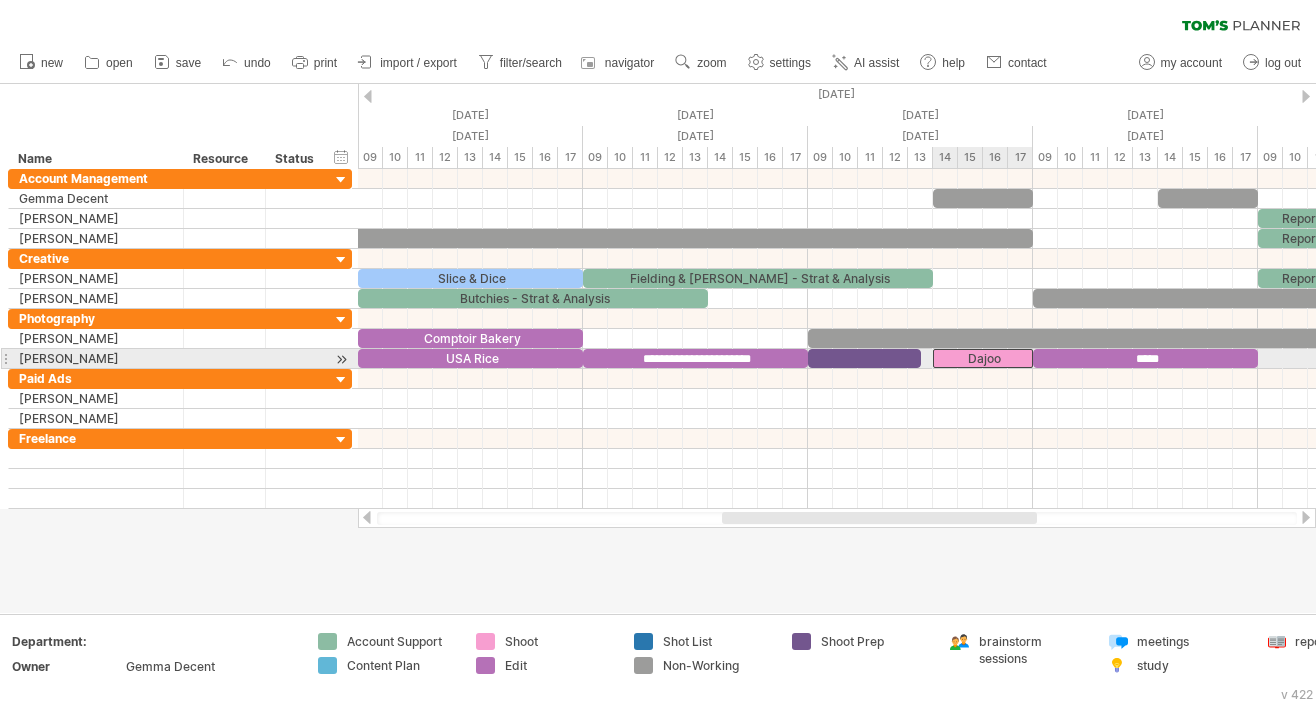 drag, startPoint x: 920, startPoint y: 356, endPoint x: 936, endPoint y: 367, distance: 19.416489 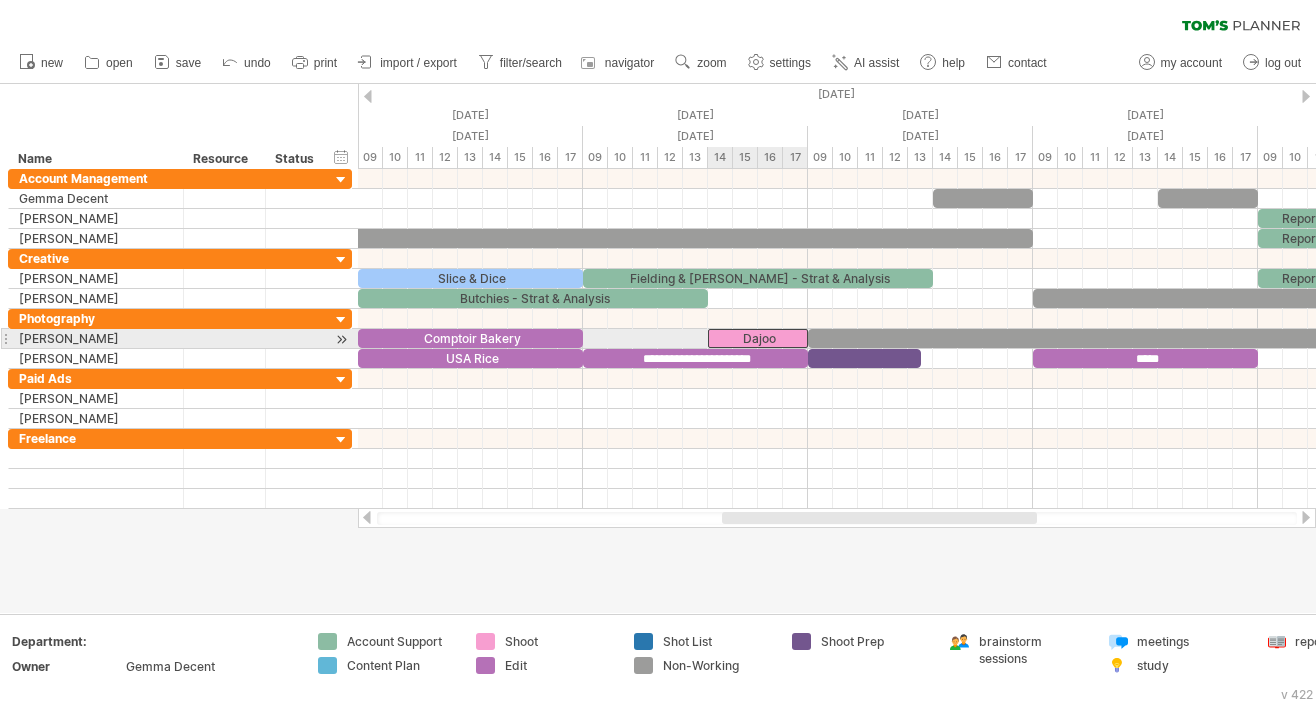 drag, startPoint x: 976, startPoint y: 354, endPoint x: 752, endPoint y: 332, distance: 225.07776 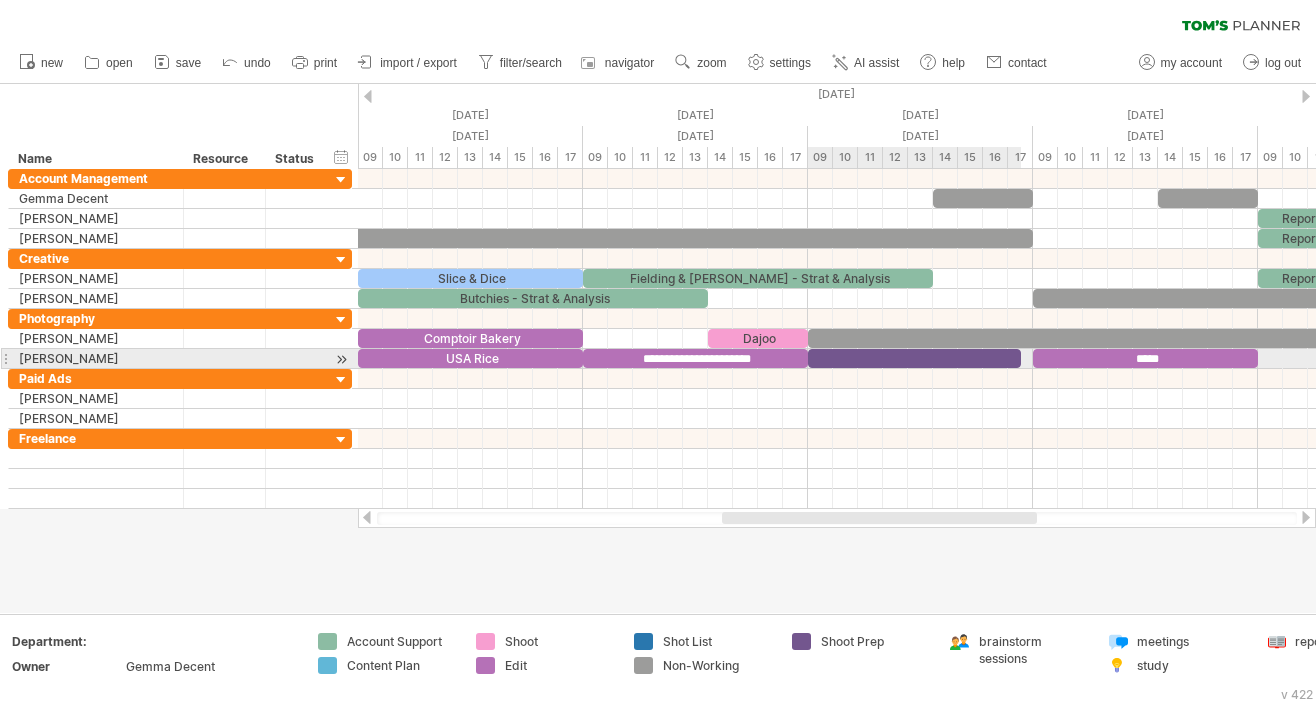 drag, startPoint x: 922, startPoint y: 354, endPoint x: 1026, endPoint y: 354, distance: 104 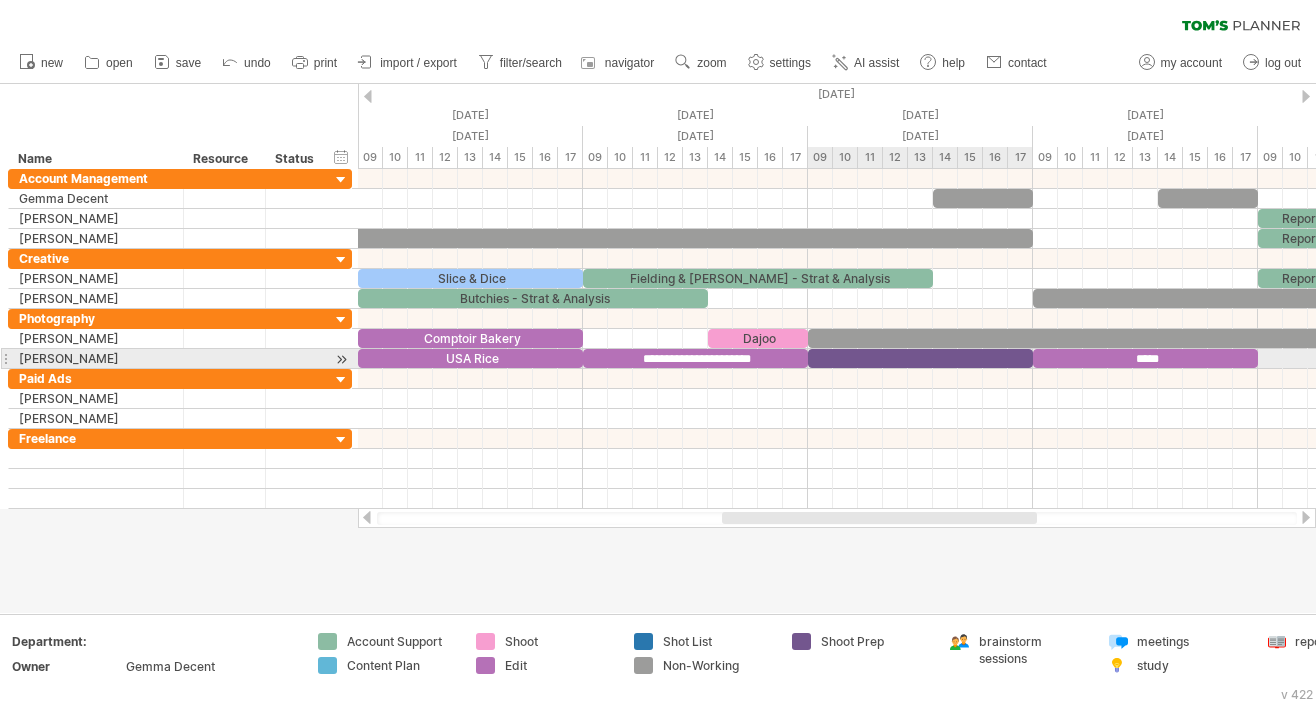 click at bounding box center (920, 358) 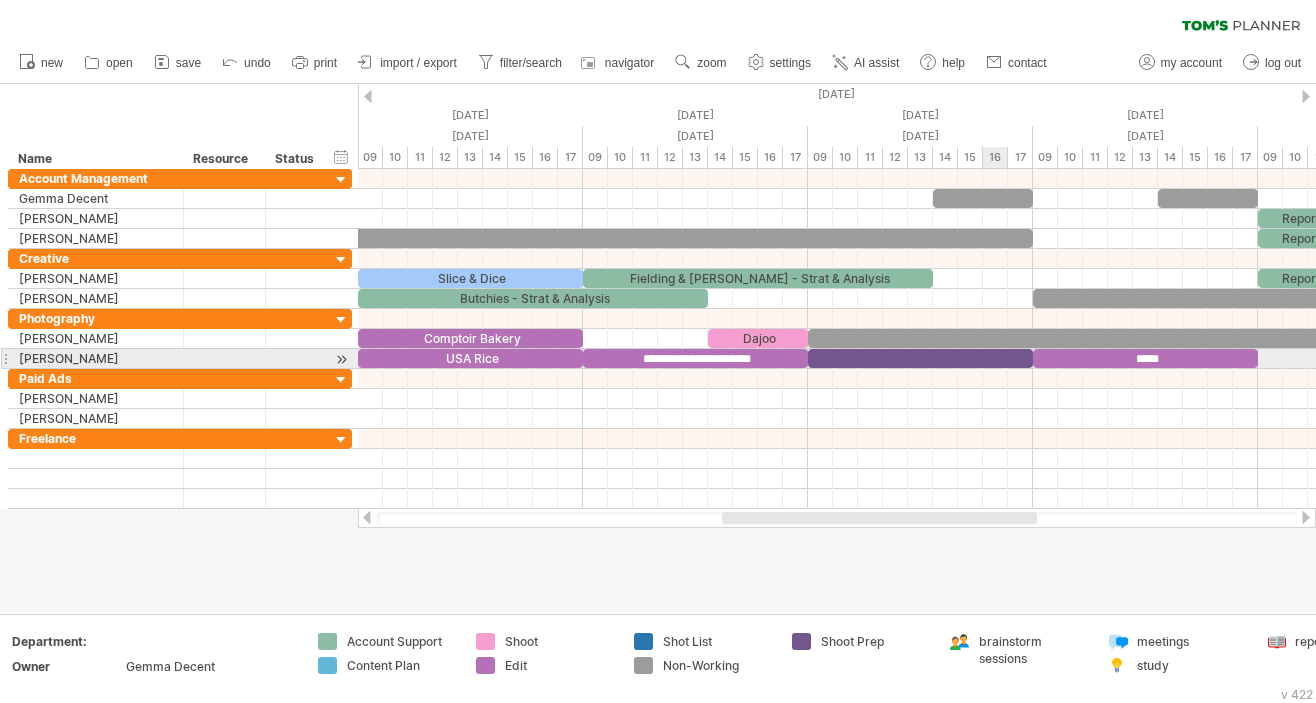 click at bounding box center (920, 358) 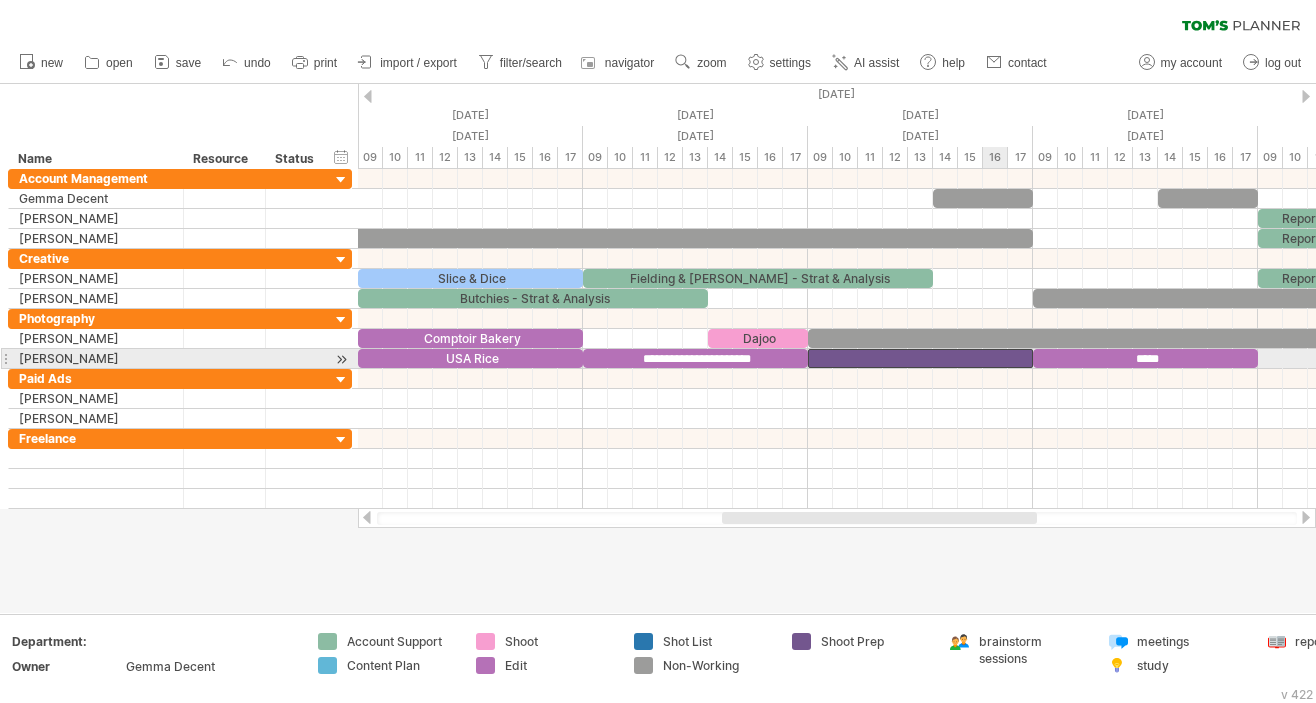 type 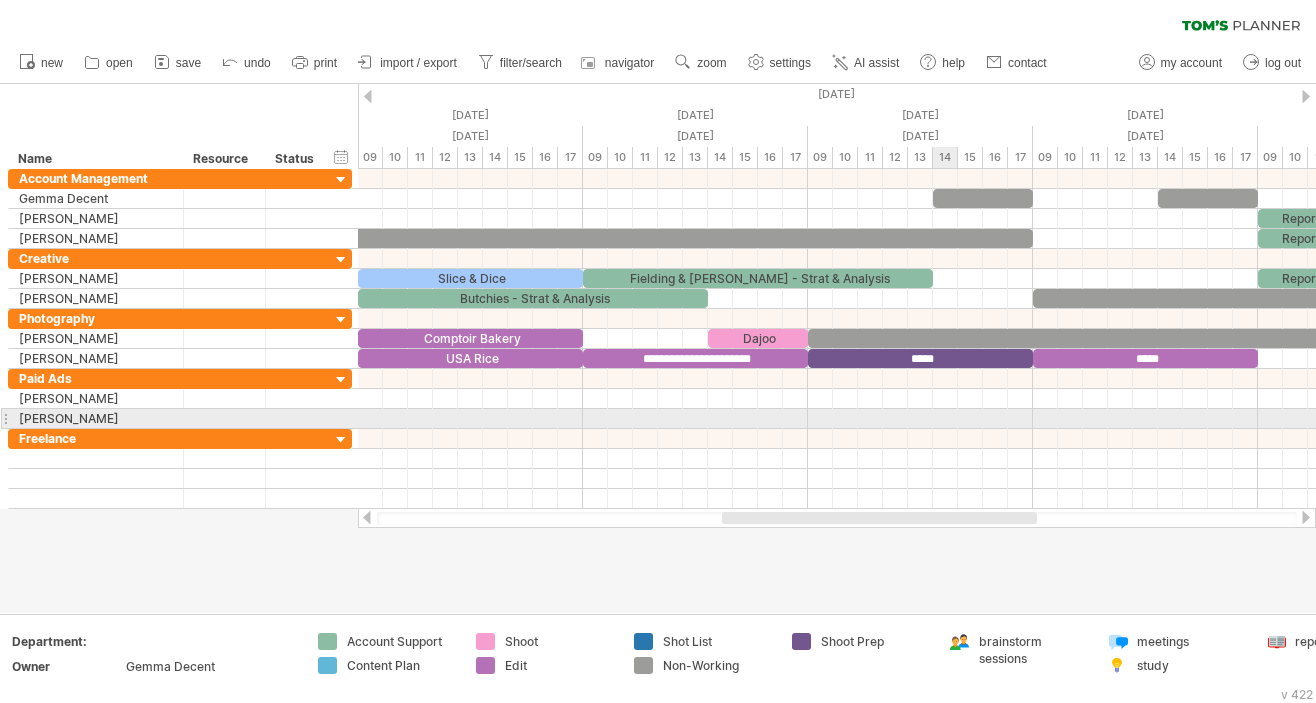 click at bounding box center [837, 439] 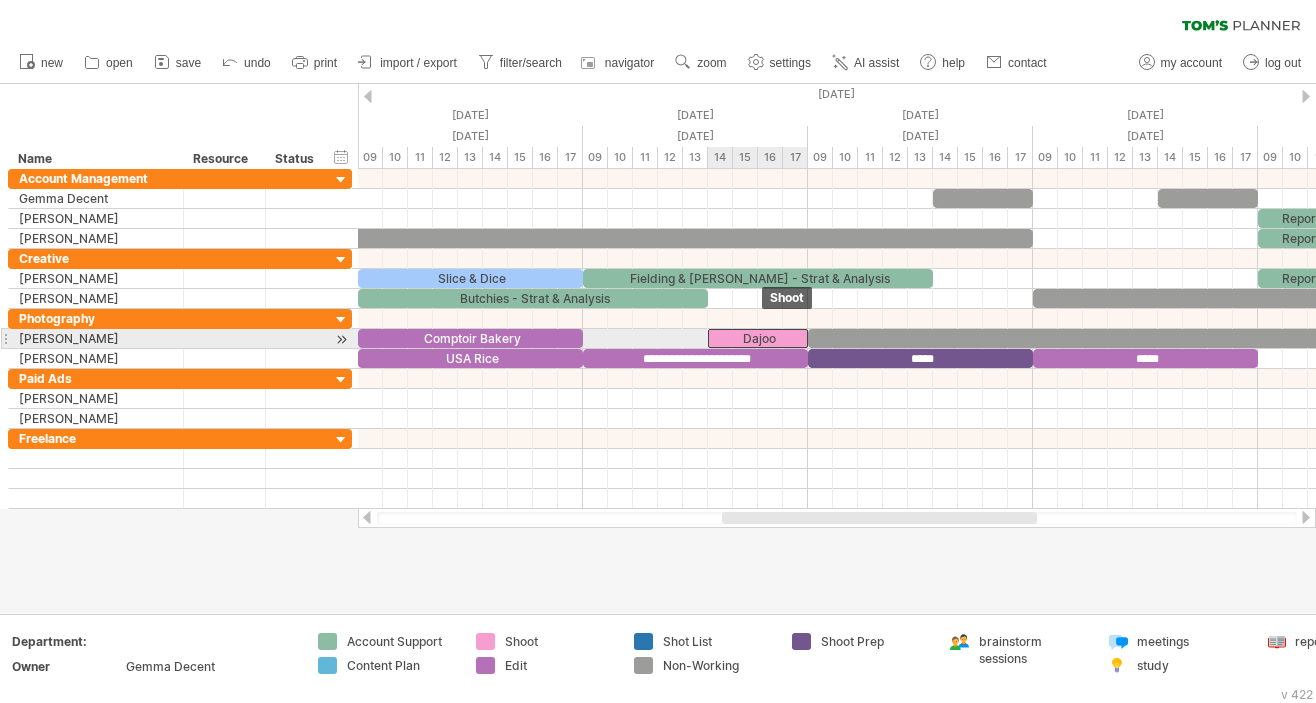 click on "Dajoo" at bounding box center [758, 338] 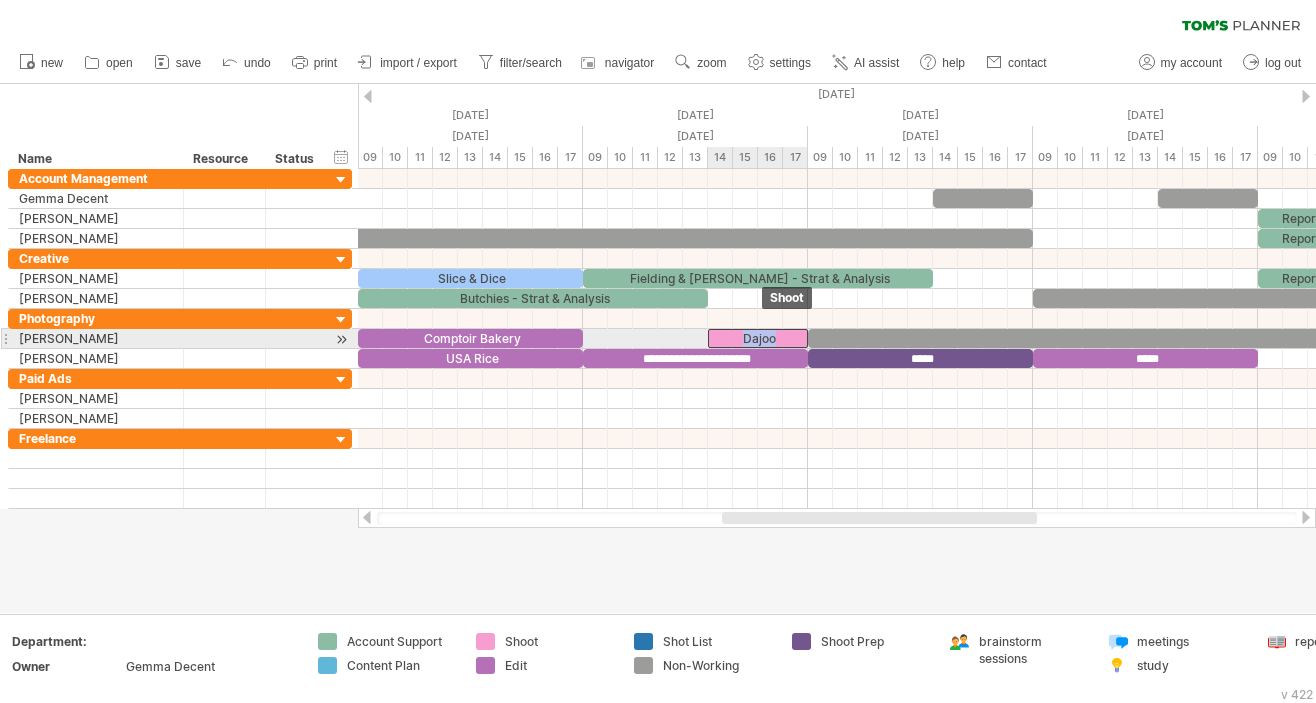 click on "Dajoo" at bounding box center (758, 338) 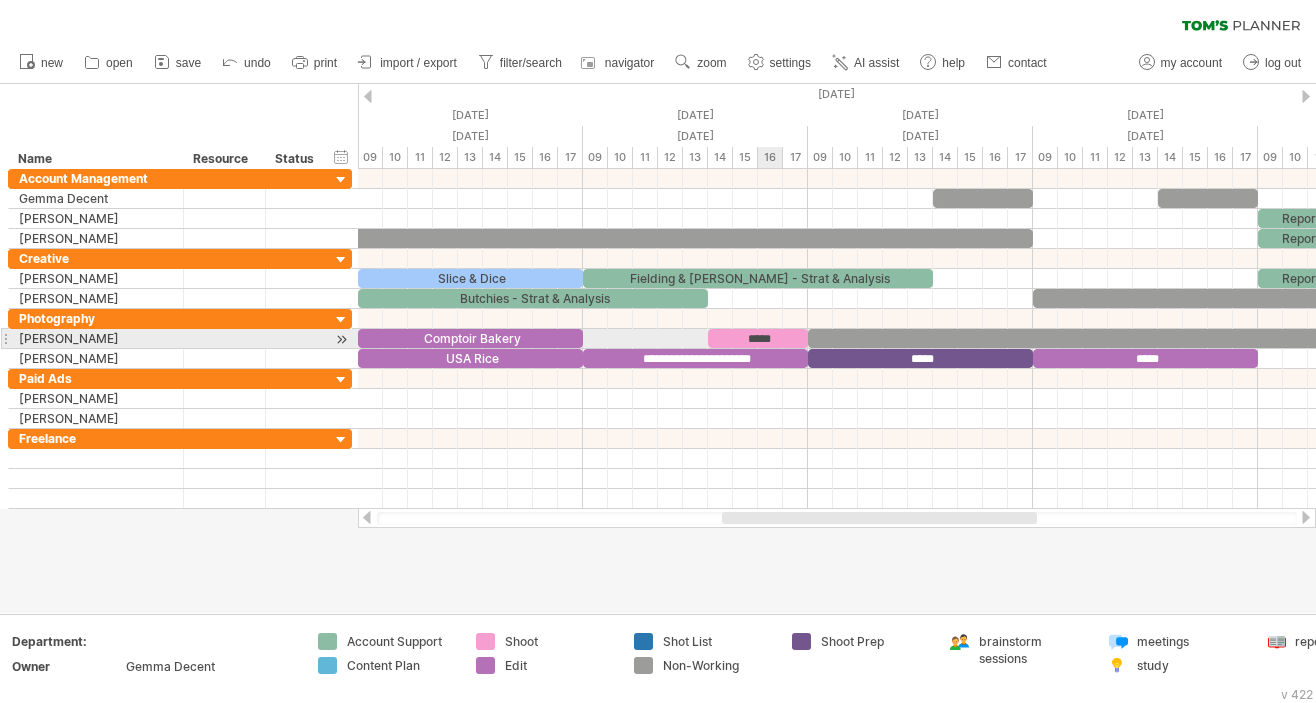 type 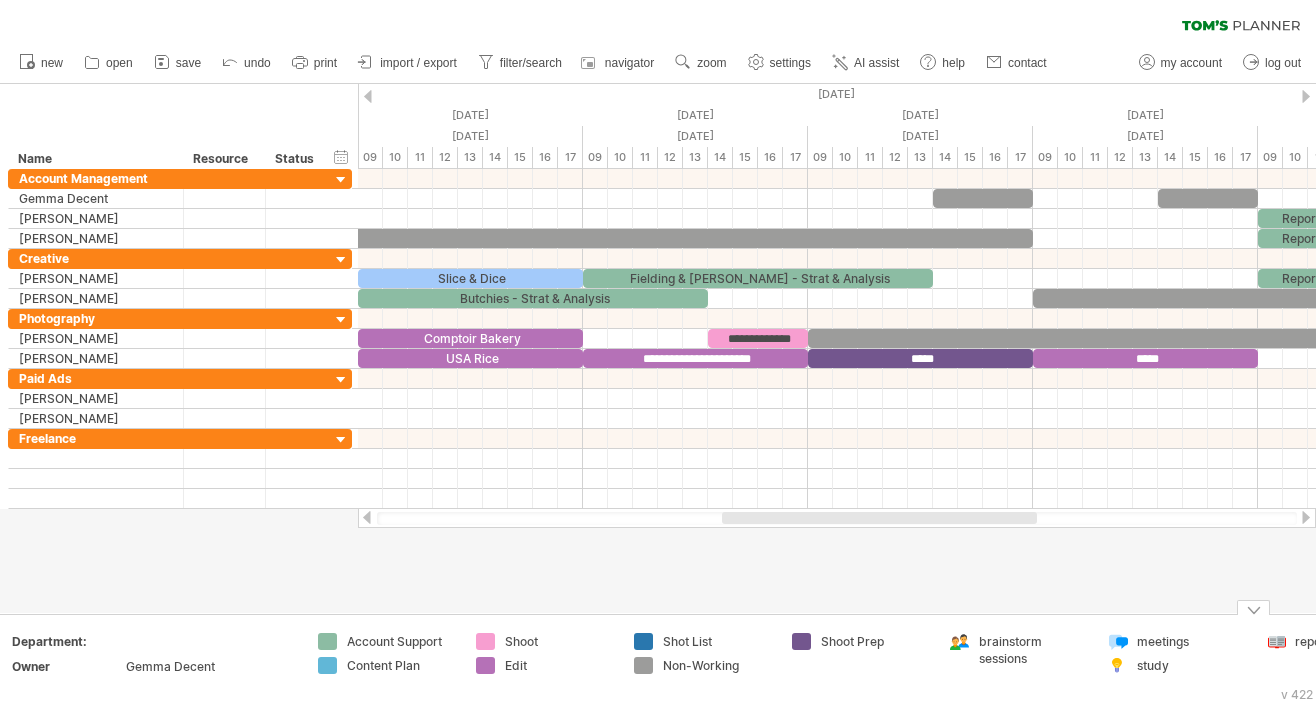 click on "Shoot" at bounding box center (559, 641) 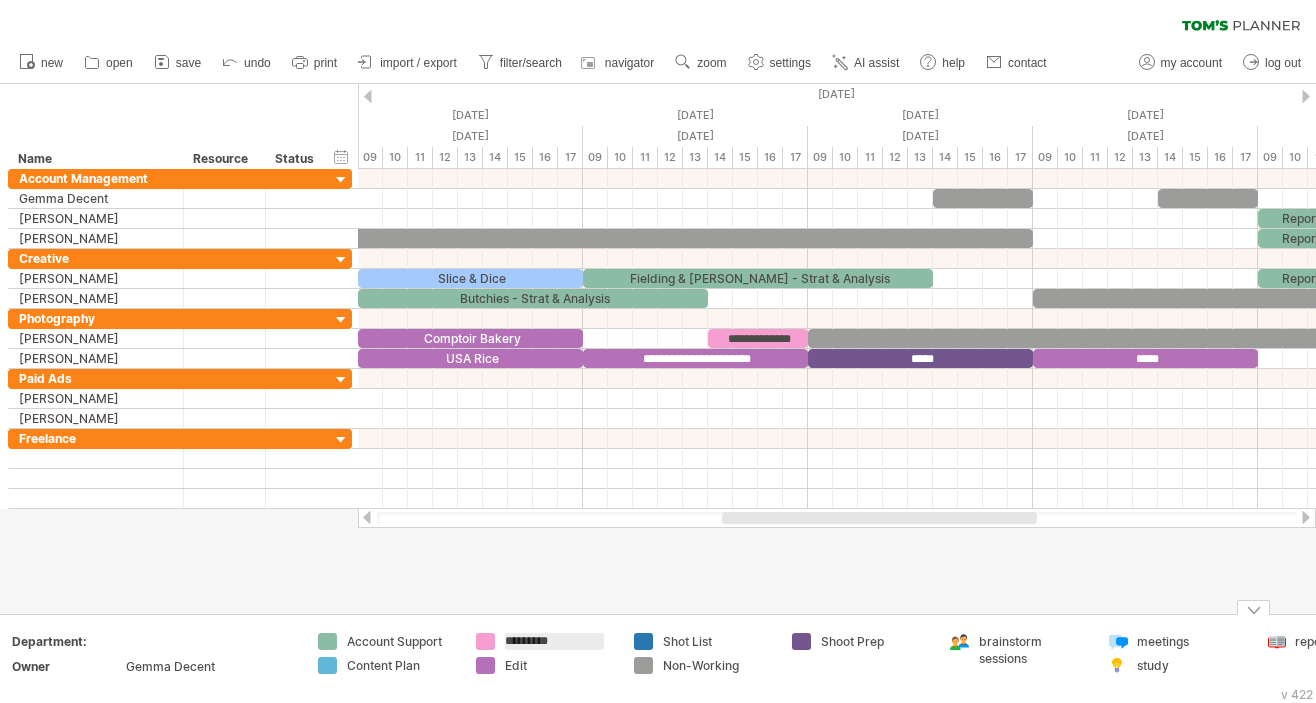 type on "**********" 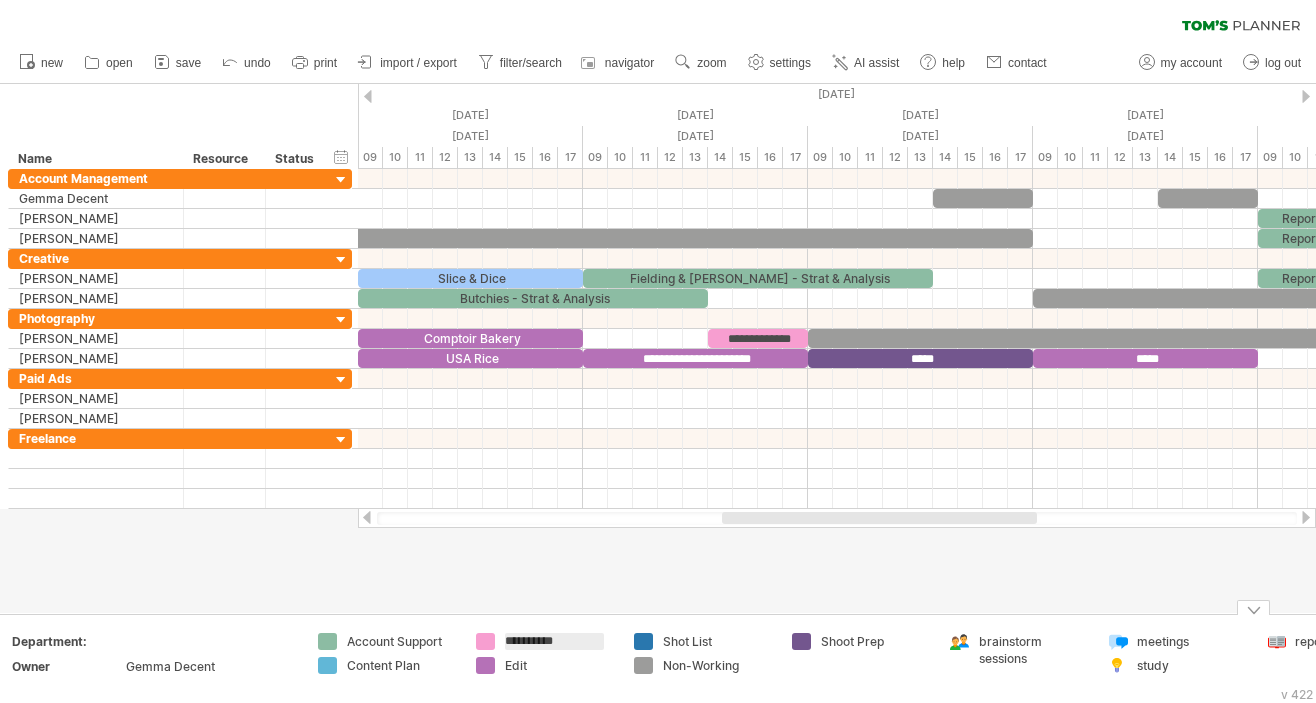 click on "Edit" at bounding box center [559, 665] 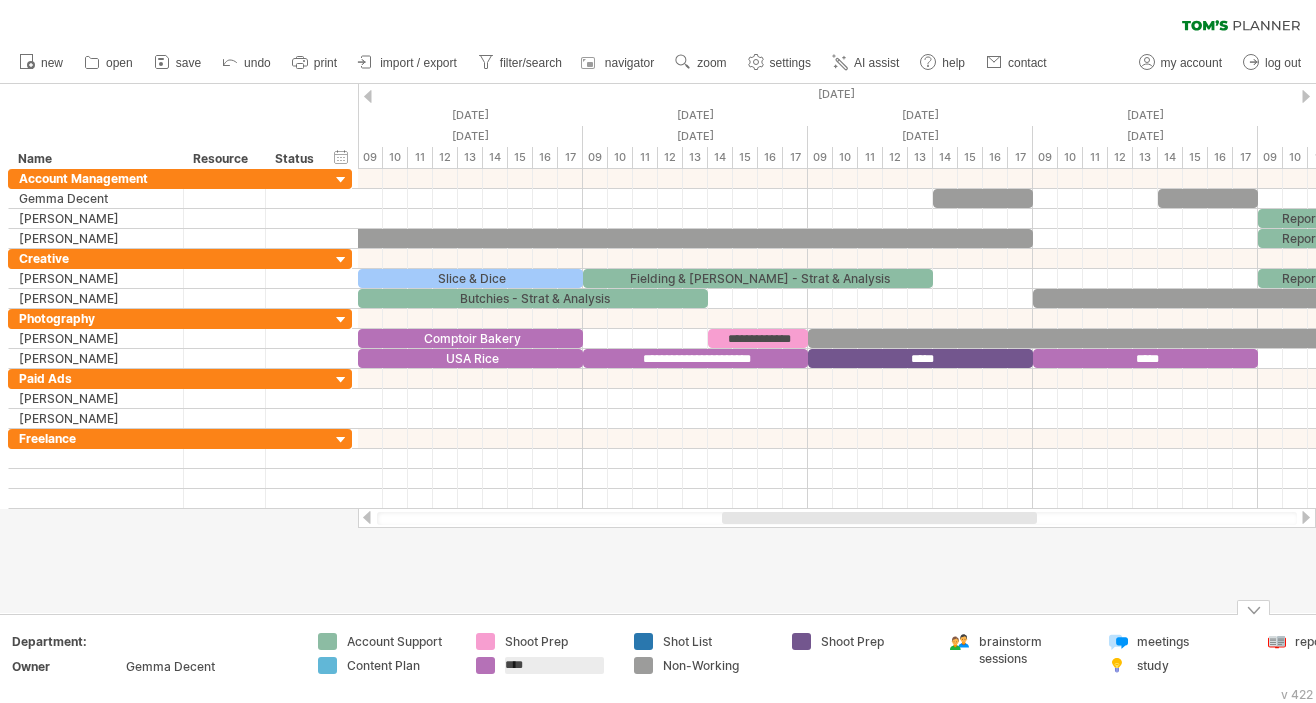 drag, startPoint x: 530, startPoint y: 664, endPoint x: 508, endPoint y: 664, distance: 22 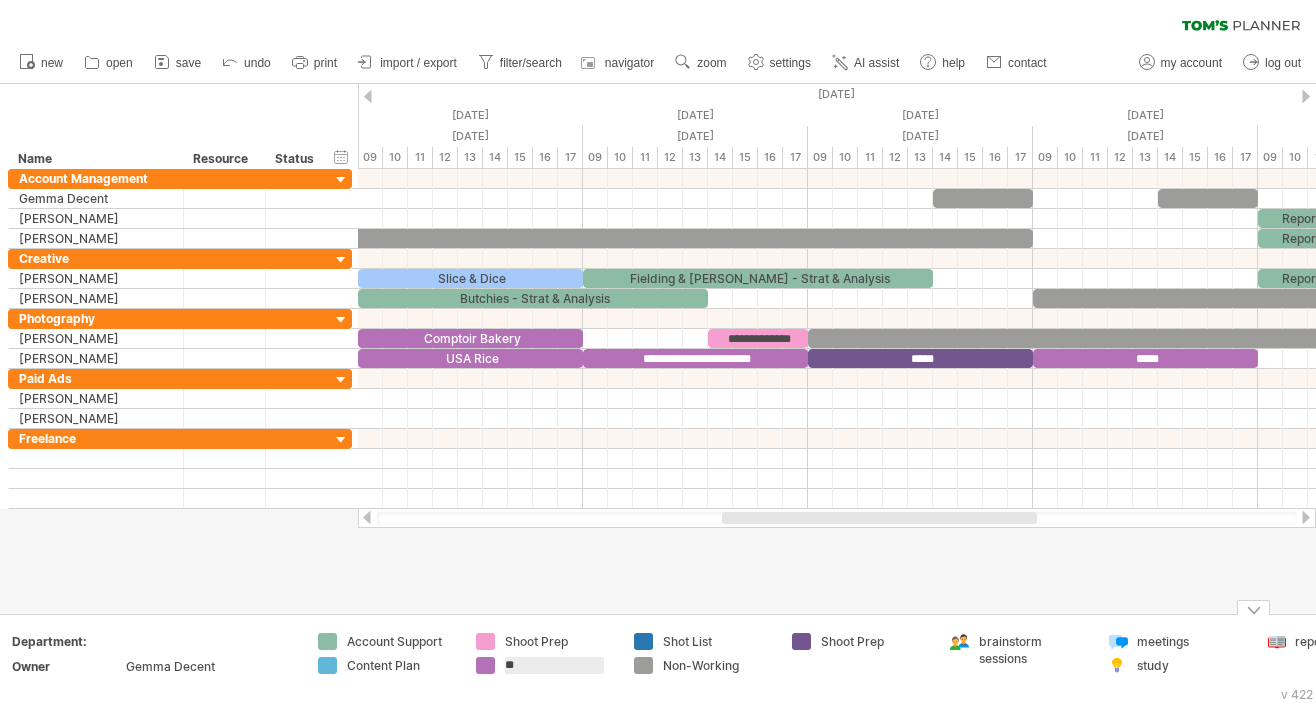 type on "*" 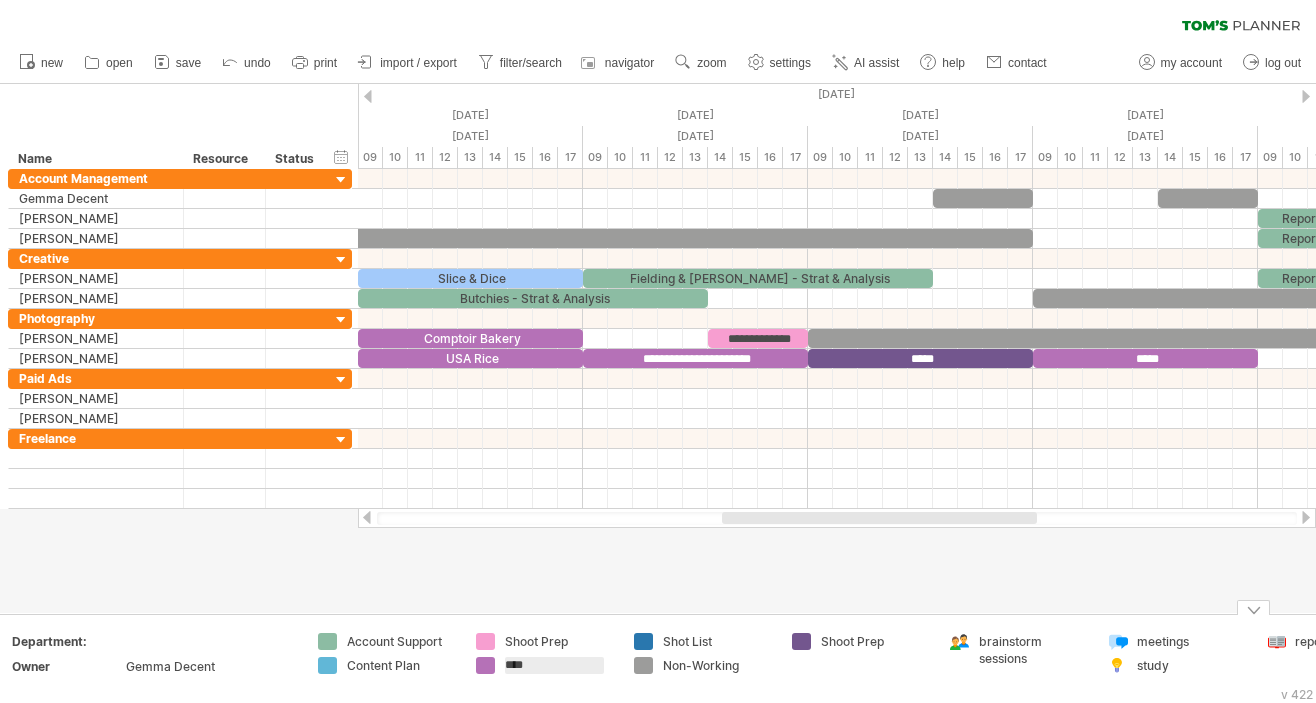 type on "*****" 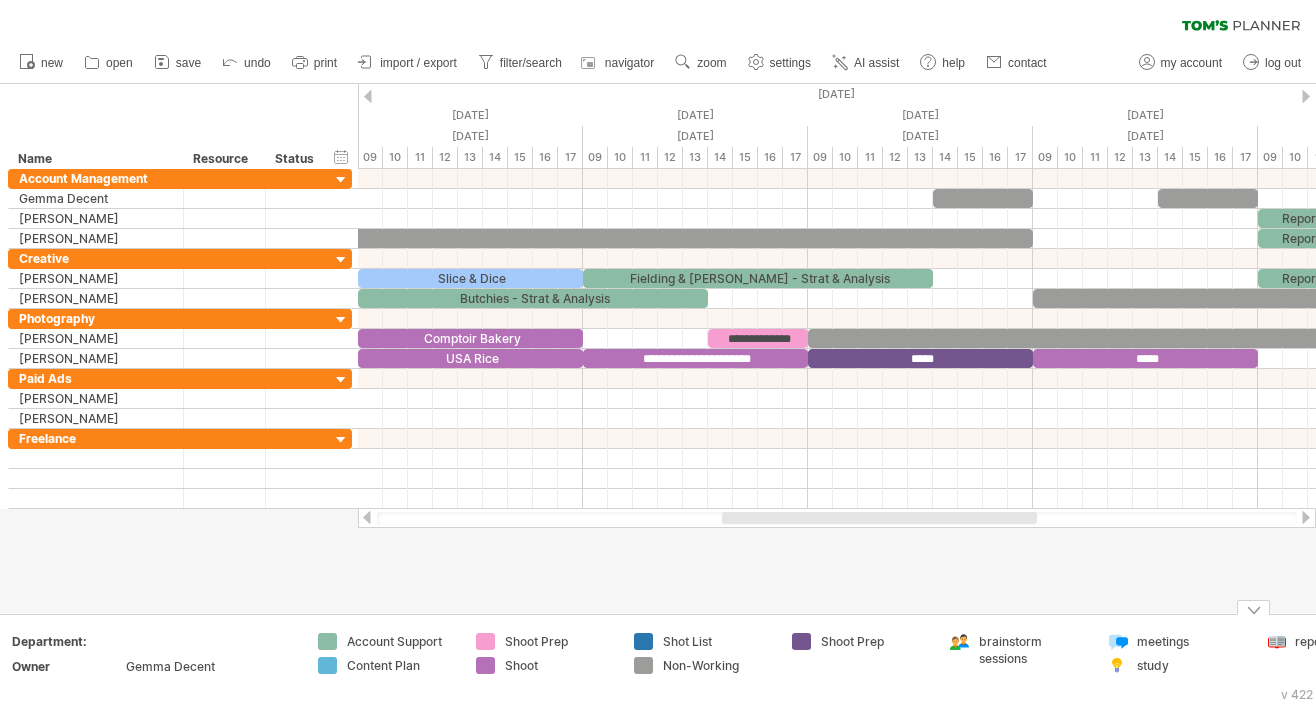 drag, startPoint x: 854, startPoint y: 638, endPoint x: 654, endPoint y: 646, distance: 200.15994 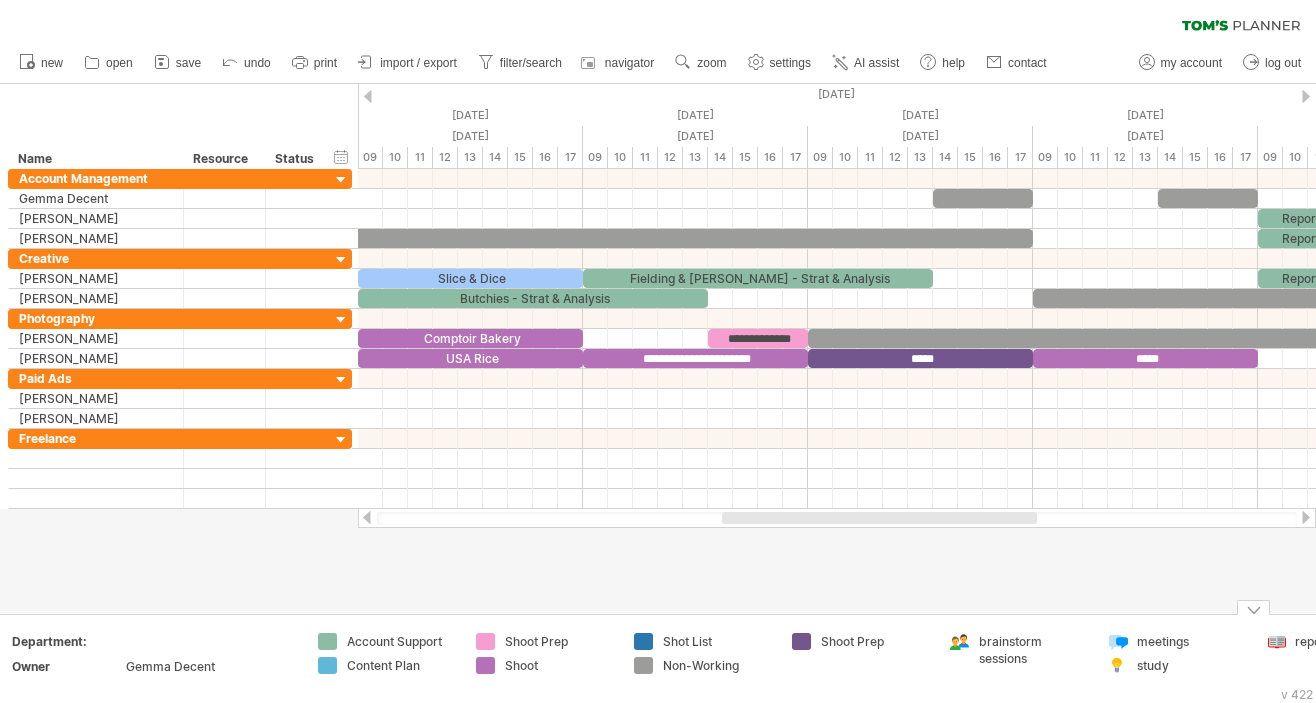click on "Add your own logo Department:   Owner Gemma Decent Account Support Content Plan Shoot Prep Shoot Shot List Non-Working Shoot Prep brainstorm sessions meetings study reporting" at bounding box center (707, 659) 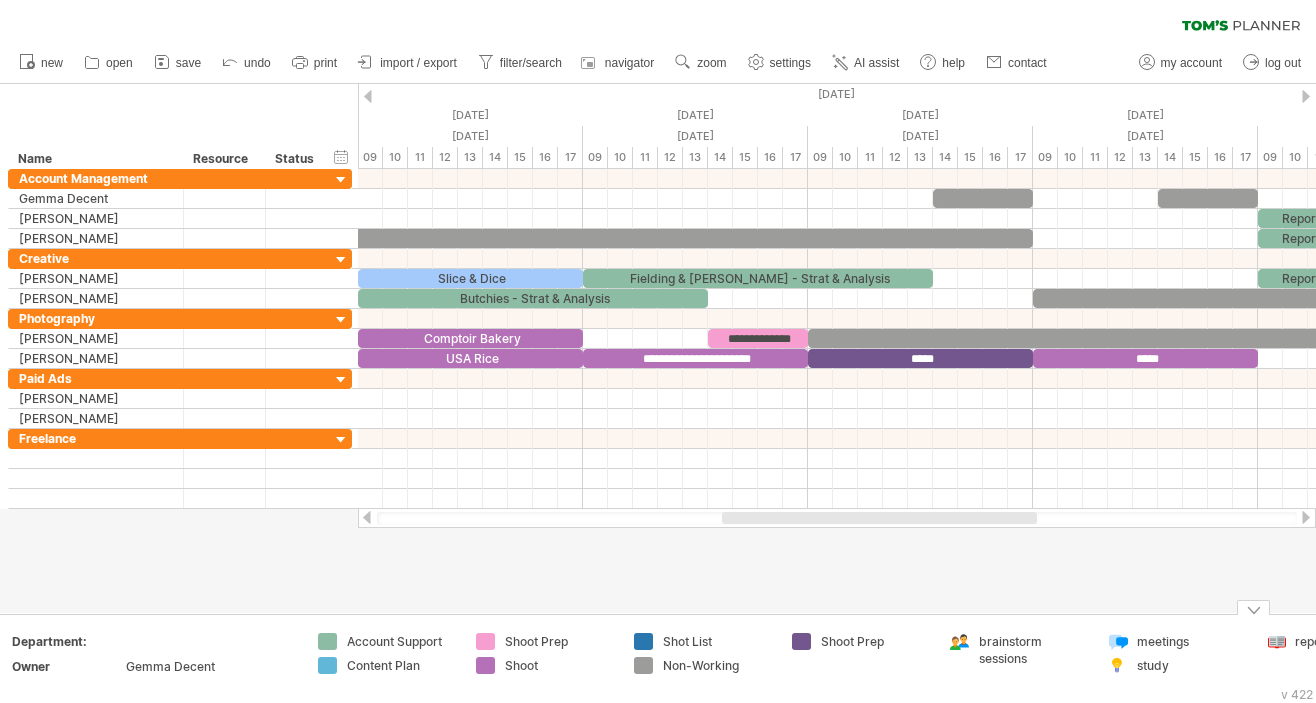 click on "Shoot Prep" at bounding box center [875, 641] 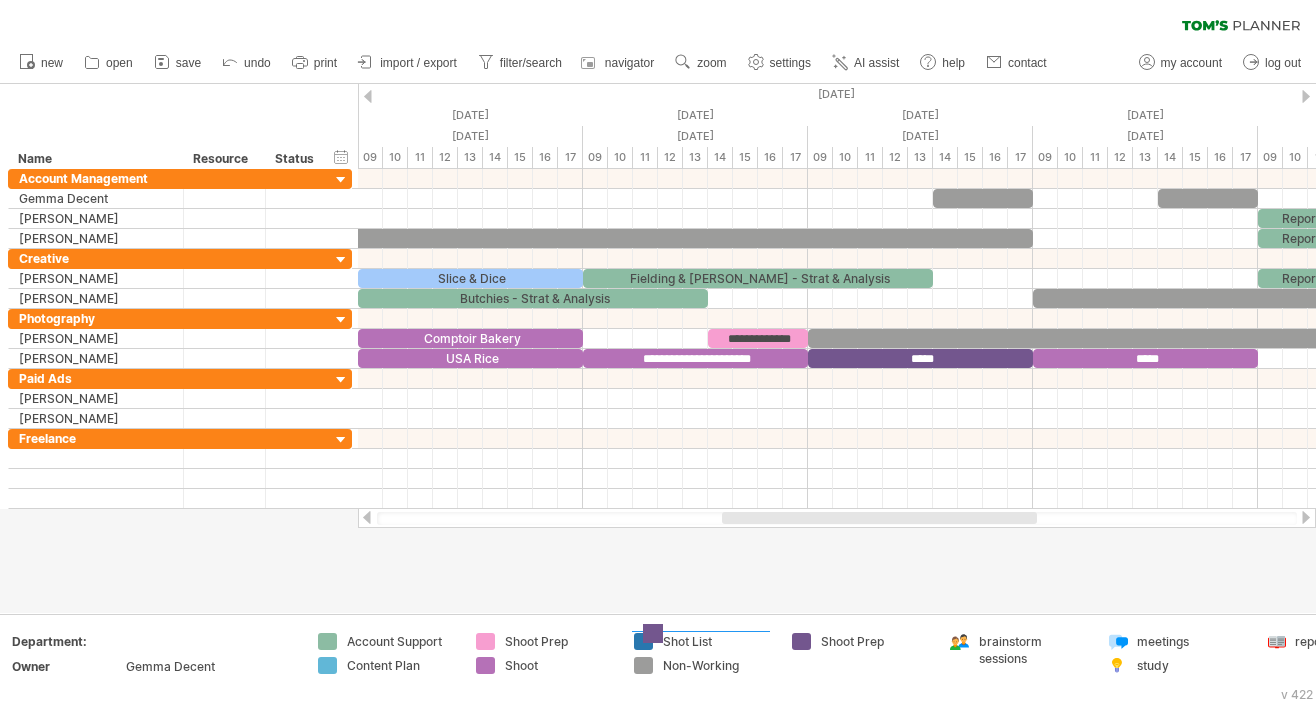 drag, startPoint x: 805, startPoint y: 642, endPoint x: 656, endPoint y: 633, distance: 149.27156 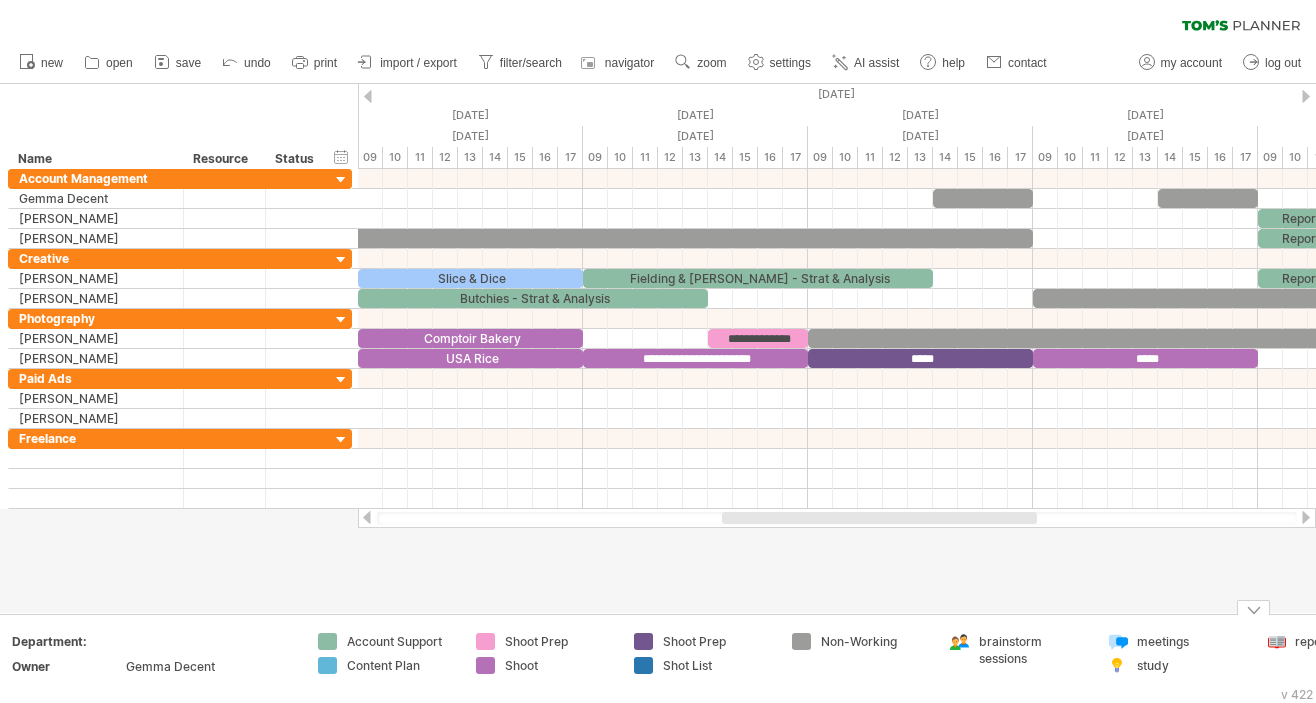 click on "Shot List" at bounding box center (717, 665) 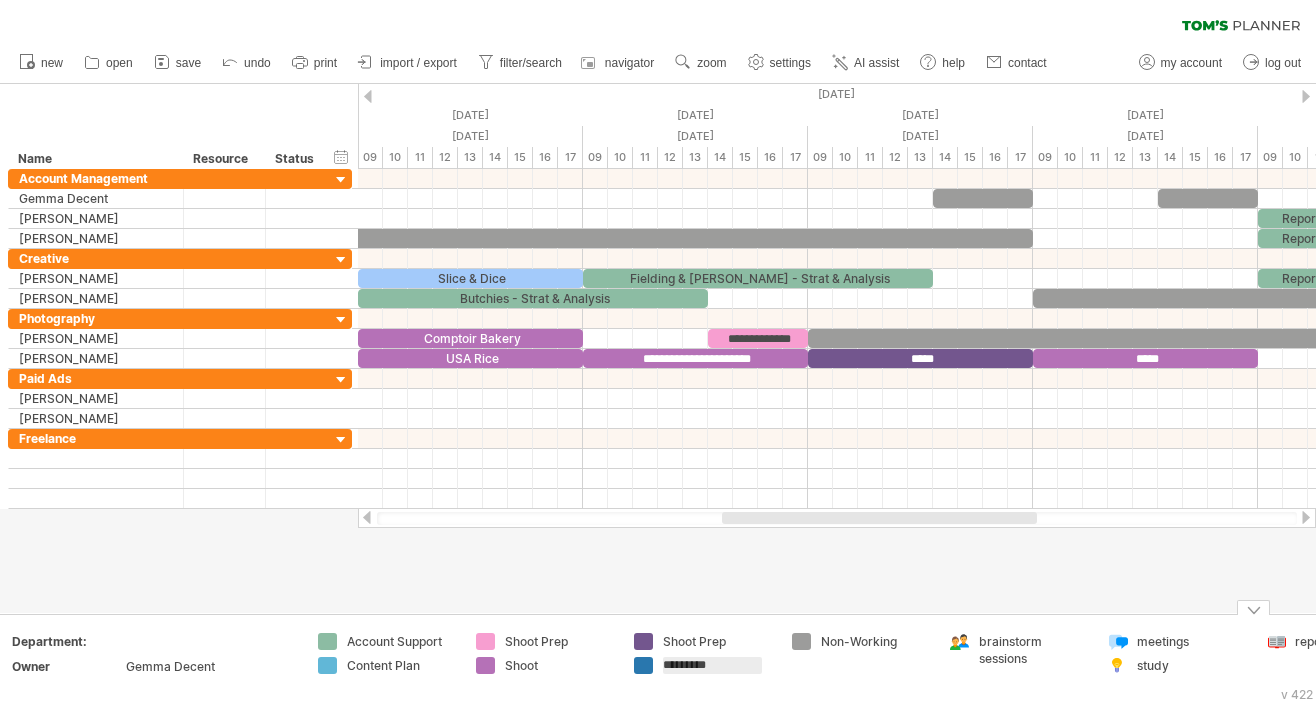 click on "Shoot Prep" at bounding box center (717, 641) 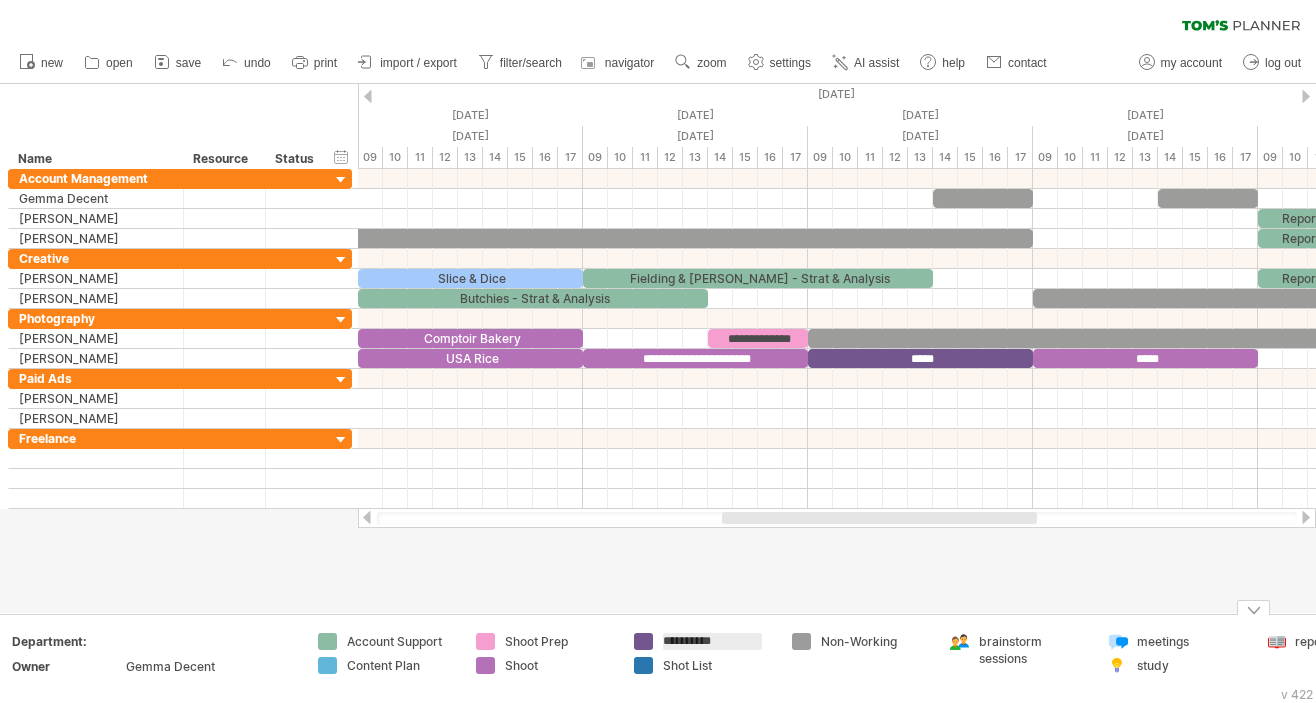 click on "**********" at bounding box center [712, 641] 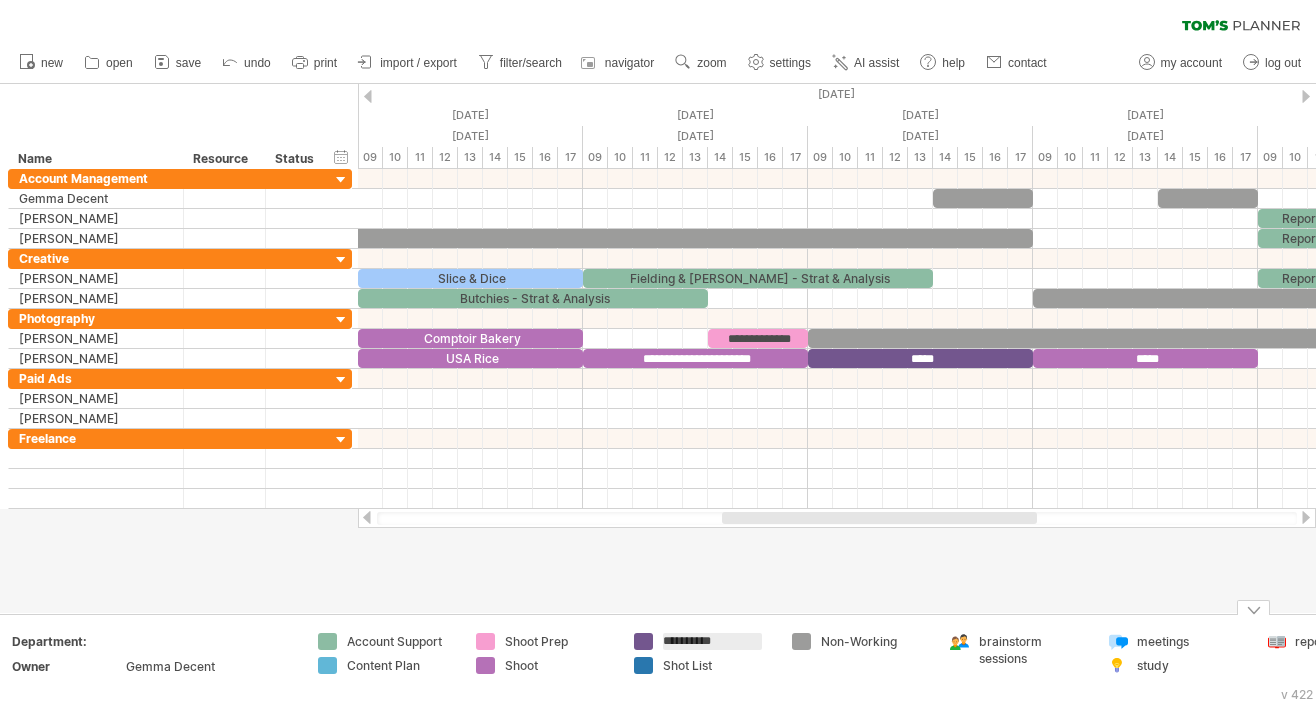 drag, startPoint x: 736, startPoint y: 642, endPoint x: 669, endPoint y: 642, distance: 67 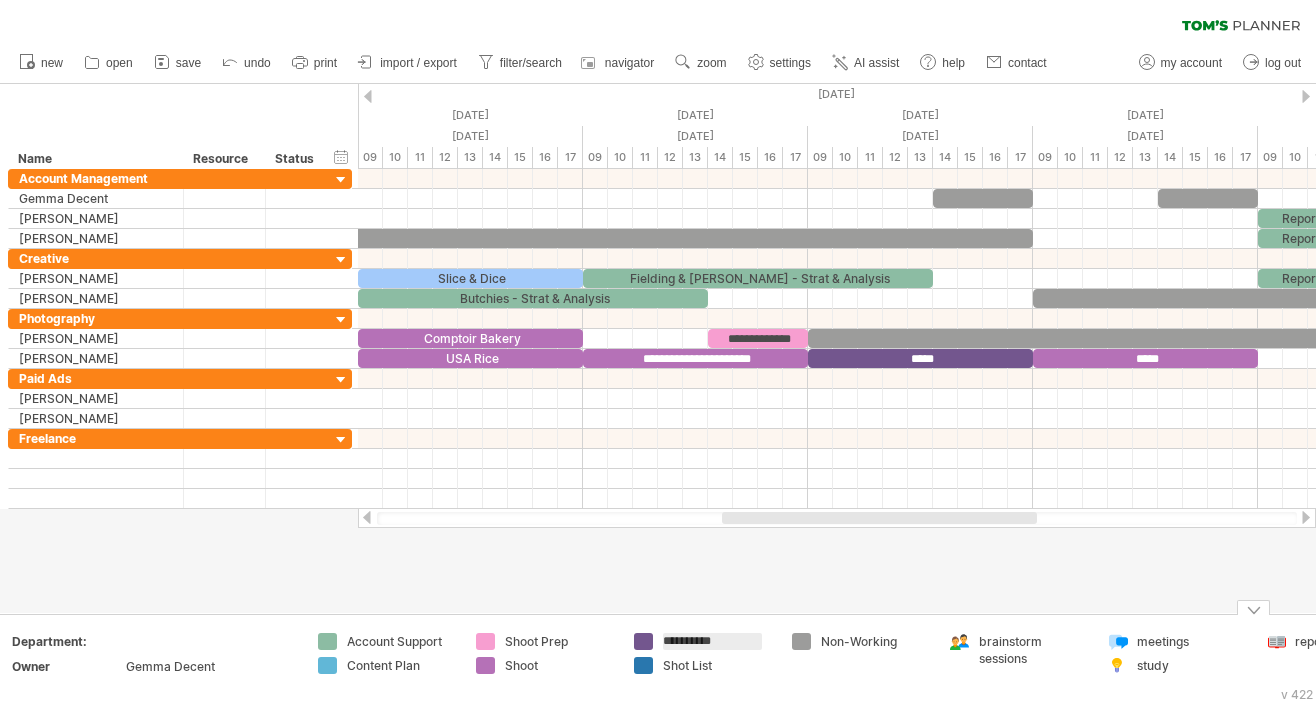 click on "**********" at bounding box center [712, 641] 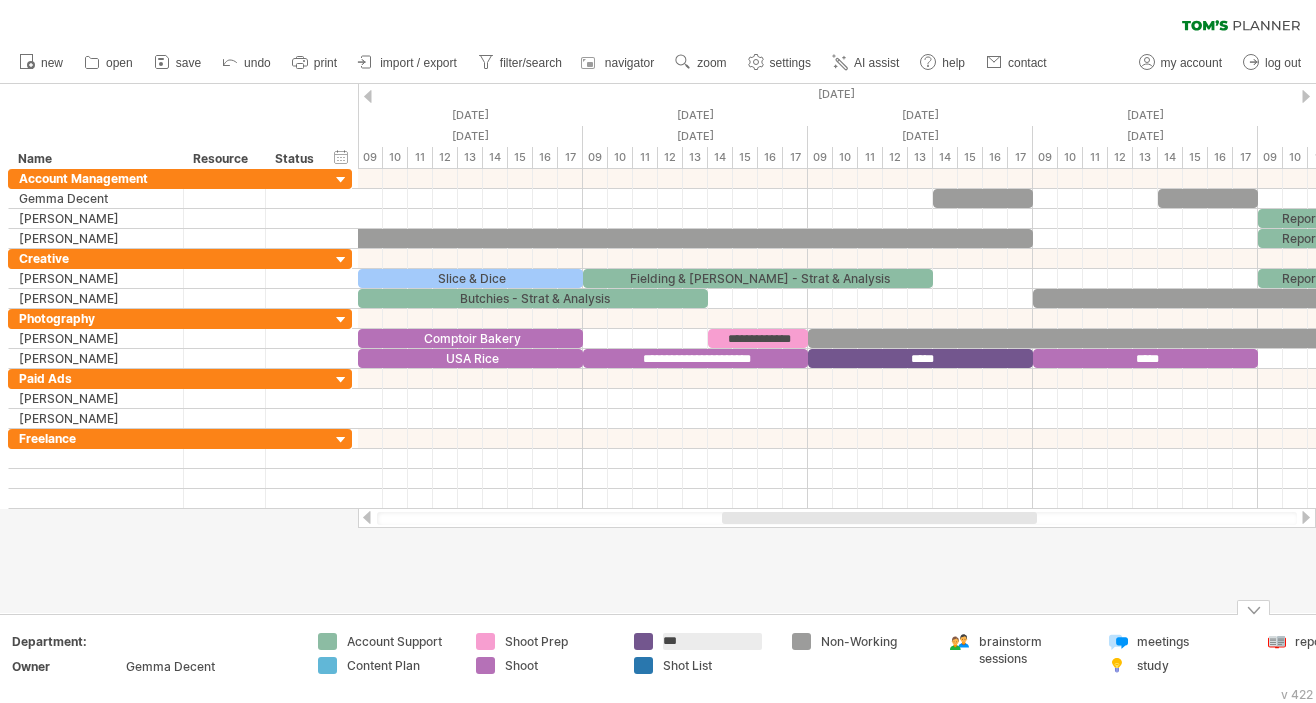 type on "****" 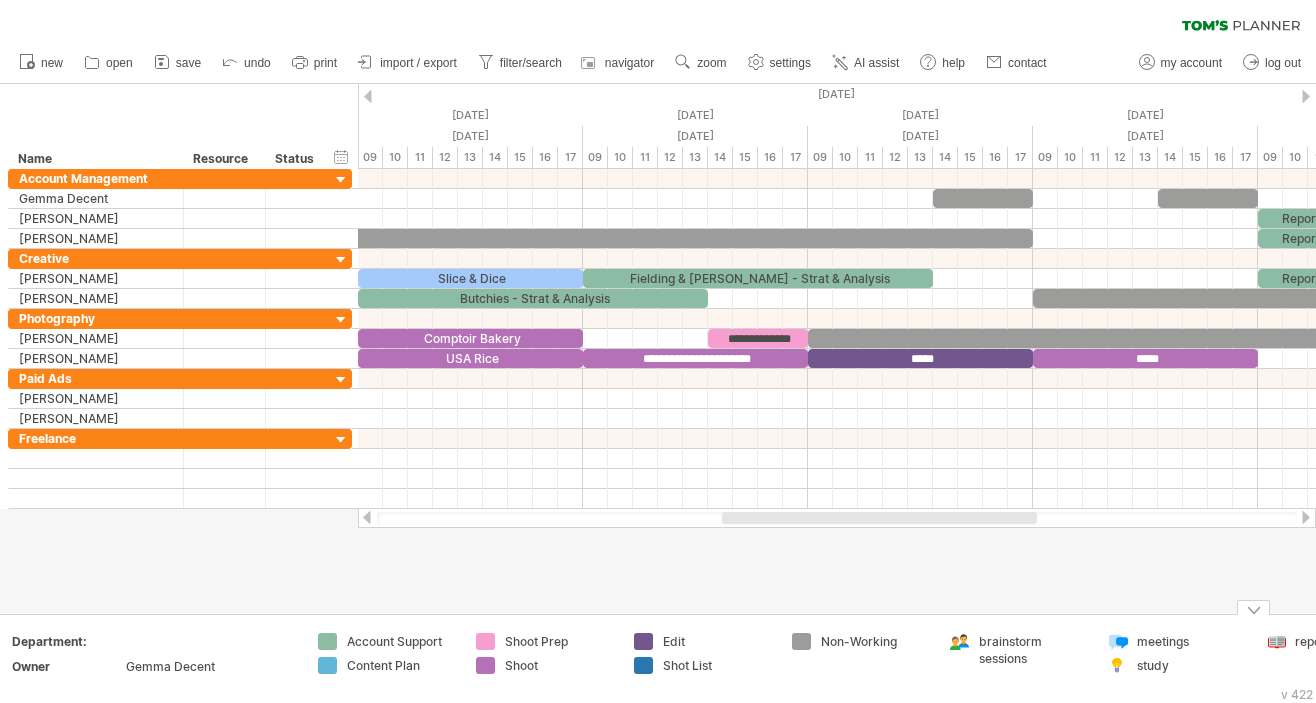 drag, startPoint x: 688, startPoint y: 666, endPoint x: 516, endPoint y: 638, distance: 174.26416 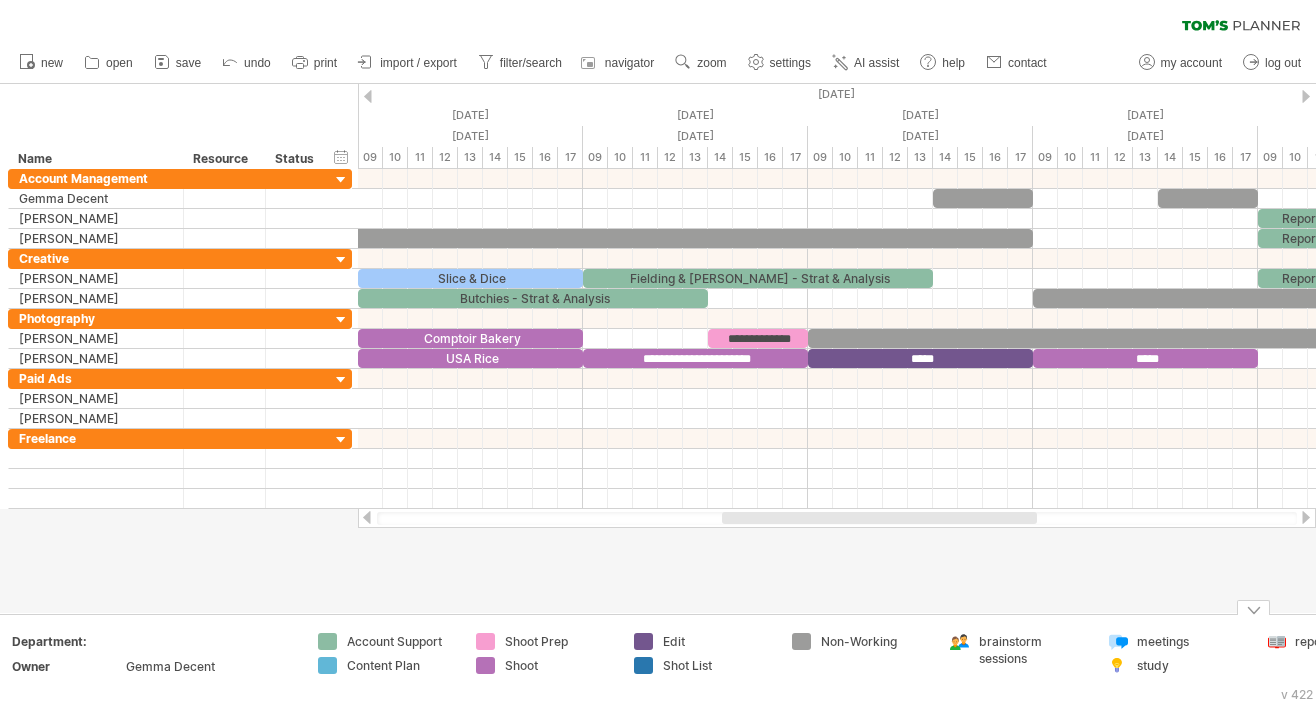 click on "Add your own logo Department:   Owner Gemma Decent Account Support Content Plan Shoot Prep Shoot Edit Shot List Non-Working brainstorm sessions meetings study reporting" at bounding box center (707, 659) 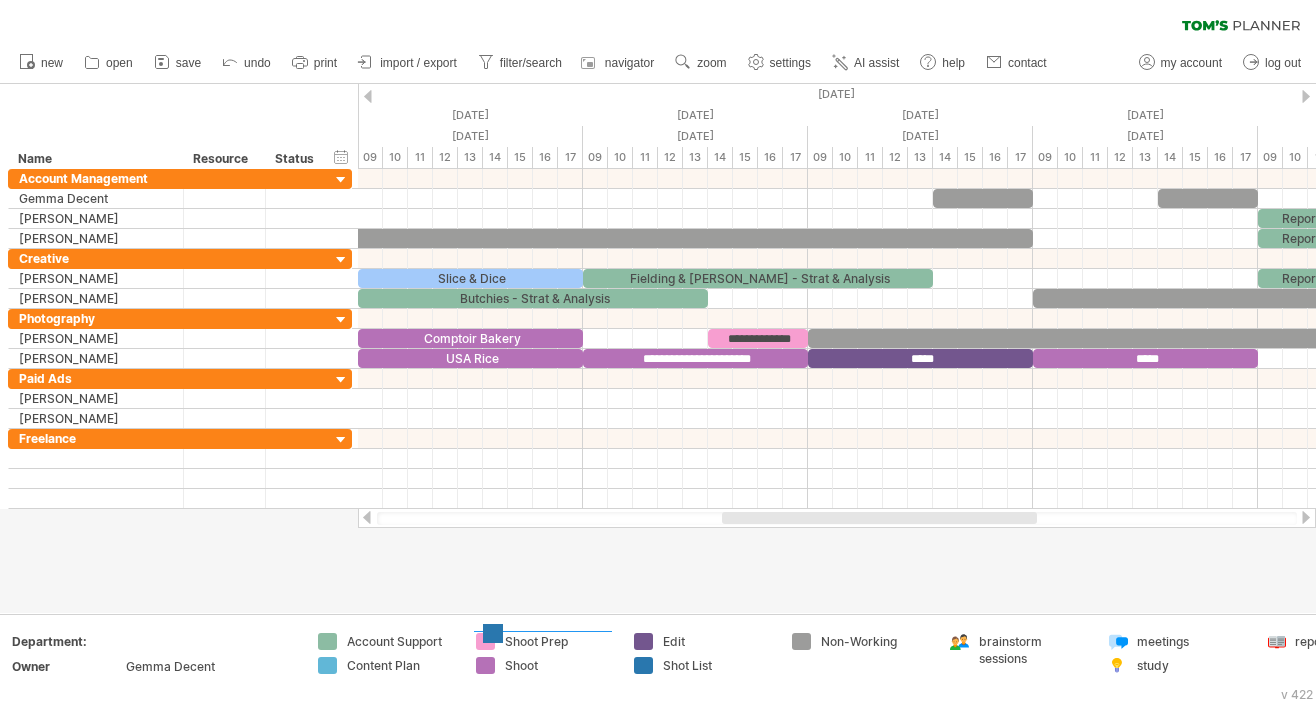 drag, startPoint x: 647, startPoint y: 671, endPoint x: 496, endPoint y: 638, distance: 154.5639 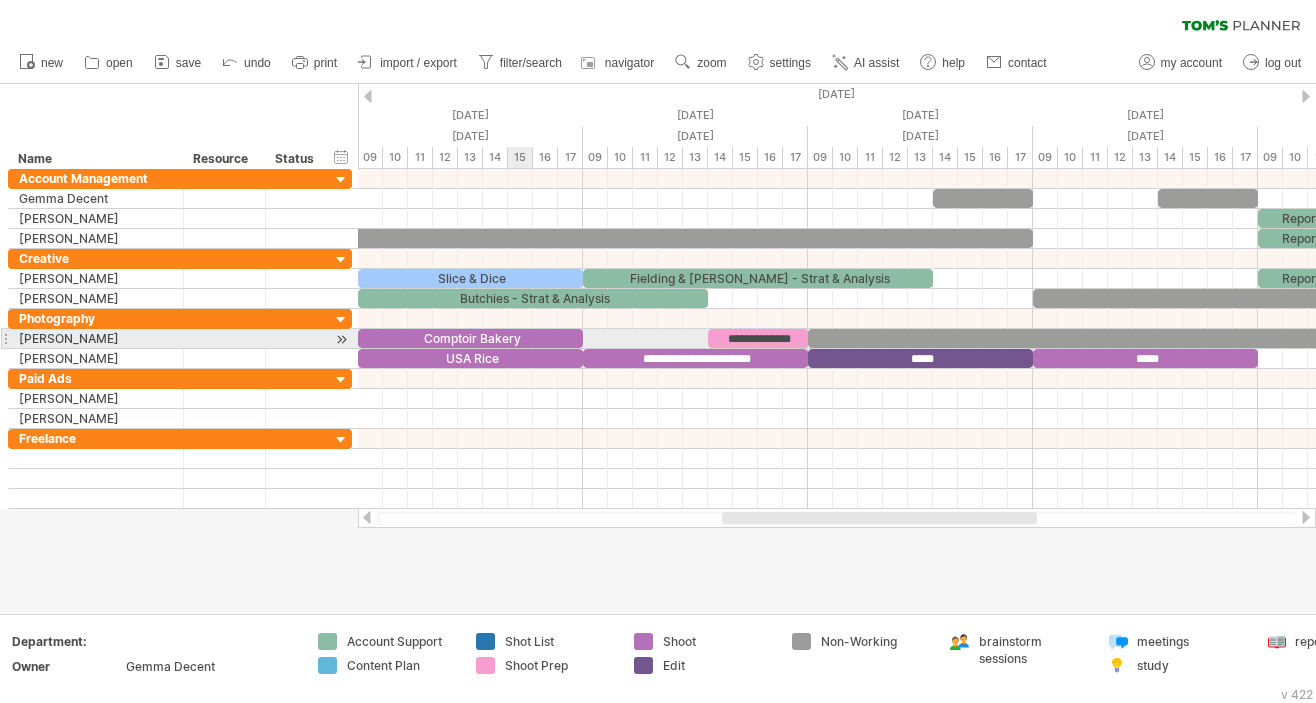 click on "Comptoir Bakery" at bounding box center [470, 338] 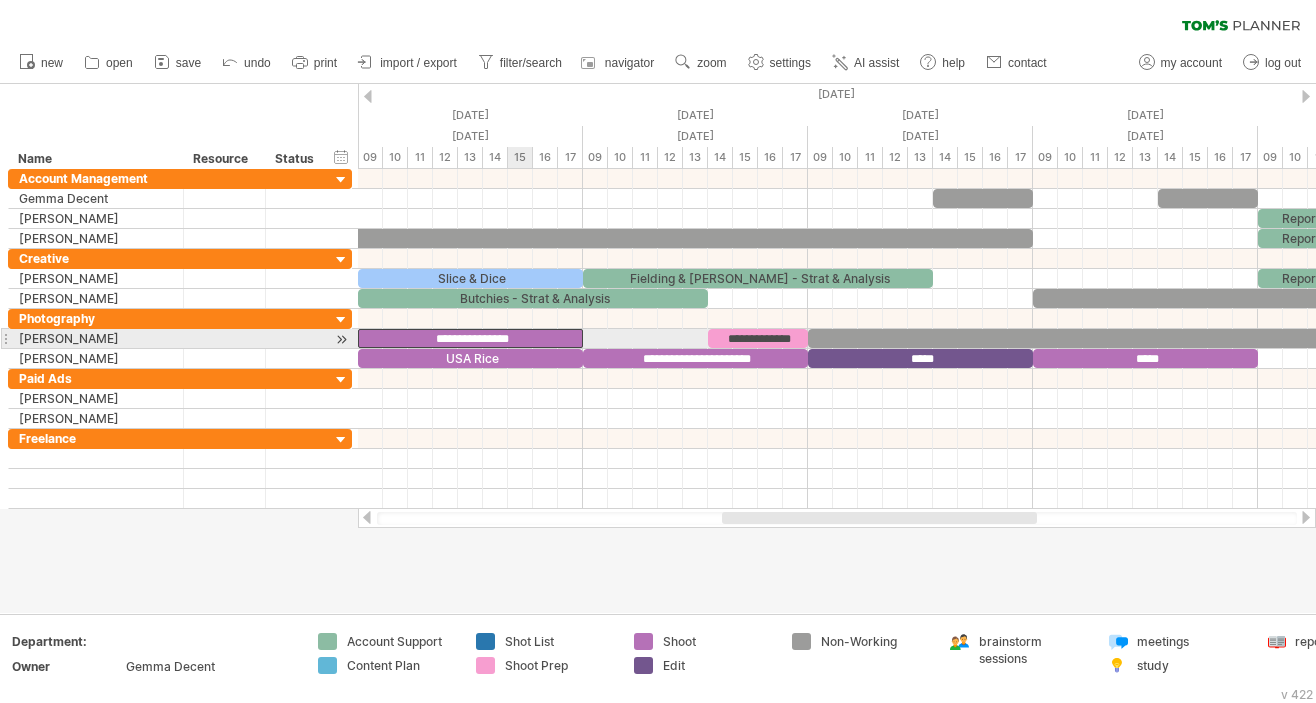 click on "**********" at bounding box center (470, 338) 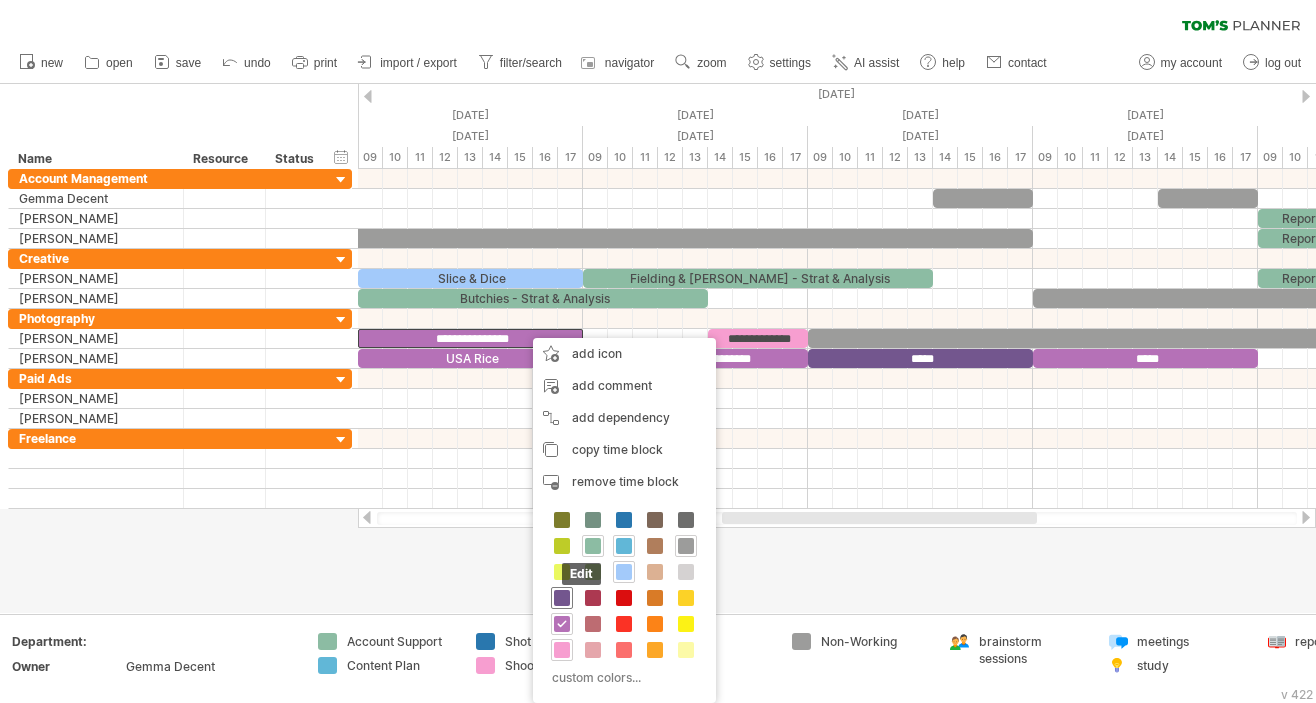 click at bounding box center (562, 598) 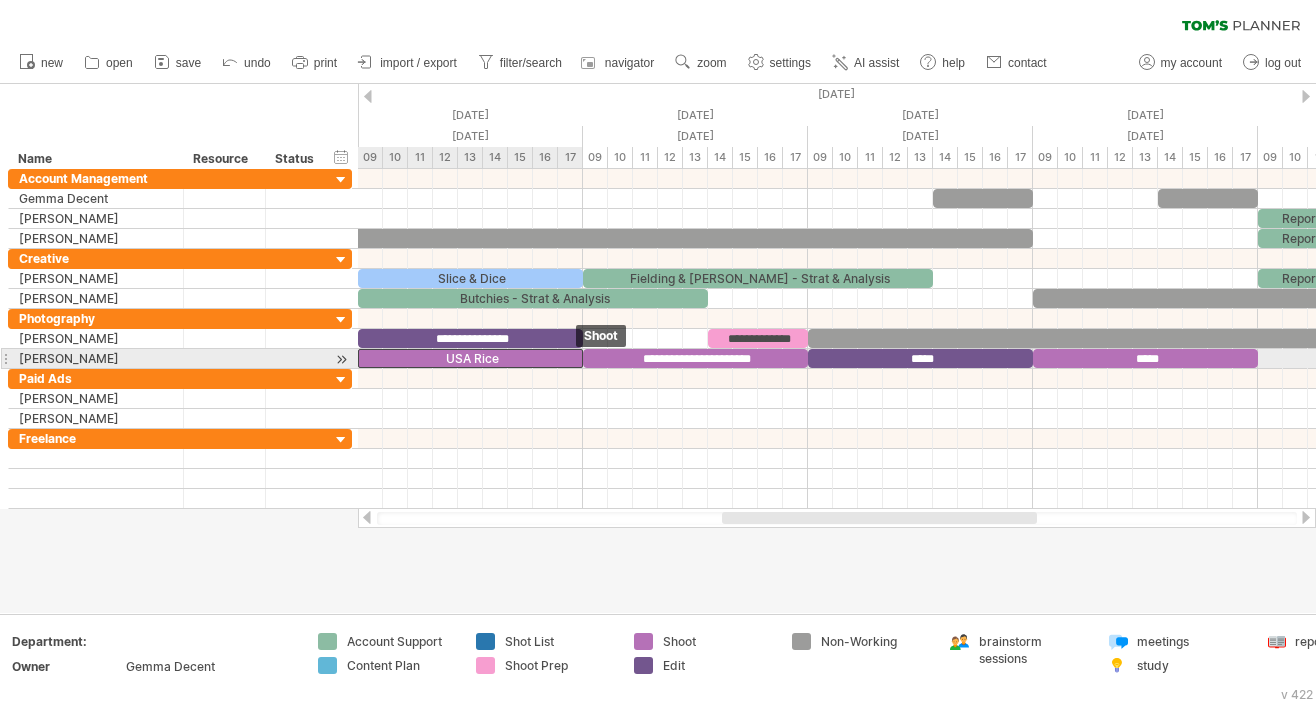click on "USA Rice" at bounding box center [470, 358] 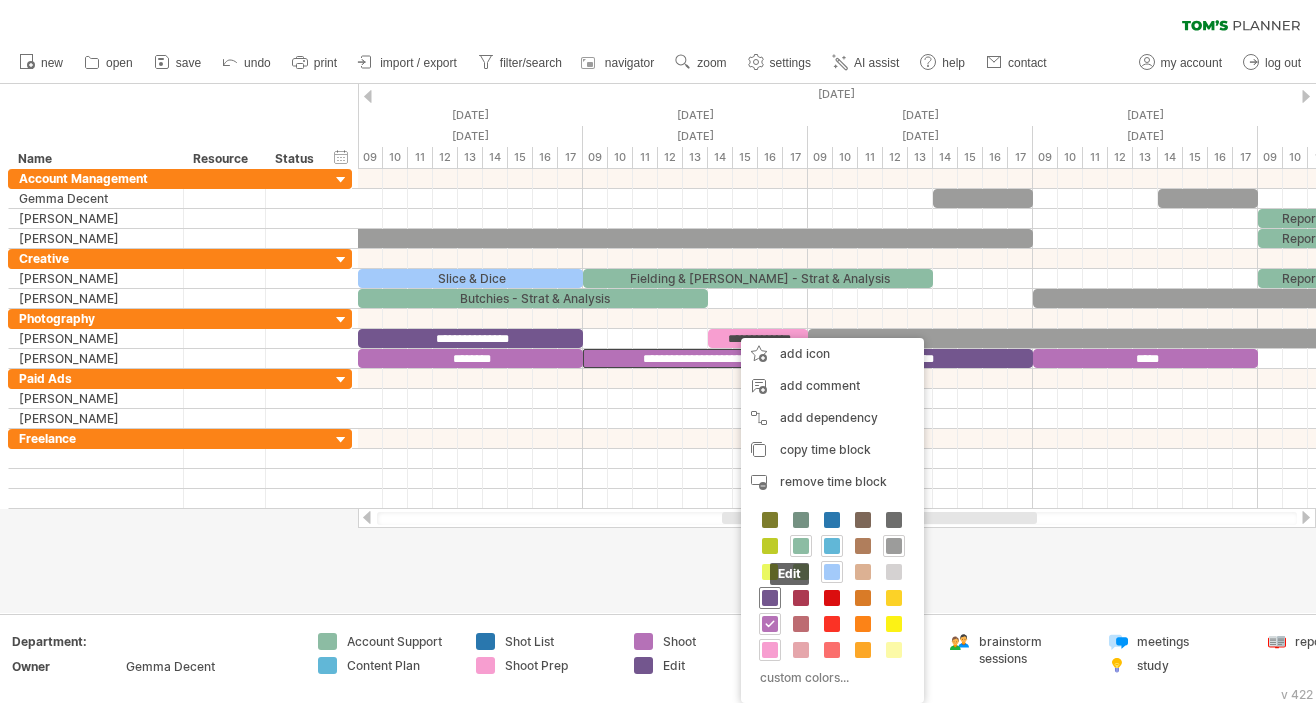 click at bounding box center (770, 598) 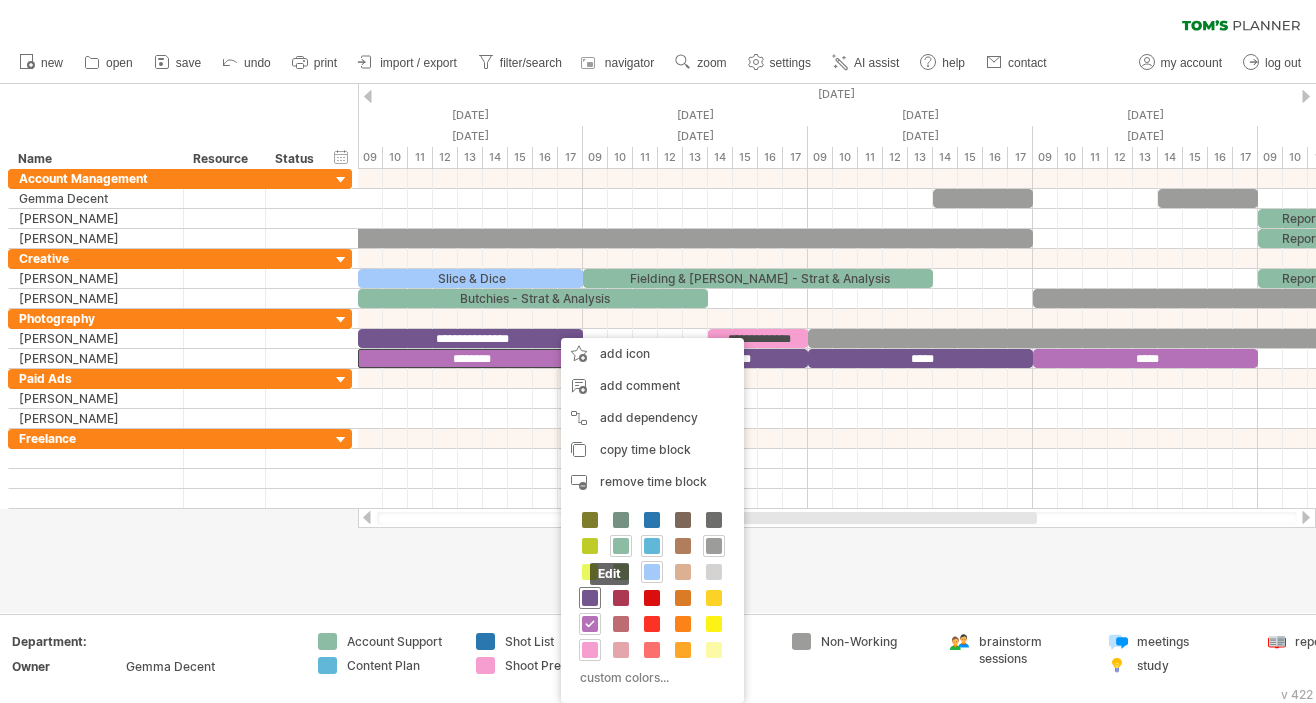 click at bounding box center (590, 598) 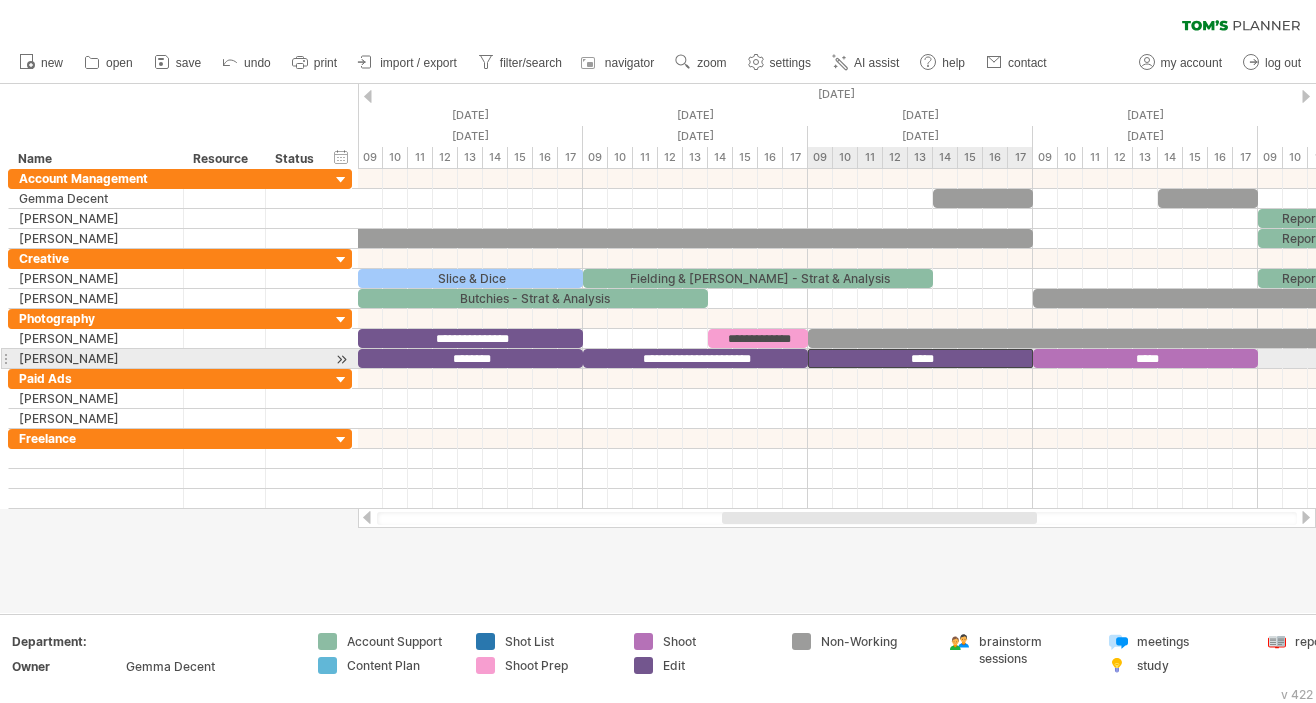 click on "*****" at bounding box center [920, 358] 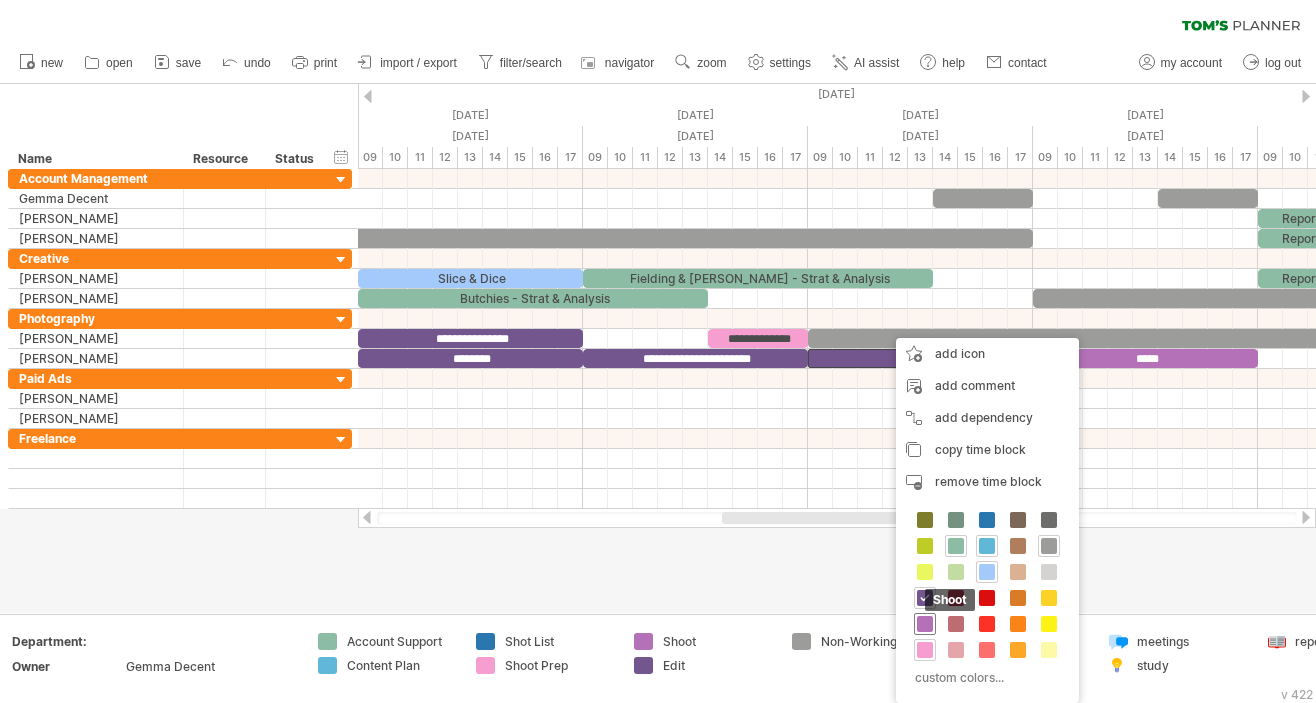 click at bounding box center [925, 624] 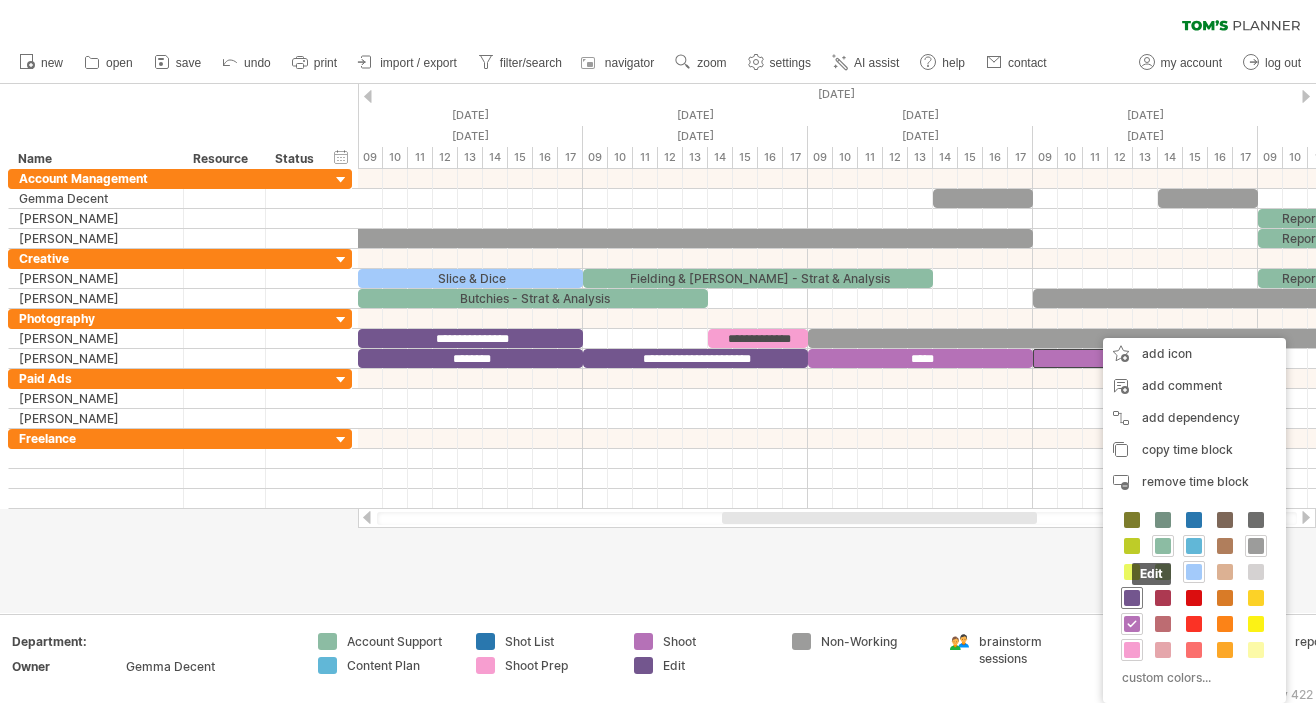 click at bounding box center [1132, 598] 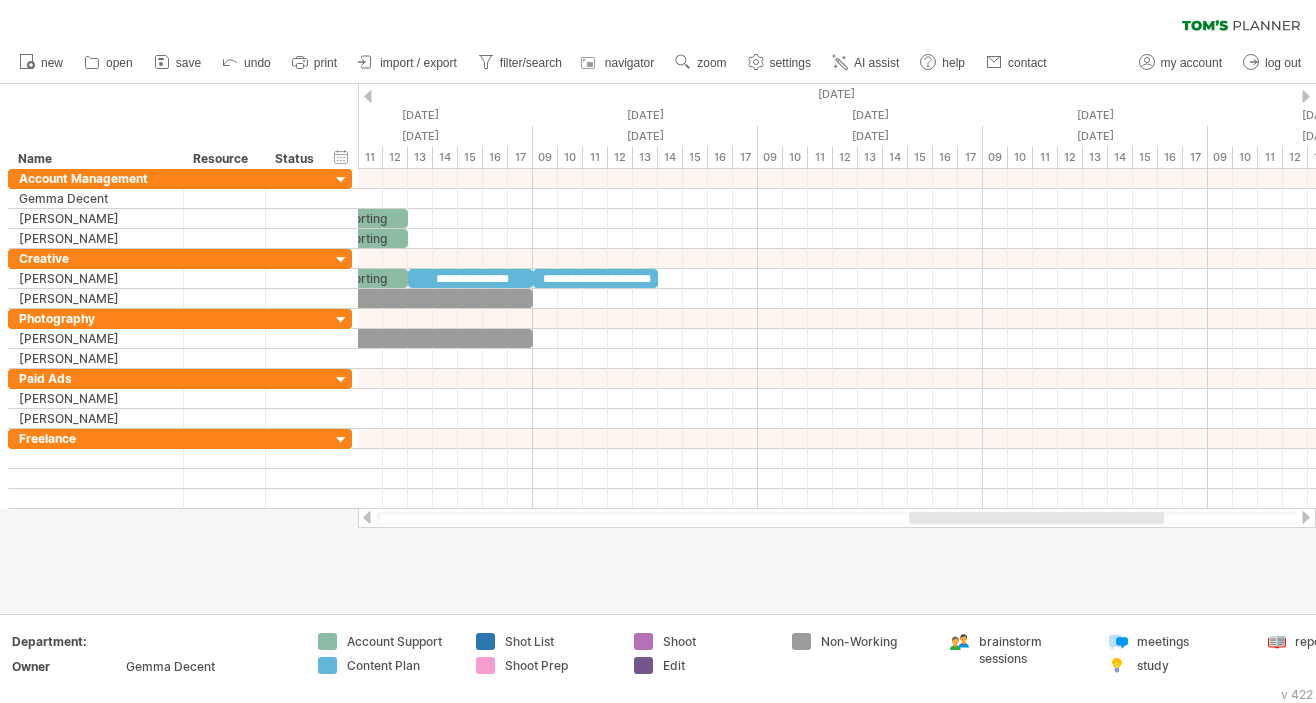 click at bounding box center [837, 339] 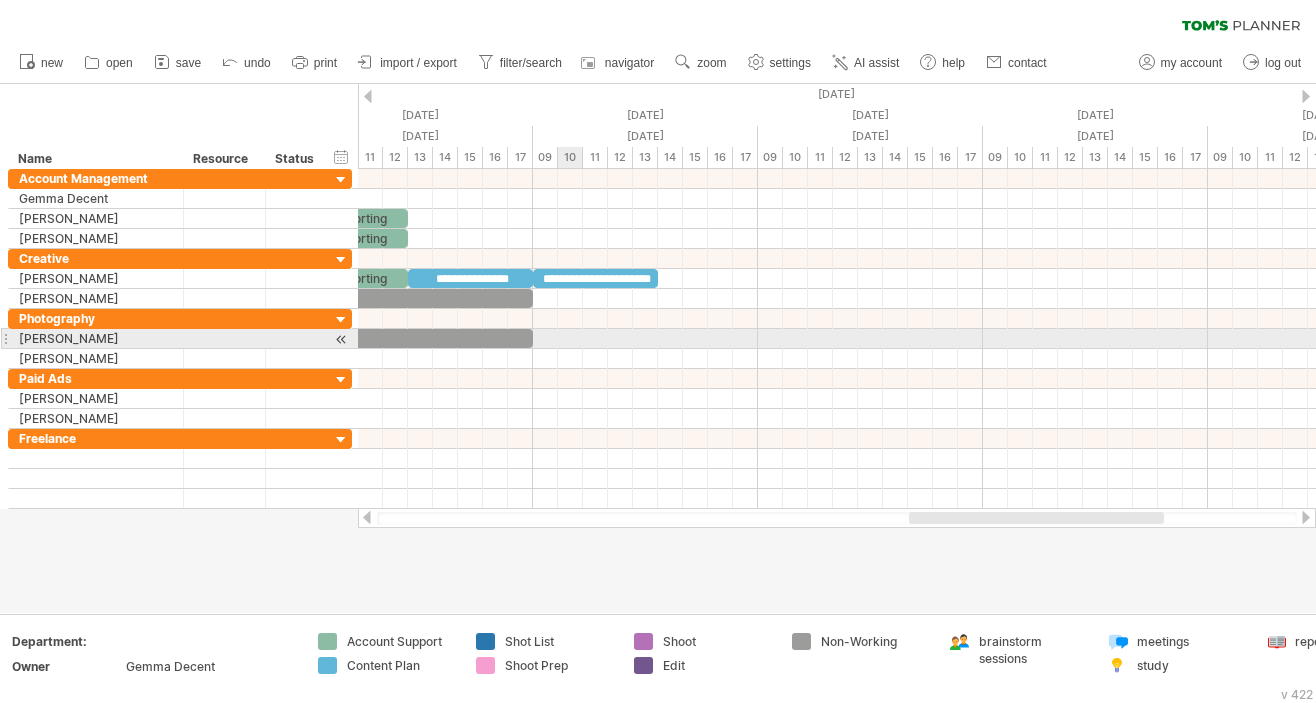 click at bounding box center [837, 339] 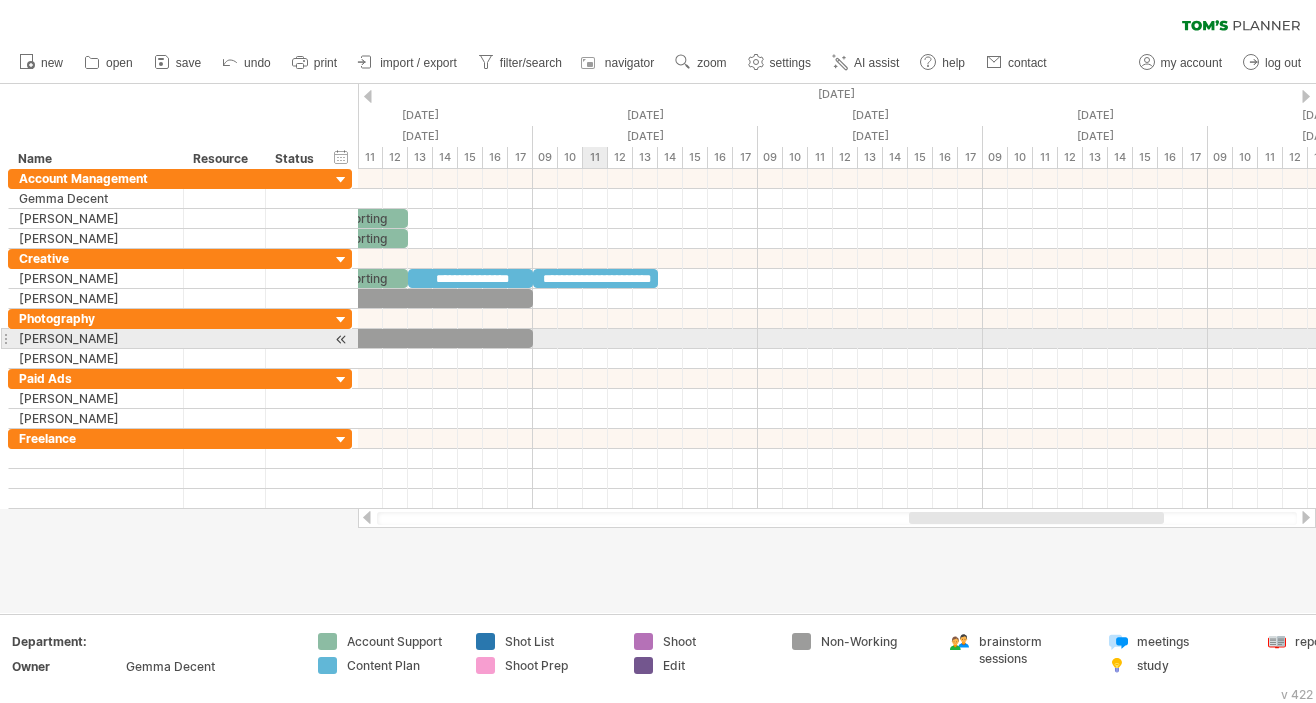 click at bounding box center [837, 339] 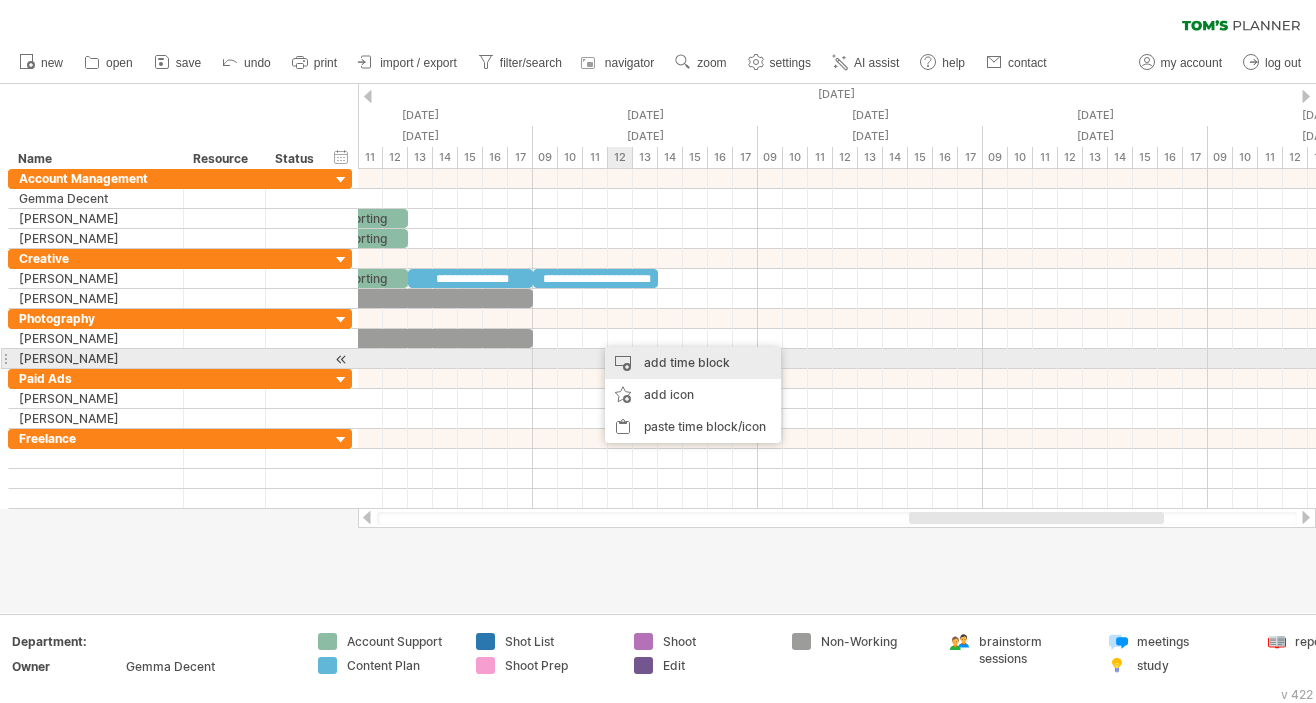 click on "add time block" at bounding box center [693, 363] 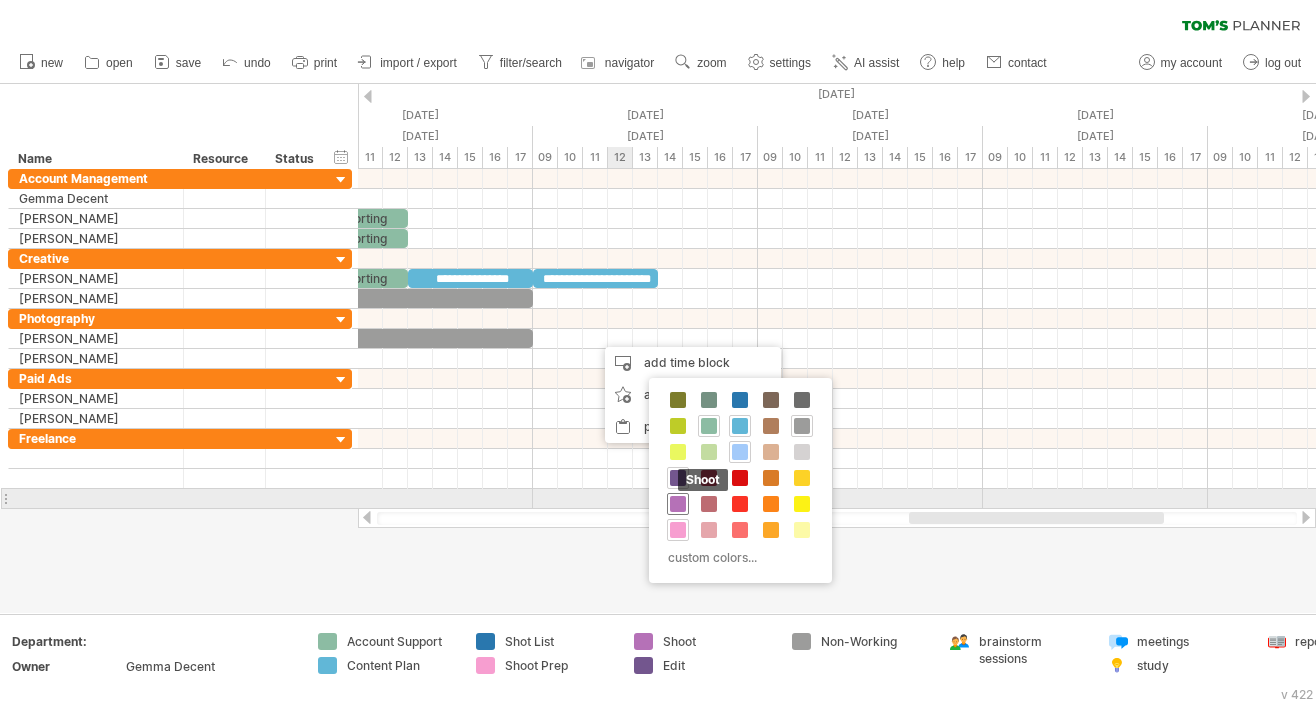 click at bounding box center (678, 504) 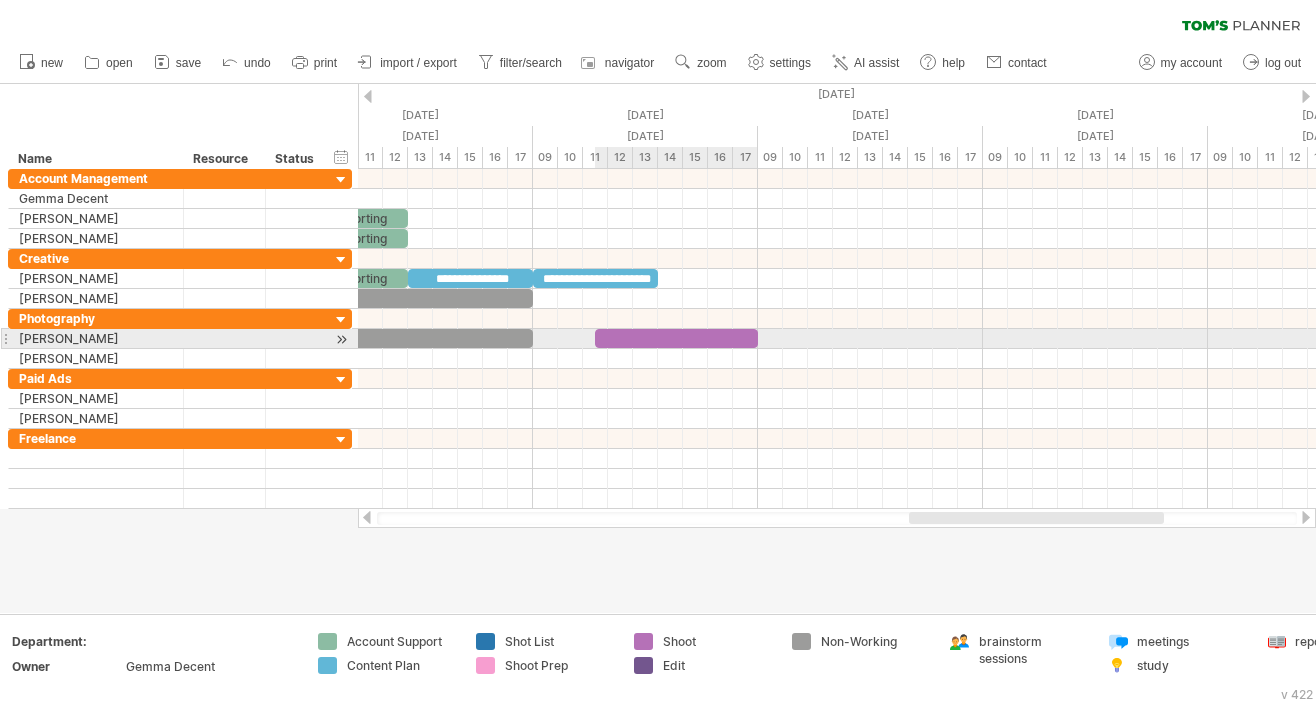 drag, startPoint x: 615, startPoint y: 339, endPoint x: 751, endPoint y: 334, distance: 136.09187 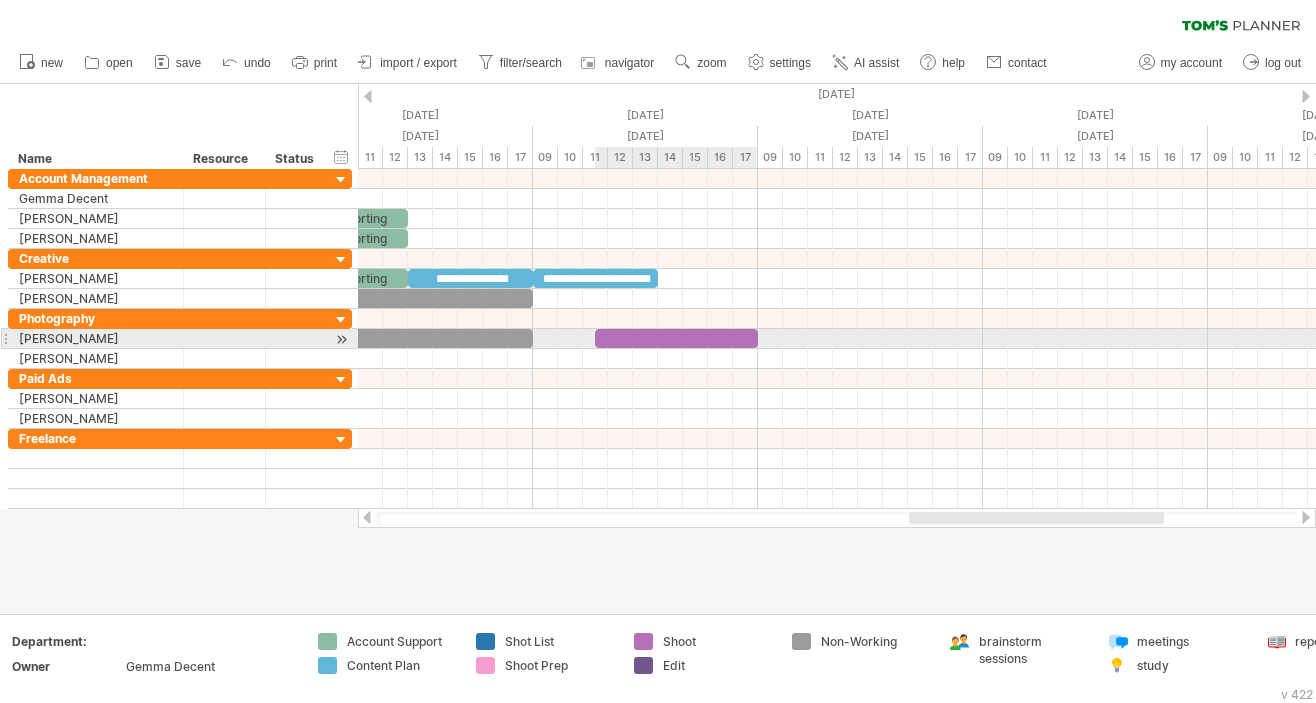 click at bounding box center [676, 338] 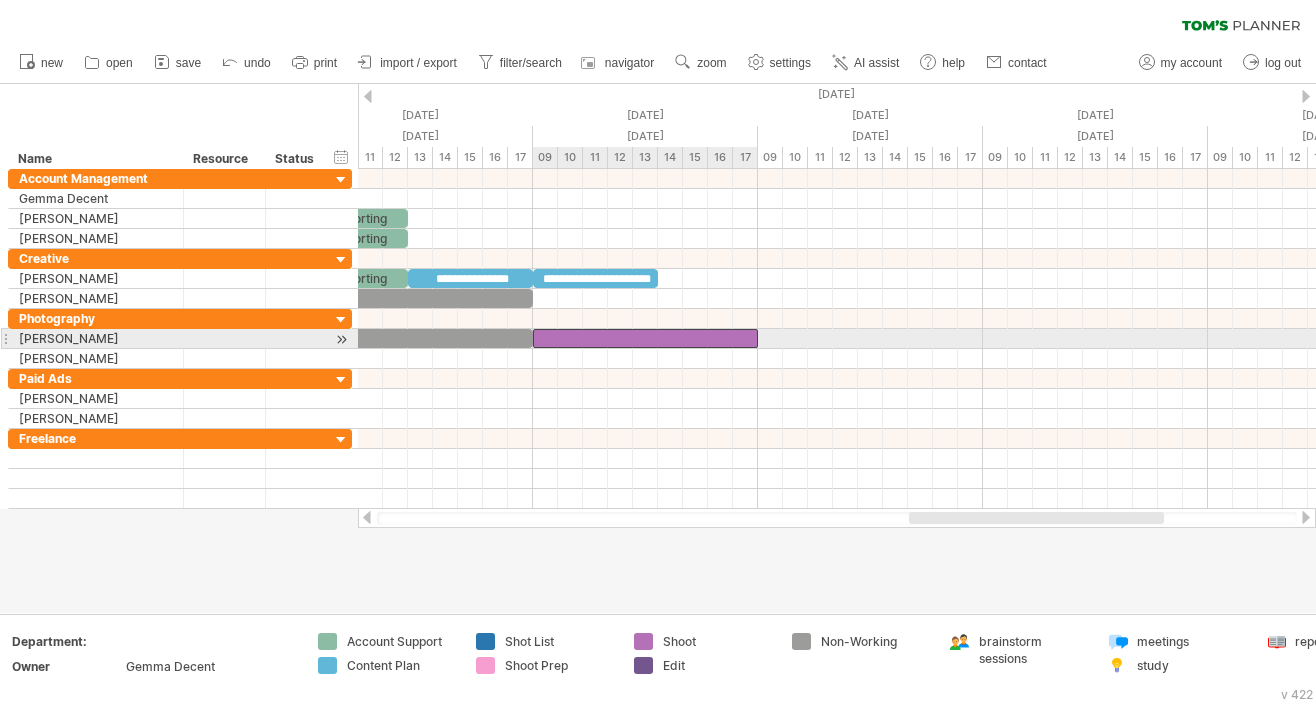 drag, startPoint x: 596, startPoint y: 340, endPoint x: 539, endPoint y: 340, distance: 57 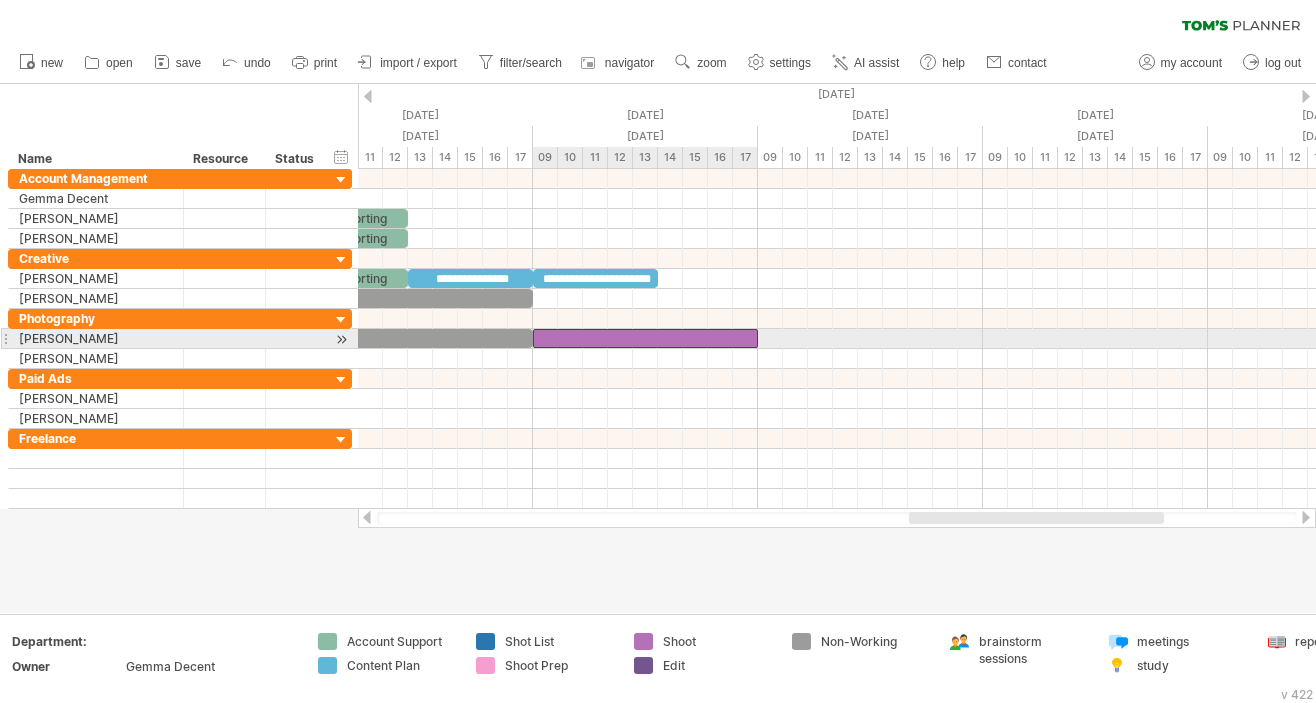 click at bounding box center (645, 338) 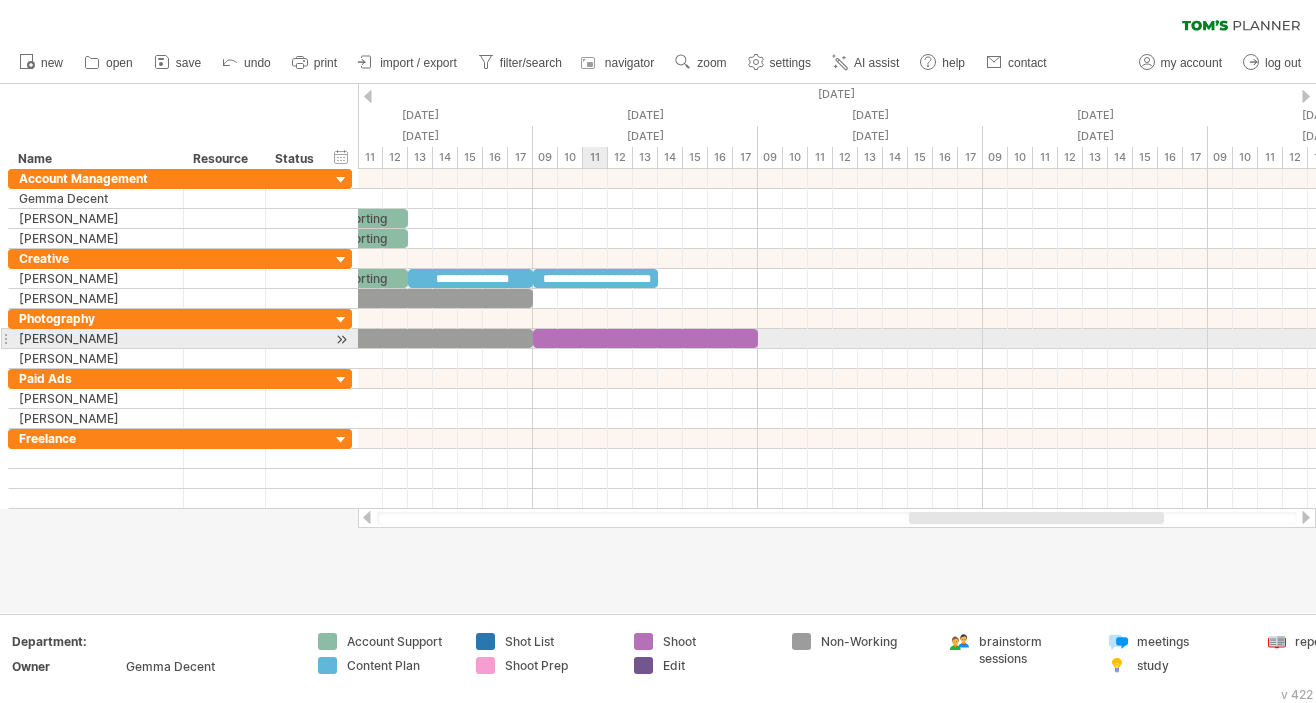 click at bounding box center [645, 338] 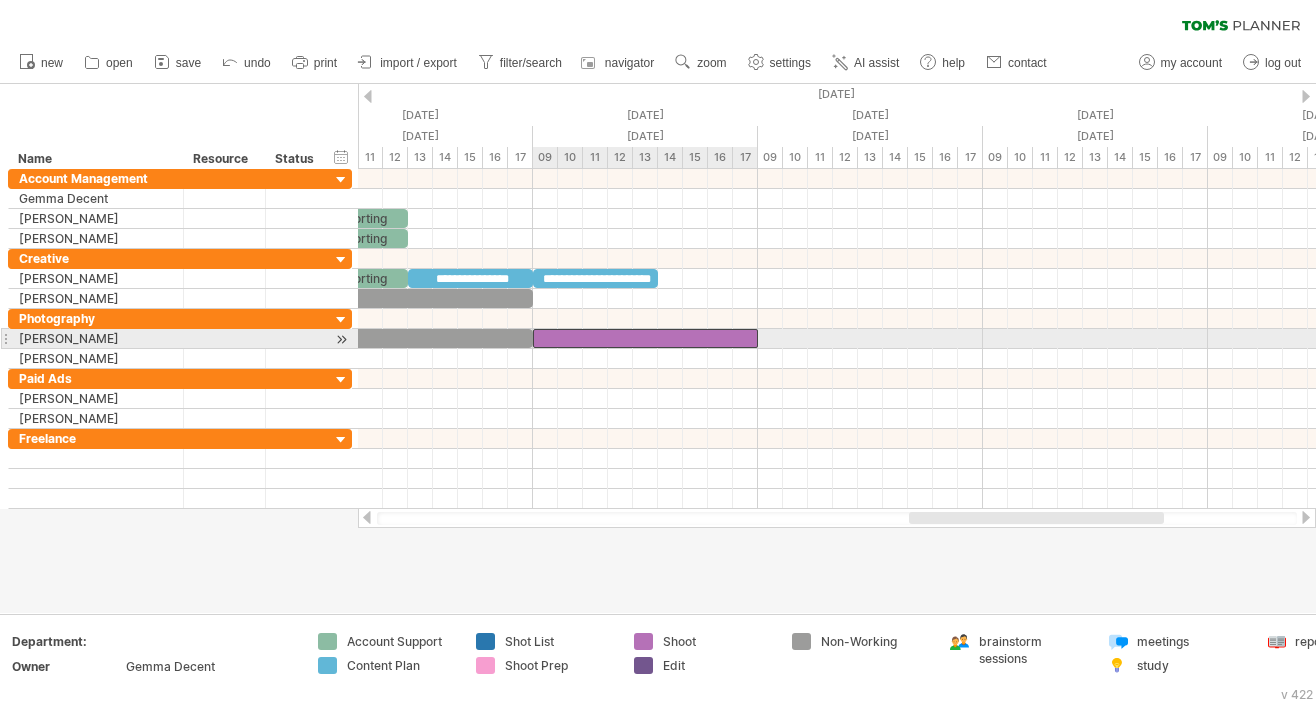 click at bounding box center (645, 338) 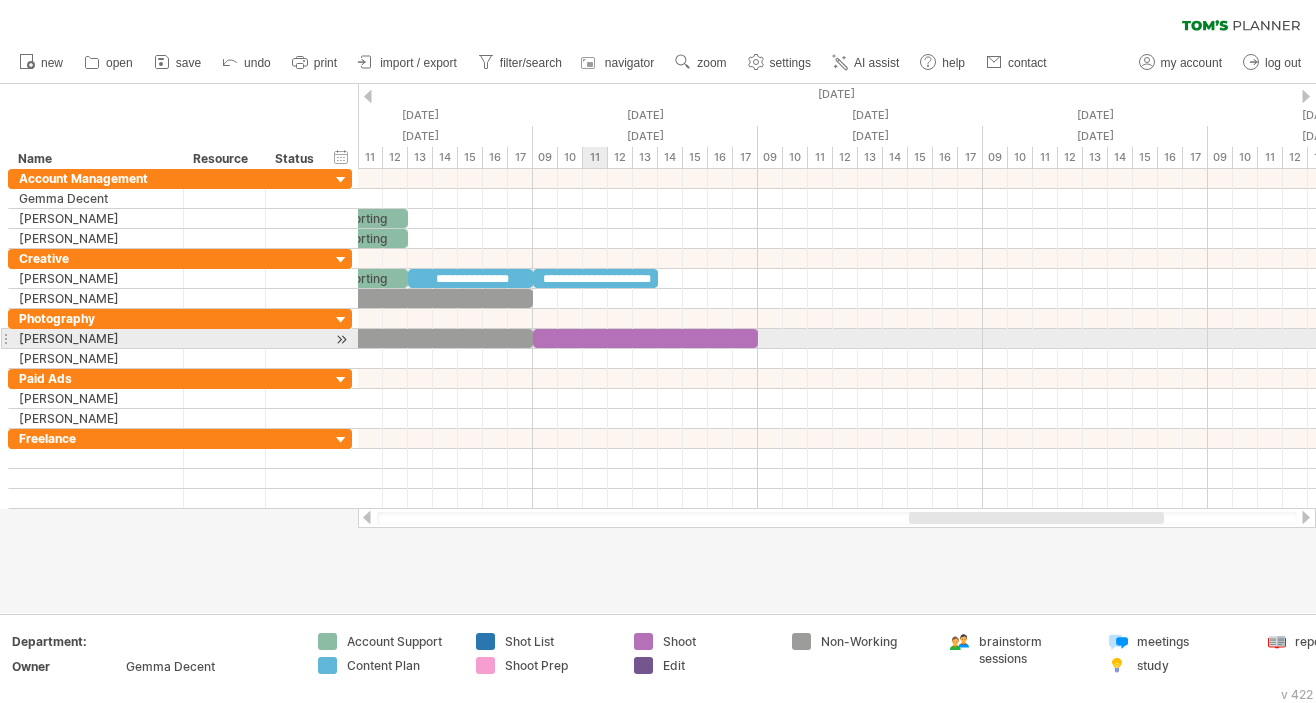 type 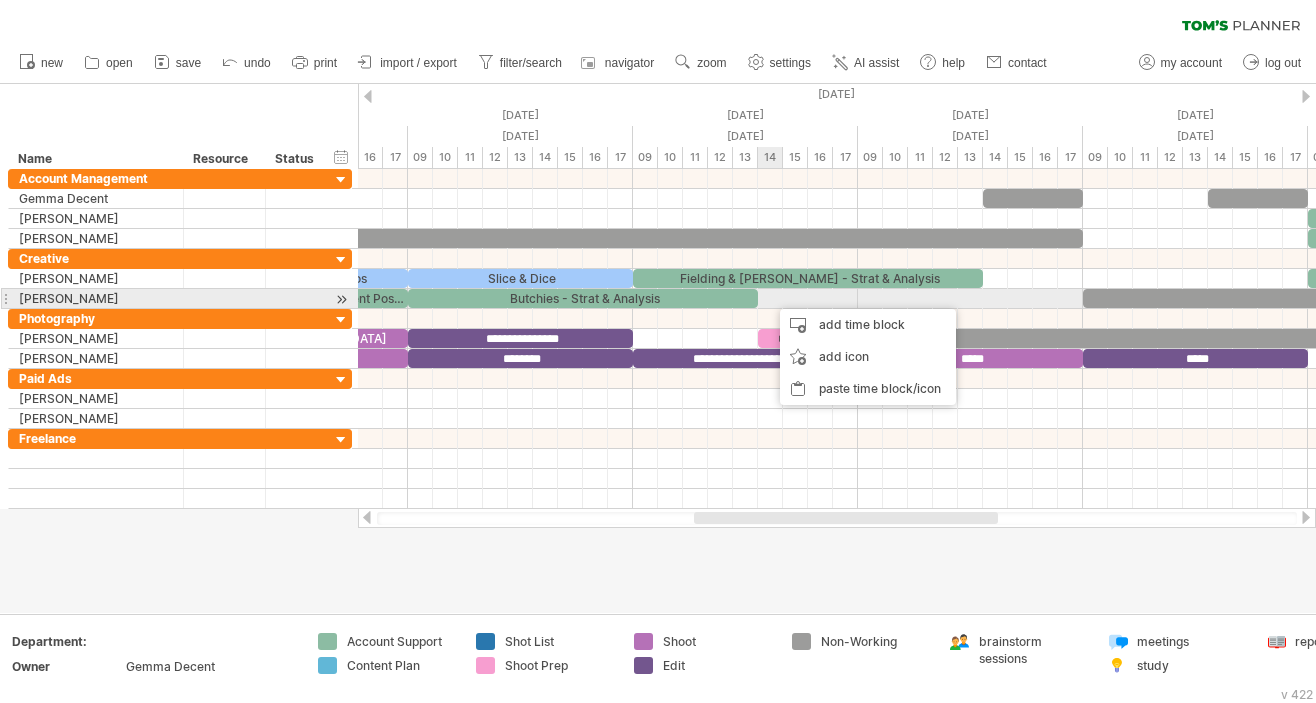 click at bounding box center [837, 299] 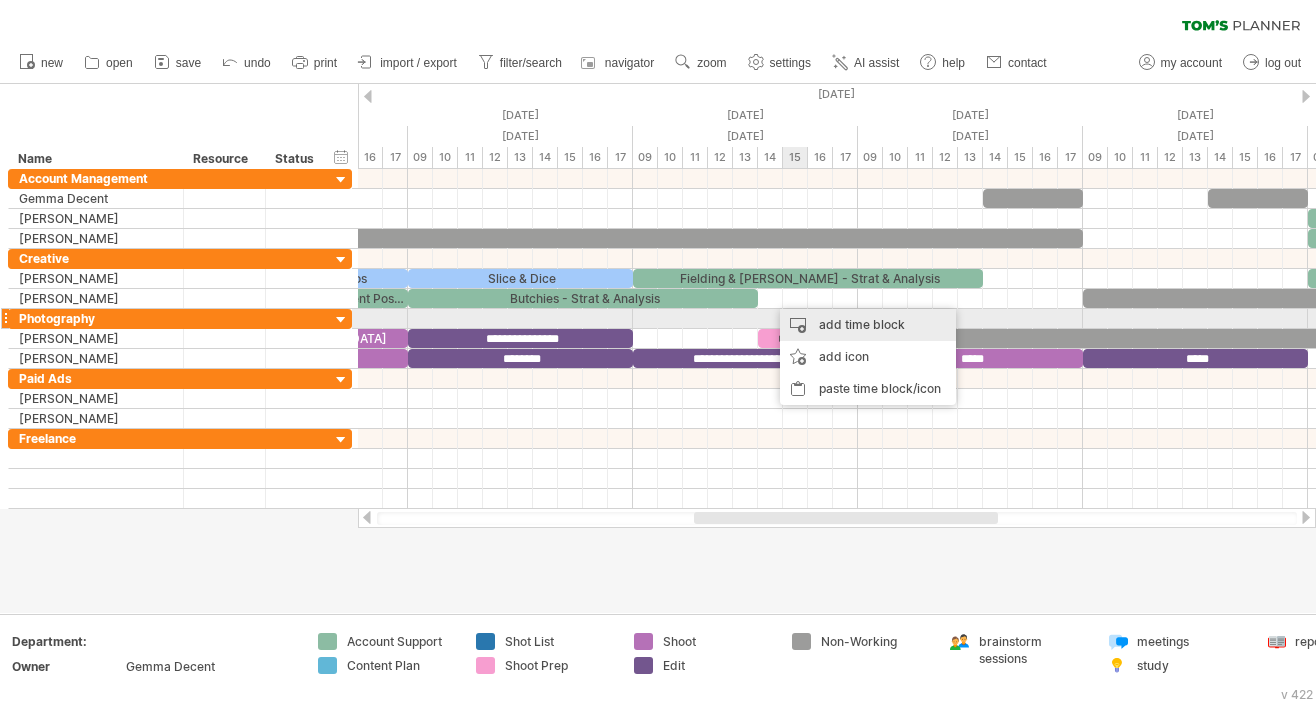 click on "add time block" at bounding box center (868, 325) 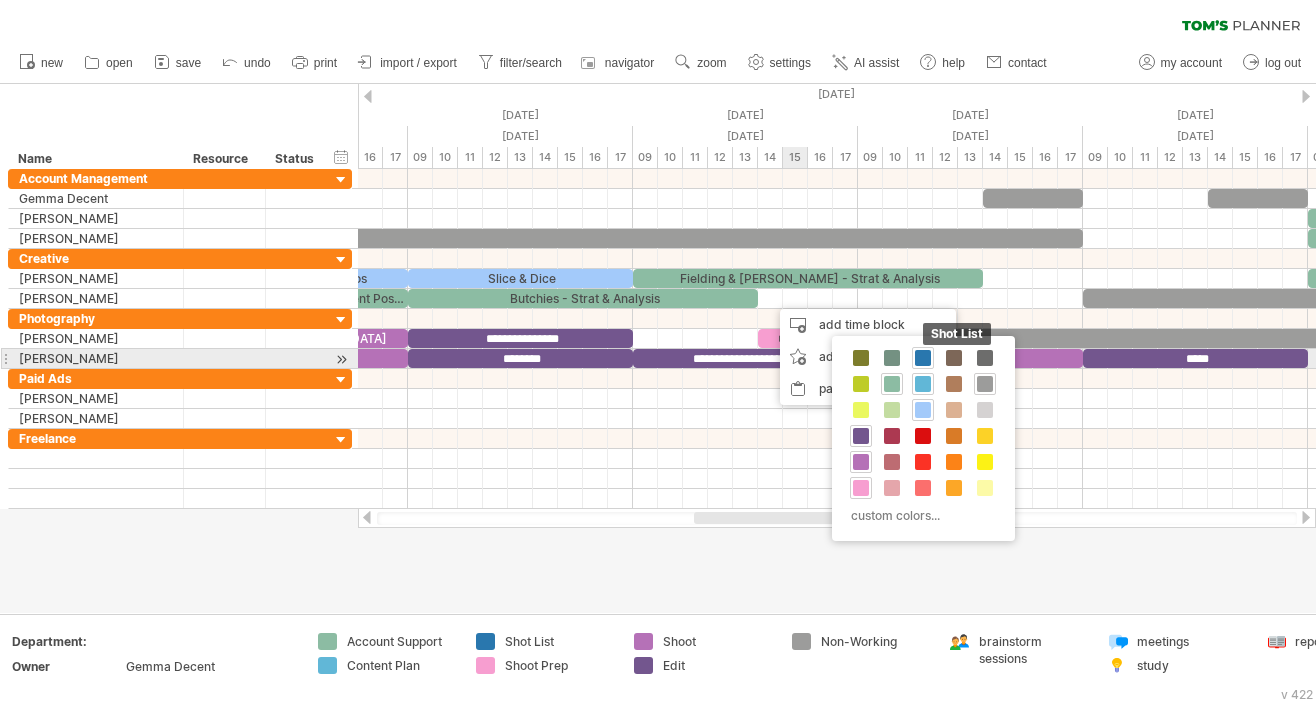 click at bounding box center (923, 358) 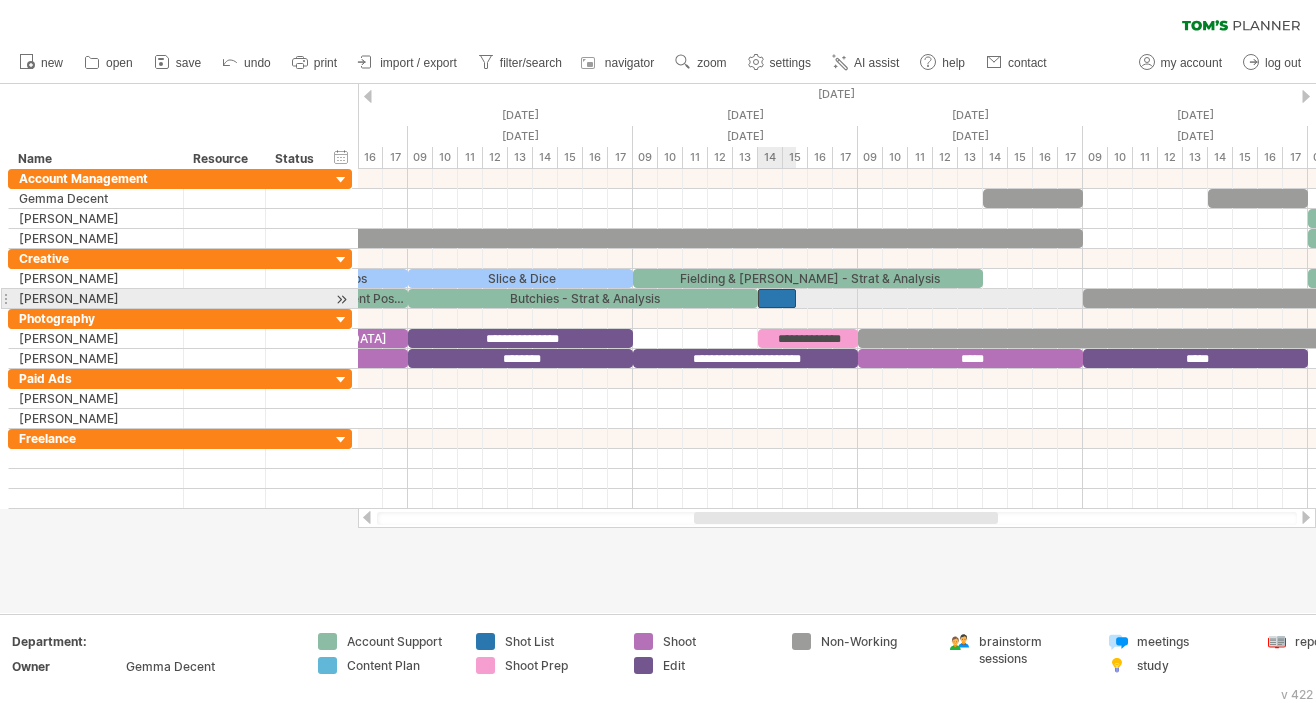 click at bounding box center (777, 298) 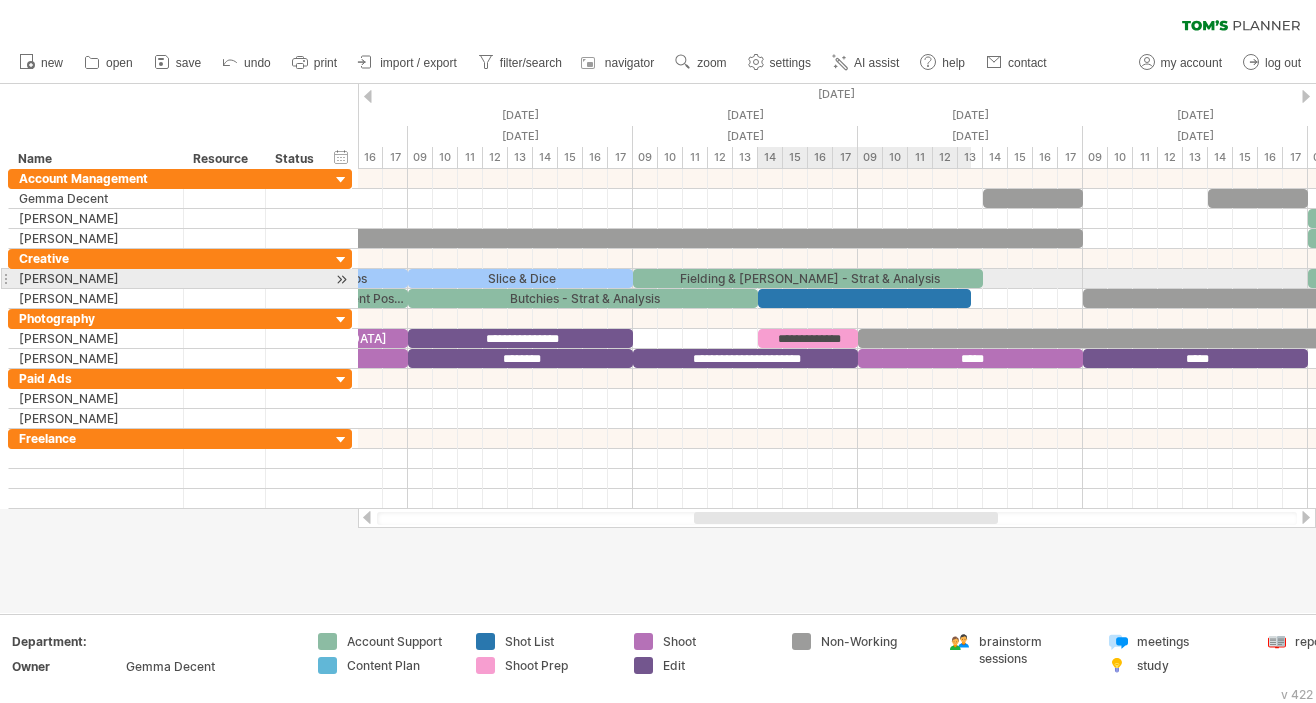 drag, startPoint x: 794, startPoint y: 297, endPoint x: 973, endPoint y: 286, distance: 179.33768 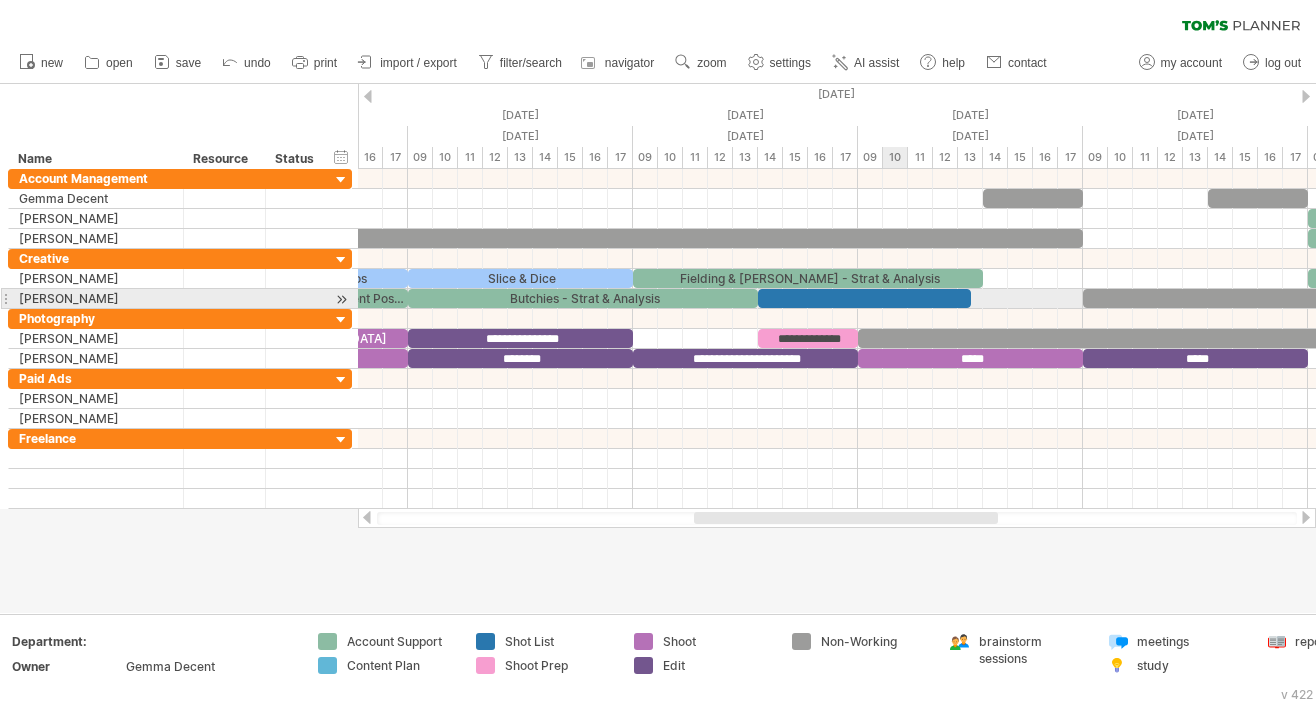 click at bounding box center [864, 298] 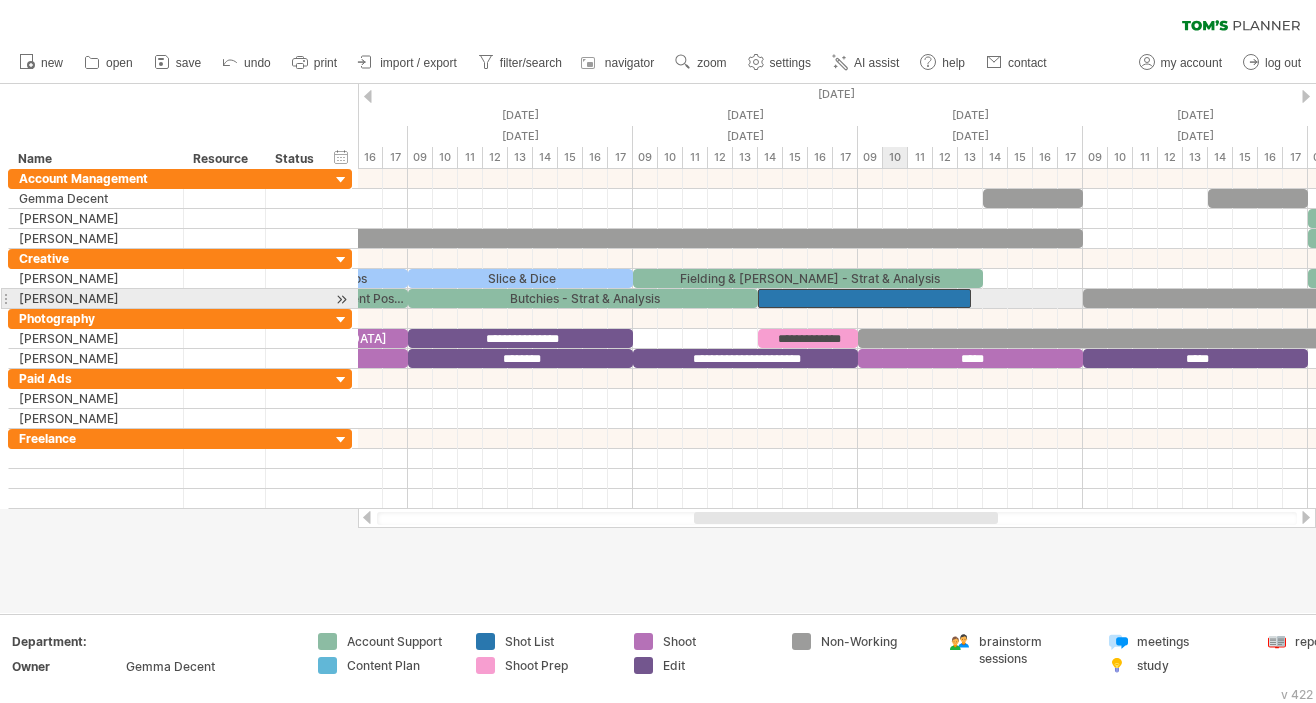 click at bounding box center [864, 298] 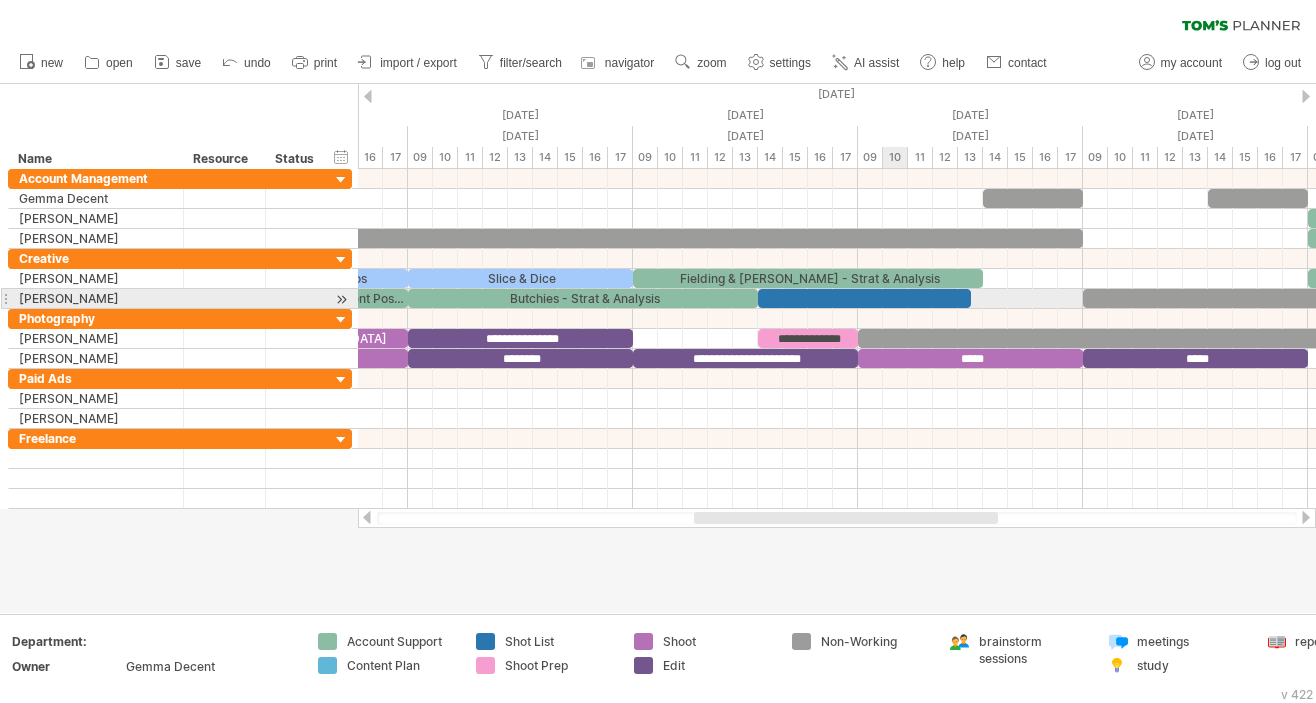 type 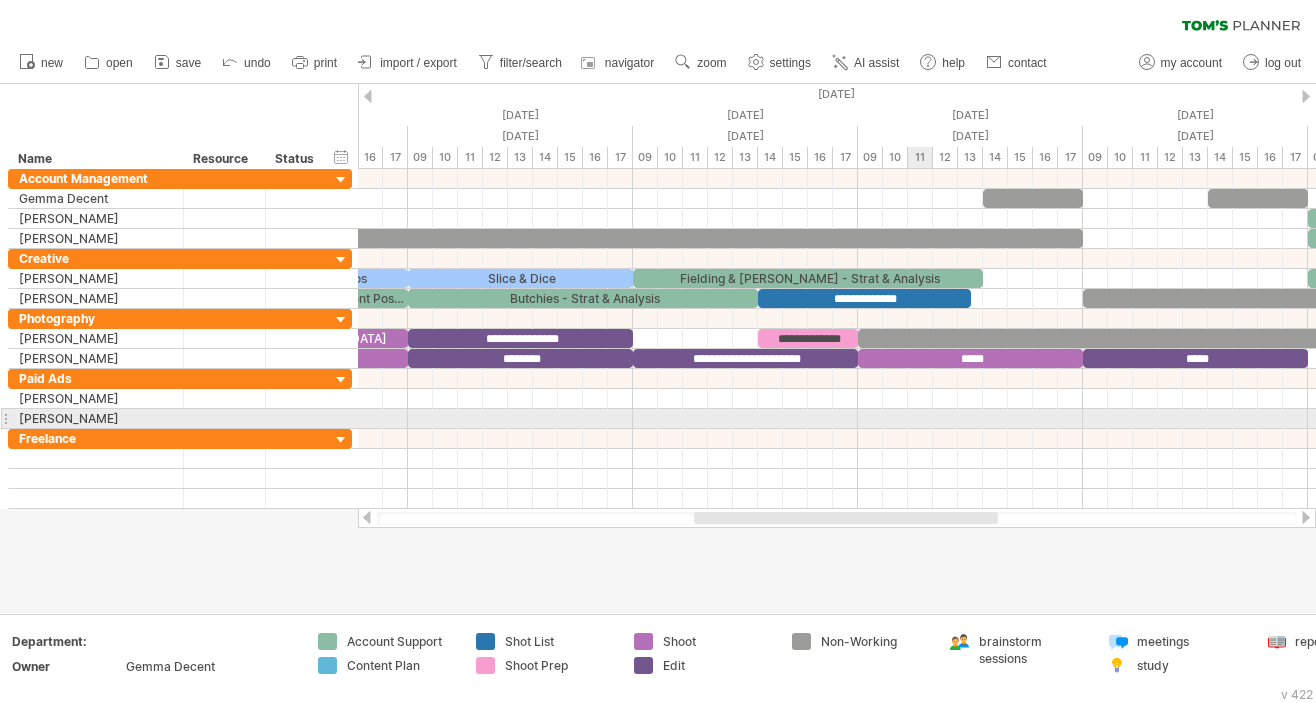 click at bounding box center (837, 419) 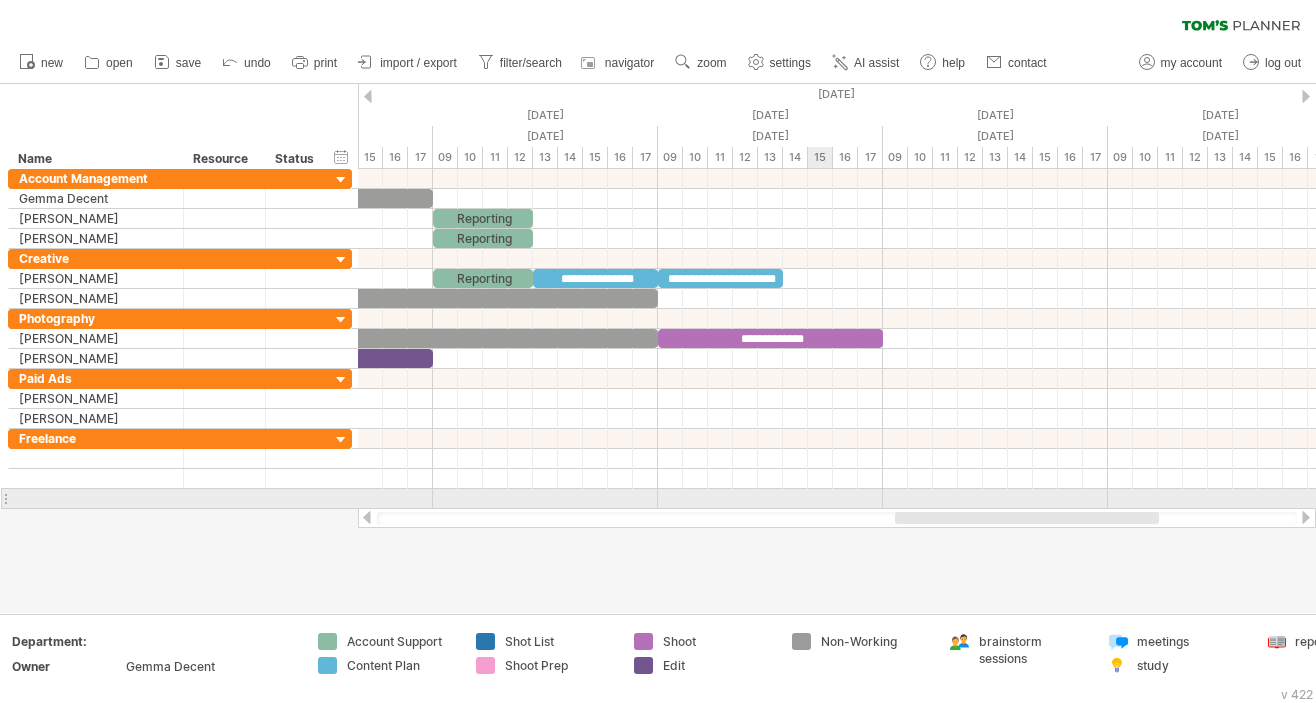 click on "Reporting" at bounding box center (483, 278) 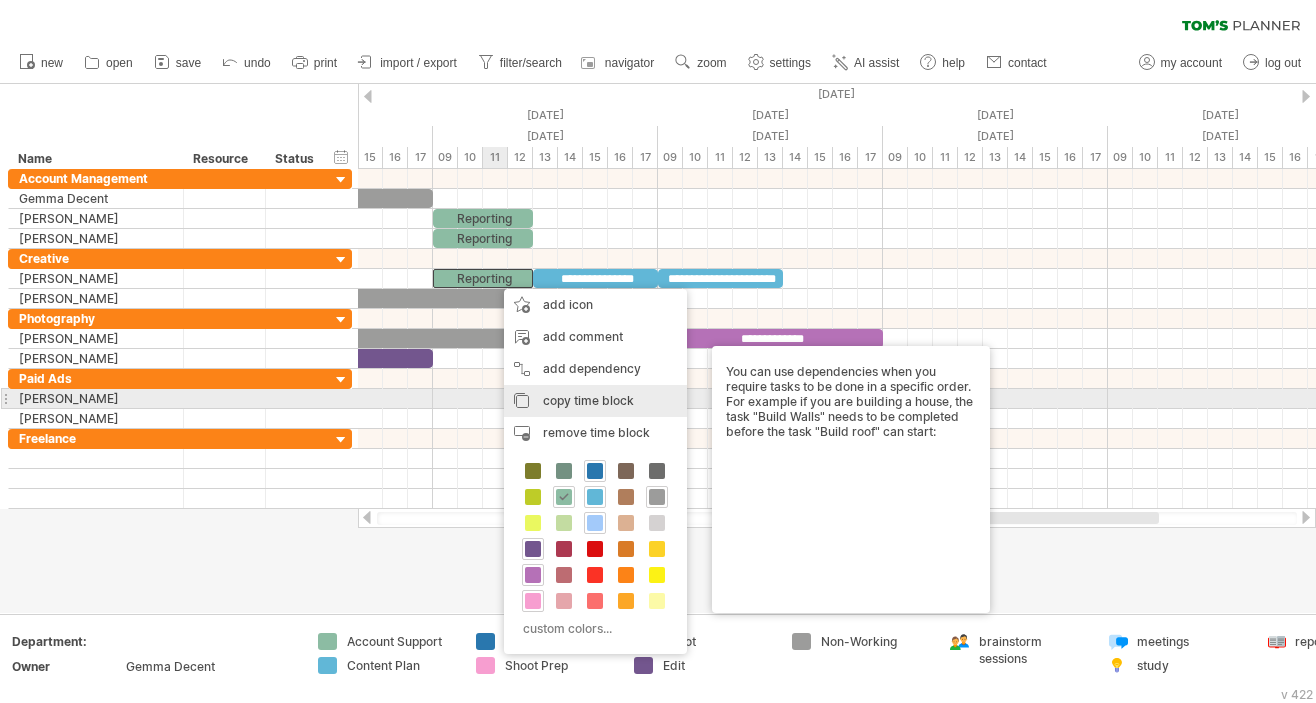 click on "copy time block" at bounding box center (588, 400) 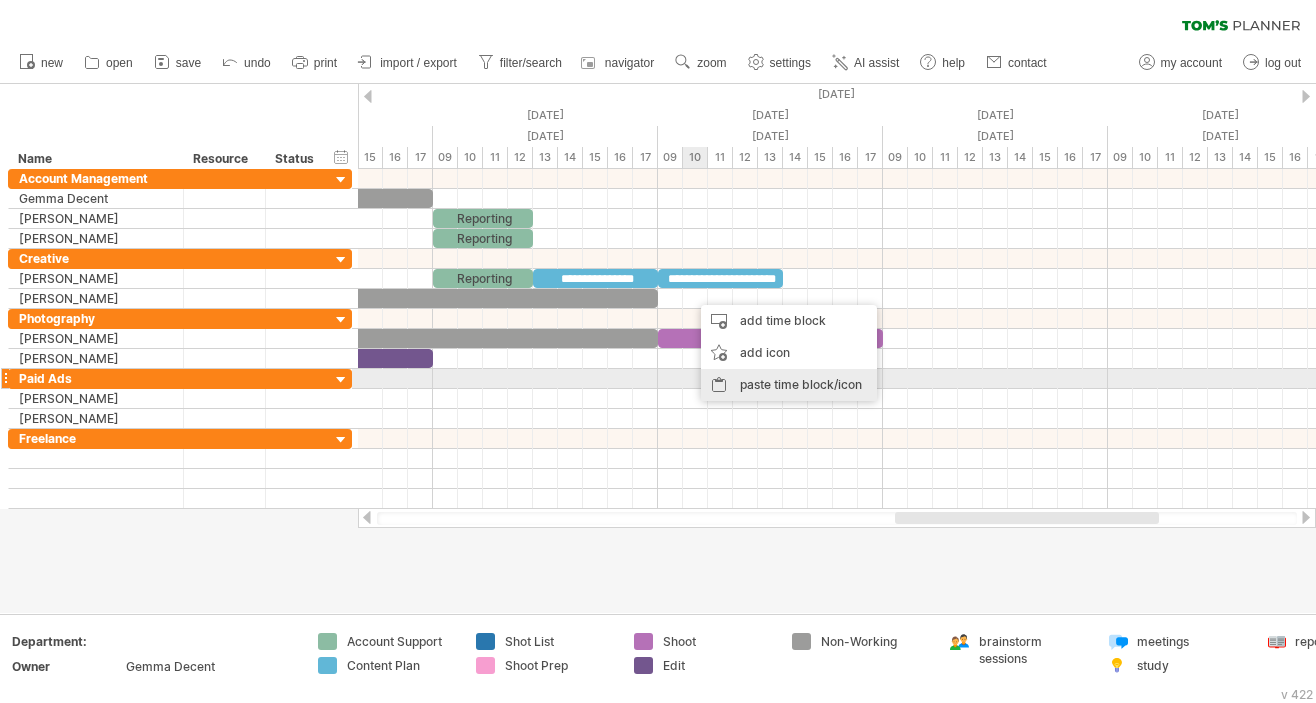 click on "paste time block/icon" at bounding box center [789, 385] 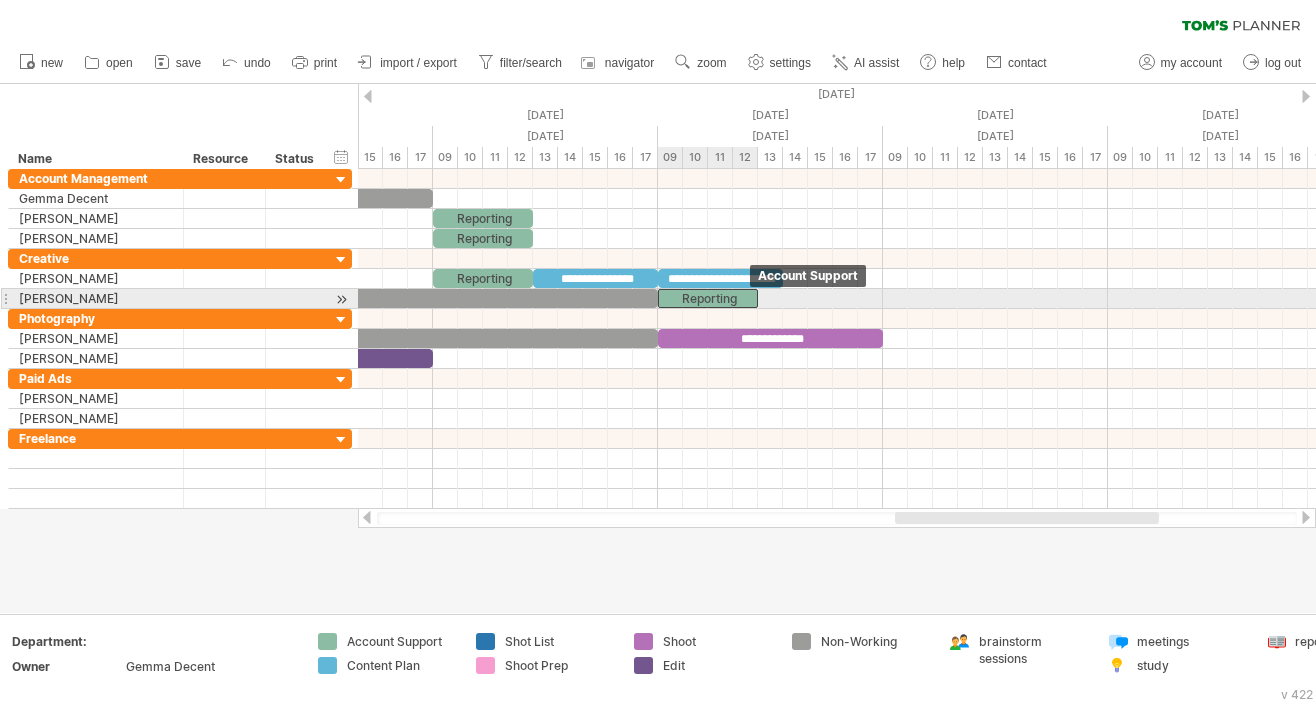 drag, startPoint x: 752, startPoint y: 298, endPoint x: 716, endPoint y: 297, distance: 36.013885 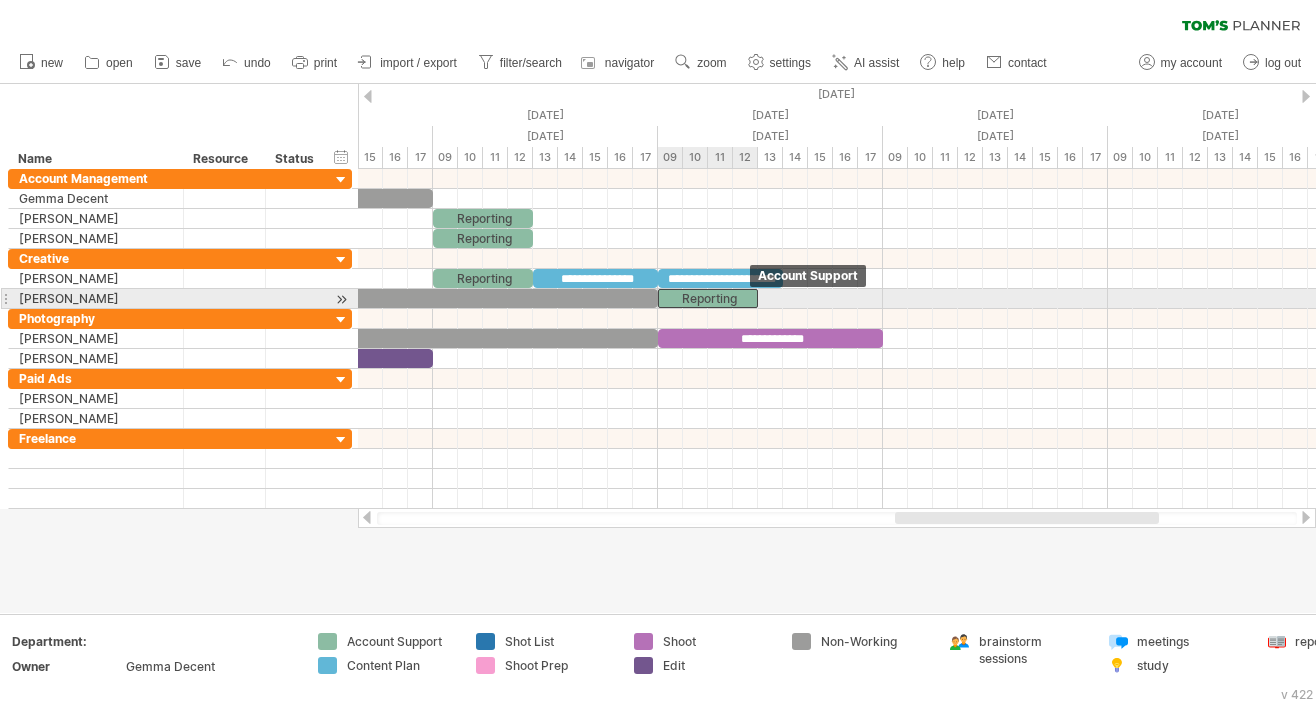 click on "Reporting" at bounding box center [708, 298] 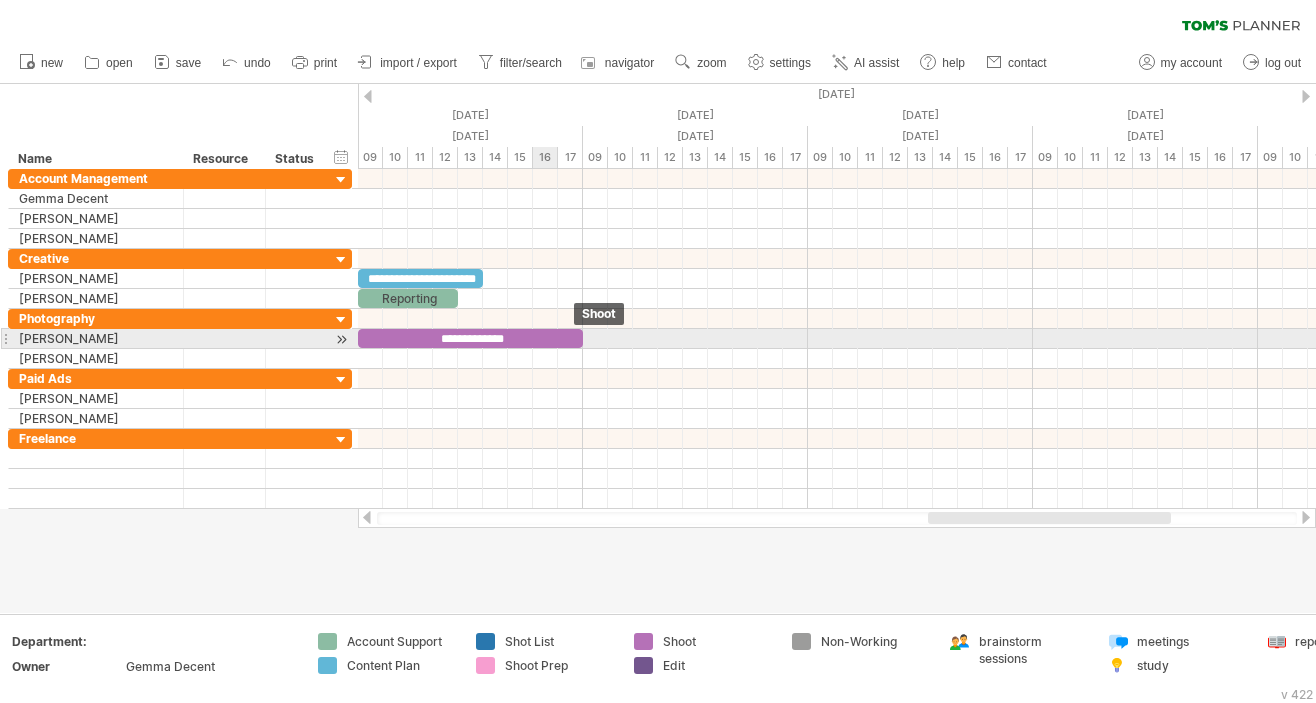 click on "**********" at bounding box center (470, 338) 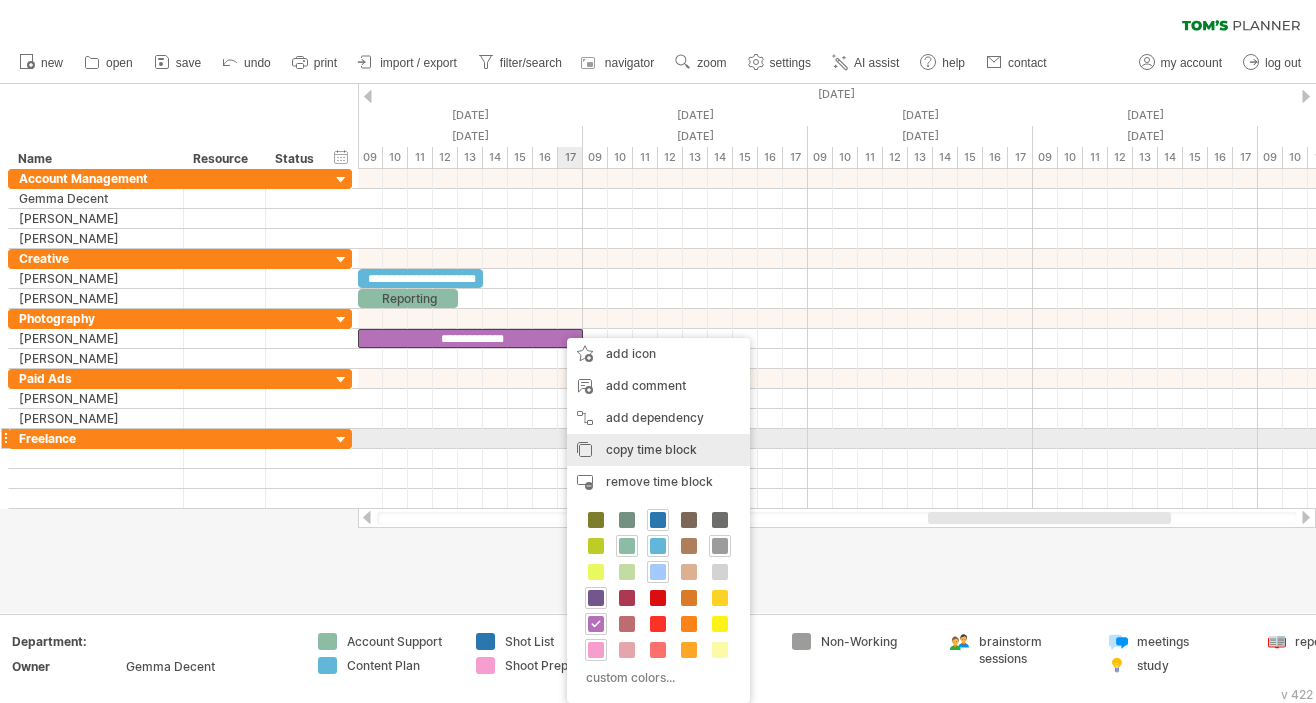 click on "copy time block copy time blocks/icons" at bounding box center [658, 450] 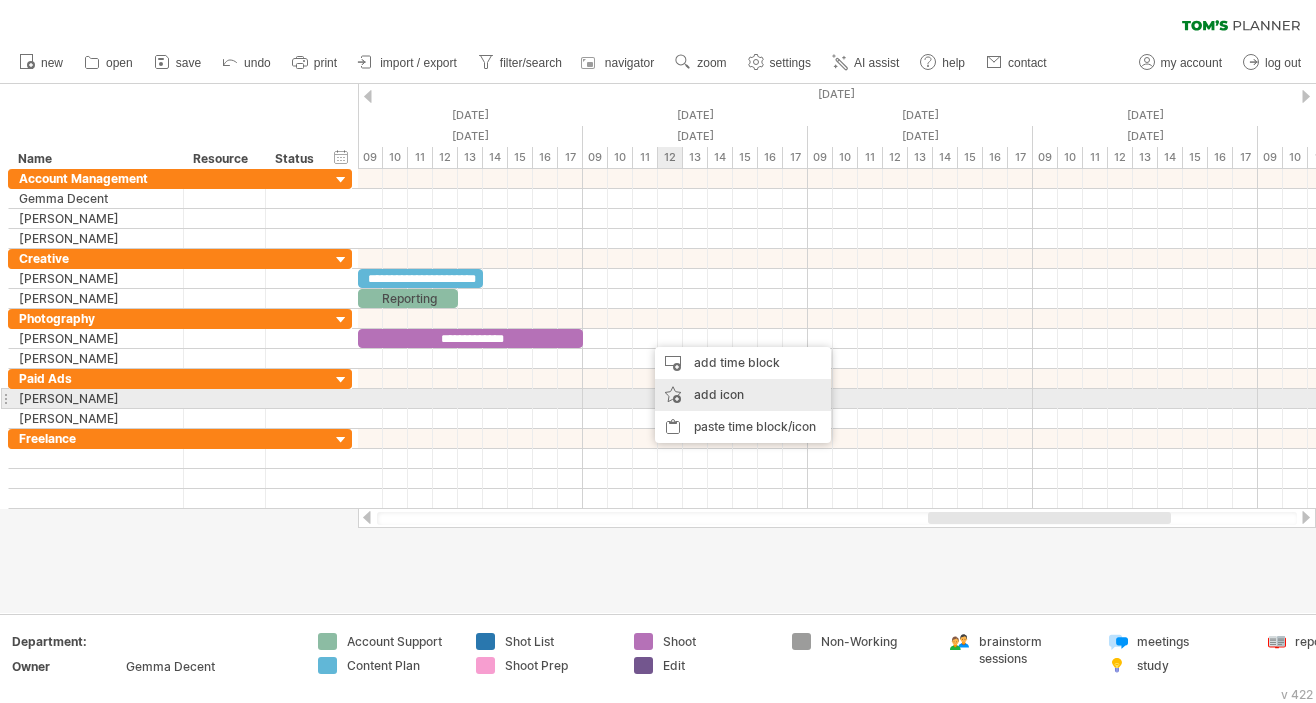 click on "add icon" at bounding box center [743, 395] 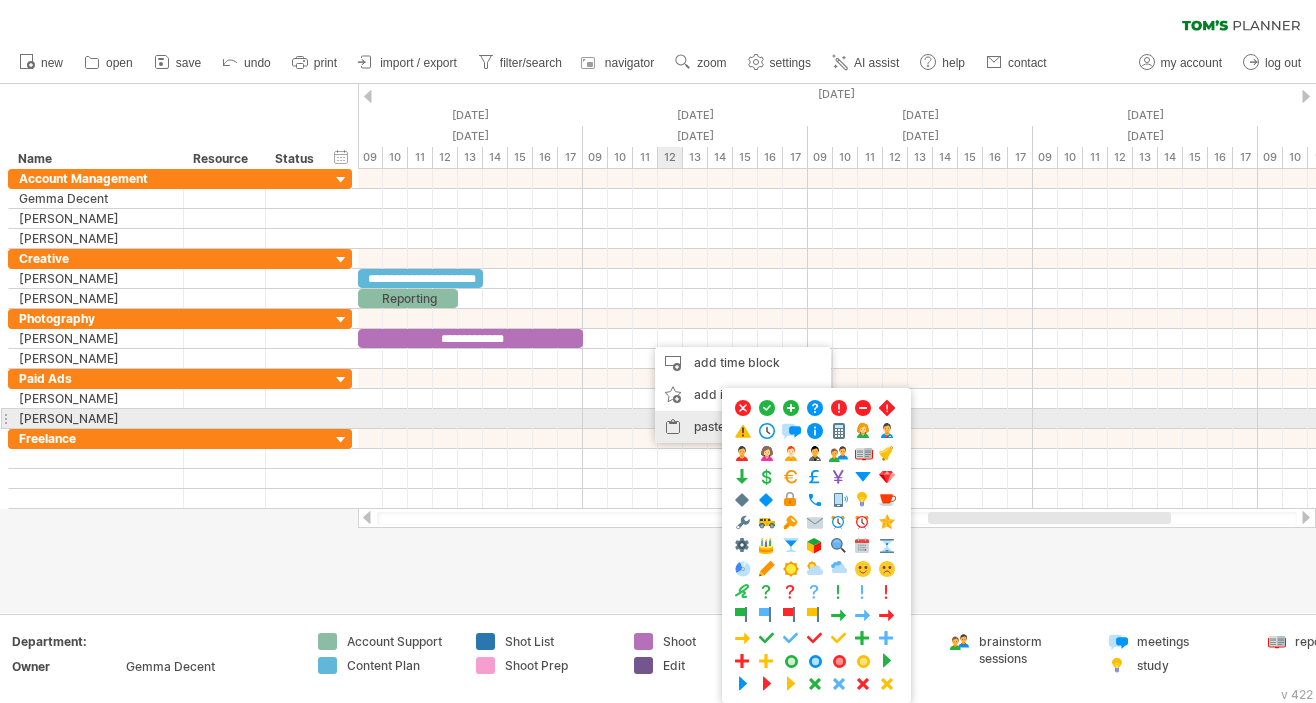 click on "paste time block/icon" at bounding box center [743, 427] 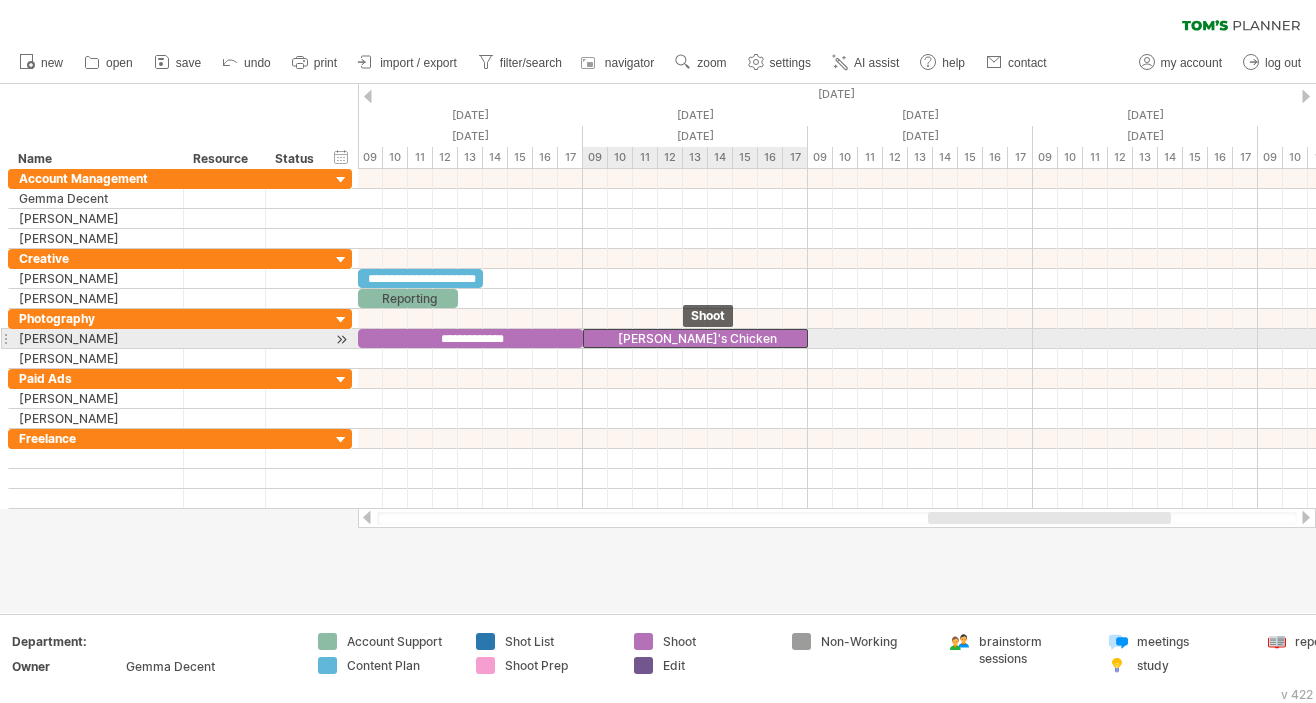 drag, startPoint x: 699, startPoint y: 336, endPoint x: 637, endPoint y: 336, distance: 62 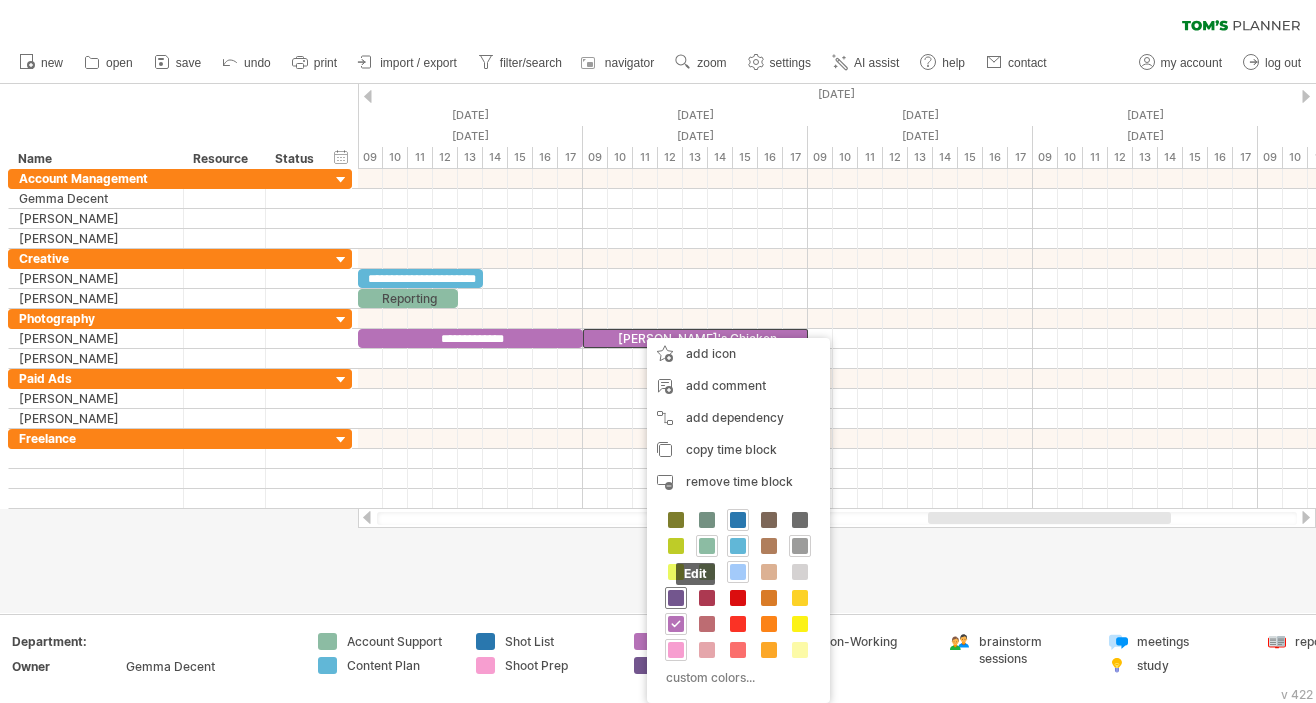 click at bounding box center [676, 598] 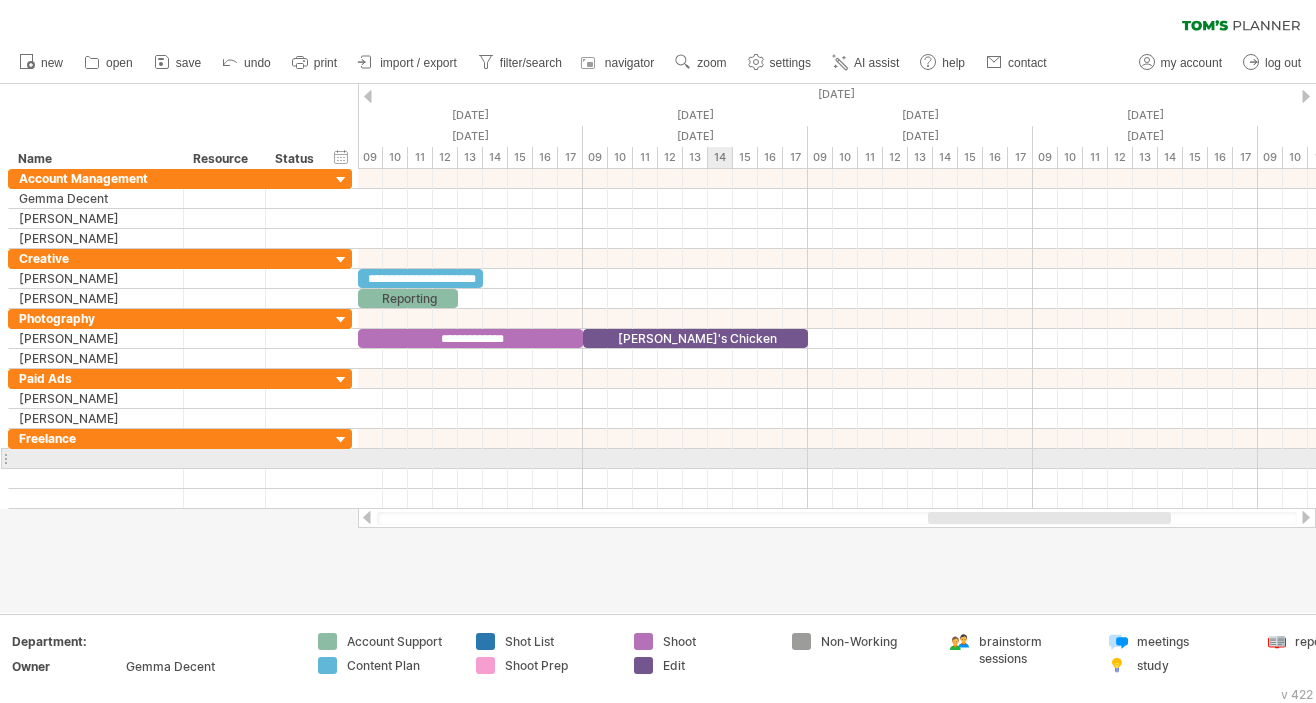 click at bounding box center (837, 459) 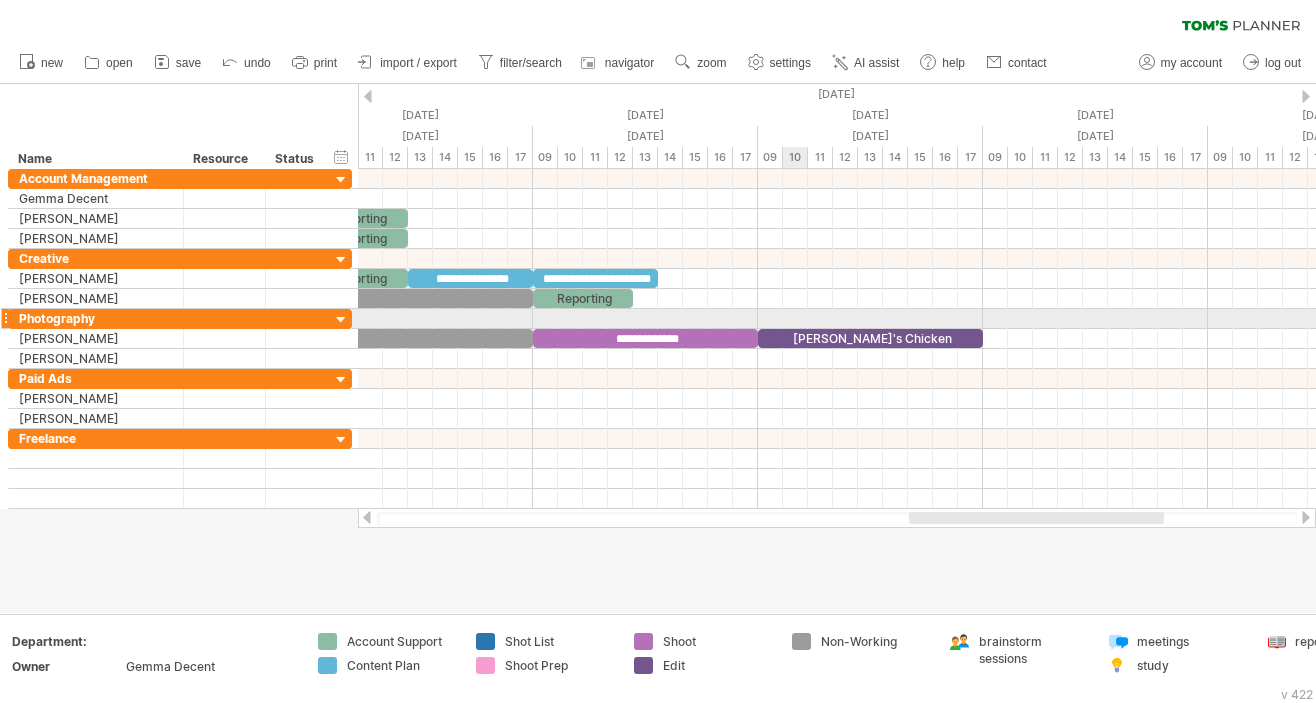 click at bounding box center (837, 319) 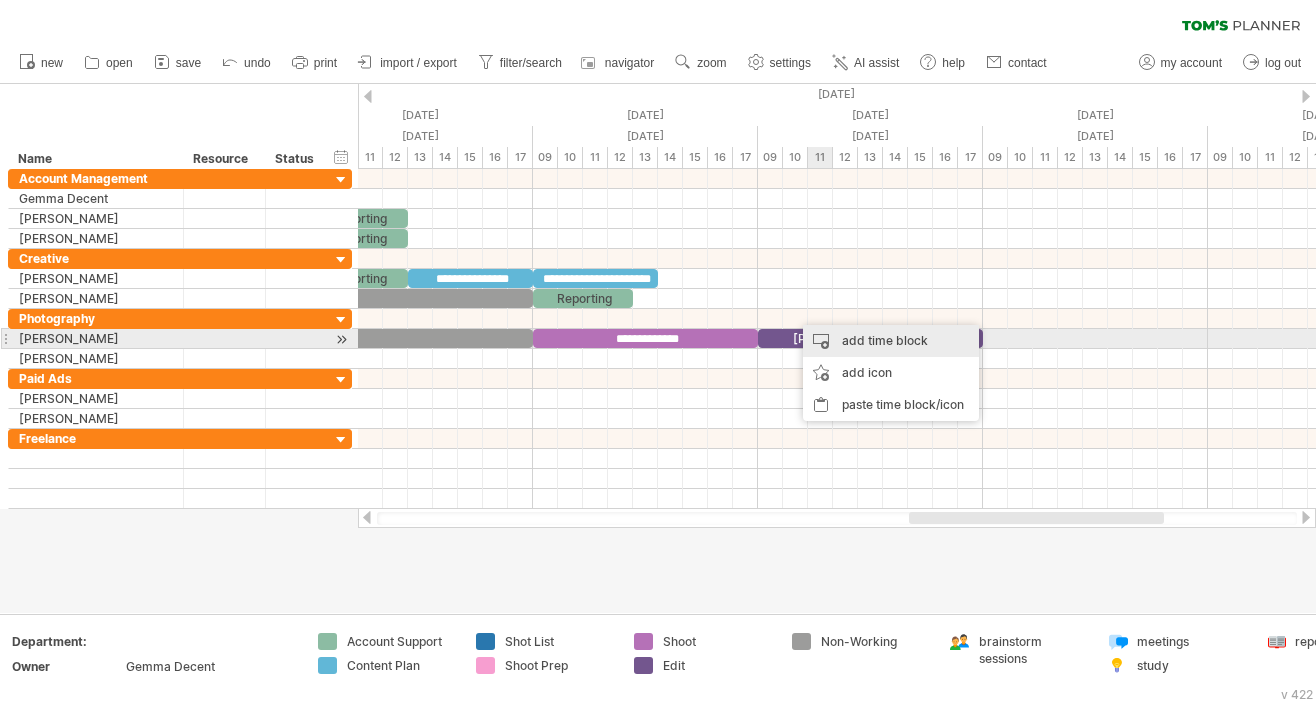 click on "add time block" at bounding box center [891, 341] 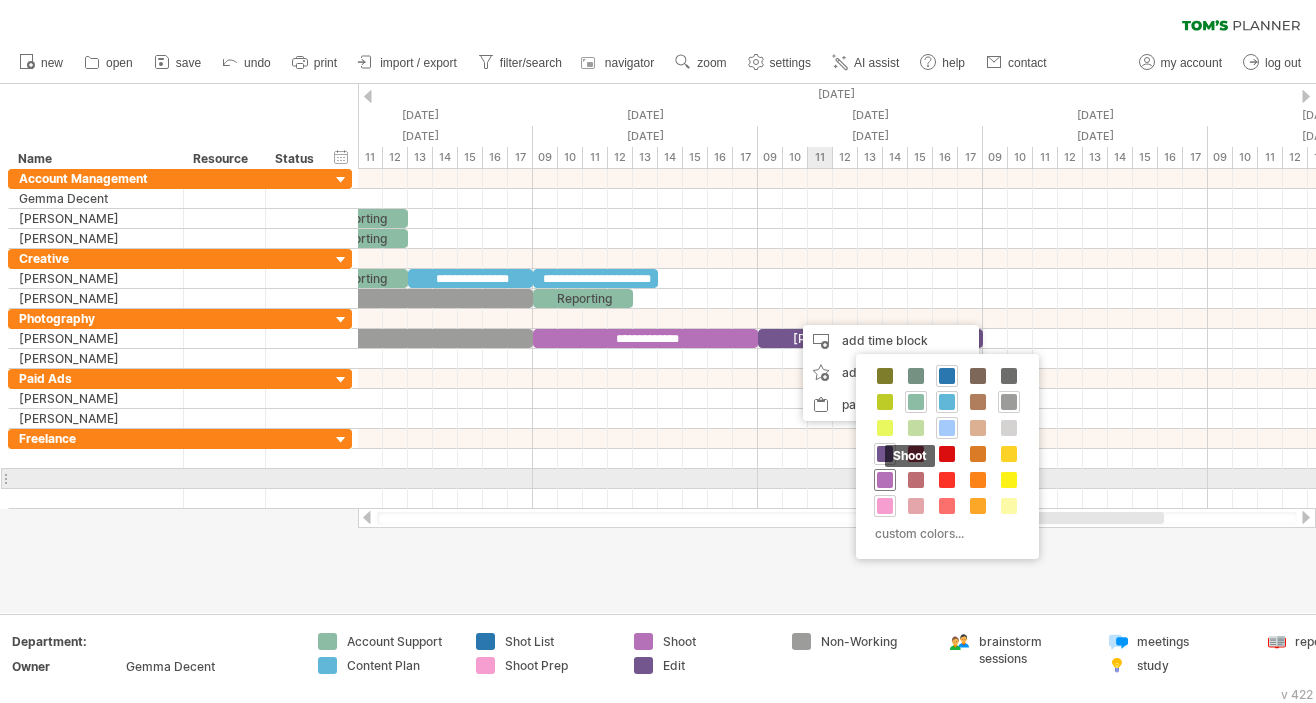 click at bounding box center (885, 480) 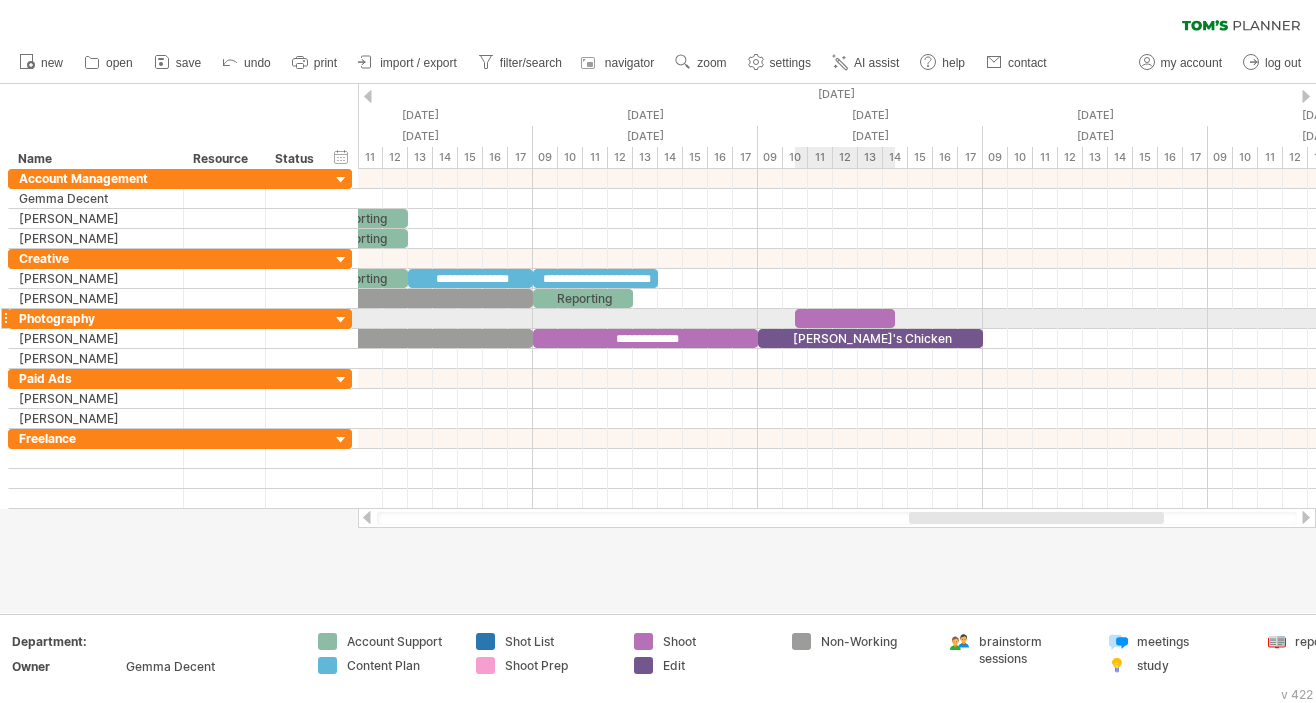 drag, startPoint x: 818, startPoint y: 311, endPoint x: 891, endPoint y: 310, distance: 73.00685 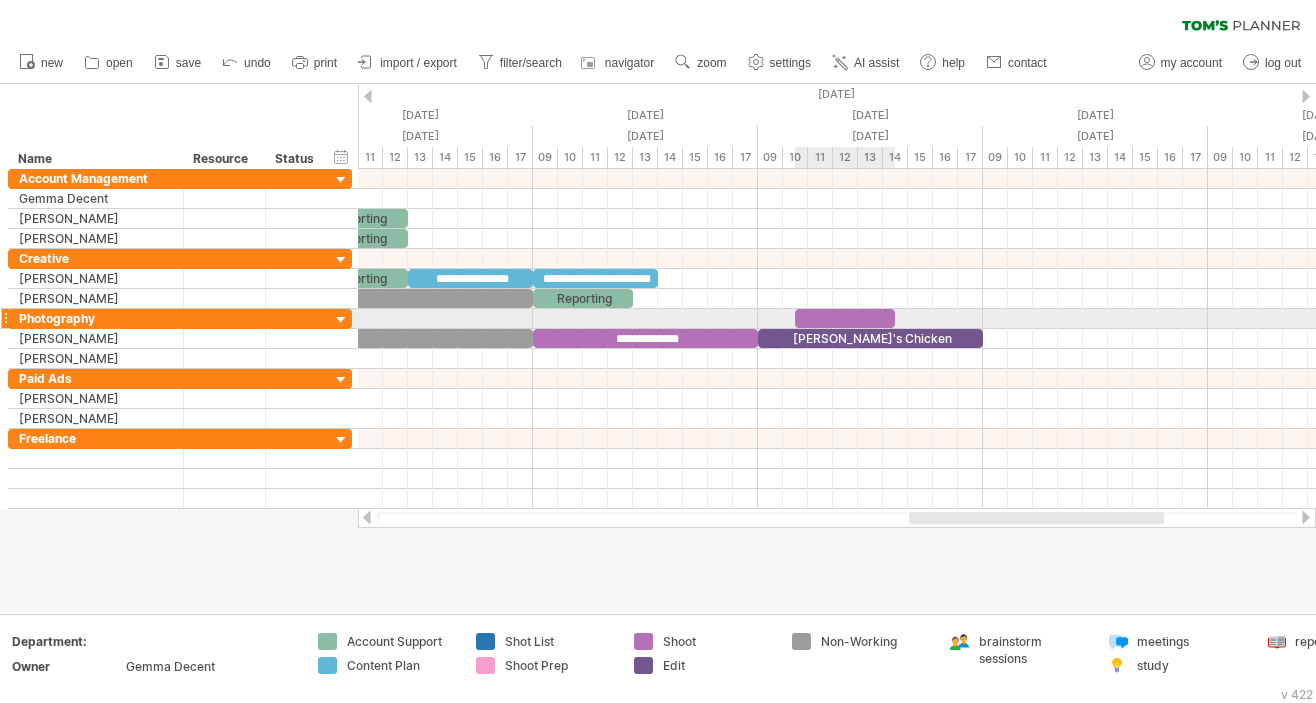 click at bounding box center (895, 318) 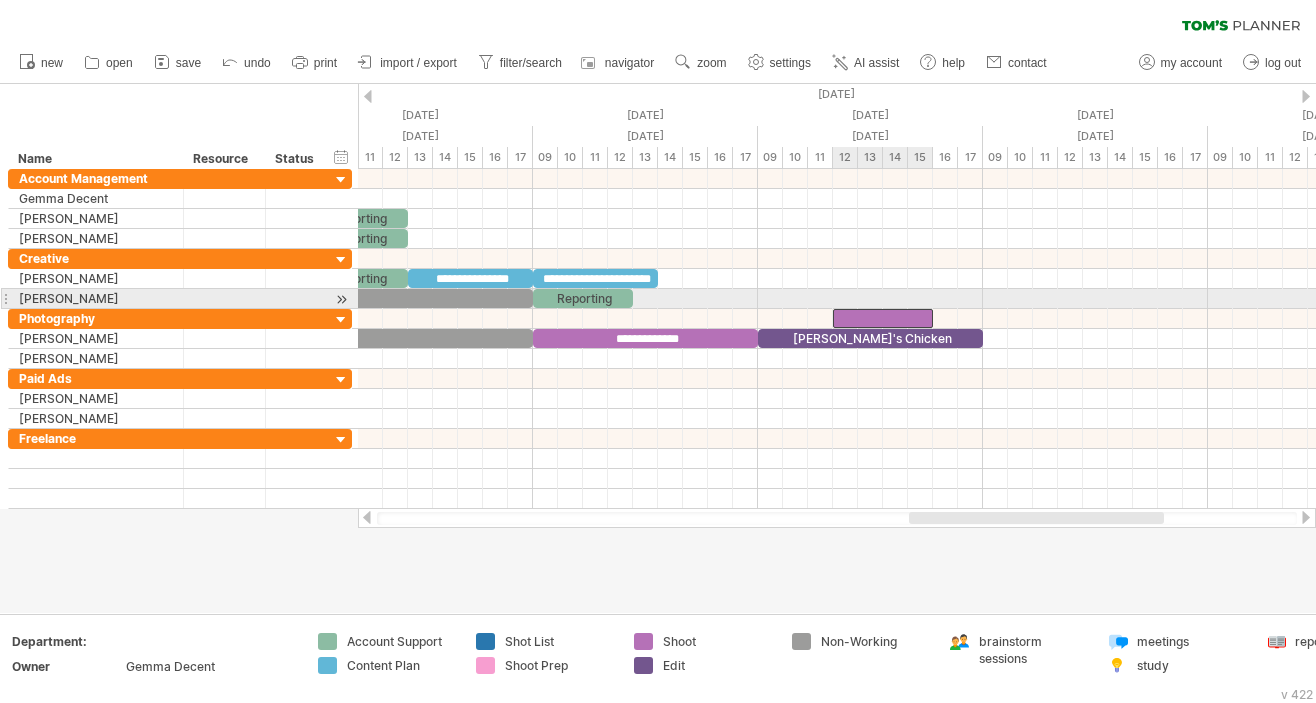drag, startPoint x: 880, startPoint y: 314, endPoint x: 919, endPoint y: 307, distance: 39.623226 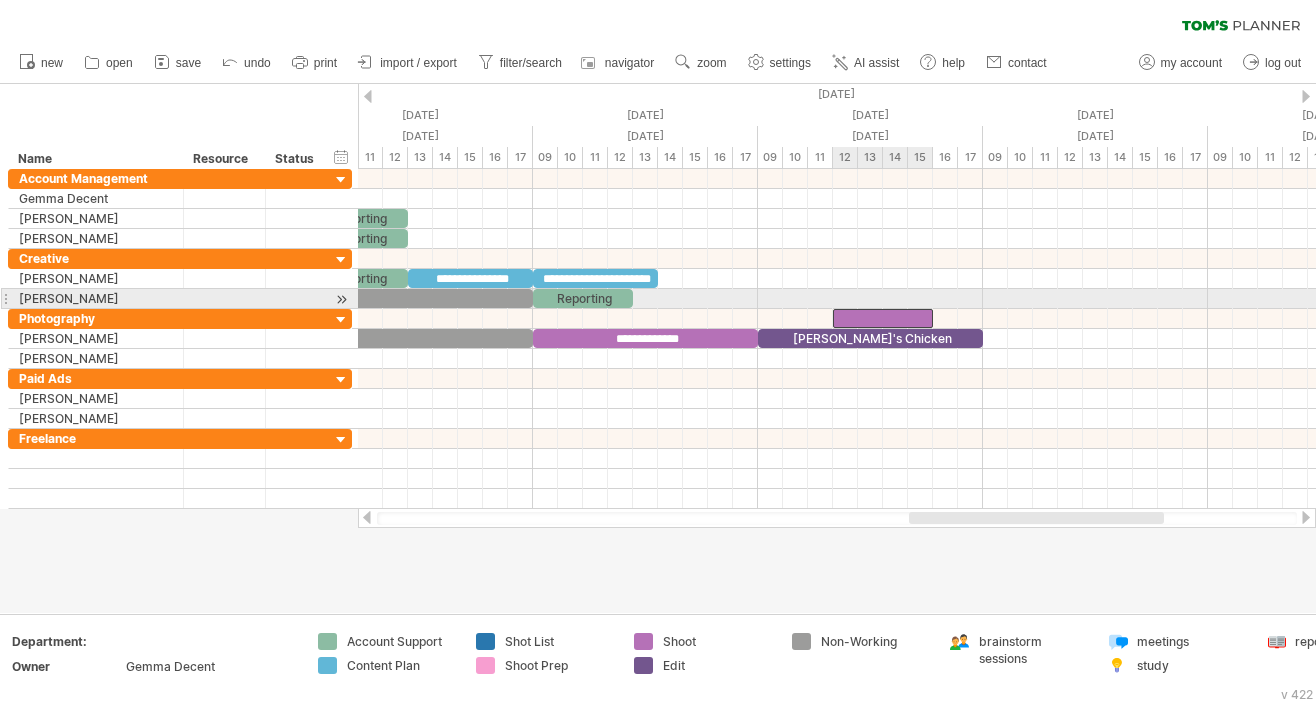 click on "**********" at bounding box center [837, 339] 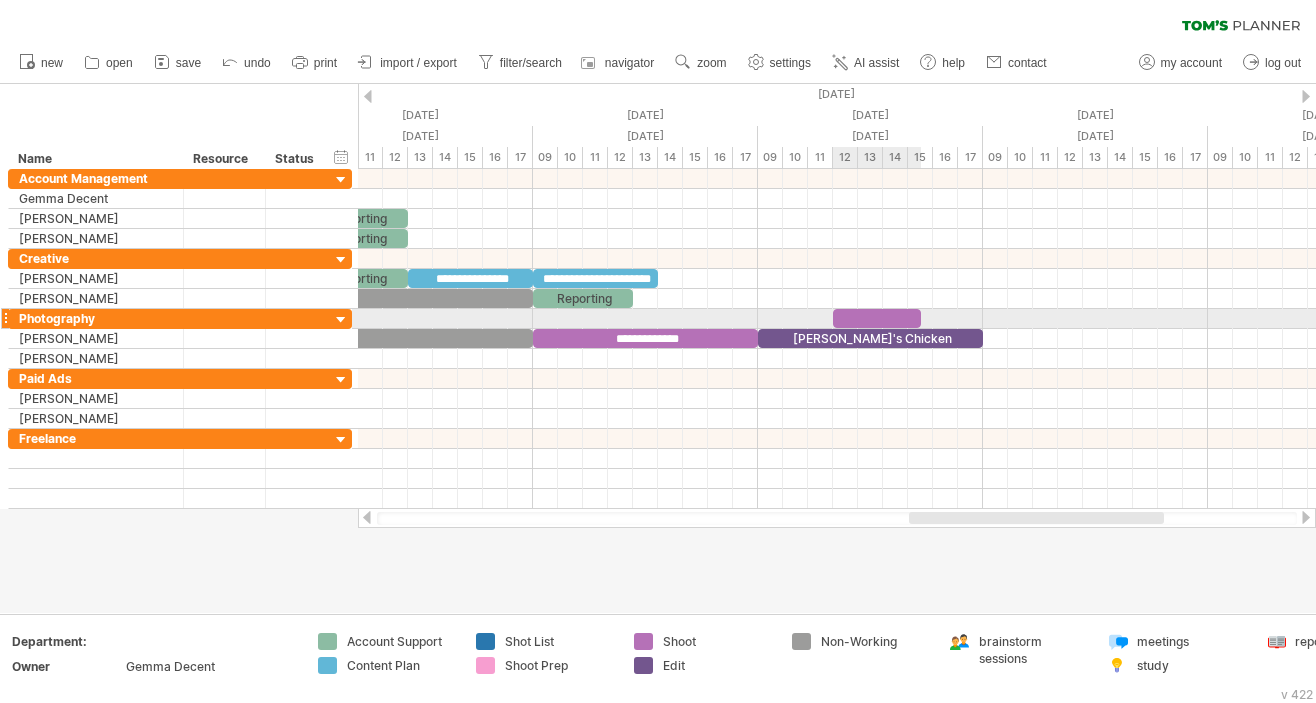 drag, startPoint x: 932, startPoint y: 316, endPoint x: 915, endPoint y: 317, distance: 17.029387 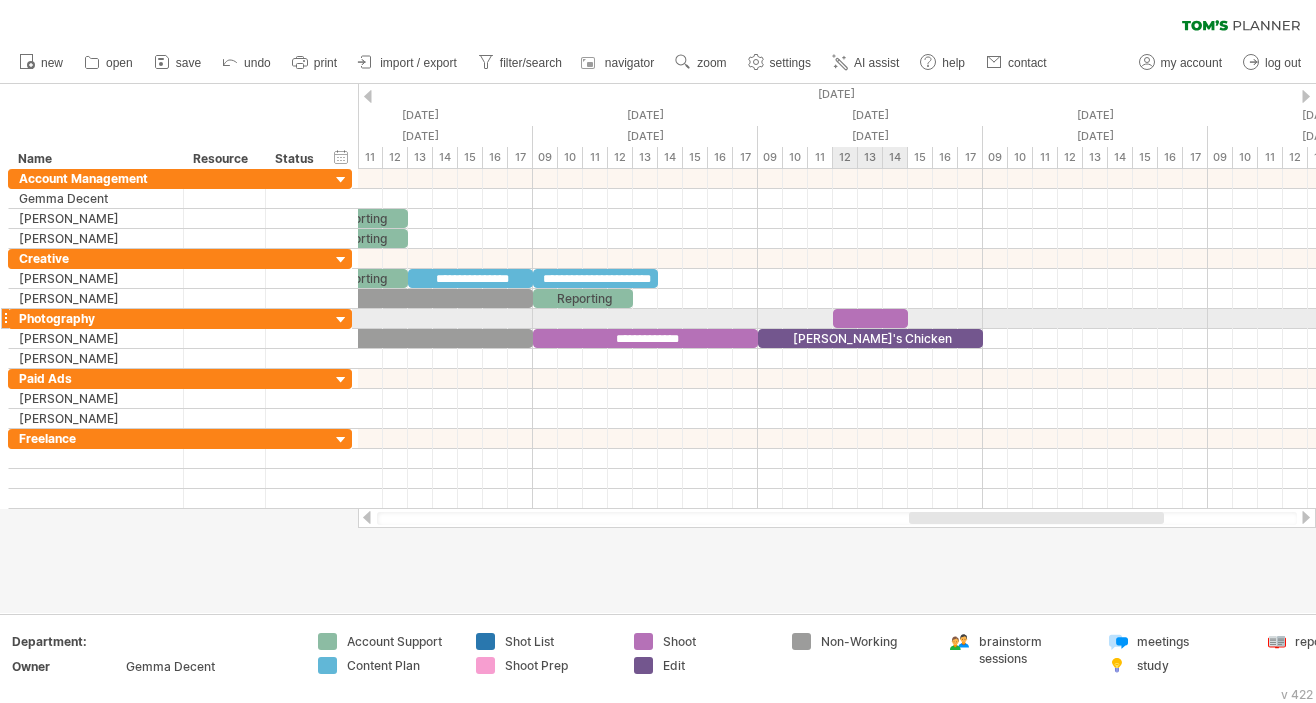 drag, startPoint x: 921, startPoint y: 315, endPoint x: 909, endPoint y: 315, distance: 12 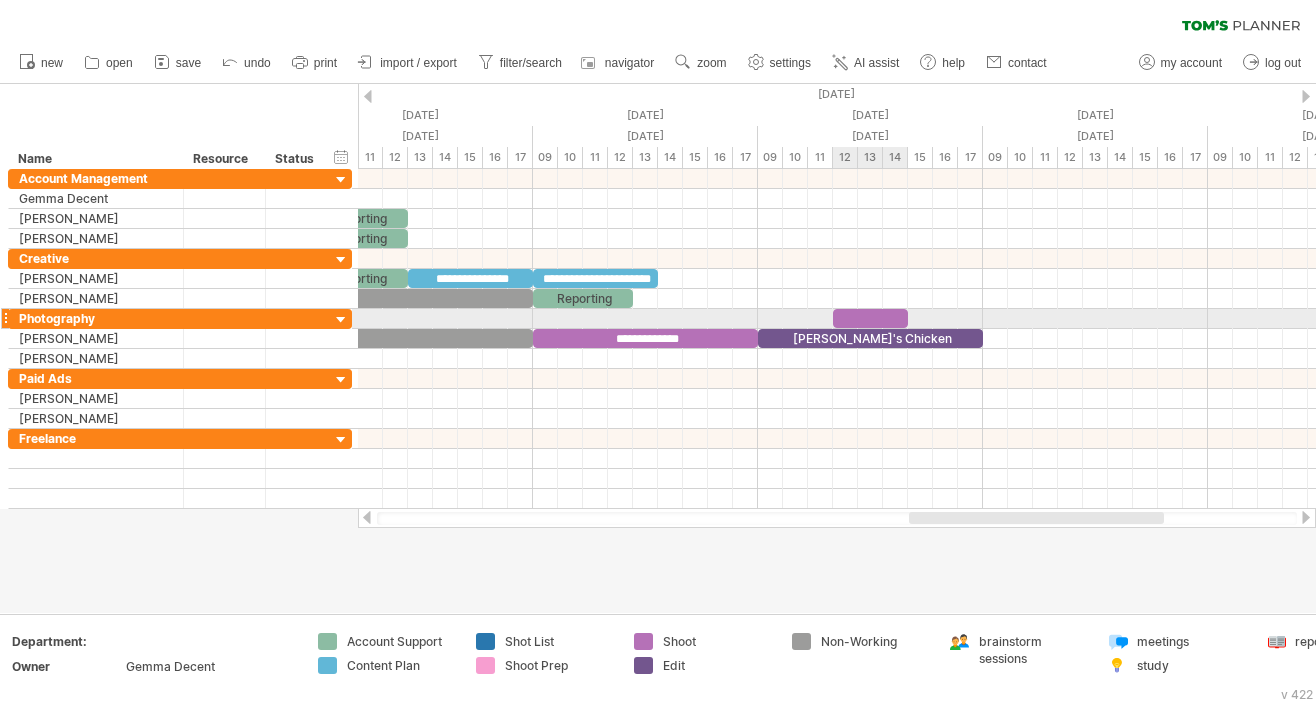 click at bounding box center [908, 318] 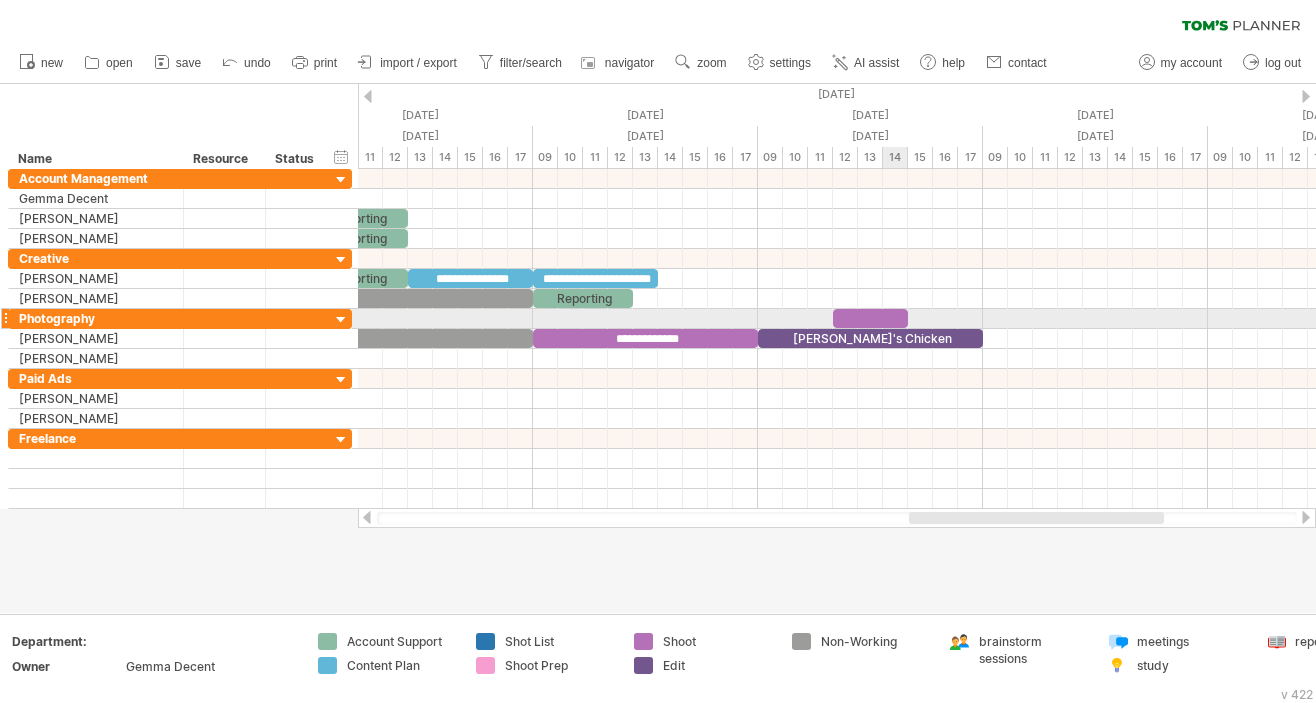 click at bounding box center [870, 318] 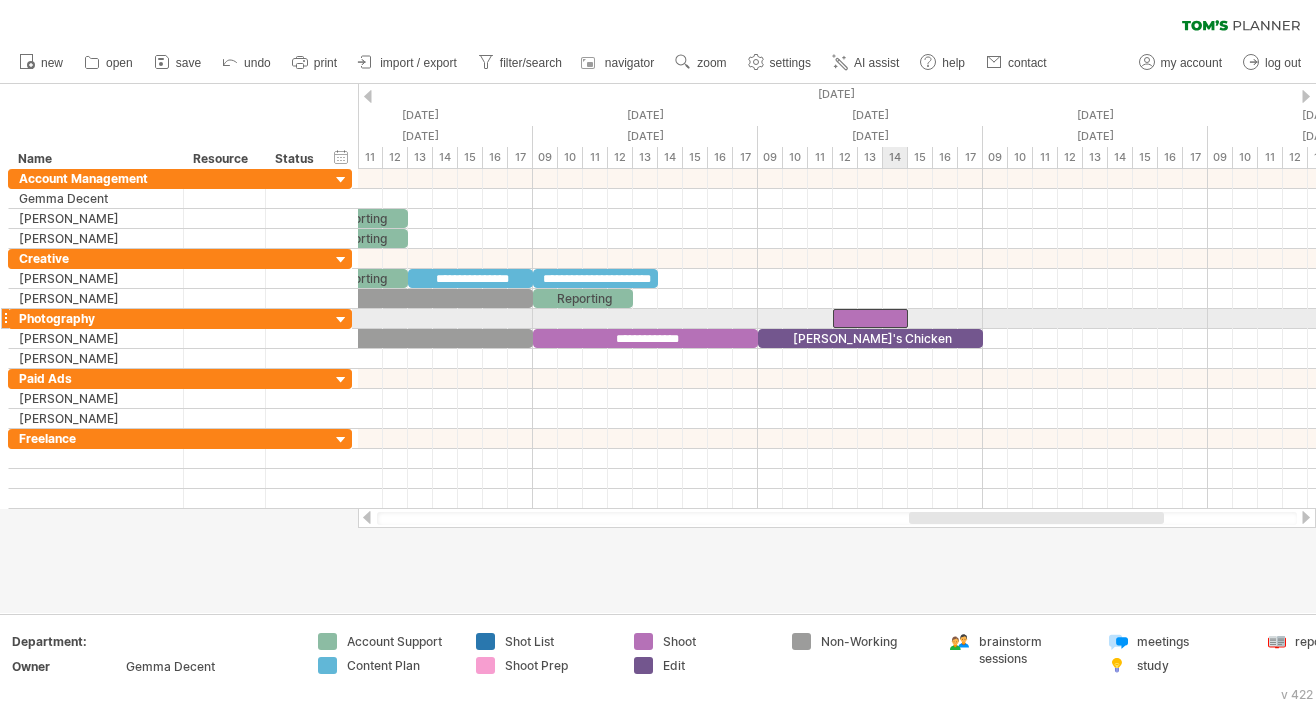 type 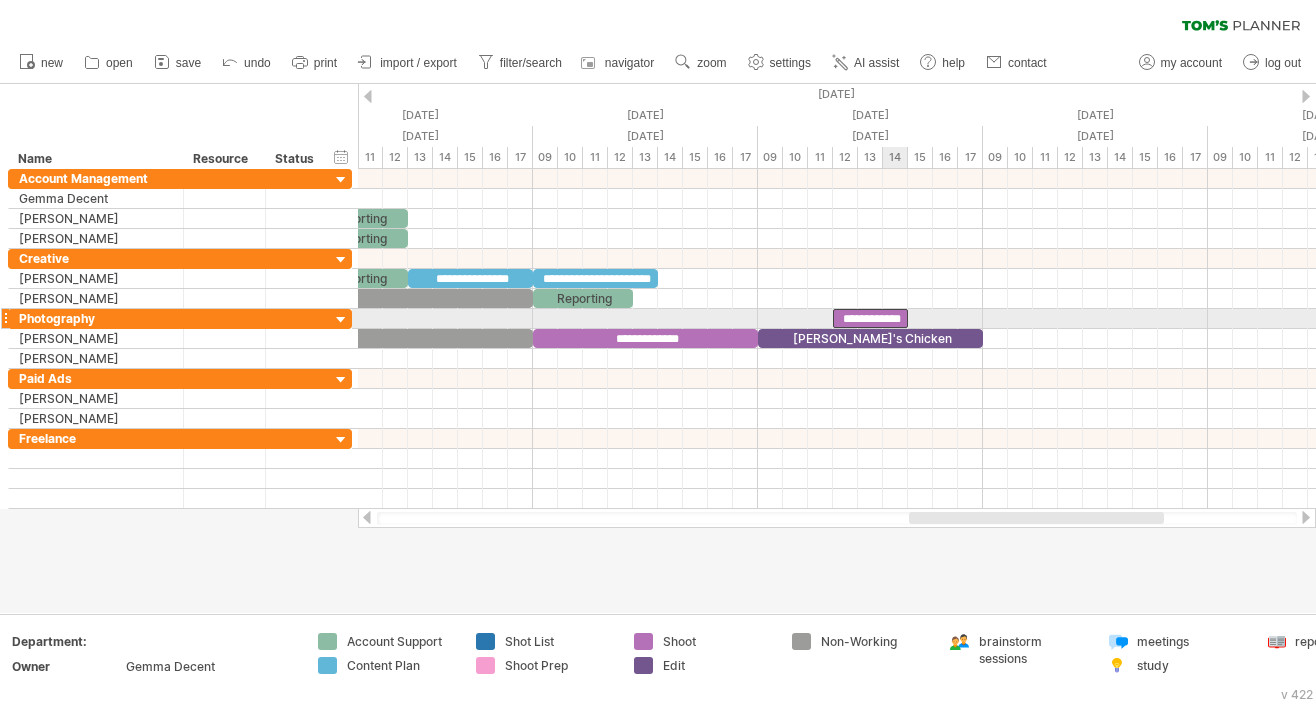 scroll, scrollTop: 0, scrollLeft: 5, axis: horizontal 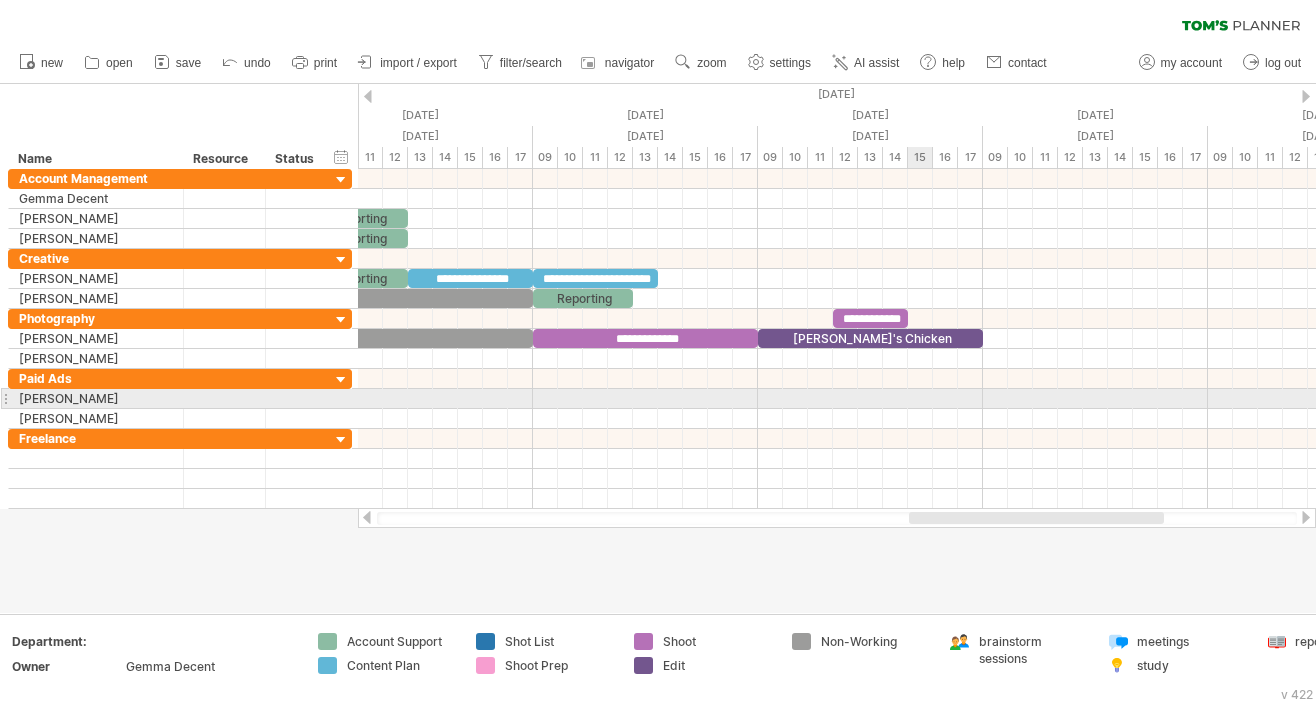 click at bounding box center (837, 399) 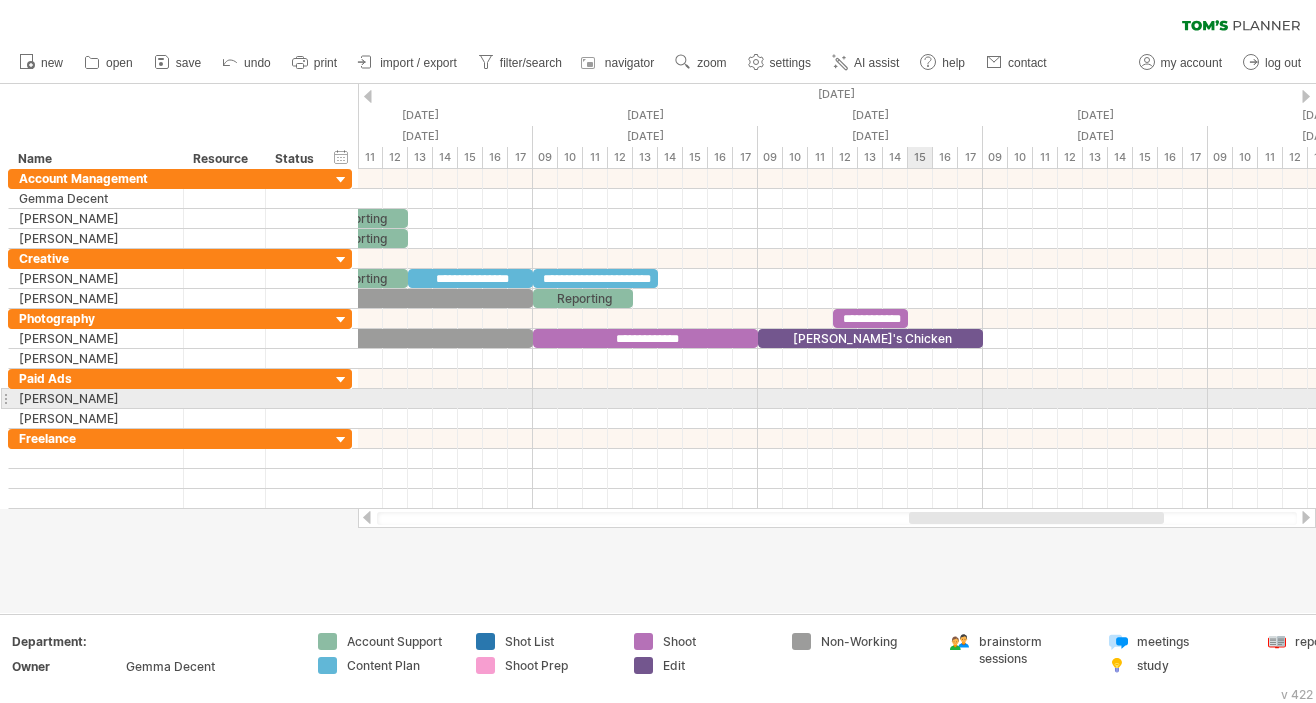 scroll, scrollTop: 0, scrollLeft: 0, axis: both 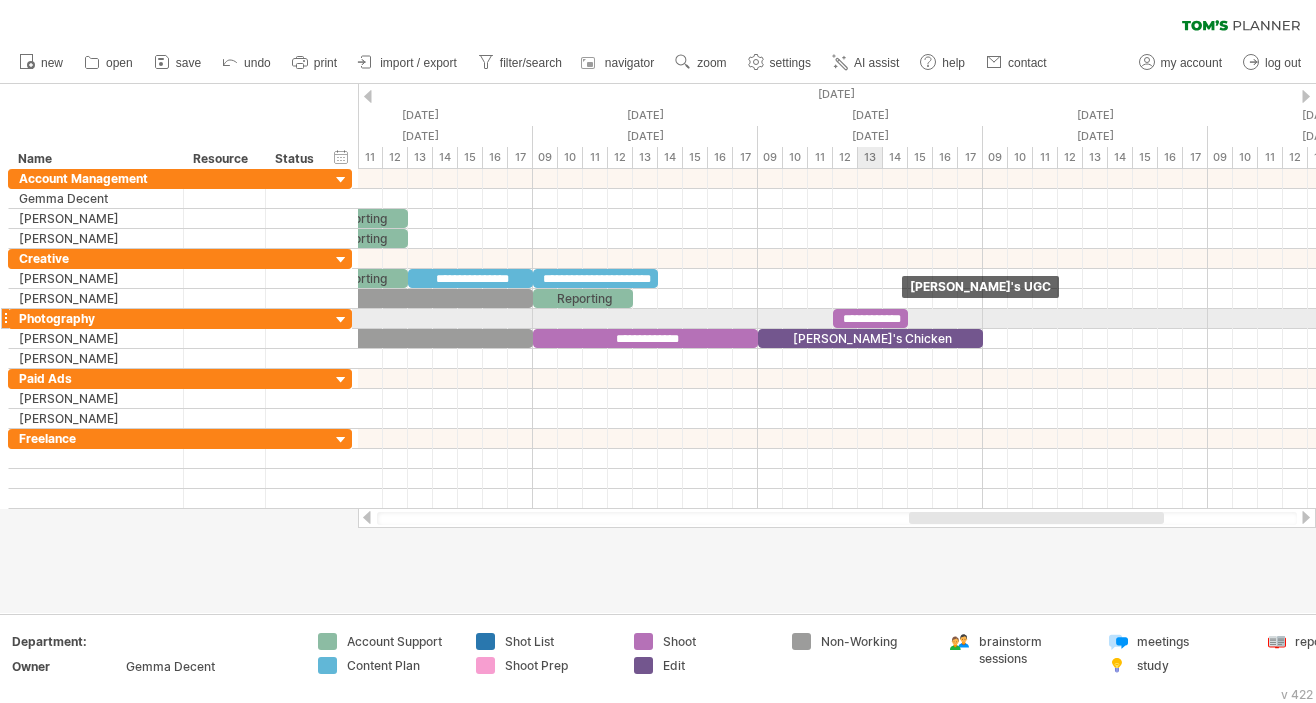 click on "**********" at bounding box center (870, 318) 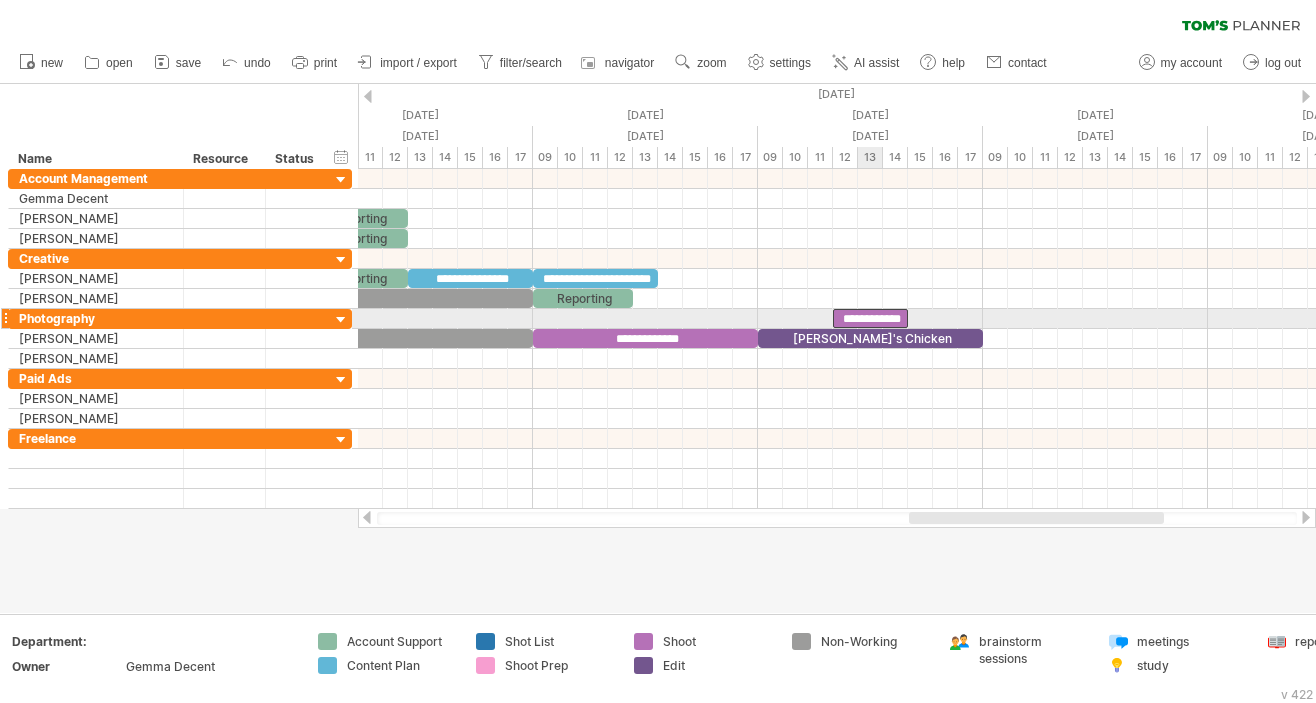 click on "**********" at bounding box center [870, 318] 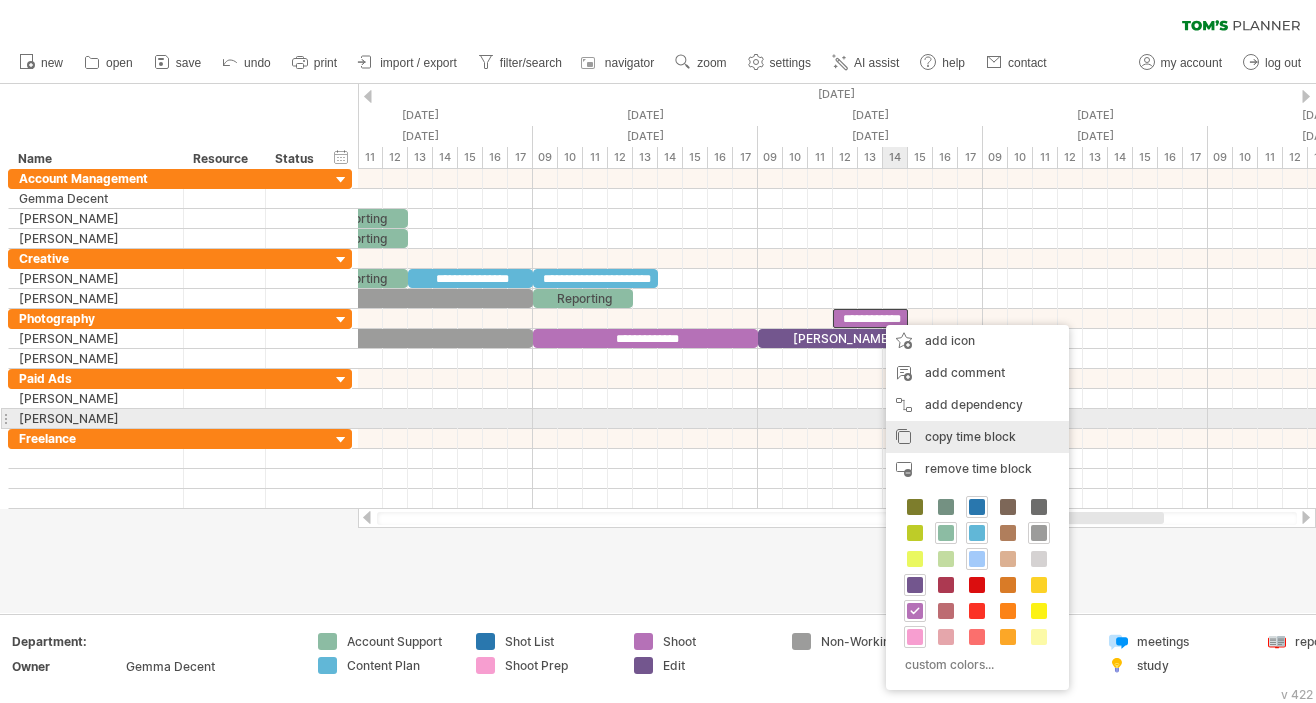 click on "copy time block copy time blocks/icons" at bounding box center [977, 437] 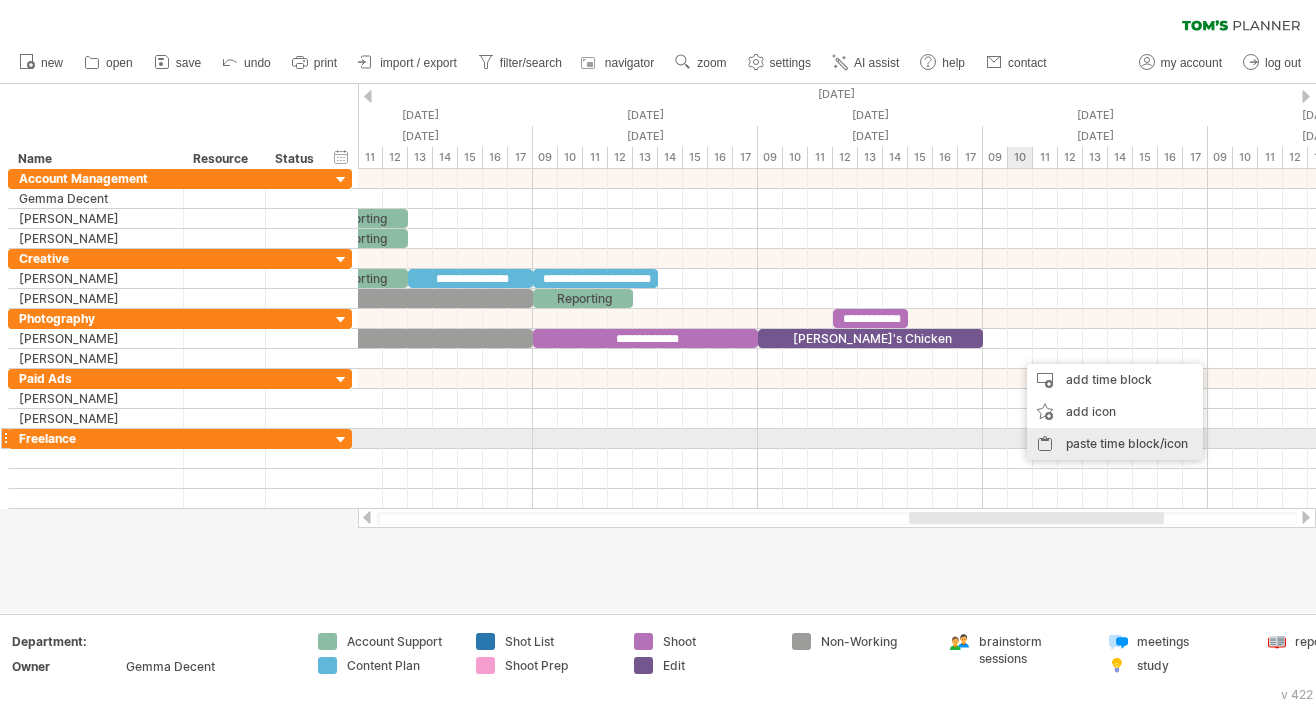 click on "paste time block/icon" at bounding box center (1115, 444) 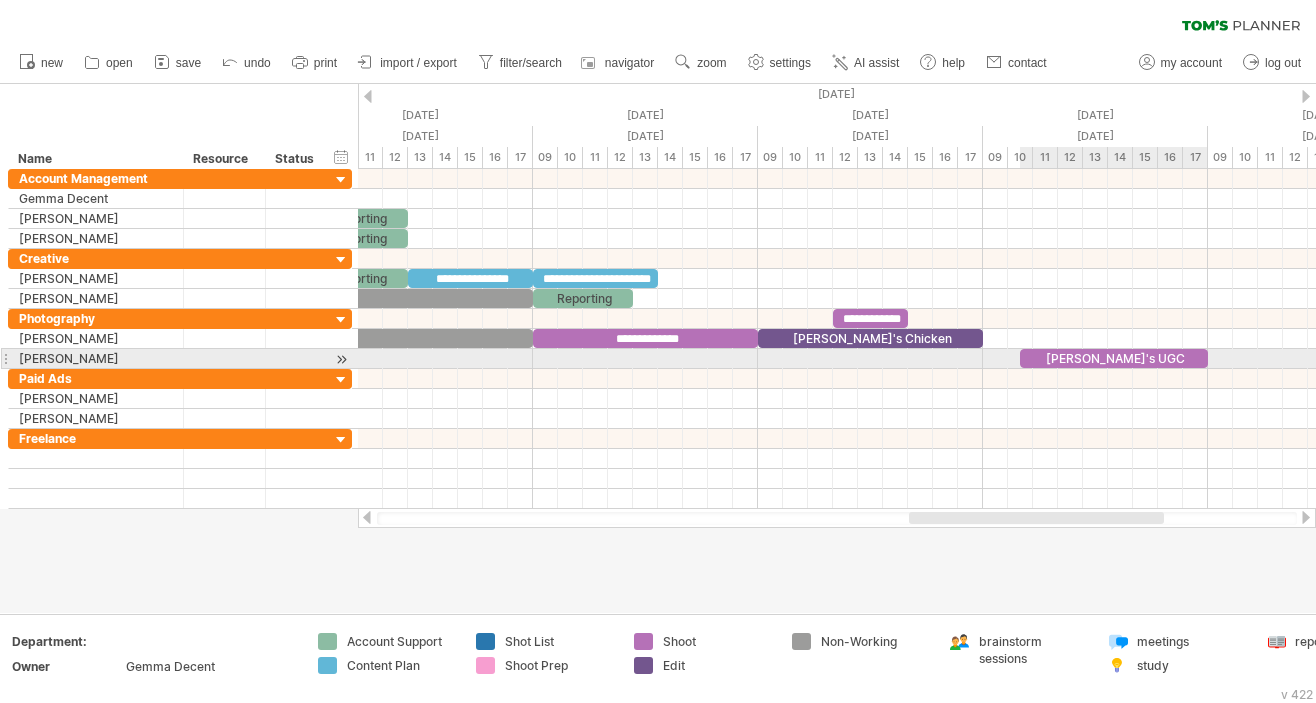 drag, startPoint x: 1092, startPoint y: 359, endPoint x: 1208, endPoint y: 357, distance: 116.01724 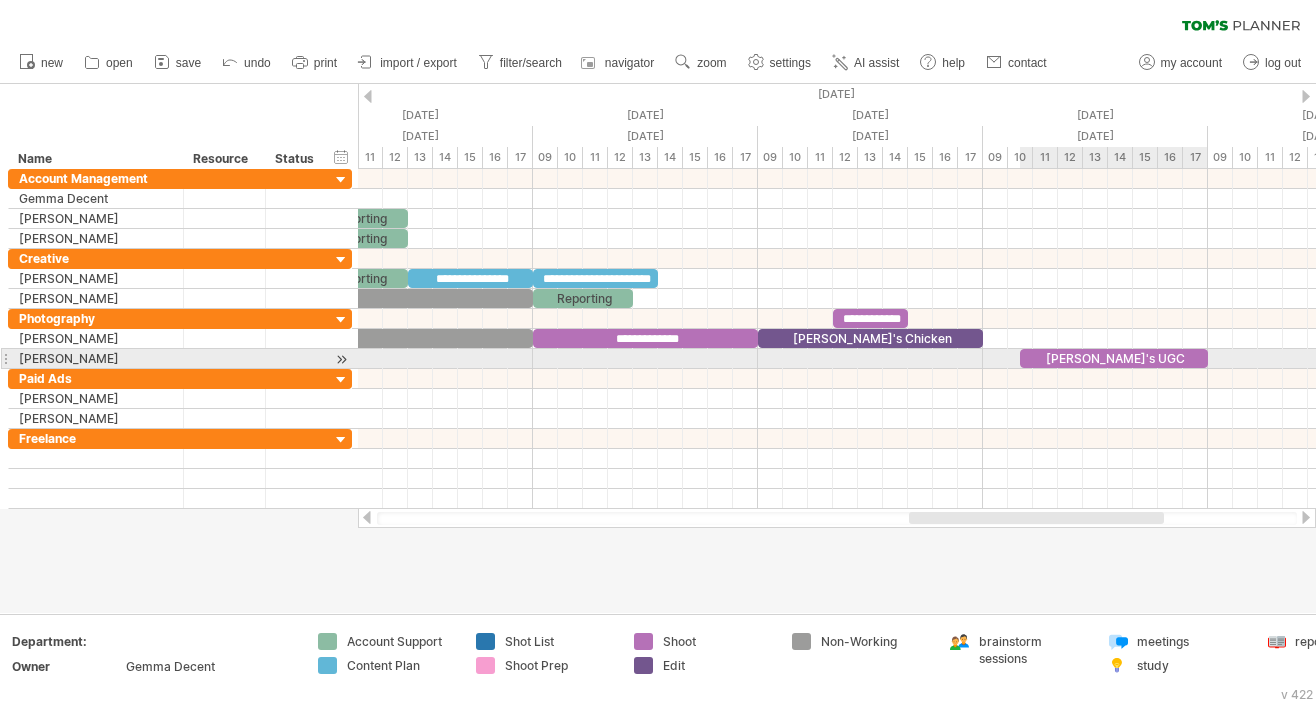 click at bounding box center (1208, 358) 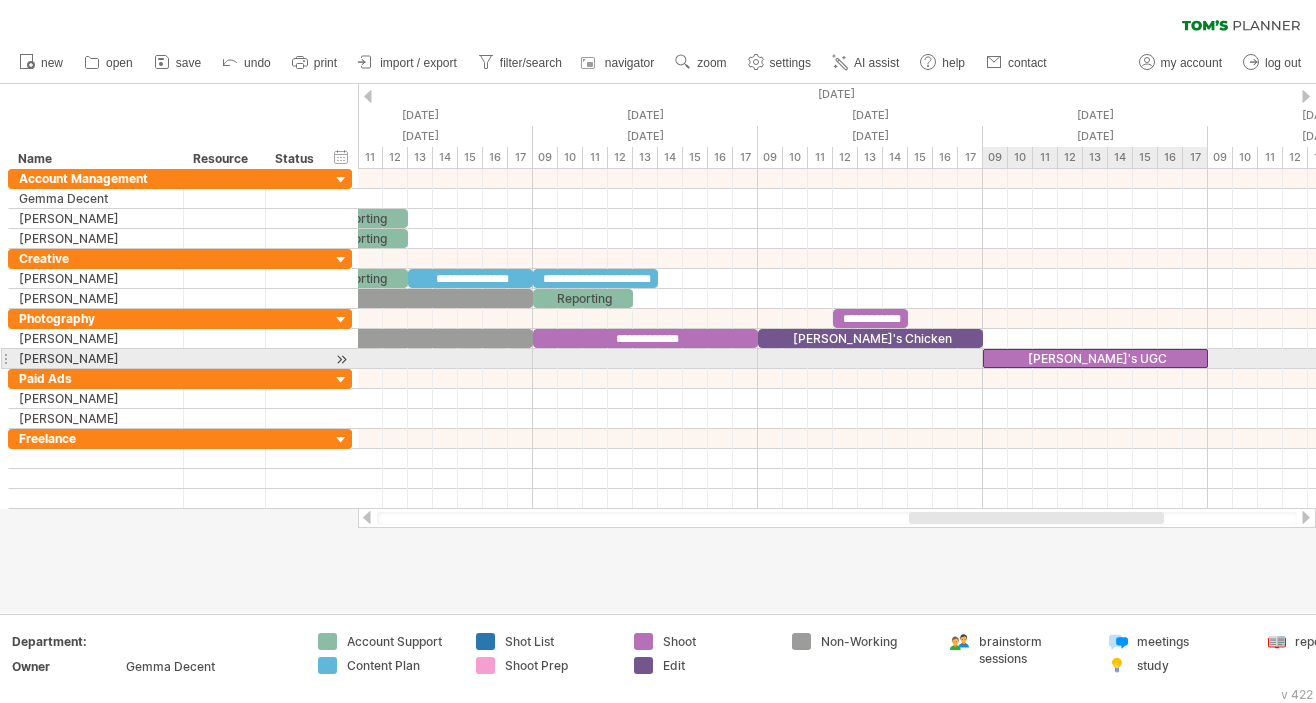 drag, startPoint x: 1022, startPoint y: 357, endPoint x: 985, endPoint y: 357, distance: 37 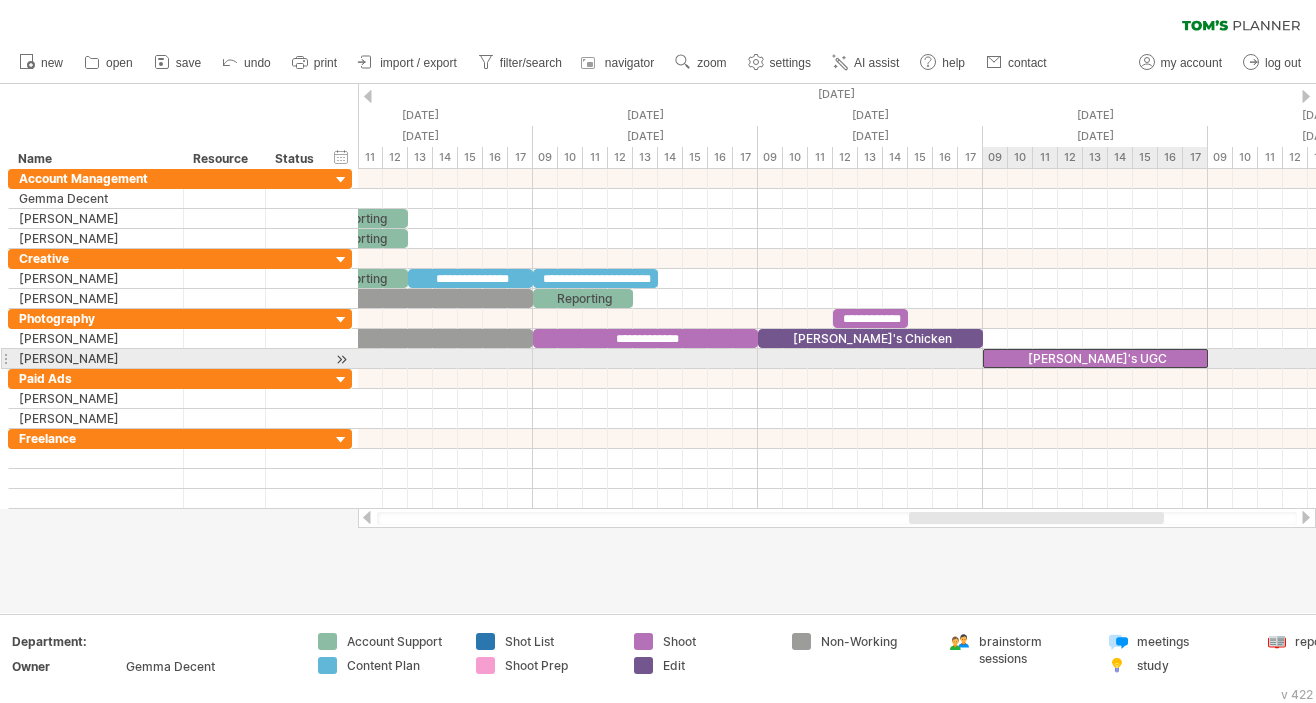 click at bounding box center (983, 358) 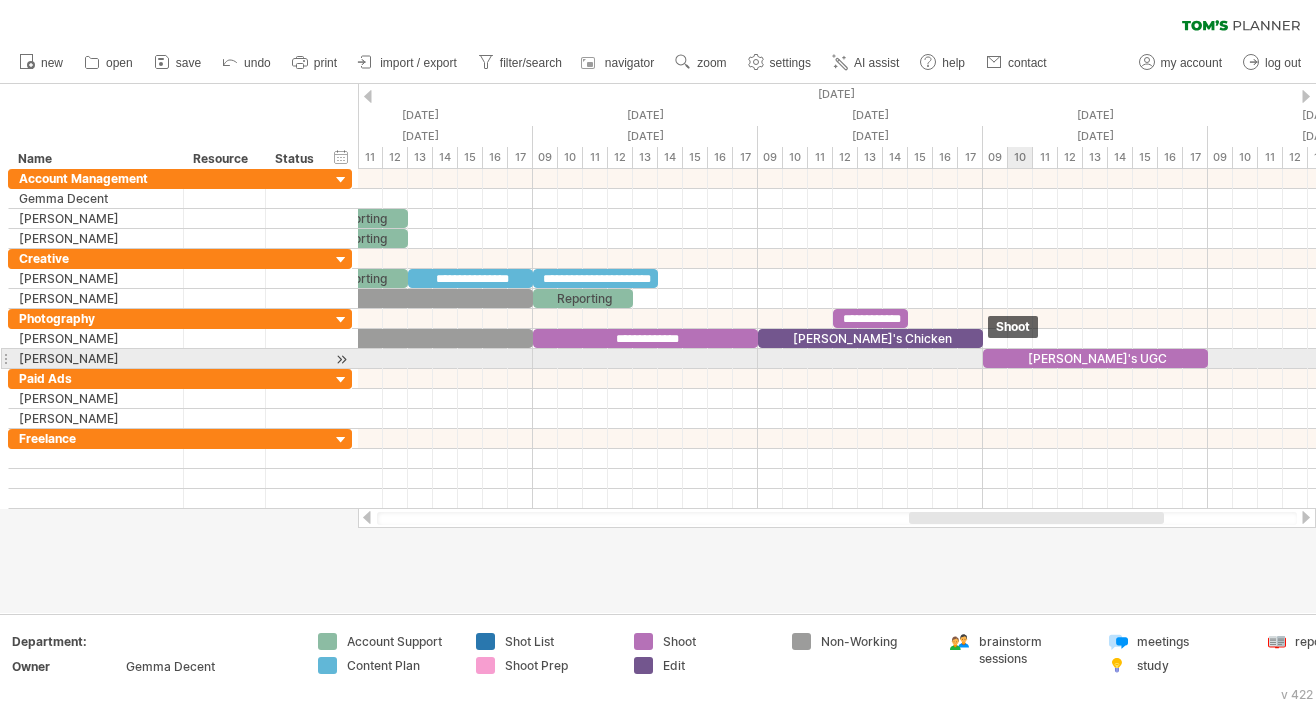 click on "[PERSON_NAME]'s UGC" at bounding box center [1095, 358] 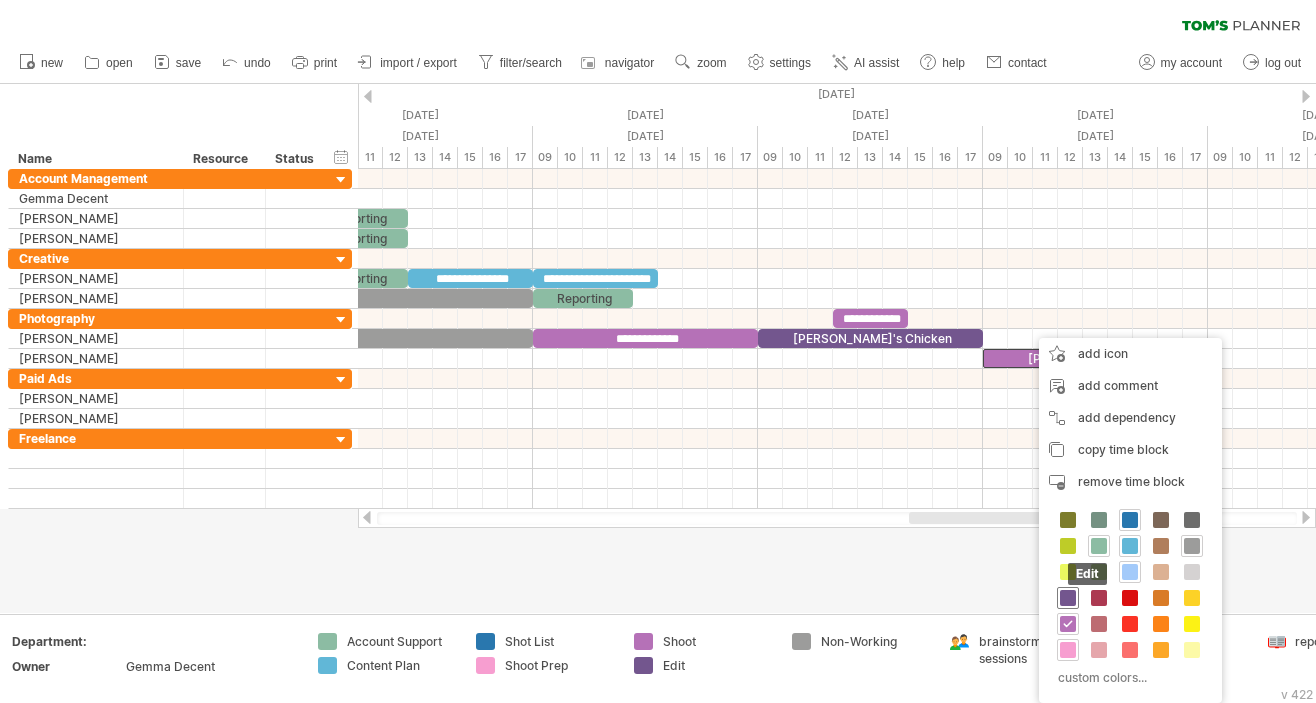 click at bounding box center (1068, 598) 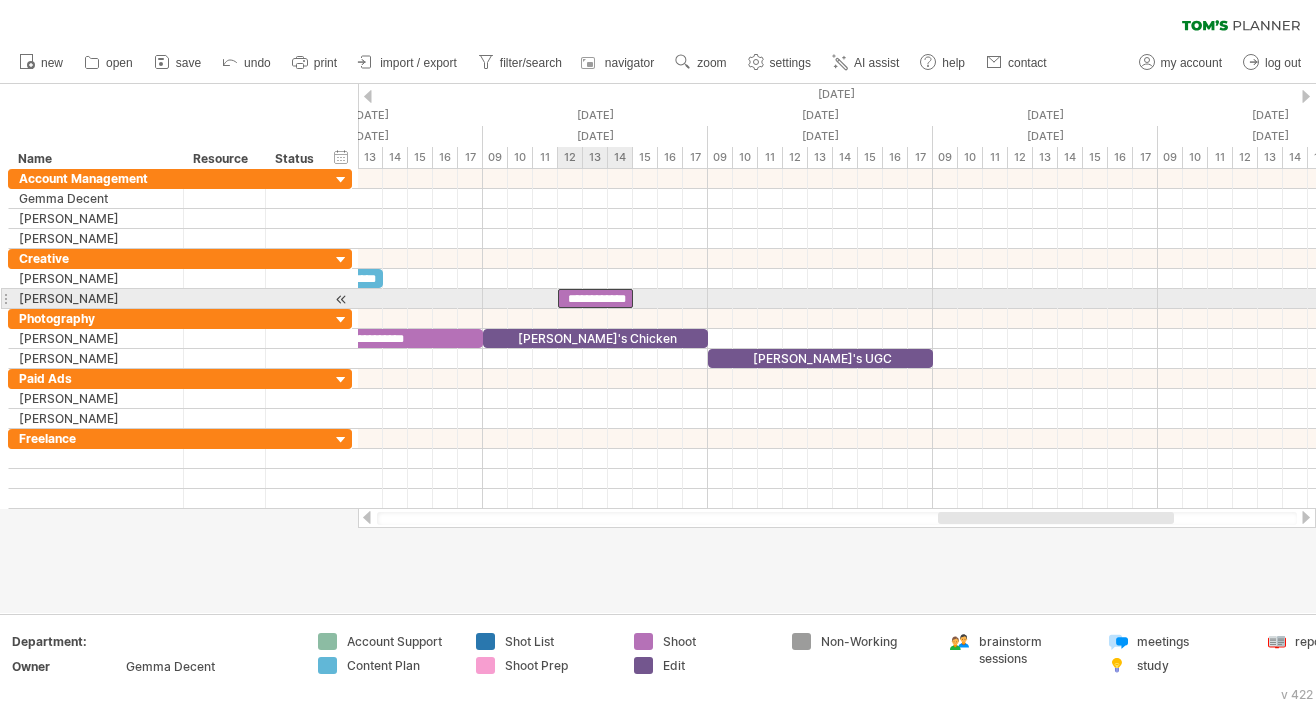 drag, startPoint x: 582, startPoint y: 316, endPoint x: 581, endPoint y: 295, distance: 21.023796 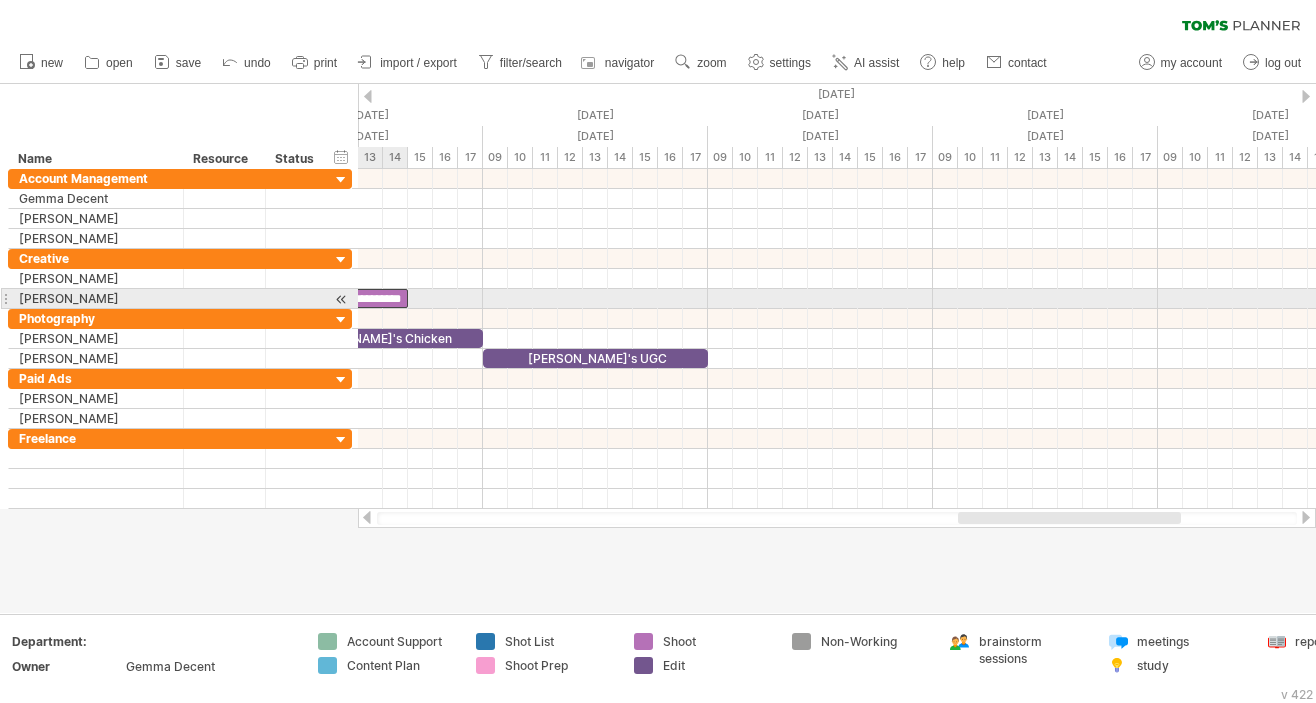 click on "**********" at bounding box center [370, 298] 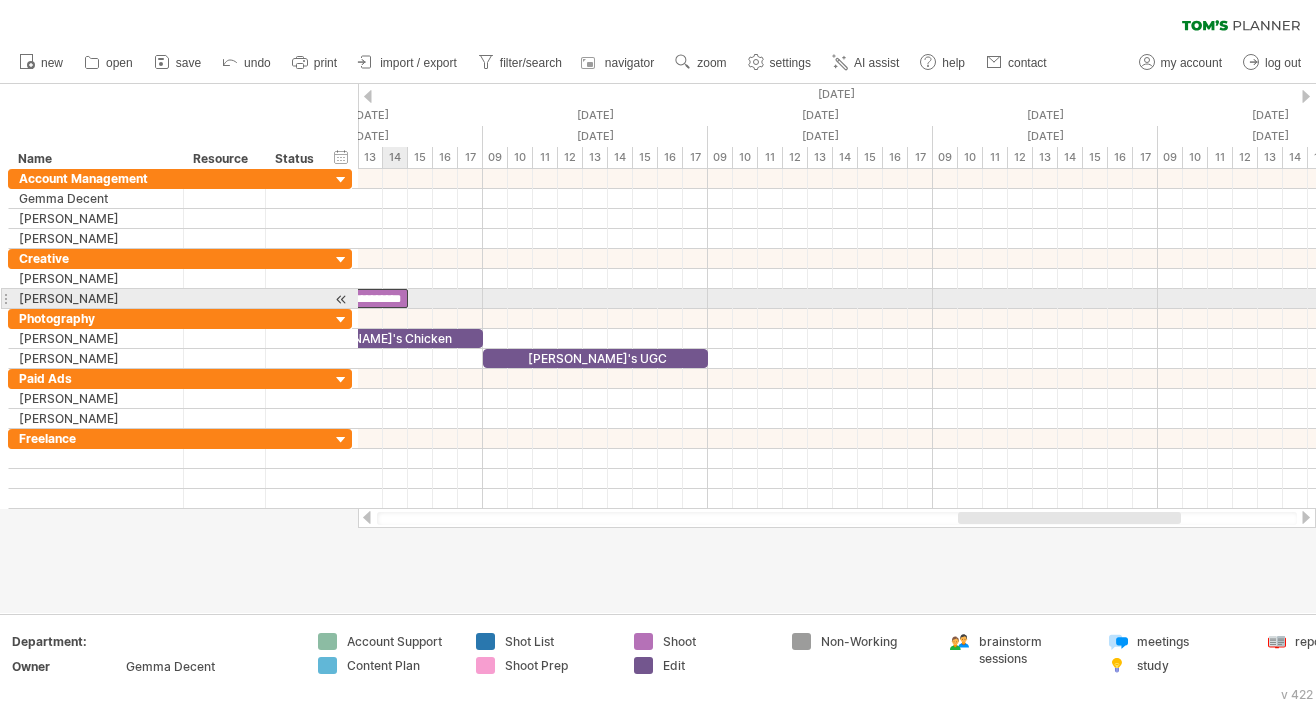 click on "**********" at bounding box center [370, 298] 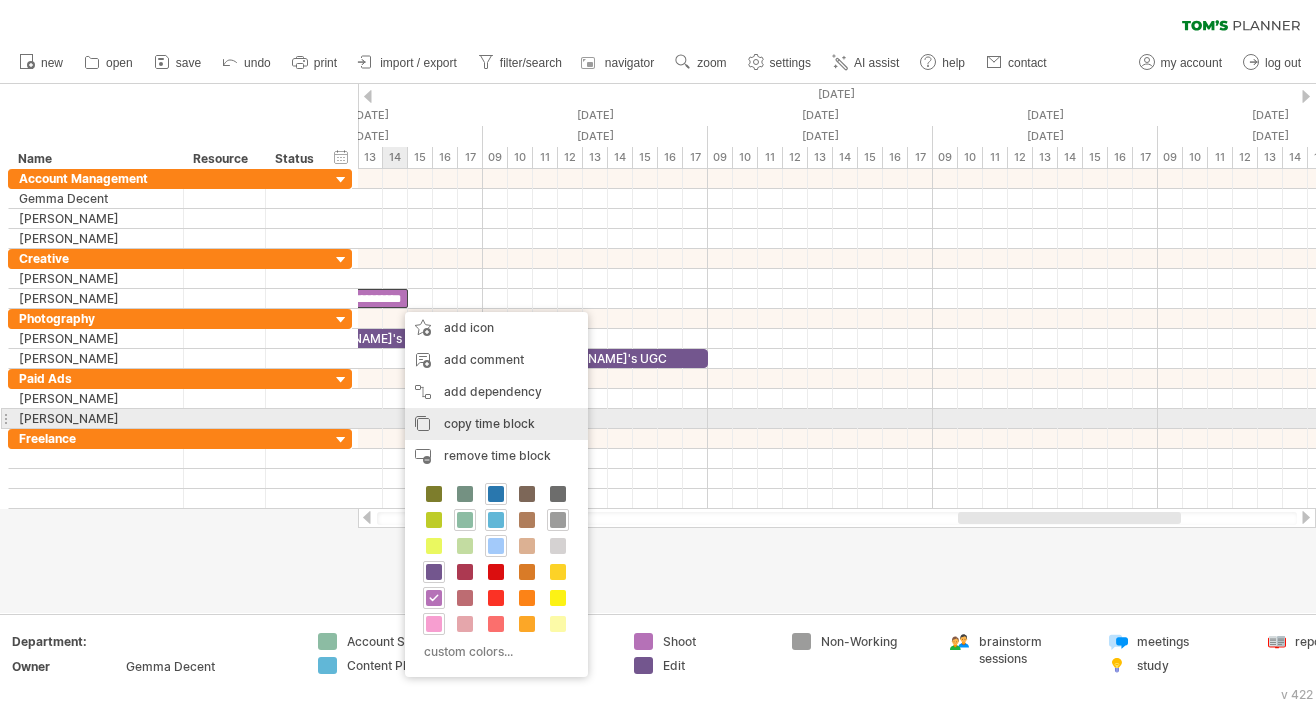 click on "copy time block" at bounding box center (489, 423) 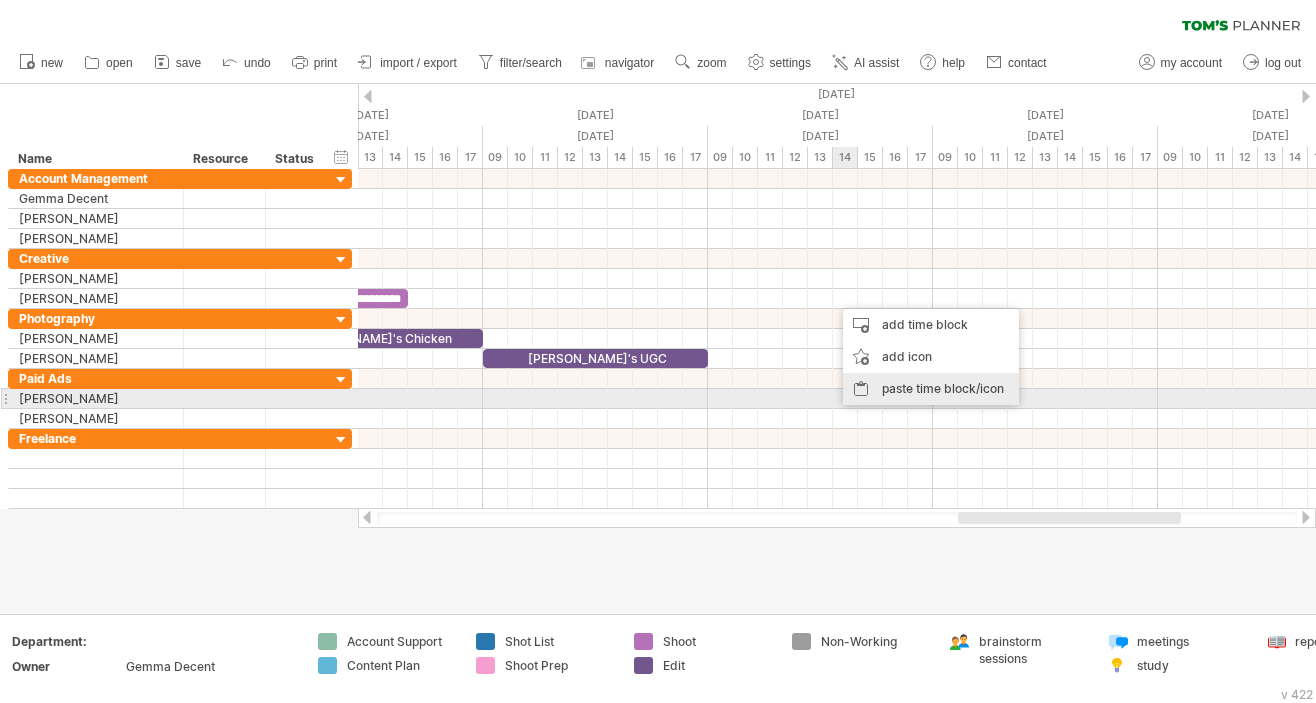 click on "paste time block/icon" at bounding box center (931, 389) 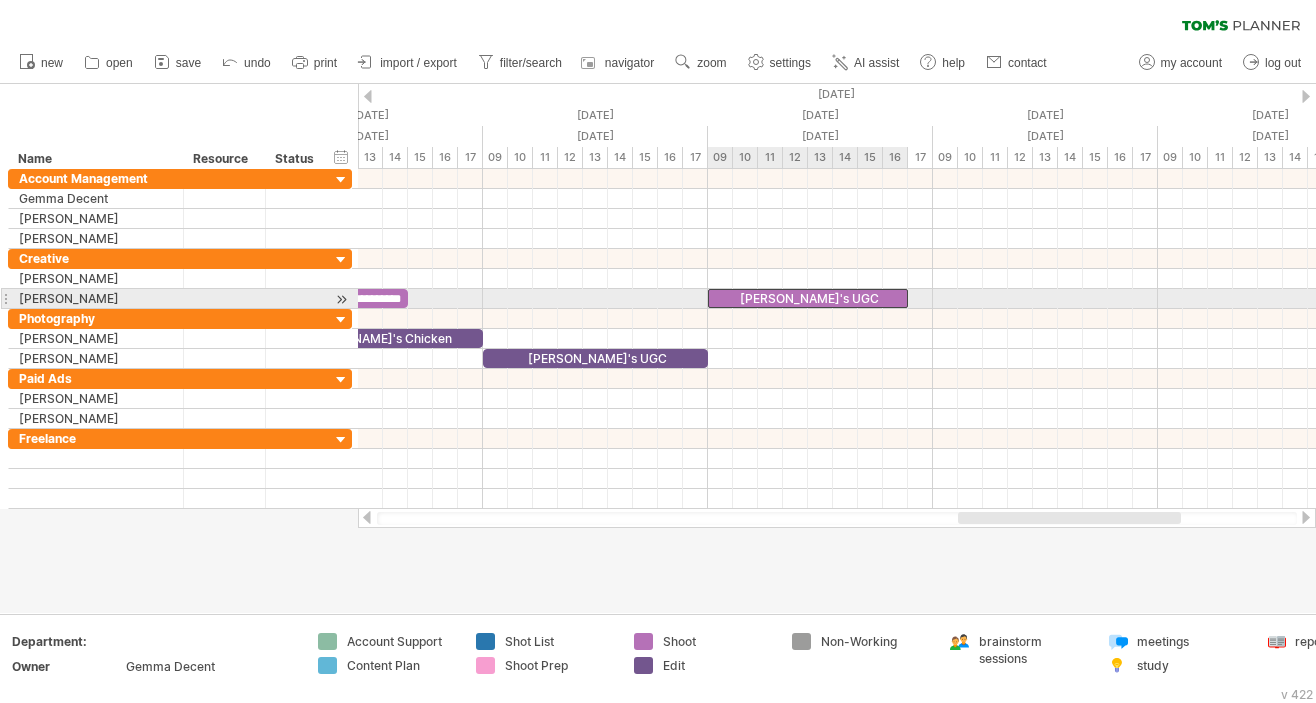 drag, startPoint x: 834, startPoint y: 299, endPoint x: 709, endPoint y: 300, distance: 125.004 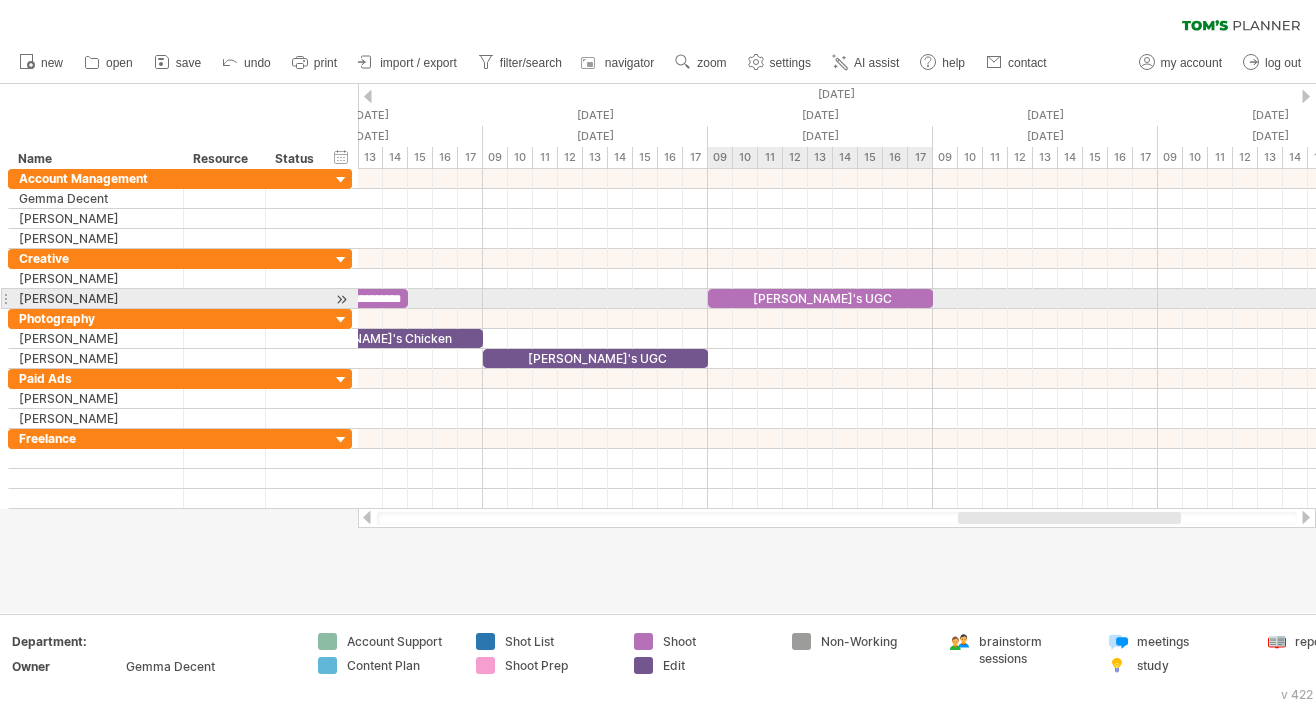 drag, startPoint x: 904, startPoint y: 300, endPoint x: 935, endPoint y: 300, distance: 31 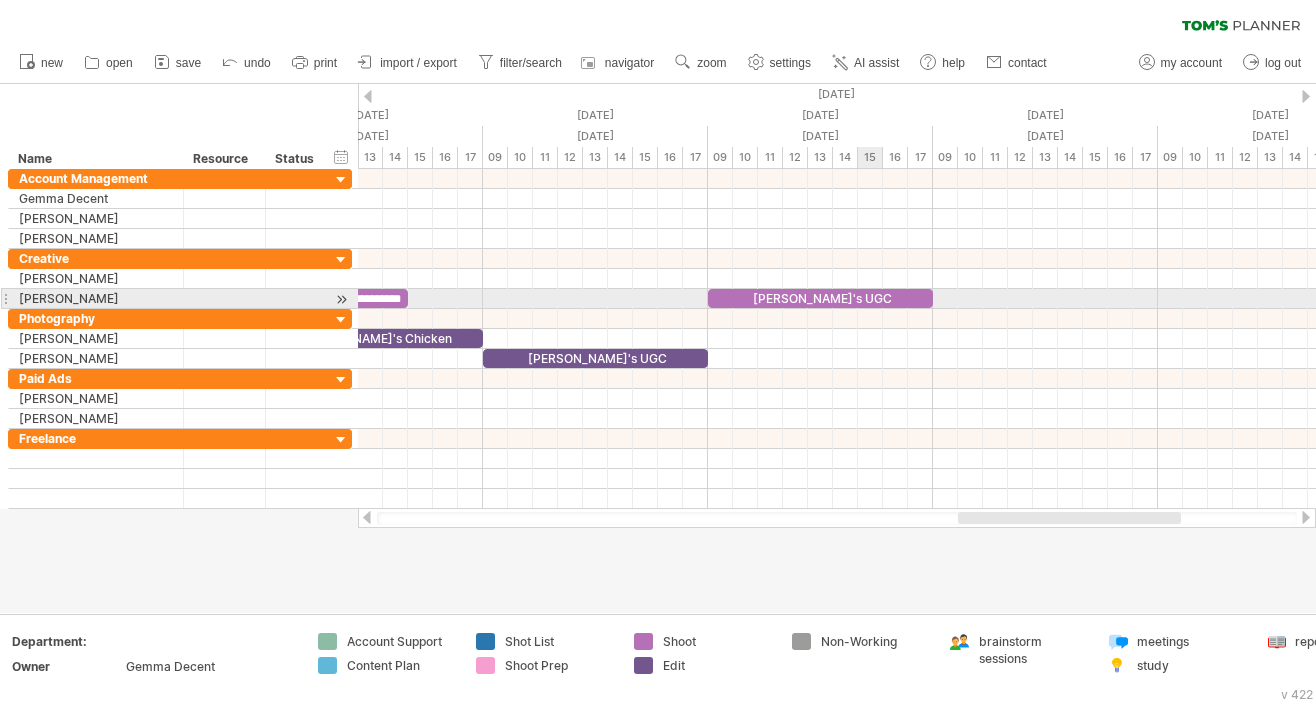 click on "[PERSON_NAME]'s UGC" at bounding box center (820, 298) 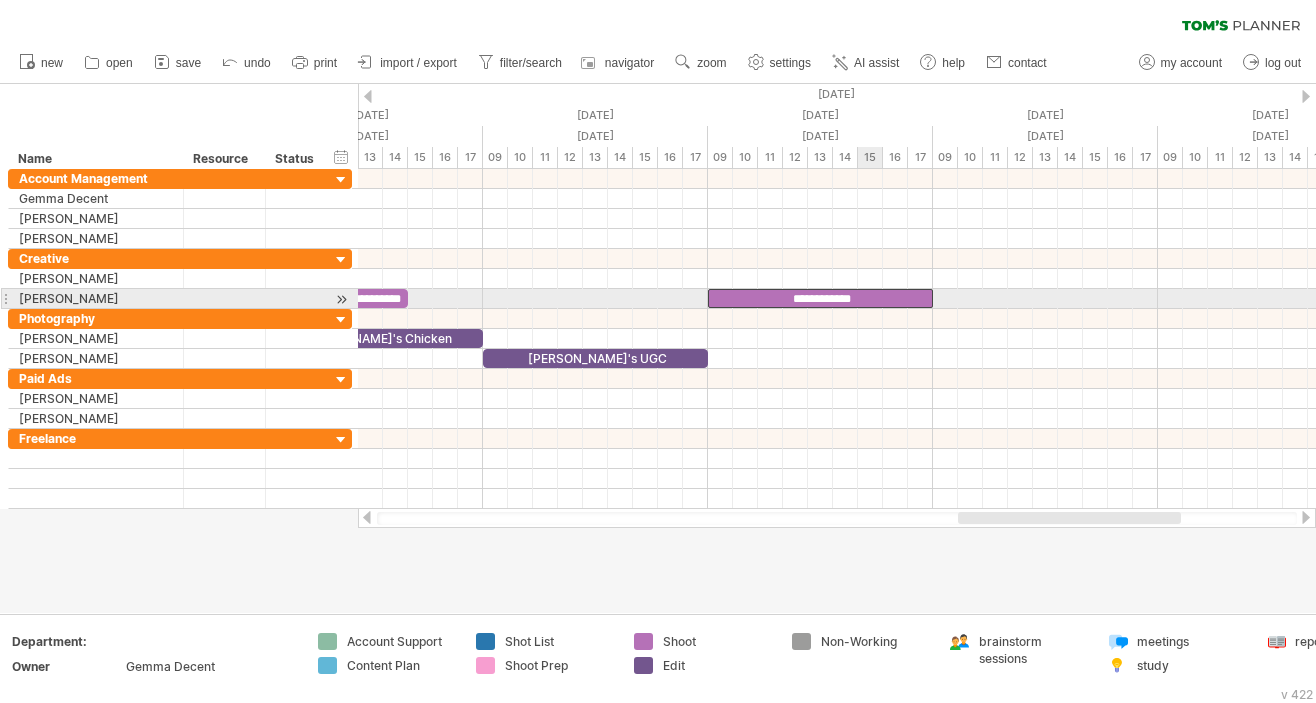 type 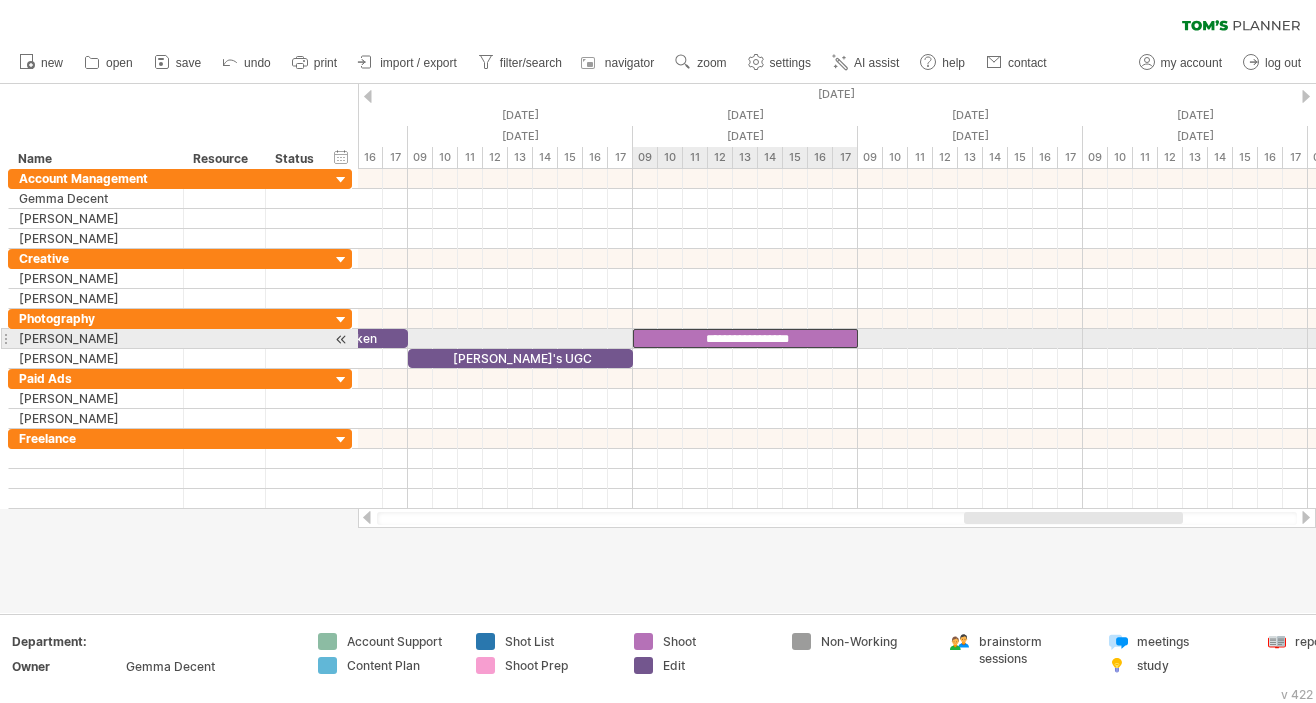 drag, startPoint x: 702, startPoint y: 300, endPoint x: 707, endPoint y: 338, distance: 38.327538 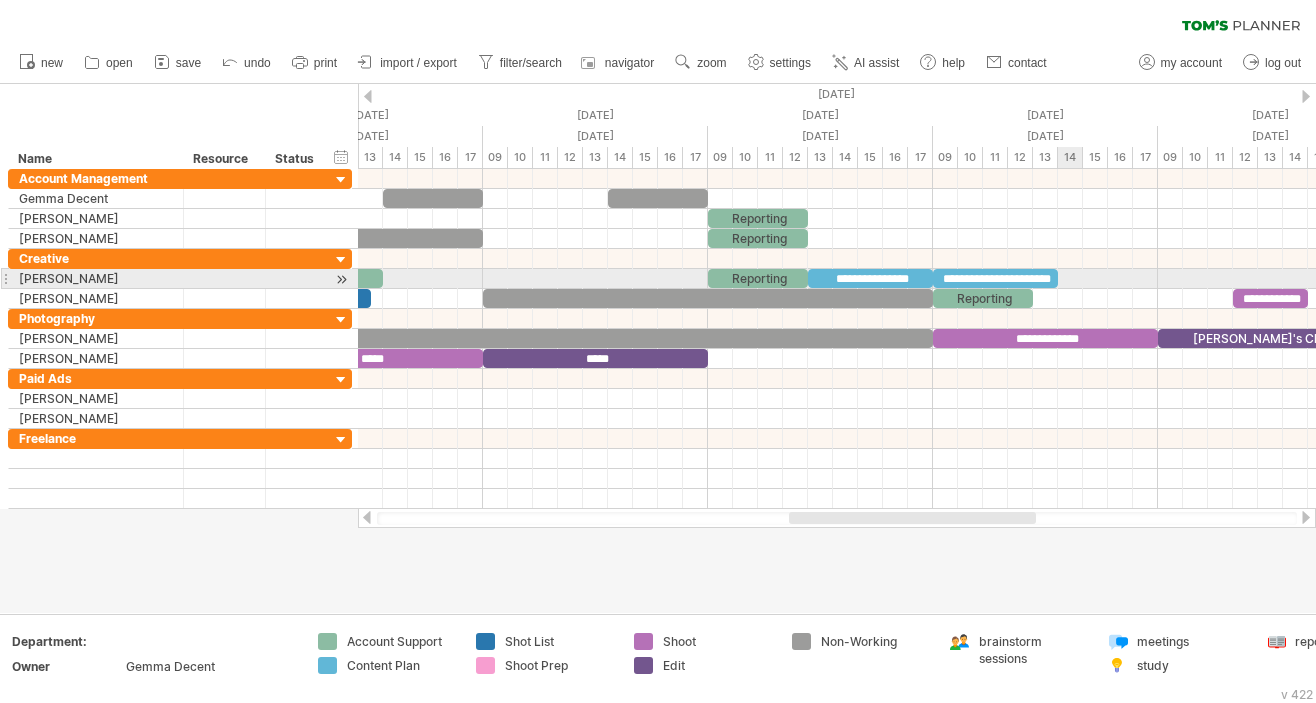 click at bounding box center (837, 279) 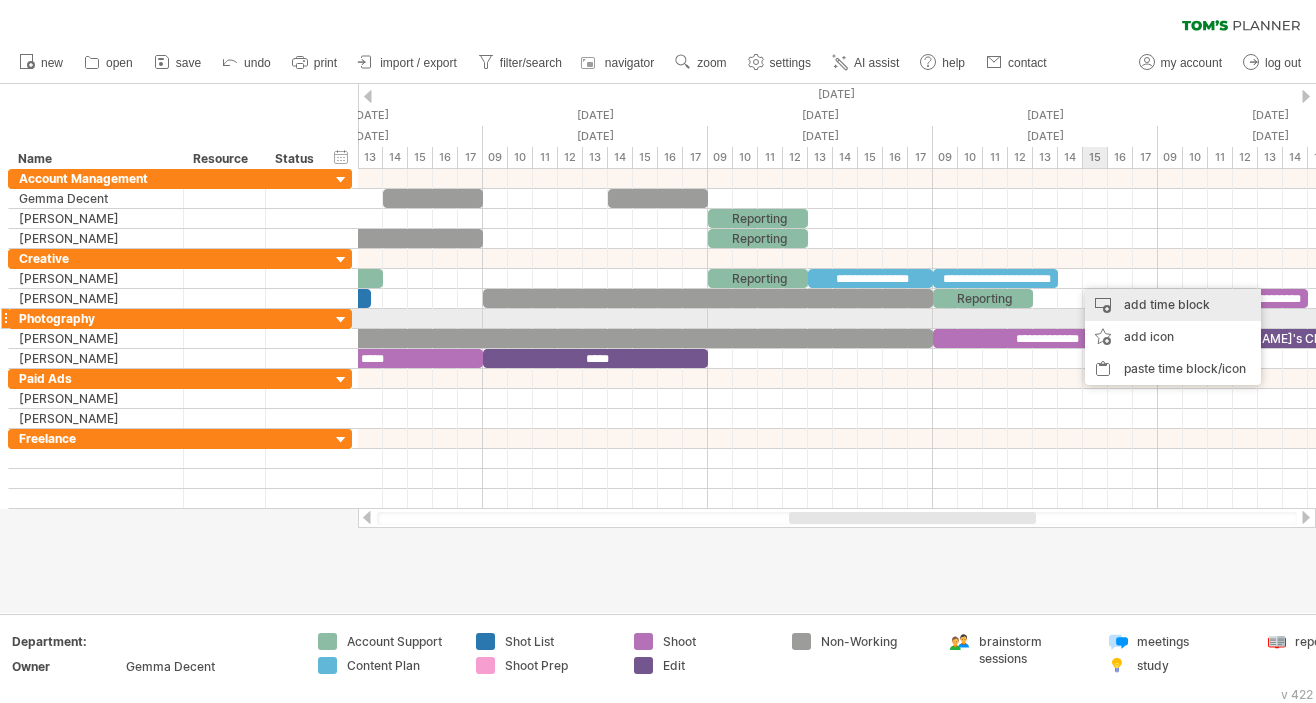 click on "add time block" at bounding box center [1173, 305] 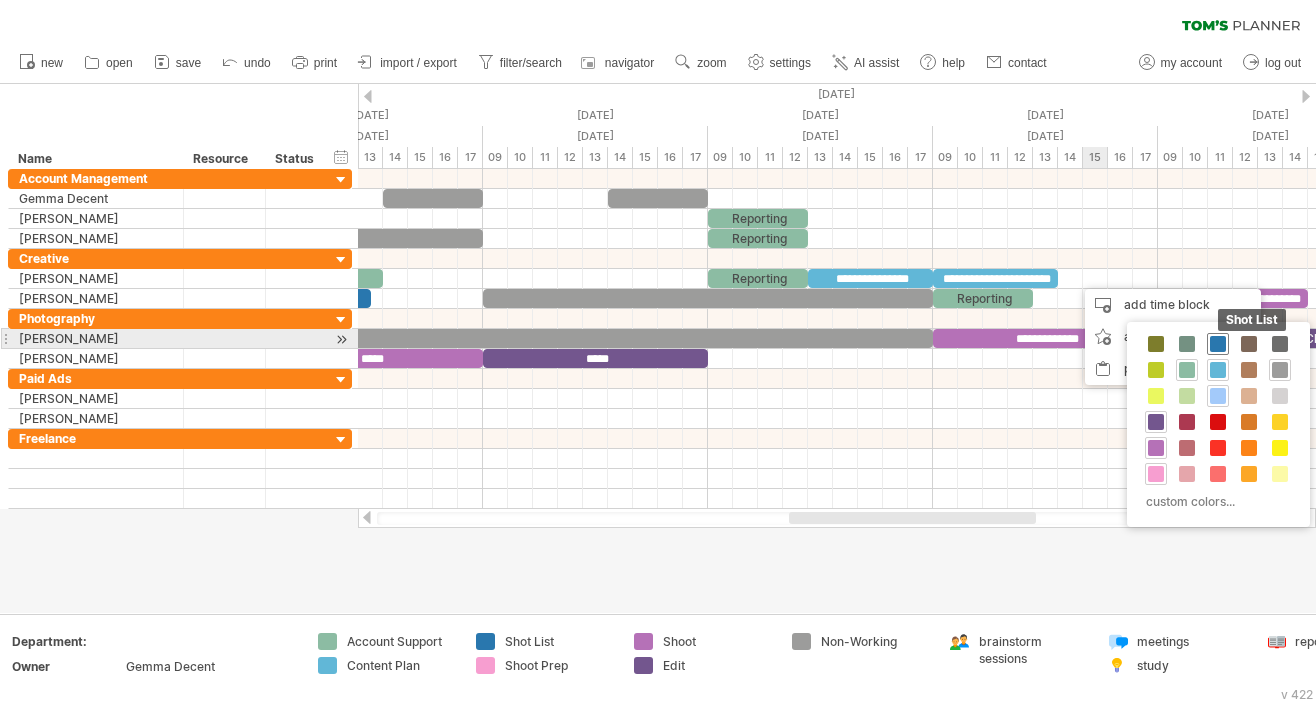 click at bounding box center (1218, 344) 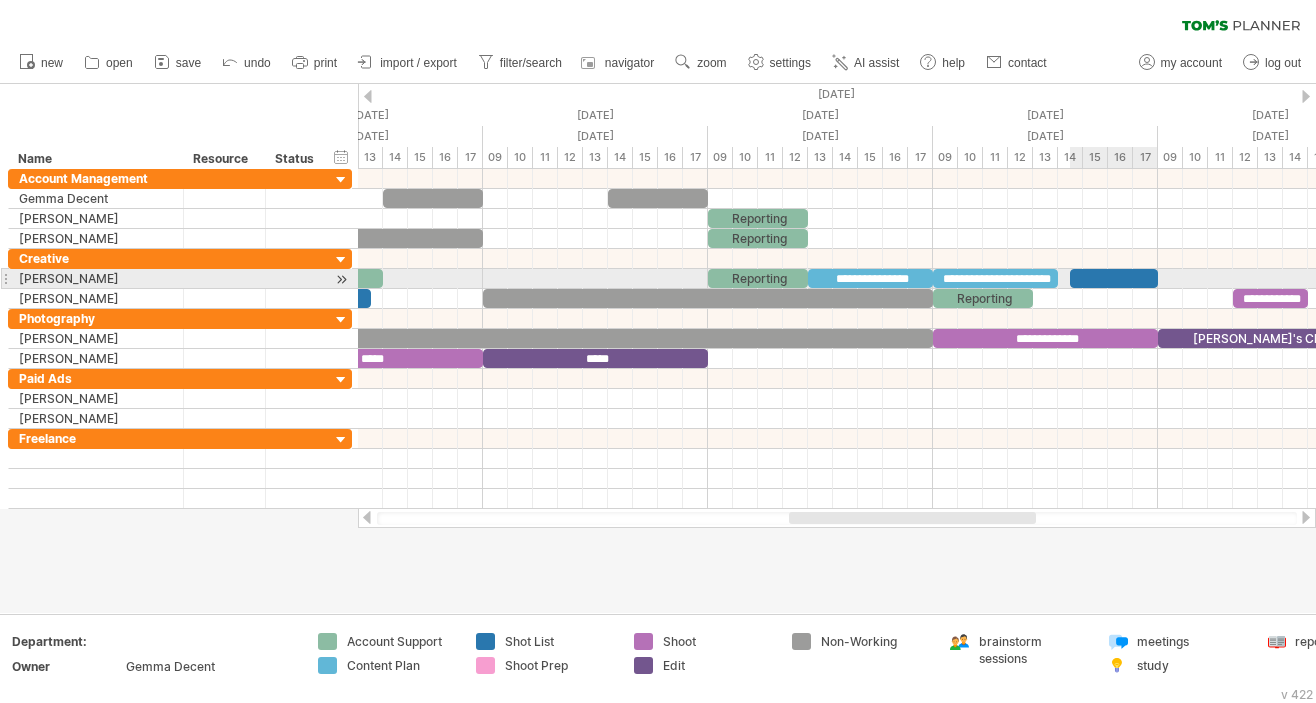 drag, startPoint x: 1094, startPoint y: 278, endPoint x: 1157, endPoint y: 276, distance: 63.03174 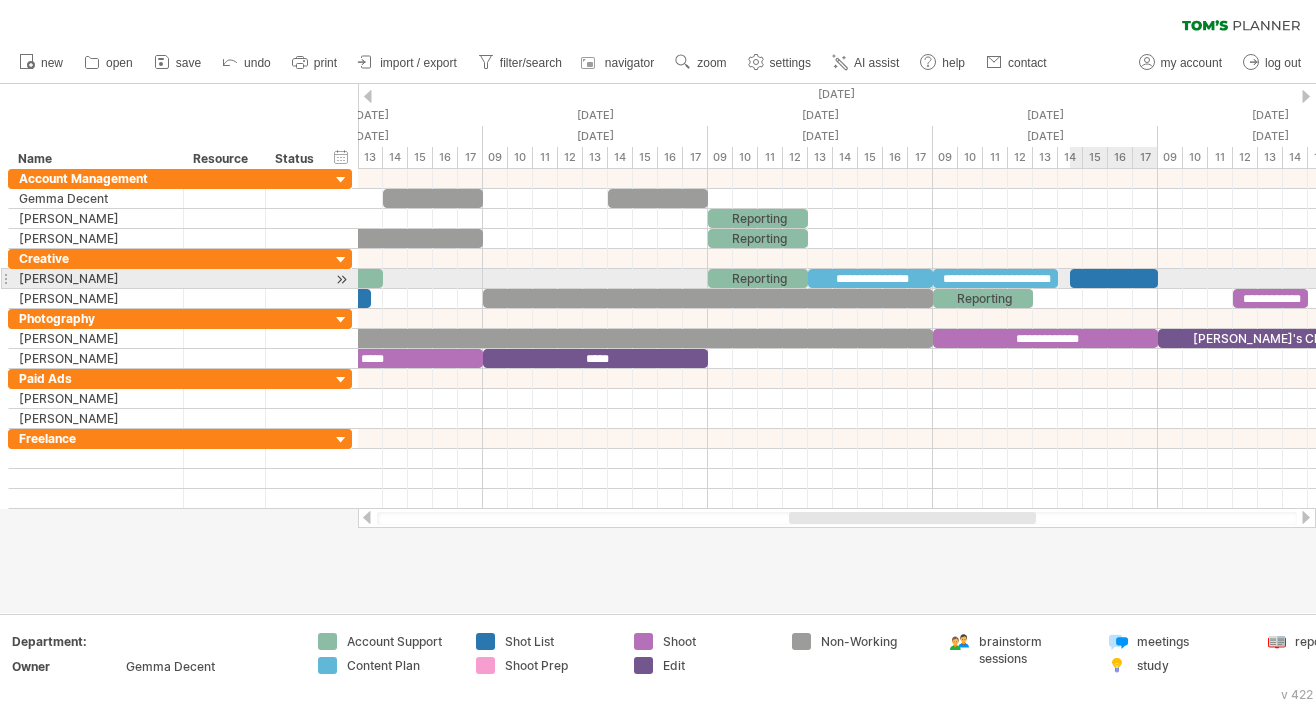 click at bounding box center (1158, 278) 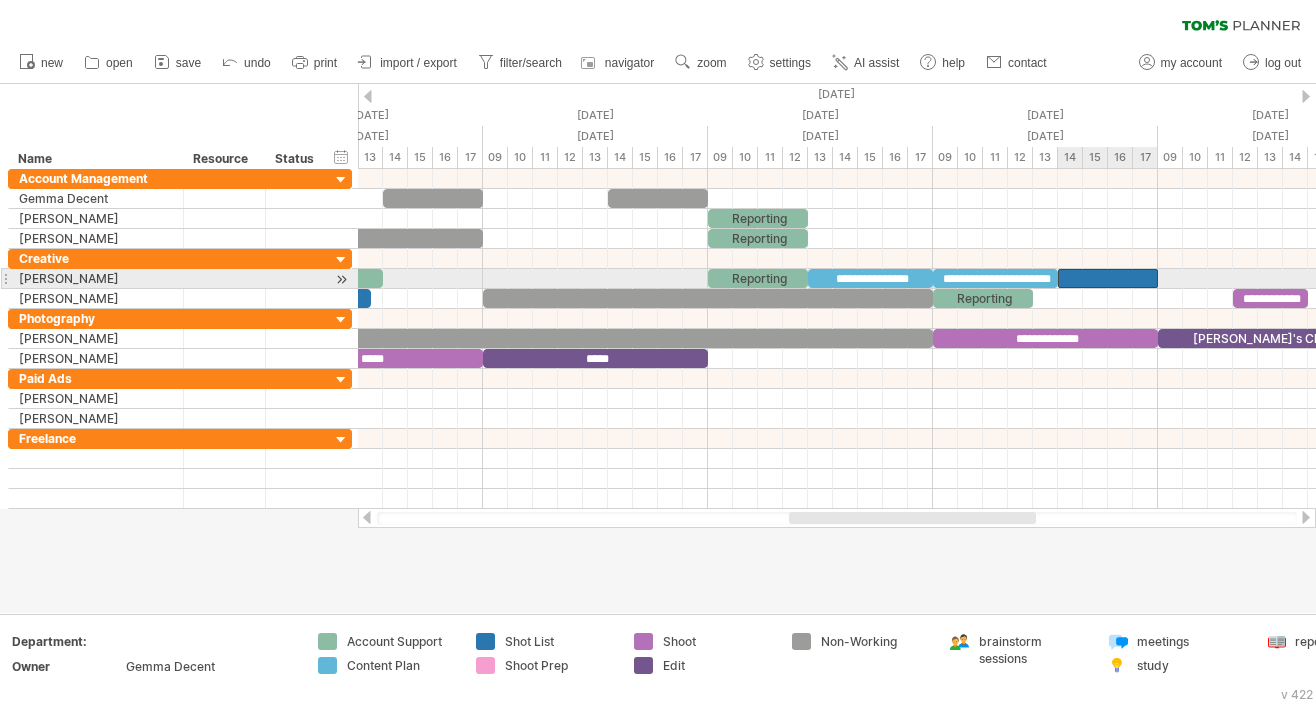 drag, startPoint x: 1067, startPoint y: 279, endPoint x: 1056, endPoint y: 277, distance: 11.18034 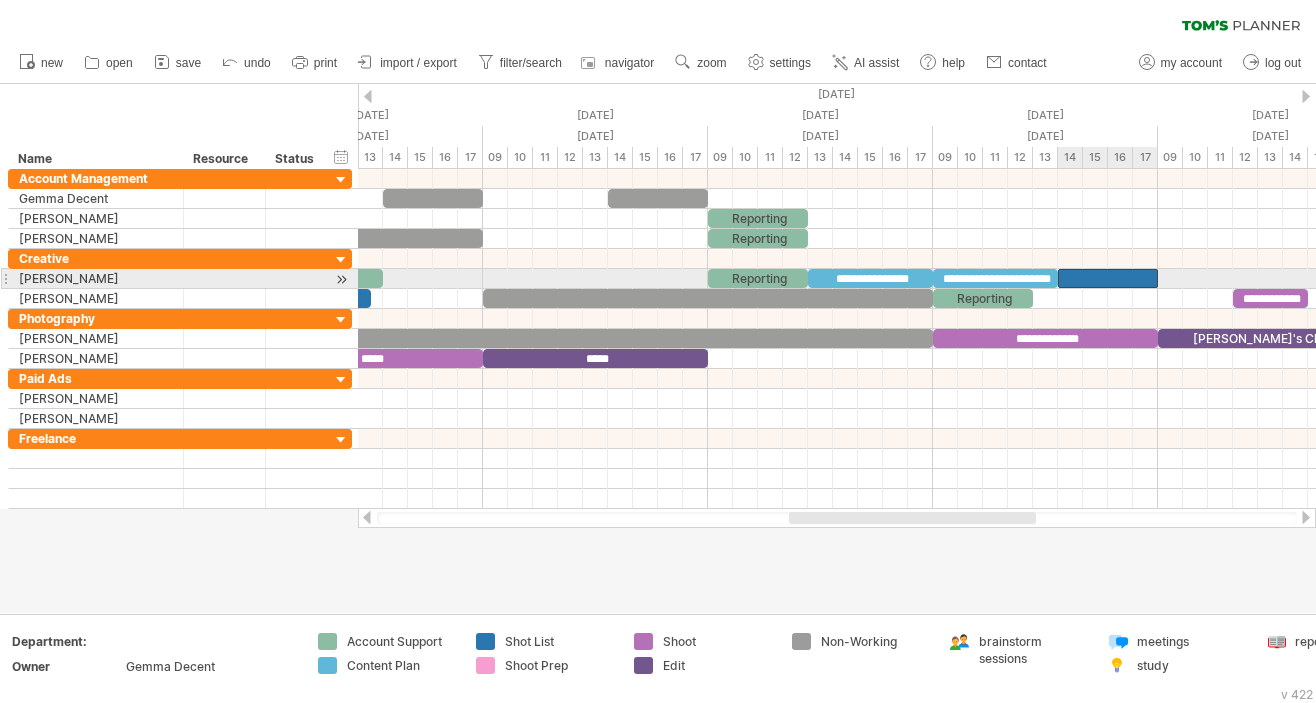 click at bounding box center [1058, 278] 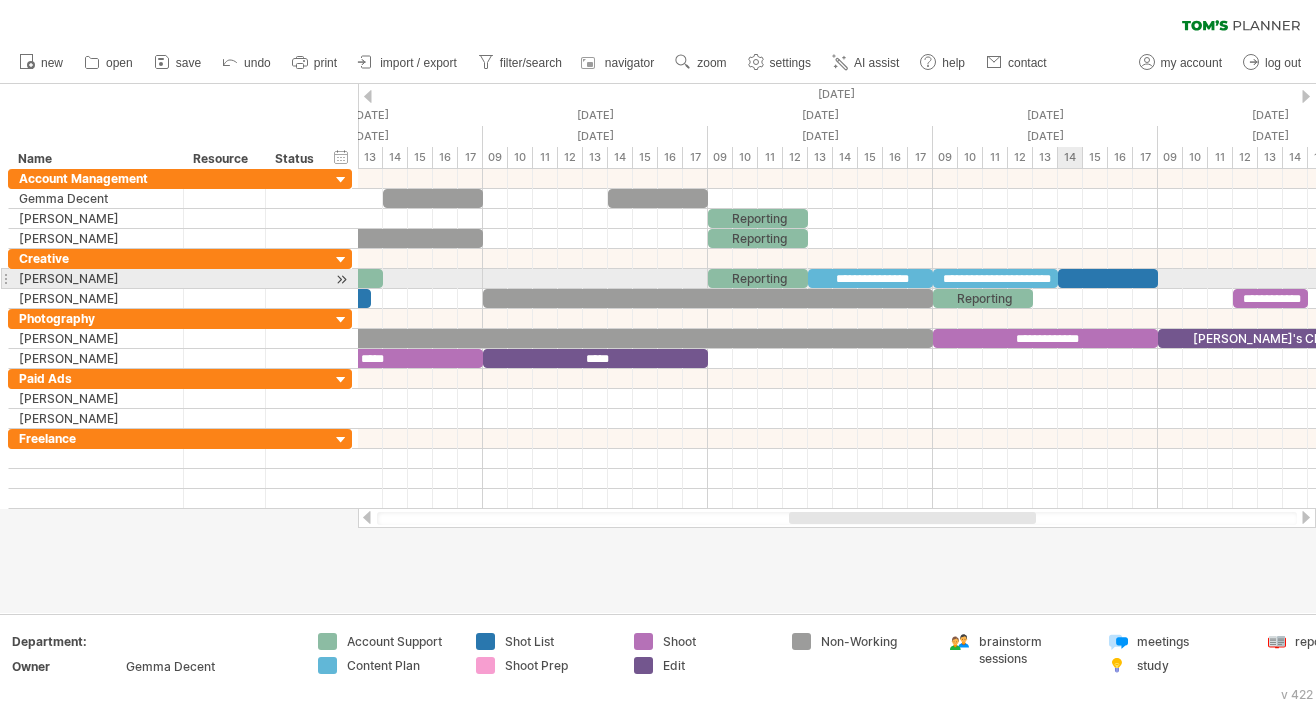 click at bounding box center [1108, 278] 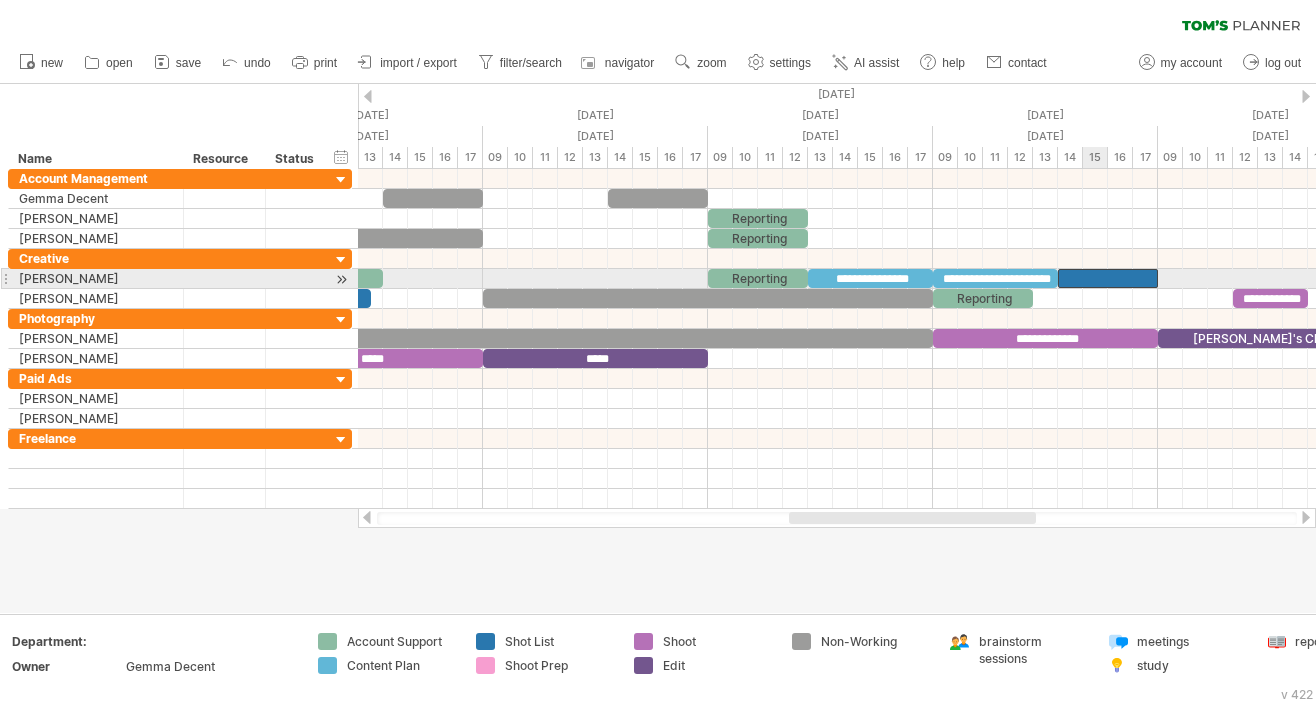 click at bounding box center (1108, 278) 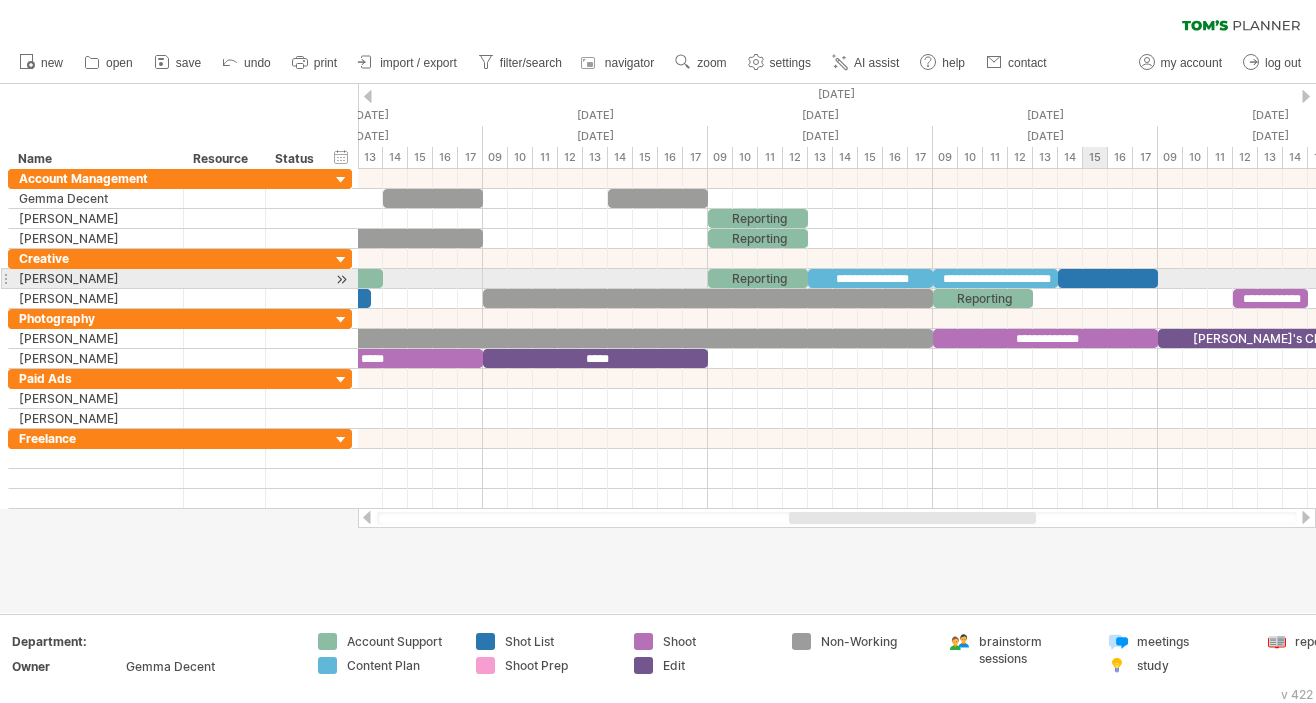 type 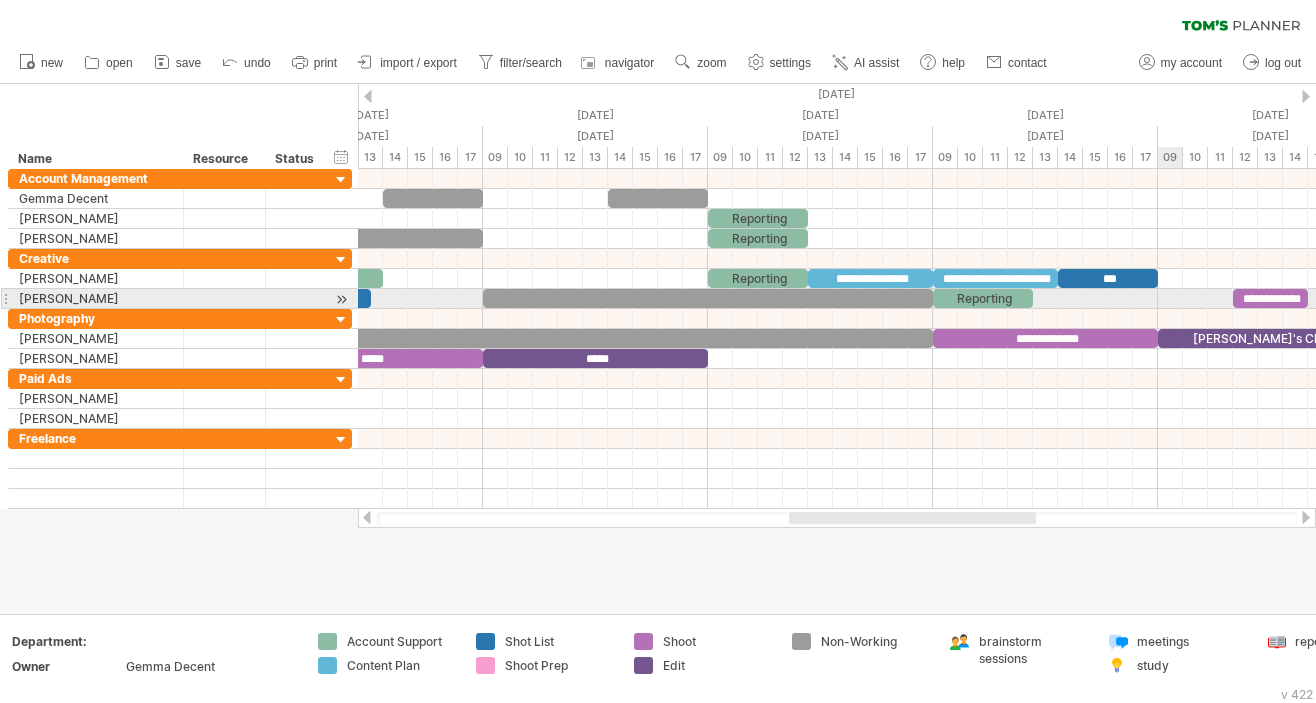 click at bounding box center (837, 299) 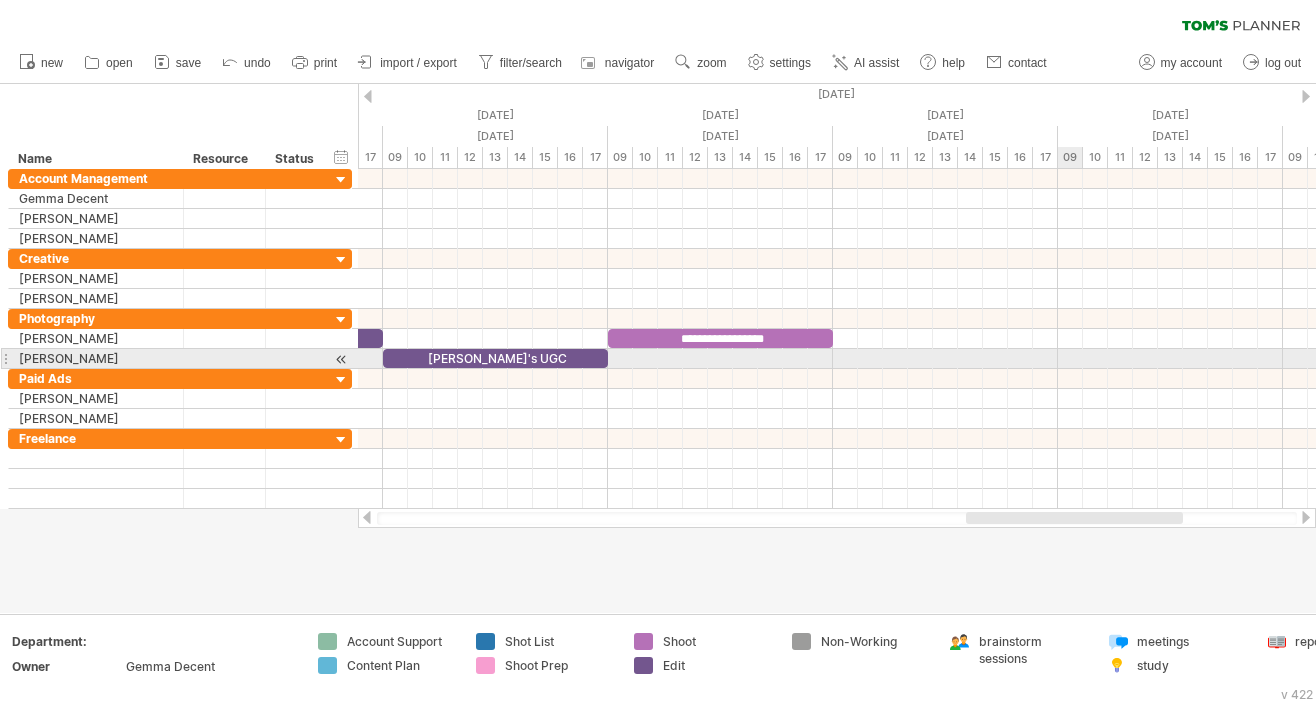click at bounding box center (837, 359) 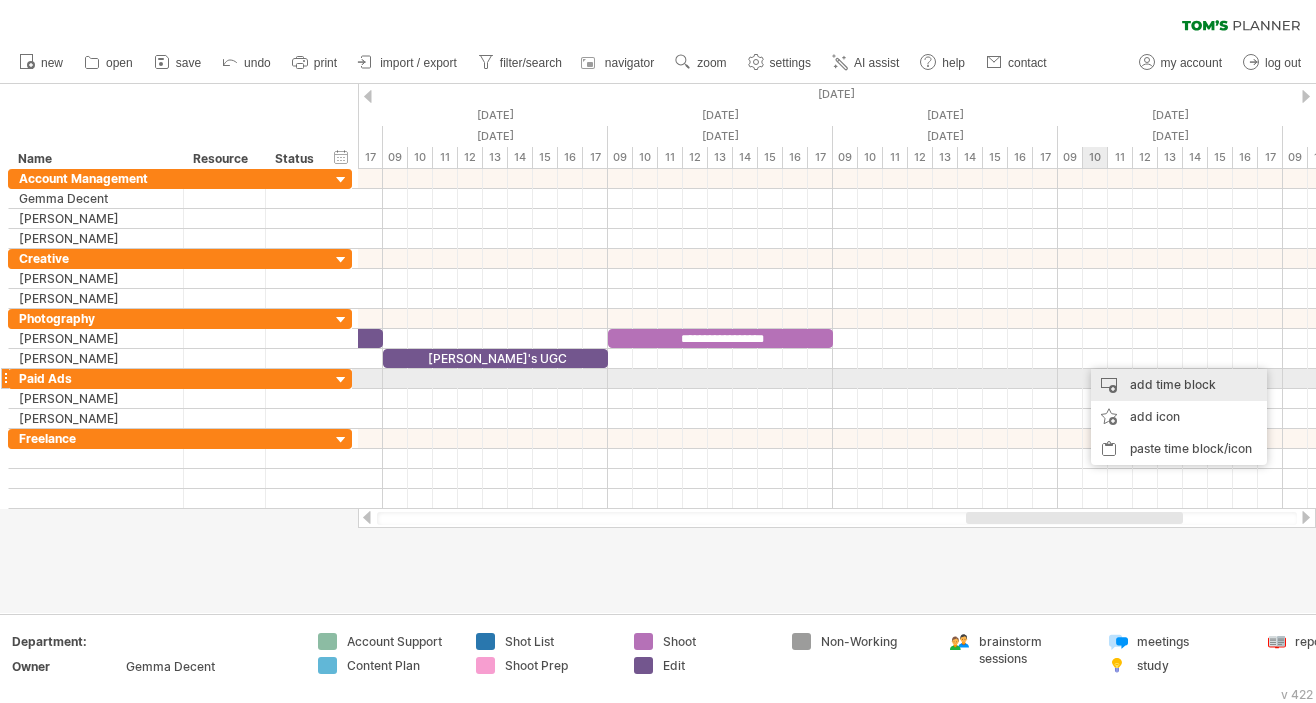 click on "add time block" at bounding box center (1179, 385) 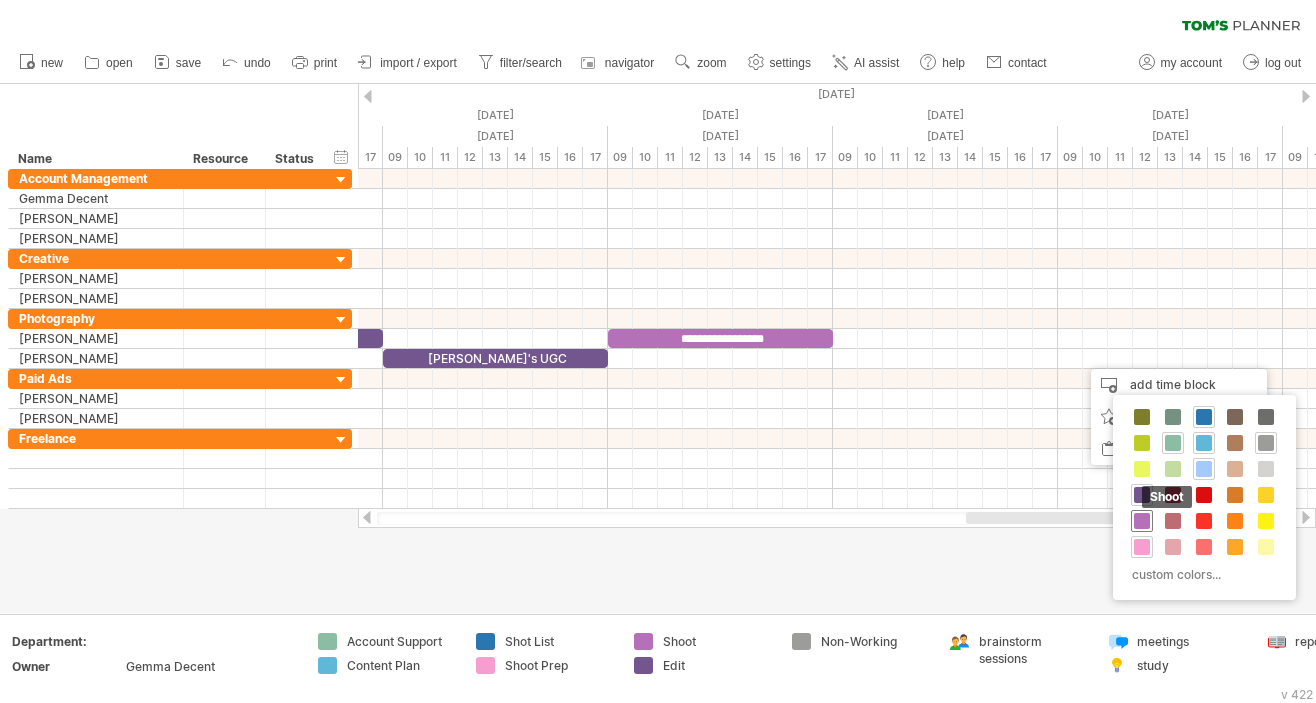 click at bounding box center (1142, 521) 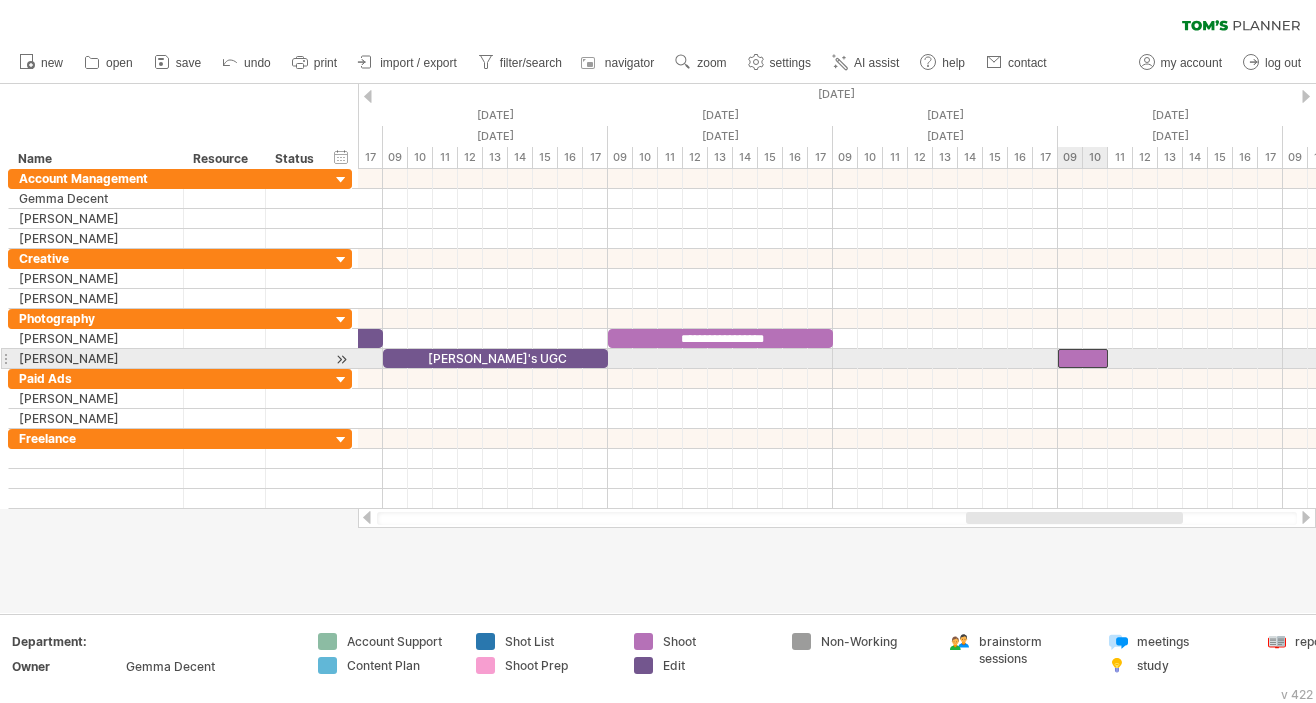 drag, startPoint x: 1084, startPoint y: 357, endPoint x: 1062, endPoint y: 357, distance: 22 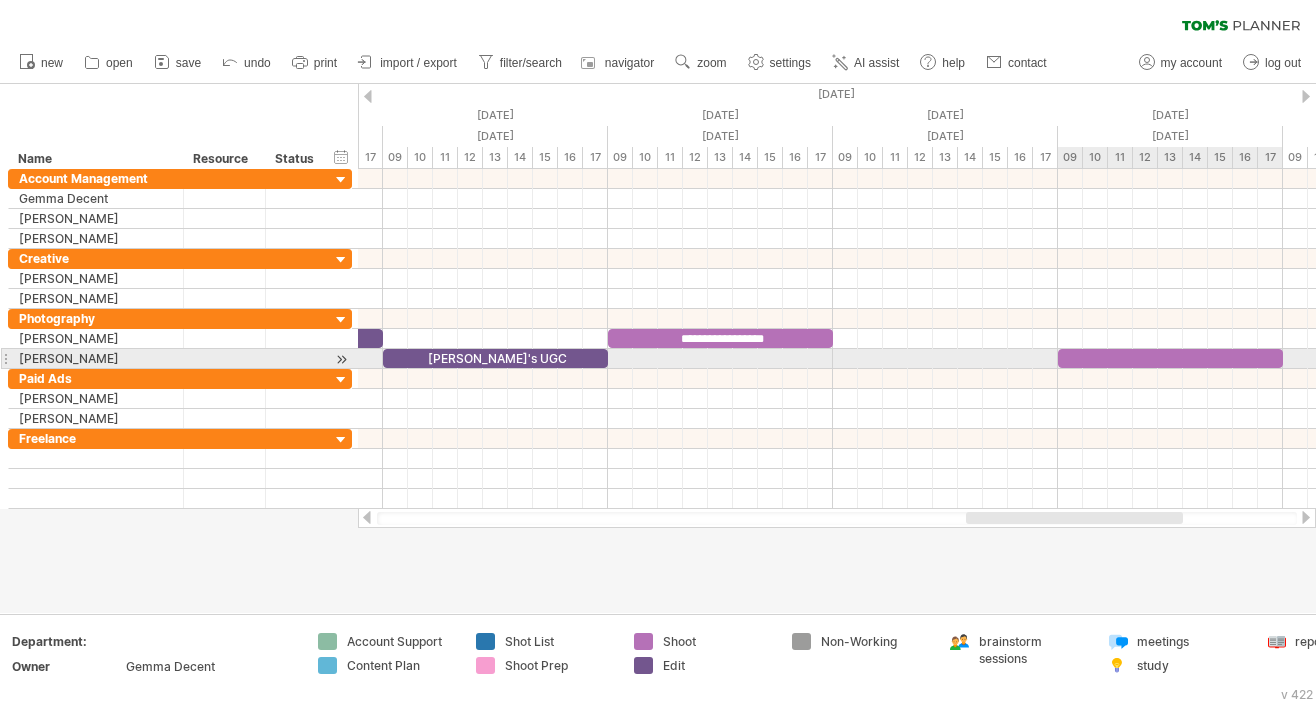 drag, startPoint x: 1107, startPoint y: 355, endPoint x: 1284, endPoint y: 354, distance: 177.00282 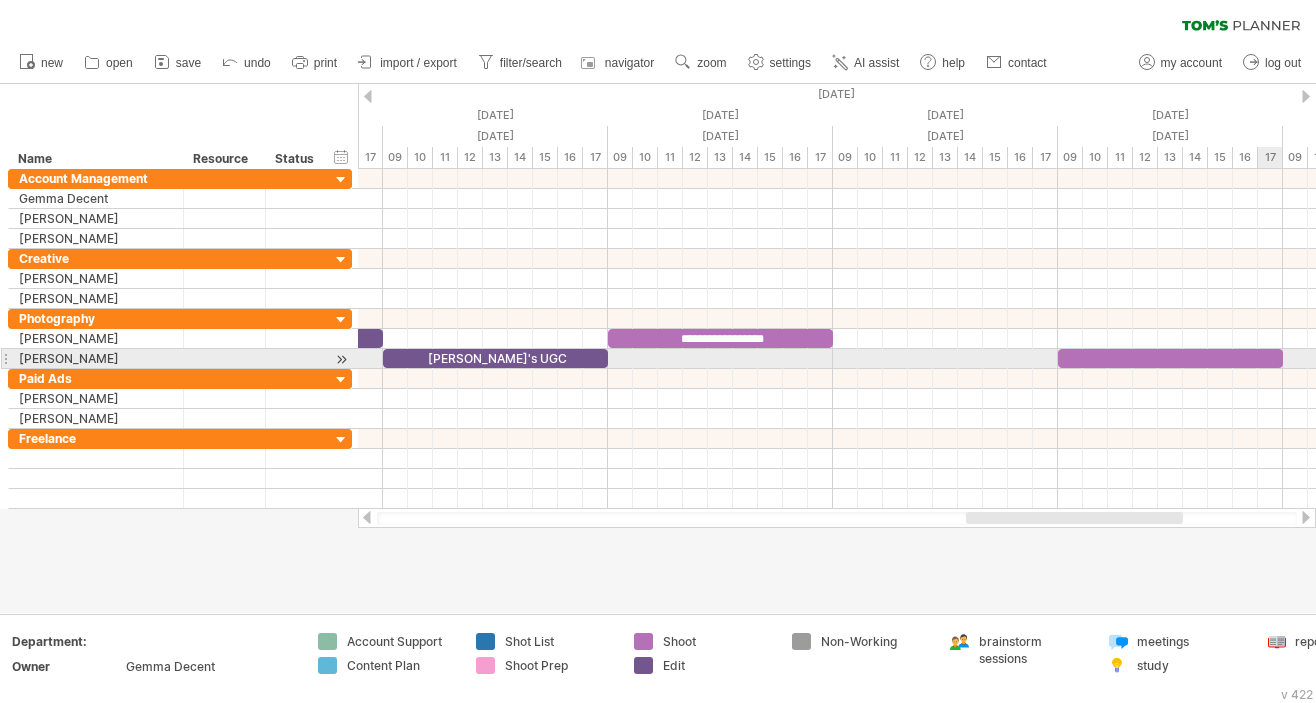 click at bounding box center (1170, 358) 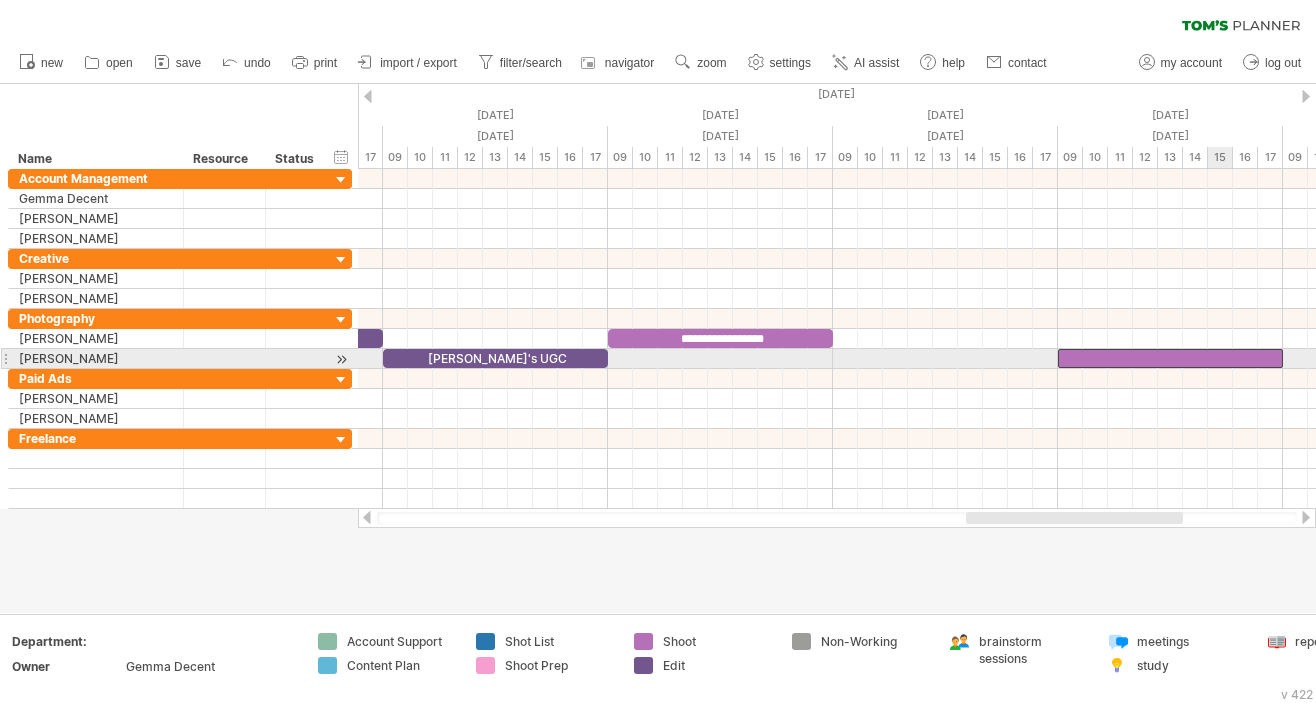 type 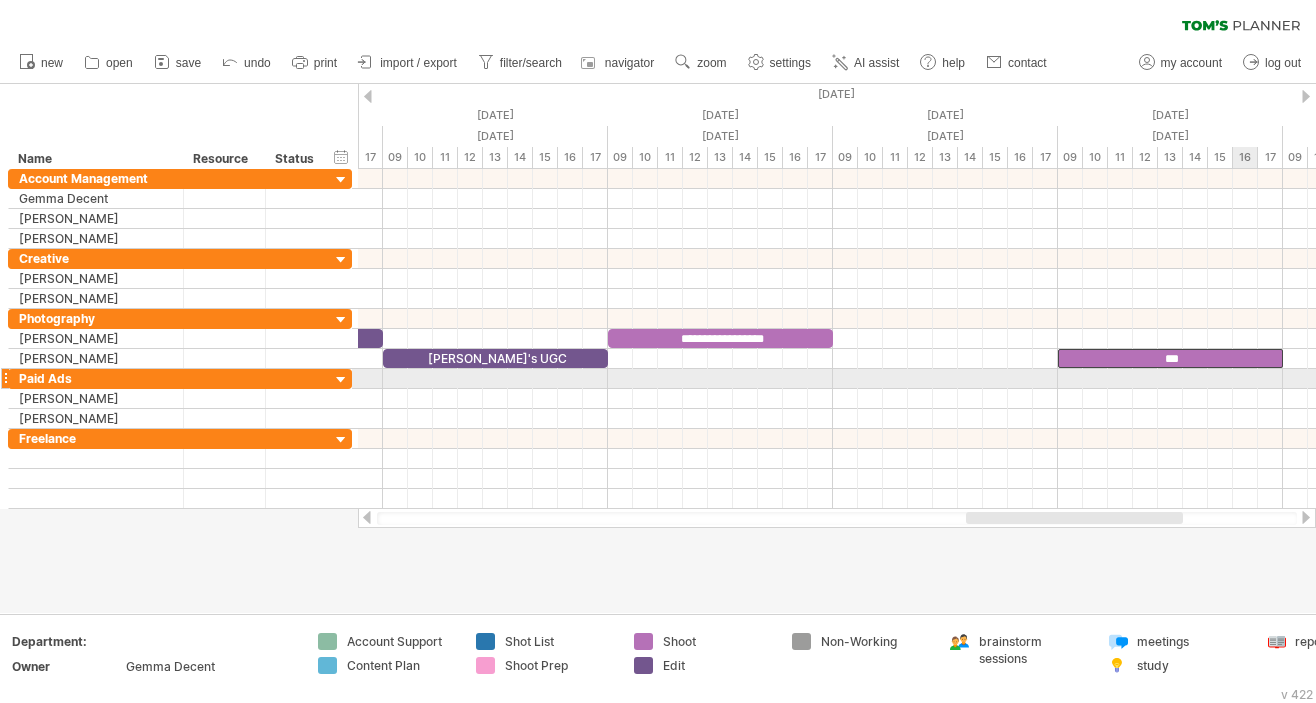 click at bounding box center [837, 379] 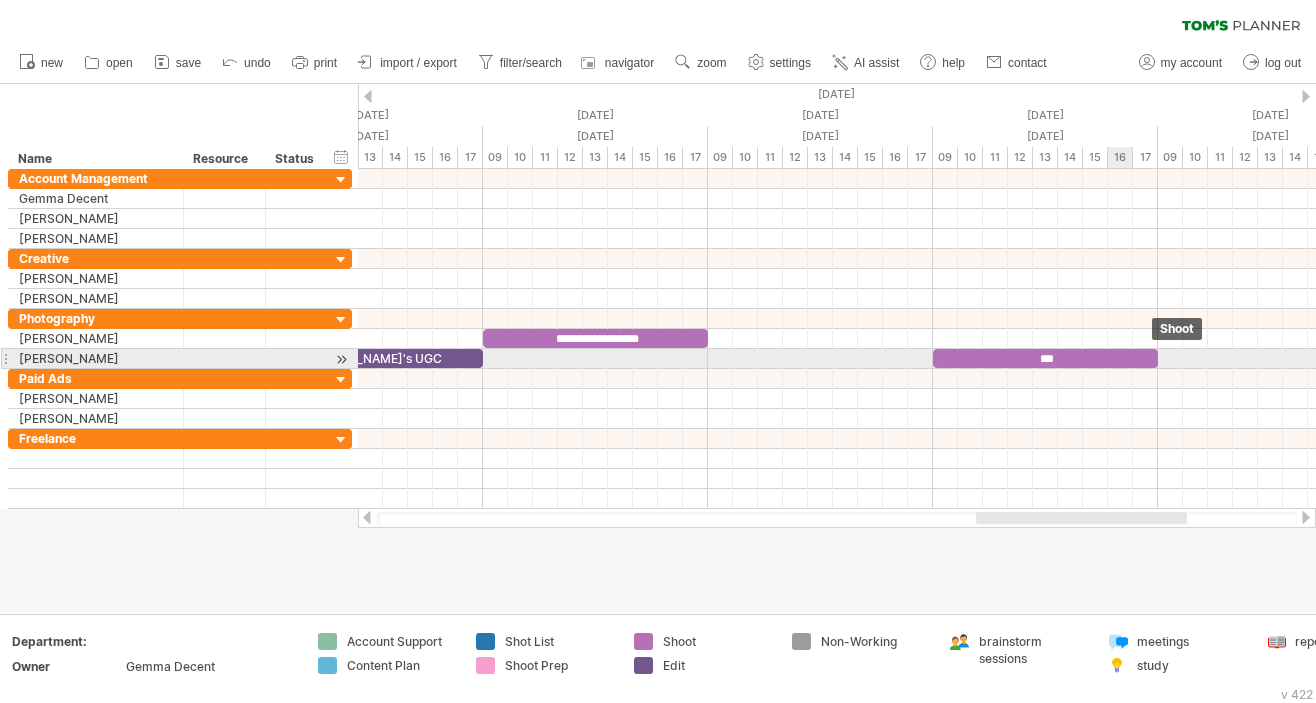 click on "Trying to reach [DOMAIN_NAME]
Connected again...
0%
clear filter
new" at bounding box center [658, 351] 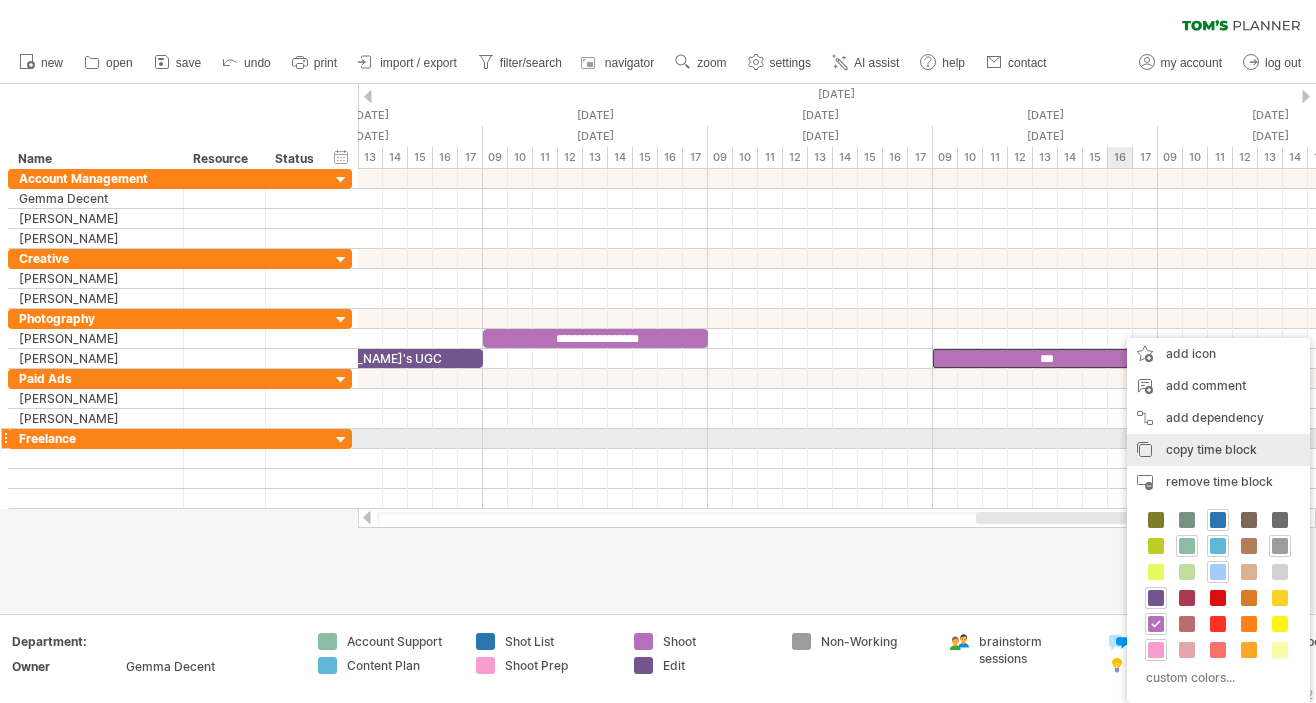 click on "copy time block" at bounding box center [1211, 449] 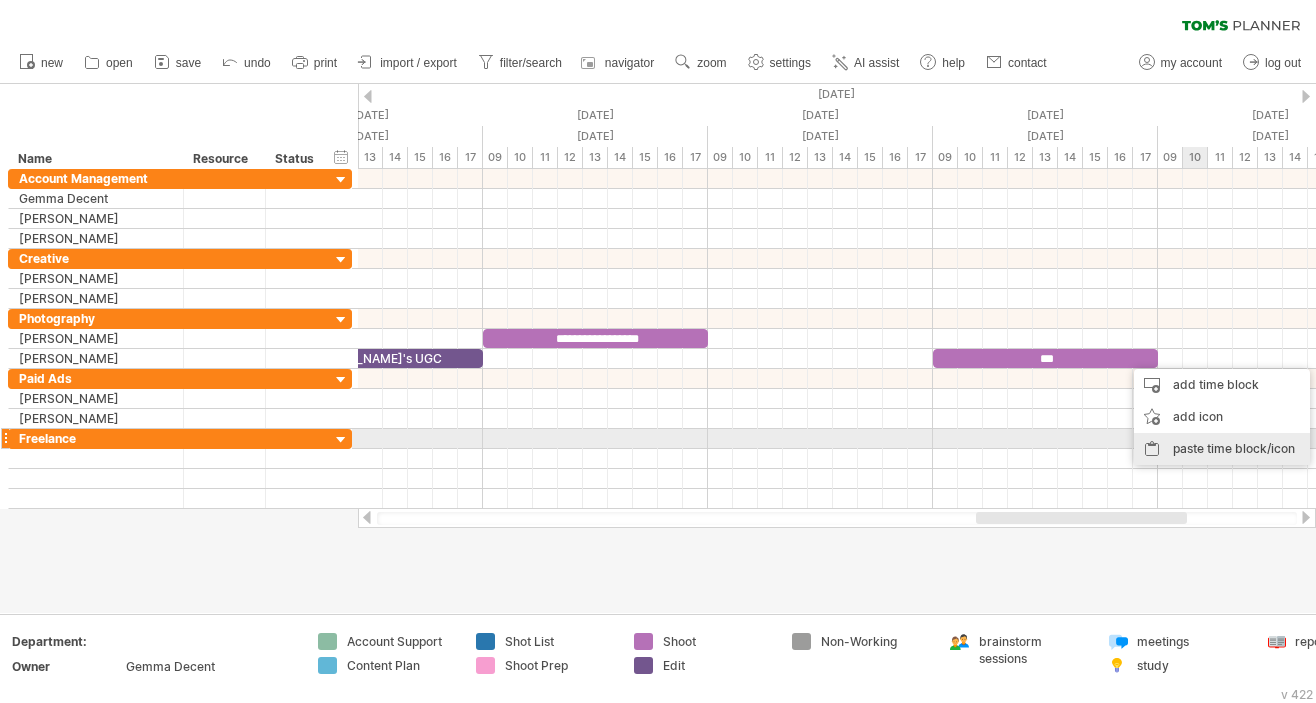 click on "paste time block/icon" at bounding box center [1222, 449] 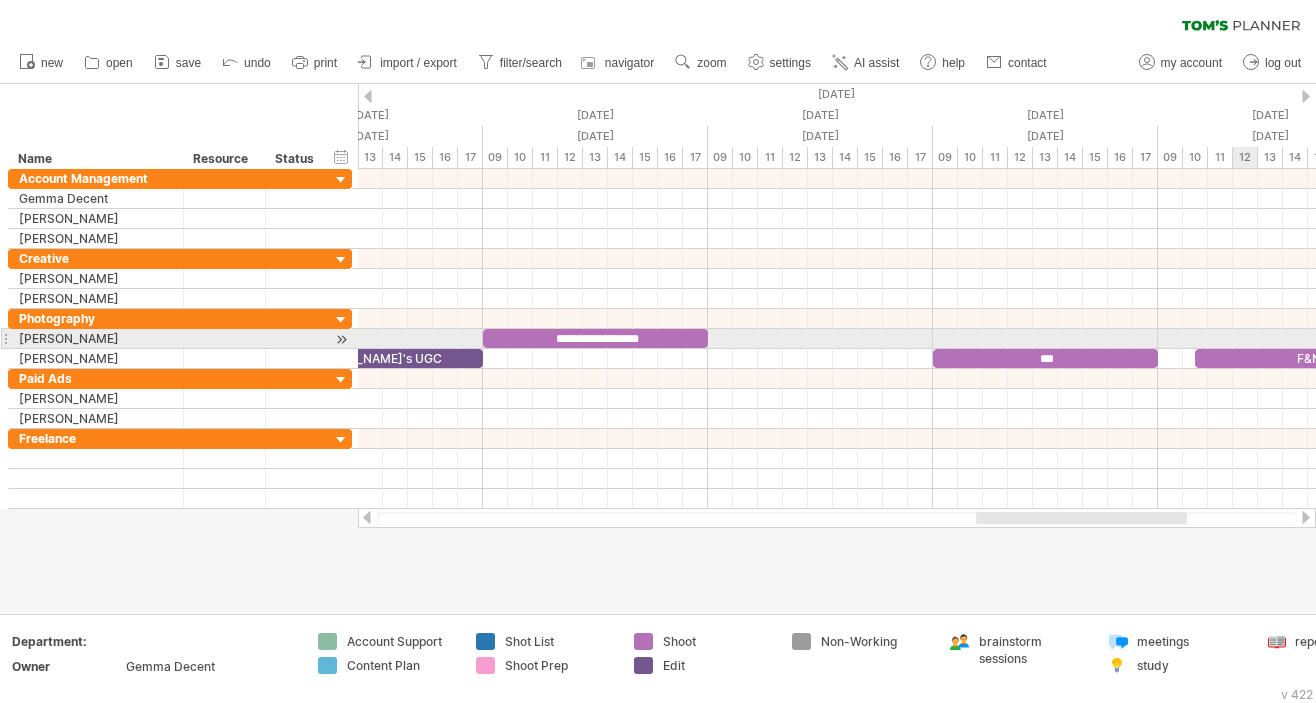 click at bounding box center [837, 339] 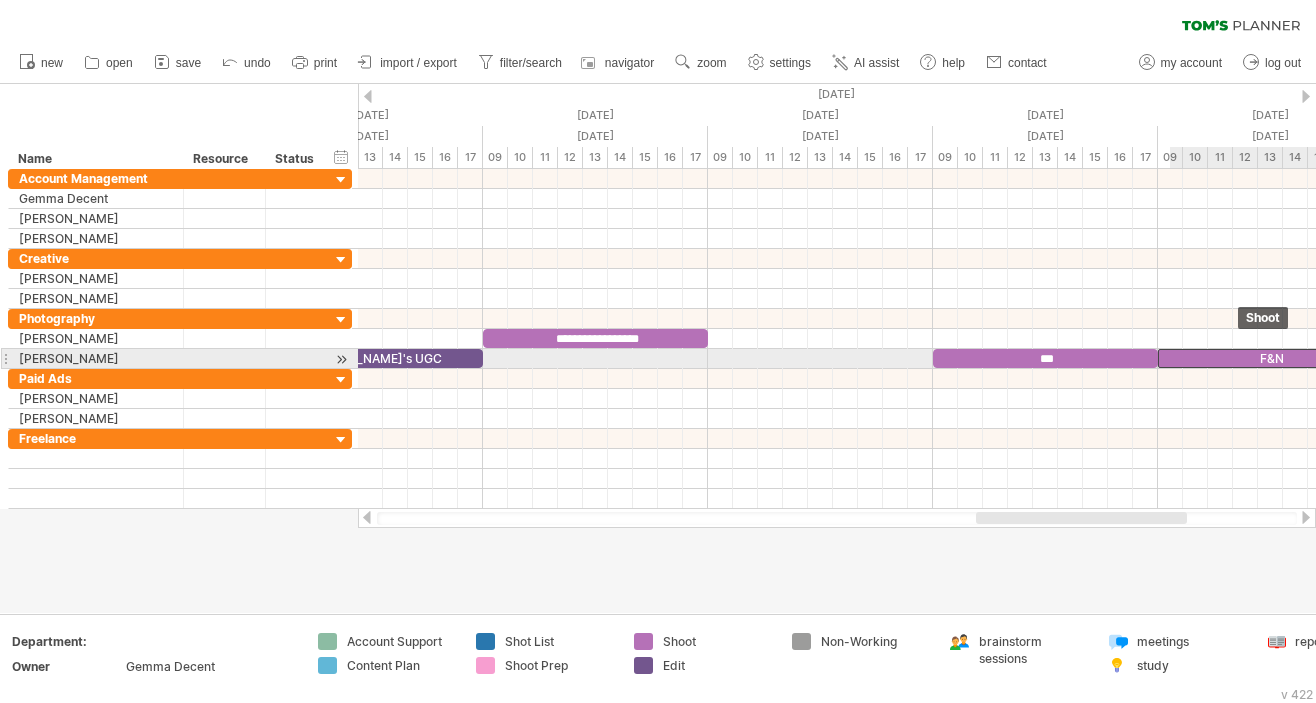 drag, startPoint x: 1238, startPoint y: 353, endPoint x: 1205, endPoint y: 353, distance: 33 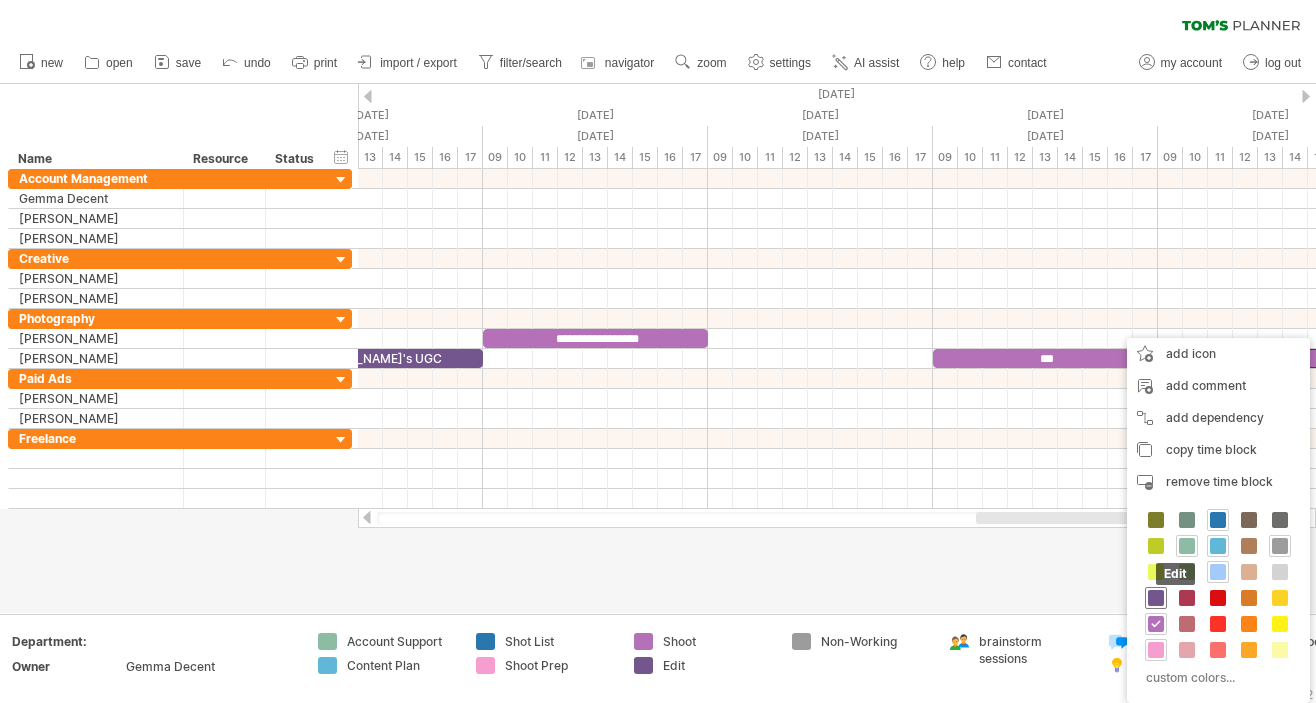 click at bounding box center (1156, 598) 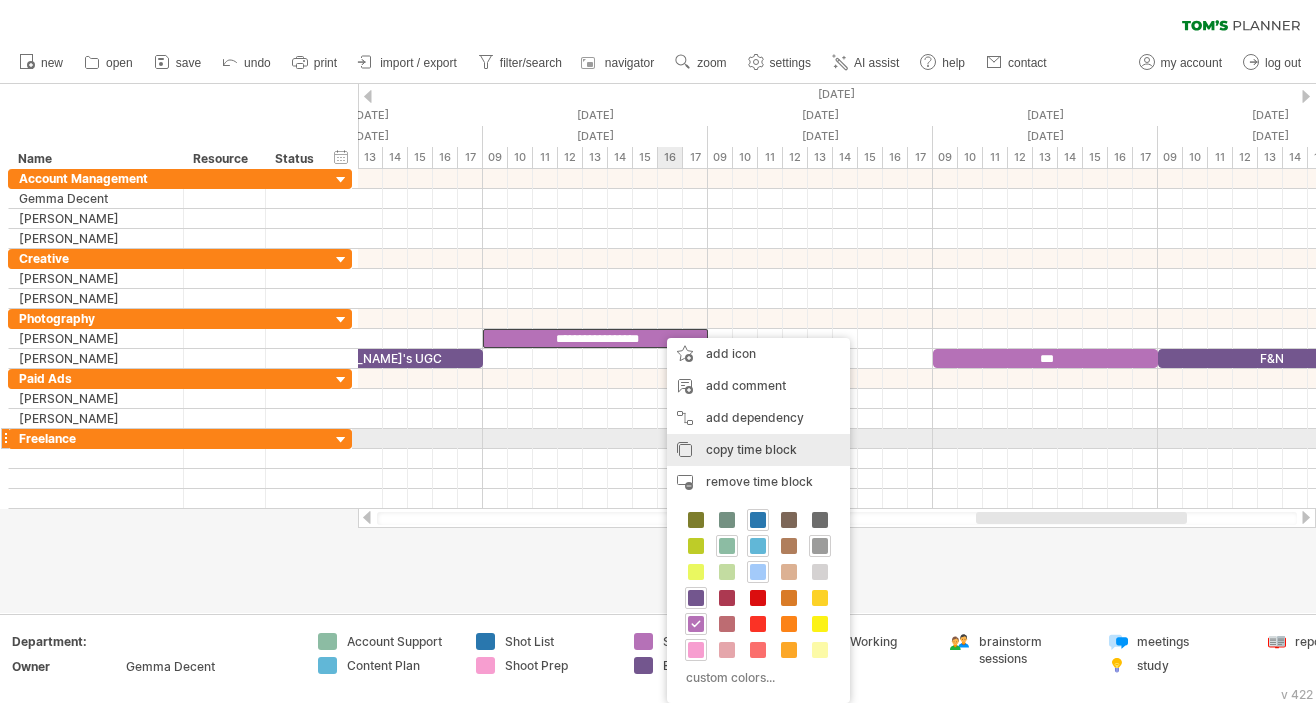 click on "copy time block" at bounding box center [751, 449] 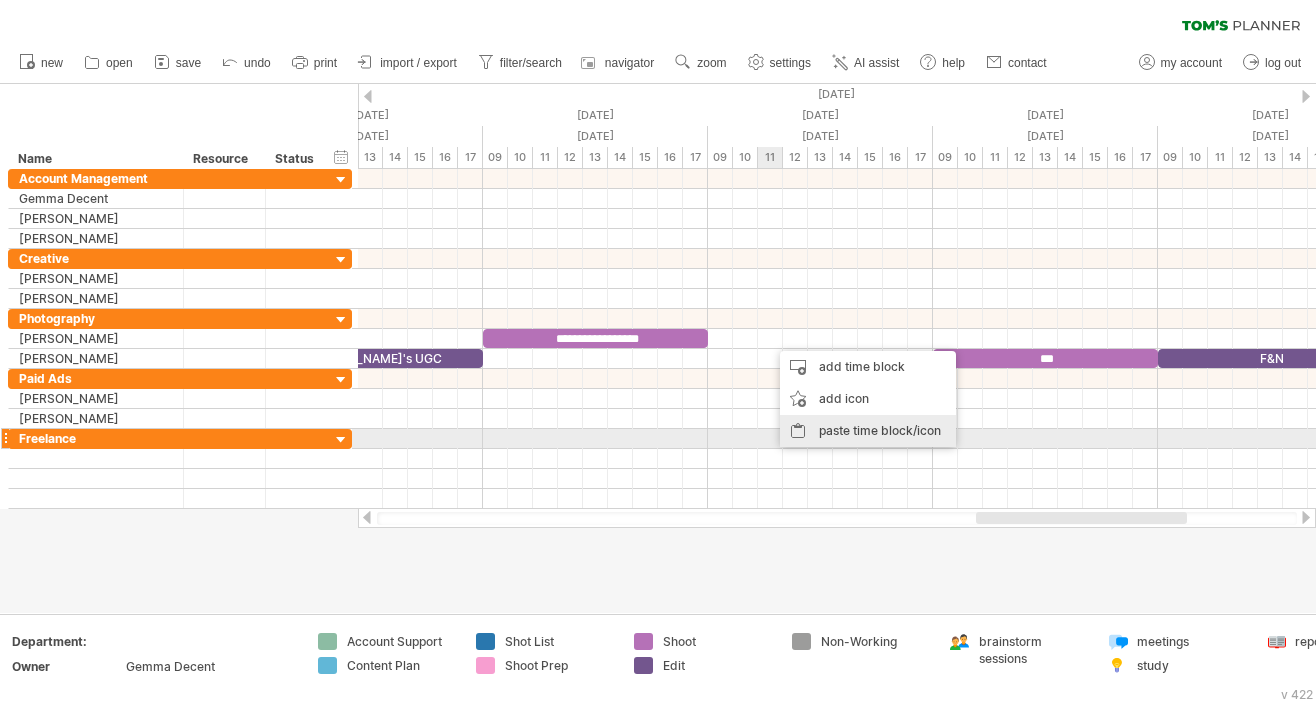 click on "paste time block/icon" at bounding box center [868, 431] 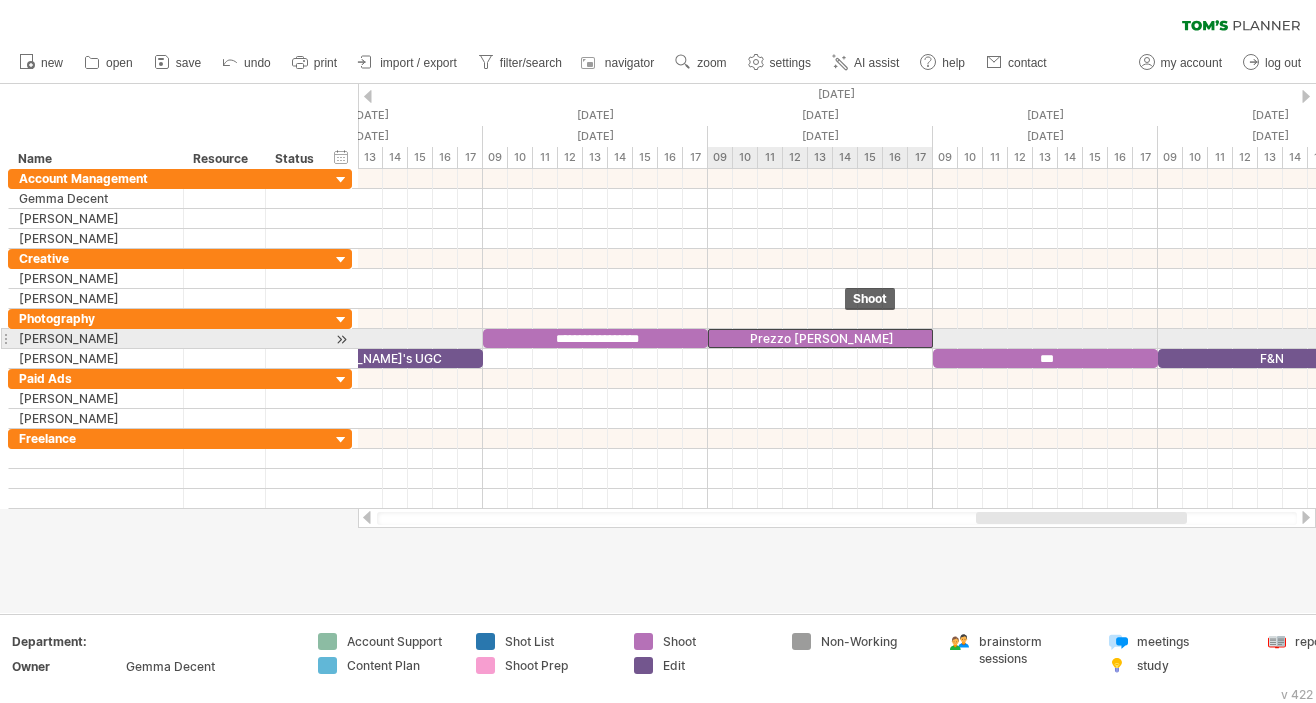drag, startPoint x: 847, startPoint y: 331, endPoint x: 789, endPoint y: 333, distance: 58.034473 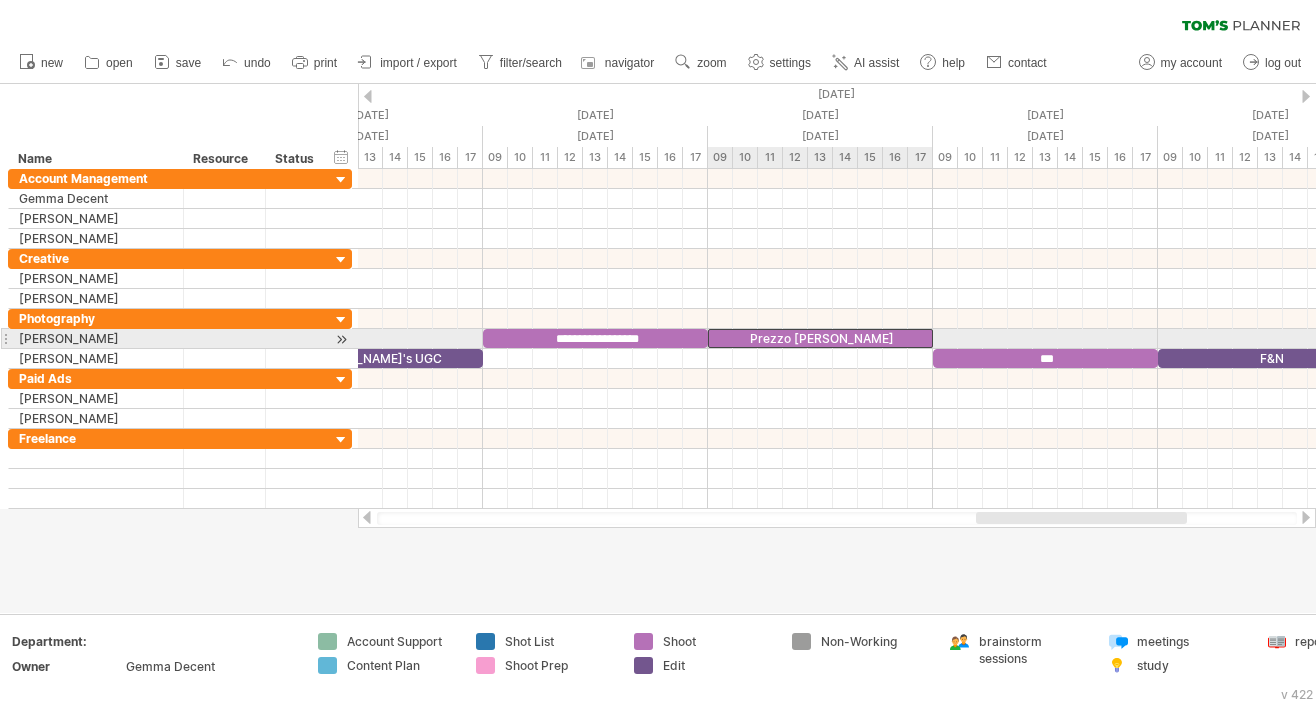click on "Prezzo [PERSON_NAME]" at bounding box center (820, 338) 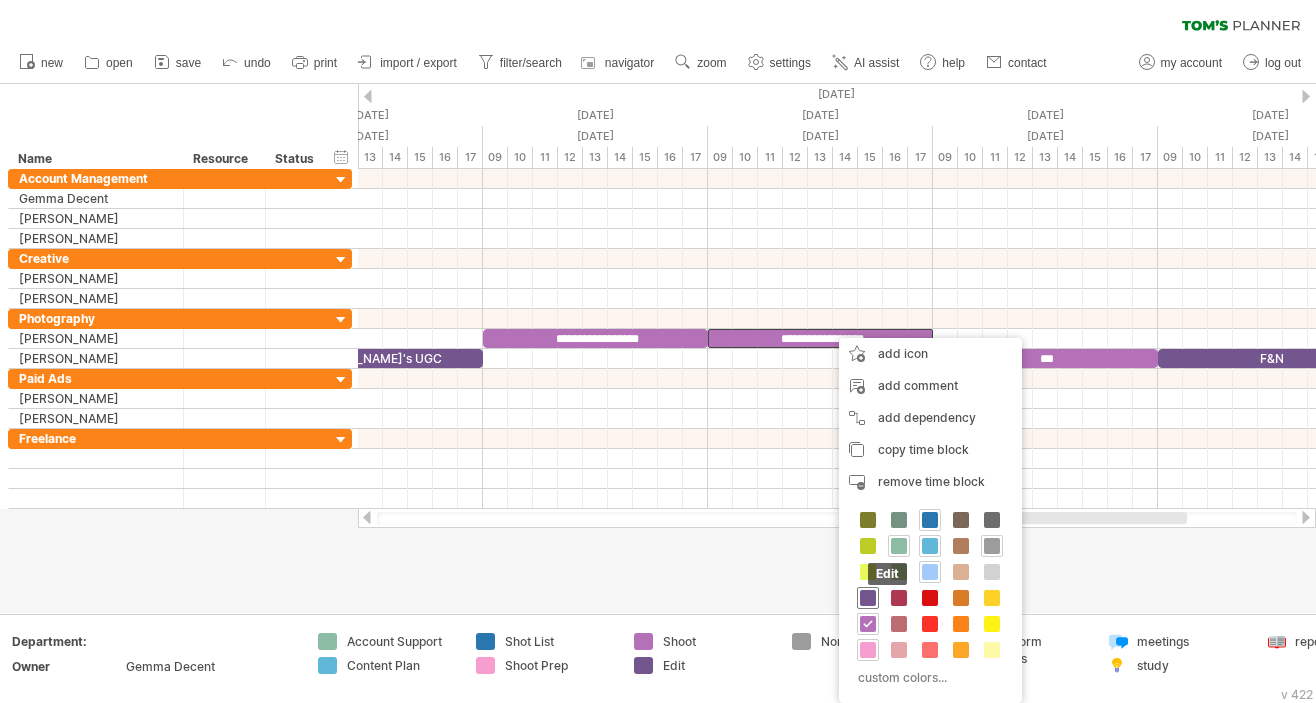 click at bounding box center [868, 598] 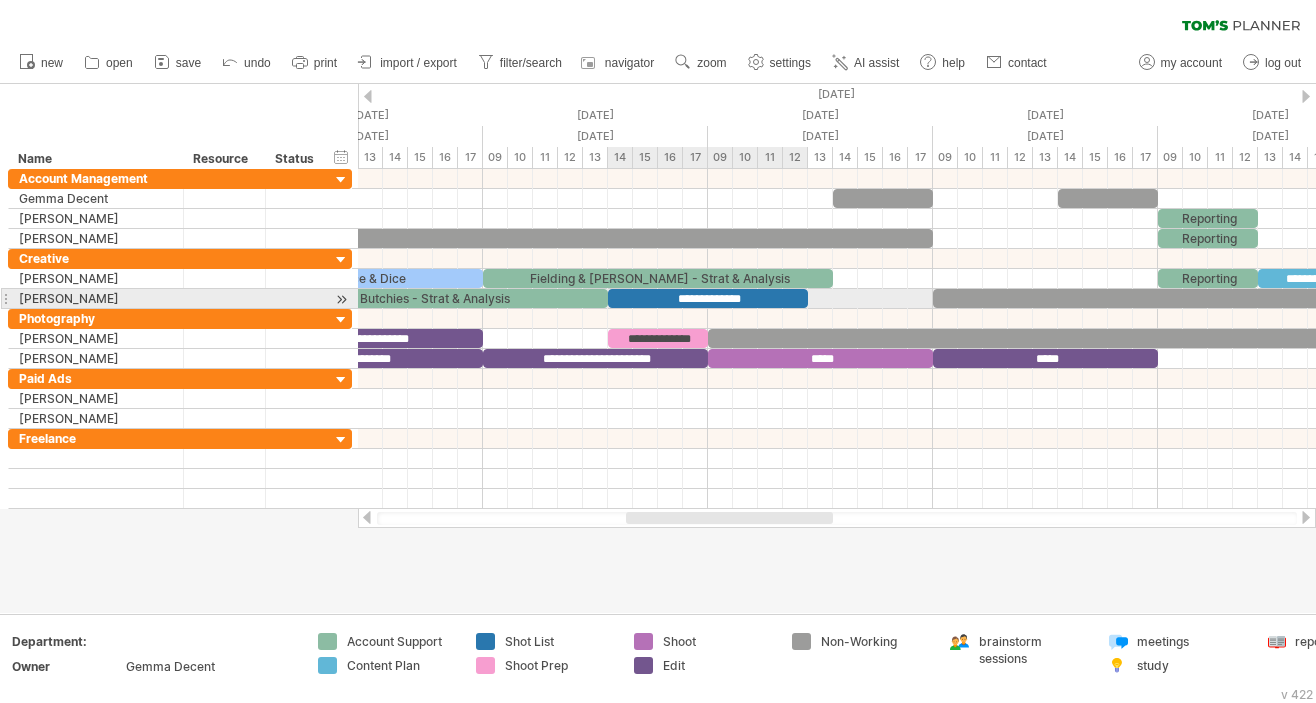 drag, startPoint x: 819, startPoint y: 295, endPoint x: 803, endPoint y: 299, distance: 16.492422 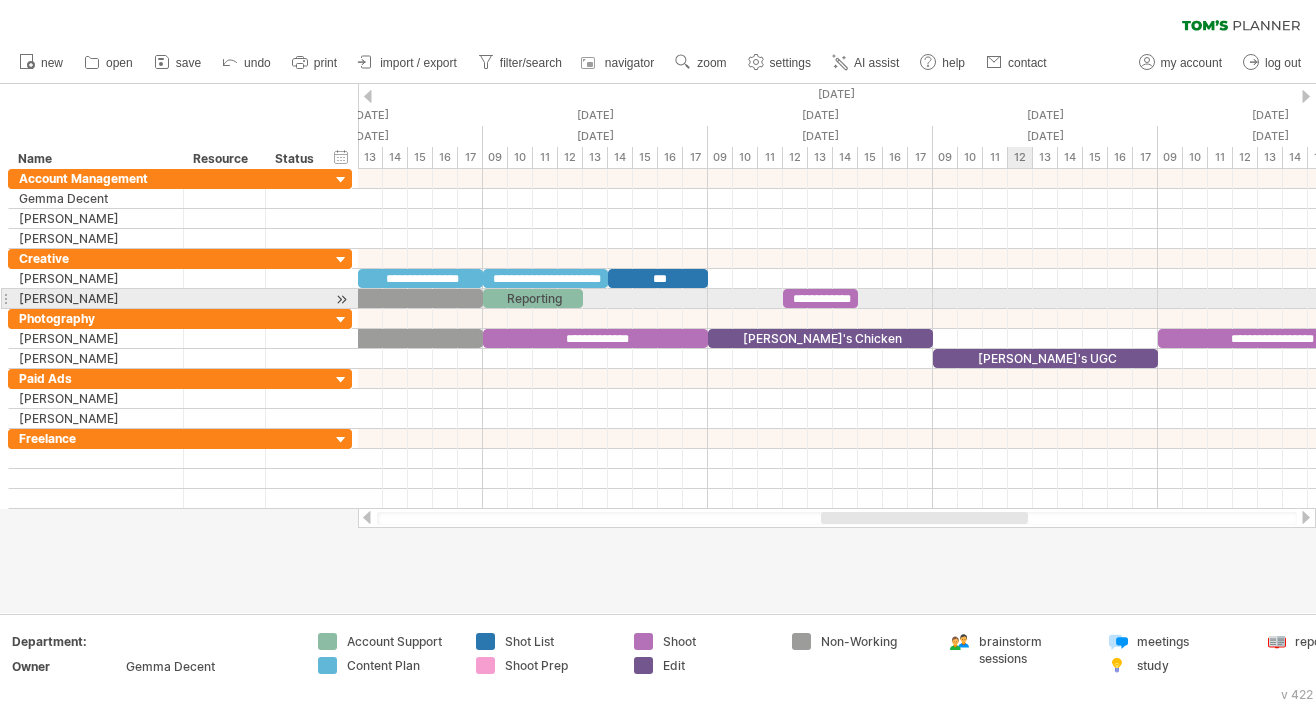 click at bounding box center (837, 299) 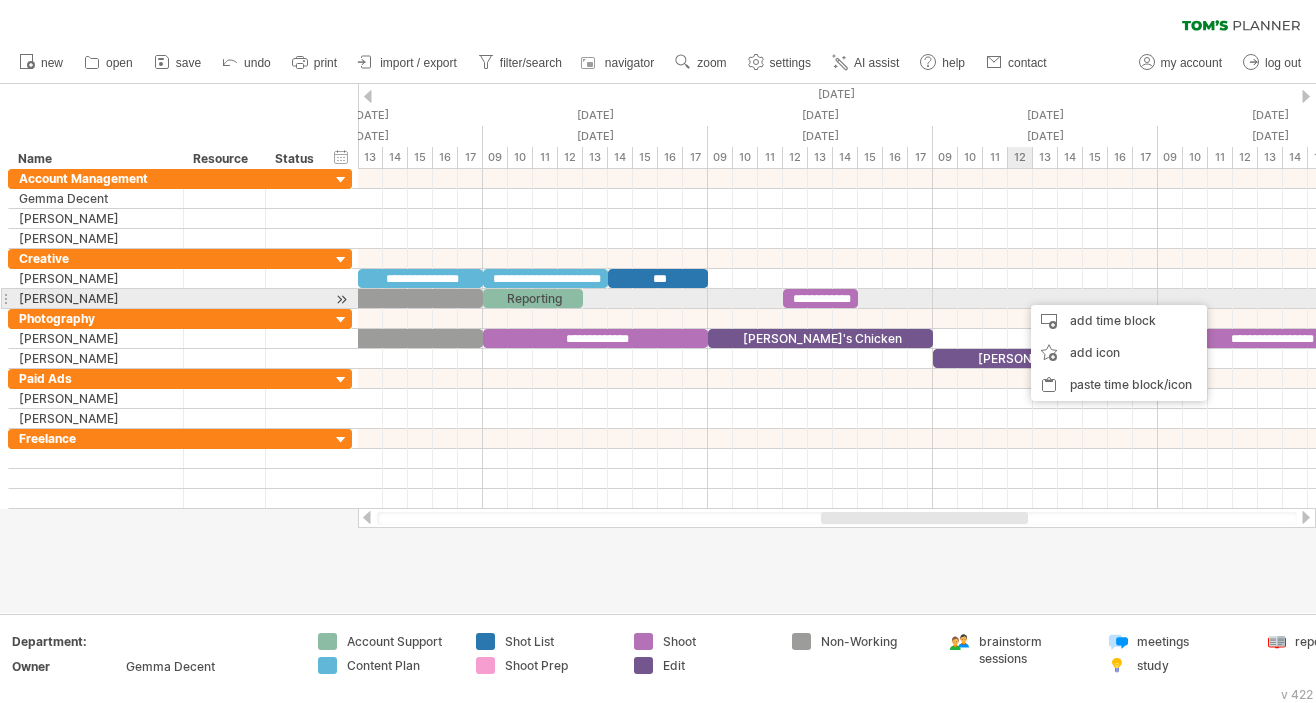 click at bounding box center [837, 299] 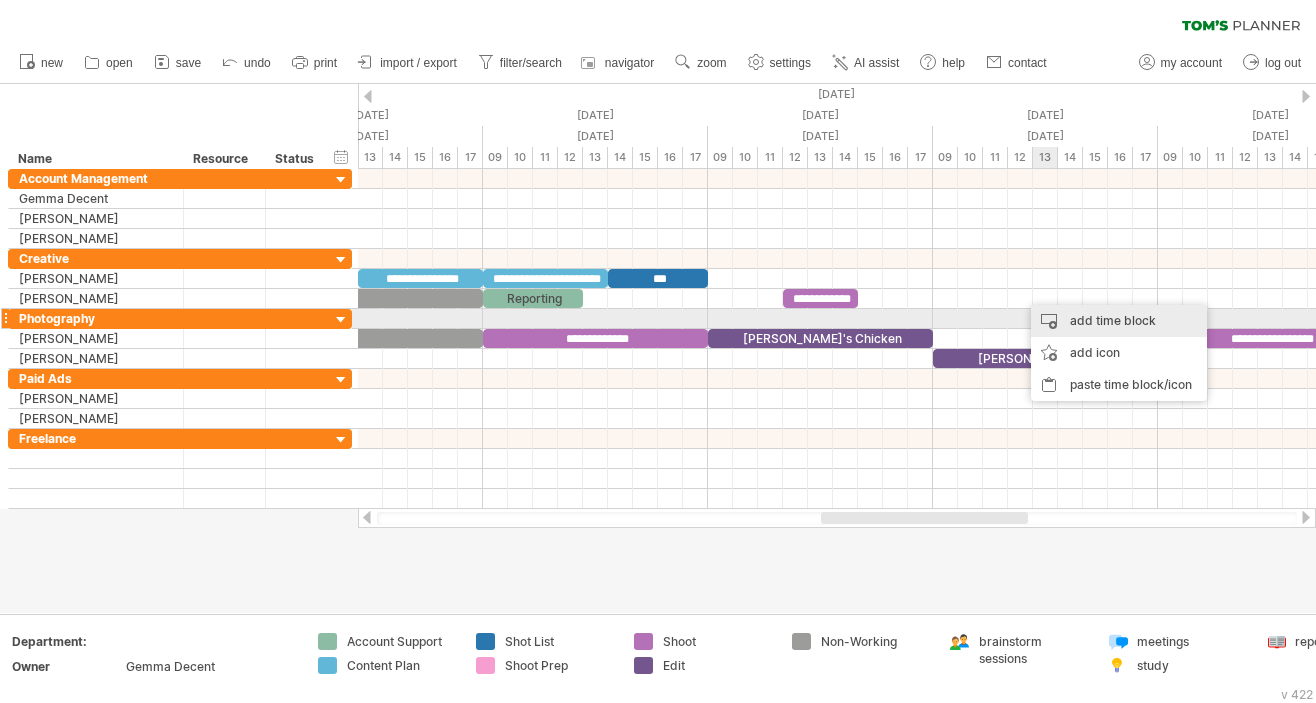 click on "add time block" at bounding box center (1119, 321) 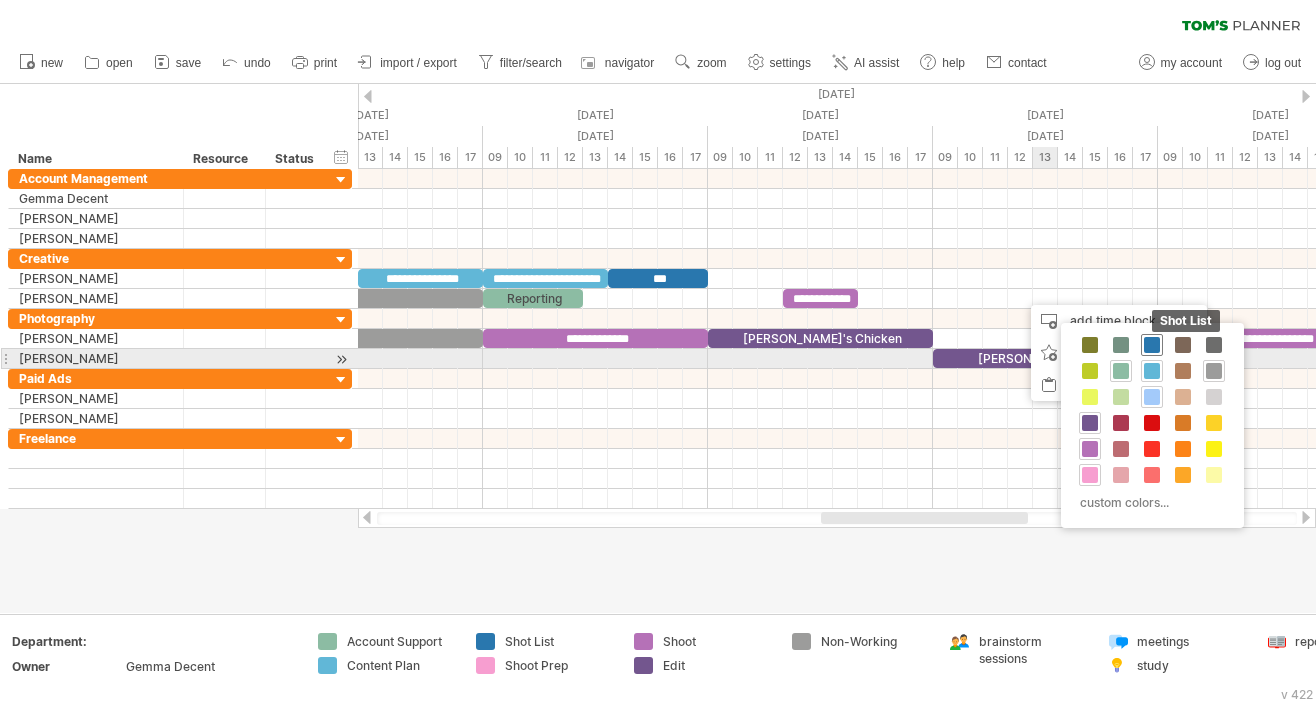 click at bounding box center (1152, 345) 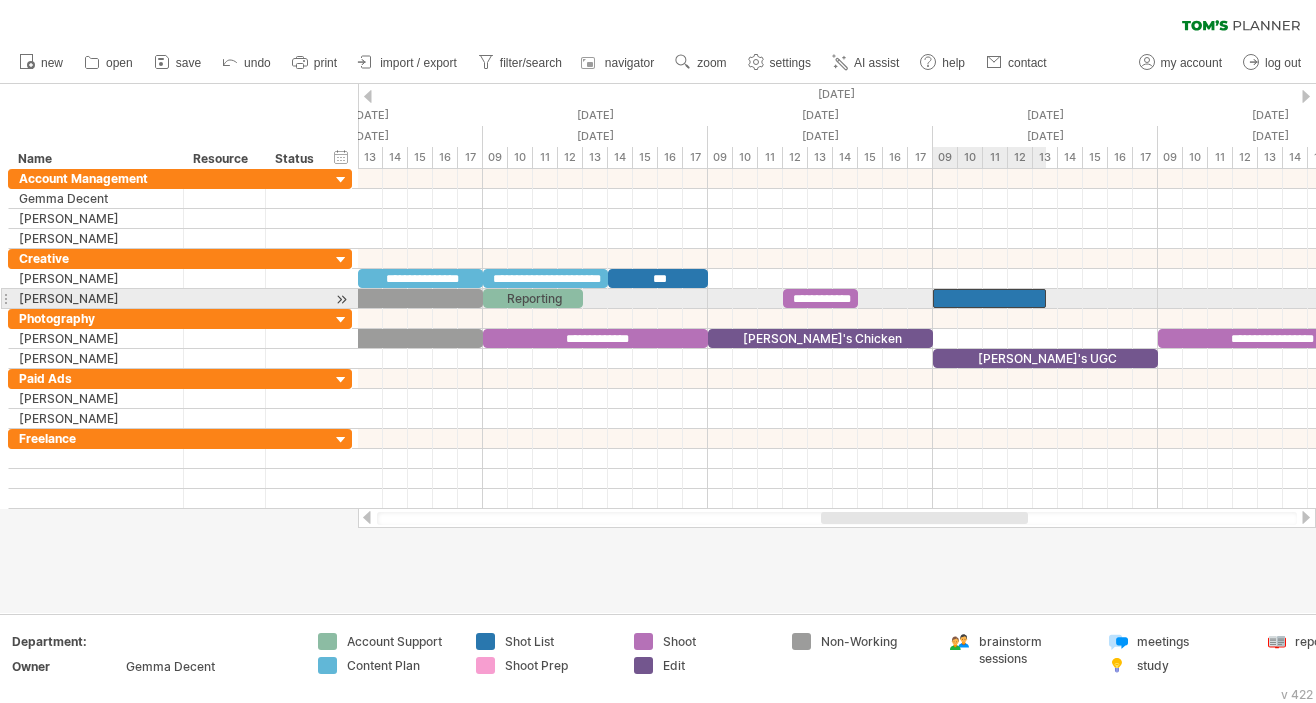 drag, startPoint x: 1021, startPoint y: 297, endPoint x: 929, endPoint y: 301, distance: 92.086914 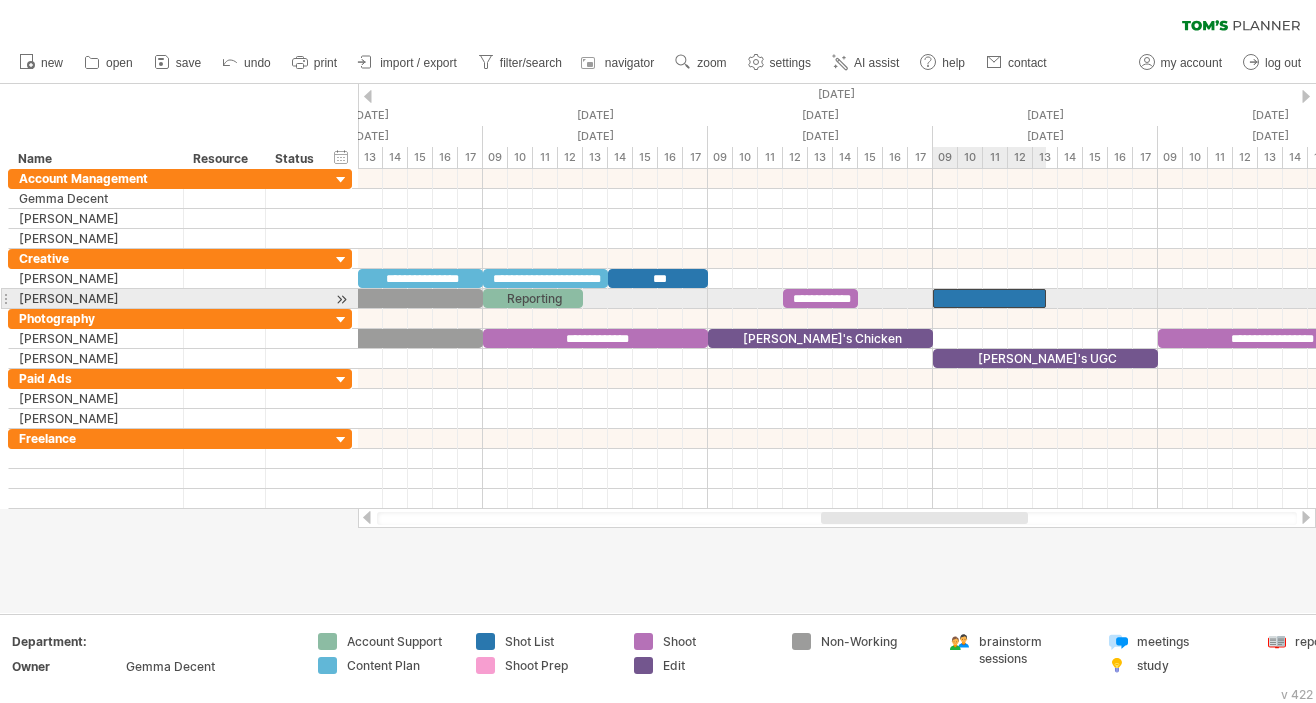 click at bounding box center [933, 298] 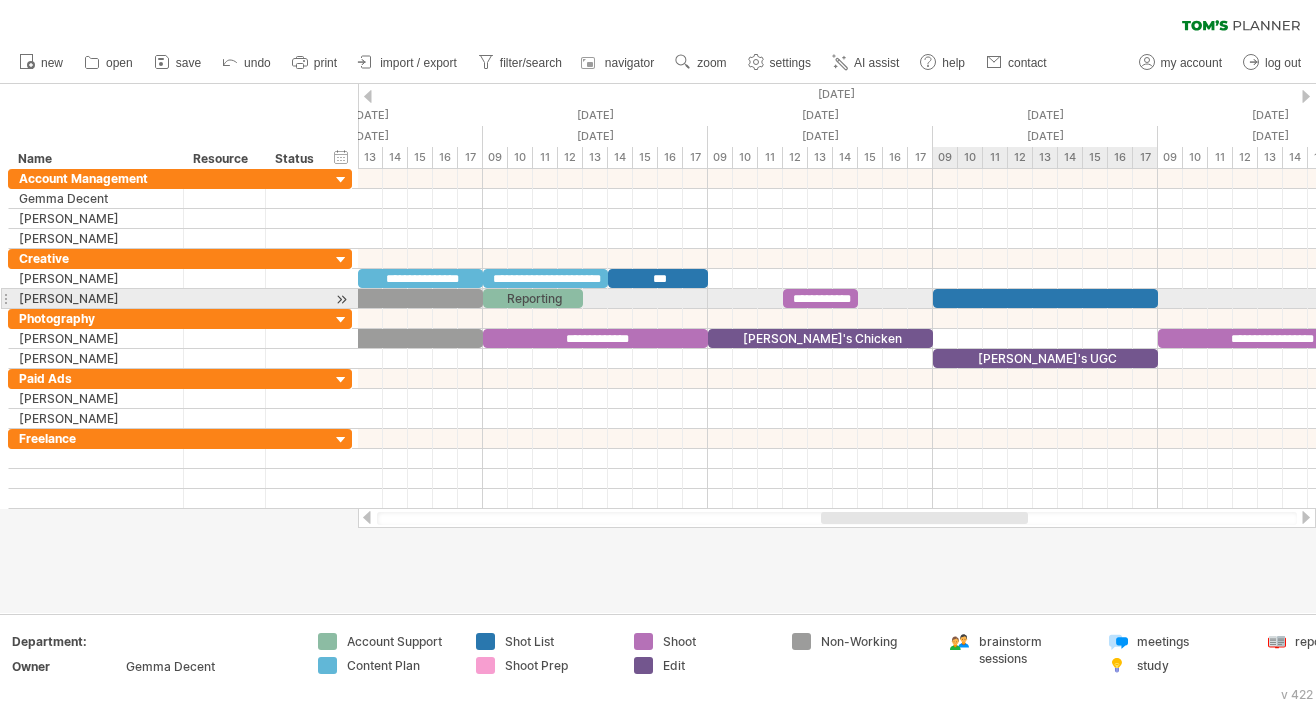 drag, startPoint x: 1041, startPoint y: 294, endPoint x: 1153, endPoint y: 291, distance: 112.04017 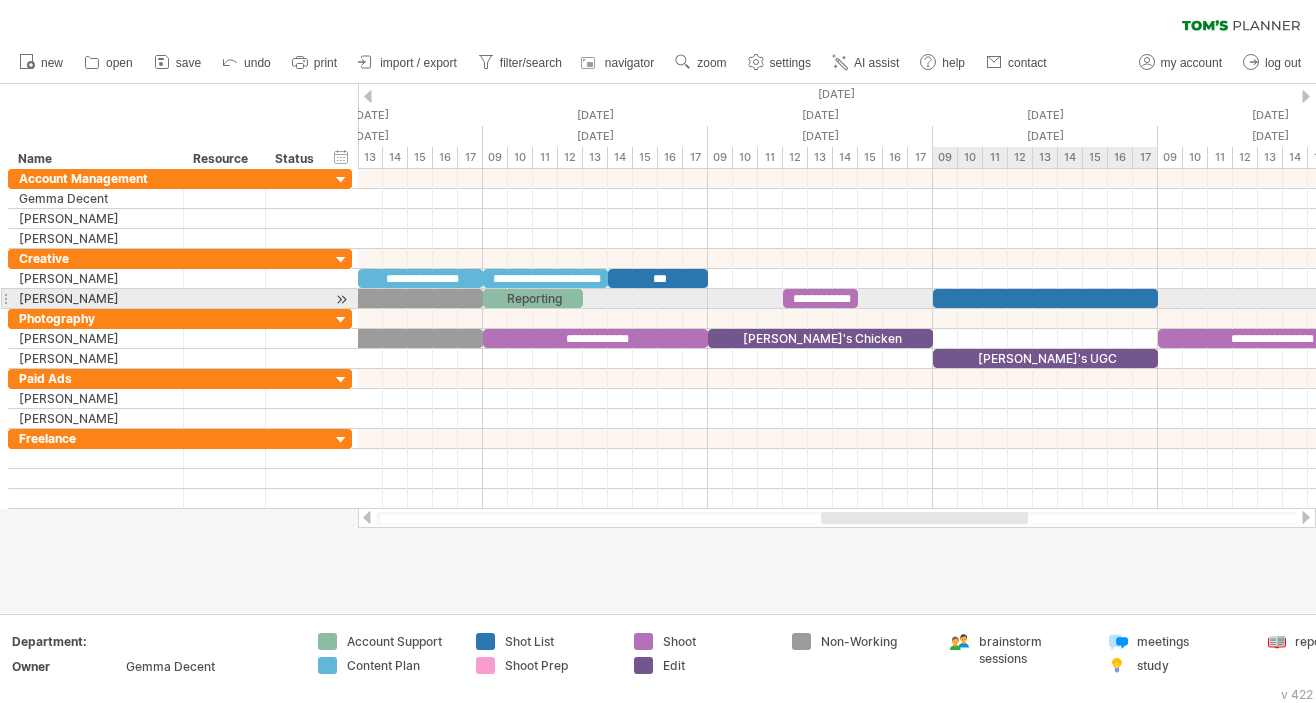 click at bounding box center (1045, 298) 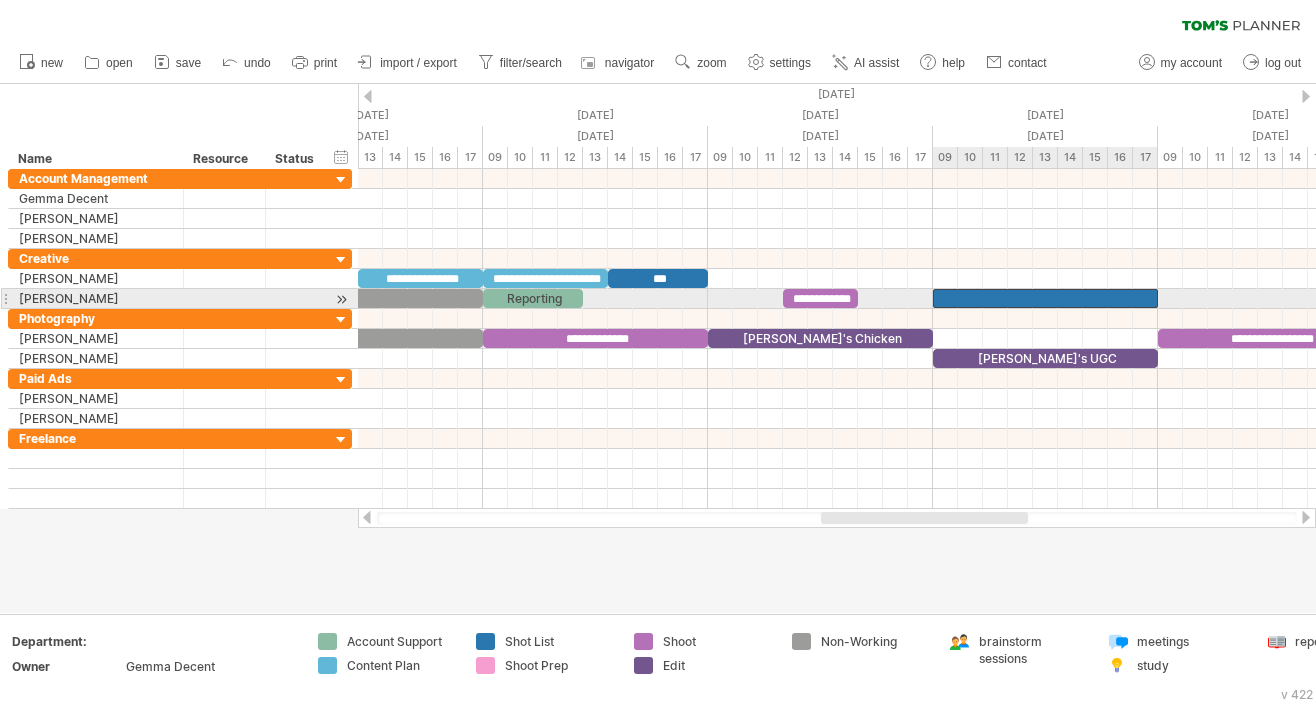 click at bounding box center [1045, 298] 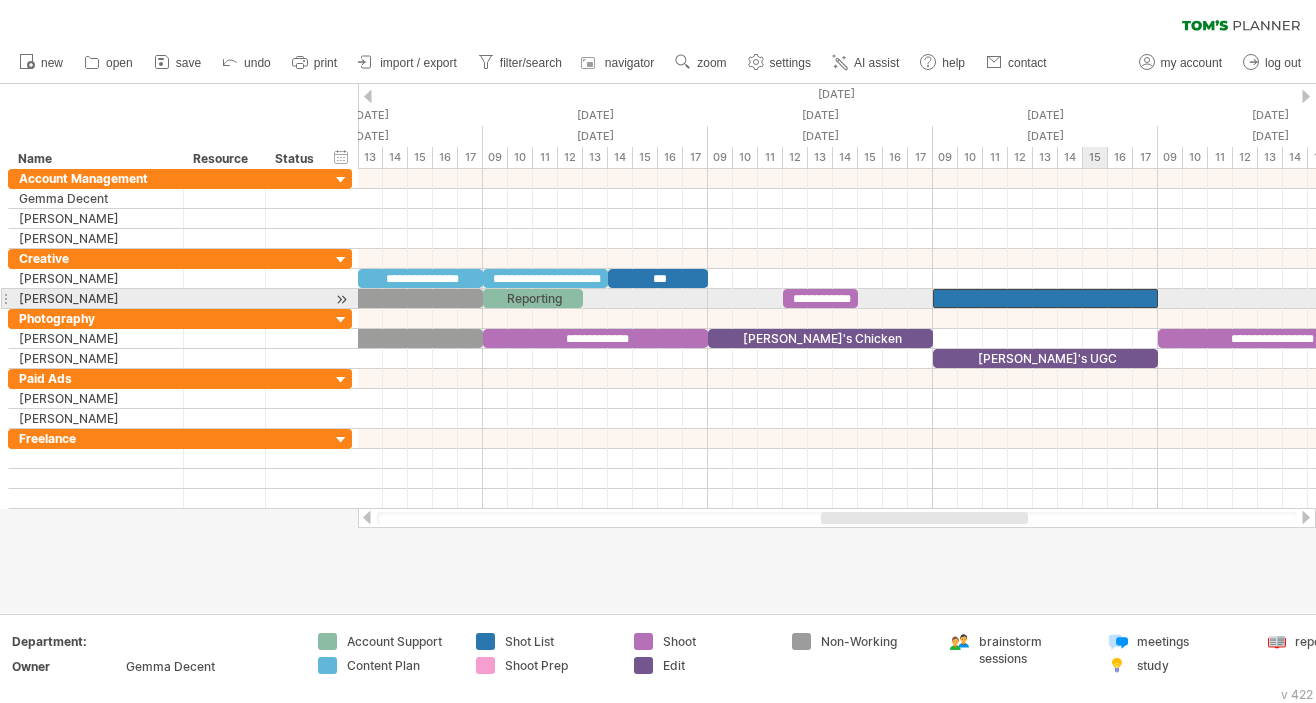 type 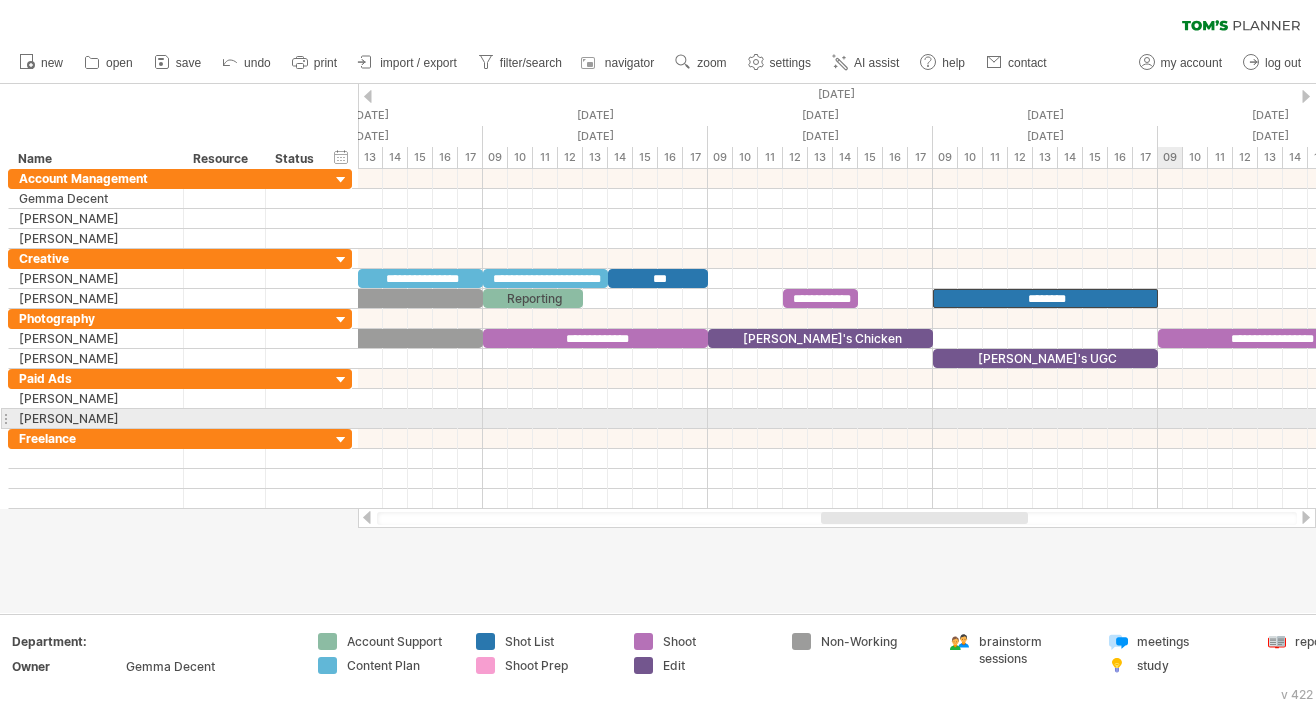 click at bounding box center [837, 439] 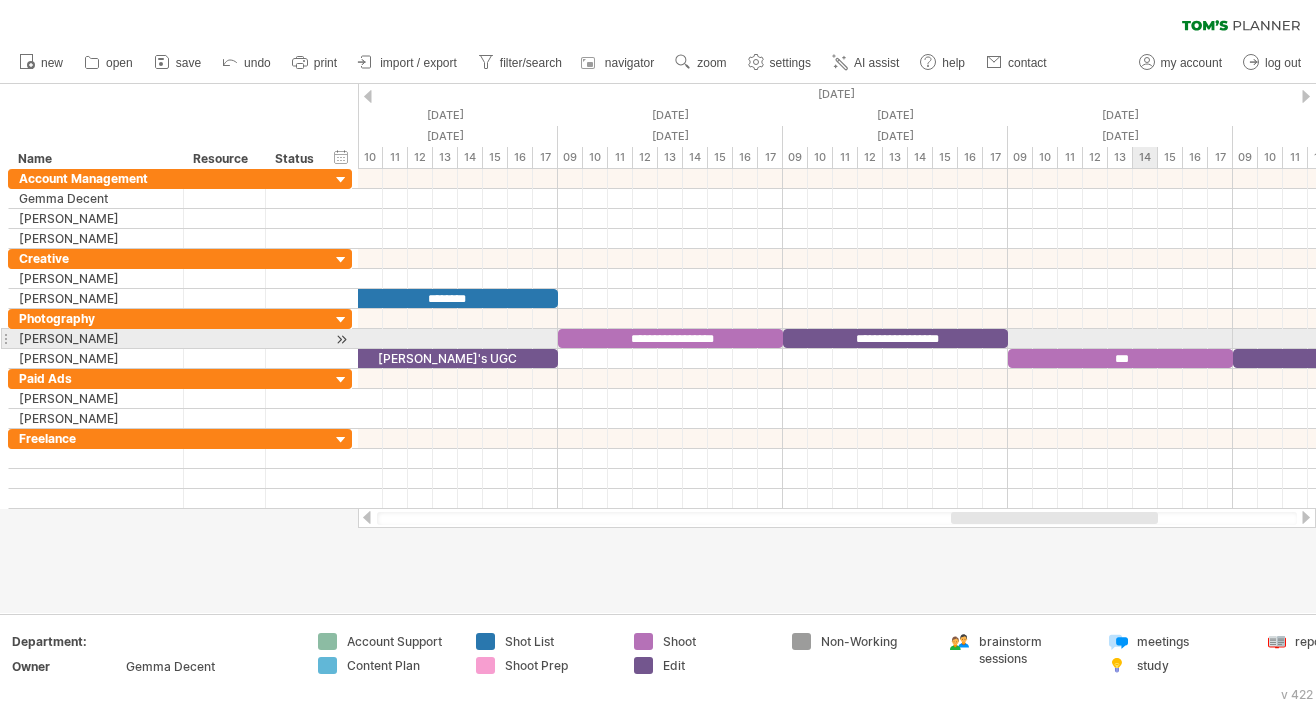 click at bounding box center (837, 339) 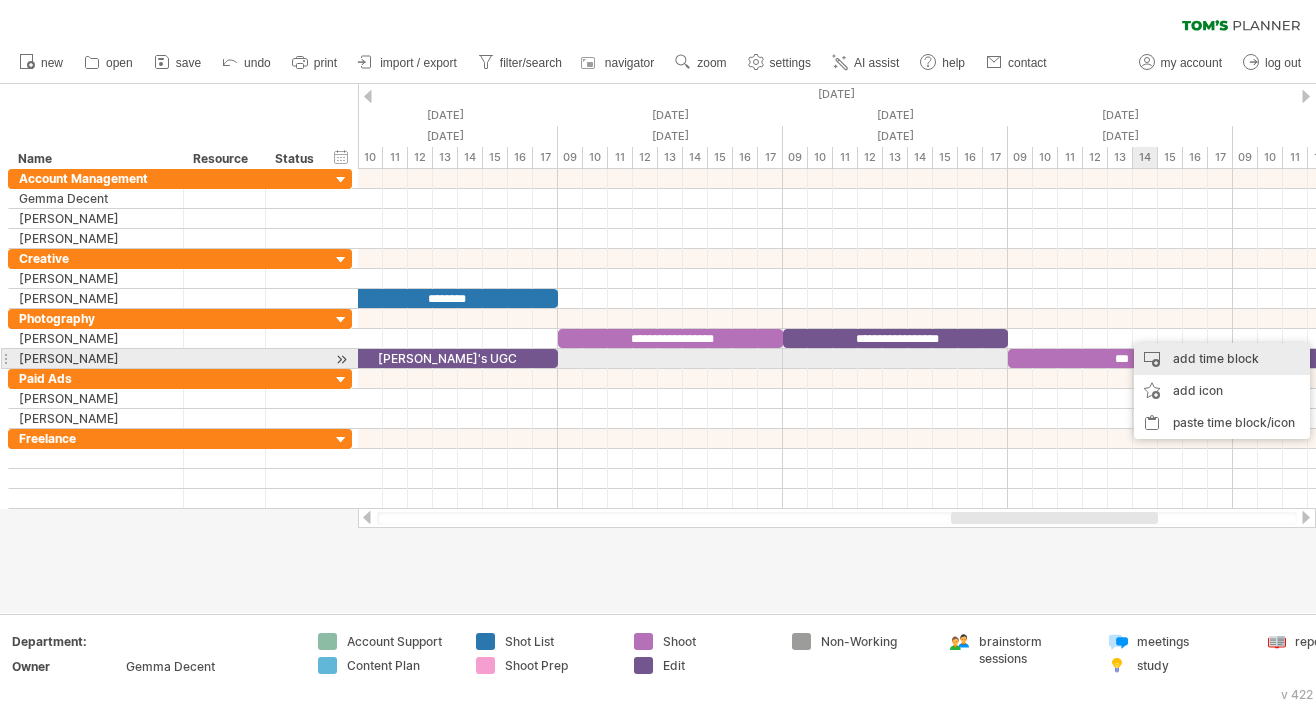 click on "add time block" at bounding box center [1222, 359] 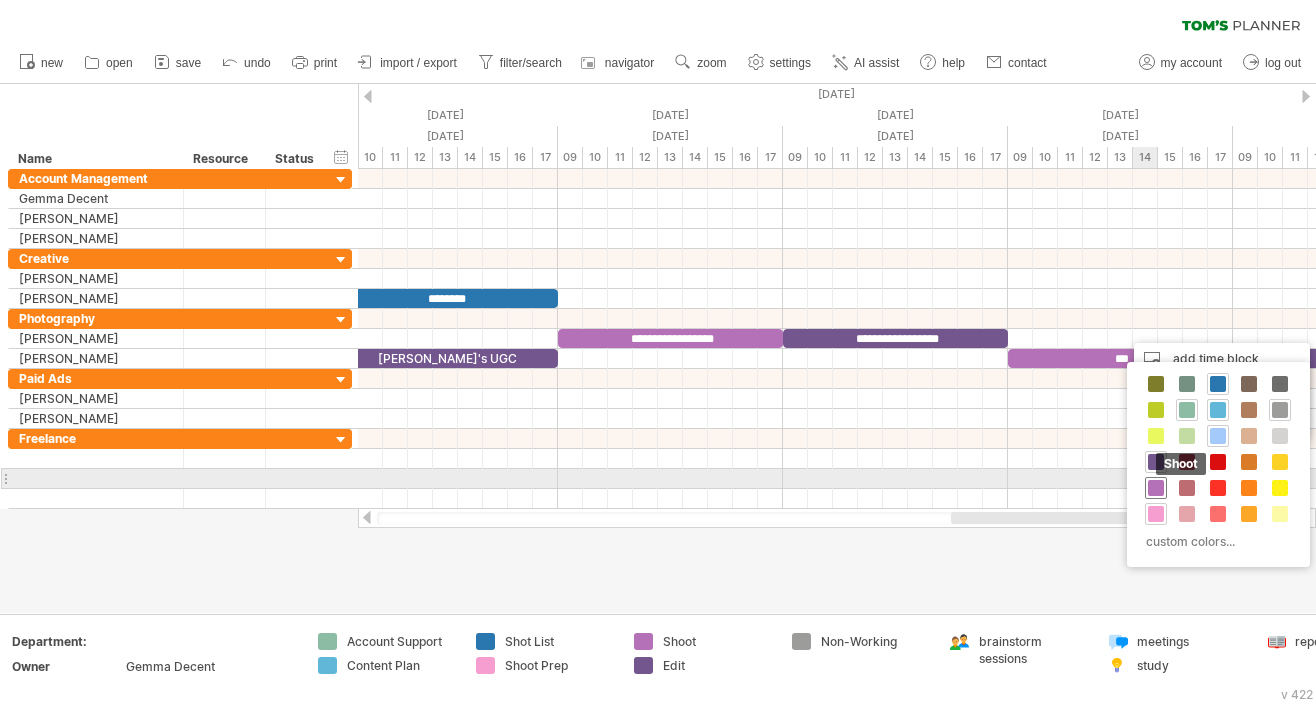 click at bounding box center (1156, 488) 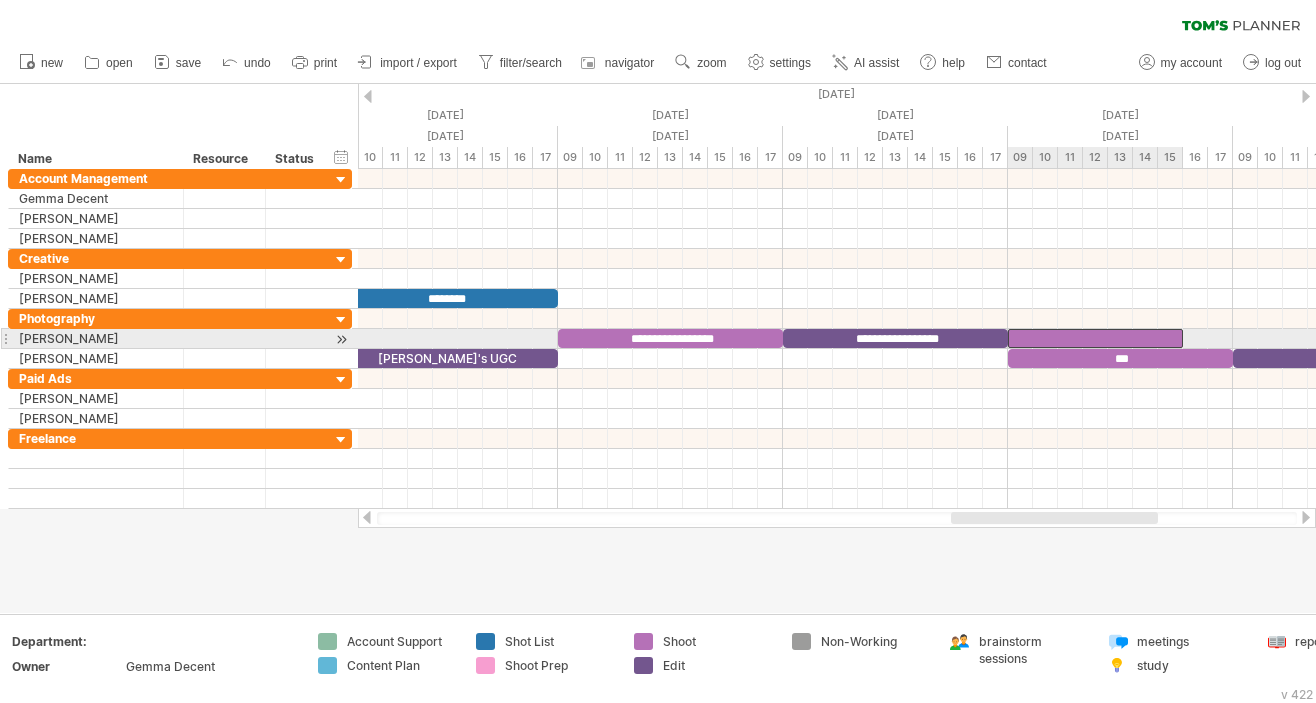 drag, startPoint x: 1158, startPoint y: 337, endPoint x: 1012, endPoint y: 339, distance: 146.0137 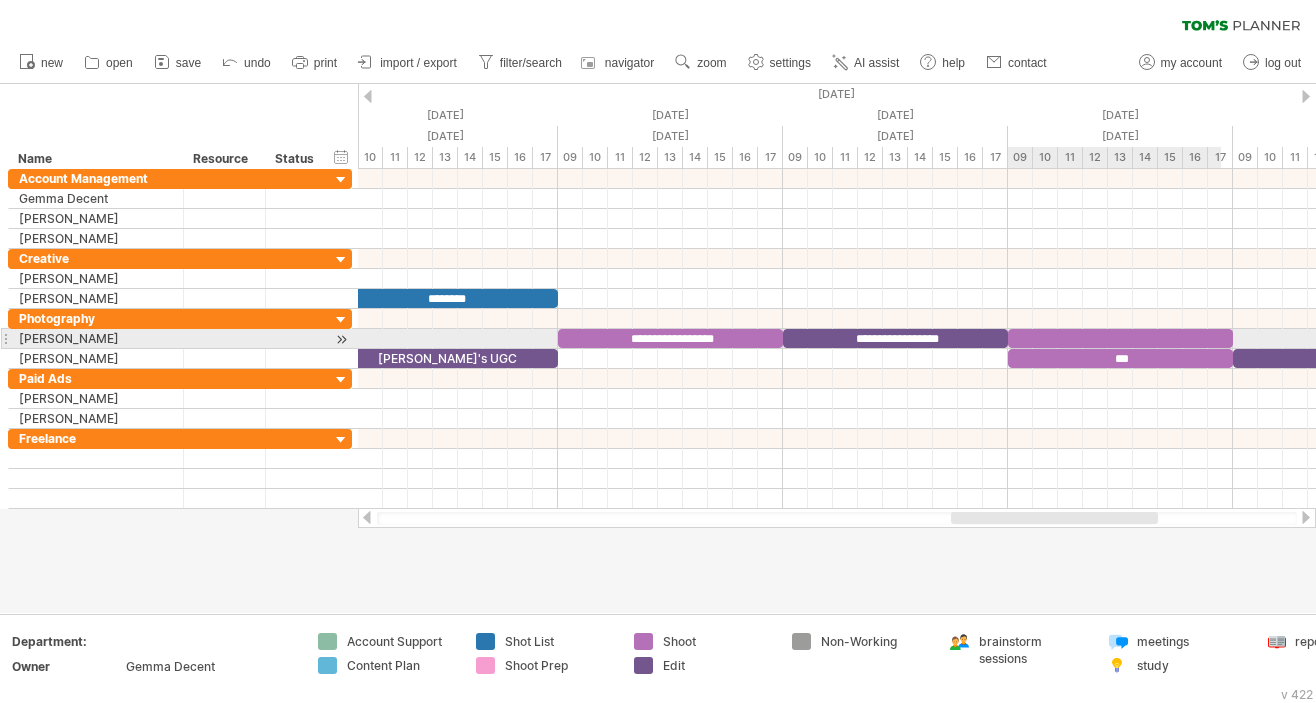drag, startPoint x: 1179, startPoint y: 334, endPoint x: 1227, endPoint y: 333, distance: 48.010414 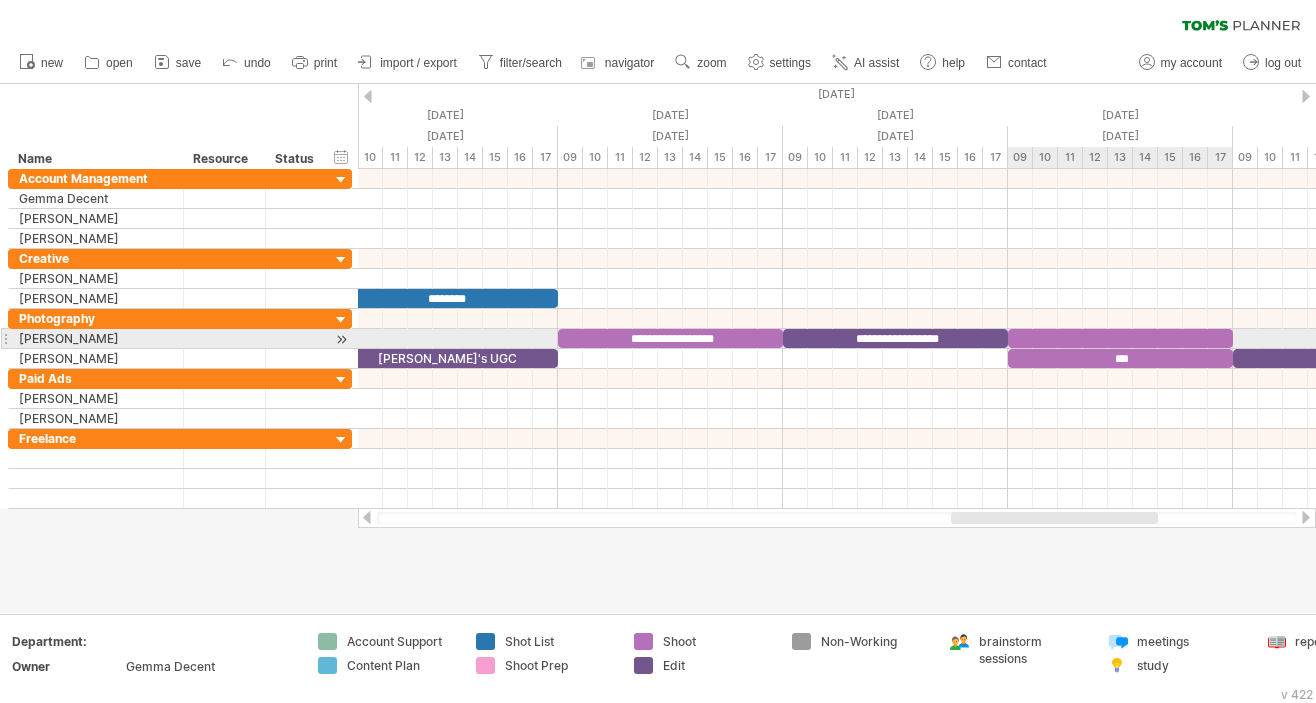 click at bounding box center (1120, 338) 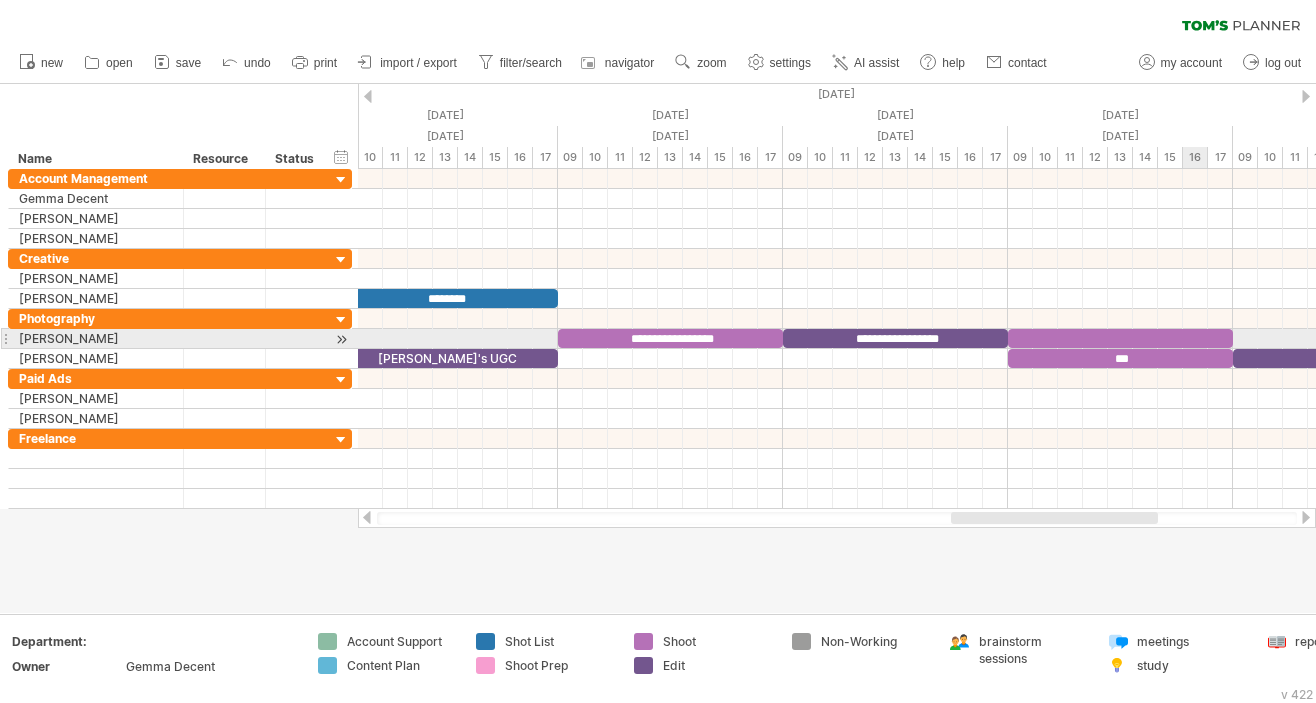 click at bounding box center [1120, 338] 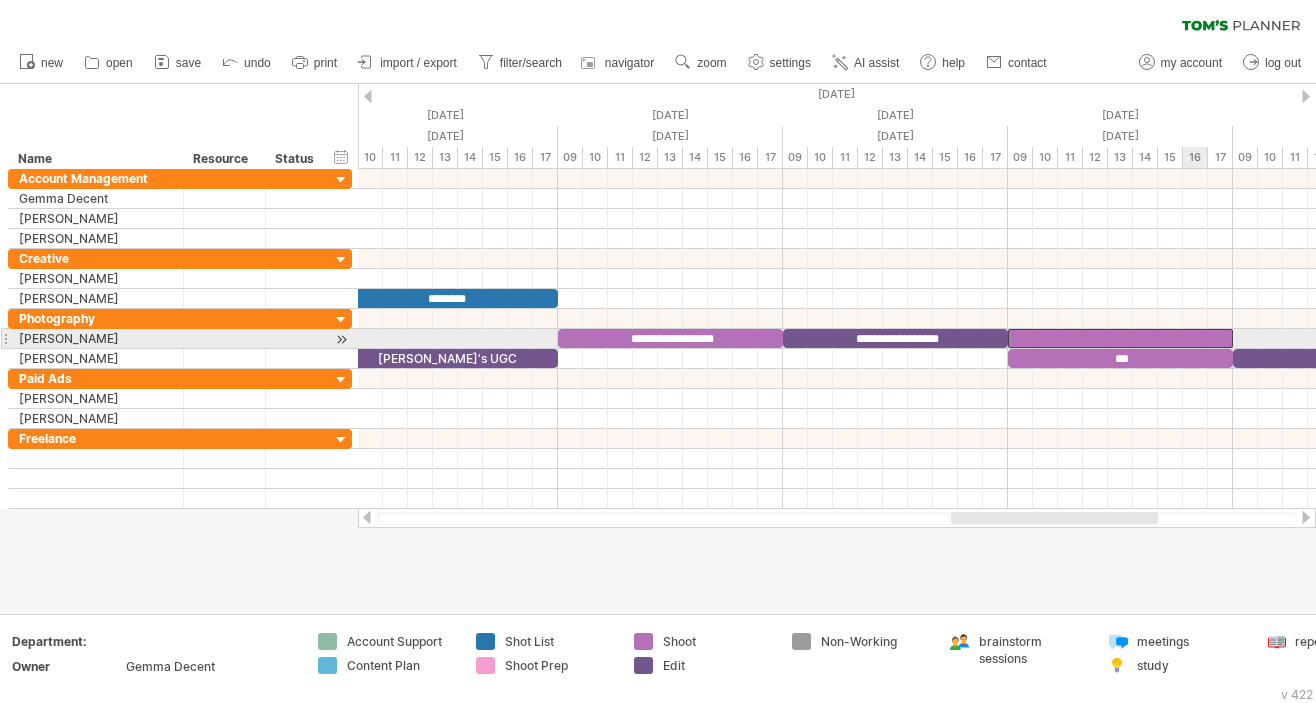 type 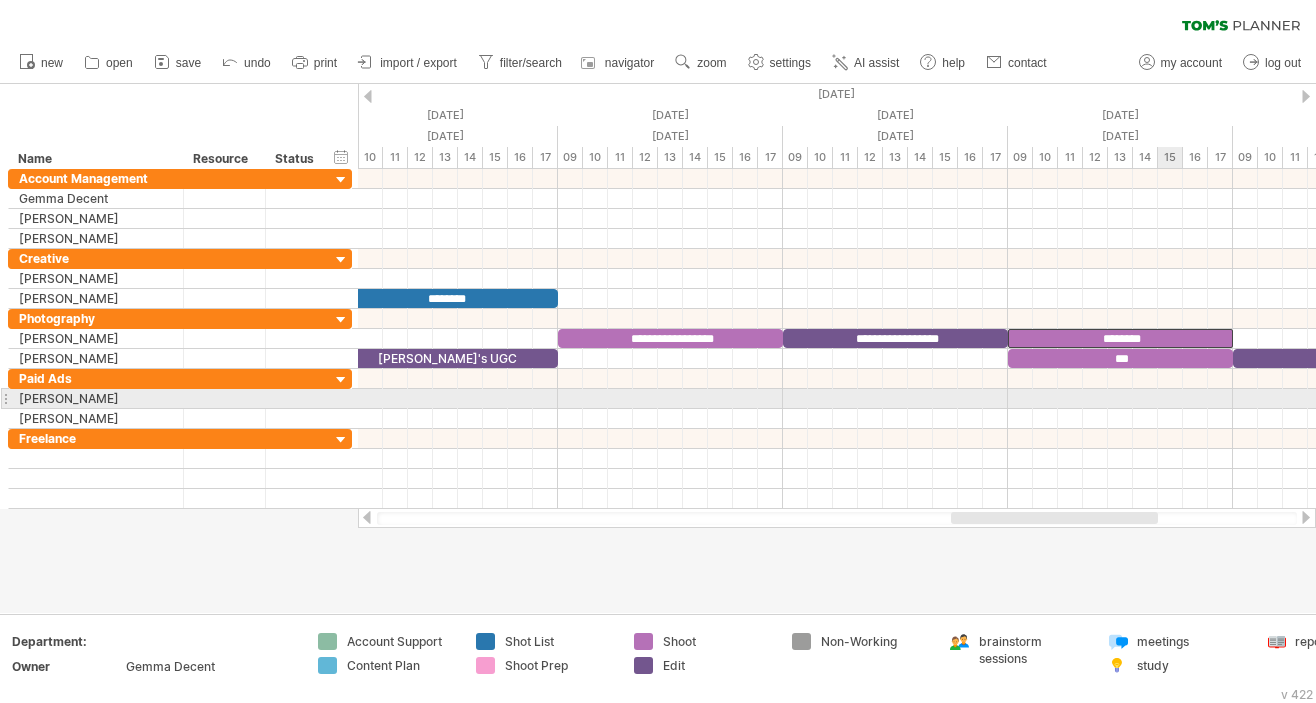 click at bounding box center (837, 419) 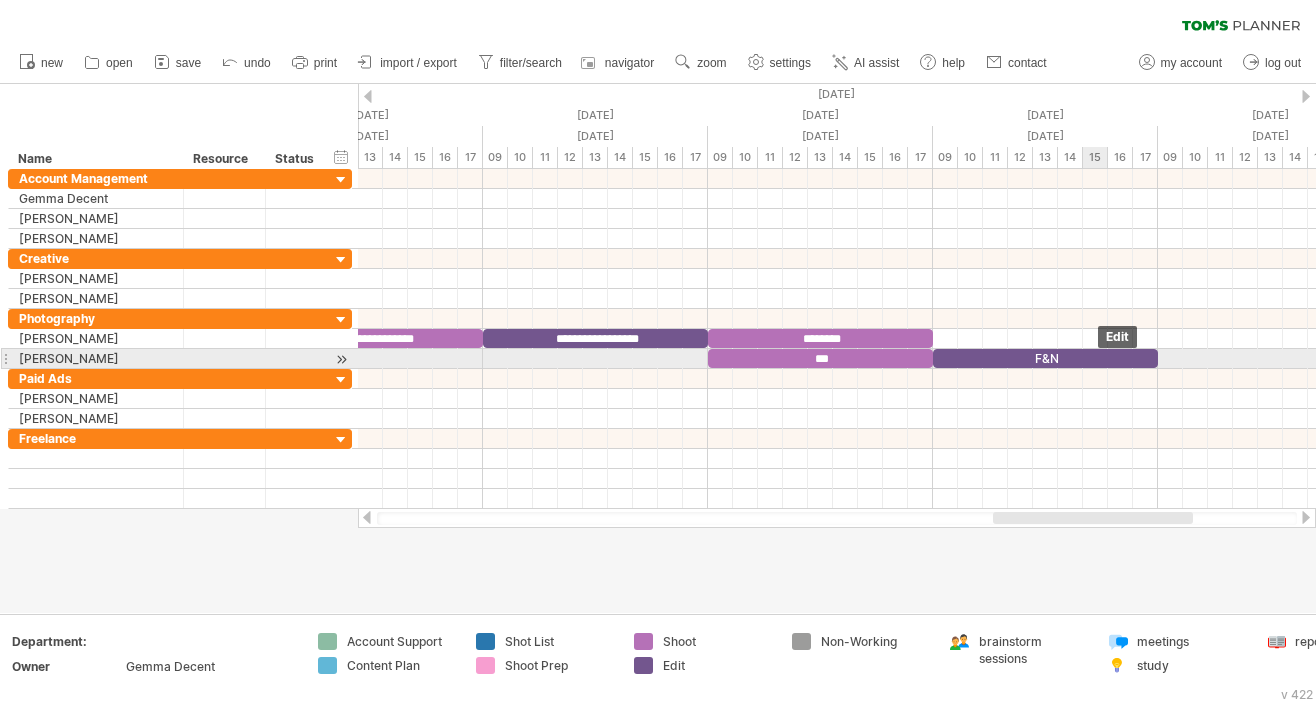 click on "F&N" at bounding box center [1045, 358] 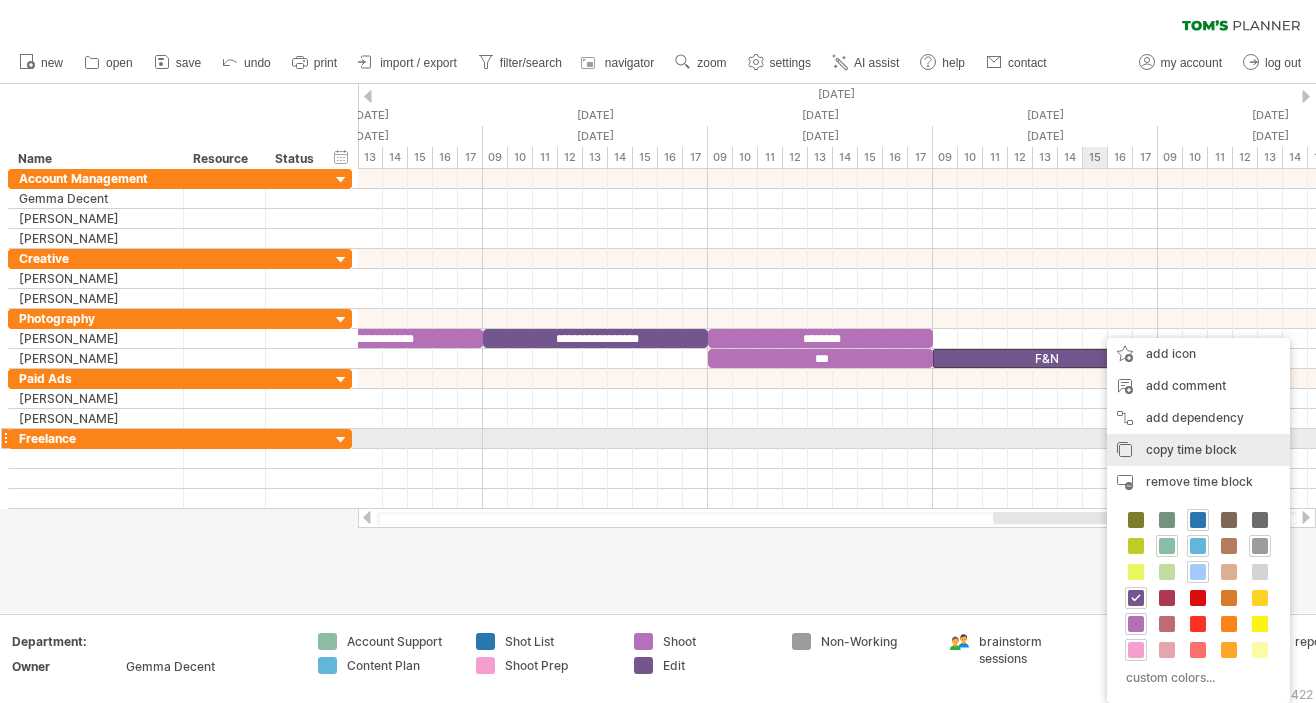 click on "copy time block copy time blocks/icons" at bounding box center (1198, 450) 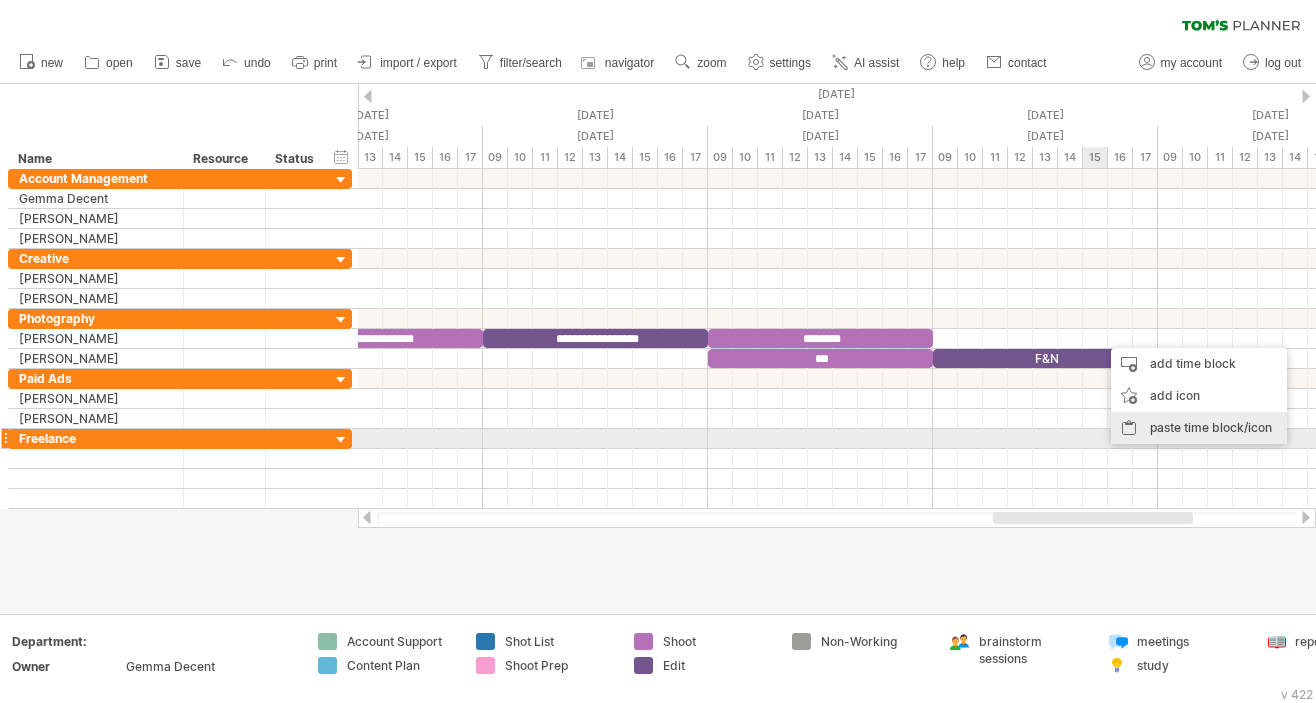 click on "paste time block/icon" at bounding box center (1199, 428) 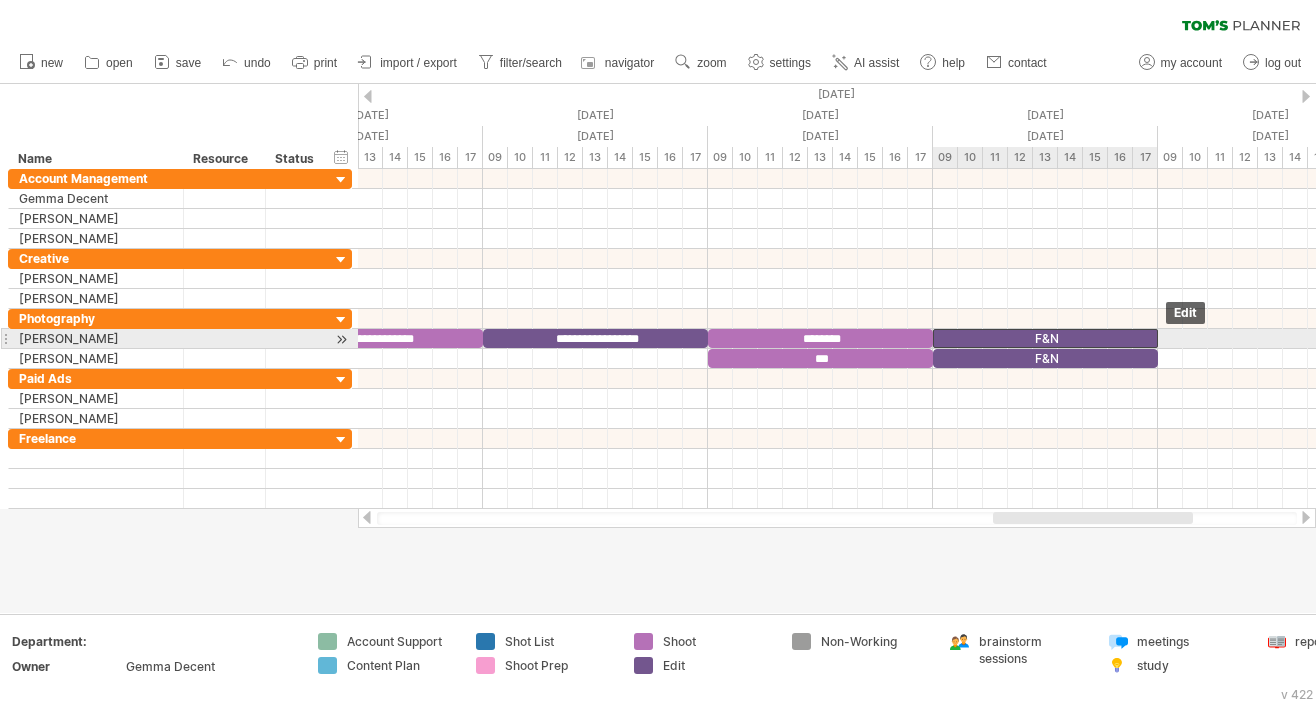 drag, startPoint x: 1172, startPoint y: 335, endPoint x: 1012, endPoint y: 341, distance: 160.11246 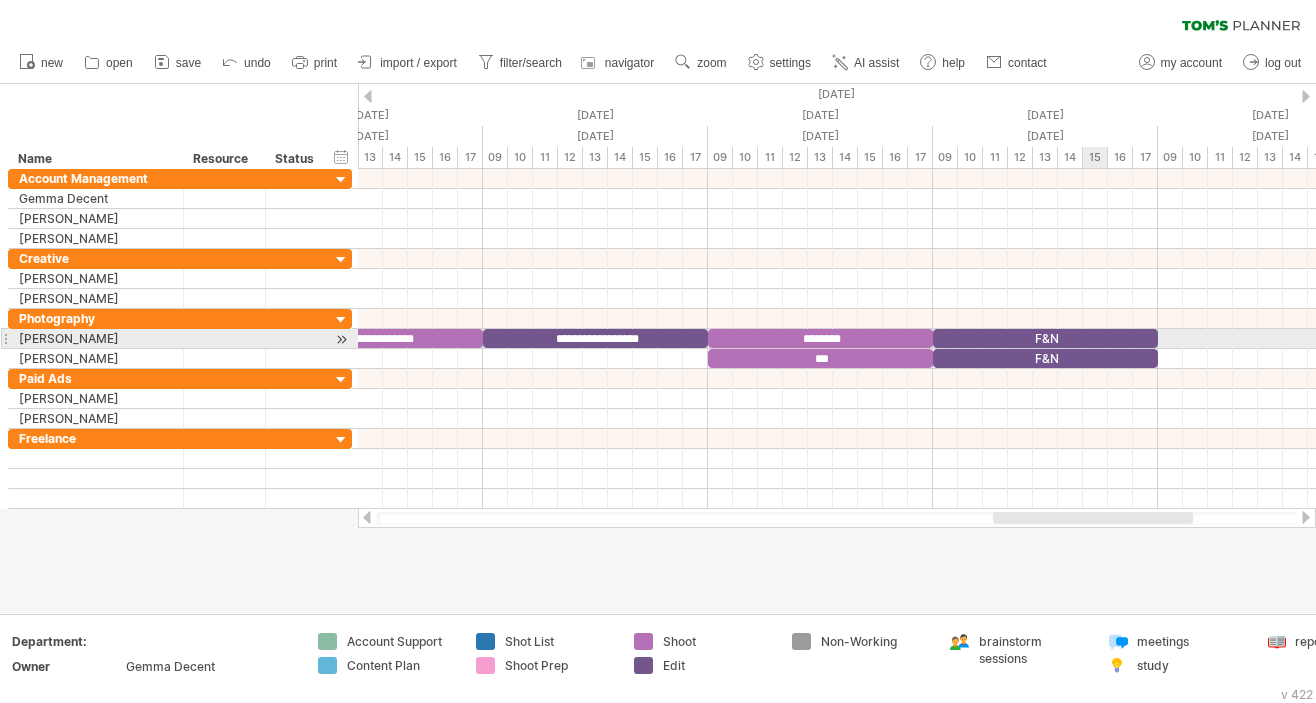 click on "F&N" at bounding box center (1045, 338) 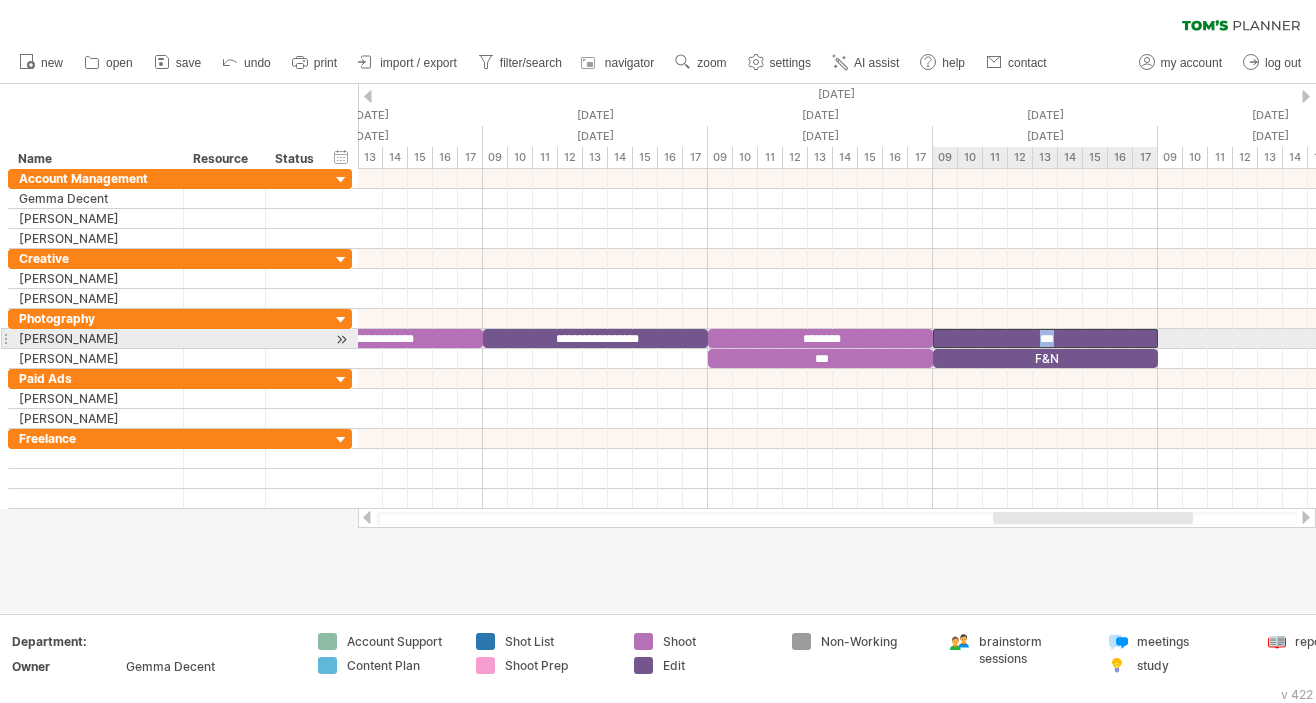 click on "***" at bounding box center [1045, 338] 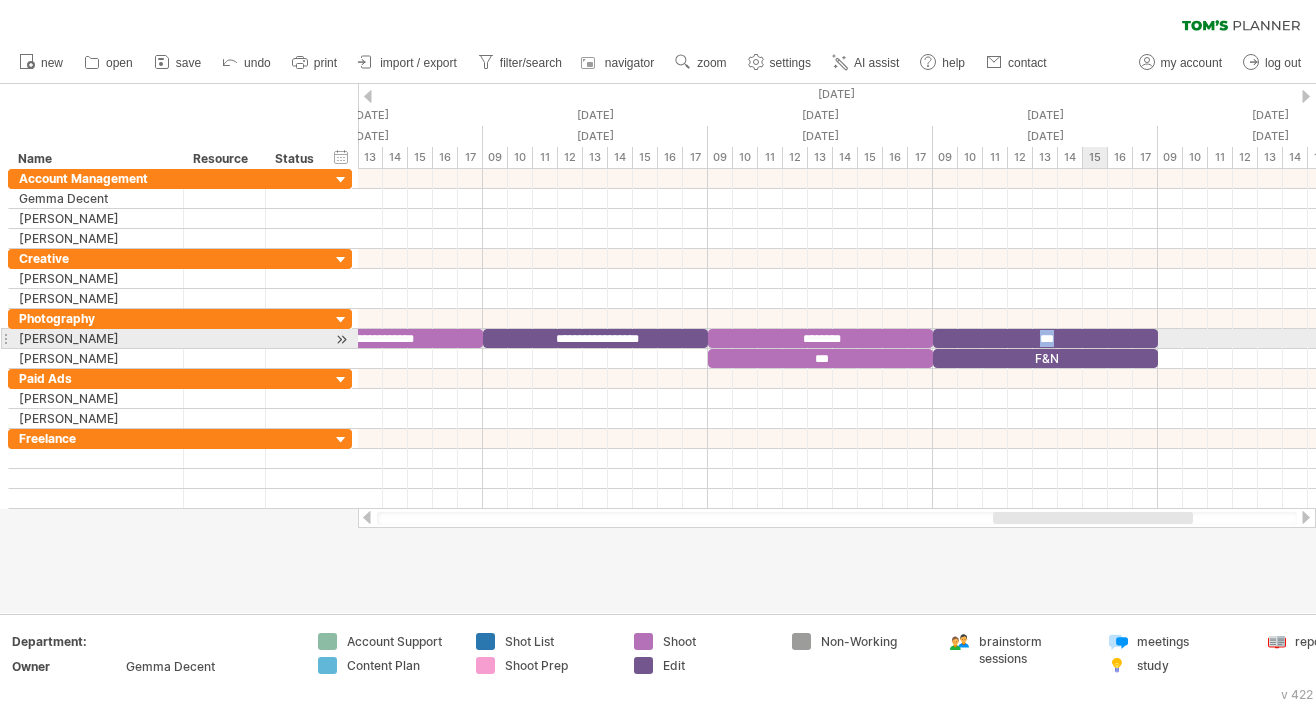 type 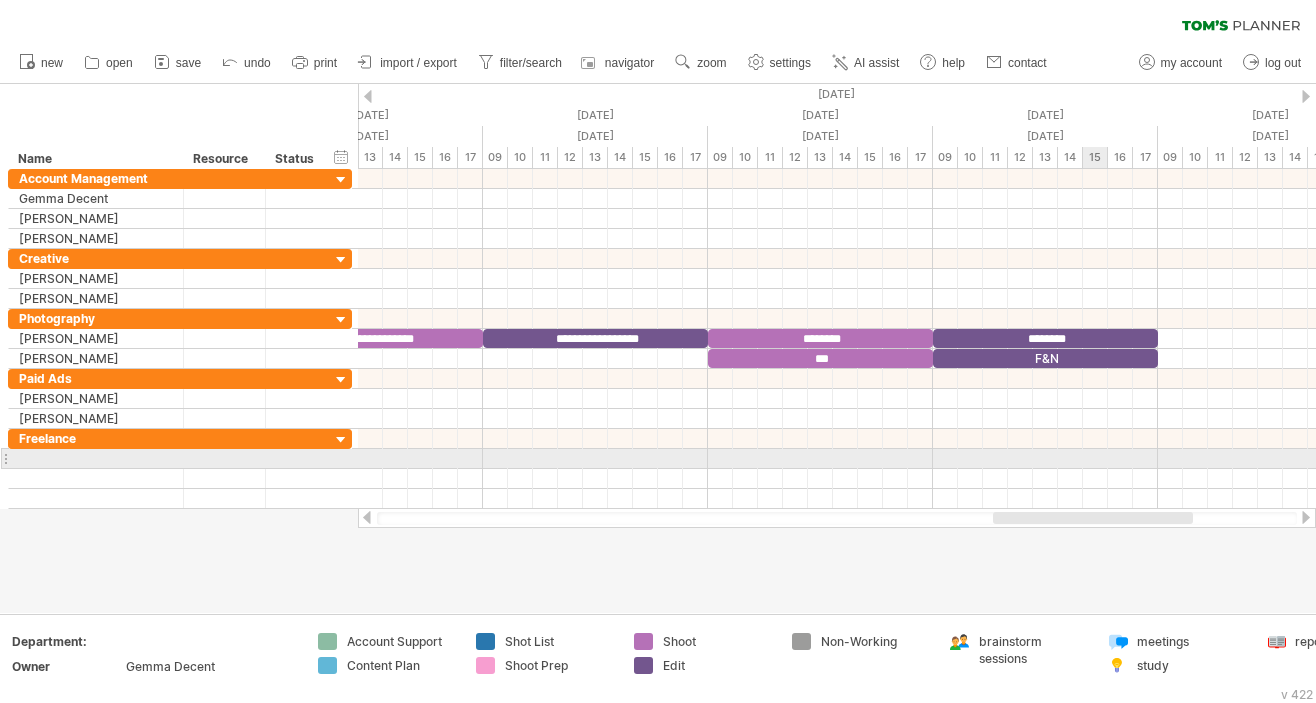 click at bounding box center [837, 459] 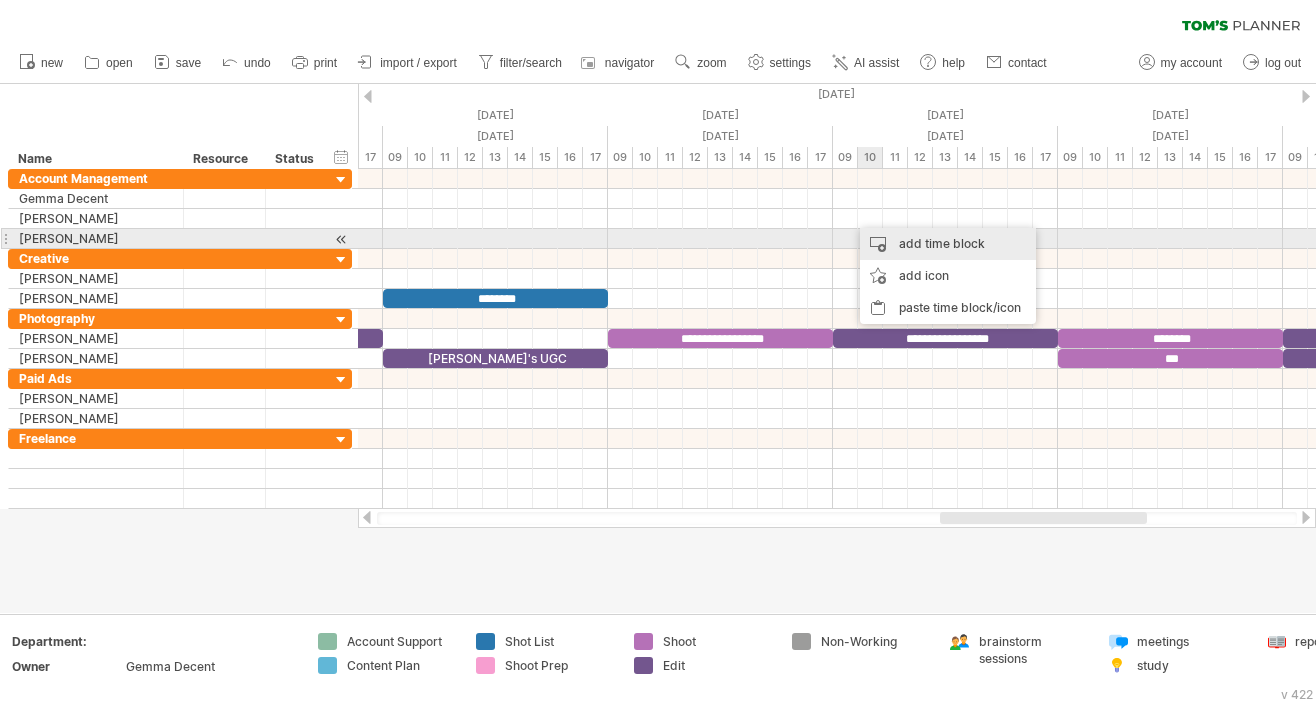 click on "add time block" at bounding box center [948, 244] 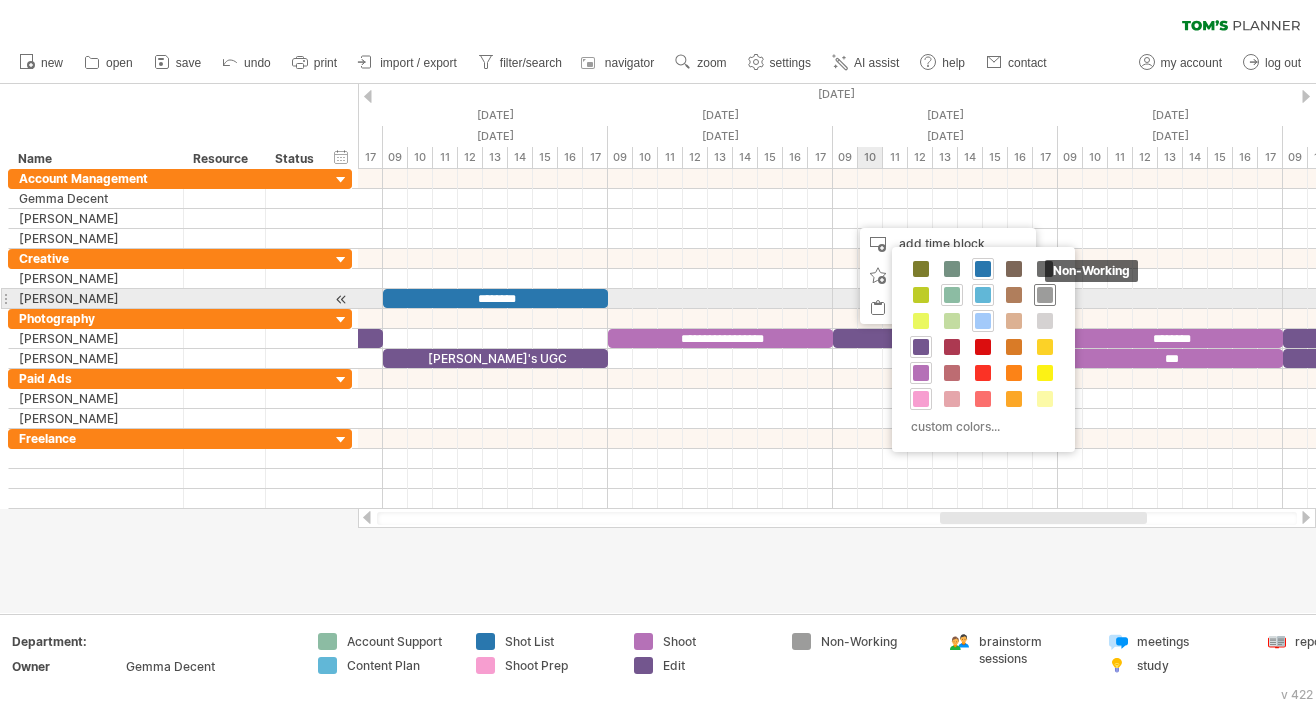 click at bounding box center (1045, 295) 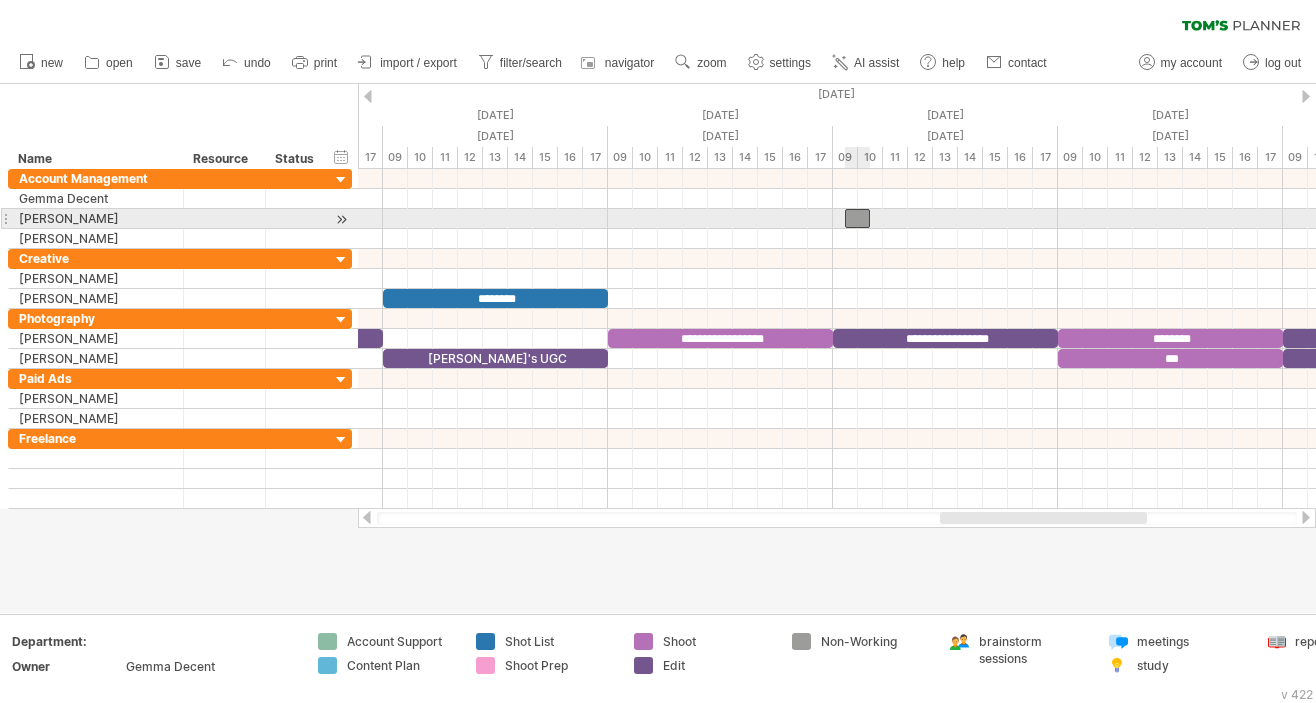 click at bounding box center [857, 218] 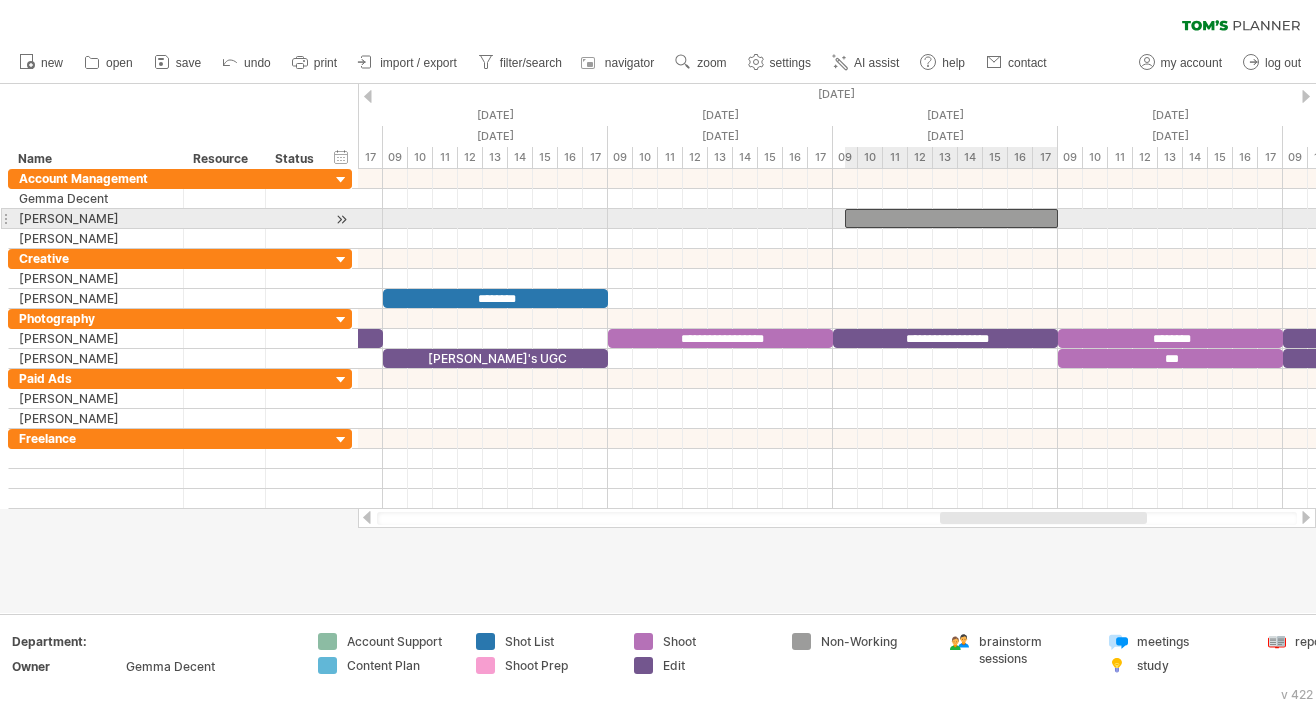 drag, startPoint x: 867, startPoint y: 221, endPoint x: 1053, endPoint y: 221, distance: 186 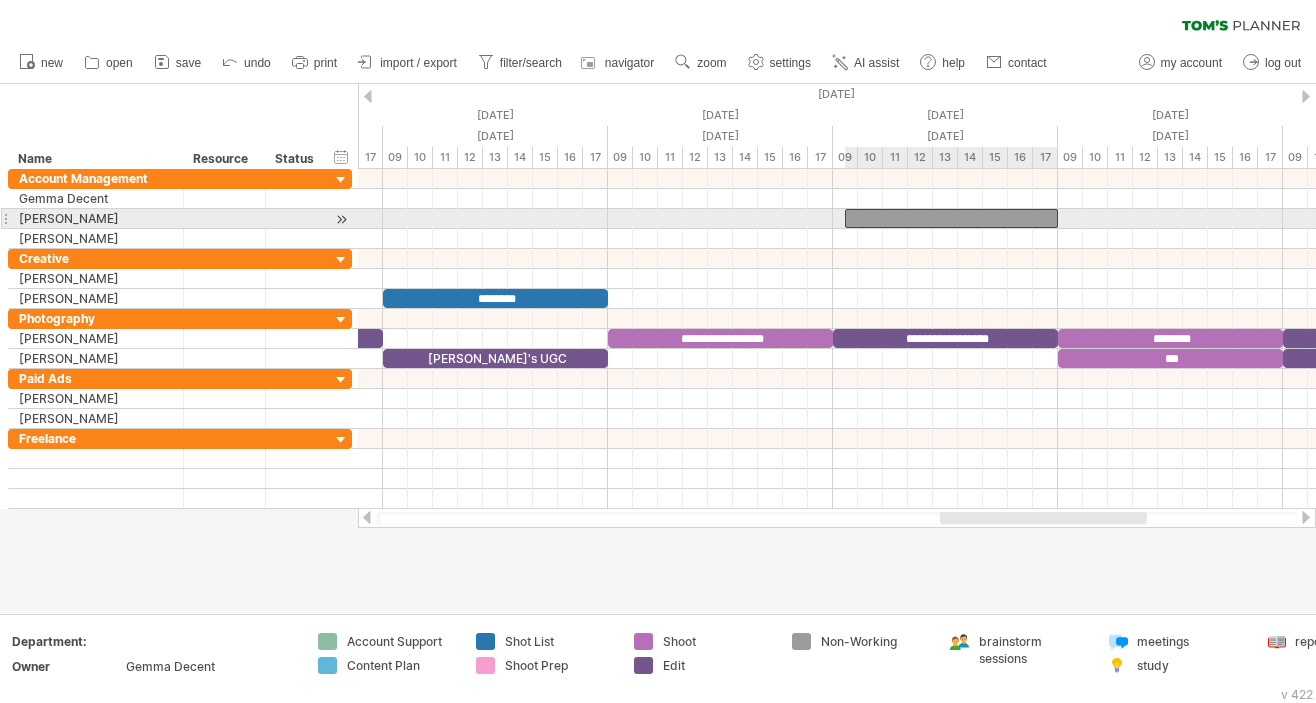 click at bounding box center (1058, 218) 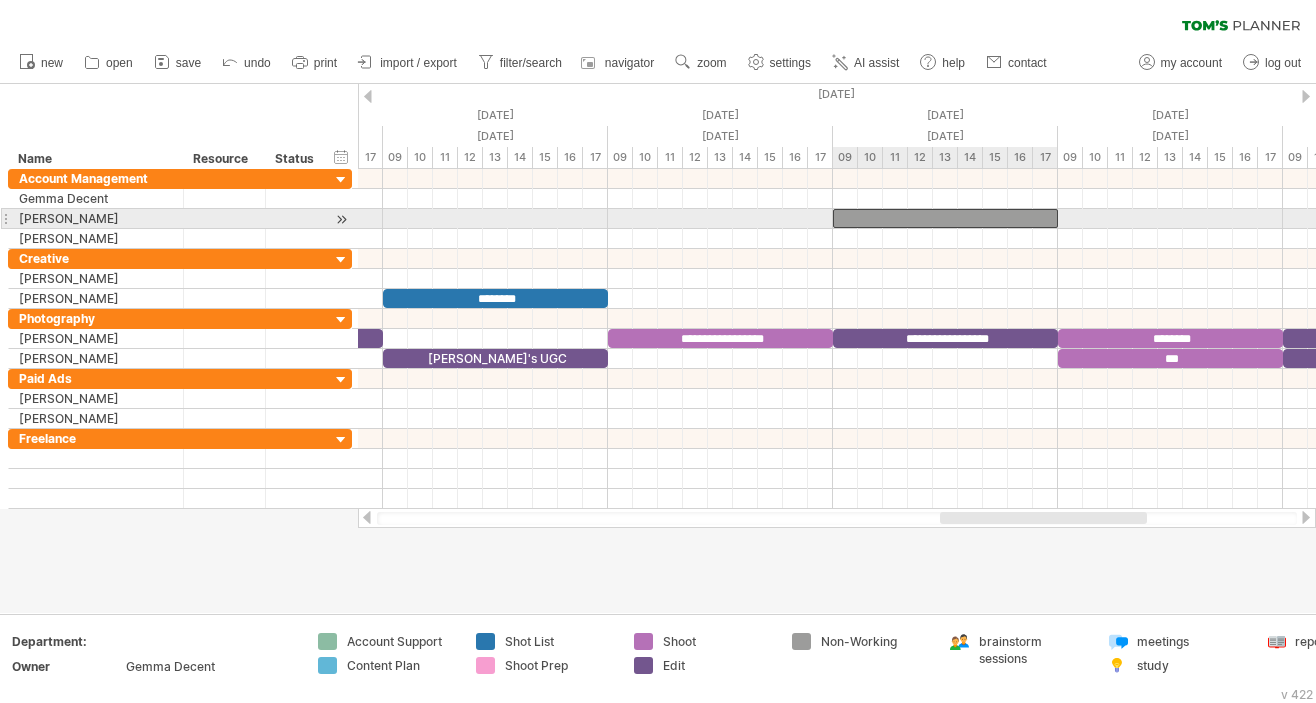 drag, startPoint x: 848, startPoint y: 218, endPoint x: 833, endPoint y: 218, distance: 15 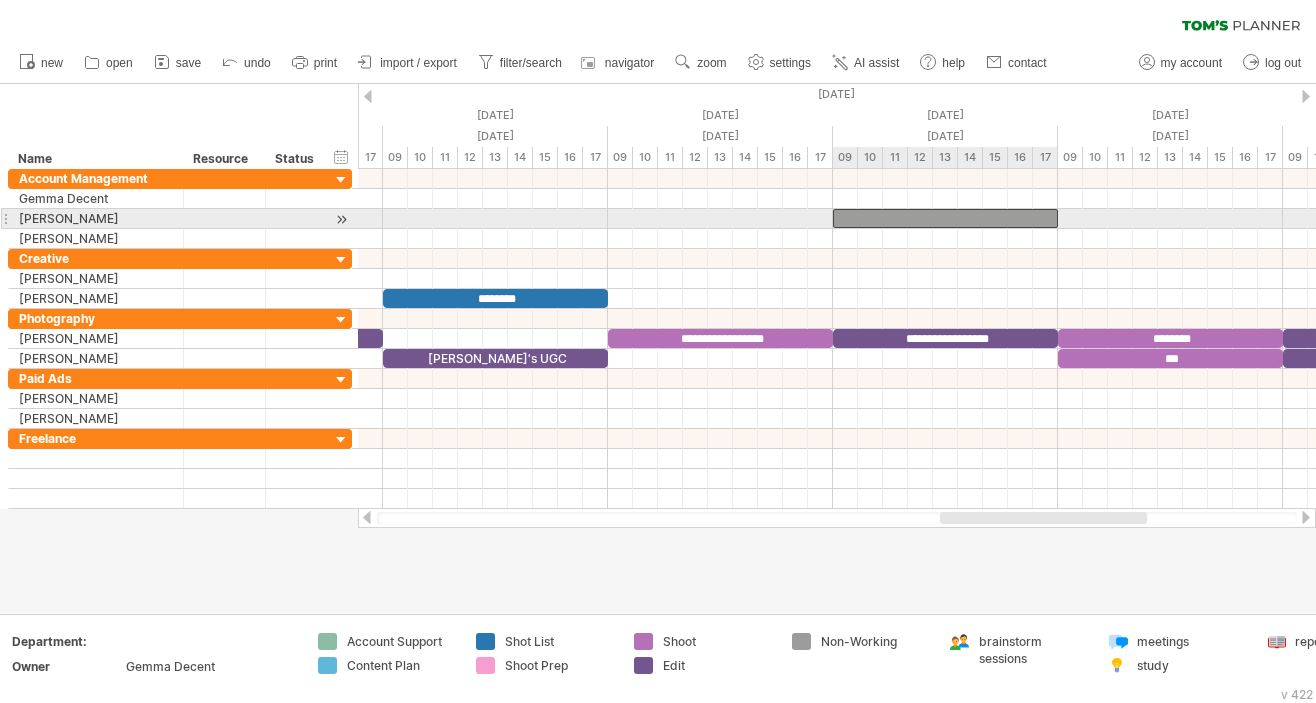 click at bounding box center [833, 218] 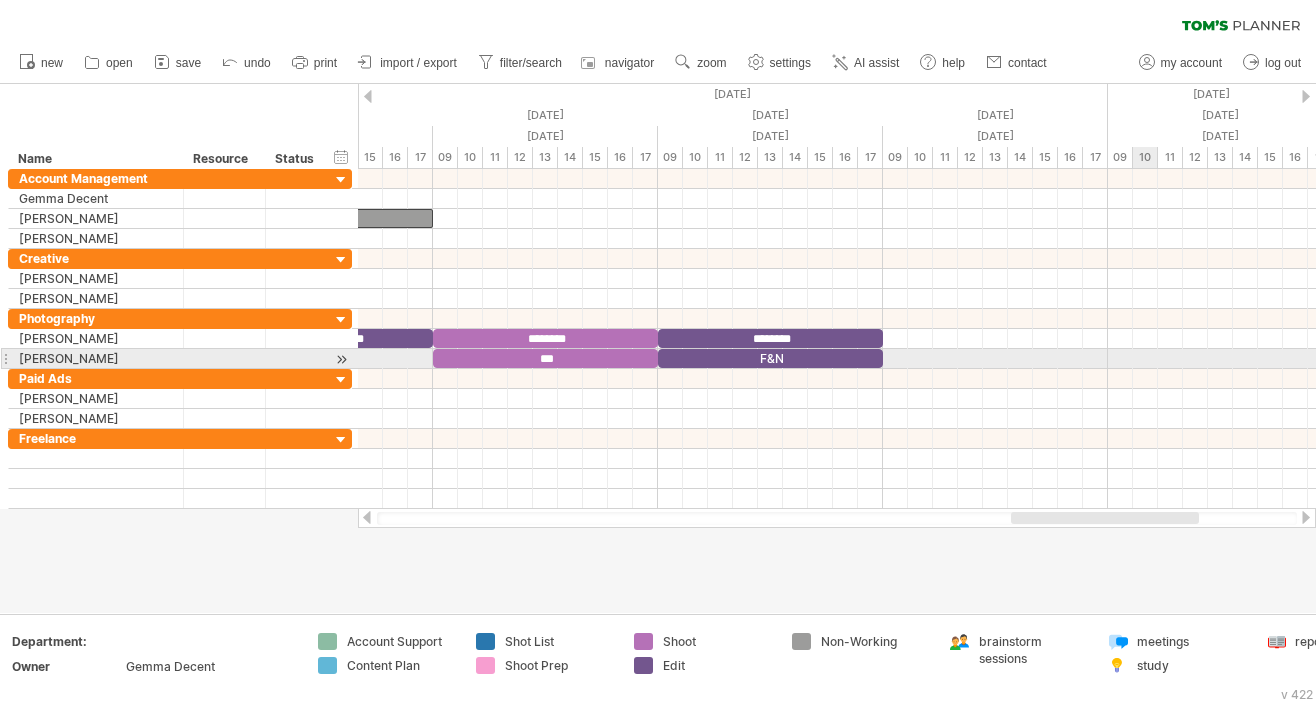 click at bounding box center [837, 359] 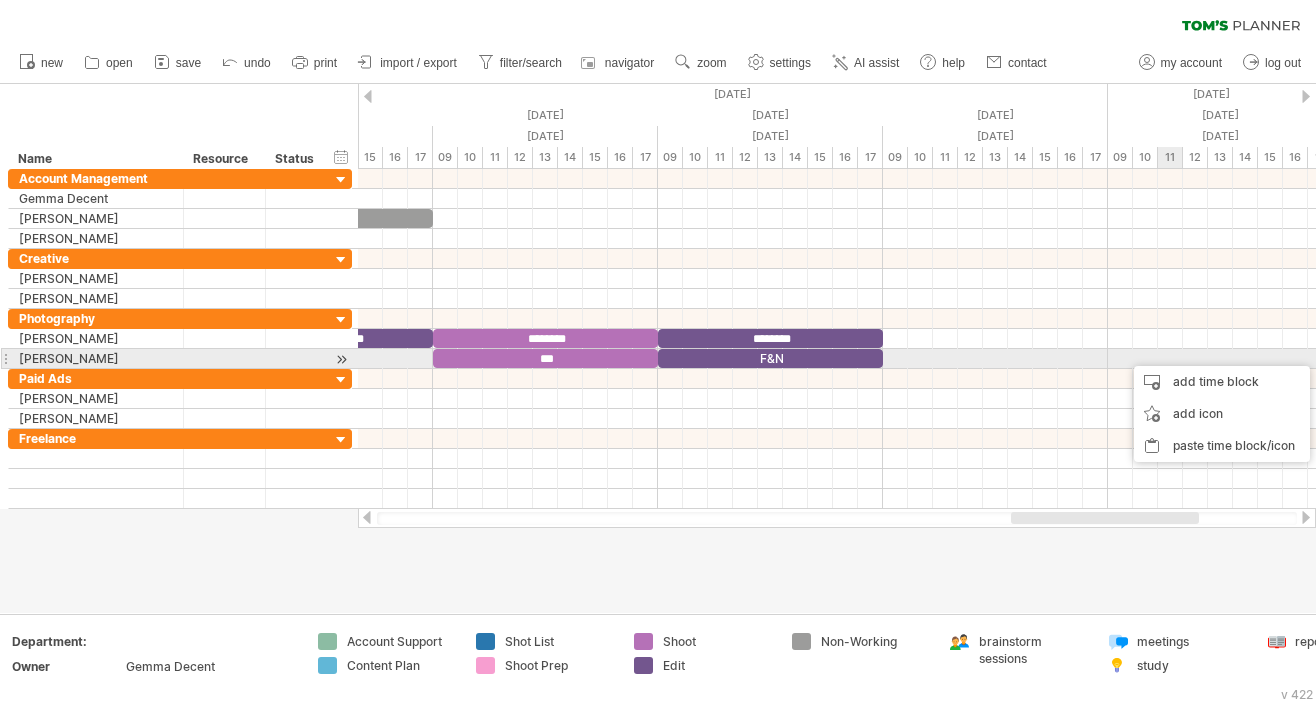 click at bounding box center [837, 359] 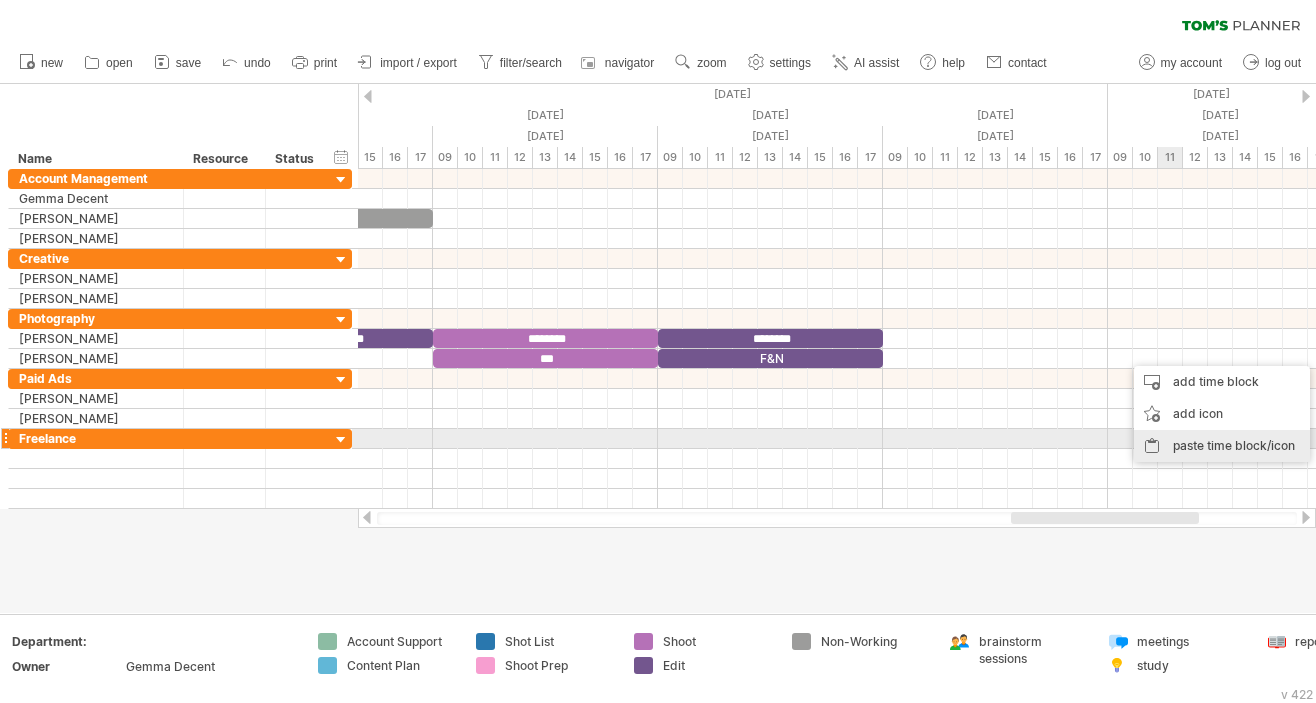 click on "paste time block/icon" at bounding box center [1222, 446] 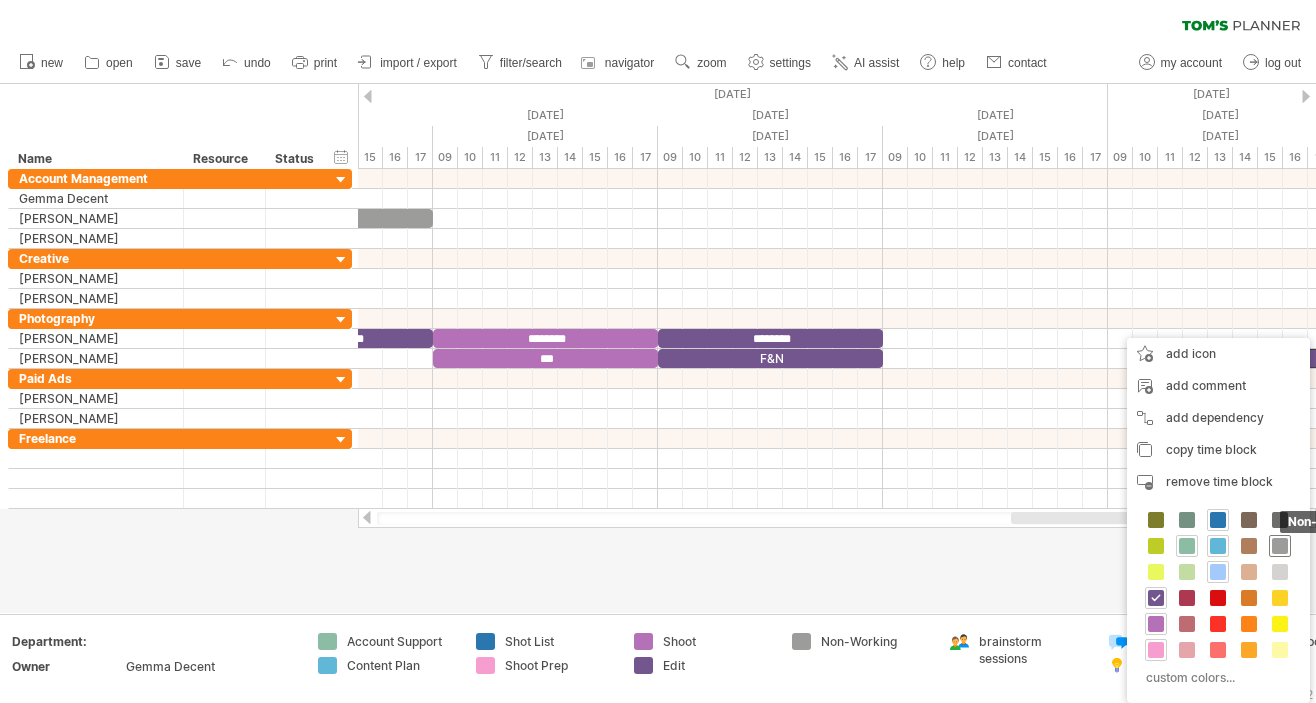 click at bounding box center (1280, 546) 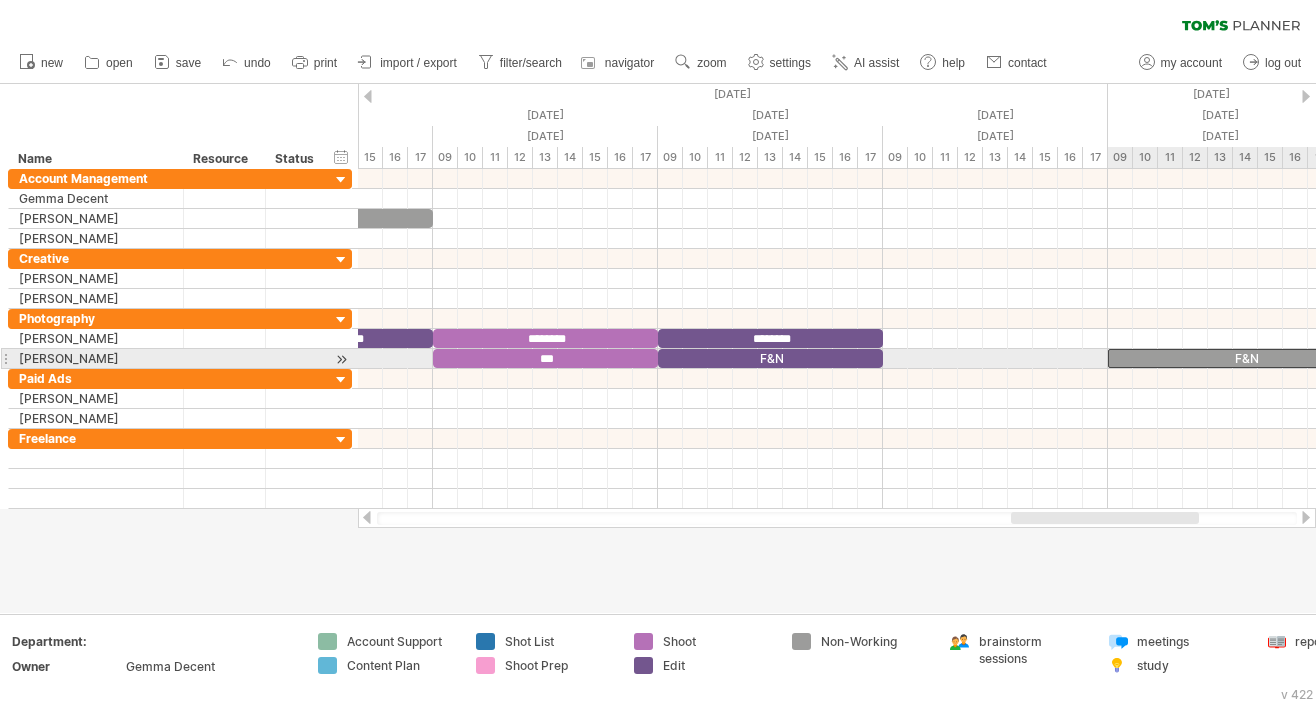 drag, startPoint x: 1156, startPoint y: 357, endPoint x: 1107, endPoint y: 357, distance: 49 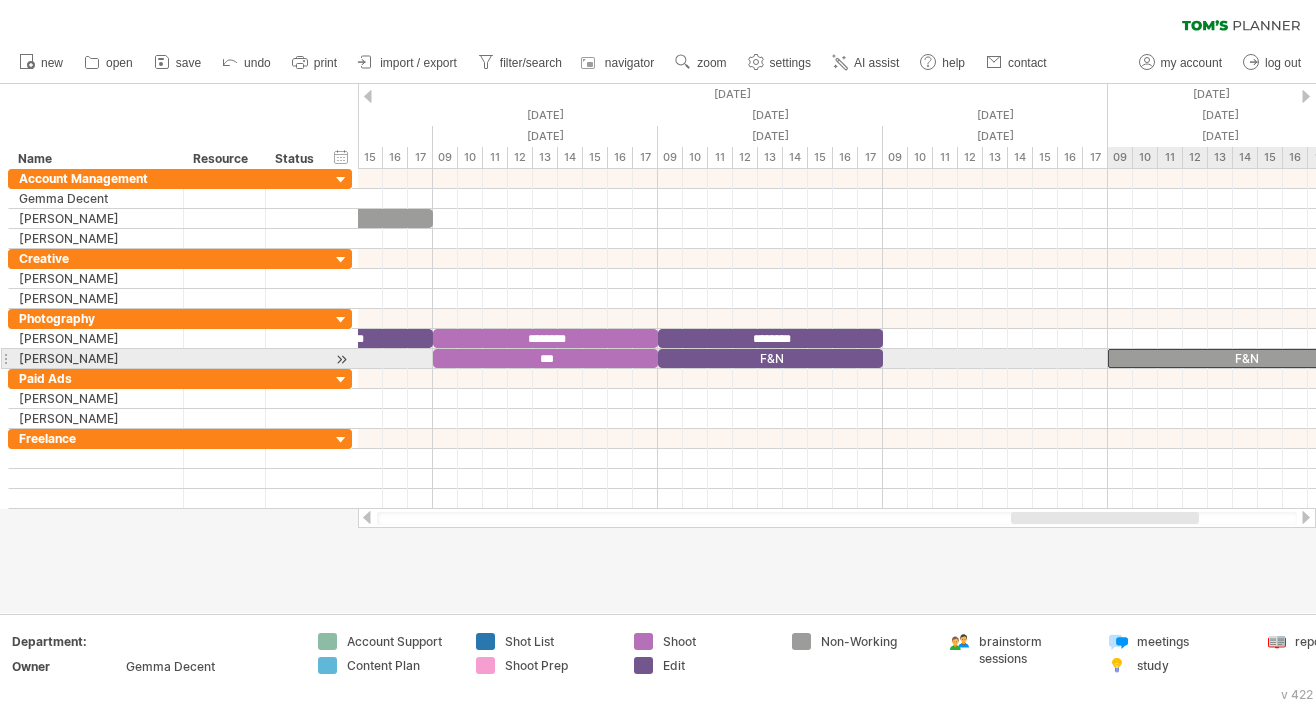 click at bounding box center (1108, 358) 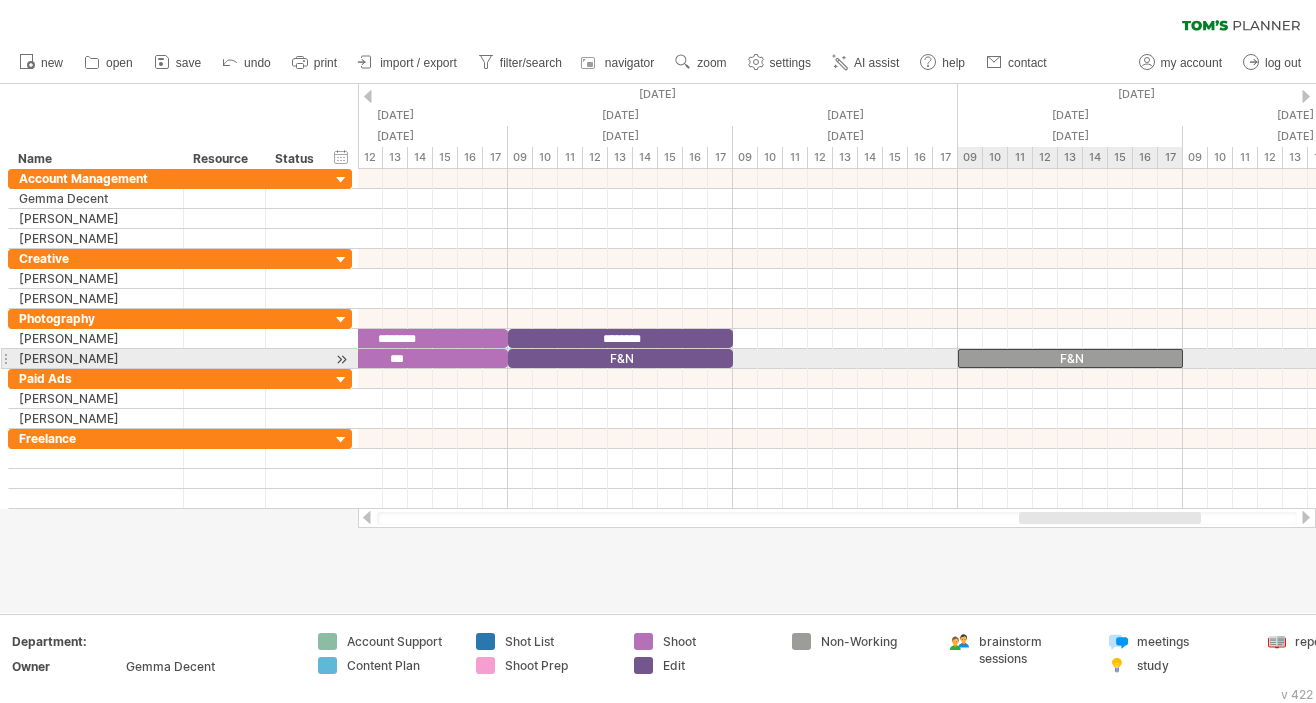 drag, startPoint x: 1229, startPoint y: 357, endPoint x: 1180, endPoint y: 357, distance: 49 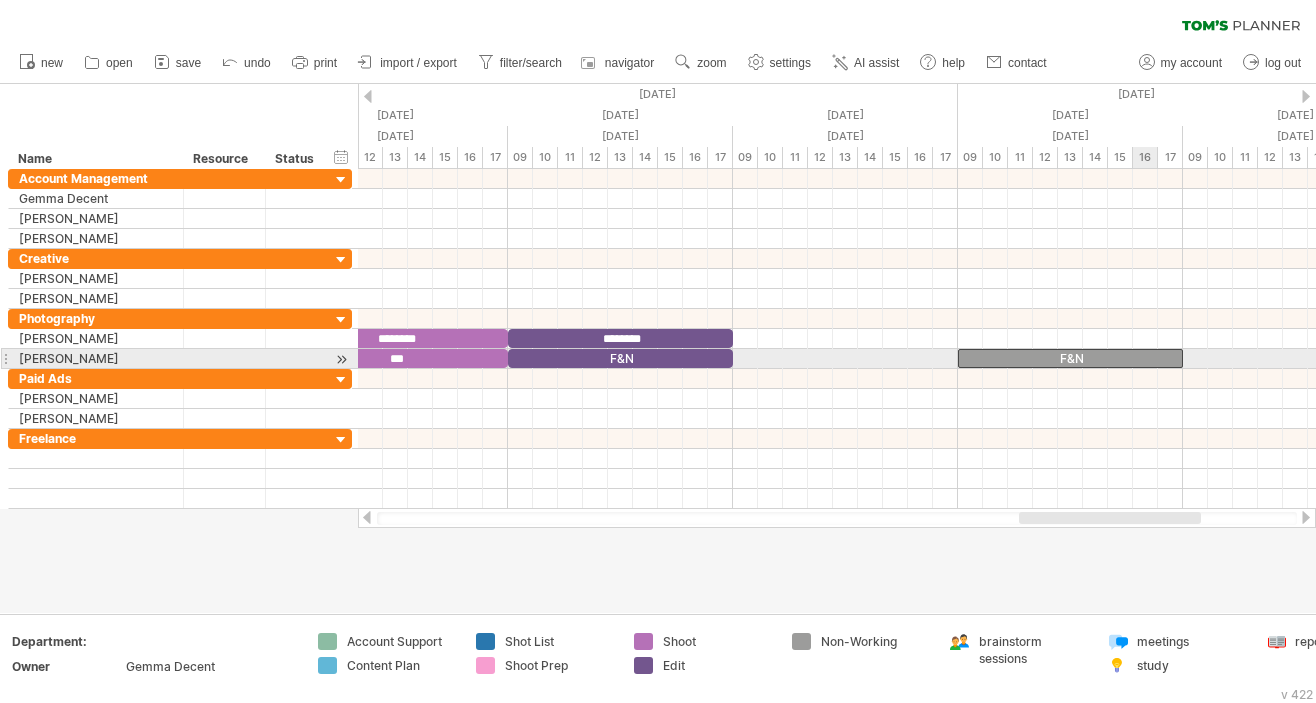 click on "F&N" at bounding box center [1070, 358] 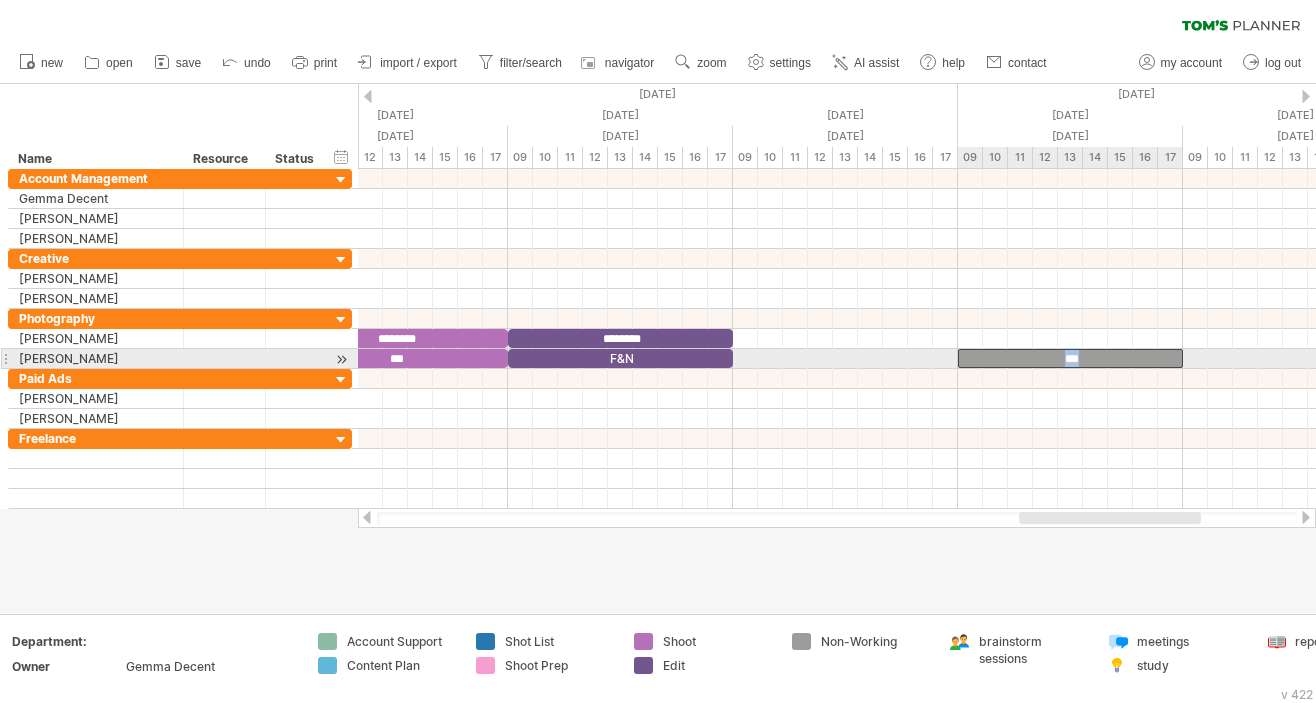 click on "***" at bounding box center (1070, 358) 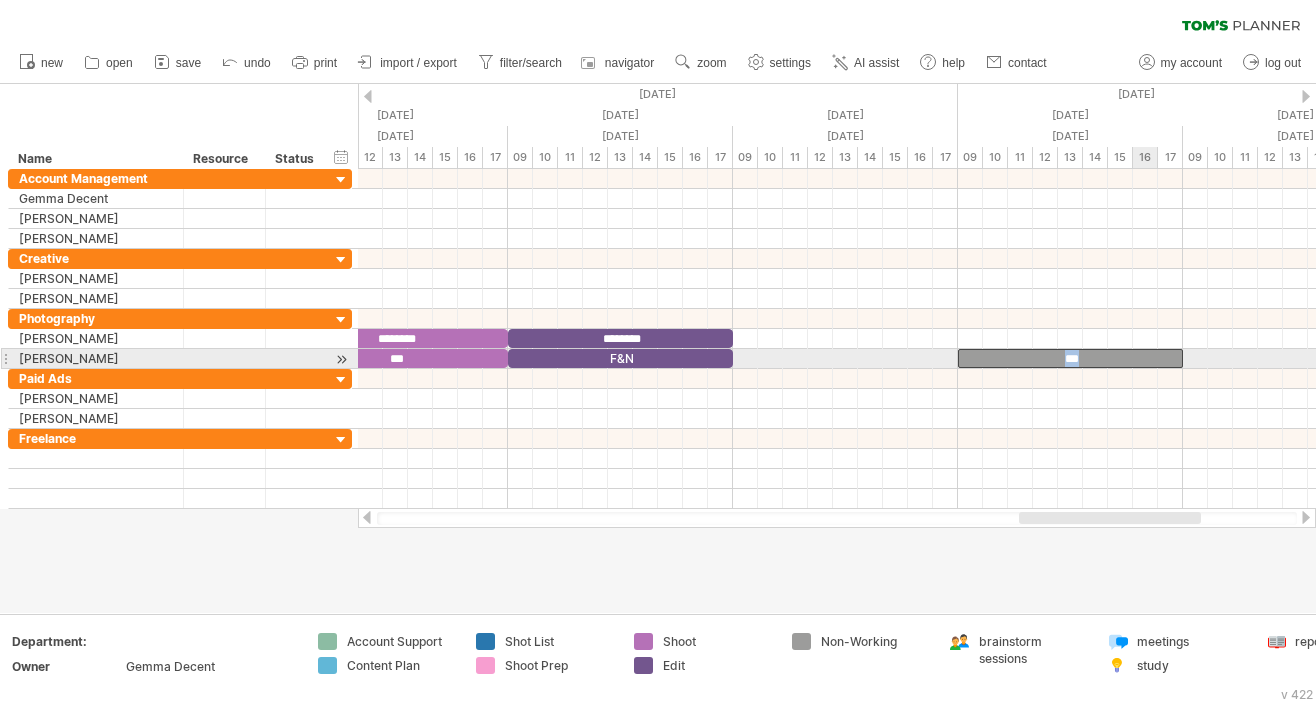 type 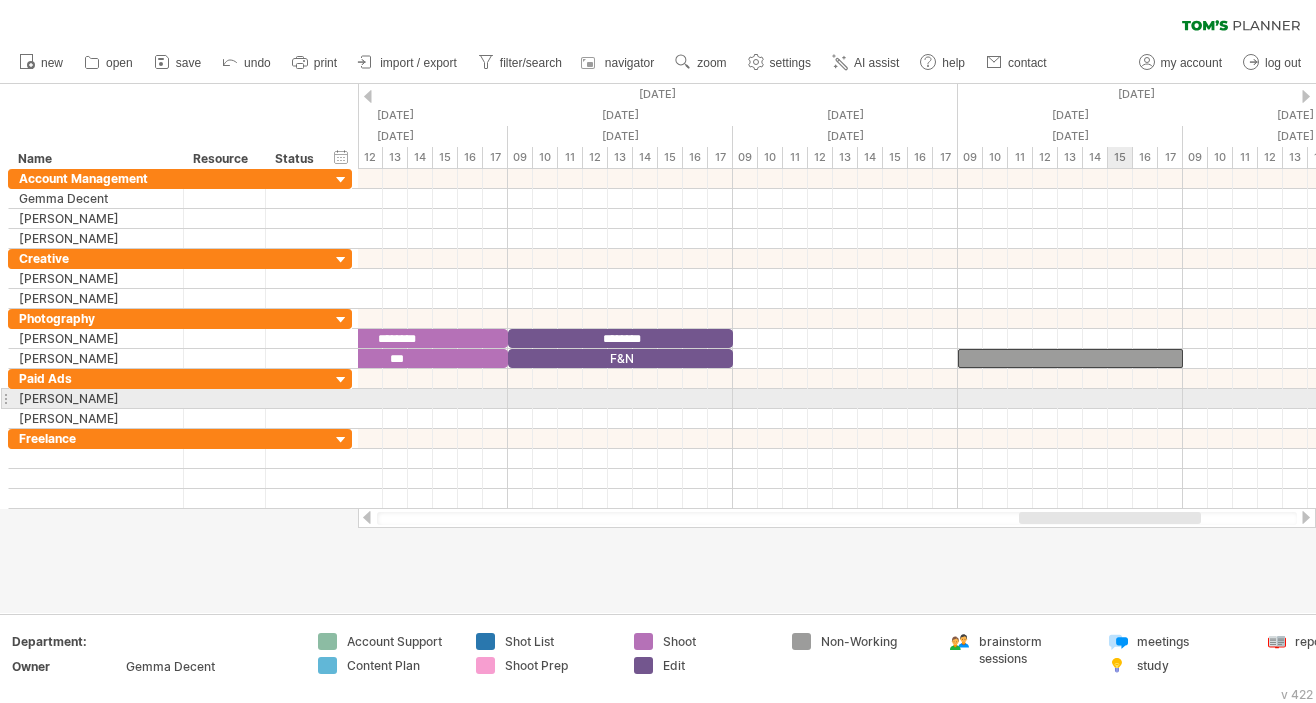 click at bounding box center (837, 419) 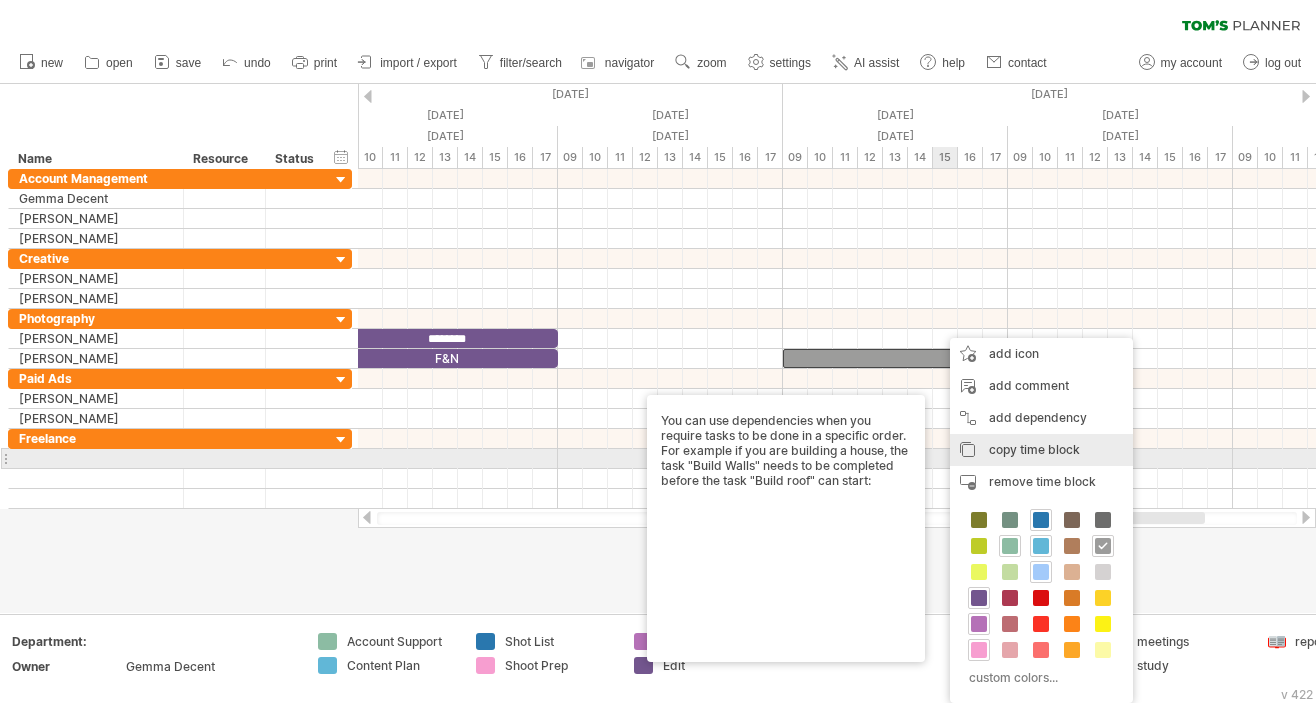 click on "copy time block" at bounding box center [1034, 449] 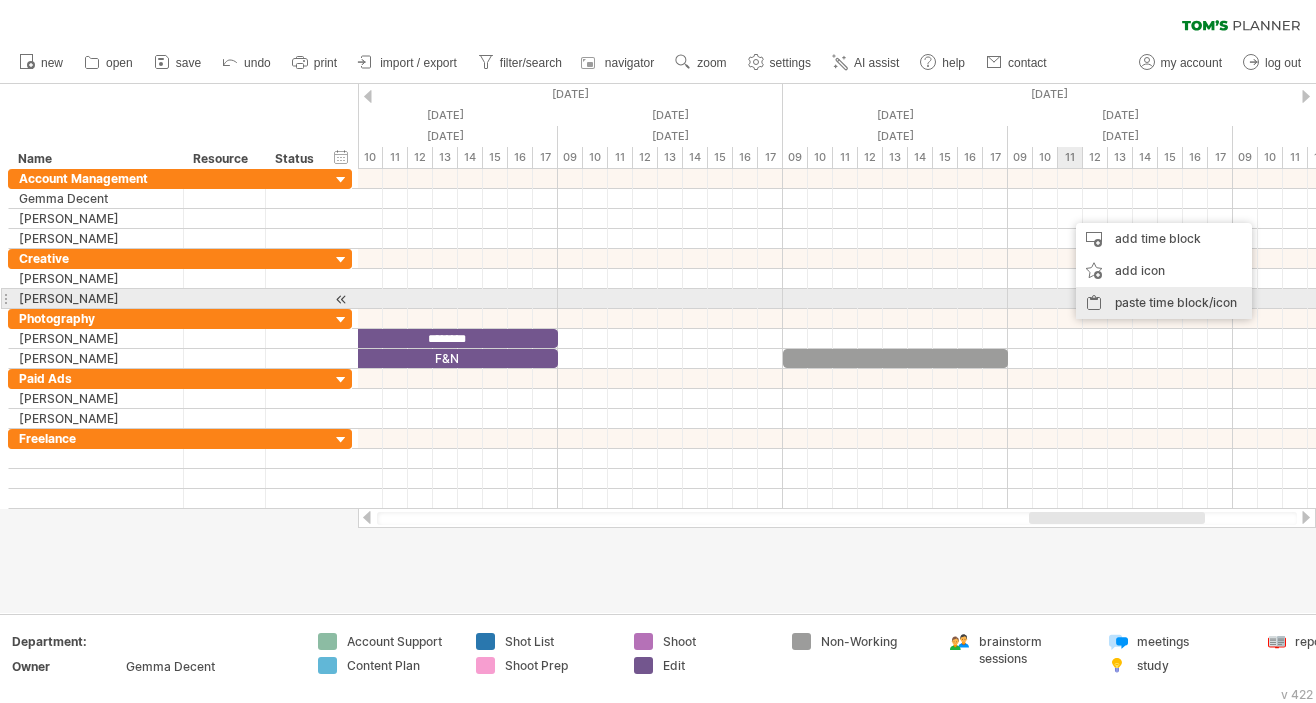 click on "paste time block/icon" at bounding box center (1164, 303) 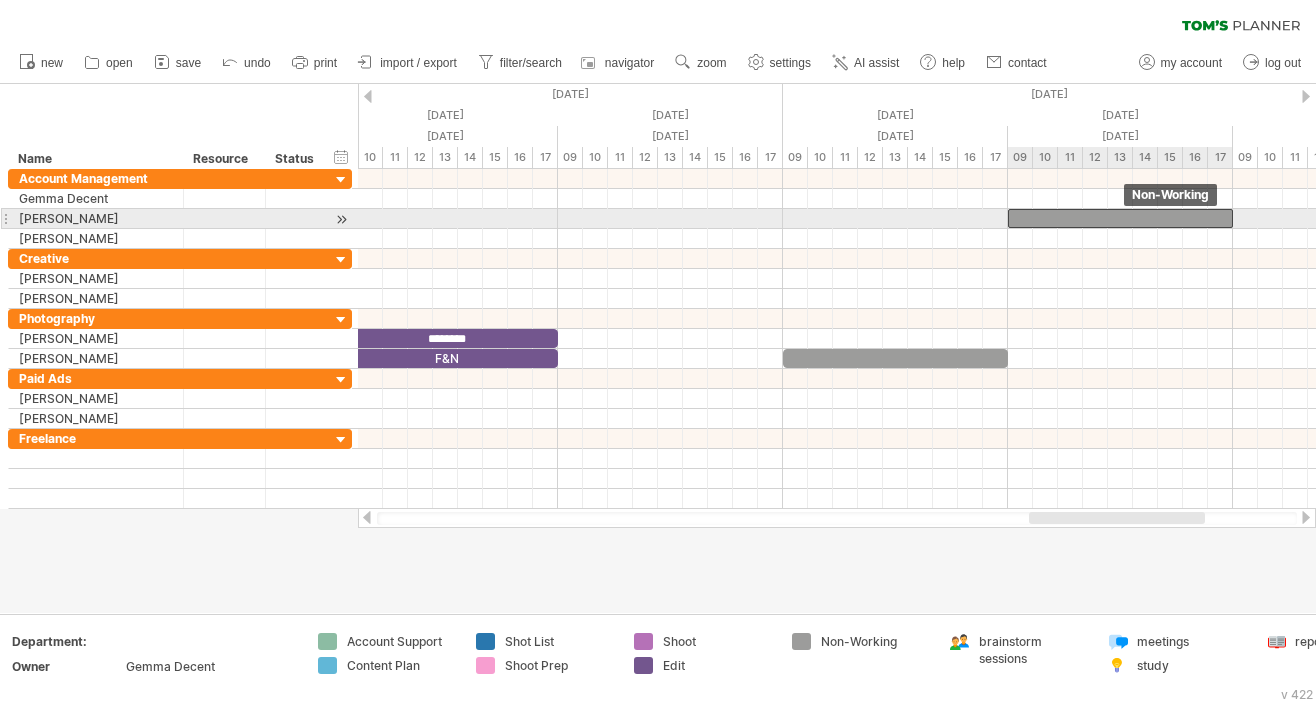 drag, startPoint x: 1128, startPoint y: 211, endPoint x: 1065, endPoint y: 217, distance: 63.28507 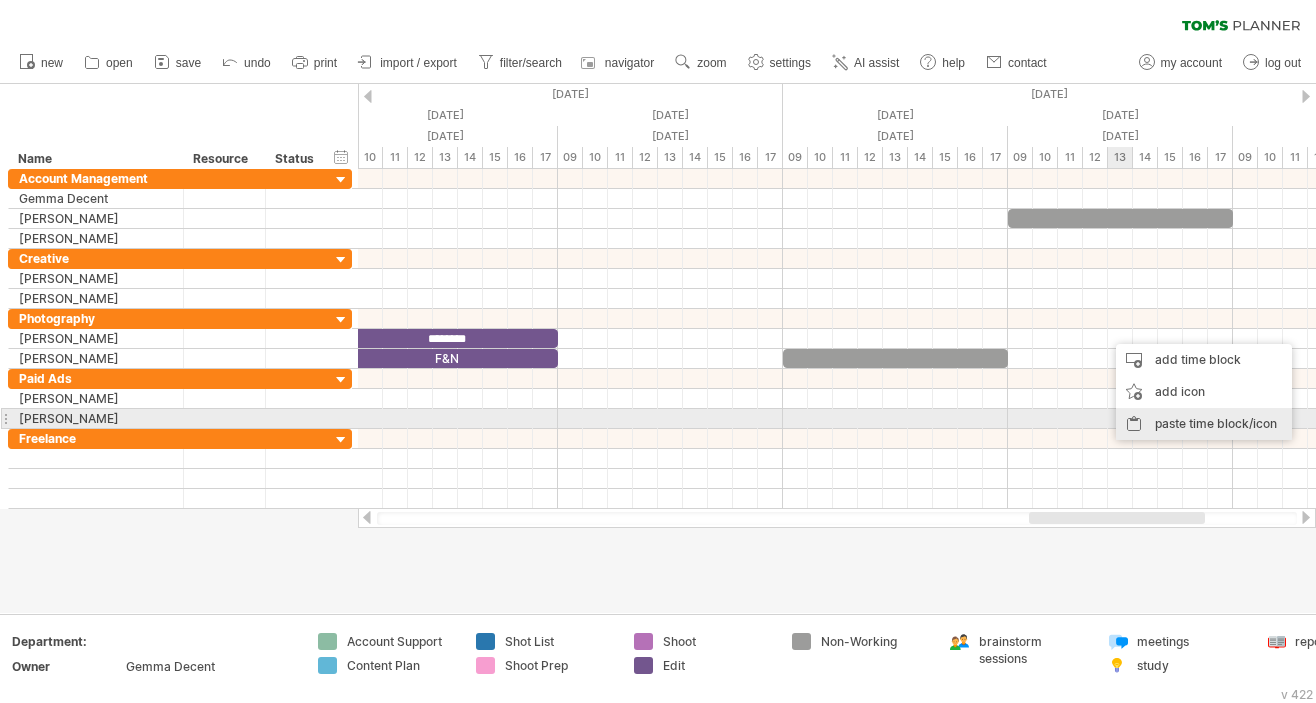 click on "paste time block/icon" at bounding box center [1204, 424] 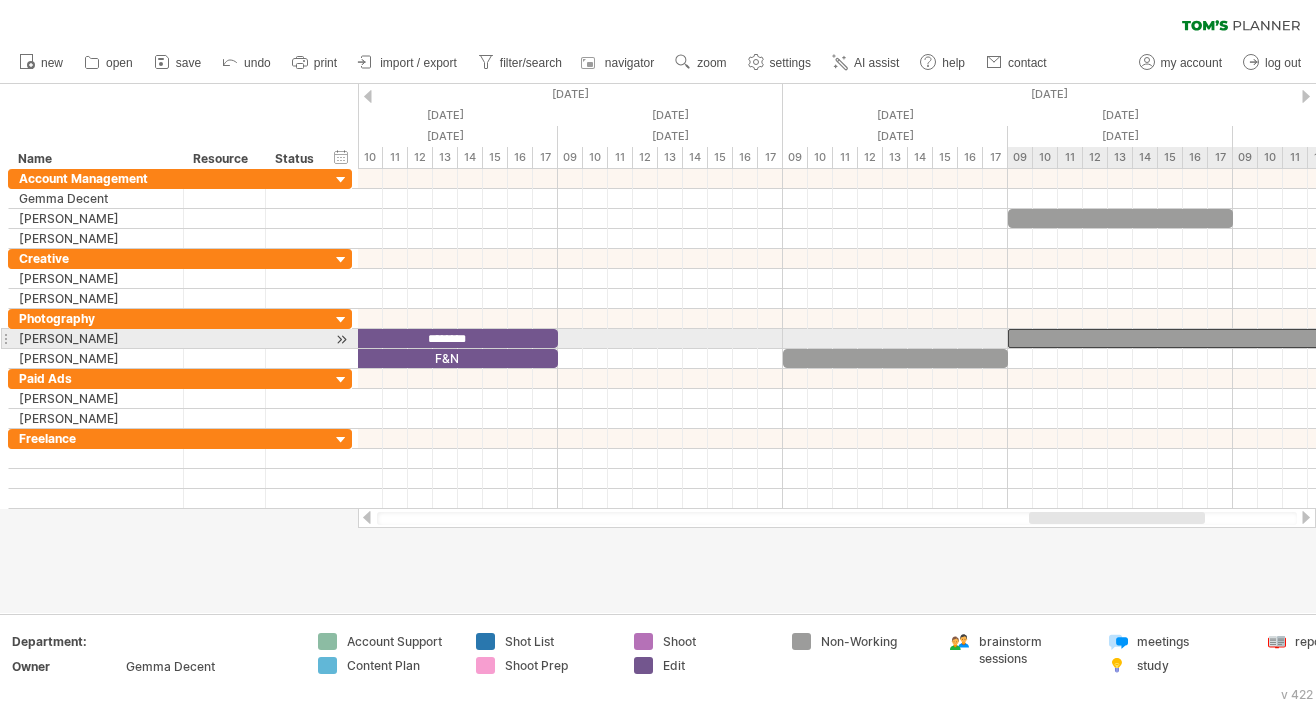 drag, startPoint x: 1111, startPoint y: 337, endPoint x: 1013, endPoint y: 345, distance: 98.32599 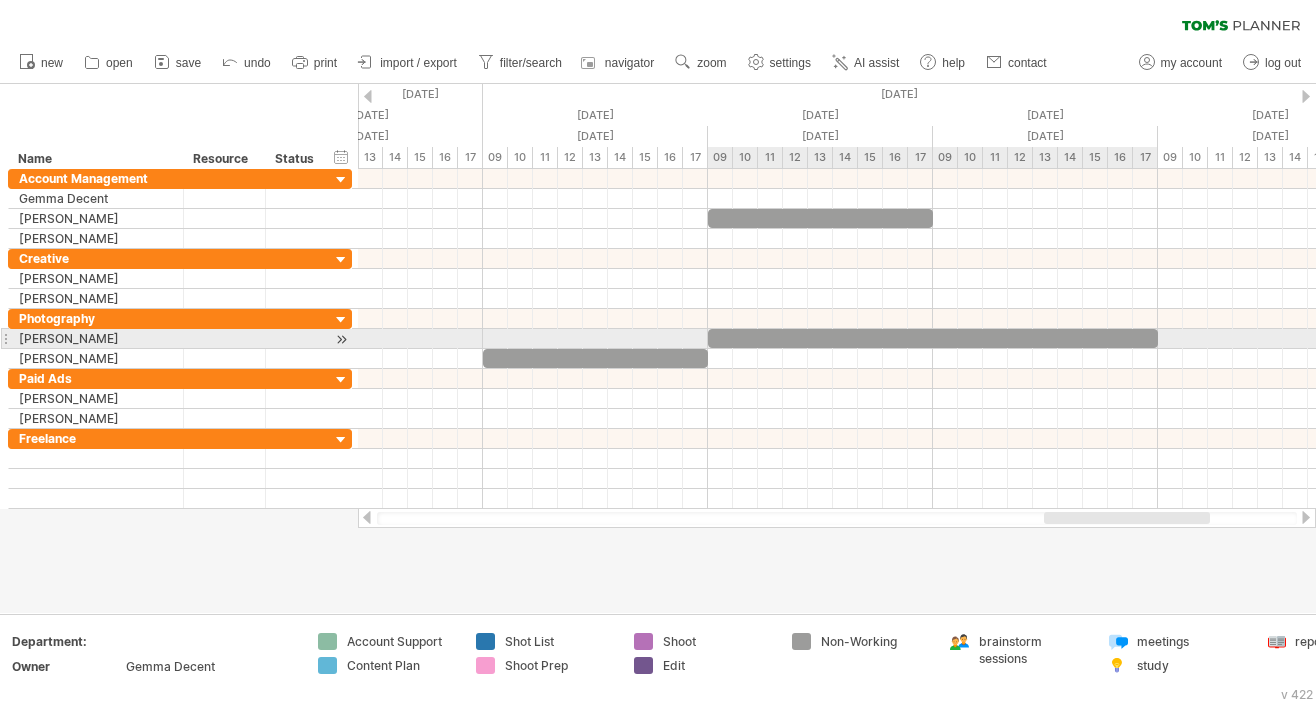 drag, startPoint x: 1032, startPoint y: 336, endPoint x: 1151, endPoint y: 336, distance: 119 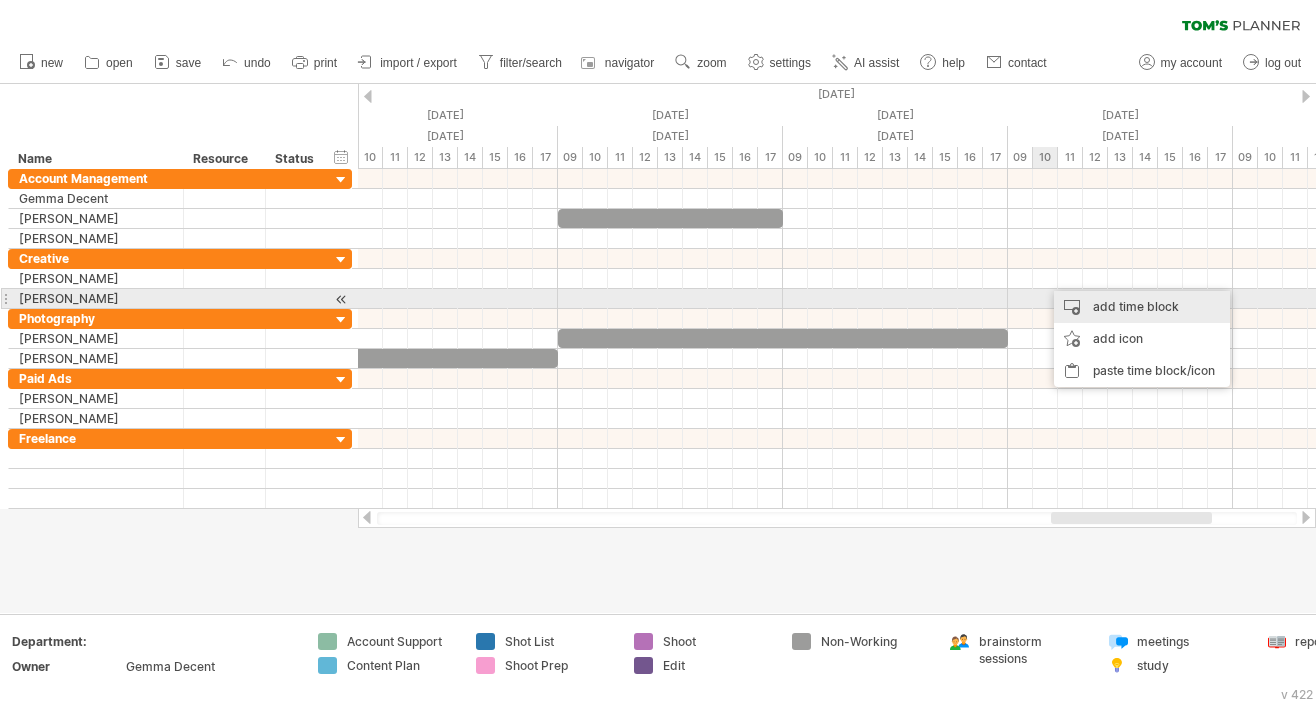 click on "add time block" at bounding box center (1142, 307) 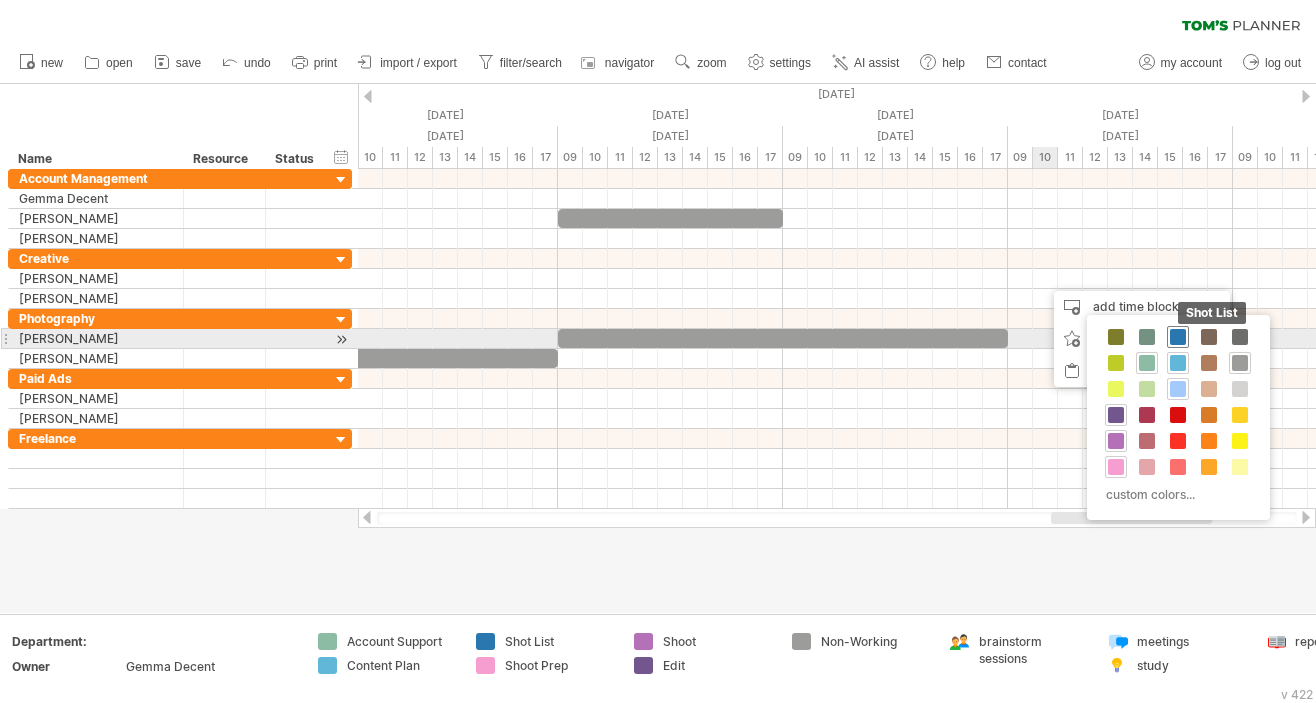 click at bounding box center [1178, 337] 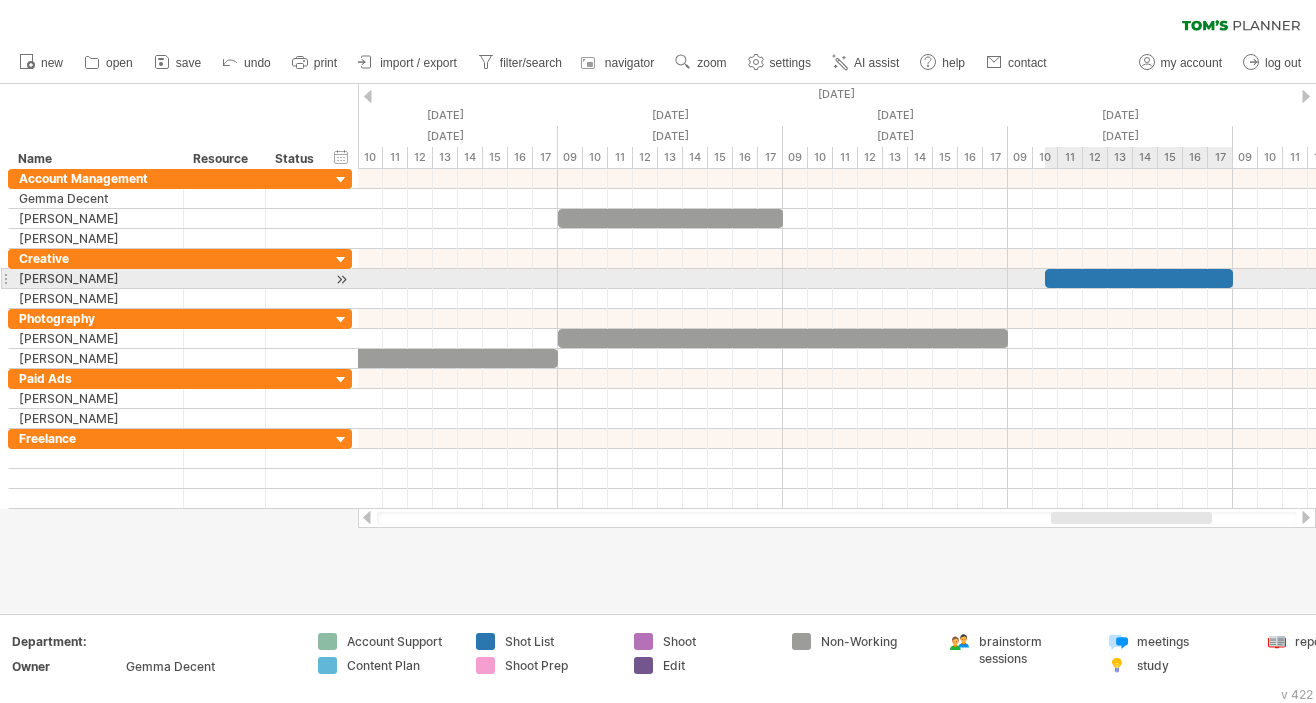 drag, startPoint x: 1068, startPoint y: 272, endPoint x: 1226, endPoint y: 283, distance: 158.38245 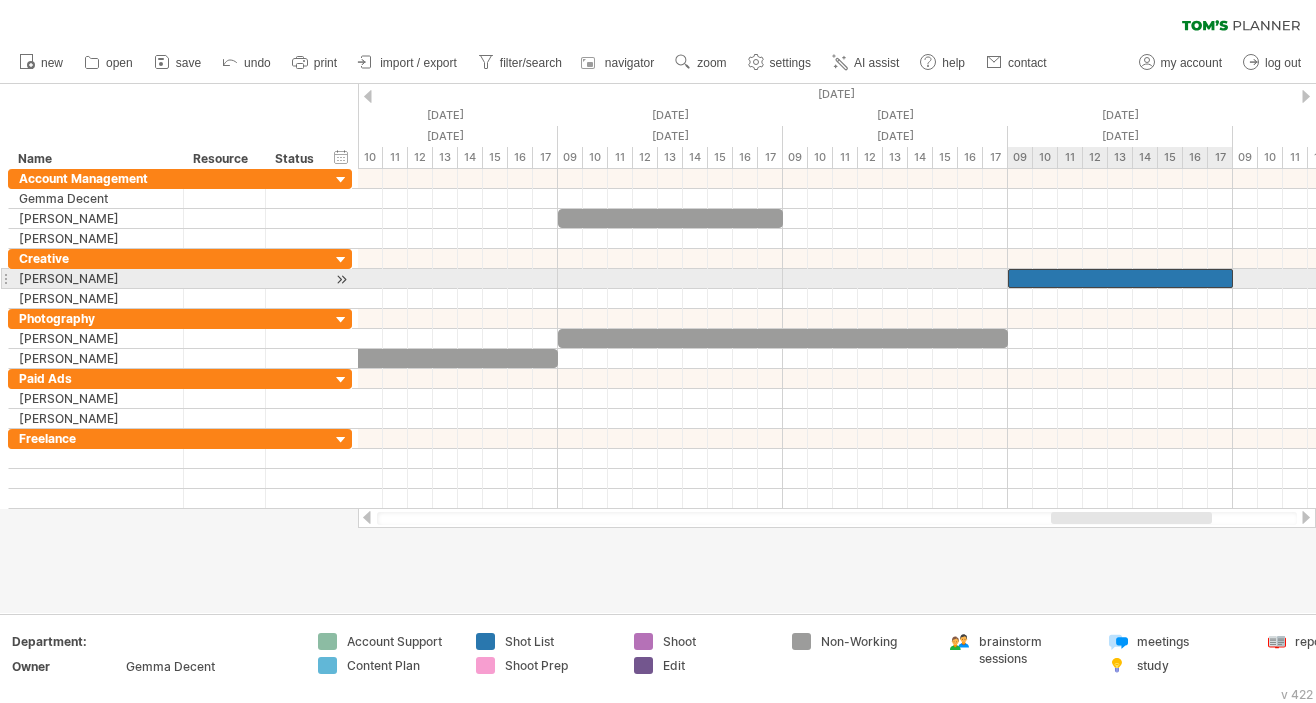 drag, startPoint x: 1047, startPoint y: 276, endPoint x: 1011, endPoint y: 277, distance: 36.013885 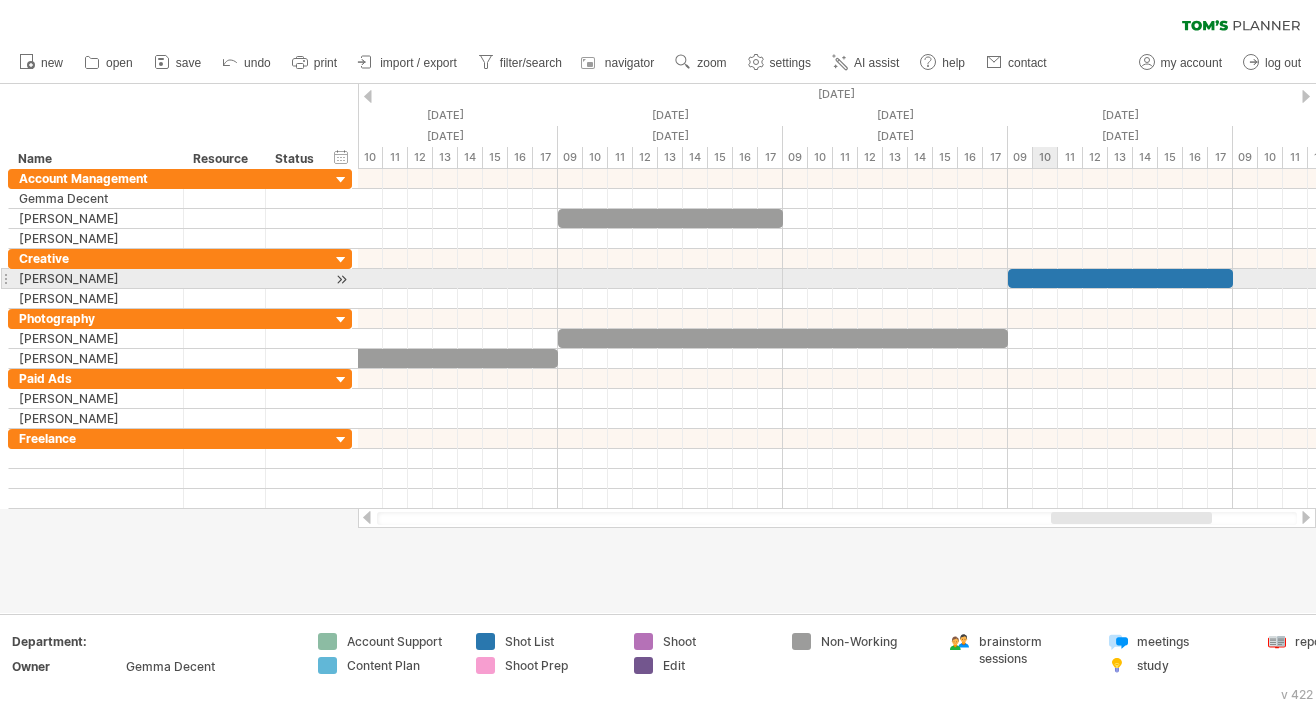 click at bounding box center [1120, 278] 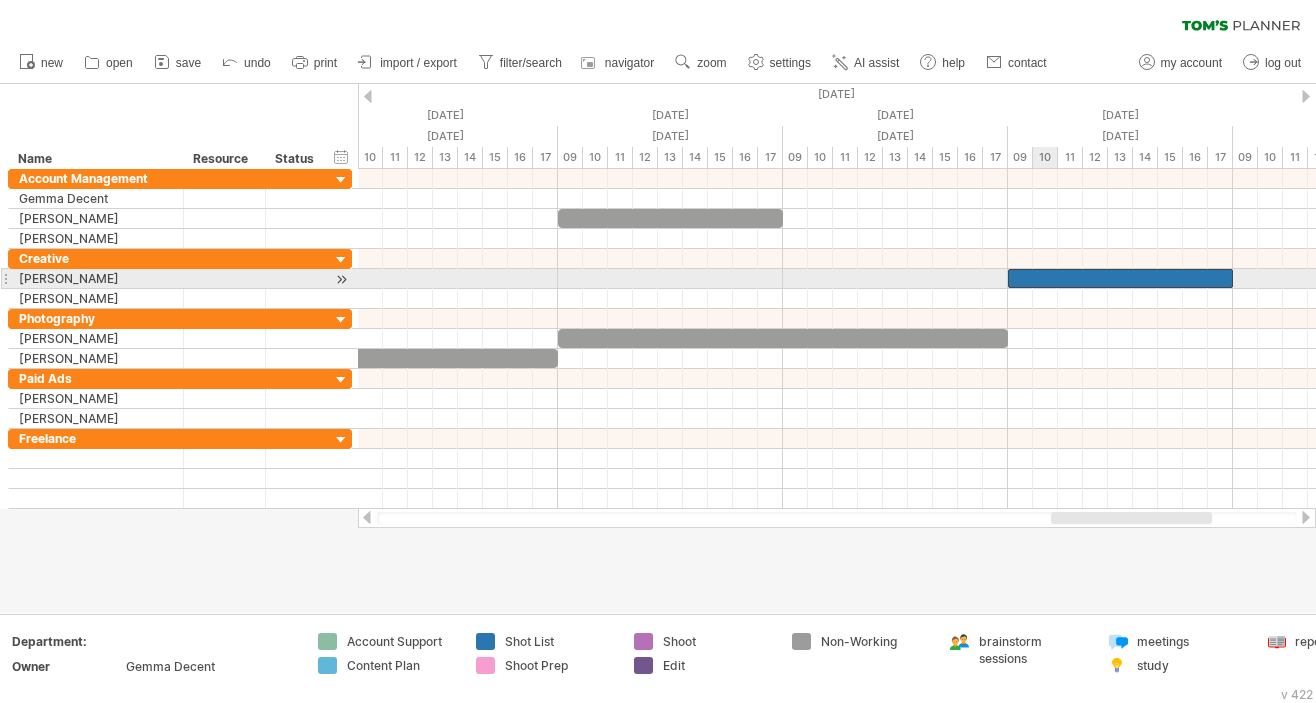 type 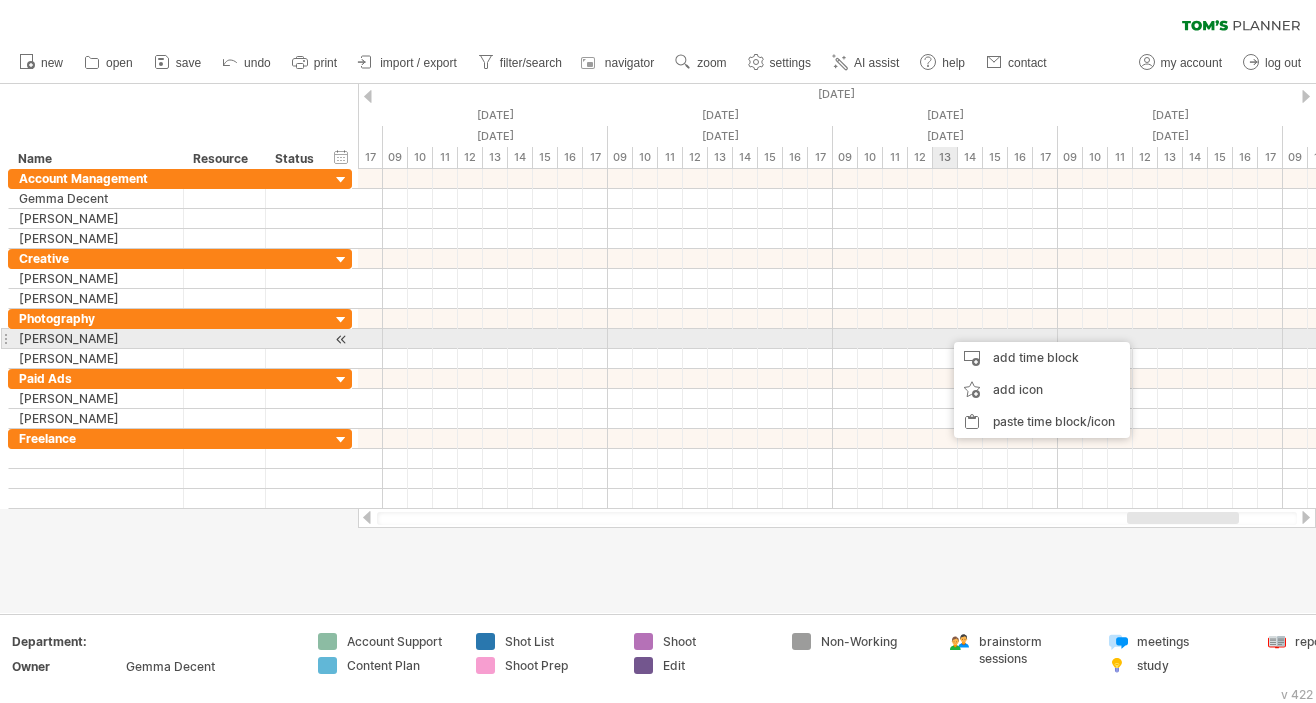 click at bounding box center [837, 339] 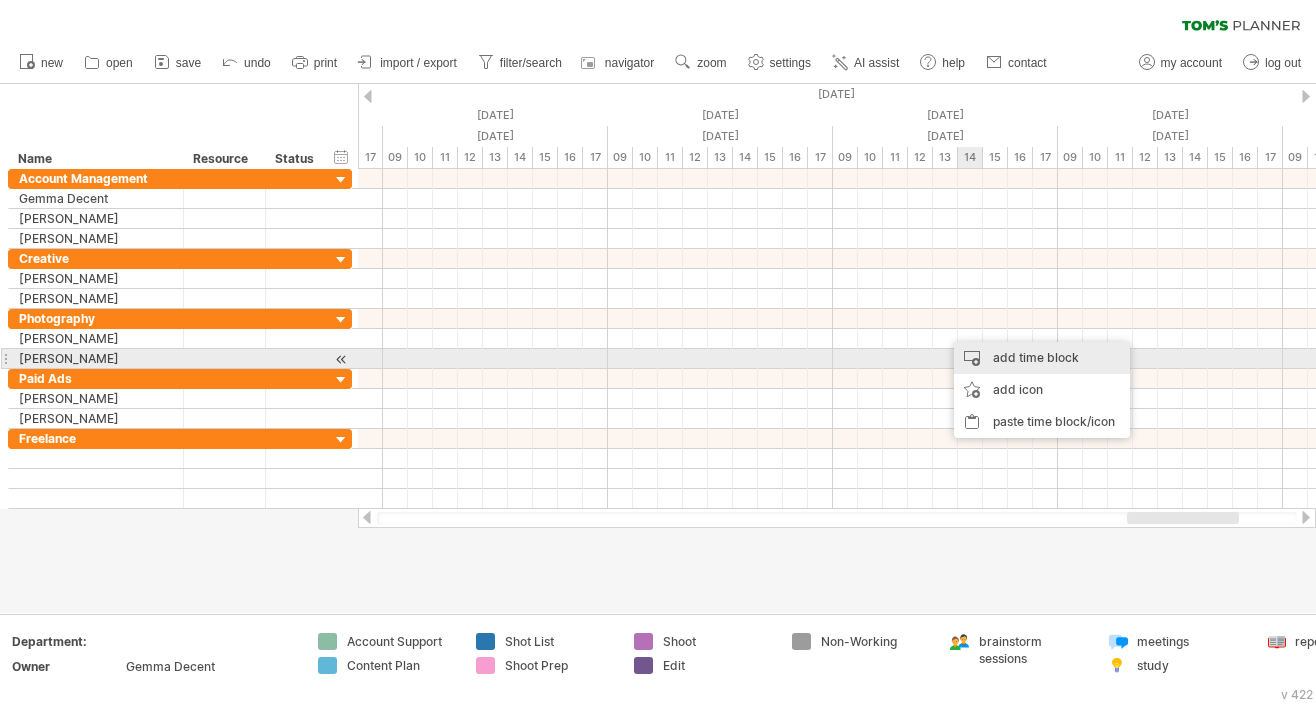 click on "add time block" at bounding box center (1042, 358) 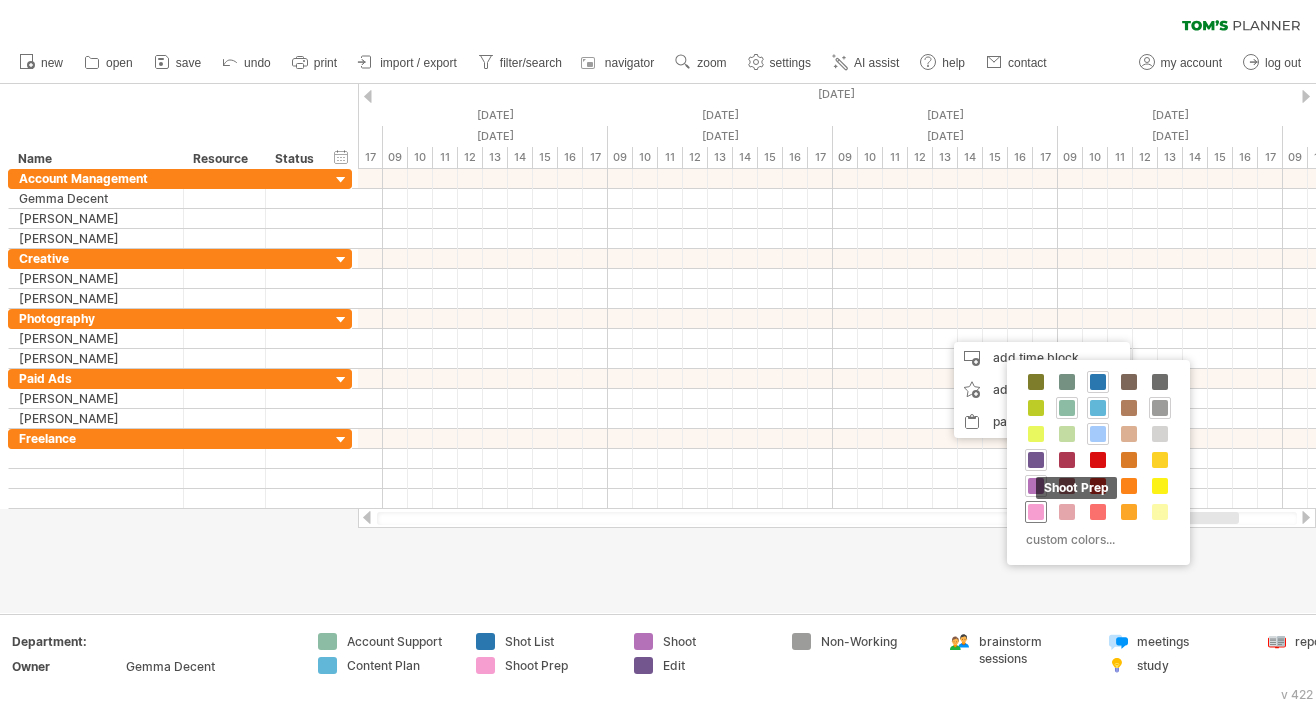 click at bounding box center [1036, 512] 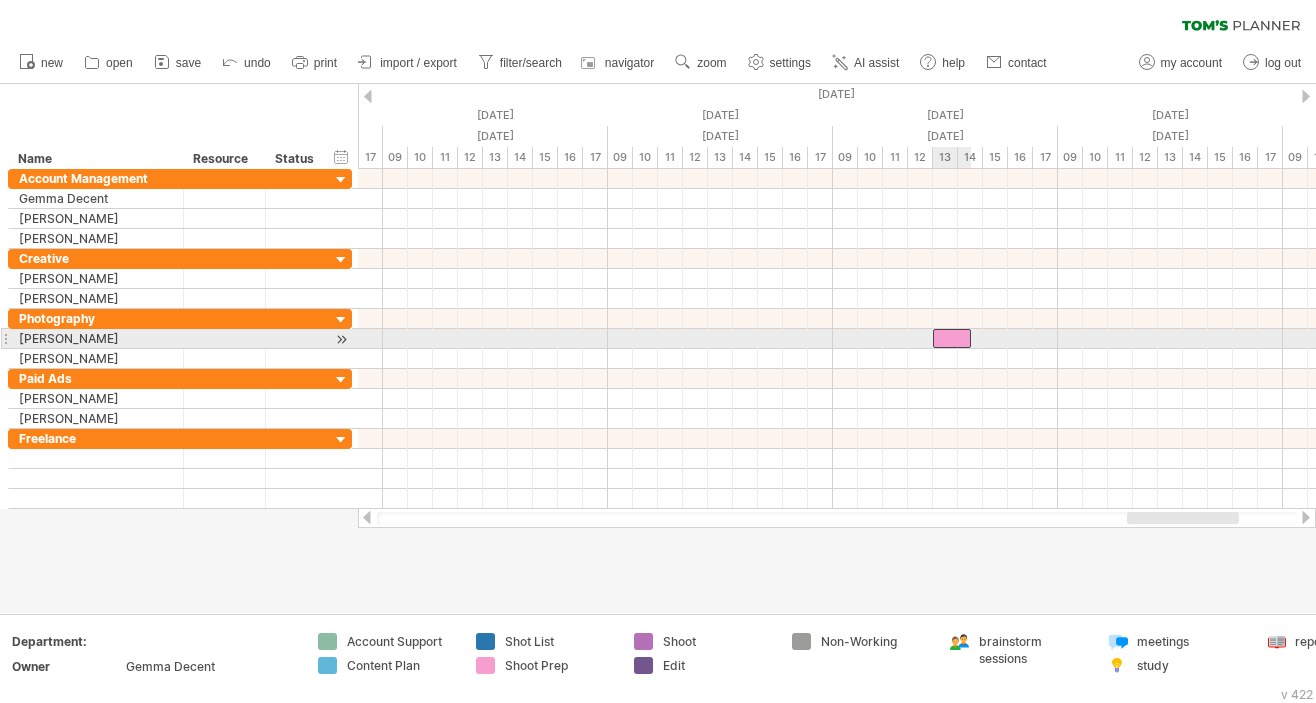 click at bounding box center [933, 338] 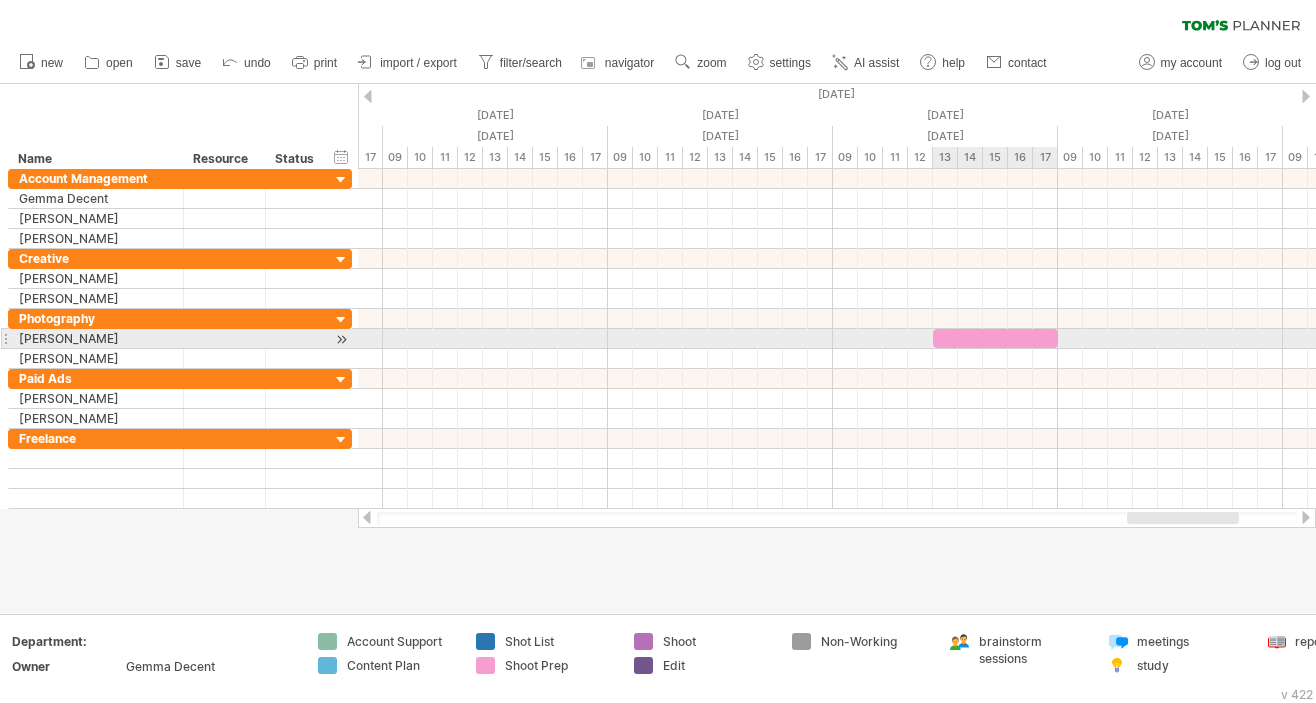 drag, startPoint x: 968, startPoint y: 337, endPoint x: 1061, endPoint y: 335, distance: 93.0215 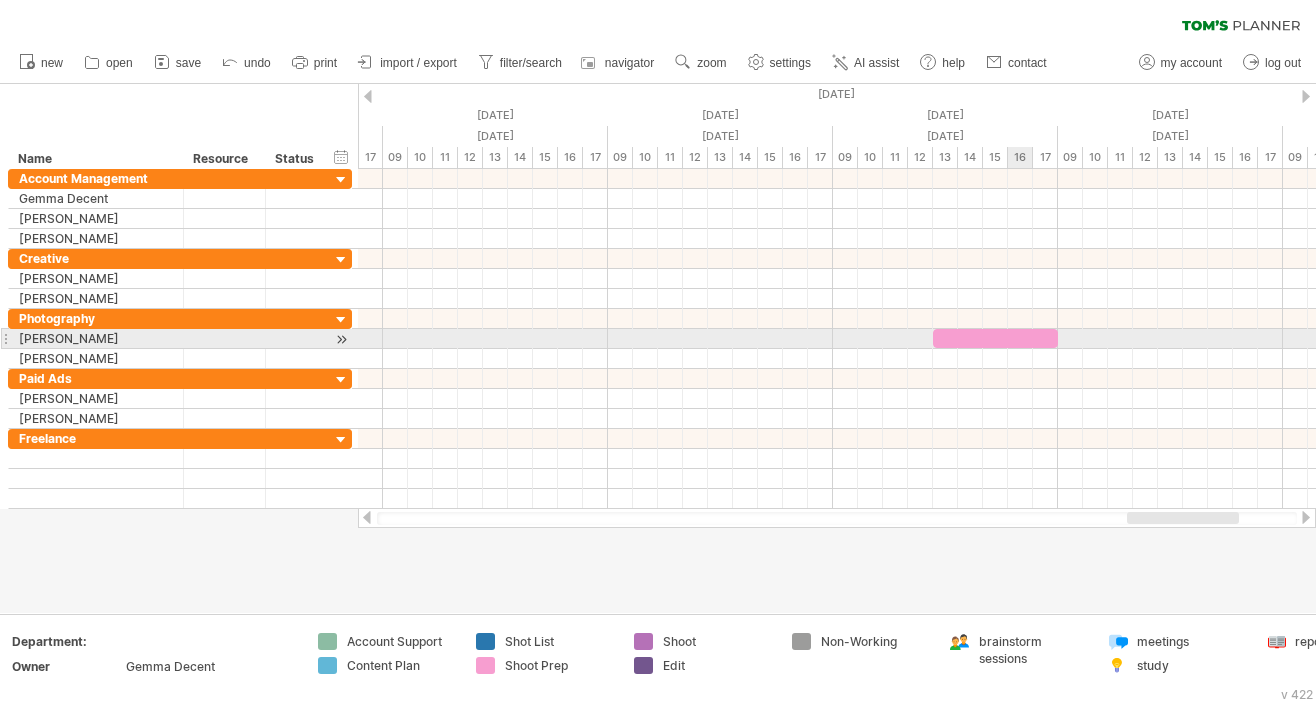 click at bounding box center (995, 338) 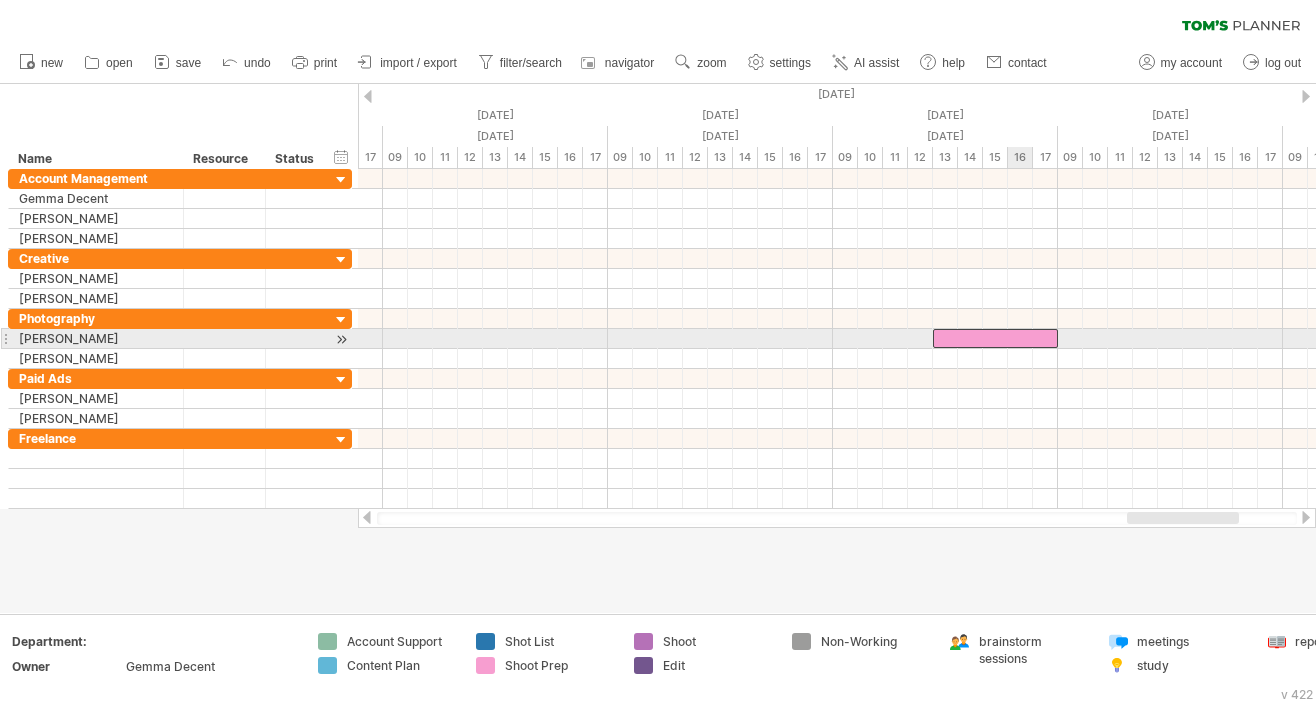 type 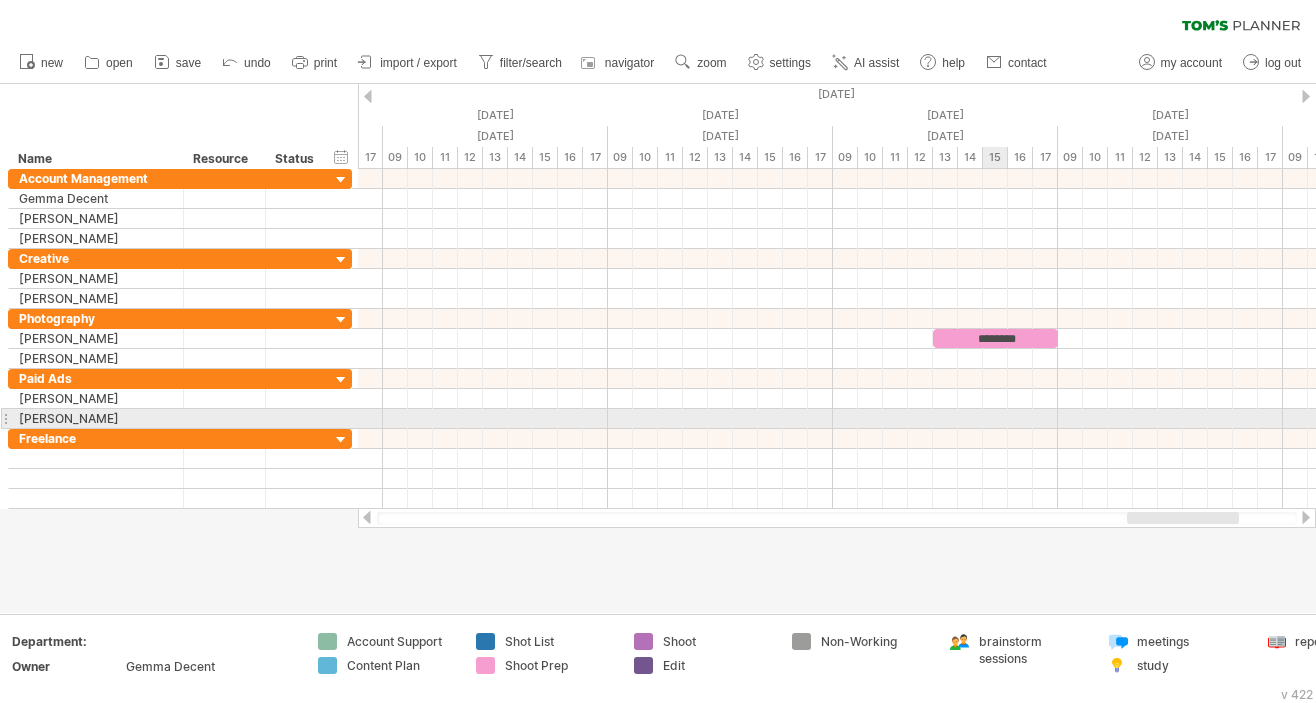 click at bounding box center (837, 419) 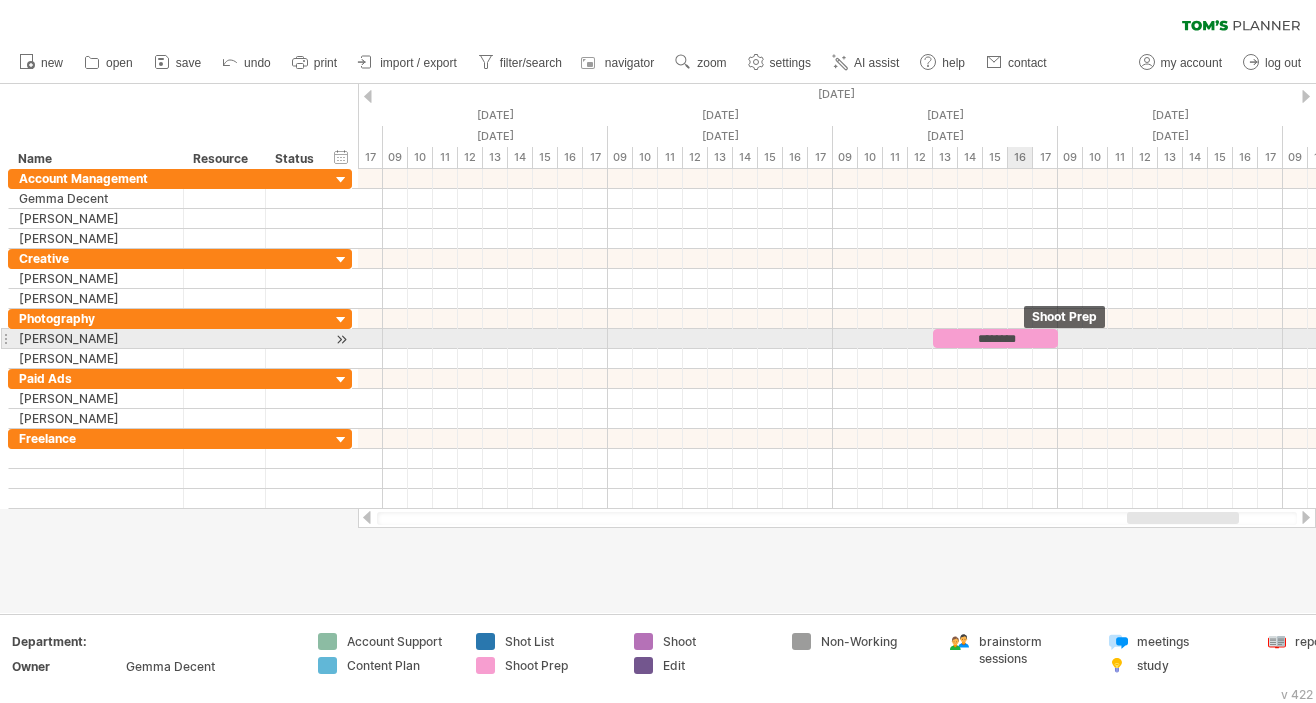 click on "********" at bounding box center [995, 338] 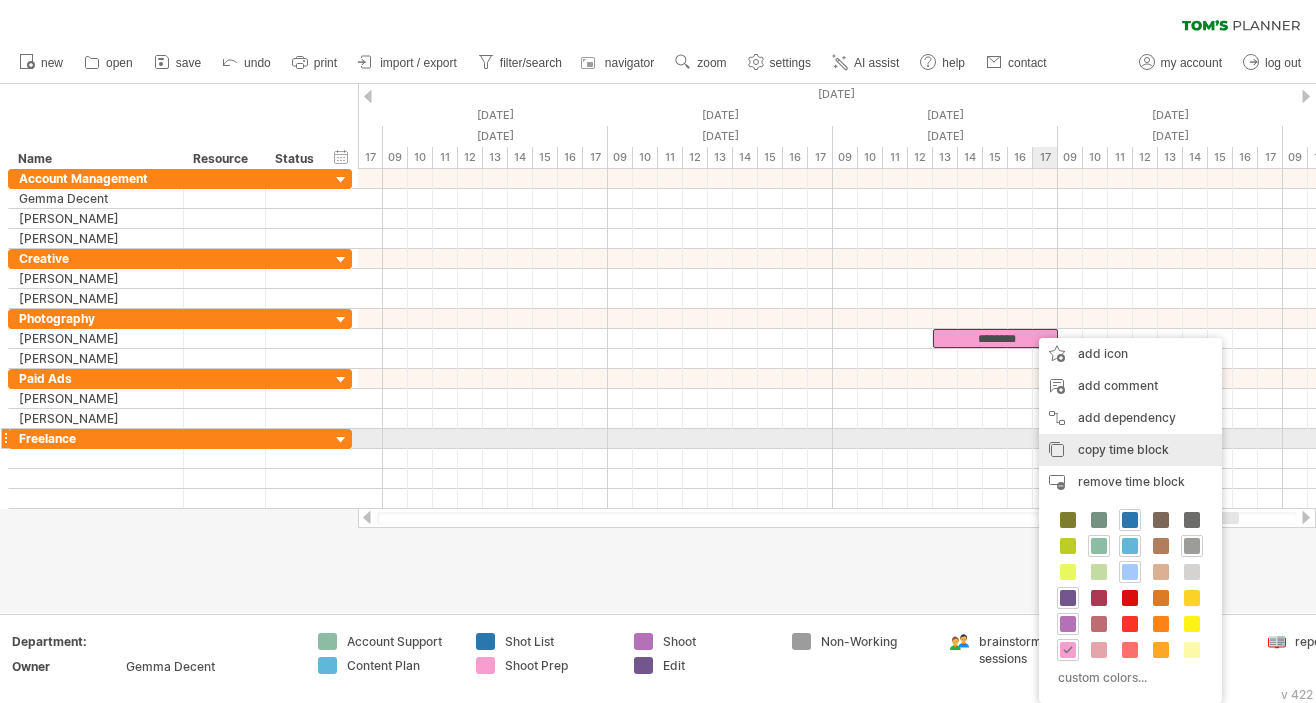 click on "copy time block copy time blocks/icons" at bounding box center [1130, 450] 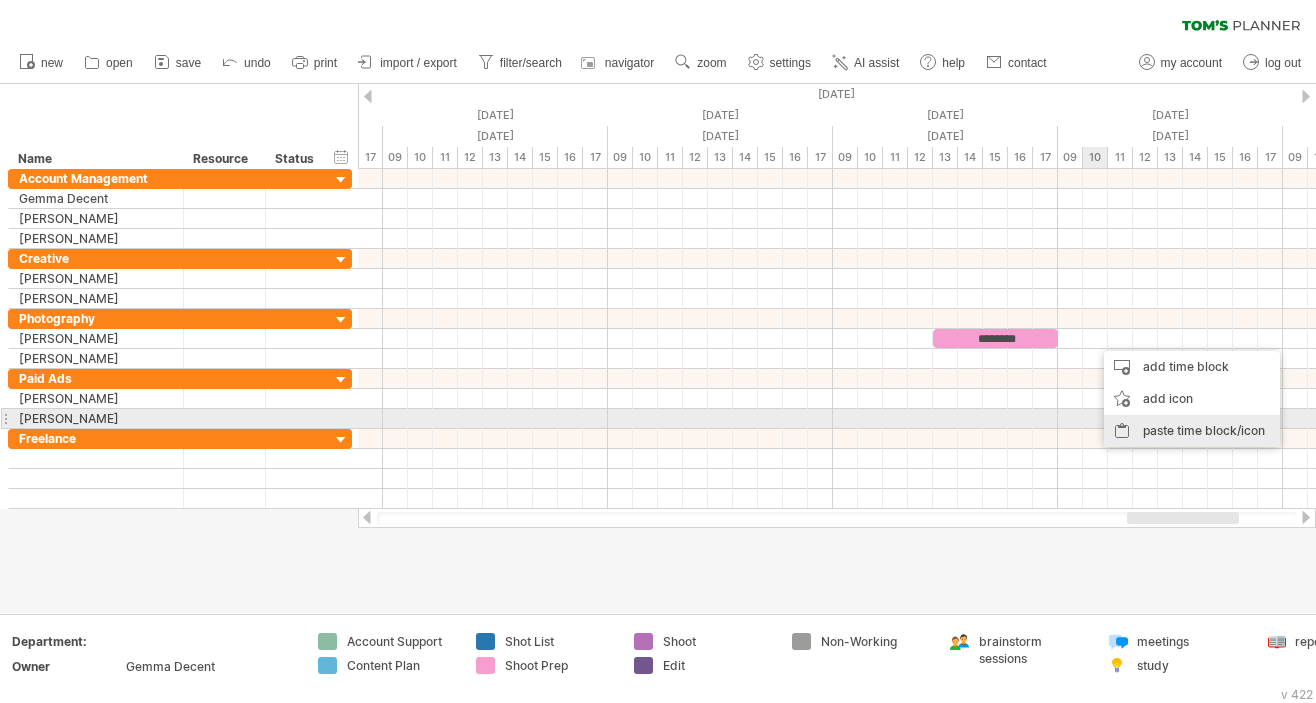 click on "paste time block/icon" at bounding box center [1192, 431] 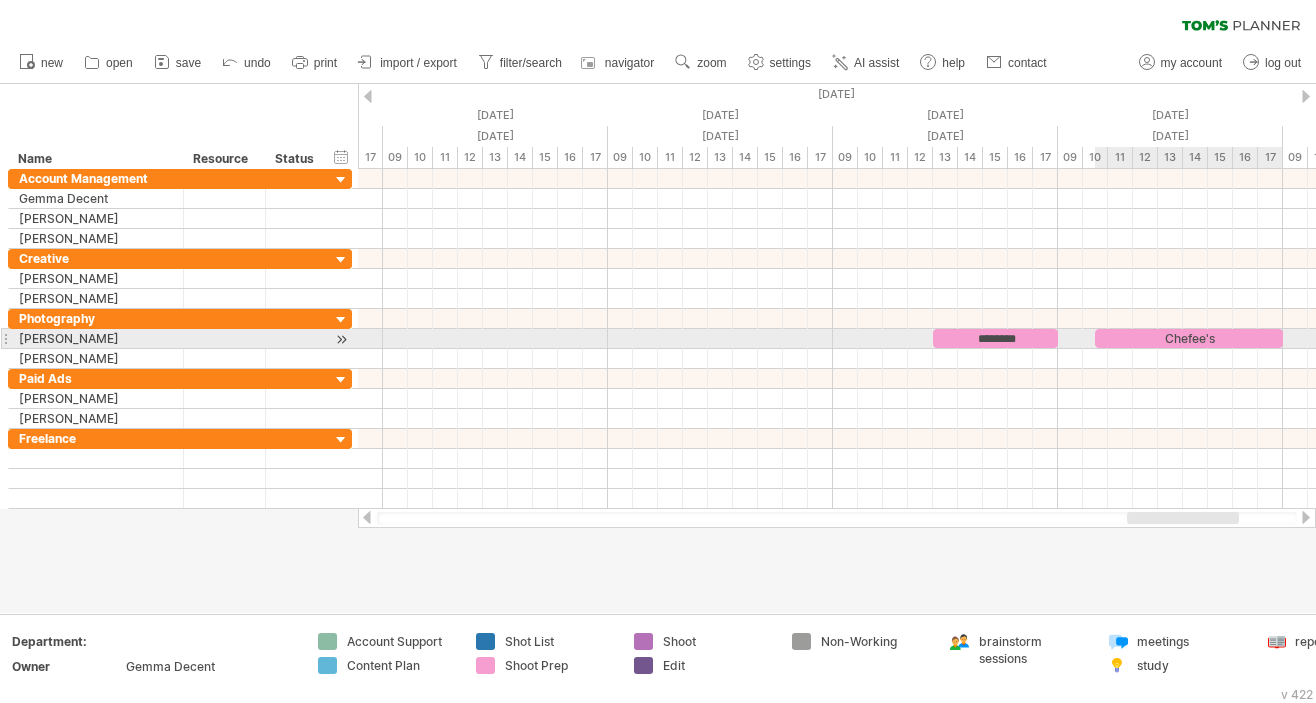 drag, startPoint x: 1221, startPoint y: 335, endPoint x: 1281, endPoint y: 335, distance: 60 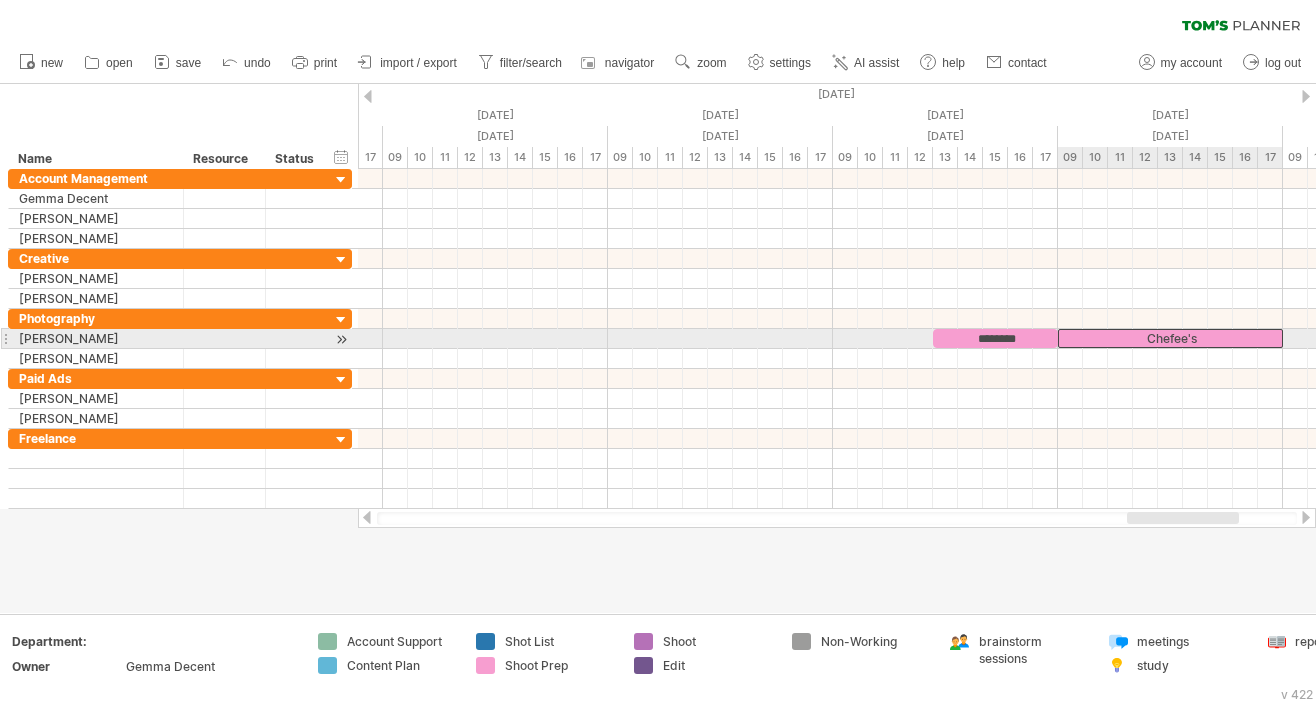 drag, startPoint x: 1096, startPoint y: 332, endPoint x: 1063, endPoint y: 334, distance: 33.06055 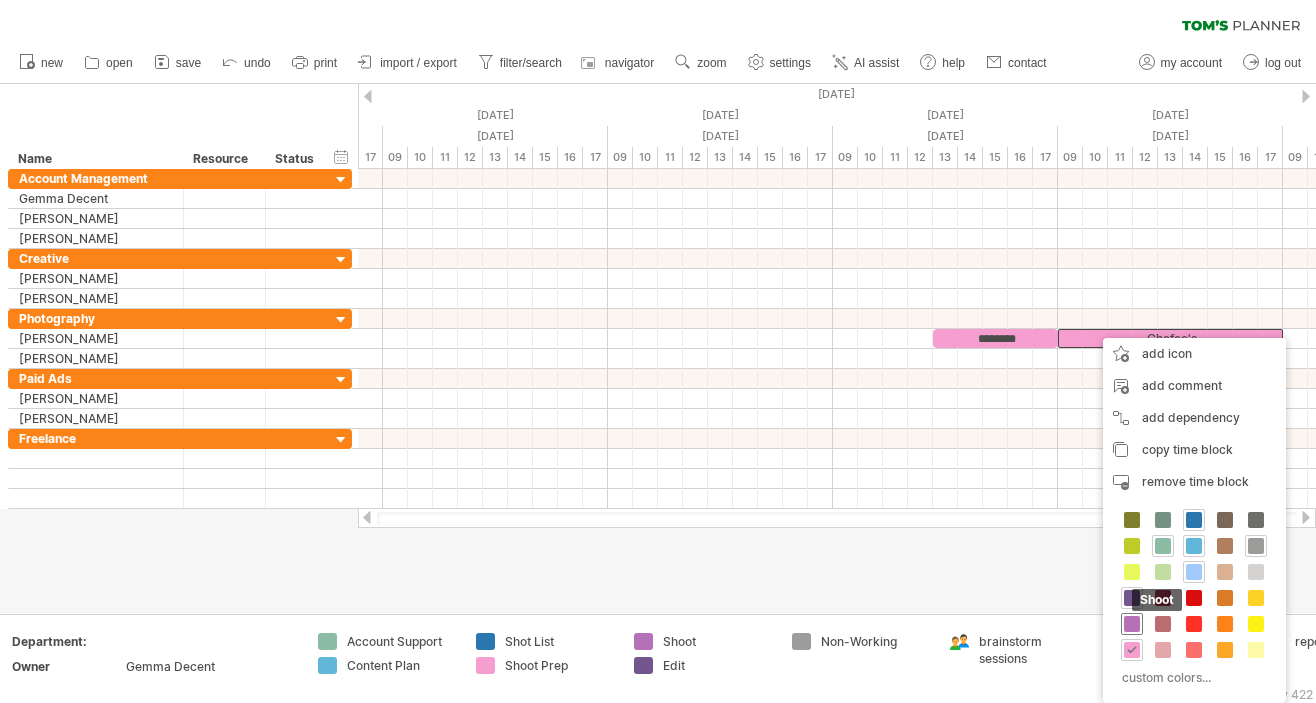 click at bounding box center (1132, 624) 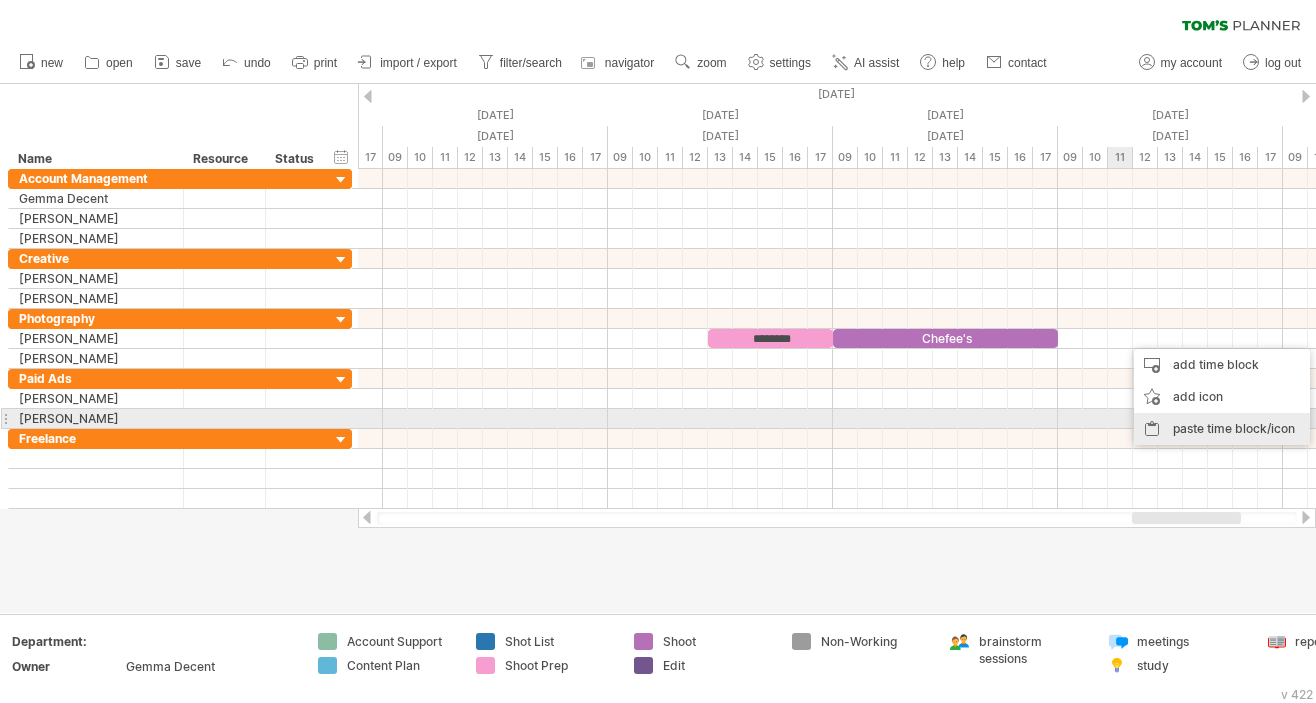 click on "paste time block/icon" at bounding box center (1222, 429) 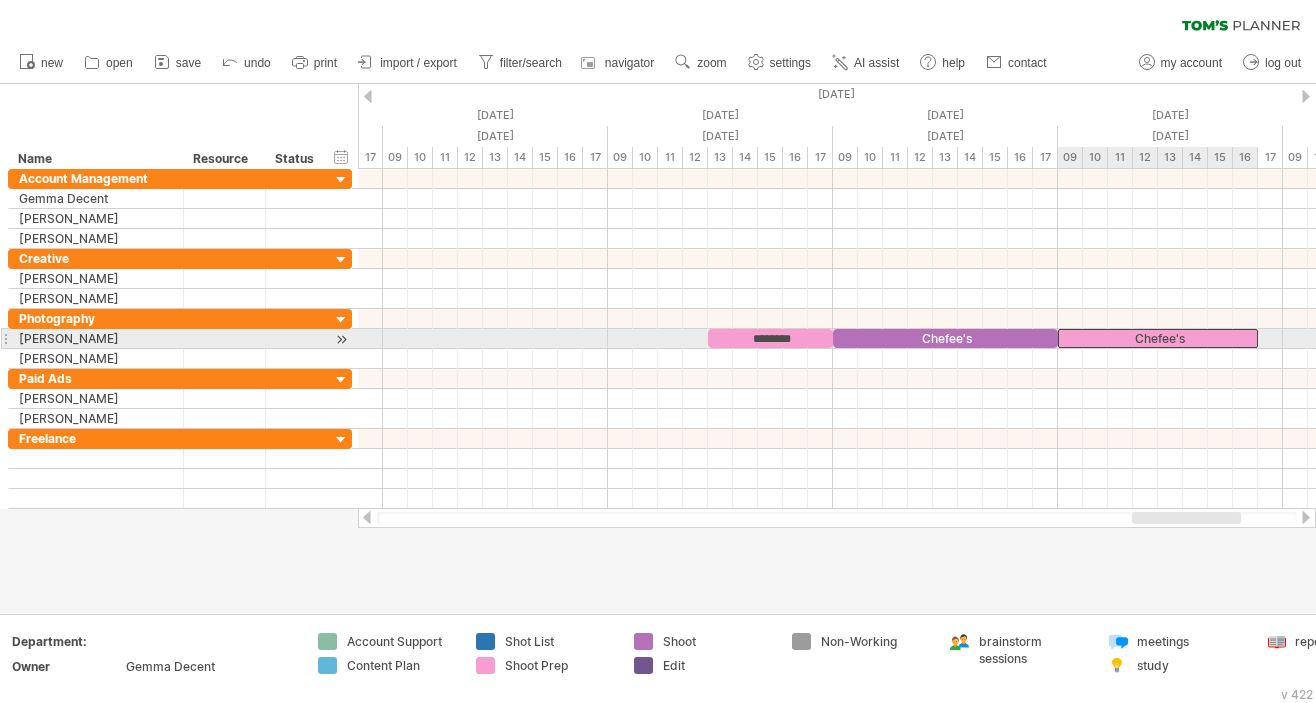 drag, startPoint x: 1134, startPoint y: 336, endPoint x: 1064, endPoint y: 340, distance: 70.11419 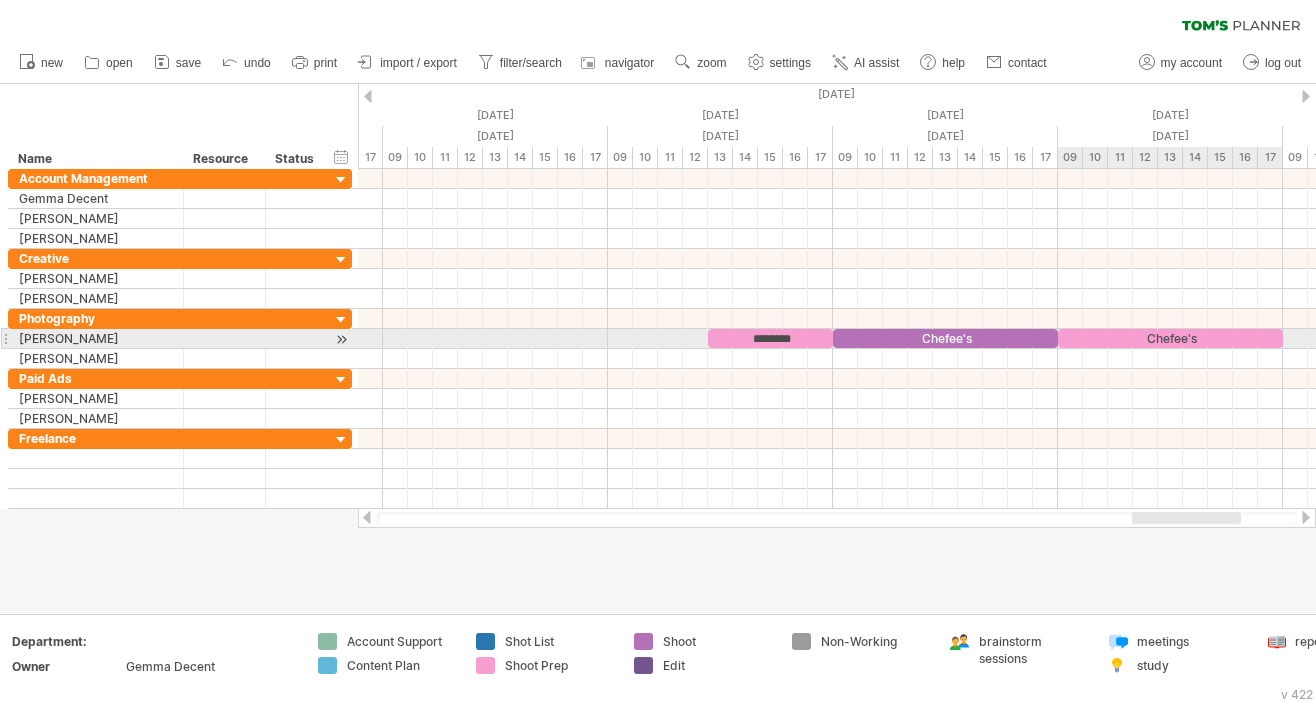 drag, startPoint x: 1254, startPoint y: 334, endPoint x: 1282, endPoint y: 334, distance: 28 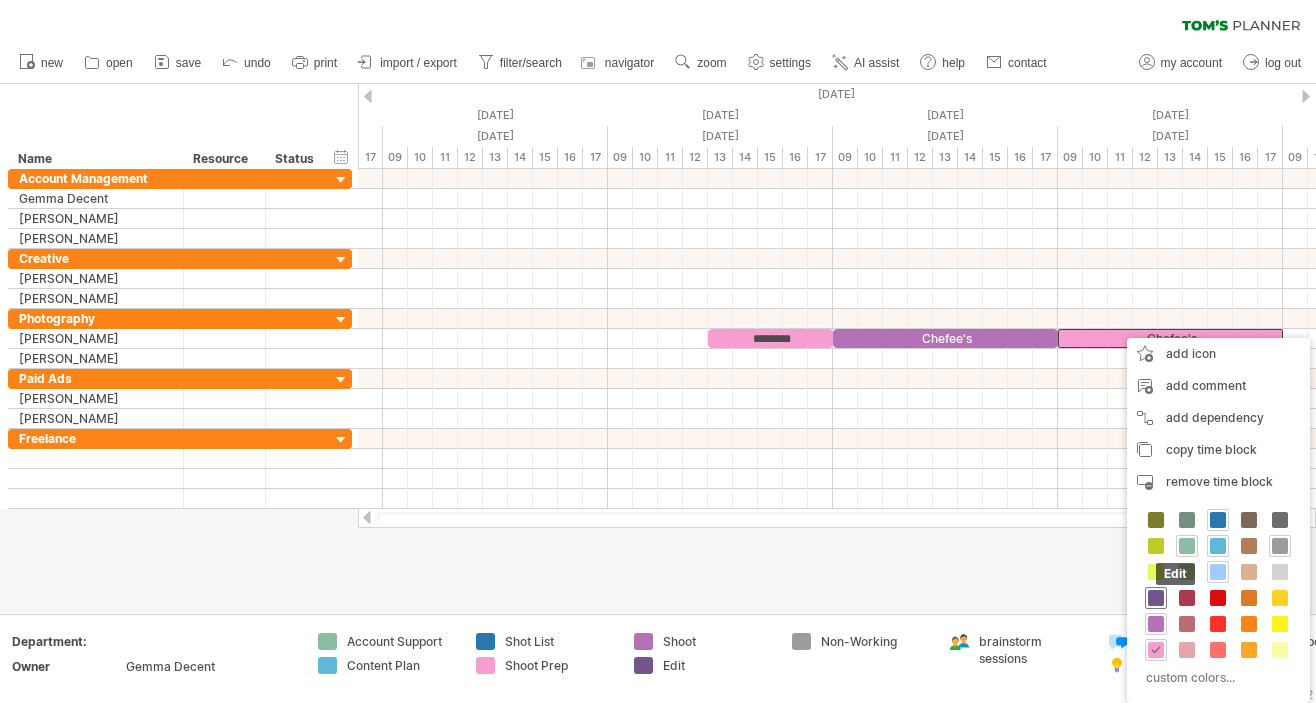 click at bounding box center [1156, 598] 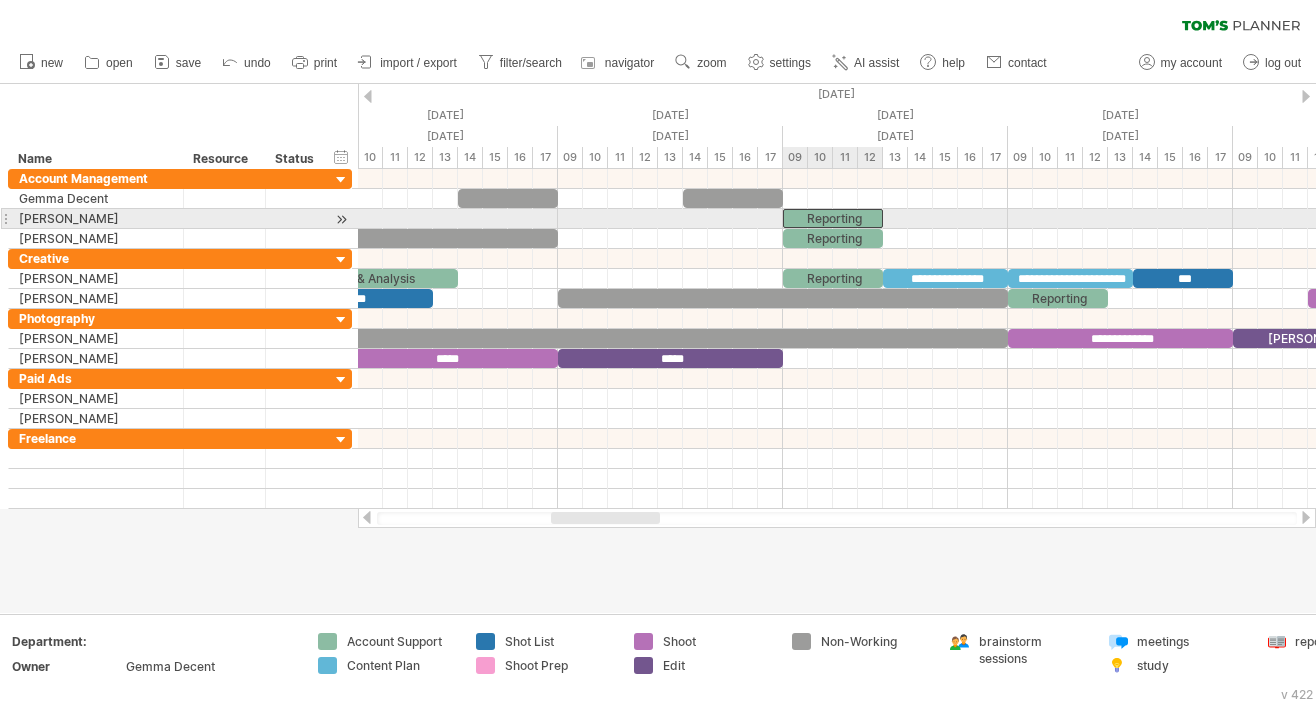 click on "Reporting" at bounding box center (833, 218) 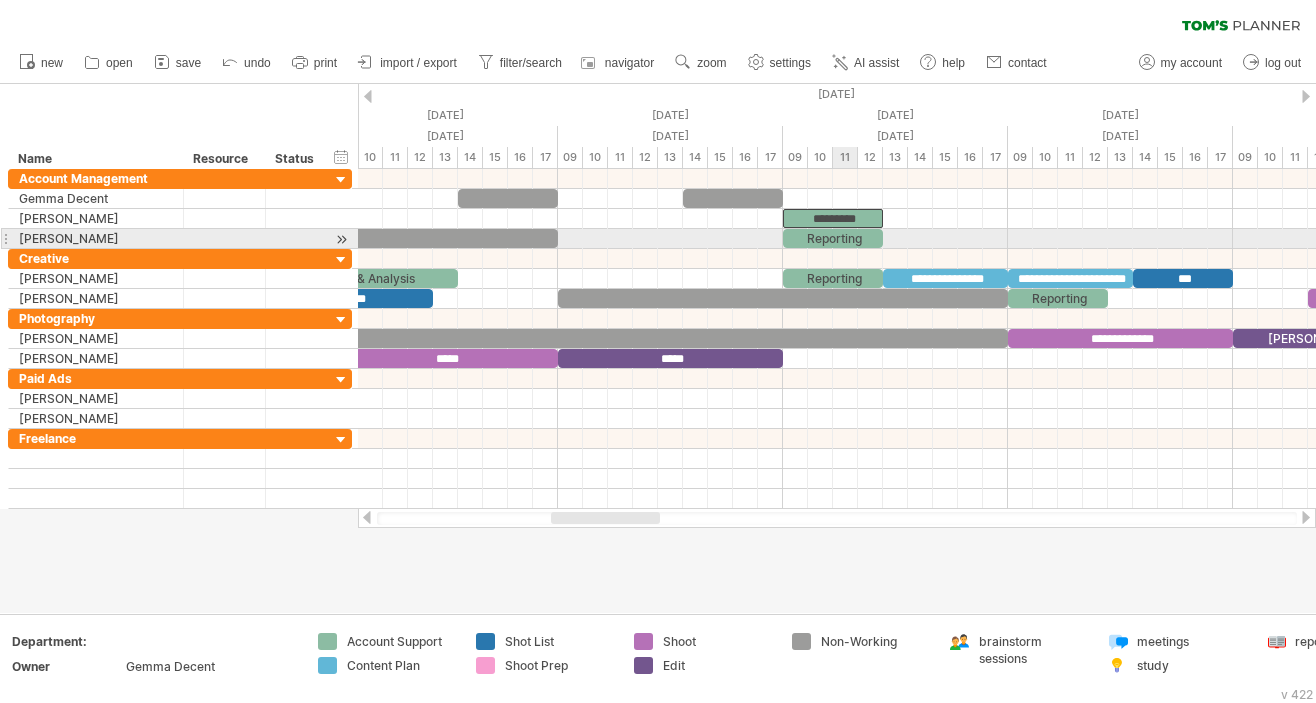 click on "Reporting" at bounding box center (833, 238) 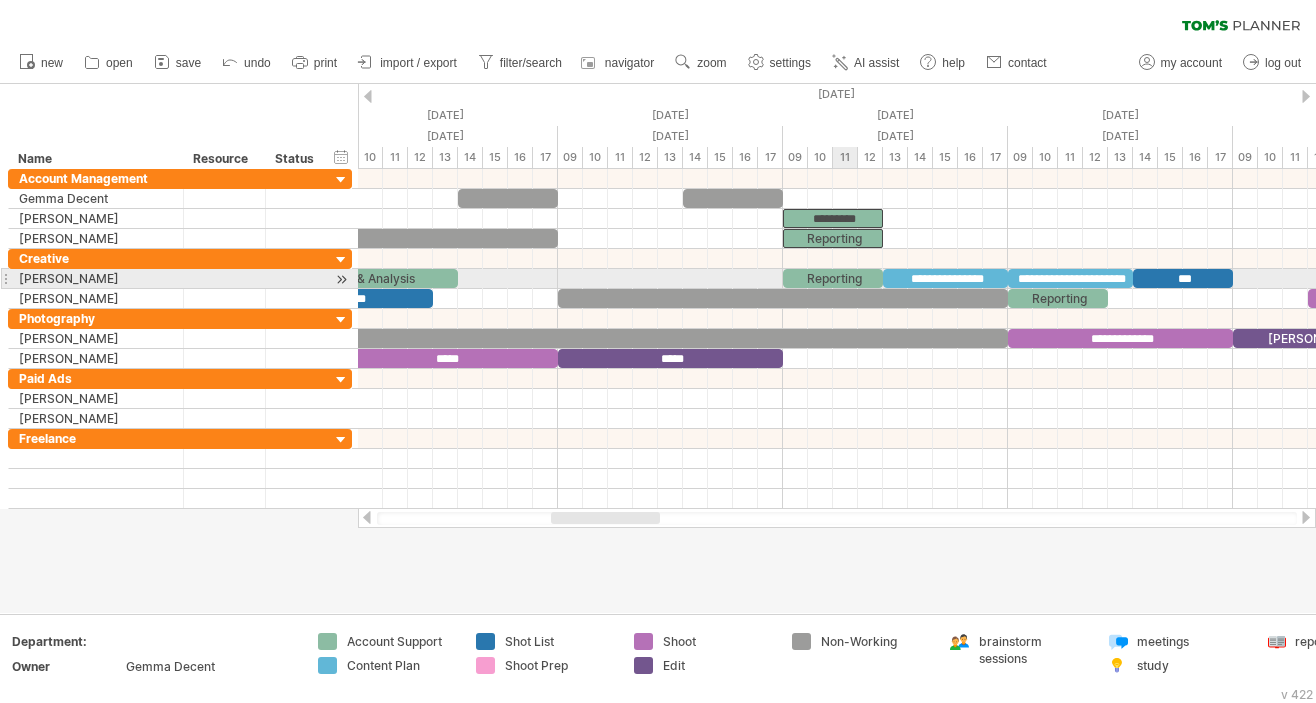 click on "Reporting" at bounding box center [833, 278] 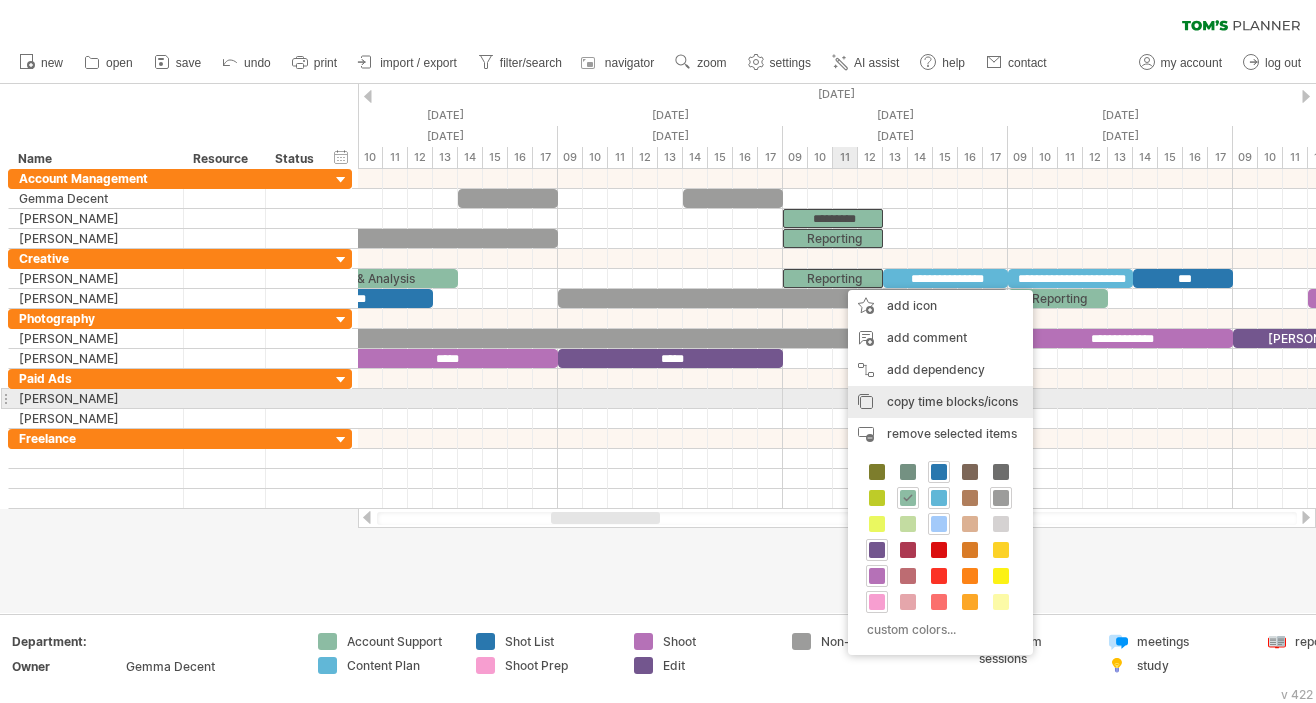 click on "copy time blocks/icons" at bounding box center (952, 401) 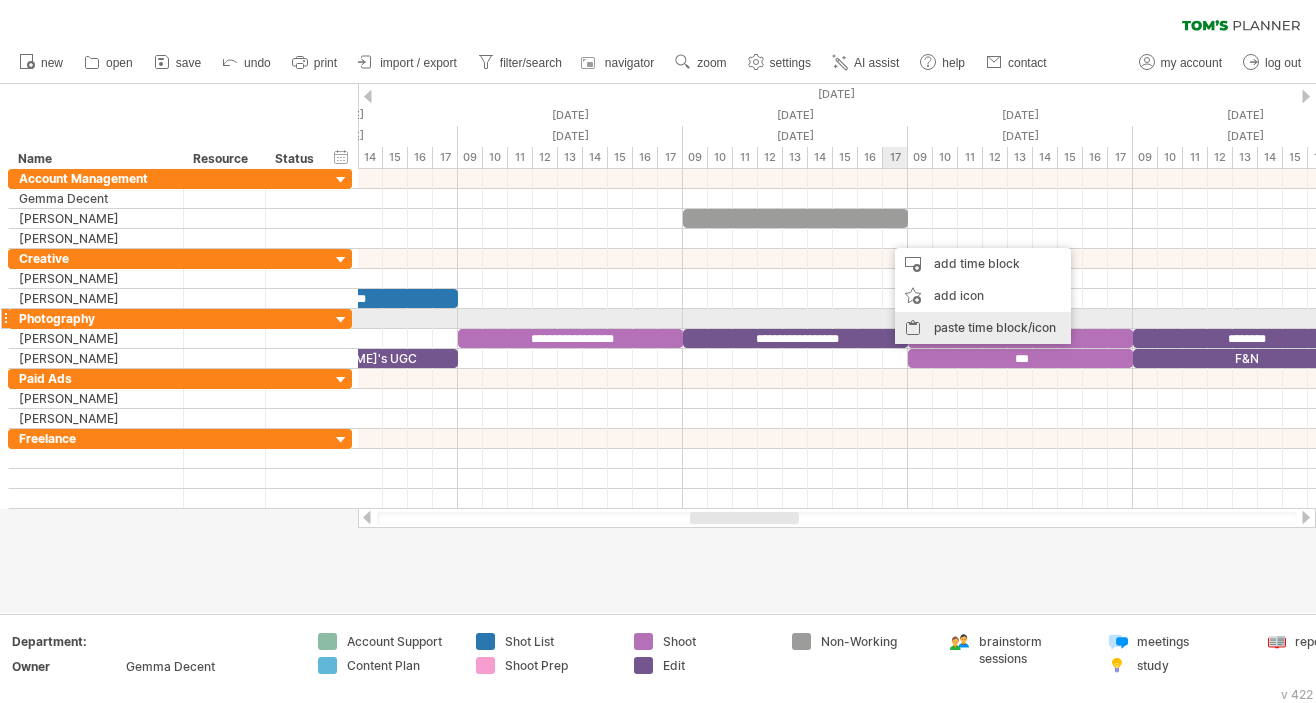 click on "paste time block/icon" at bounding box center [983, 328] 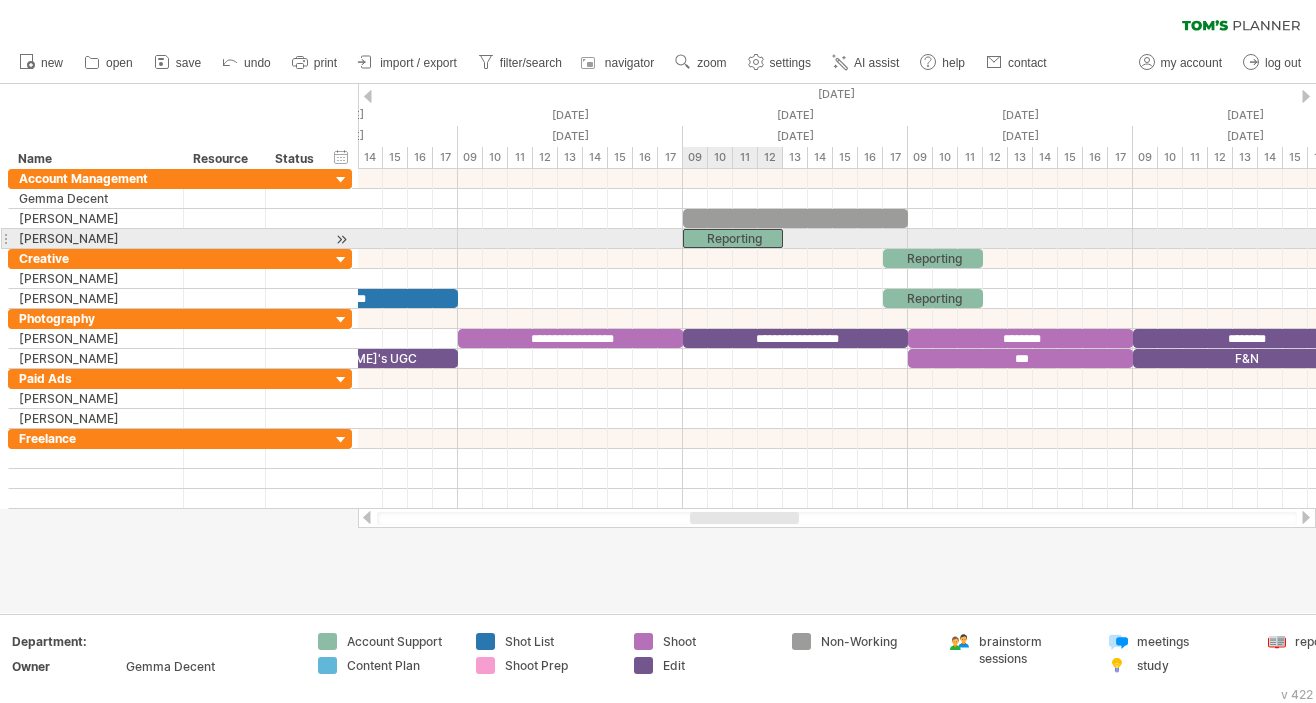 drag, startPoint x: 913, startPoint y: 234, endPoint x: 712, endPoint y: 238, distance: 201.0398 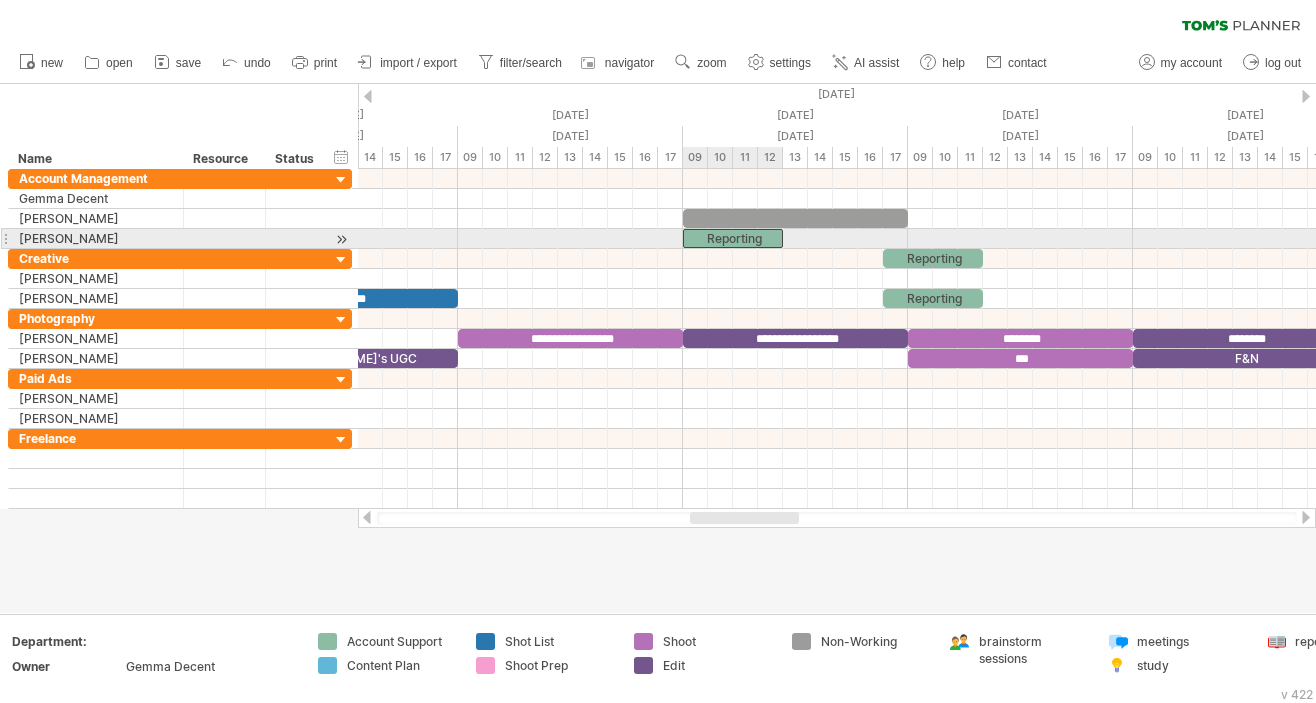 click on "Reporting" at bounding box center (733, 238) 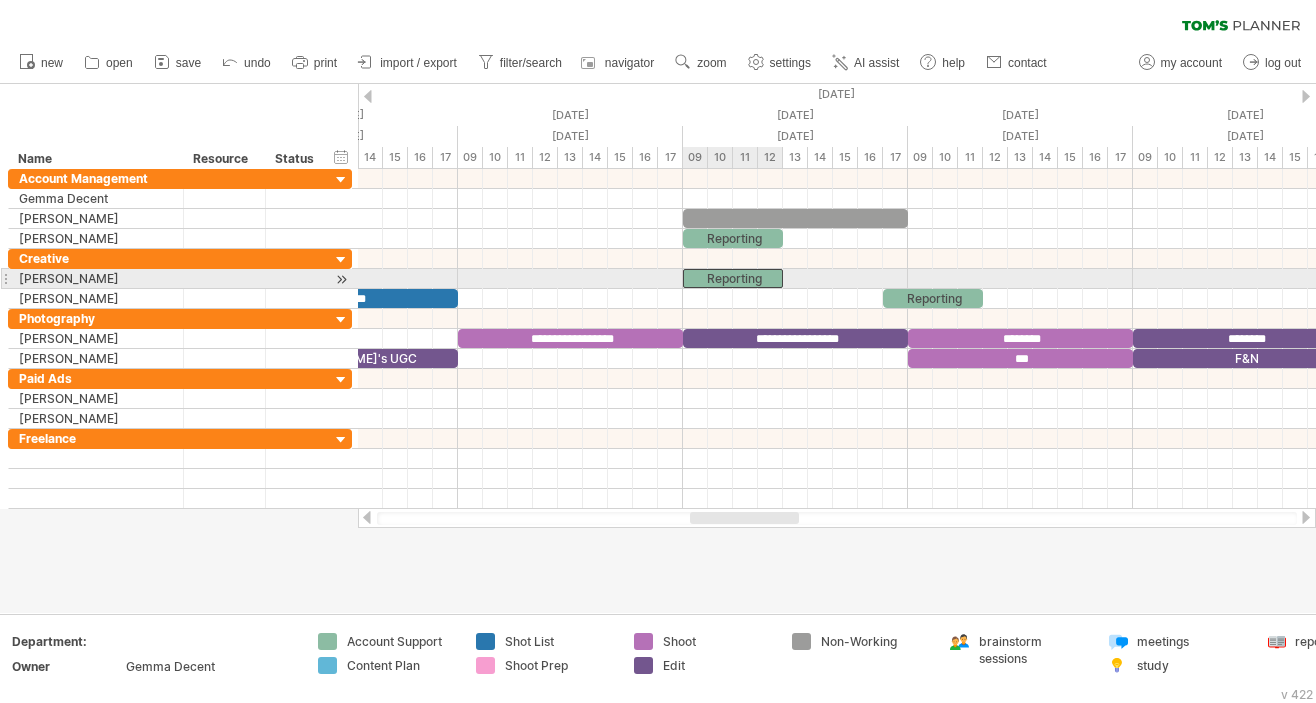 drag, startPoint x: 937, startPoint y: 256, endPoint x: 740, endPoint y: 276, distance: 198.01262 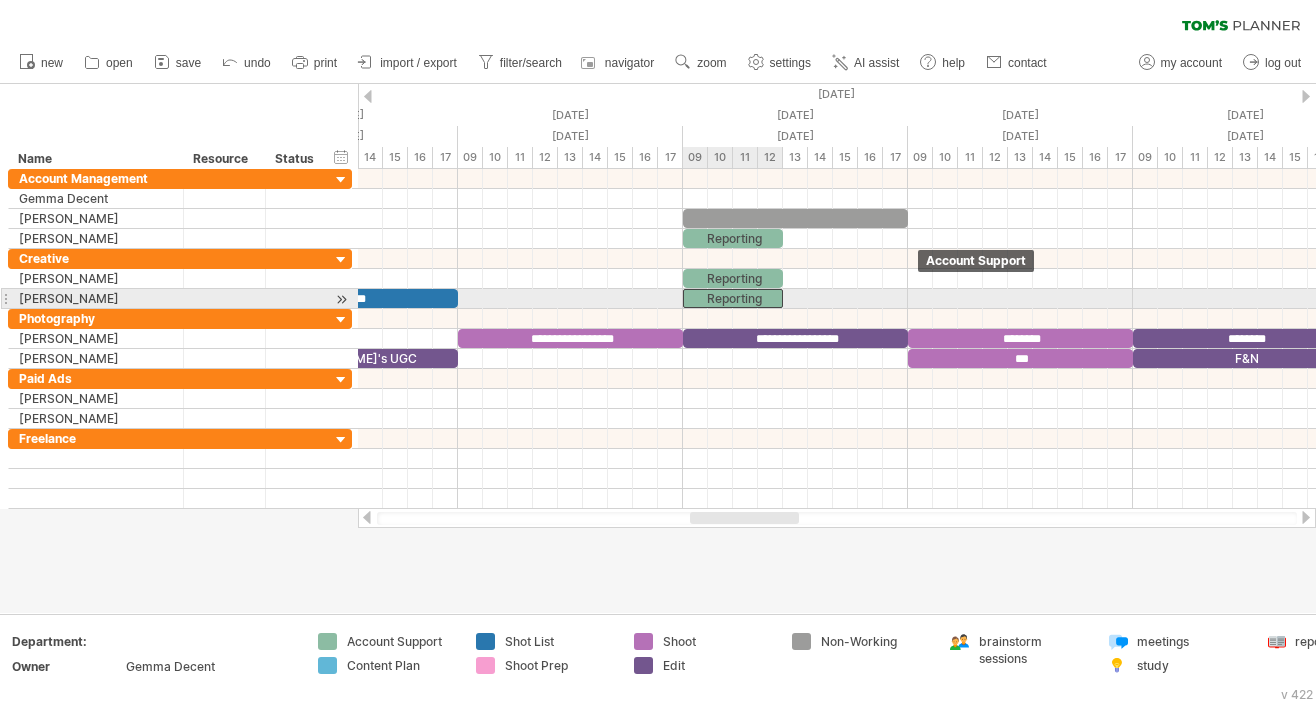 drag, startPoint x: 937, startPoint y: 301, endPoint x: 735, endPoint y: 300, distance: 202.00247 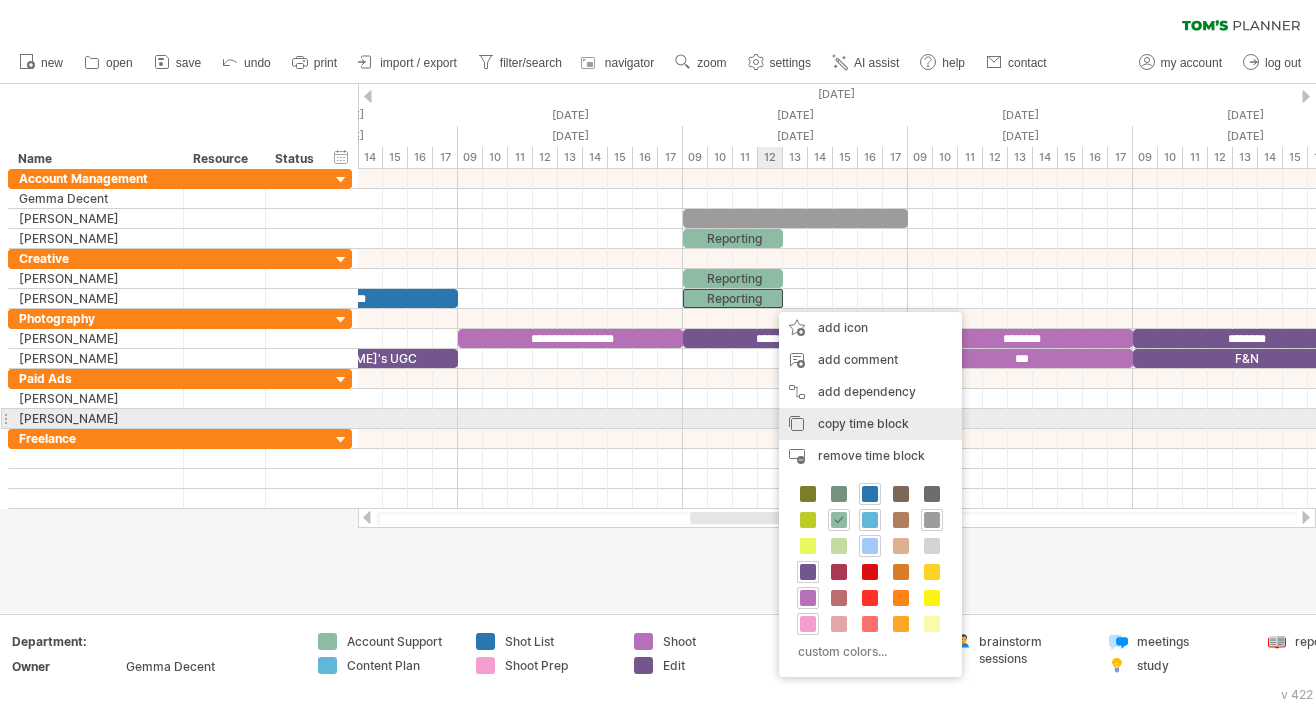 click on "copy time block copy time blocks/icons" at bounding box center (870, 424) 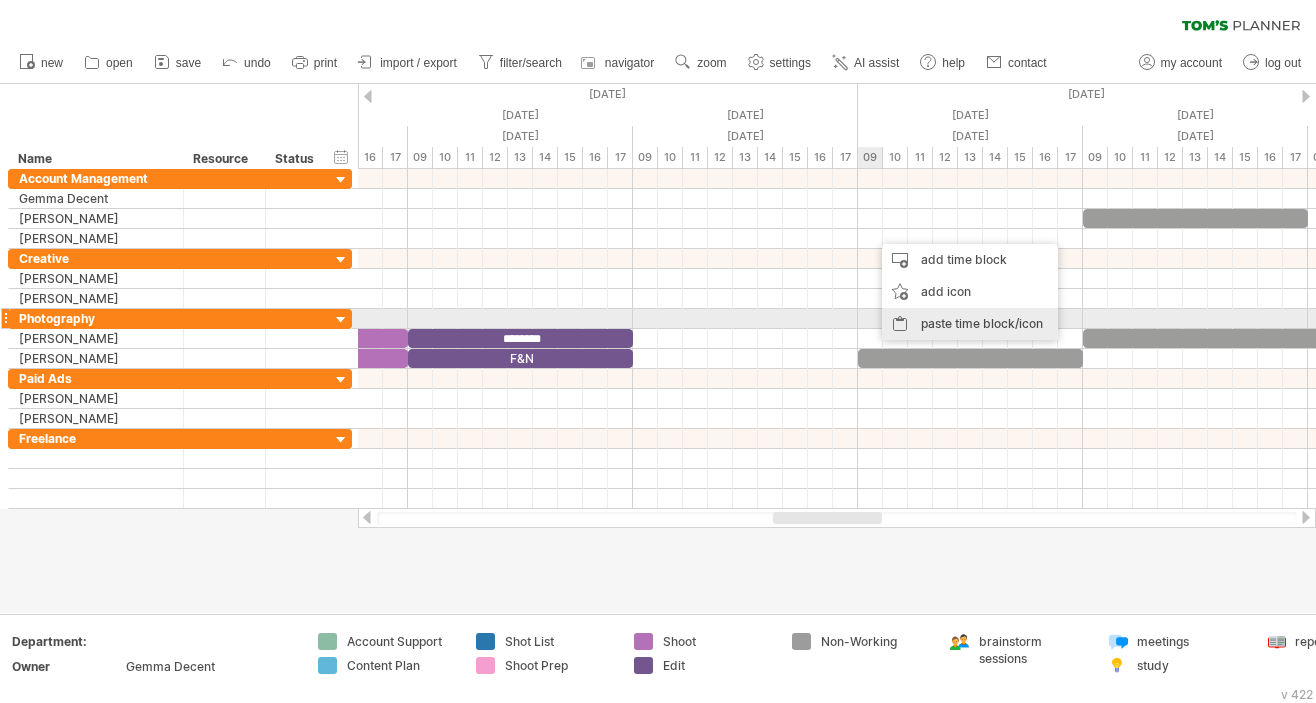 click on "paste time block/icon" at bounding box center (970, 324) 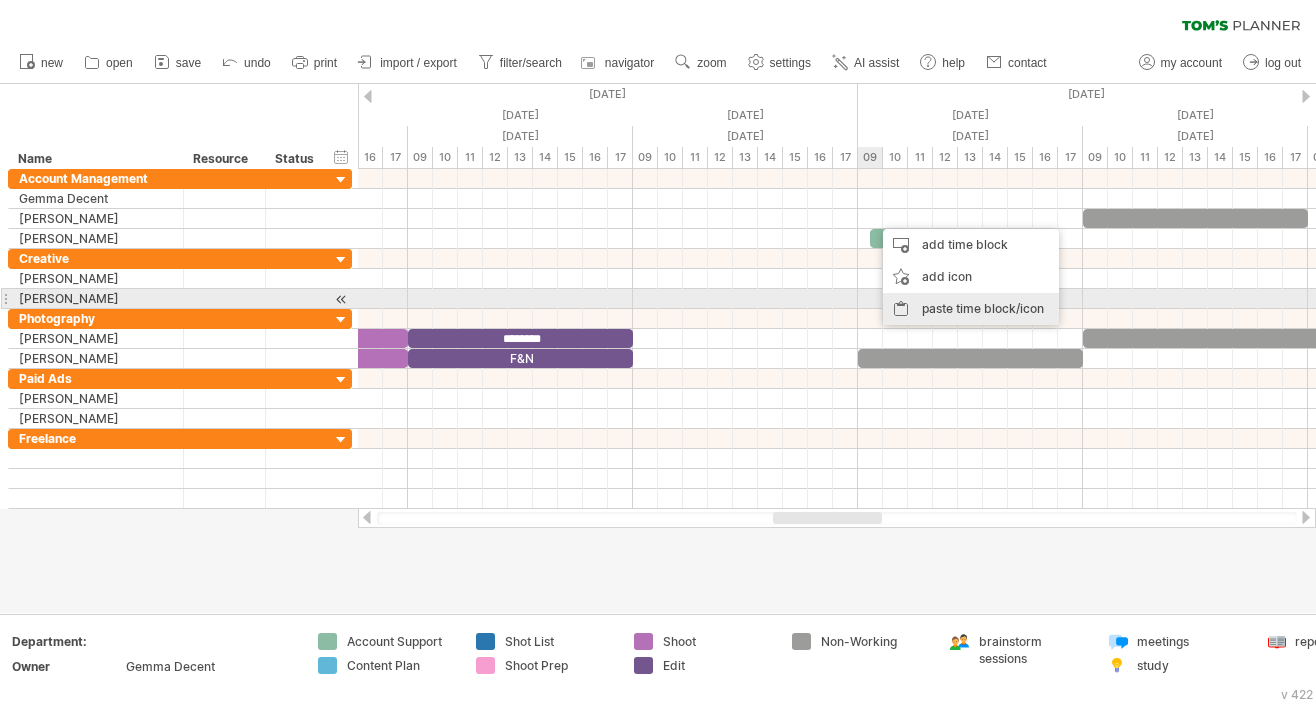 click on "paste time block/icon" at bounding box center [971, 309] 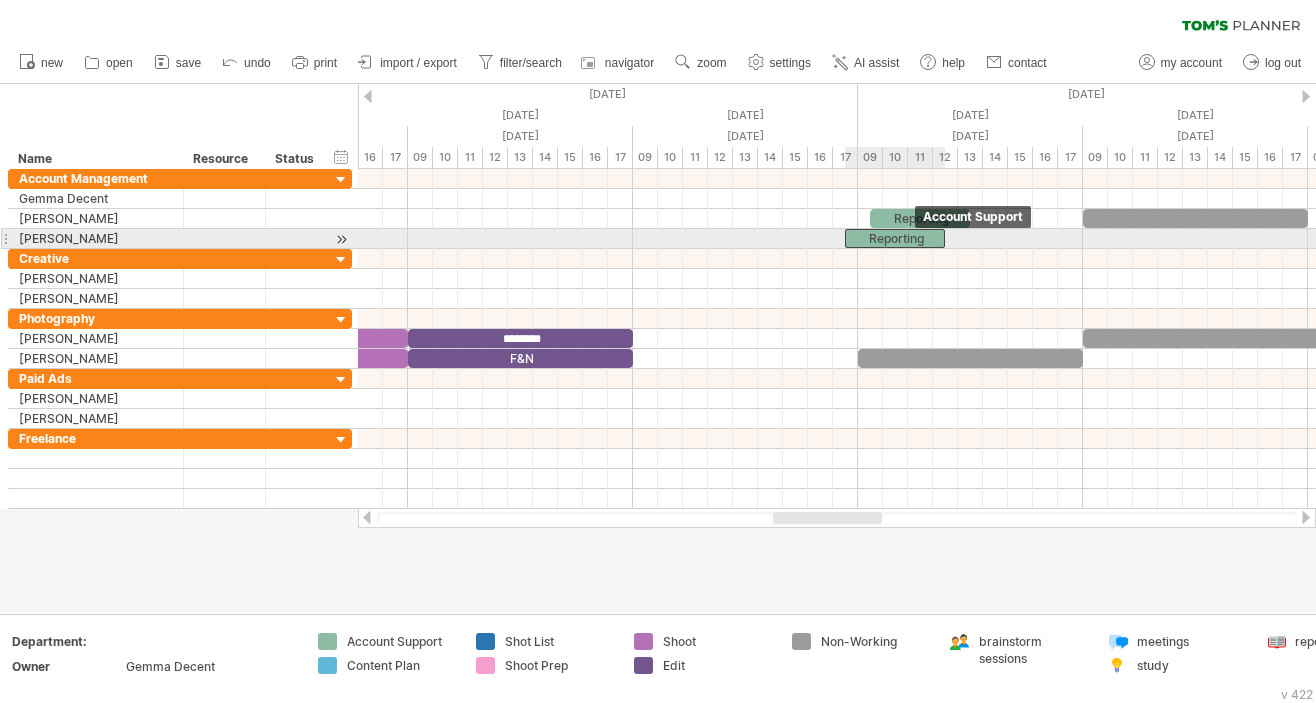drag, startPoint x: 915, startPoint y: 241, endPoint x: 892, endPoint y: 241, distance: 23 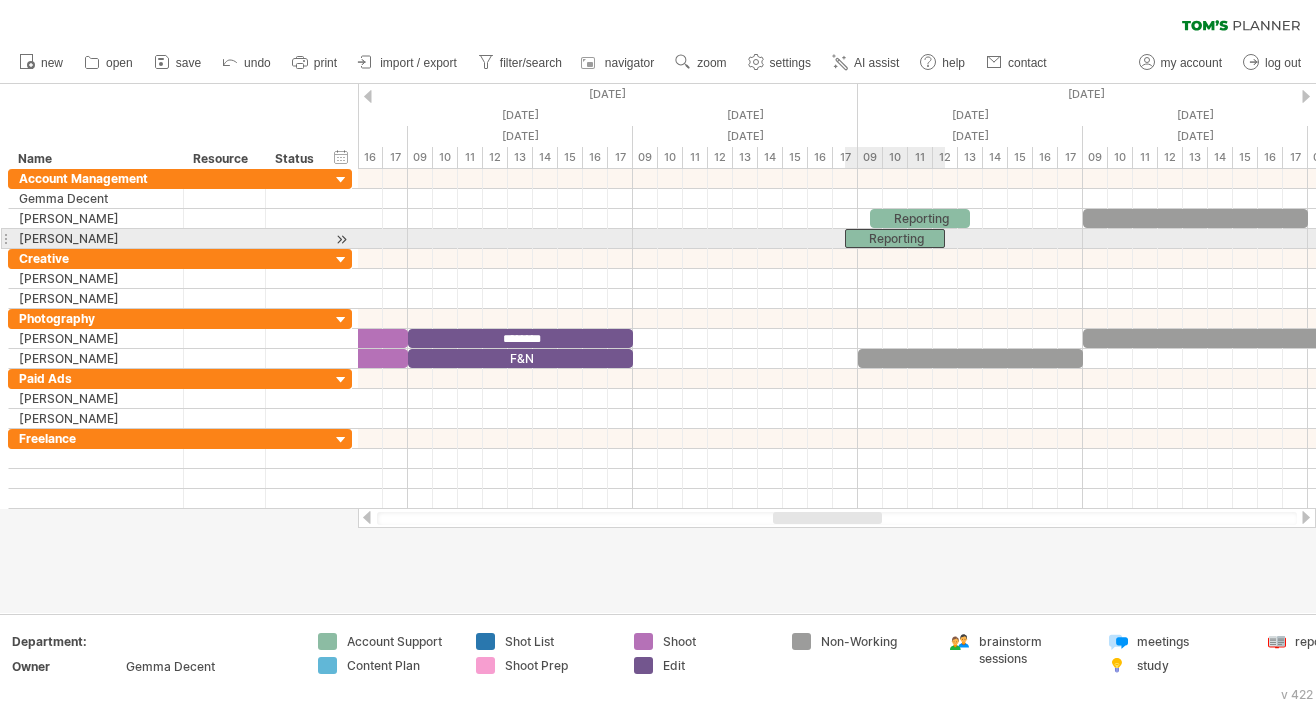 click on "Reporting" at bounding box center (895, 238) 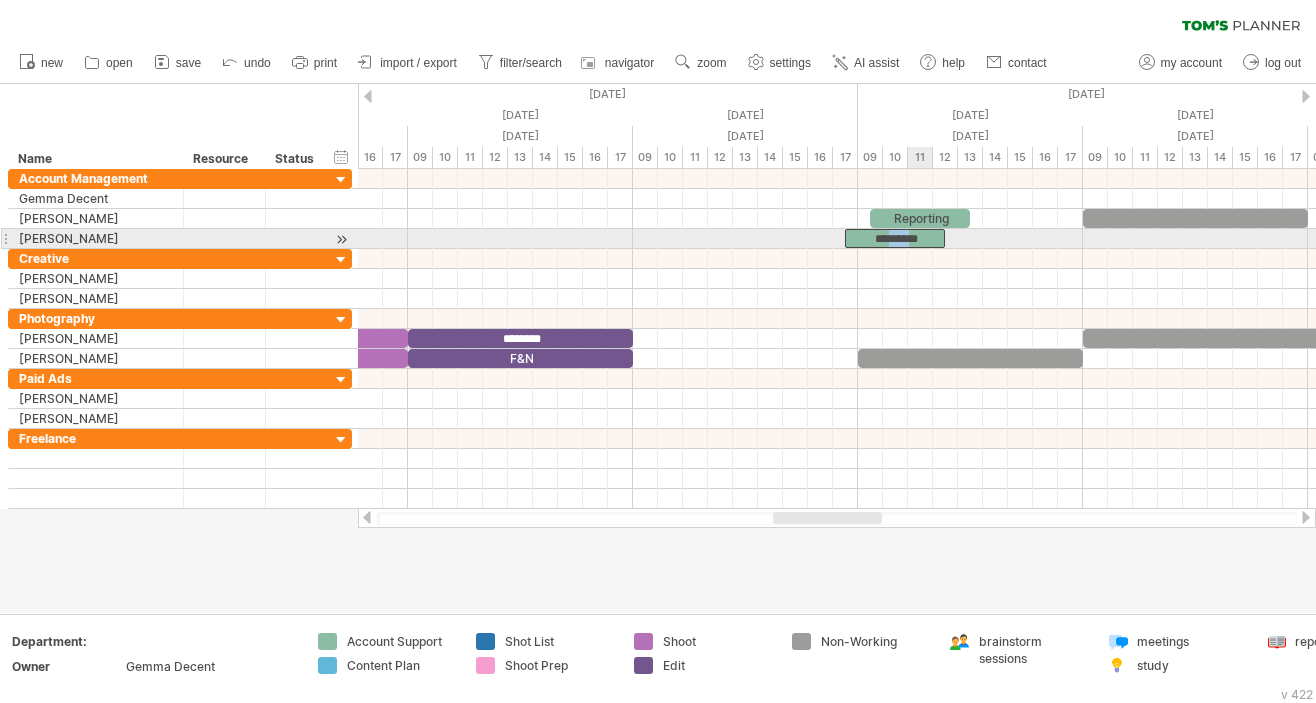 drag, startPoint x: 891, startPoint y: 240, endPoint x: 910, endPoint y: 239, distance: 19.026299 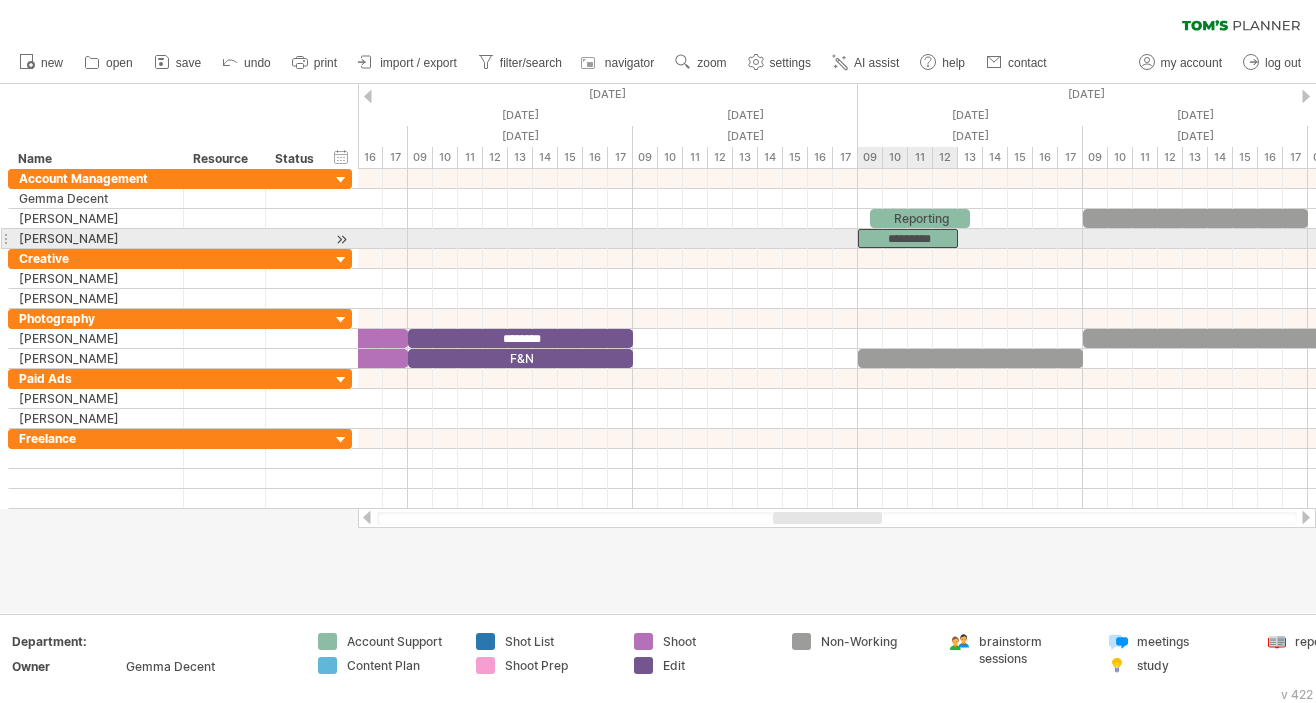 drag, startPoint x: 939, startPoint y: 238, endPoint x: 957, endPoint y: 237, distance: 18.027756 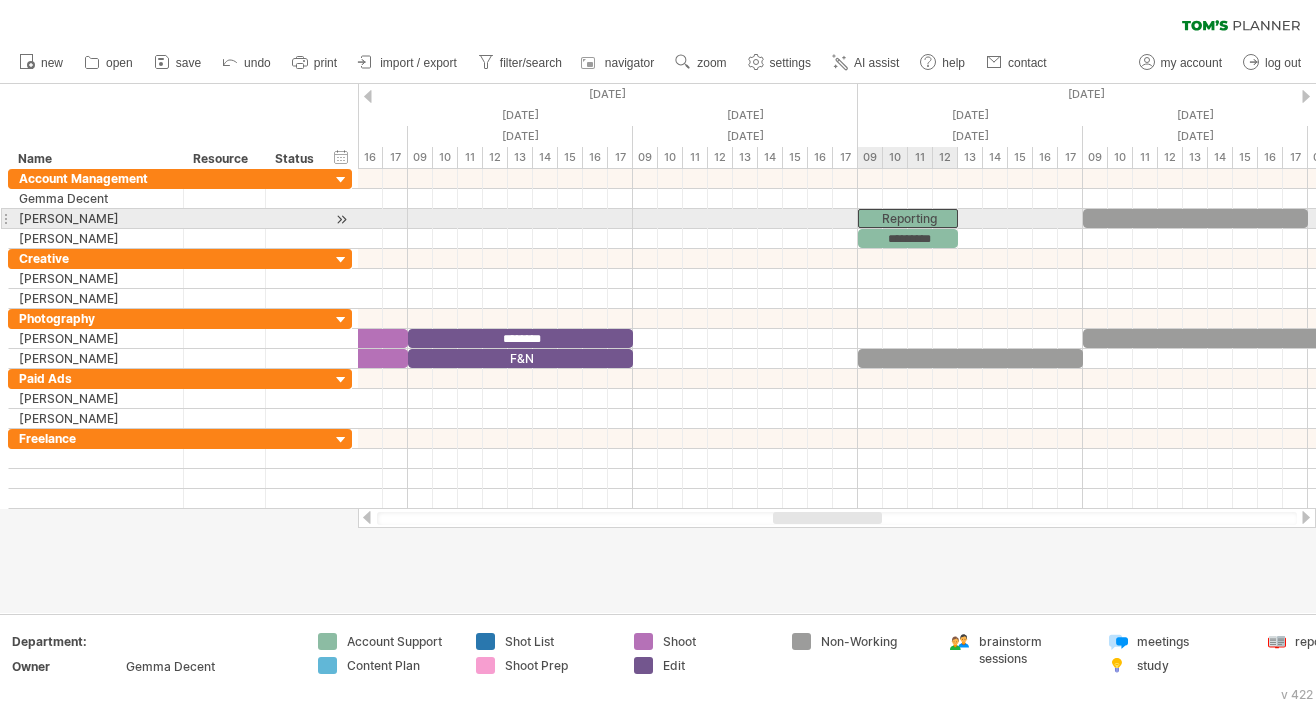drag, startPoint x: 962, startPoint y: 221, endPoint x: 947, endPoint y: 221, distance: 15 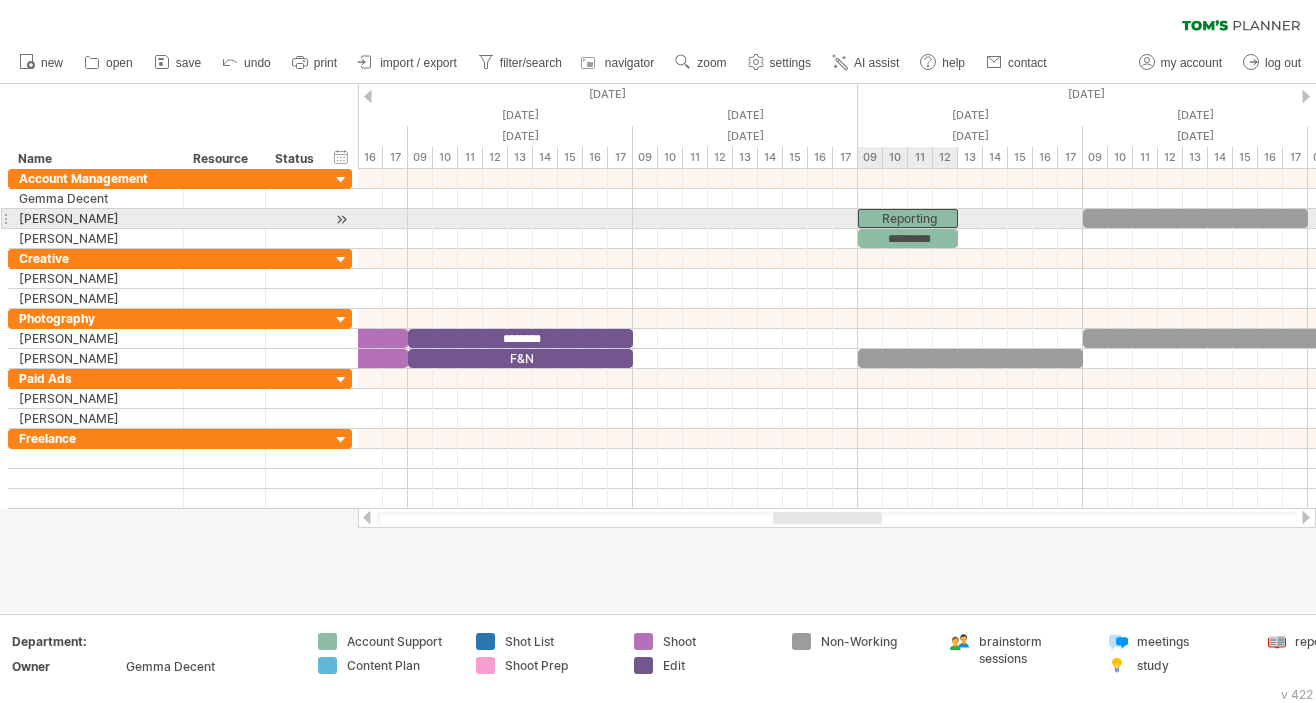 click on "Reporting" at bounding box center (908, 218) 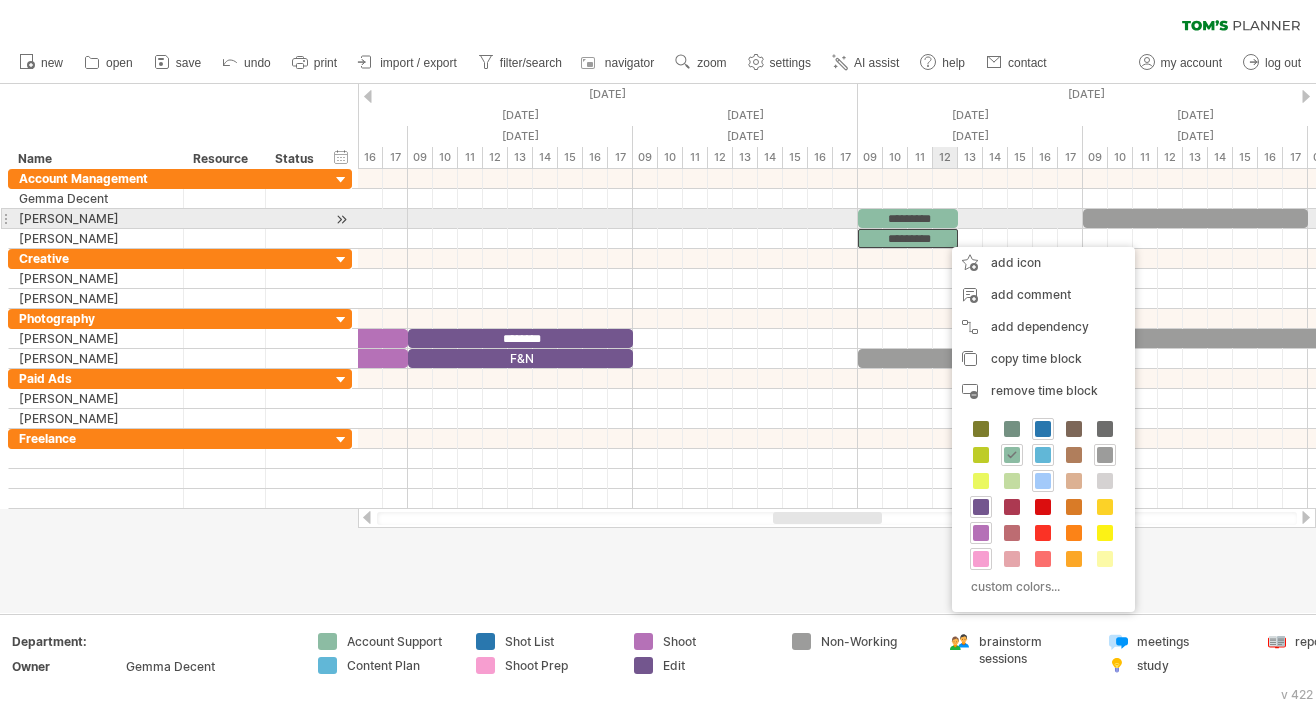 click on "*********" at bounding box center [908, 218] 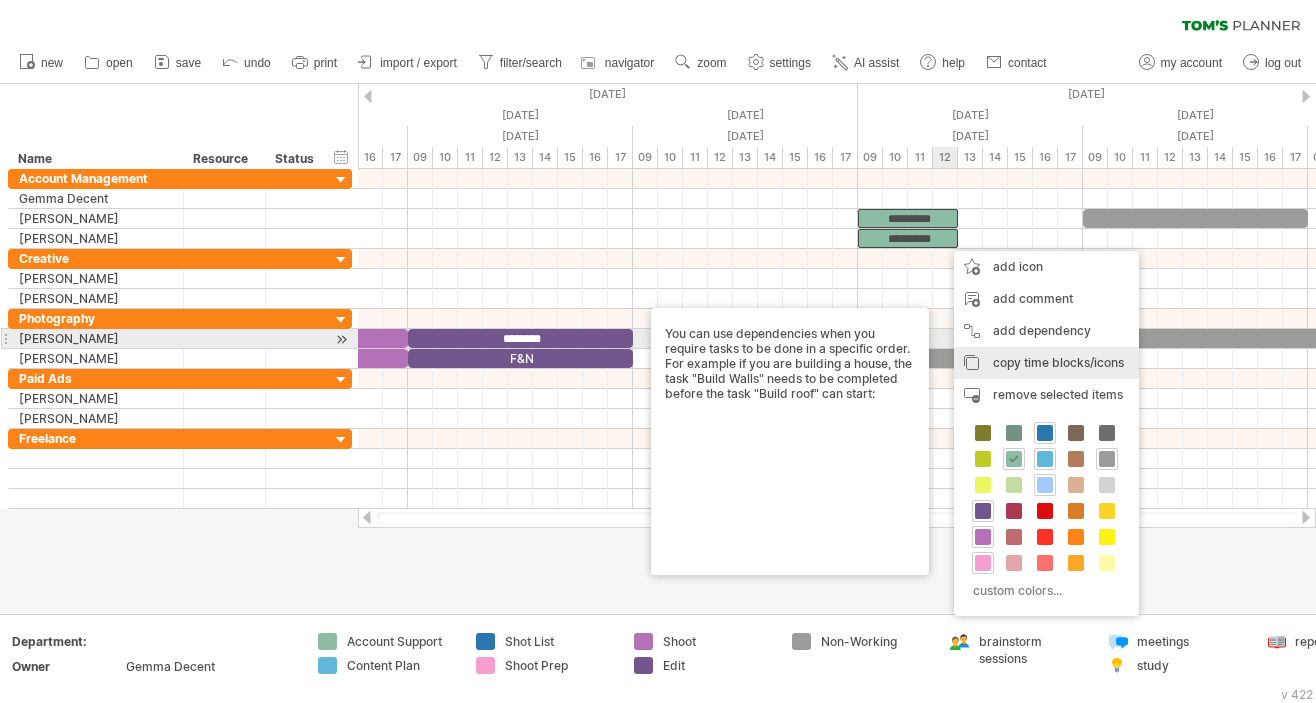 click on "copy time block copy time blocks/icons" at bounding box center (1046, 363) 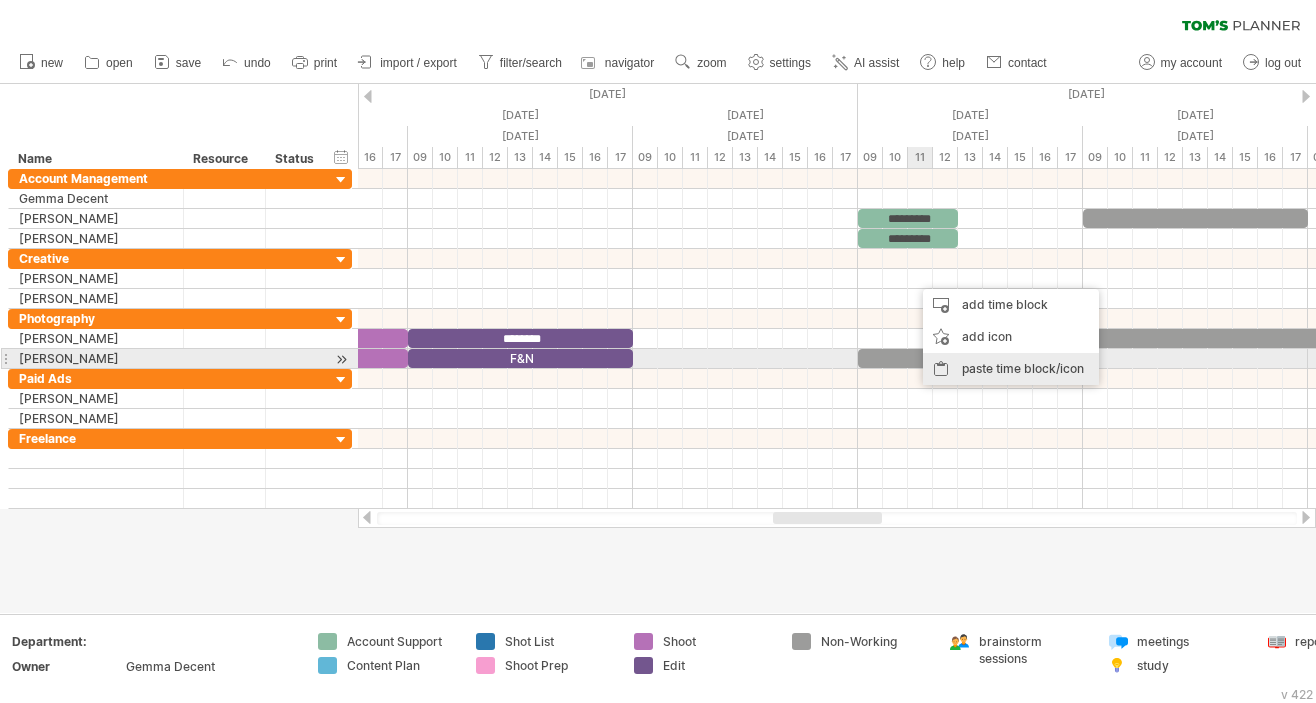 click on "paste time block/icon" at bounding box center (1011, 369) 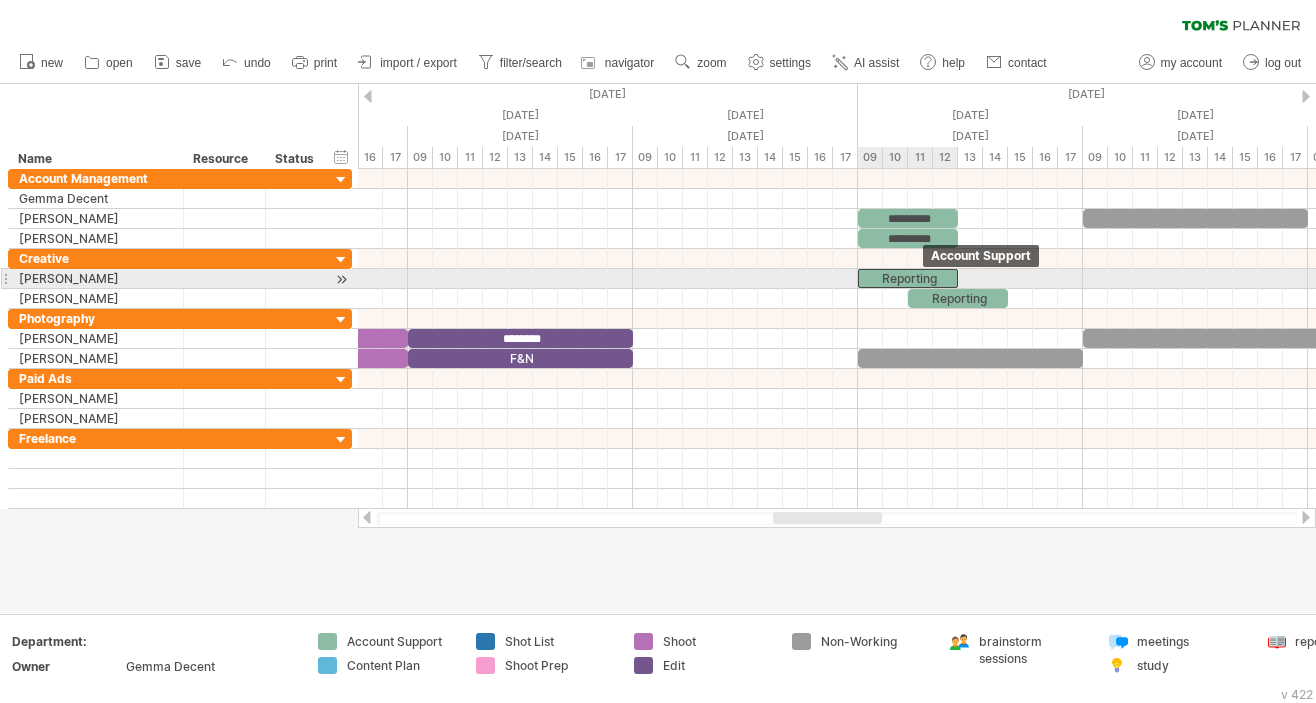 drag, startPoint x: 926, startPoint y: 274, endPoint x: 876, endPoint y: 277, distance: 50.08992 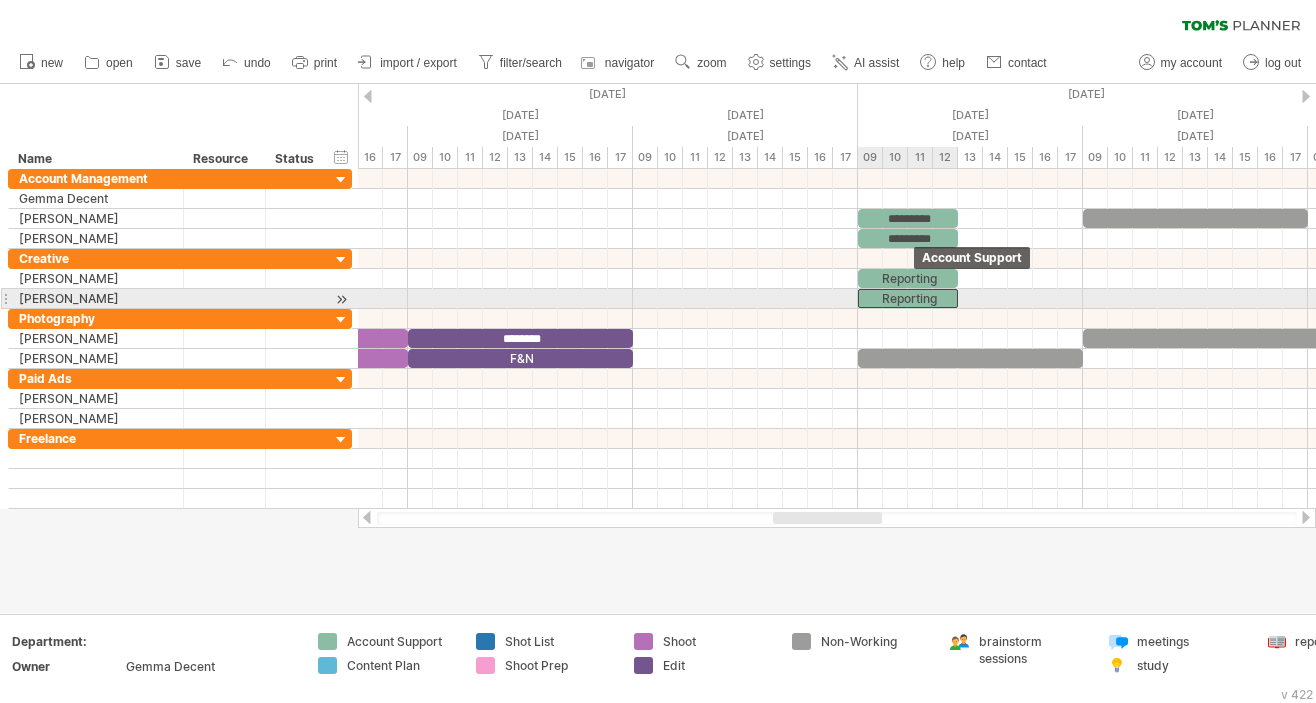 drag, startPoint x: 945, startPoint y: 301, endPoint x: 899, endPoint y: 305, distance: 46.173584 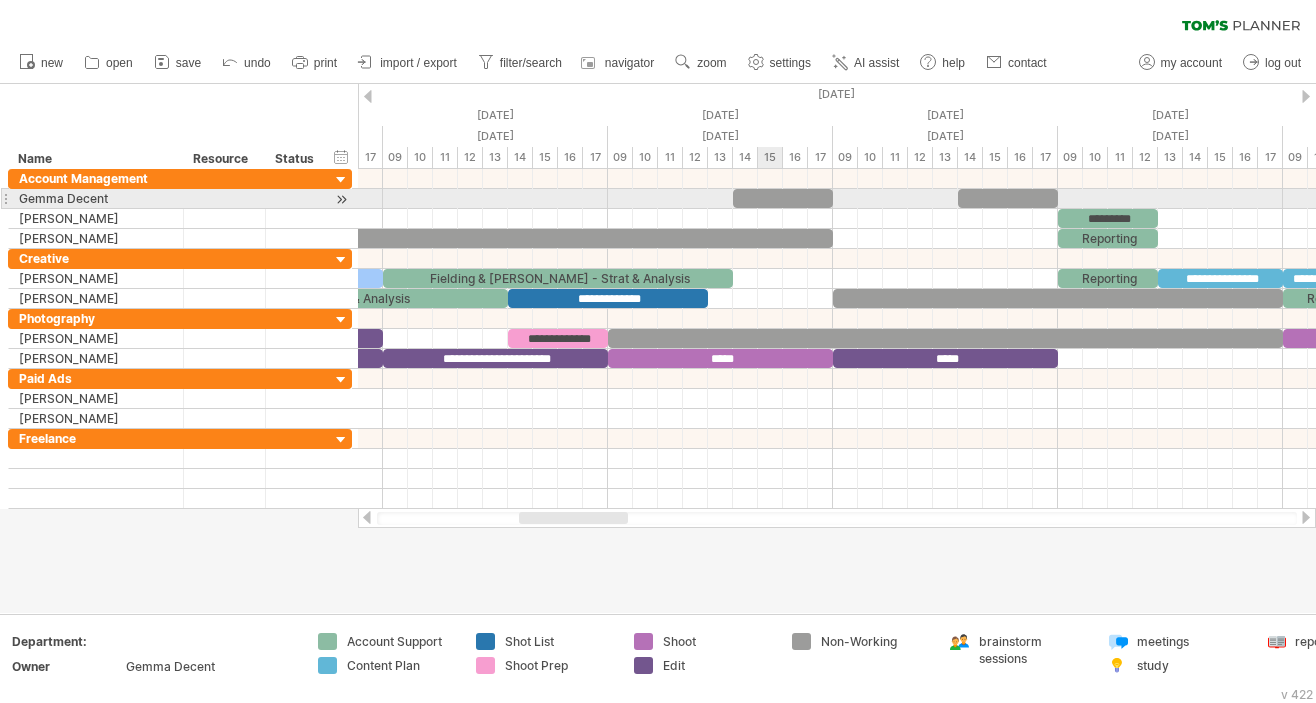 click at bounding box center (783, 198) 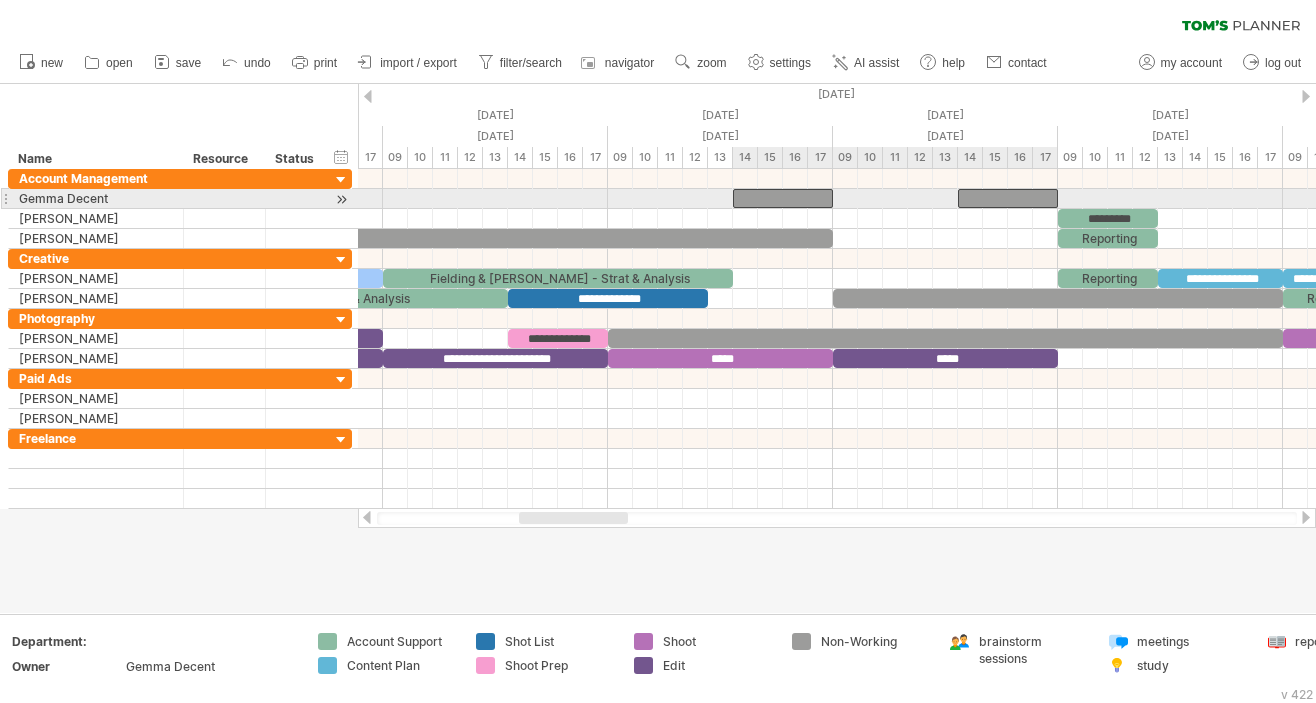 click at bounding box center (1008, 198) 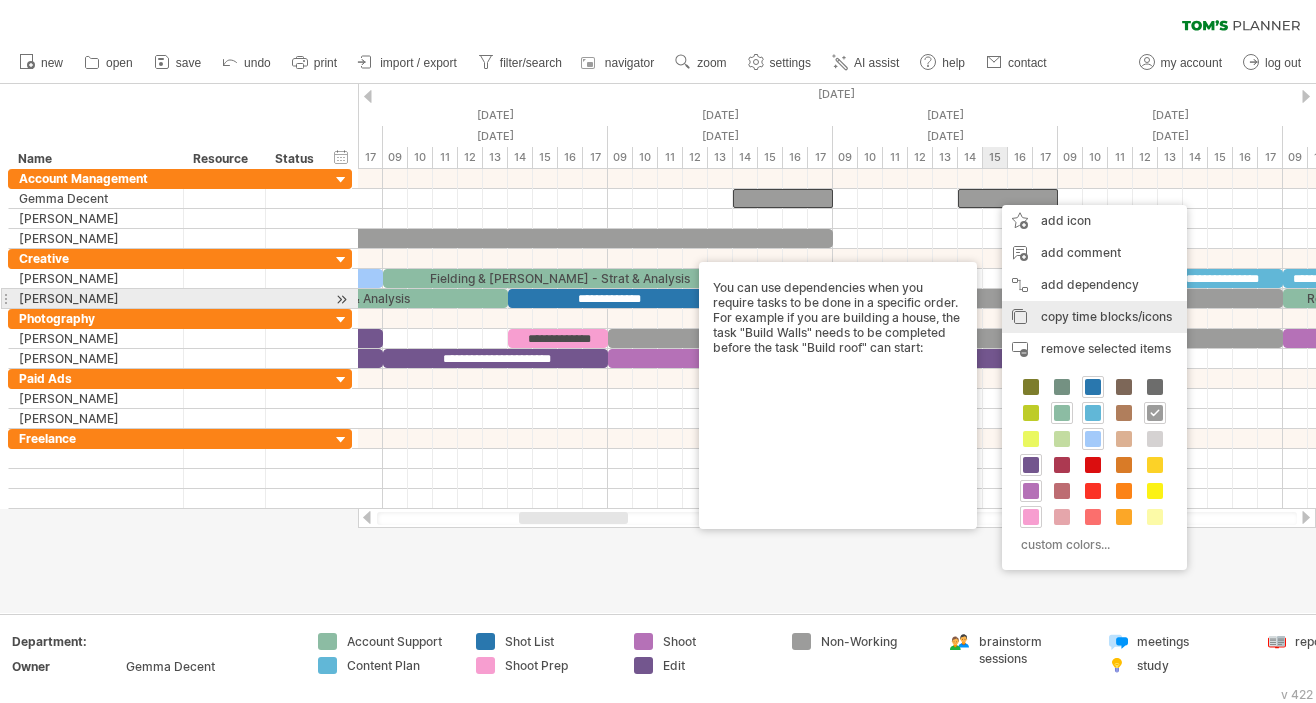 click on "copy time block copy time blocks/icons" at bounding box center (1094, 317) 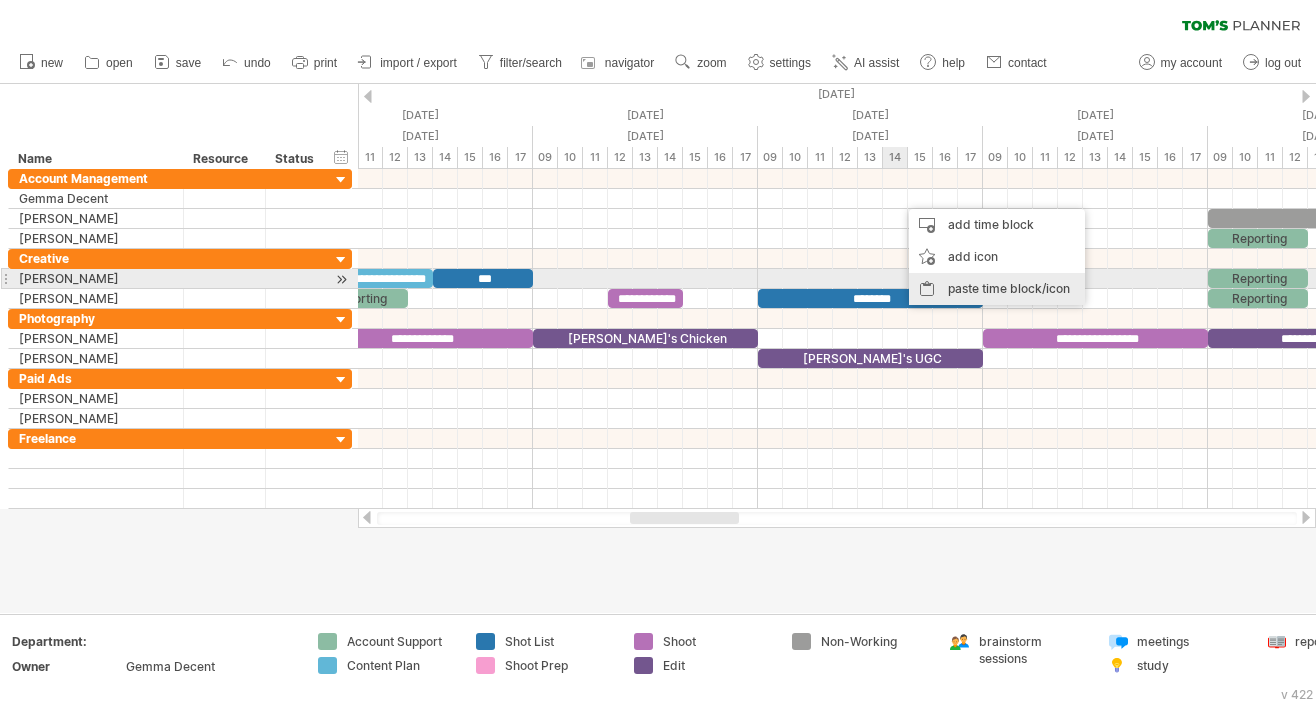 click on "paste time block/icon" at bounding box center (997, 289) 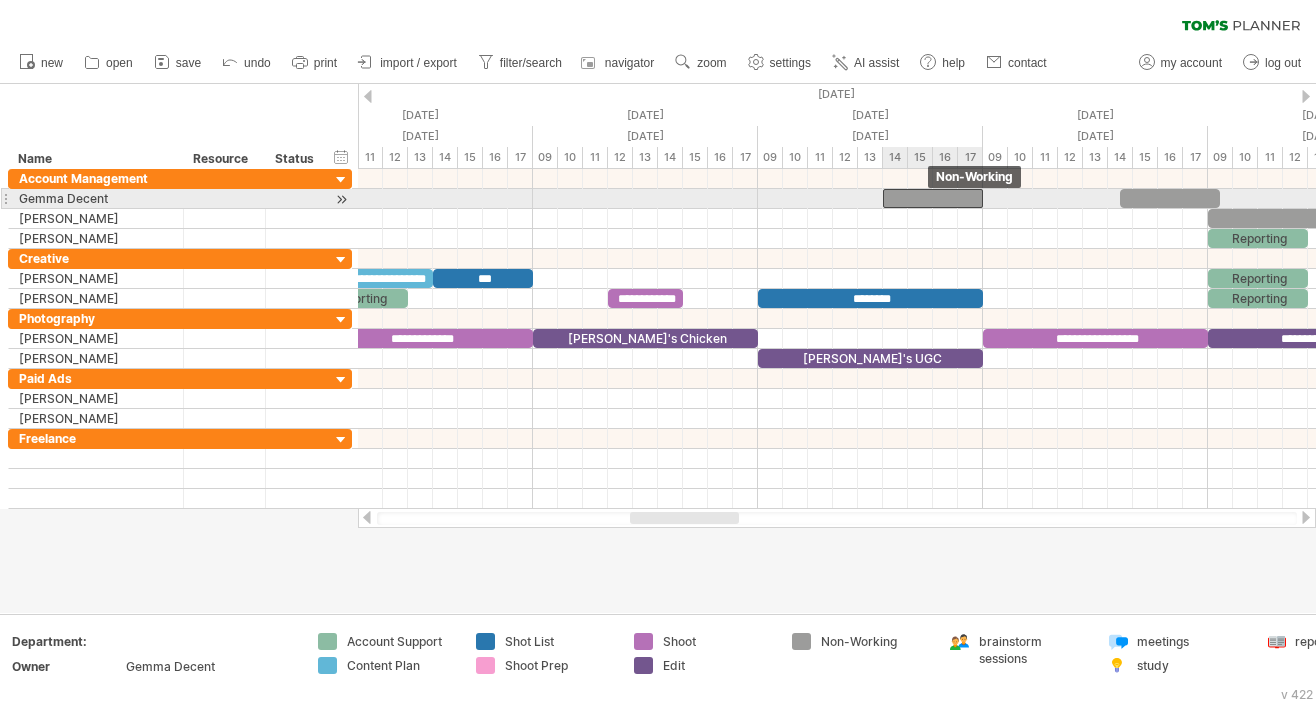 drag, startPoint x: 925, startPoint y: 201, endPoint x: 909, endPoint y: 201, distance: 16 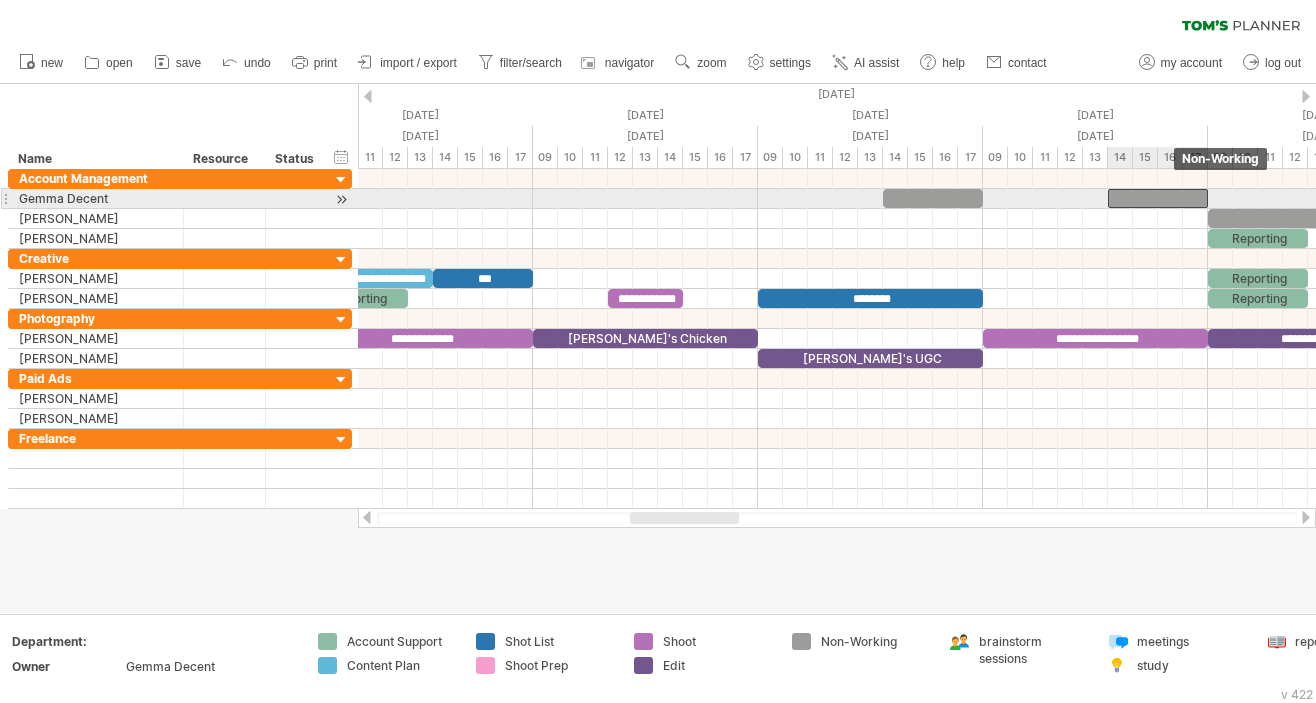 click at bounding box center (1158, 198) 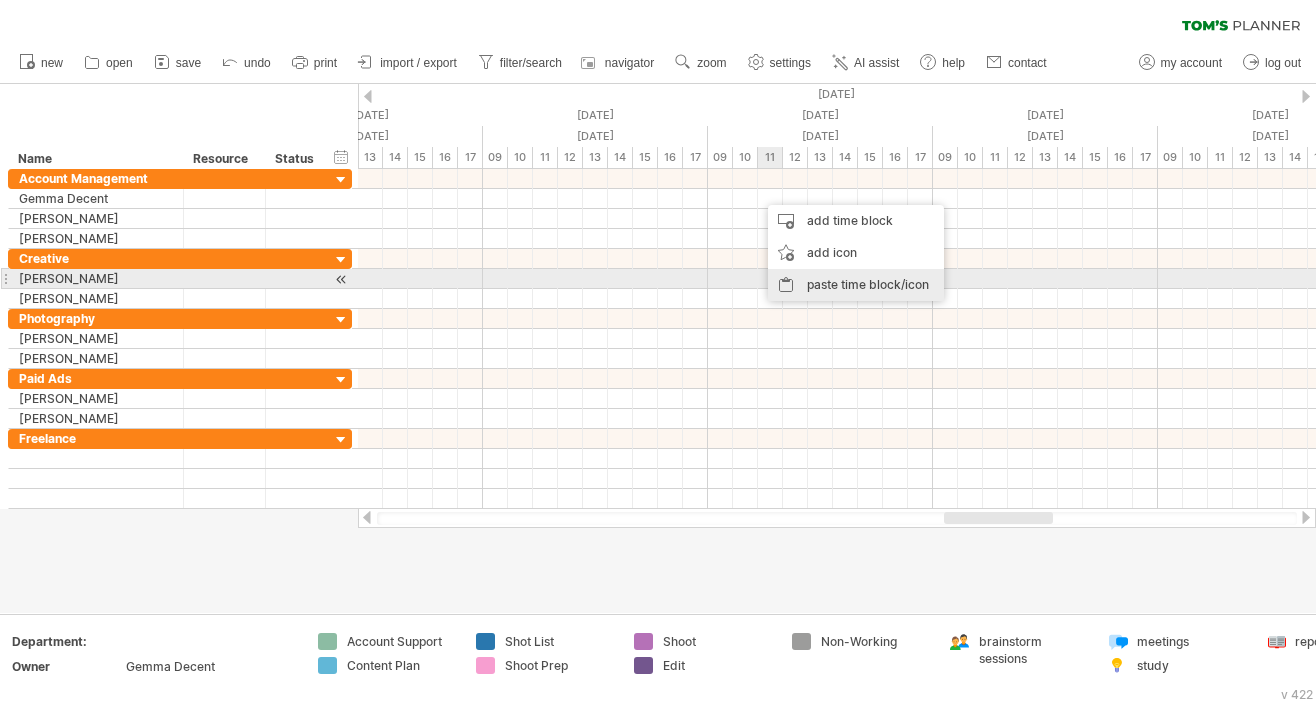 click on "paste time block/icon" at bounding box center (856, 285) 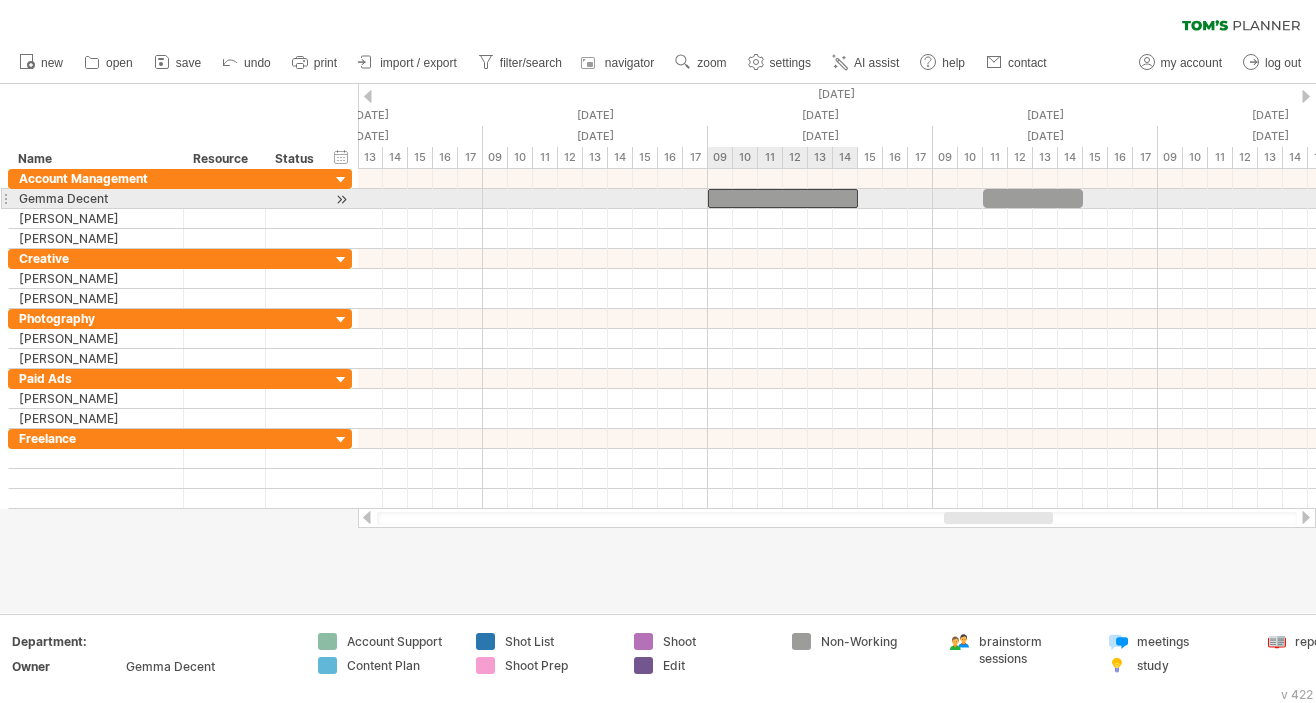 drag, startPoint x: 759, startPoint y: 200, endPoint x: 710, endPoint y: 200, distance: 49 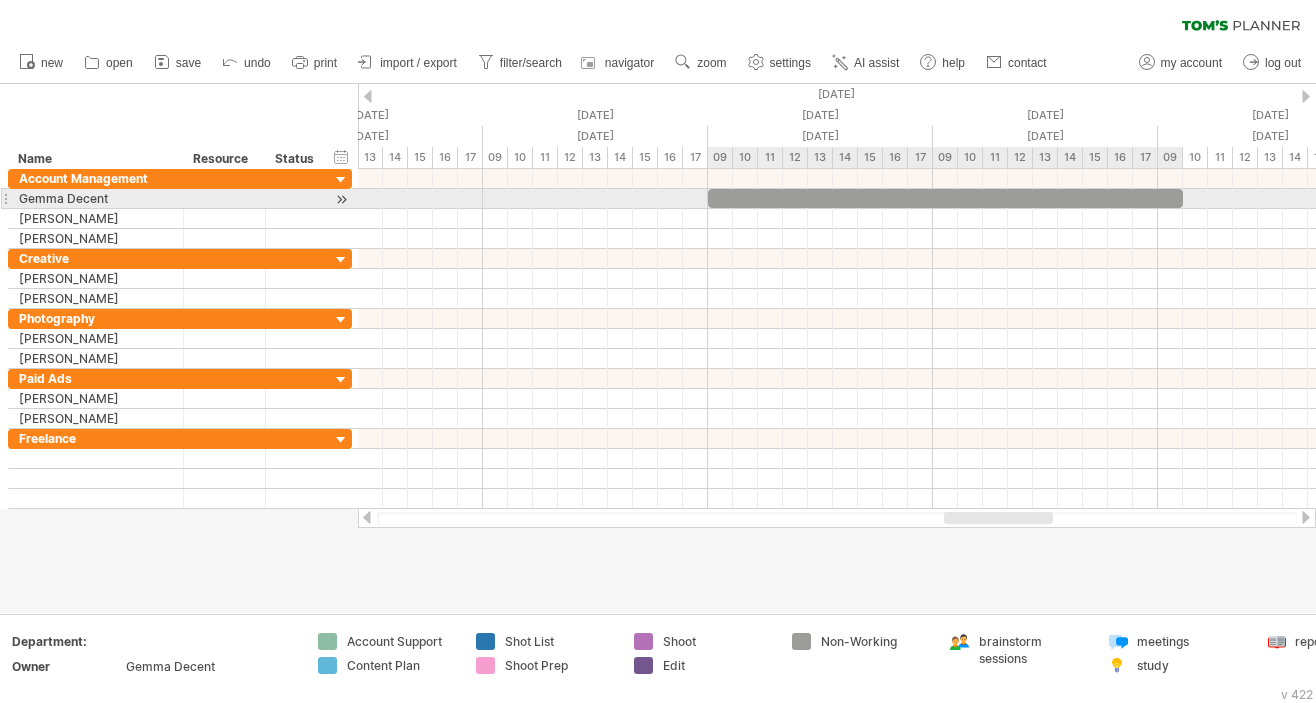 drag, startPoint x: 858, startPoint y: 194, endPoint x: 1186, endPoint y: 193, distance: 328.00153 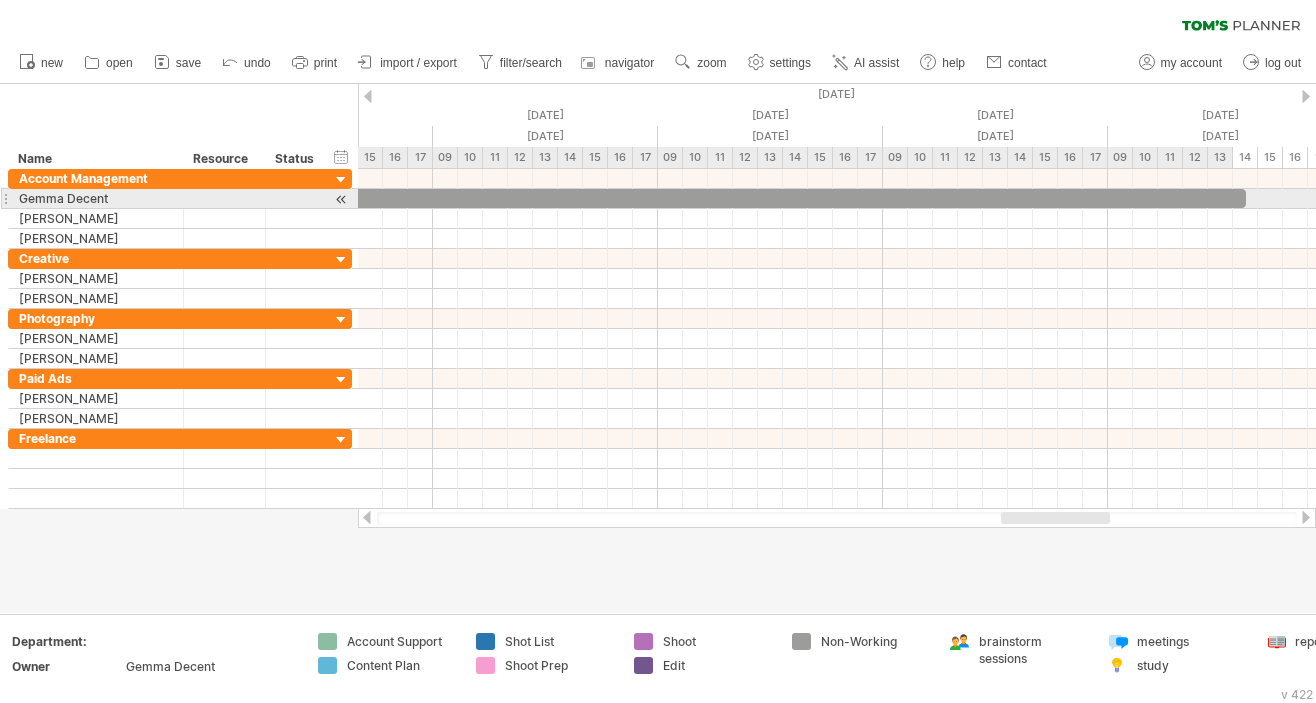 drag, startPoint x: 682, startPoint y: 195, endPoint x: 1250, endPoint y: 191, distance: 568.0141 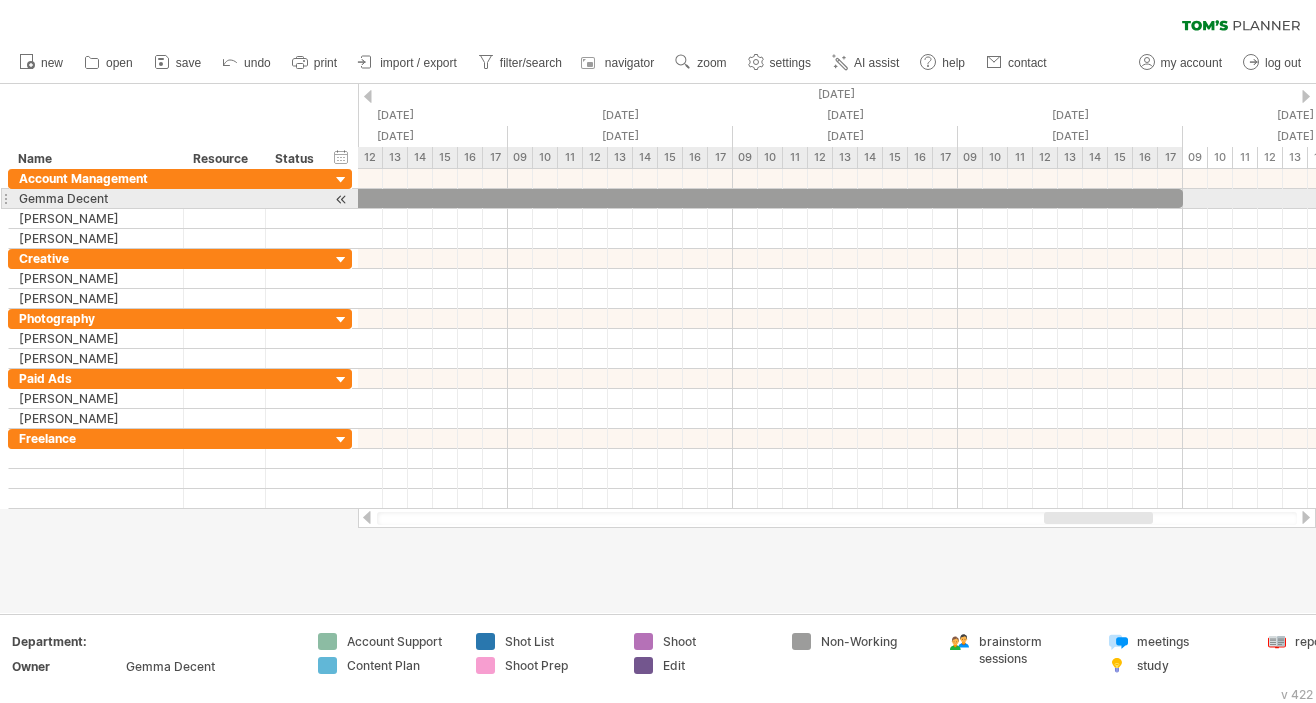 drag, startPoint x: 872, startPoint y: 195, endPoint x: 1179, endPoint y: 191, distance: 307.02606 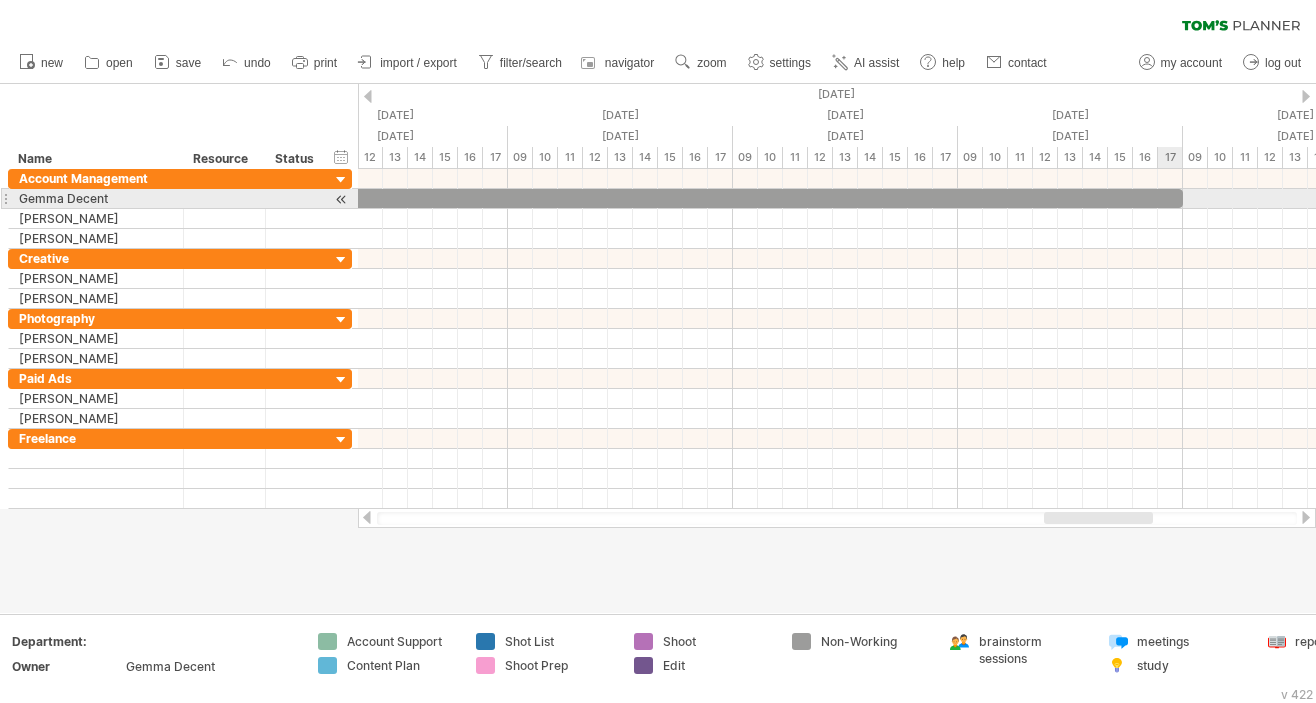 click at bounding box center (837, 279) 